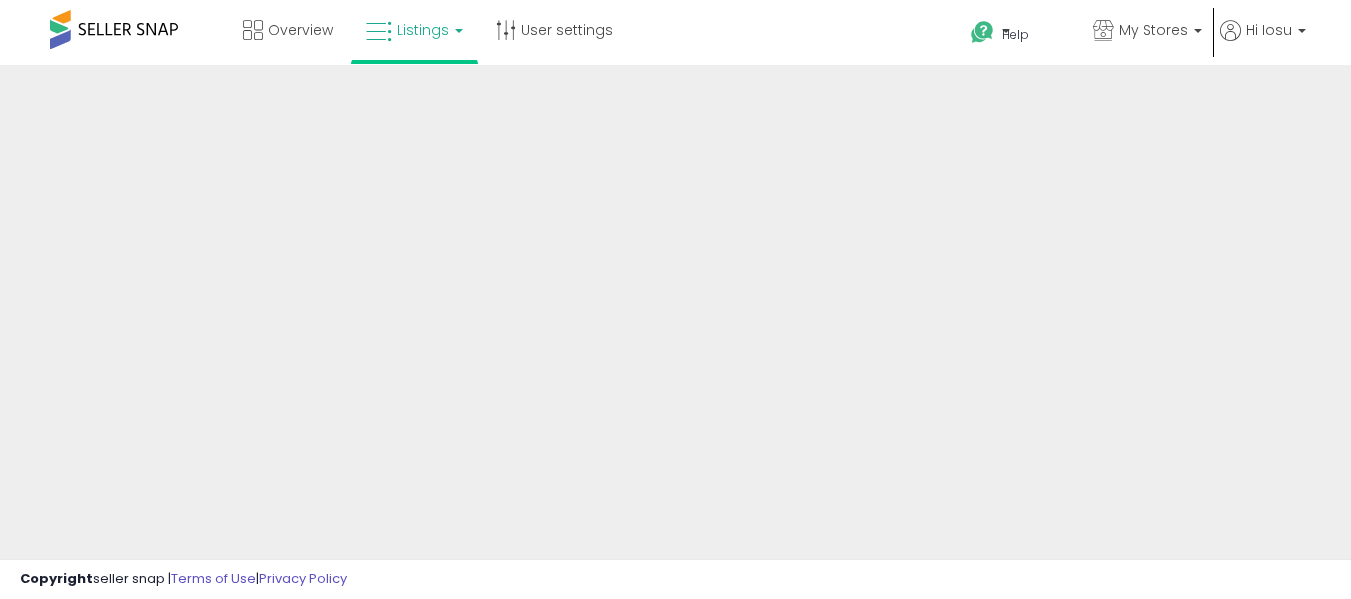 scroll, scrollTop: 0, scrollLeft: 0, axis: both 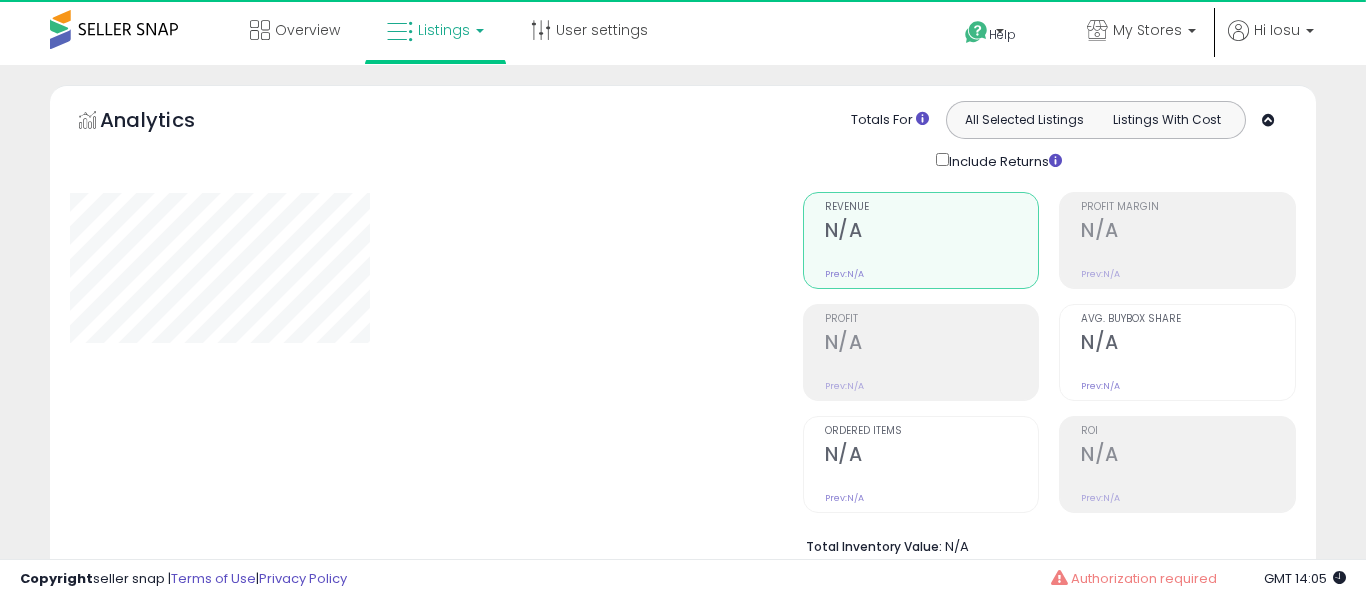 select on "**" 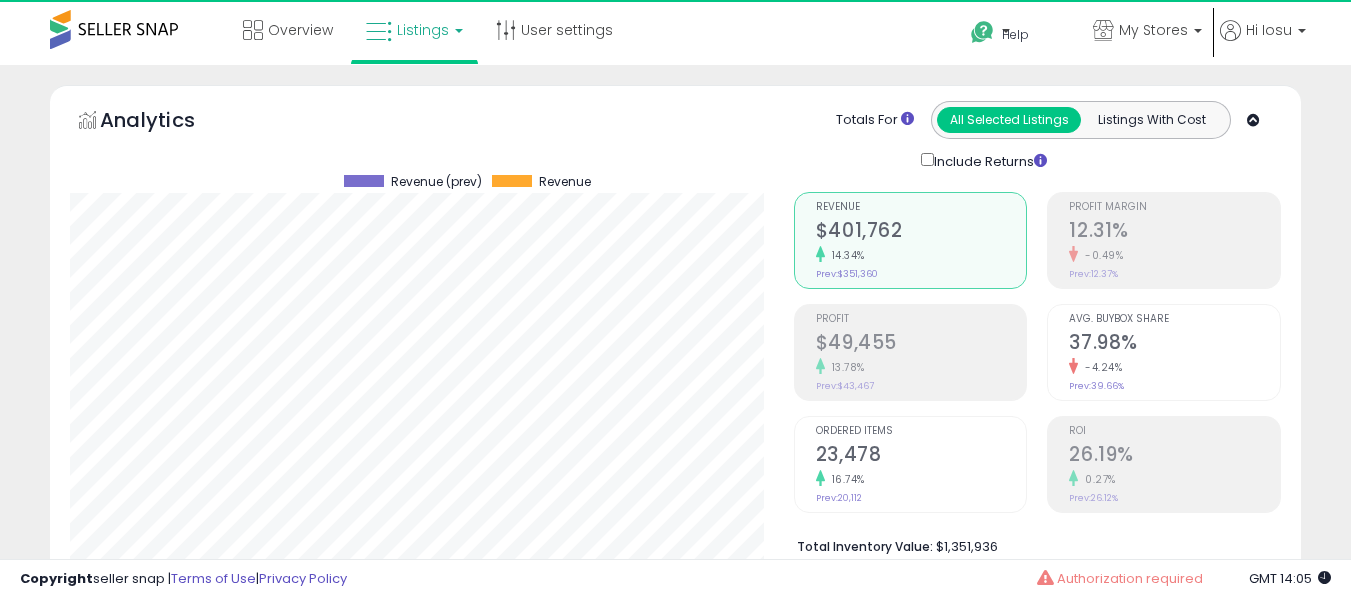 scroll, scrollTop: 999590, scrollLeft: 999276, axis: both 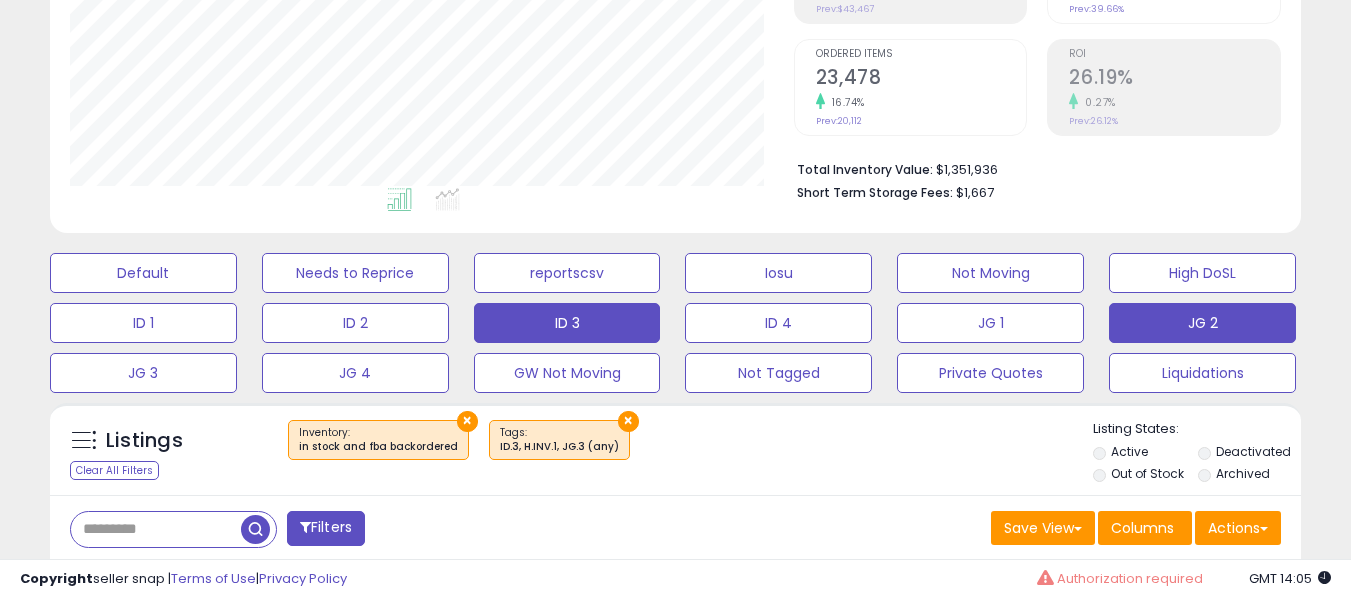 click on "JG 2" at bounding box center [143, 273] 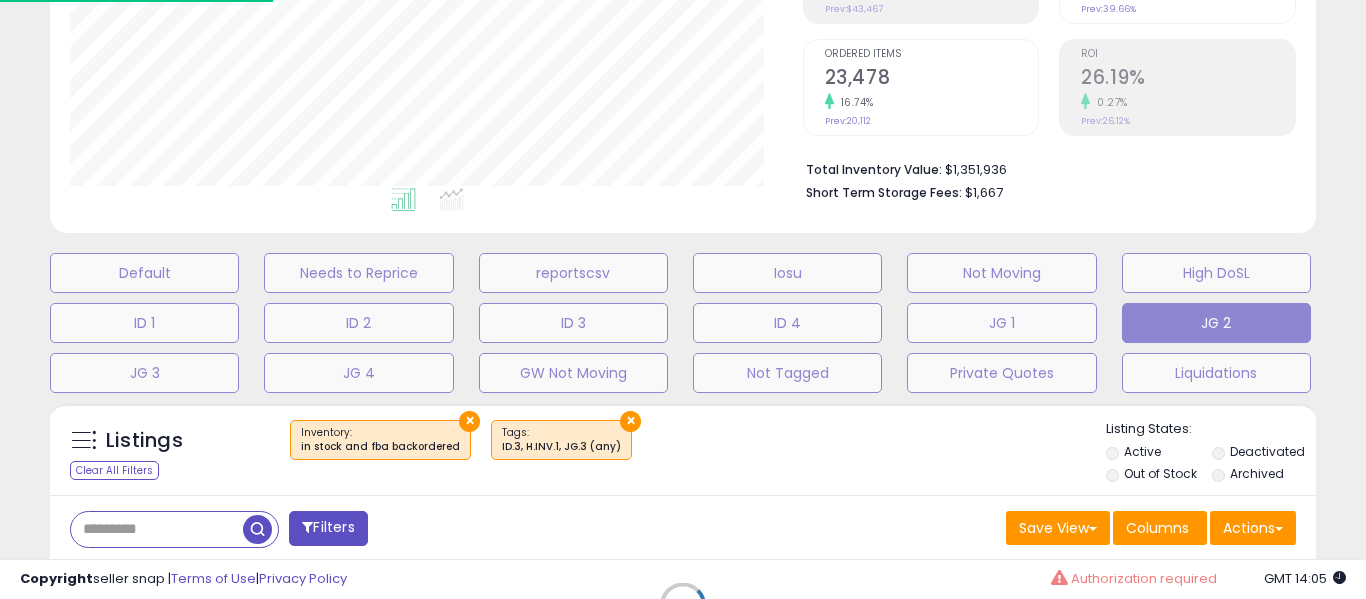 scroll, scrollTop: 999590, scrollLeft: 999267, axis: both 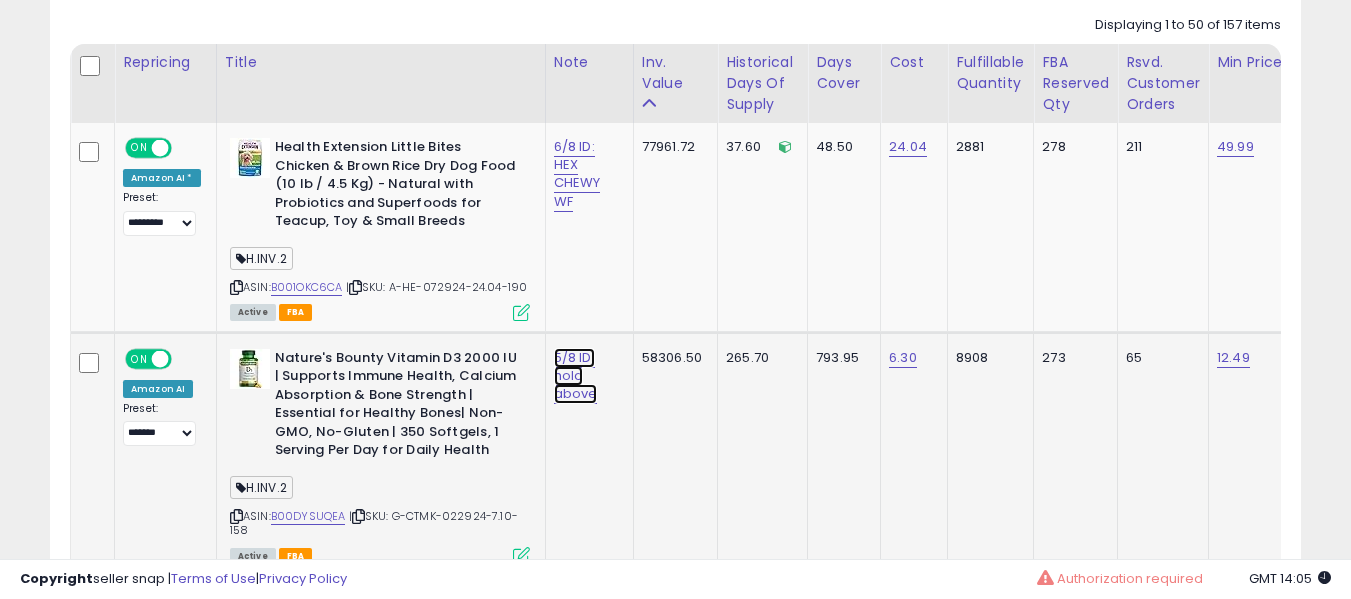click on "5/8 ID: hold above" at bounding box center (577, 174) 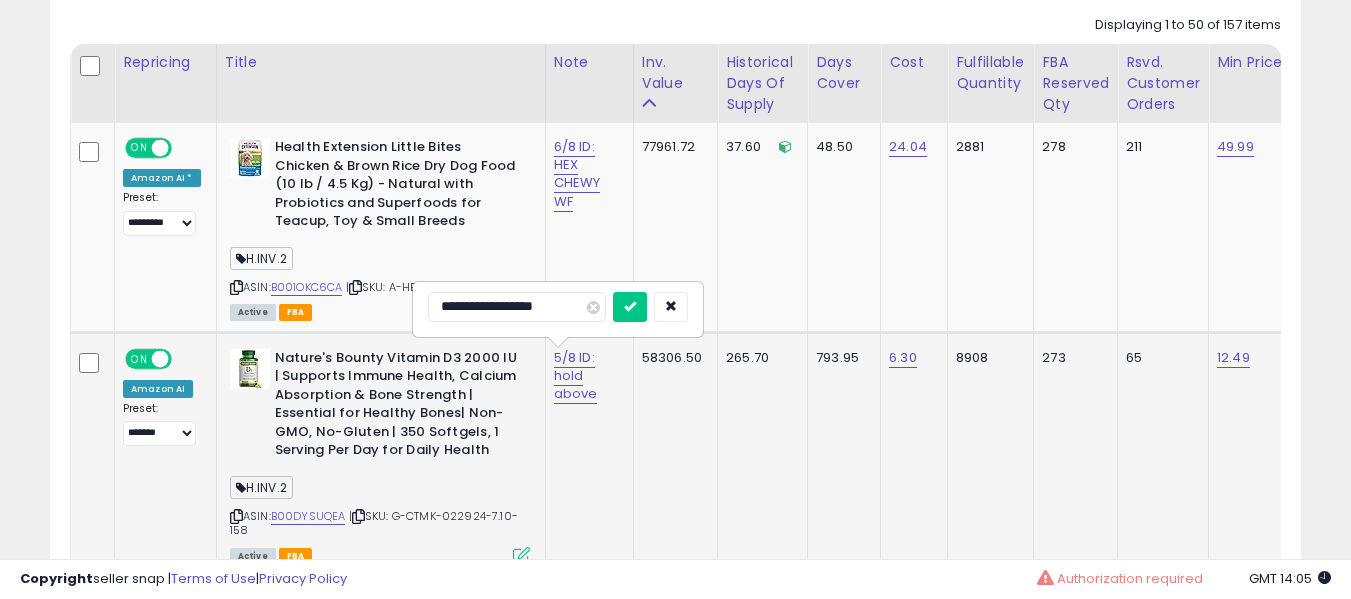 scroll, scrollTop: 1177, scrollLeft: 0, axis: vertical 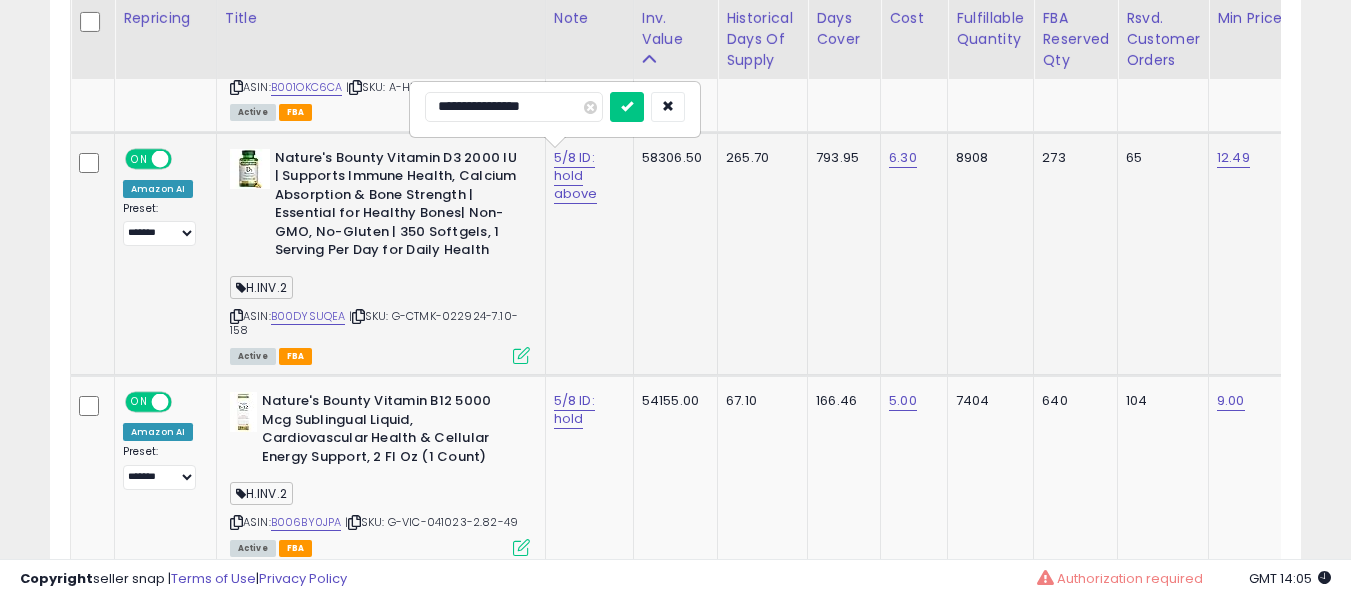 type on "**********" 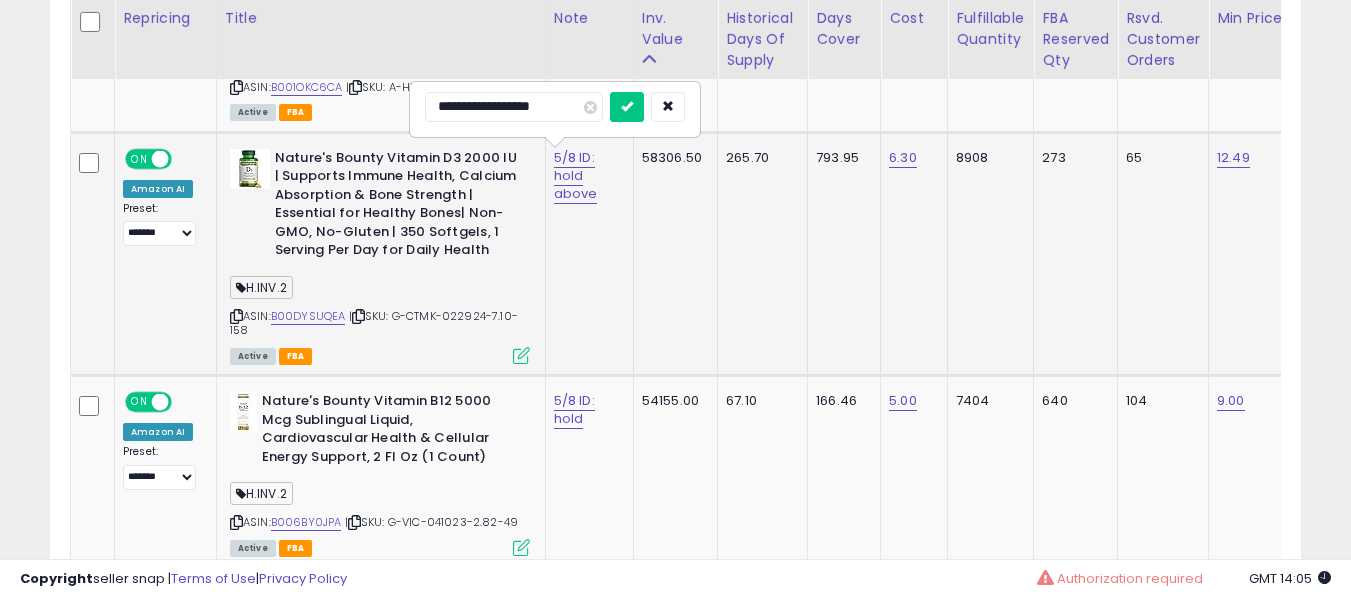 click at bounding box center (627, 107) 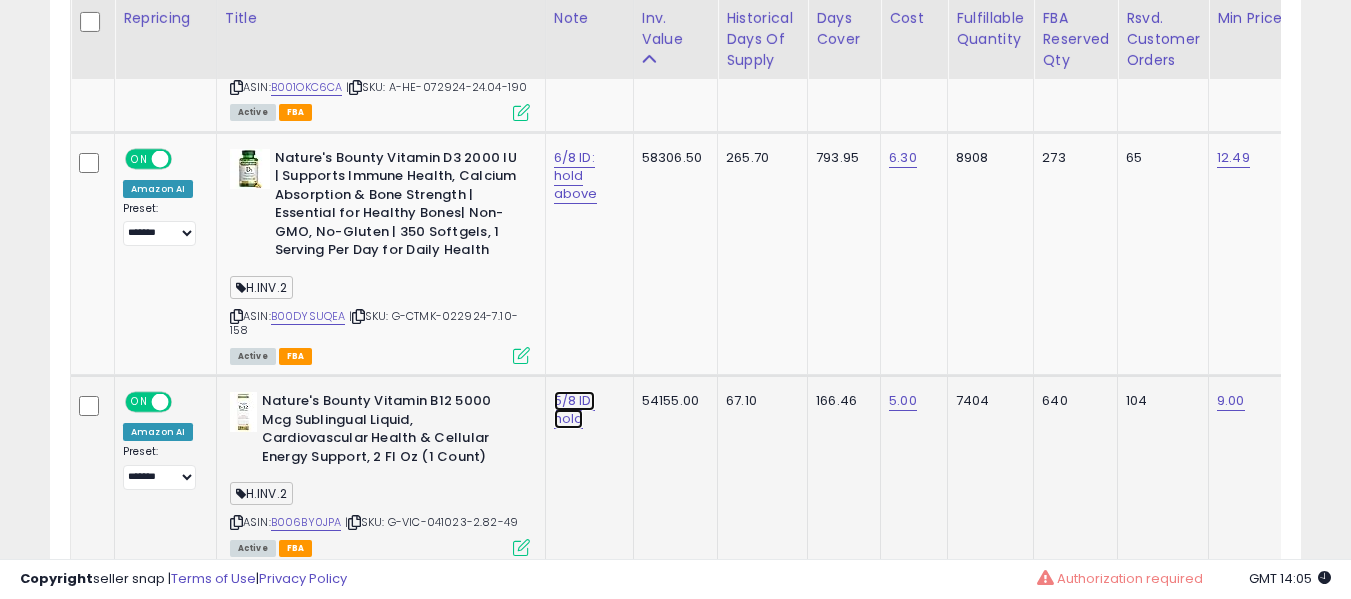 click on "5/8 ID: hold" at bounding box center (577, -26) 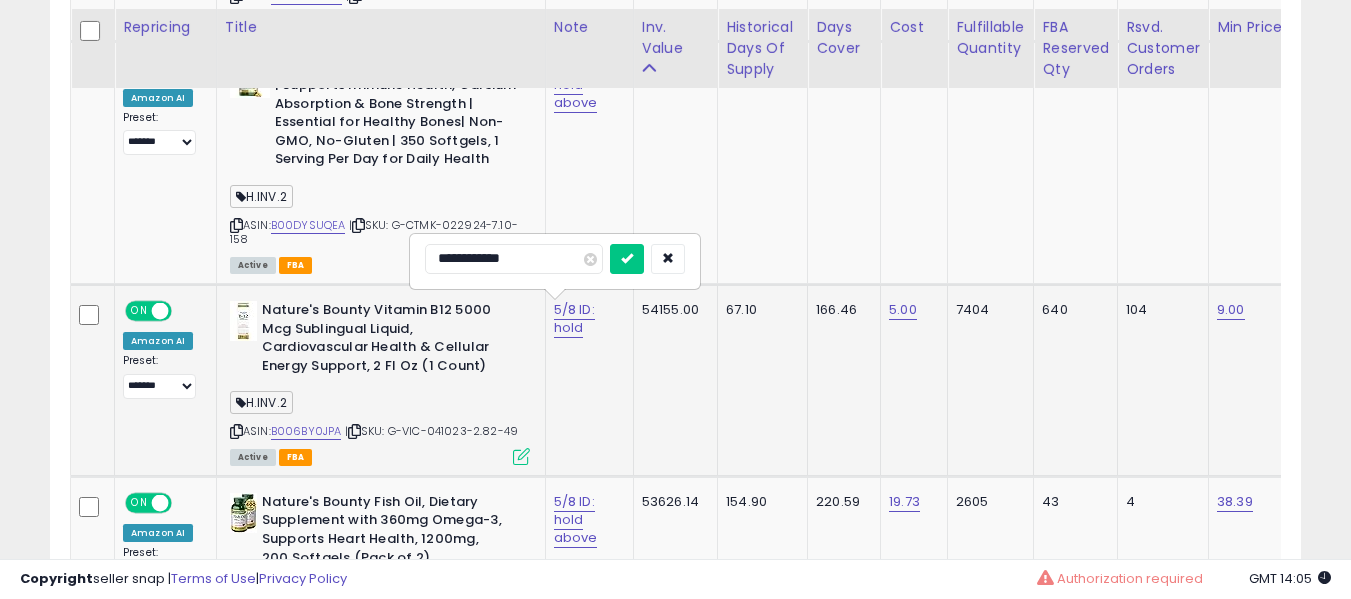 scroll, scrollTop: 1277, scrollLeft: 0, axis: vertical 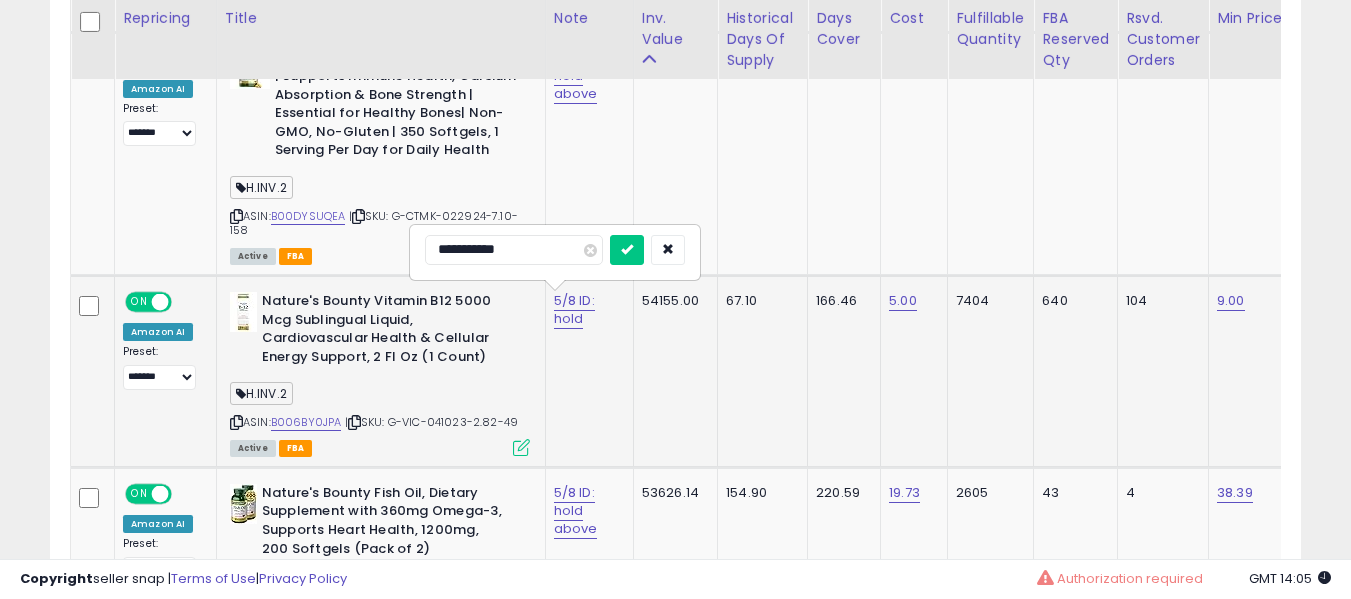 type on "**********" 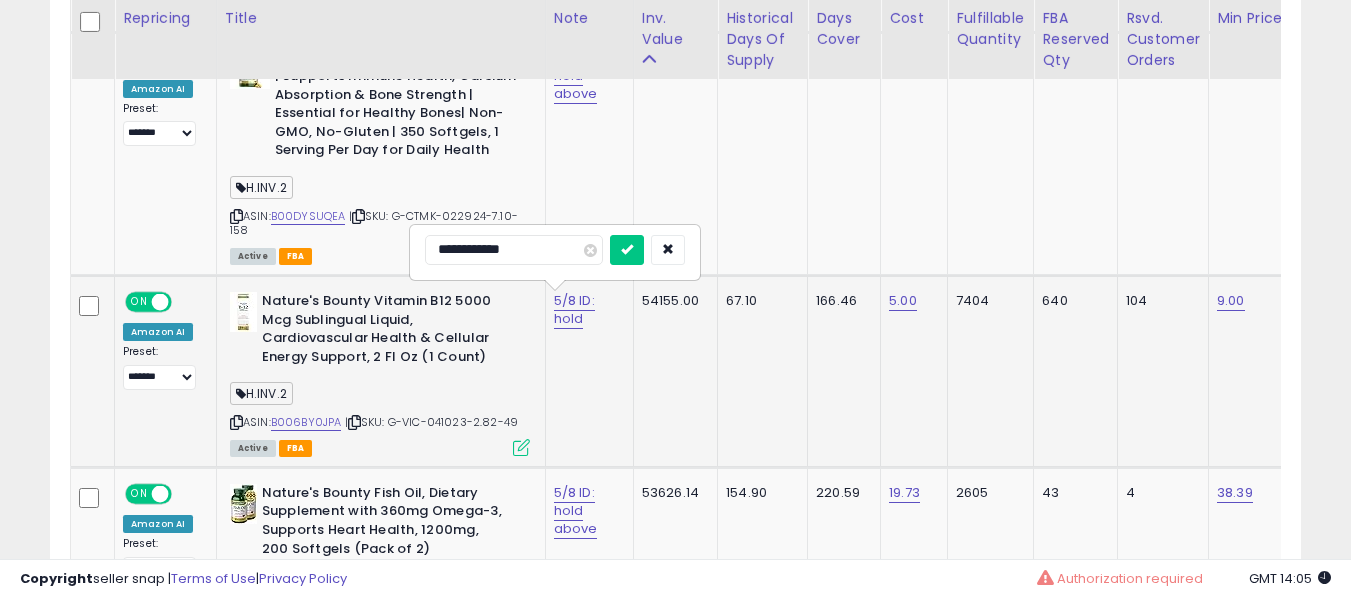 click at bounding box center [627, 250] 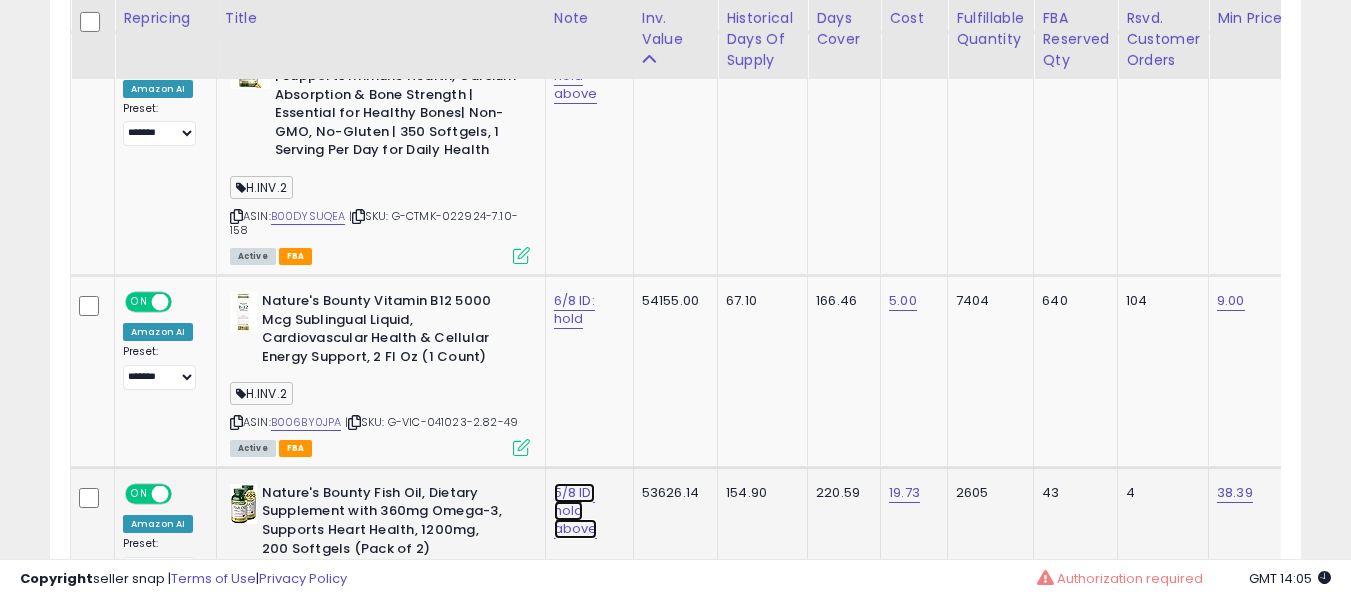 click on "5/8 ID: hold above" at bounding box center (577, -126) 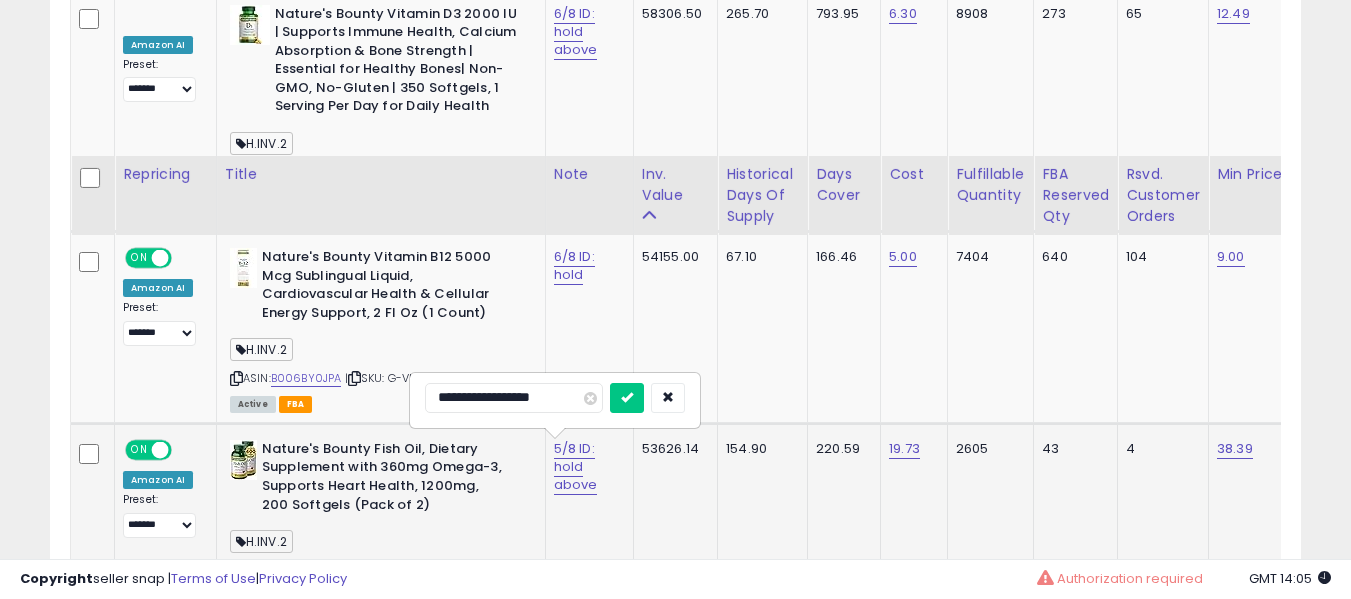scroll, scrollTop: 1477, scrollLeft: 0, axis: vertical 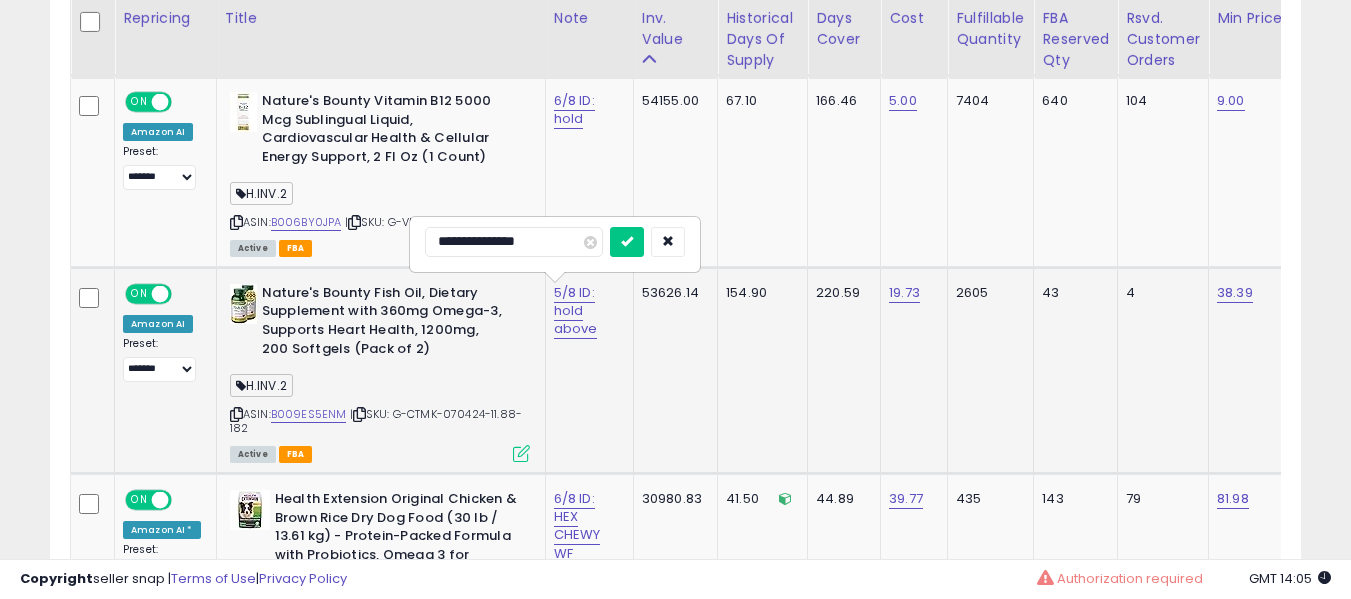 type on "**********" 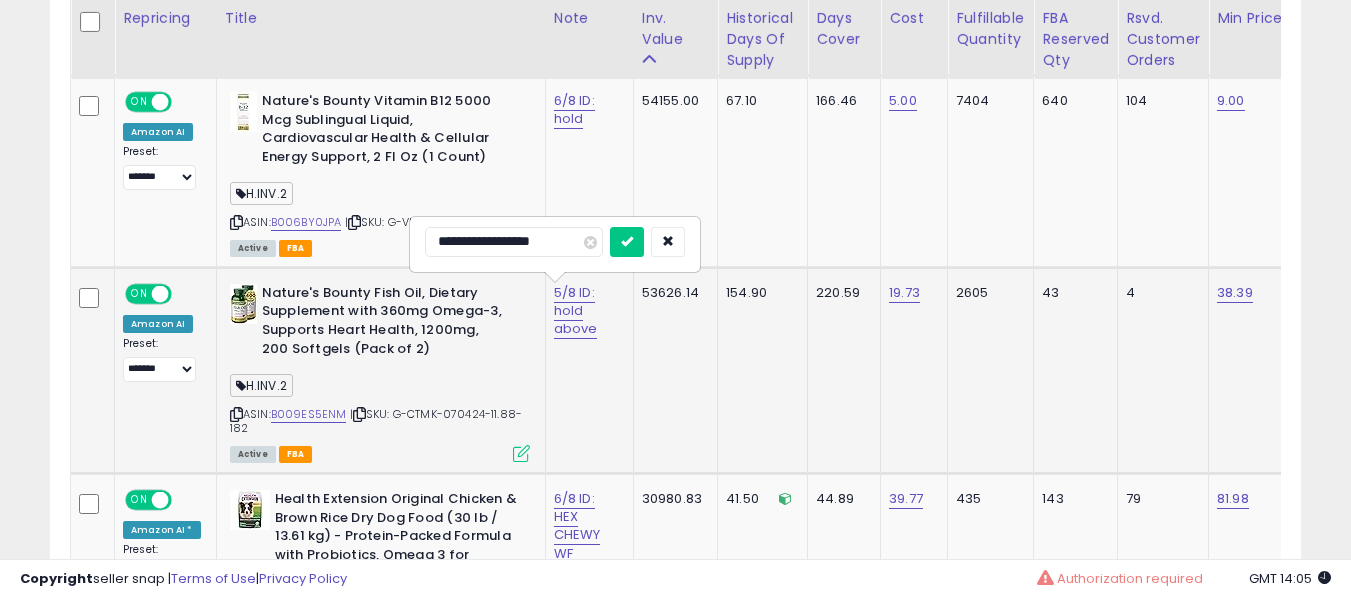 click at bounding box center [627, 242] 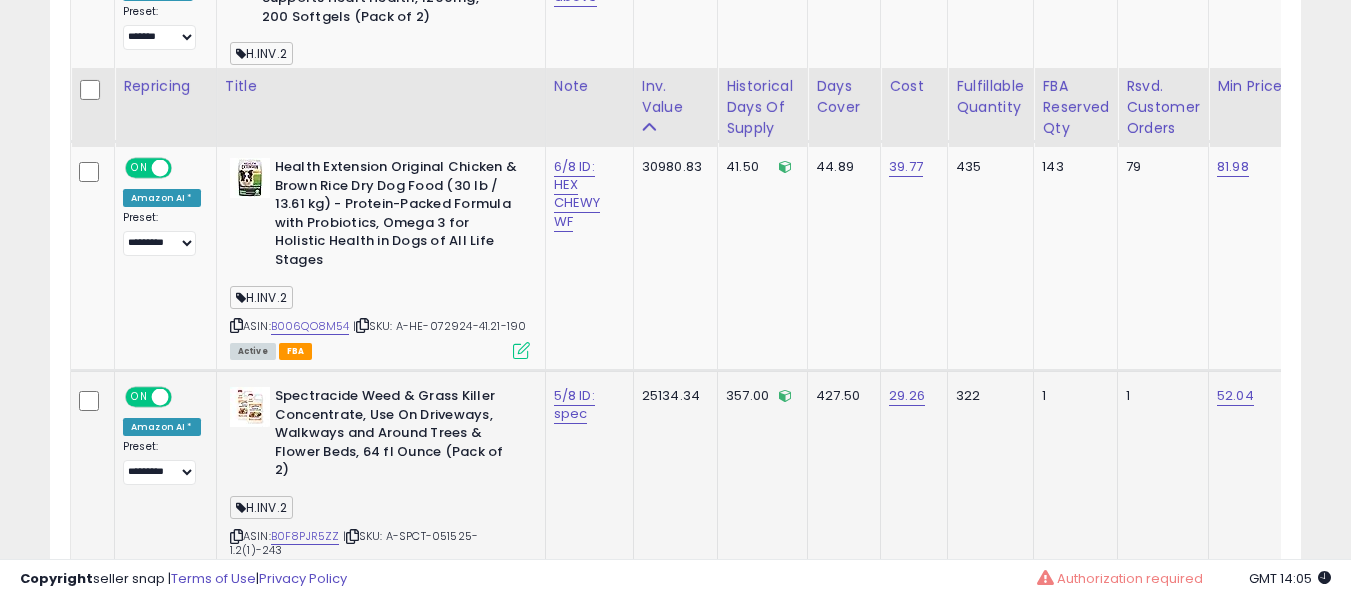 scroll, scrollTop: 1877, scrollLeft: 0, axis: vertical 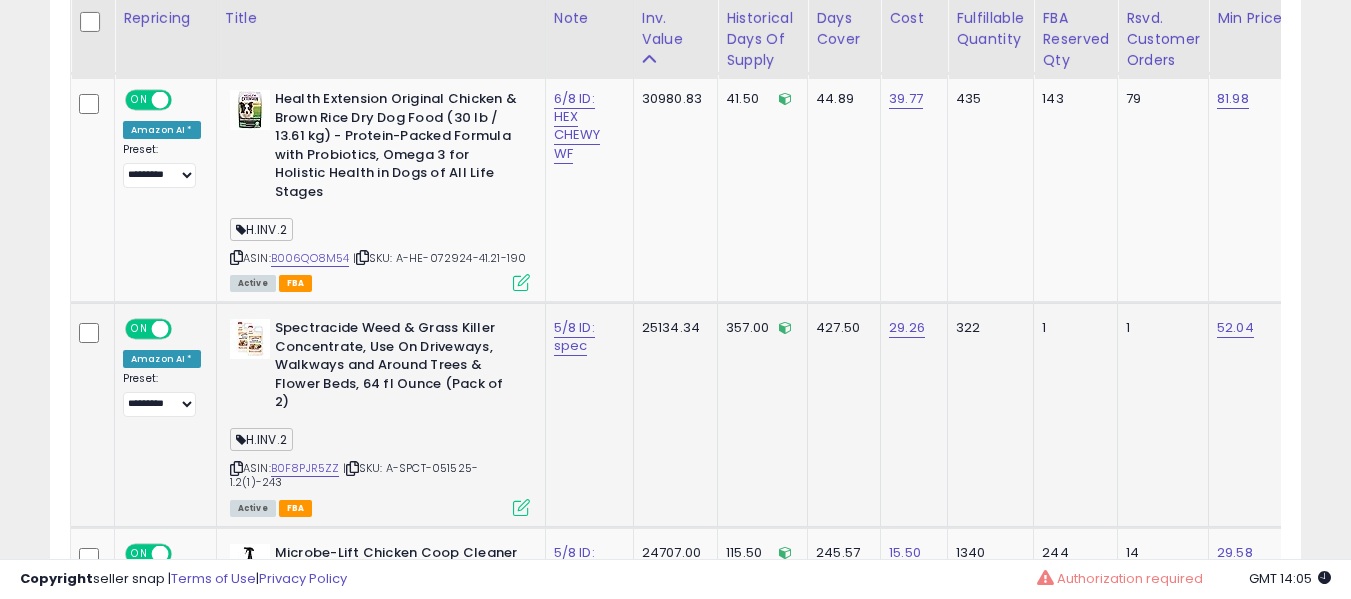 click on "5/8 ID: spec" 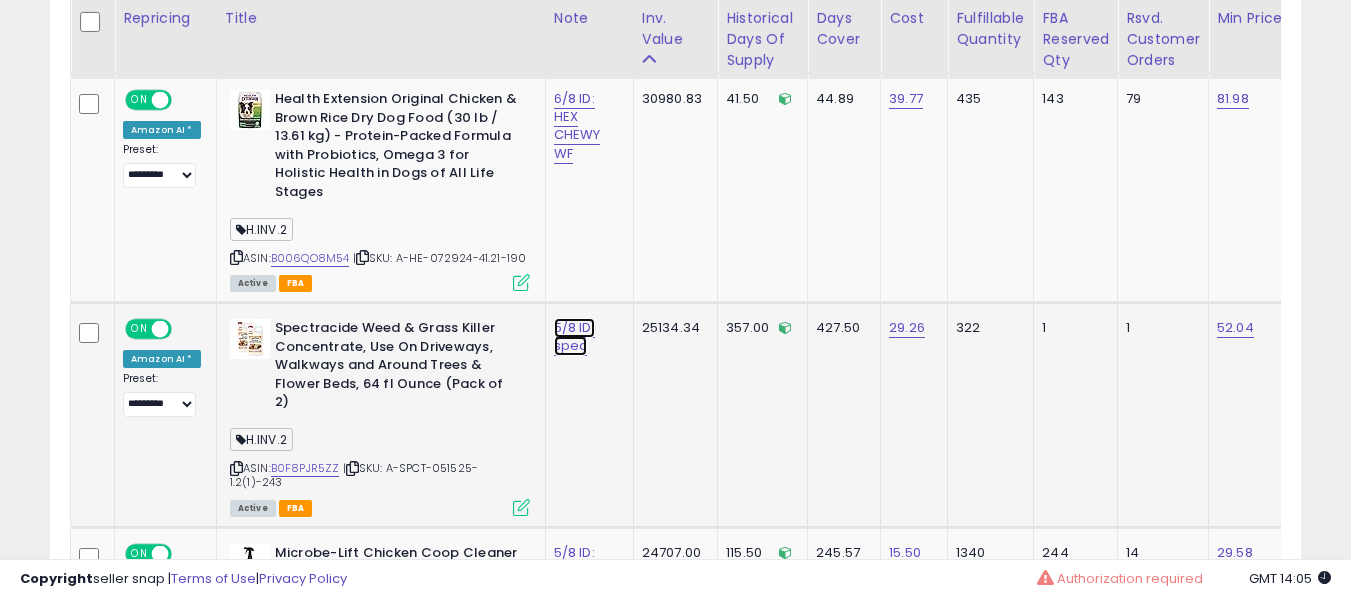 click on "5/8 ID: spec" at bounding box center (577, -726) 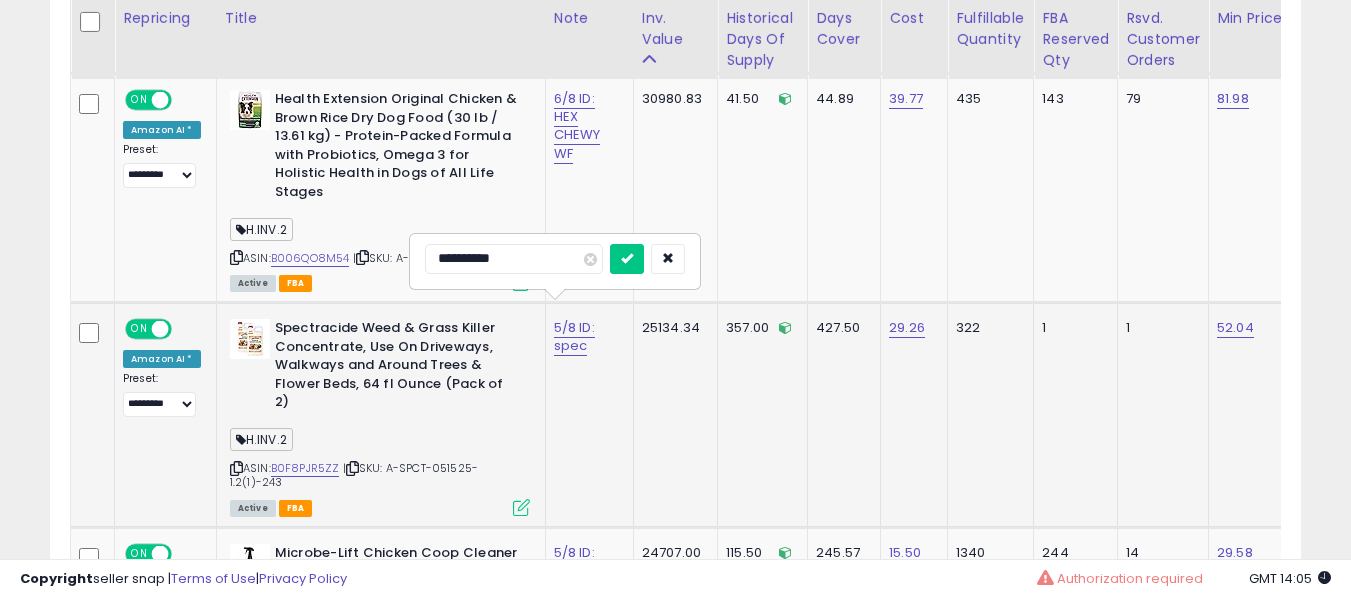 type on "**********" 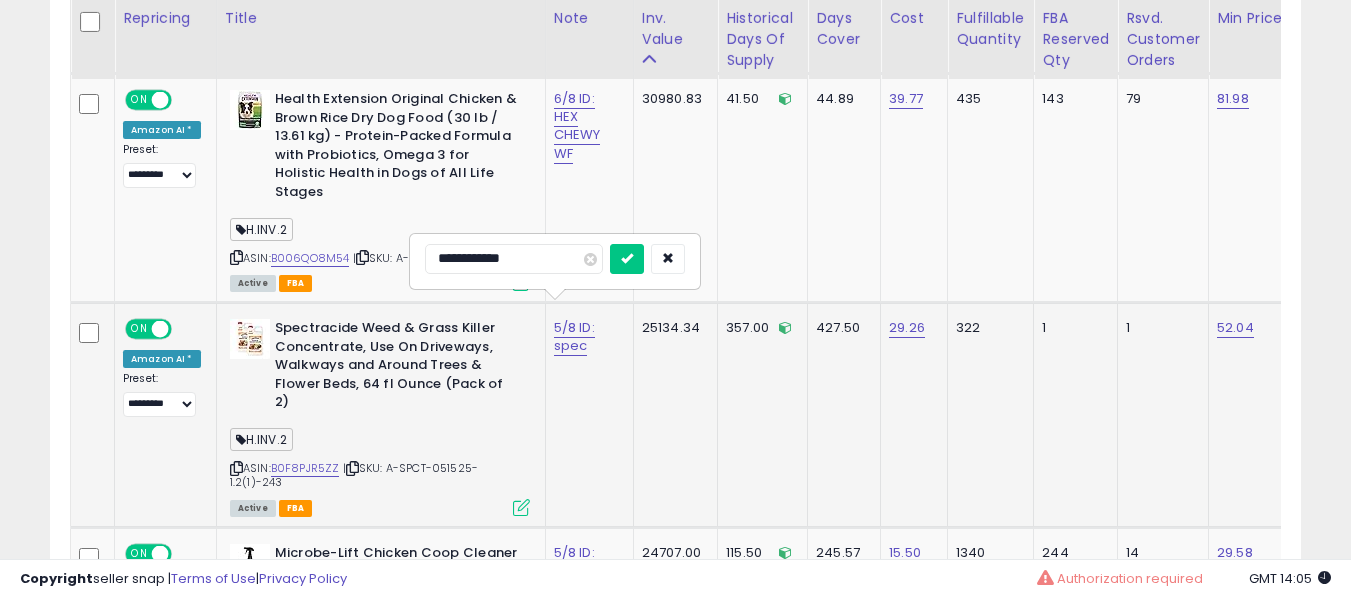 click at bounding box center [627, 259] 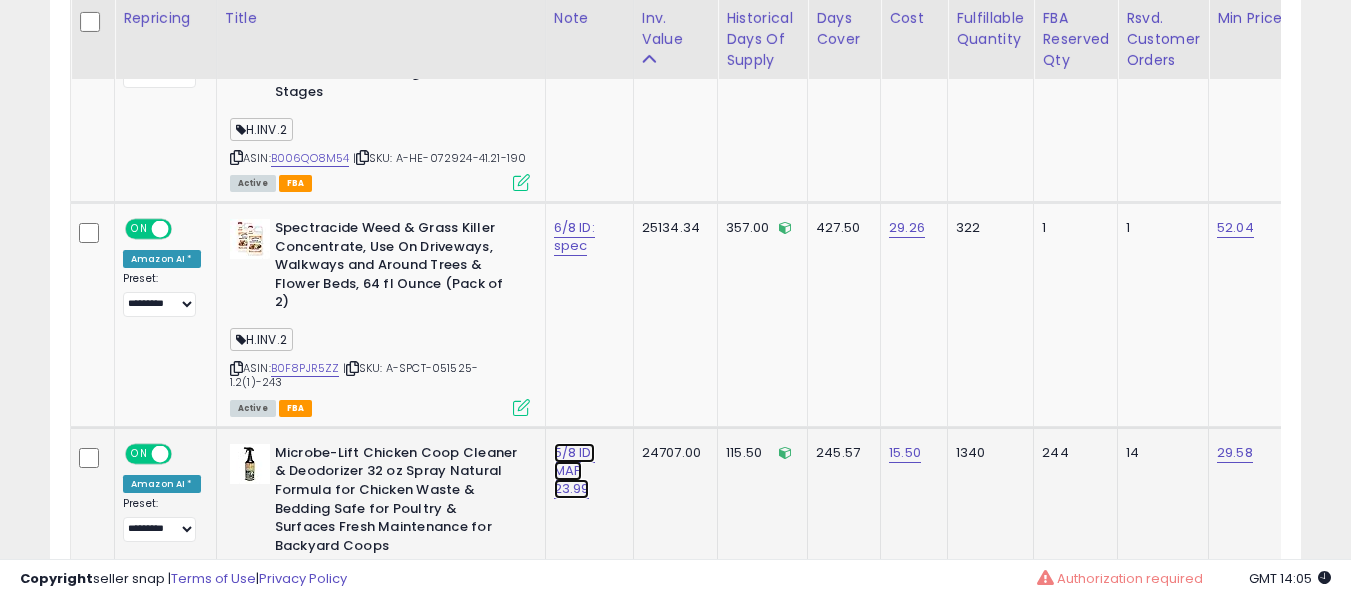 click on "5/8 ID: MAP 23.99" at bounding box center [577, -826] 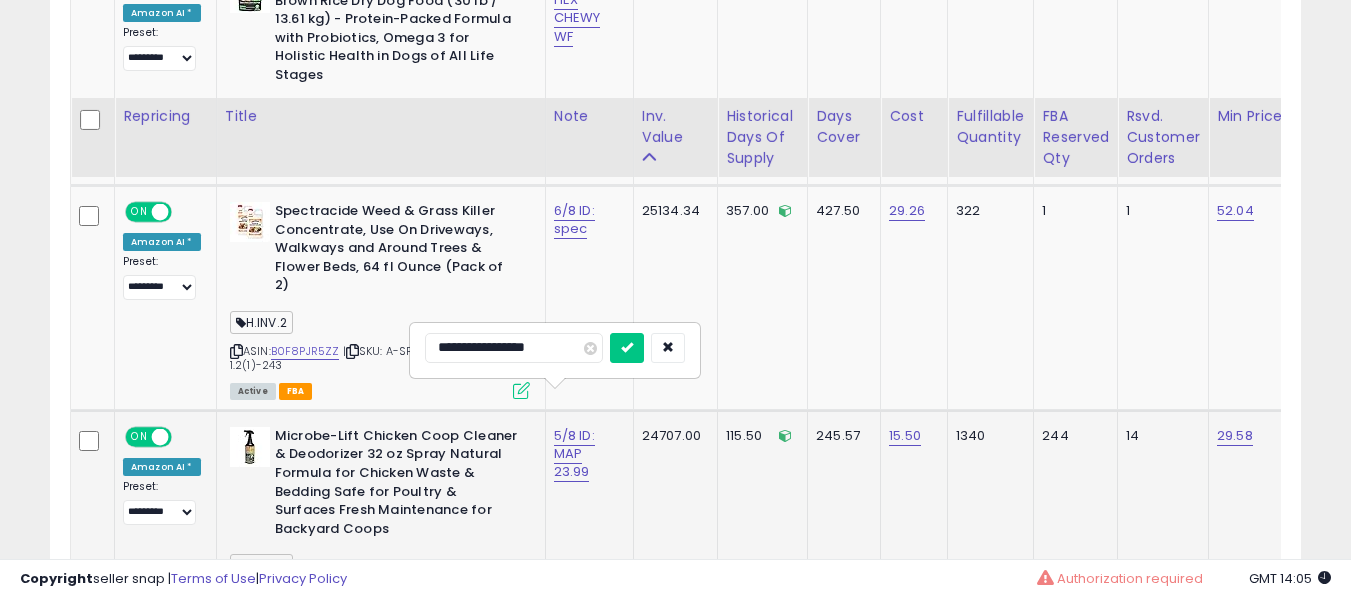 scroll, scrollTop: 2177, scrollLeft: 0, axis: vertical 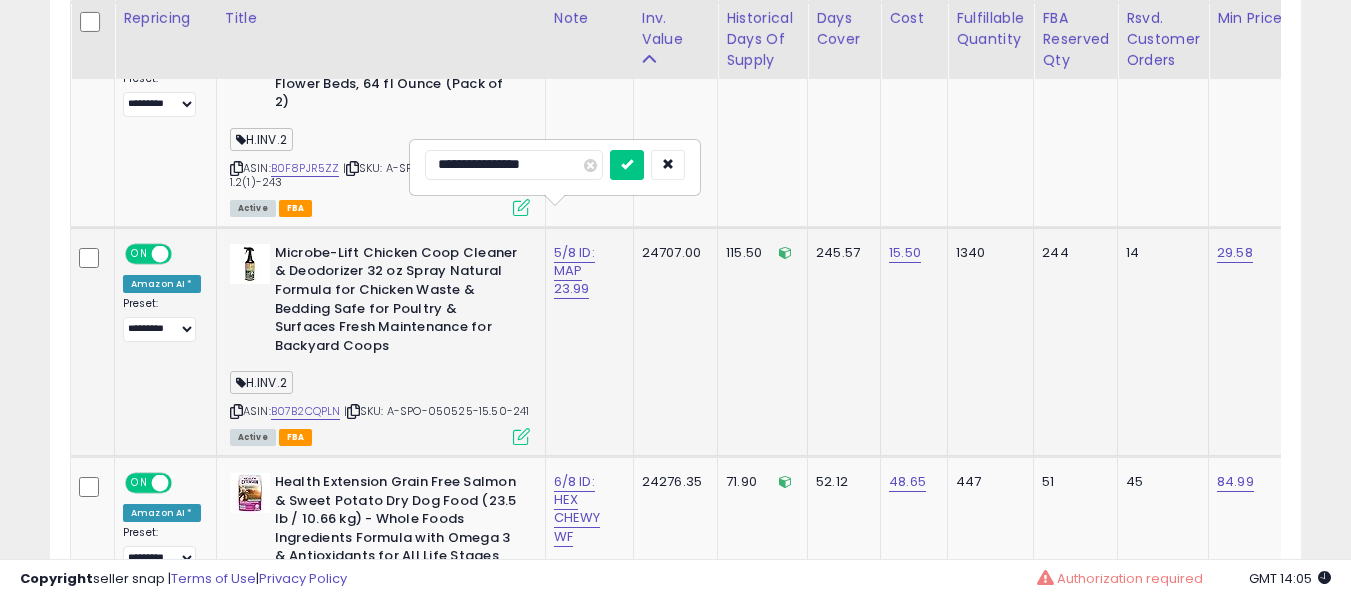 type on "**********" 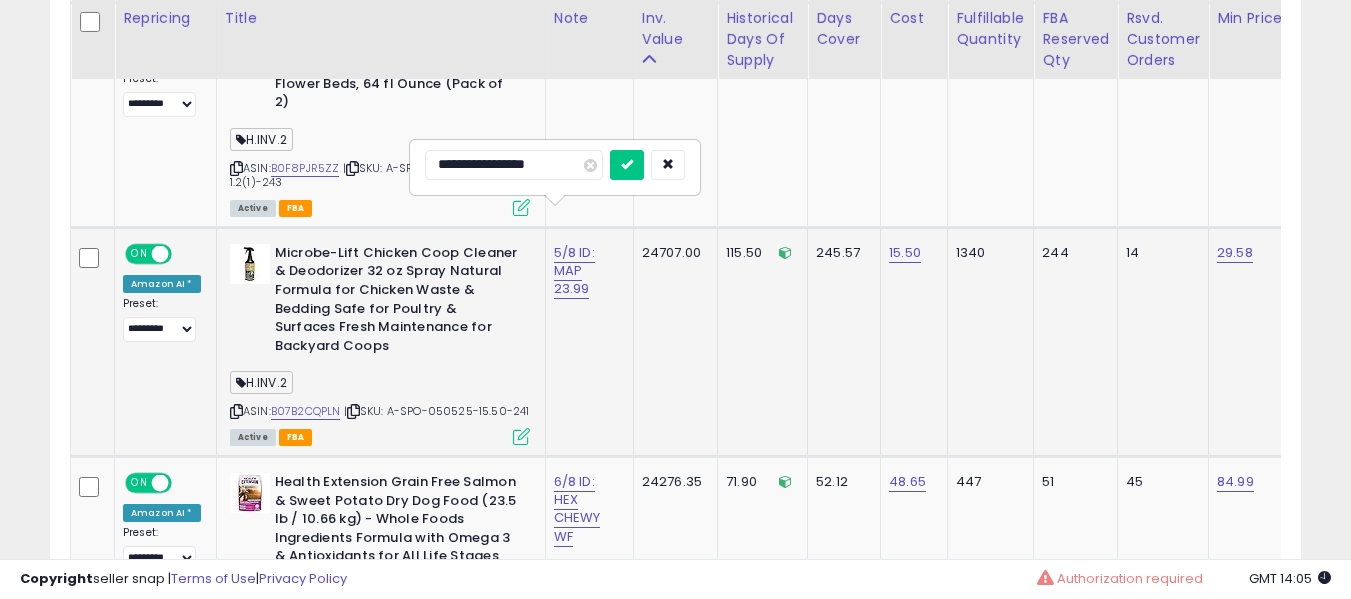 click at bounding box center [627, 165] 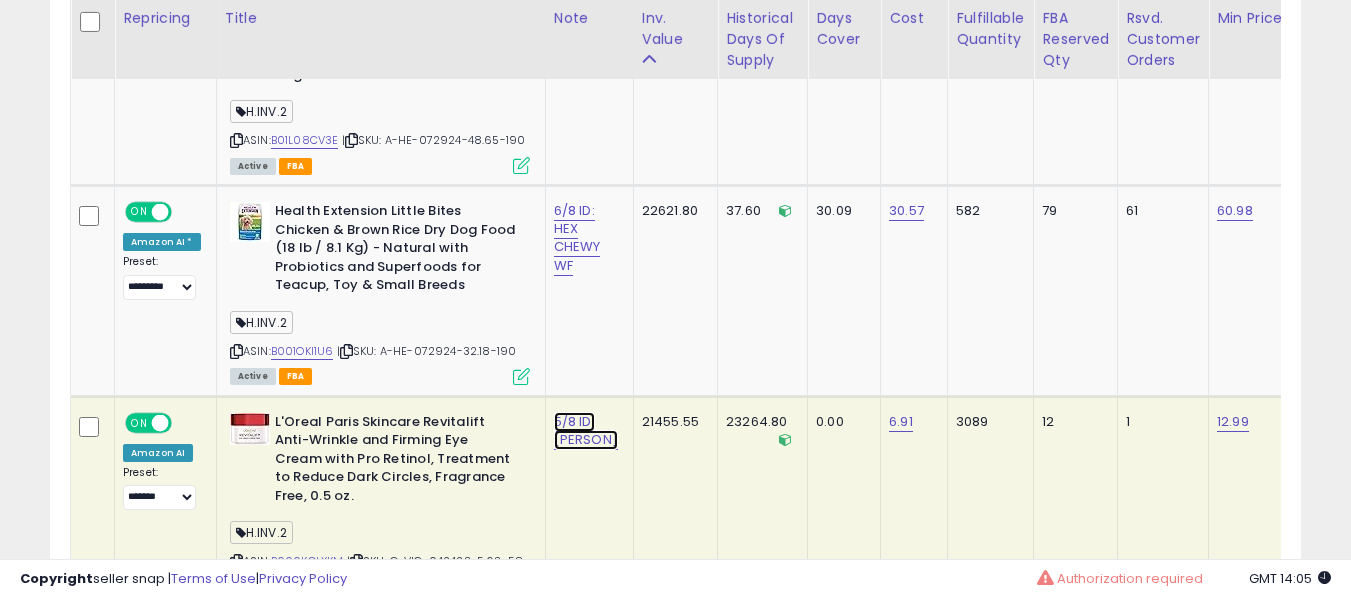click on "5/8 ID: [PERSON]" at bounding box center (586, 431) 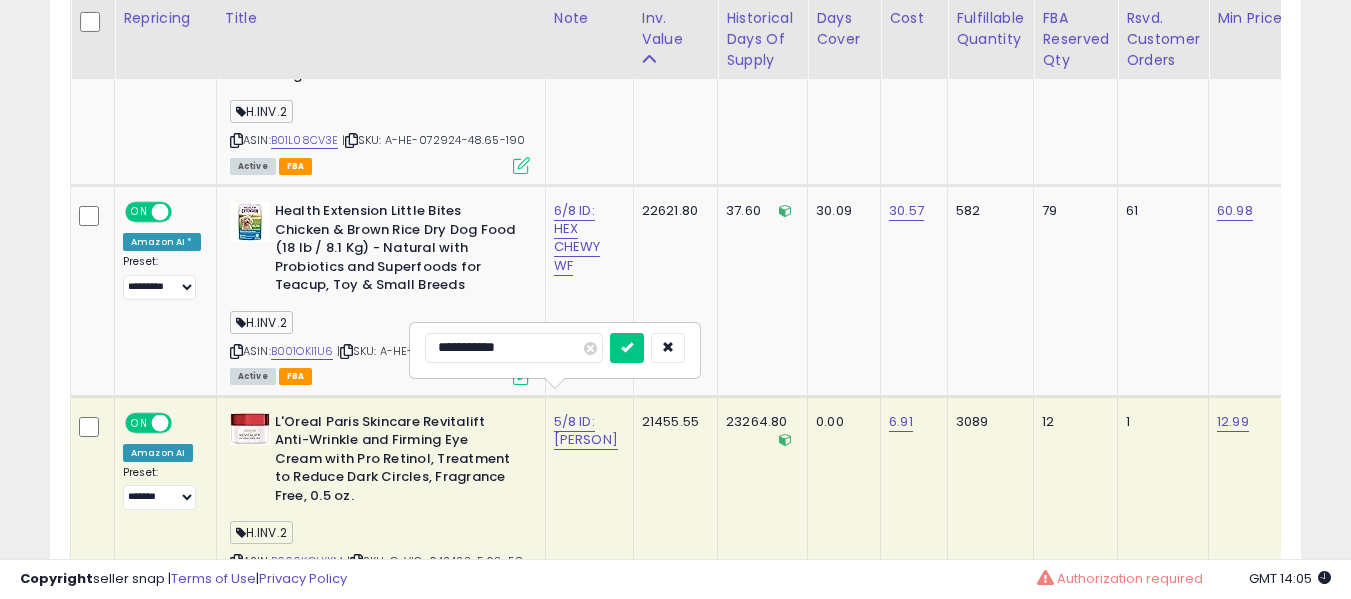 scroll, scrollTop: 2877, scrollLeft: 0, axis: vertical 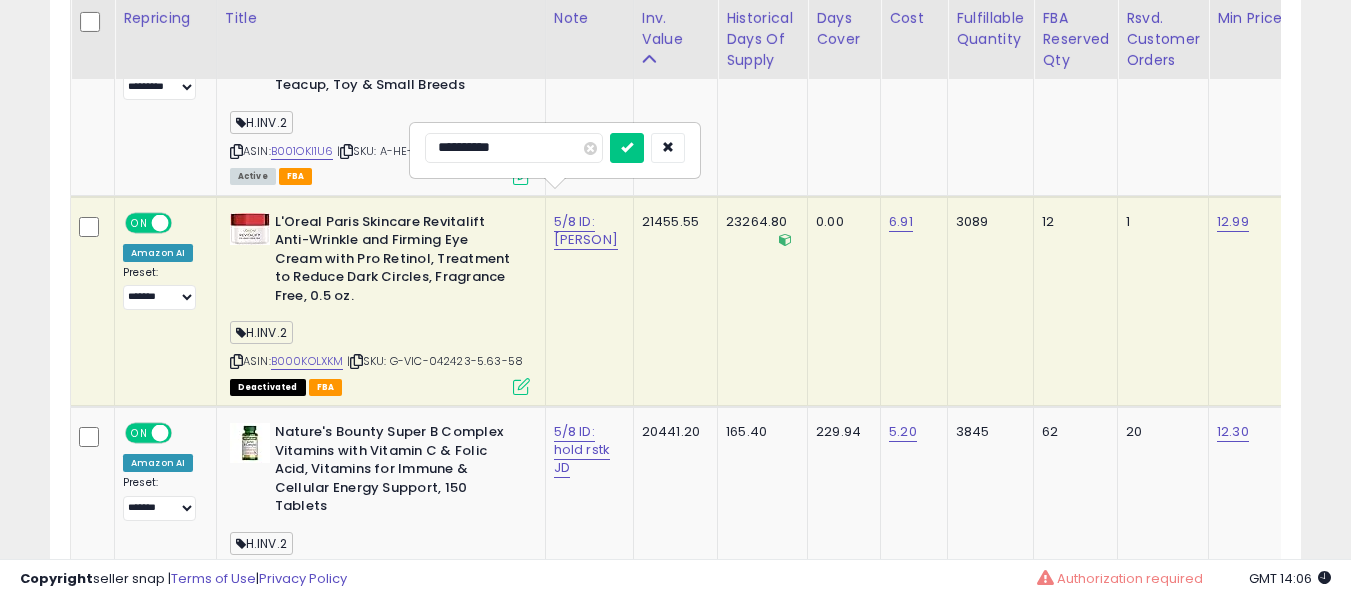 type on "**********" 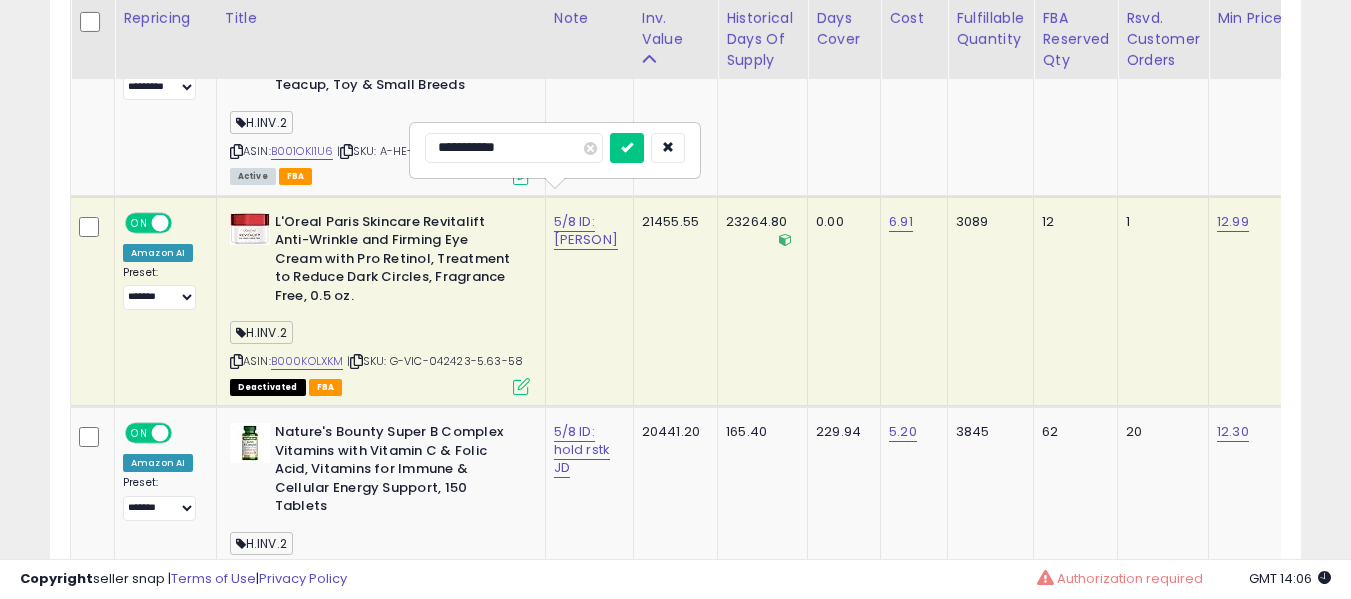 click at bounding box center [627, 148] 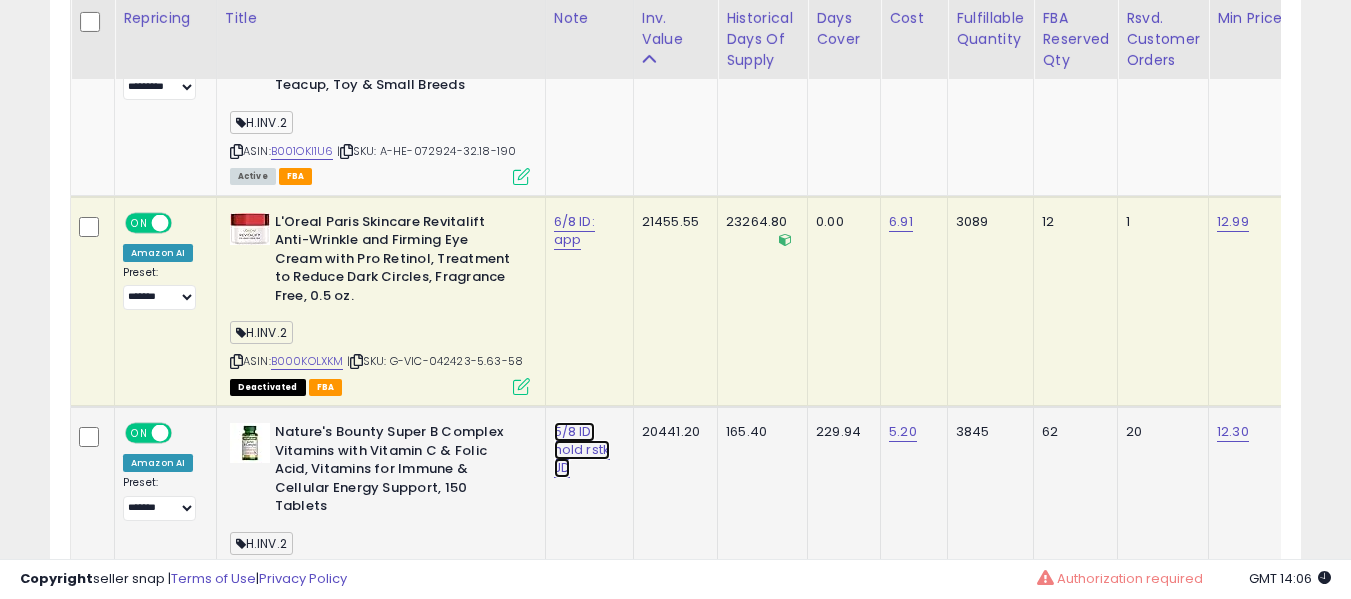 click on "5/8 ID: hold rstk JD" at bounding box center (577, -1726) 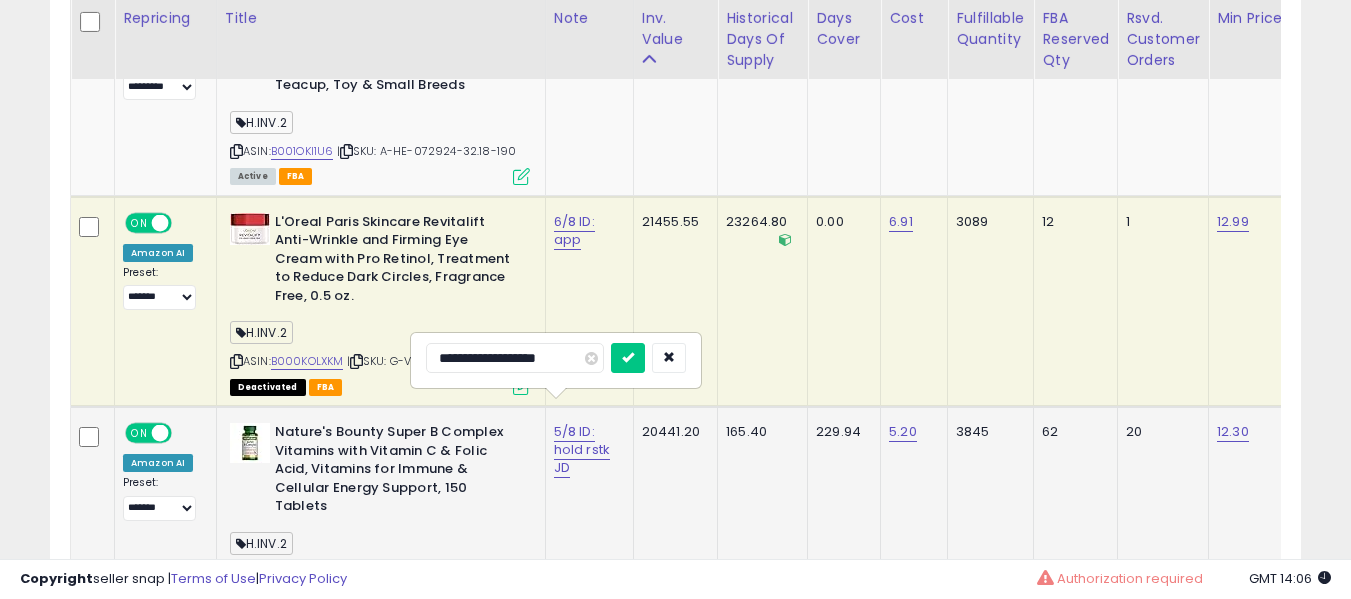 type on "**********" 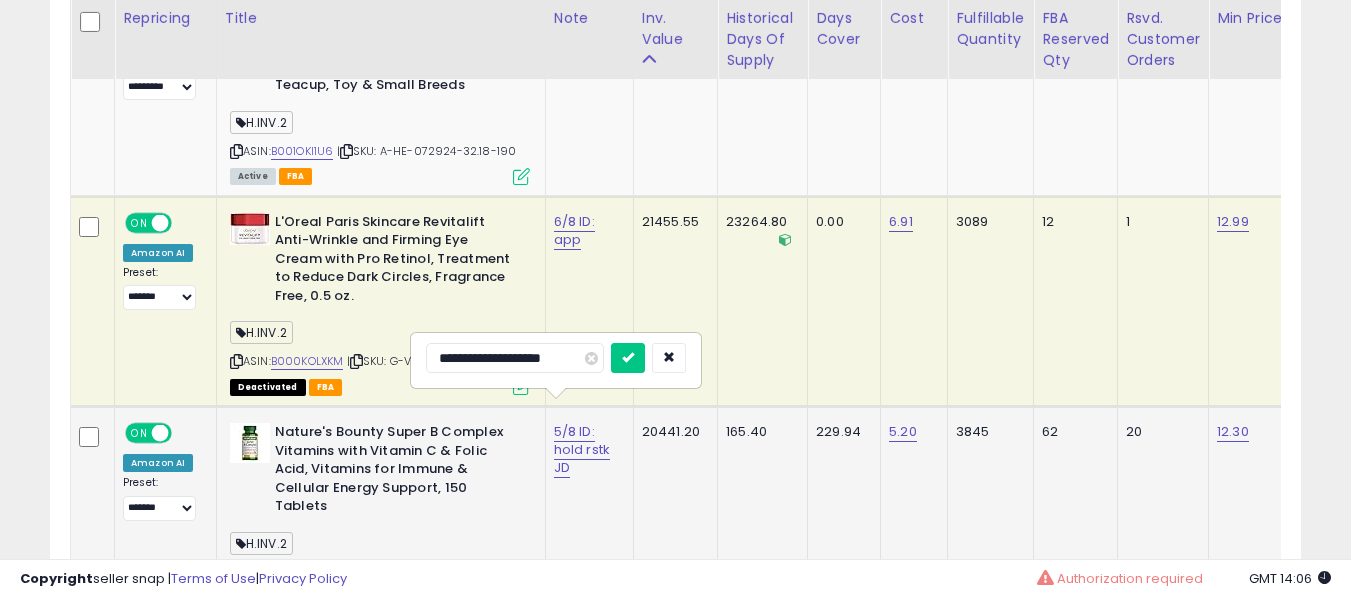 click at bounding box center [628, 358] 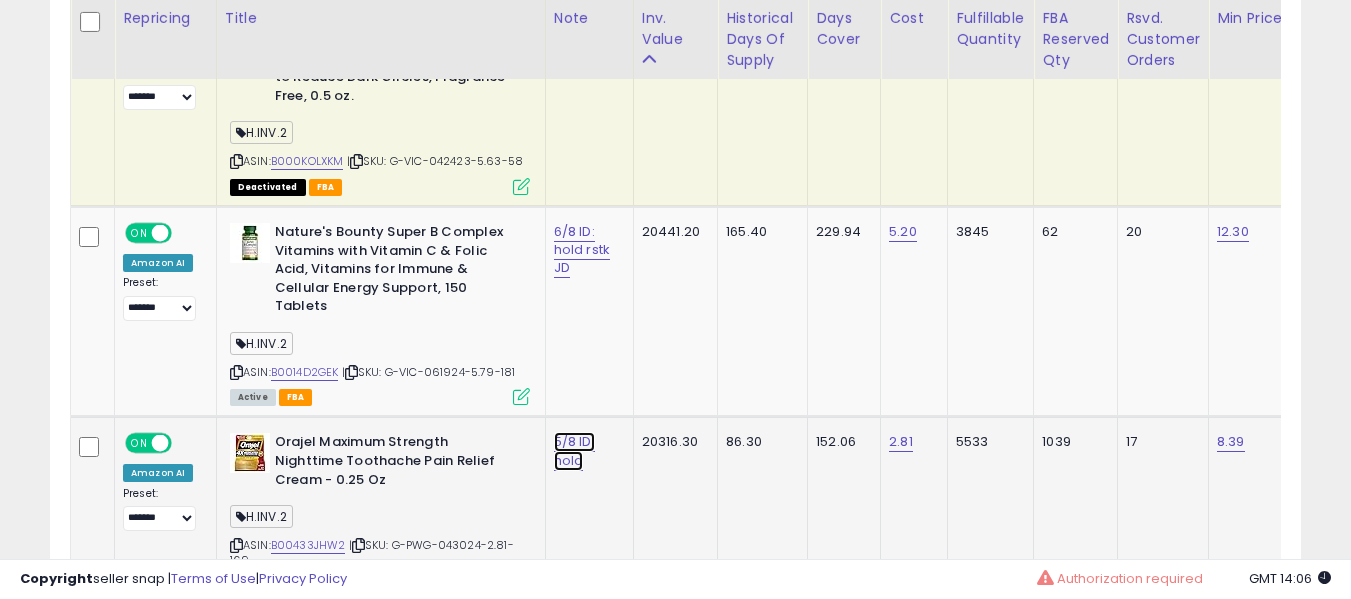 click on "5/8 ID: hold" at bounding box center (577, -1926) 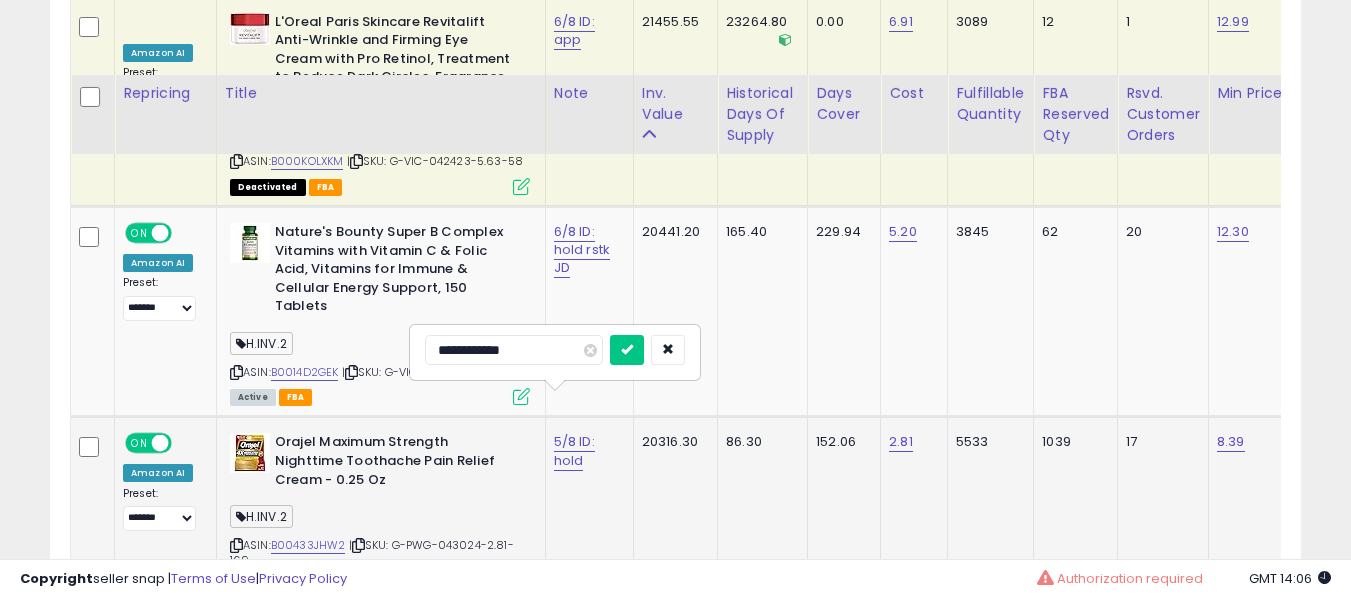 scroll, scrollTop: 3277, scrollLeft: 0, axis: vertical 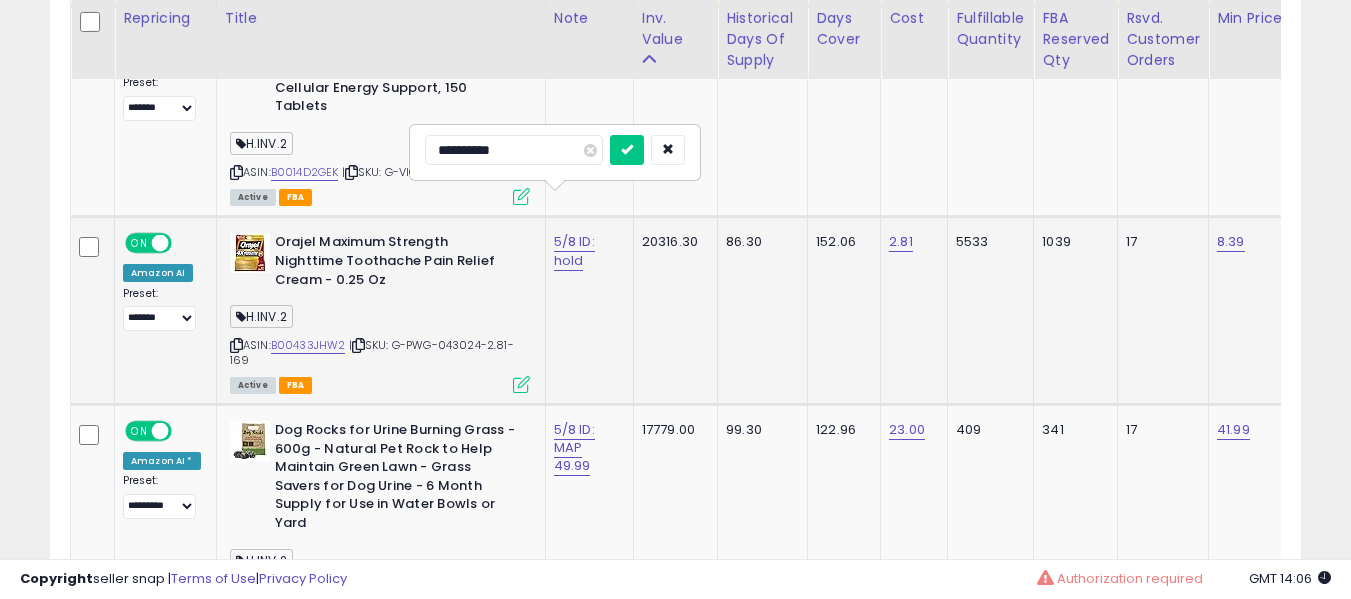 type on "**********" 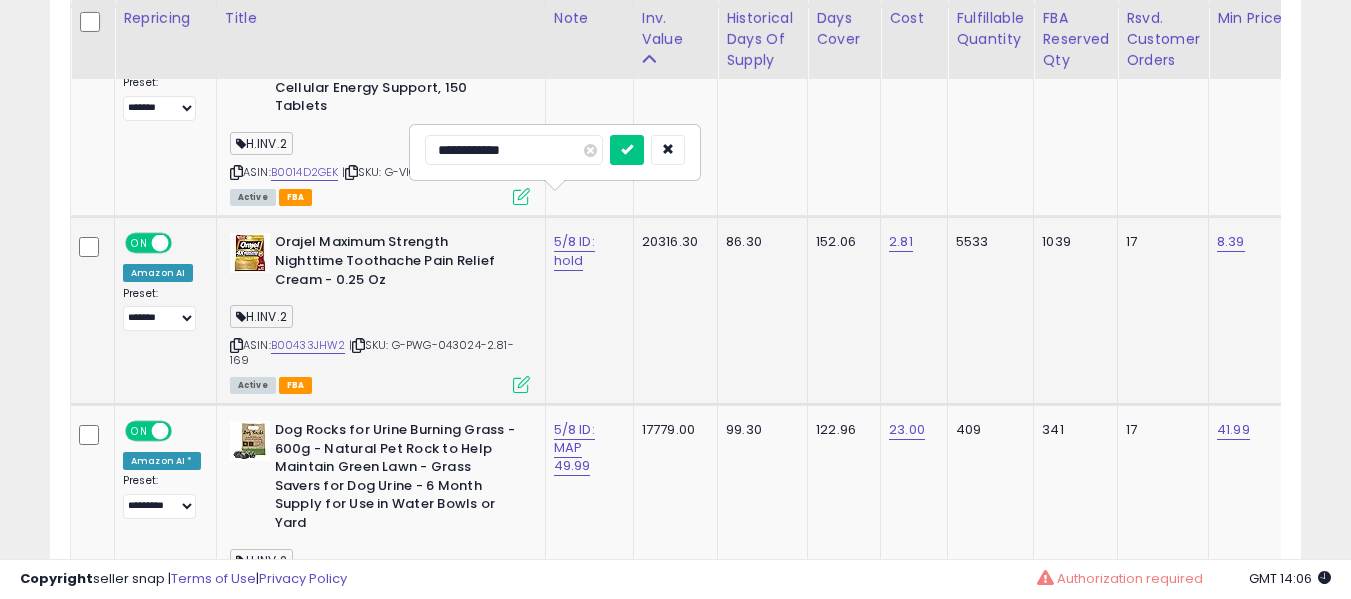 click at bounding box center [627, 150] 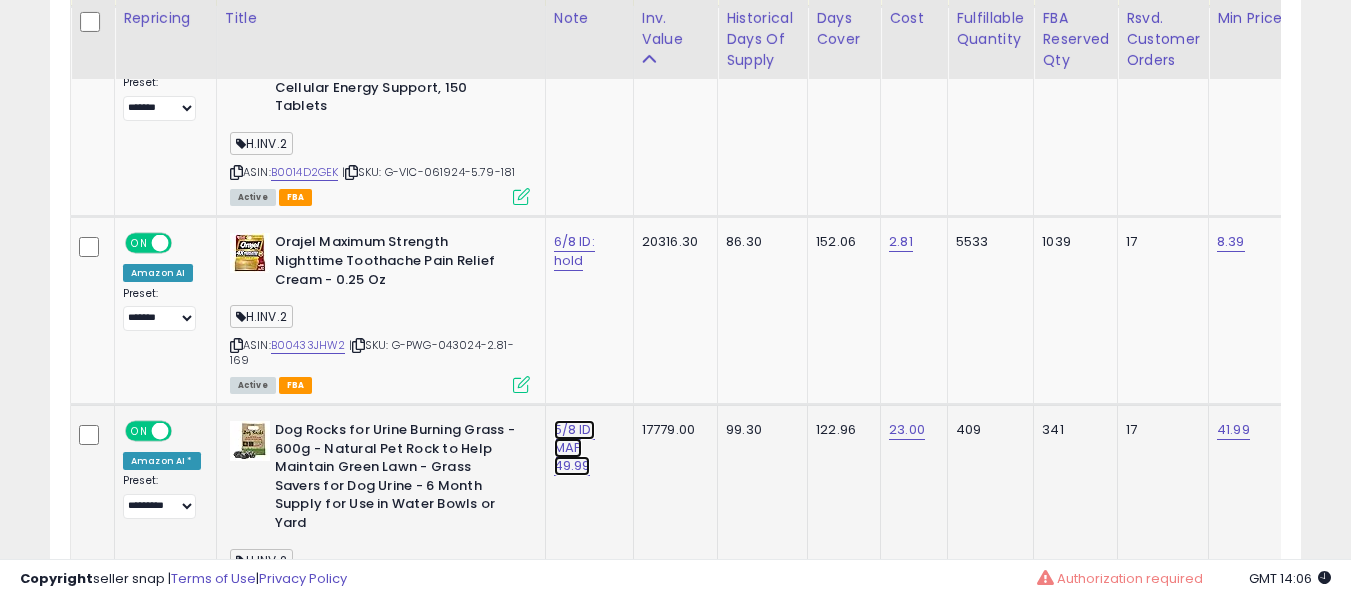 click on "5/8 ID: MAP 49.99" at bounding box center [577, -2126] 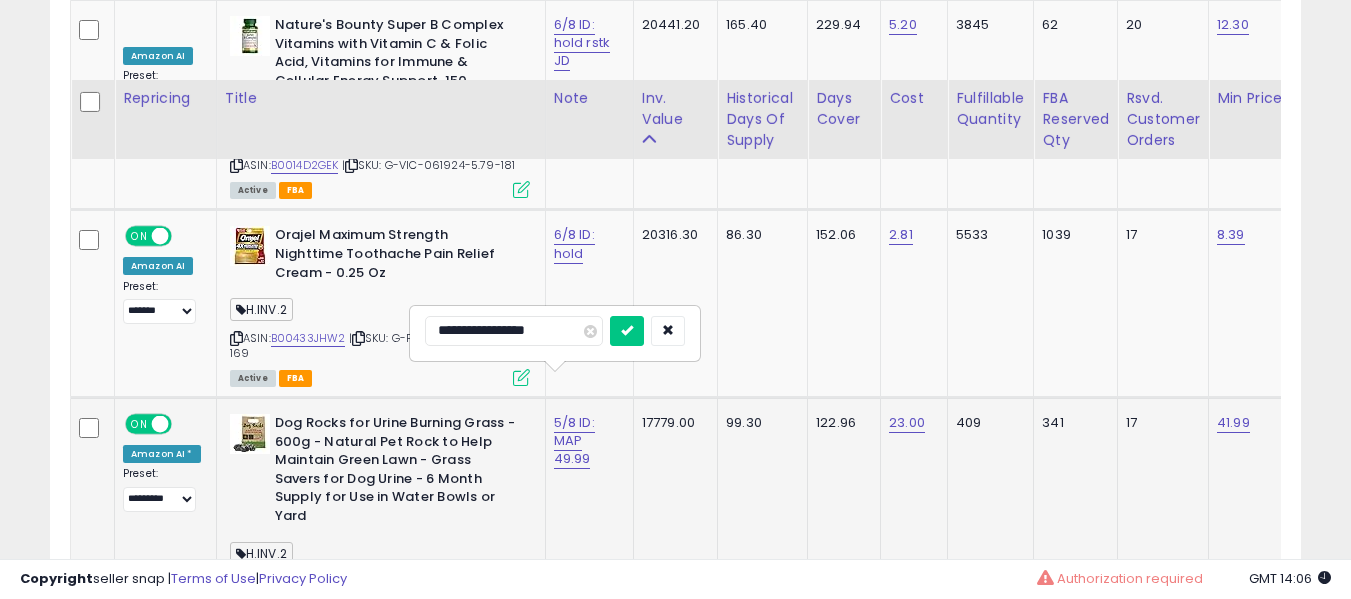 scroll, scrollTop: 3377, scrollLeft: 0, axis: vertical 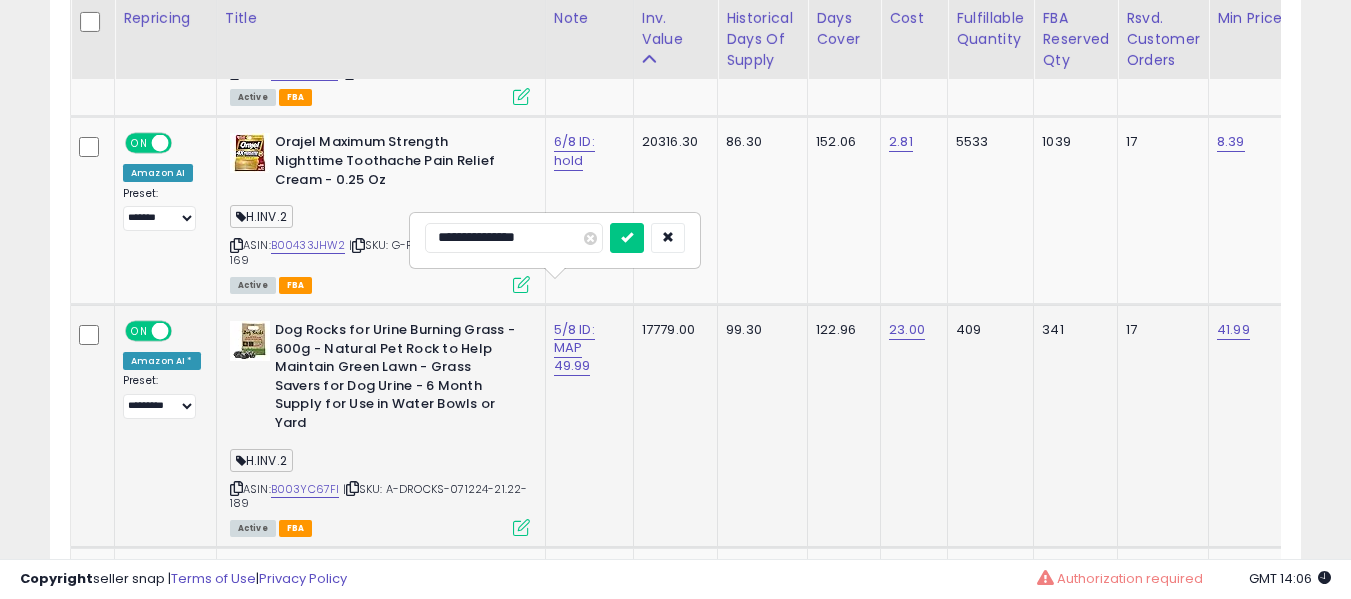 type on "**********" 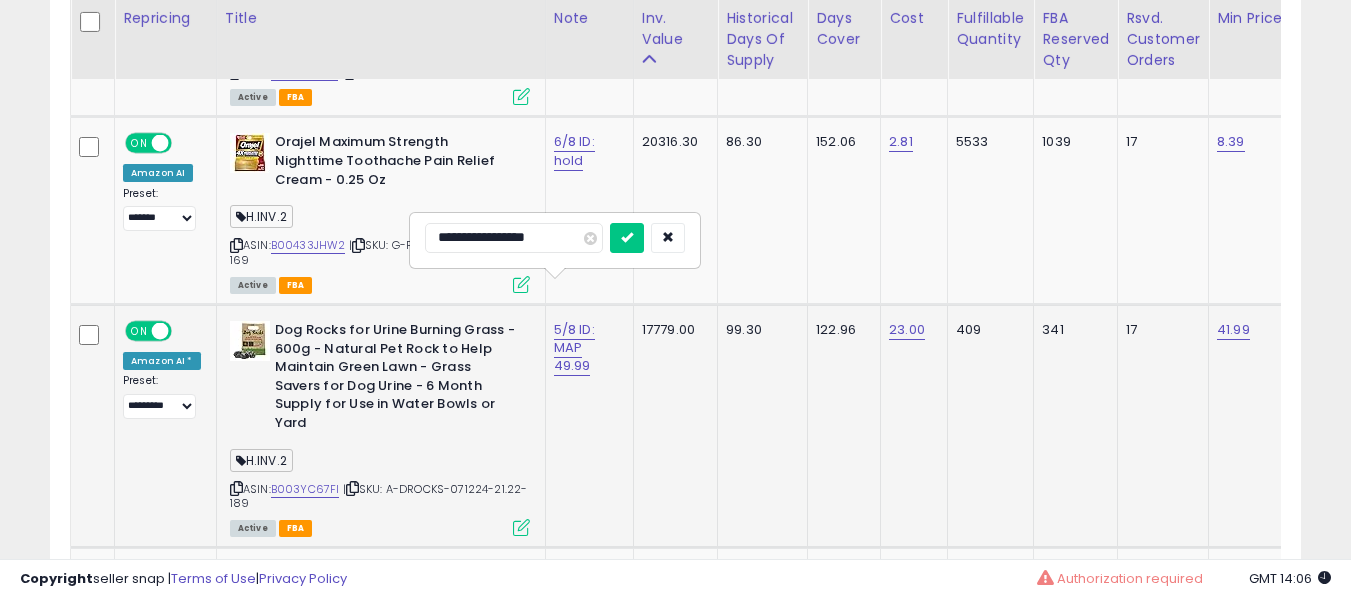 click at bounding box center [627, 238] 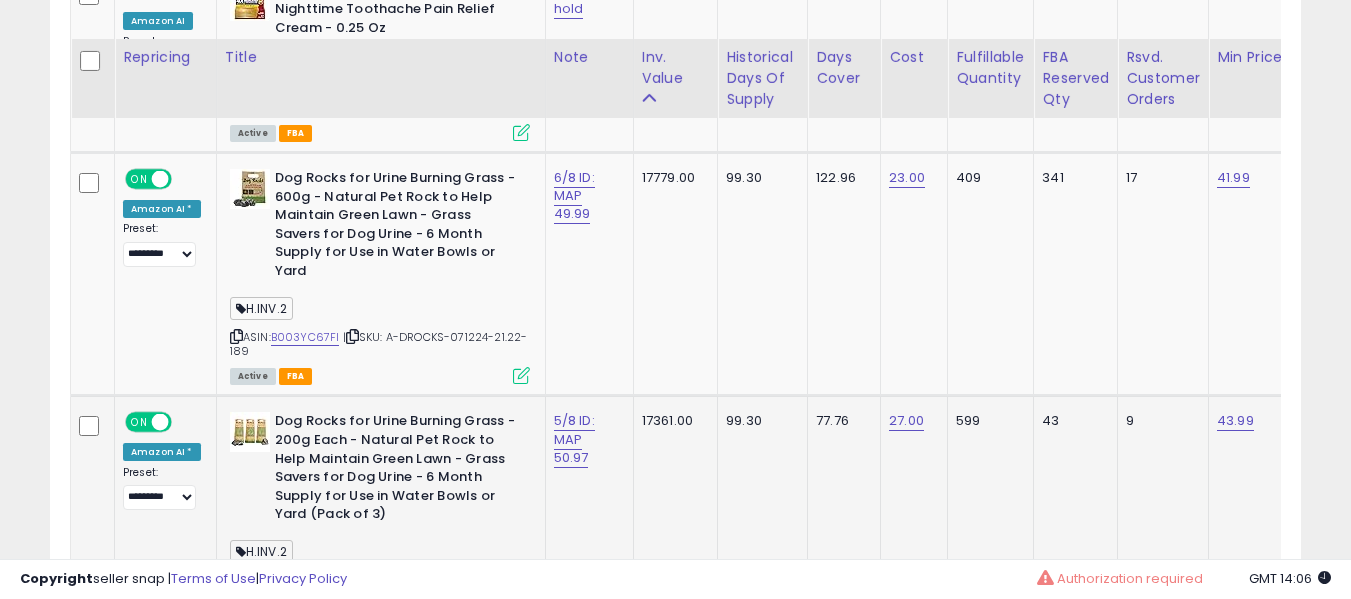 scroll, scrollTop: 3577, scrollLeft: 0, axis: vertical 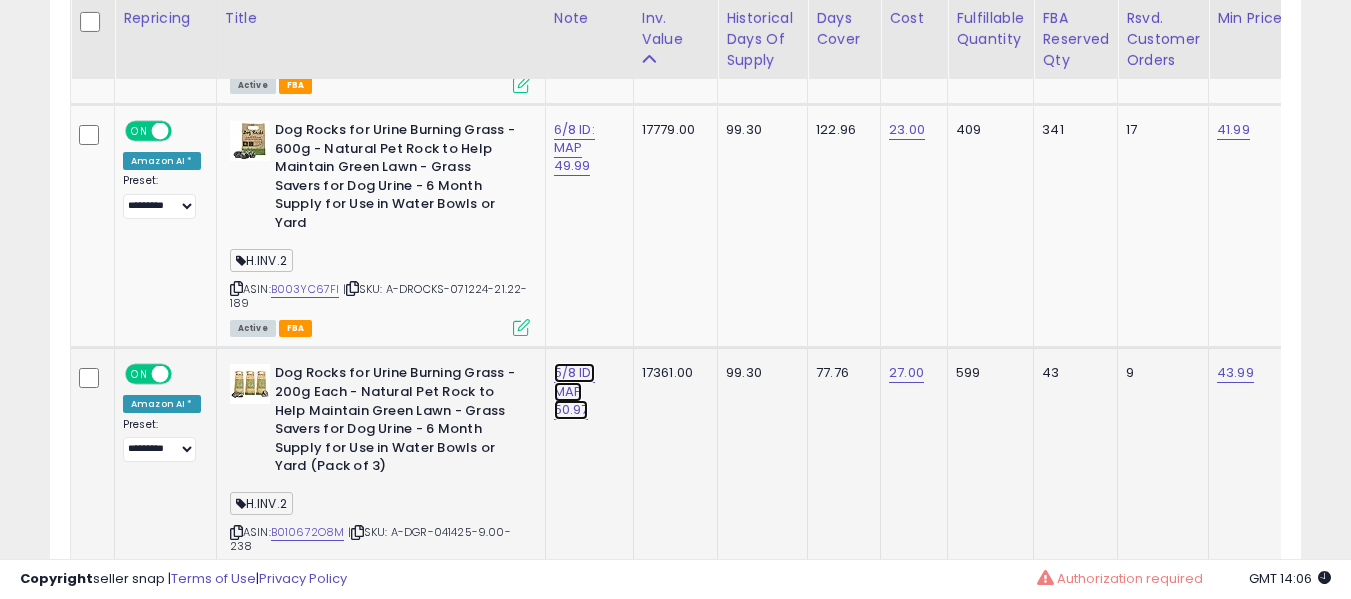 click on "5/8 ID: MAP 50.97" at bounding box center (577, -2426) 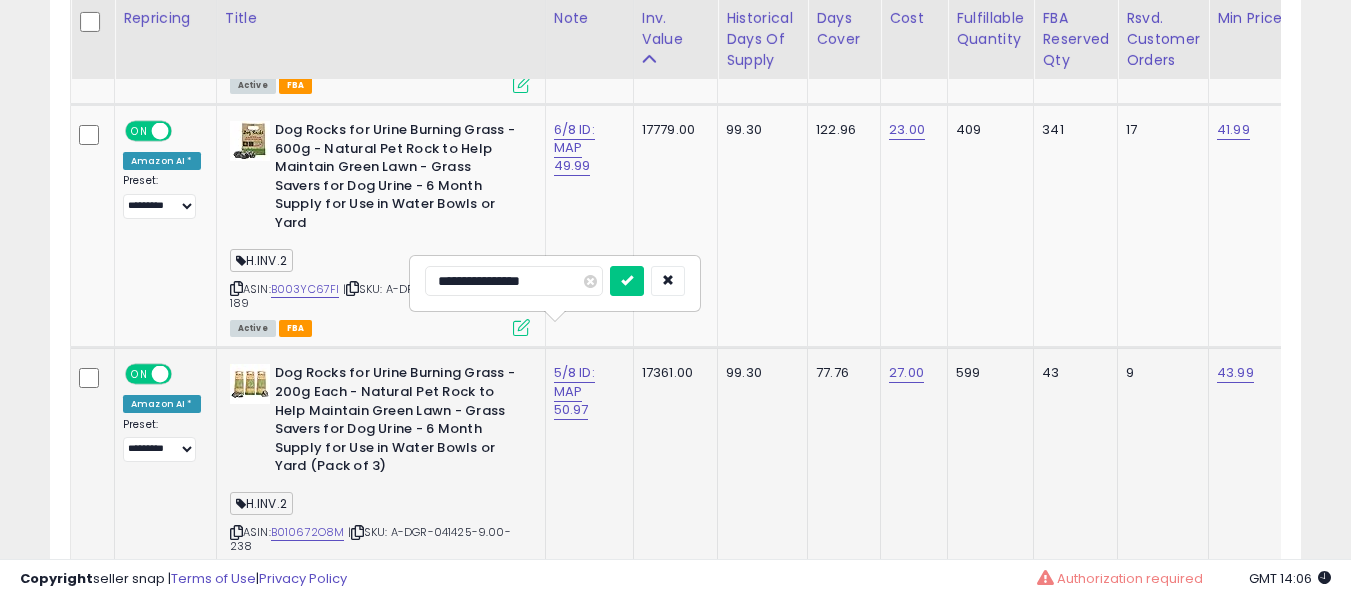 type on "**********" 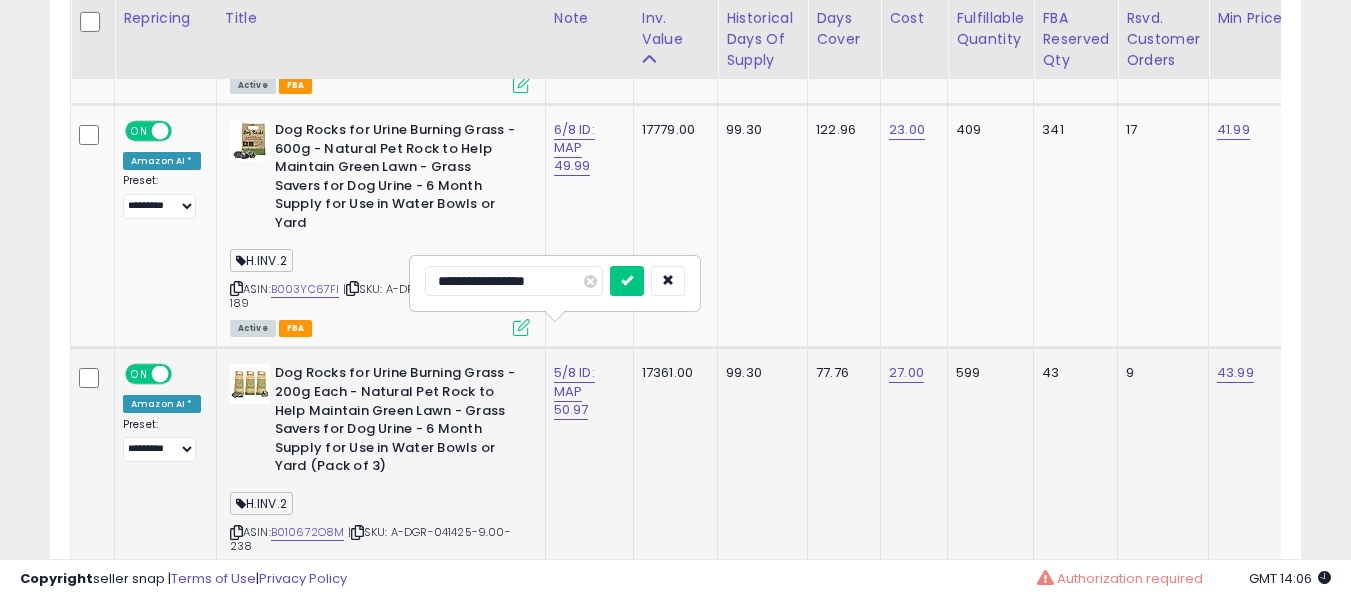 click at bounding box center [627, 281] 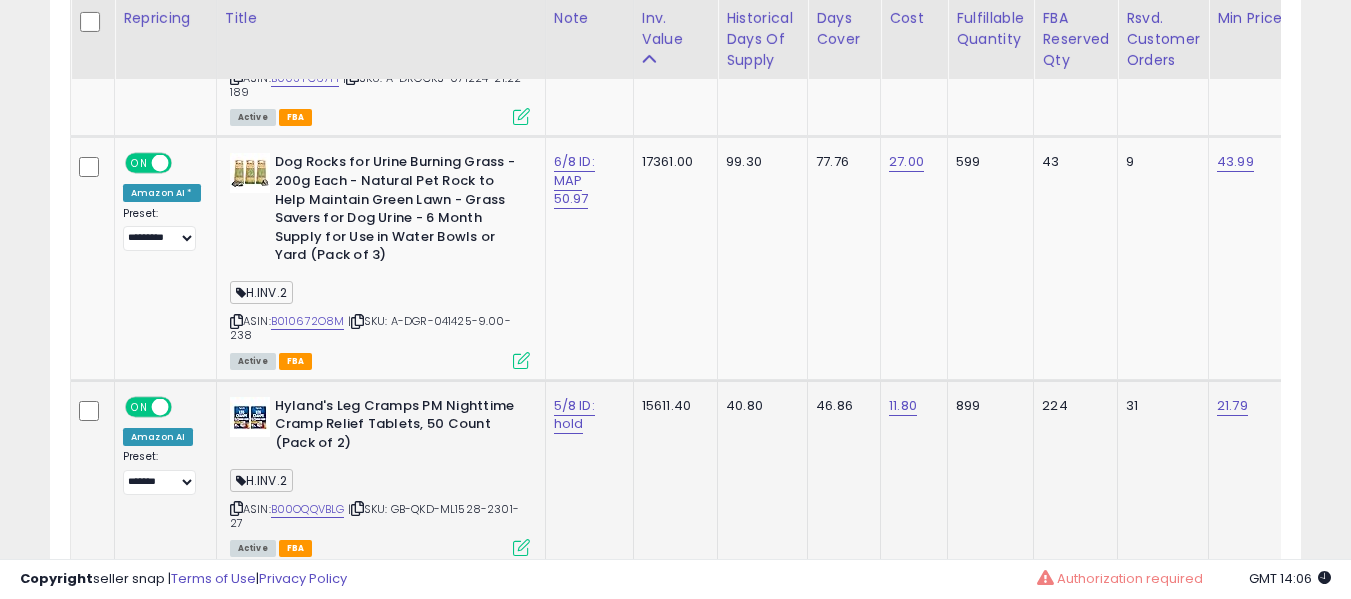 scroll, scrollTop: 3877, scrollLeft: 0, axis: vertical 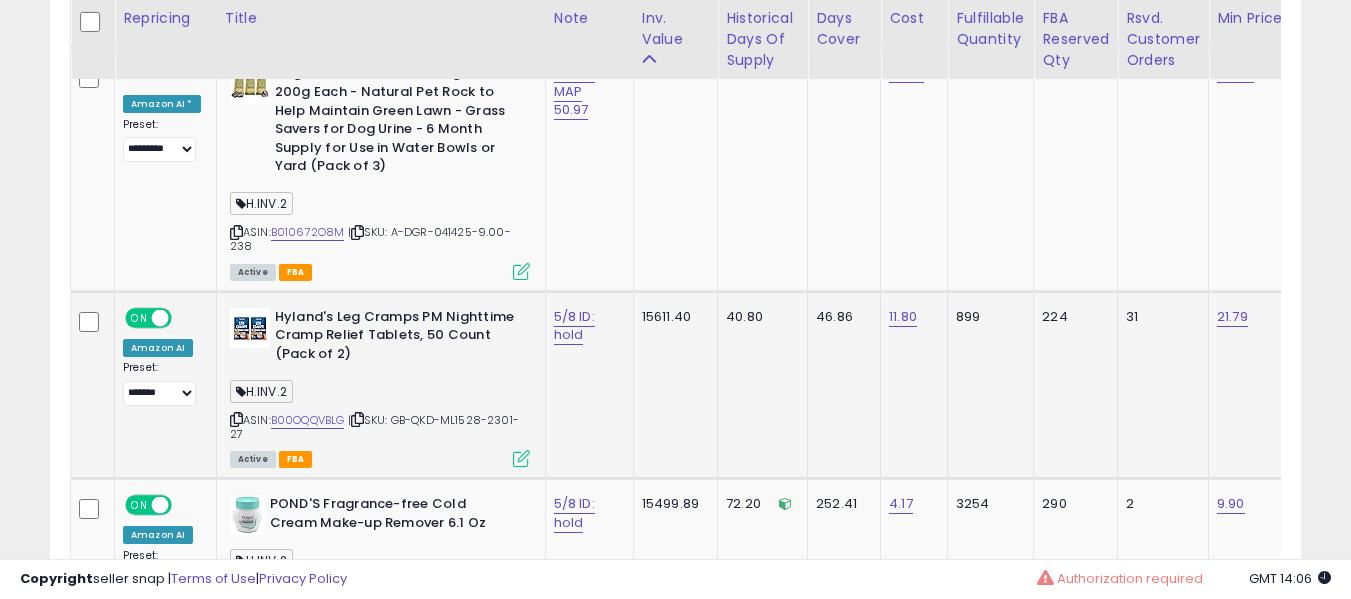 click on "5/8 ID: hold" 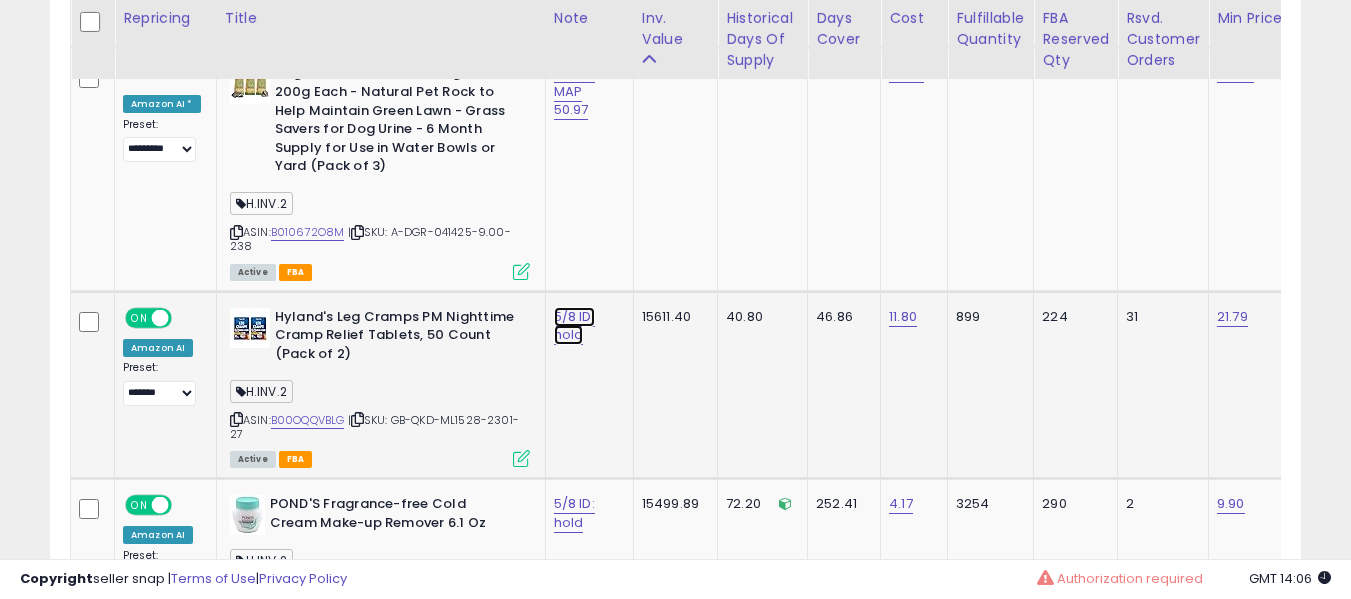 click on "5/8 ID: hold" at bounding box center (577, -2726) 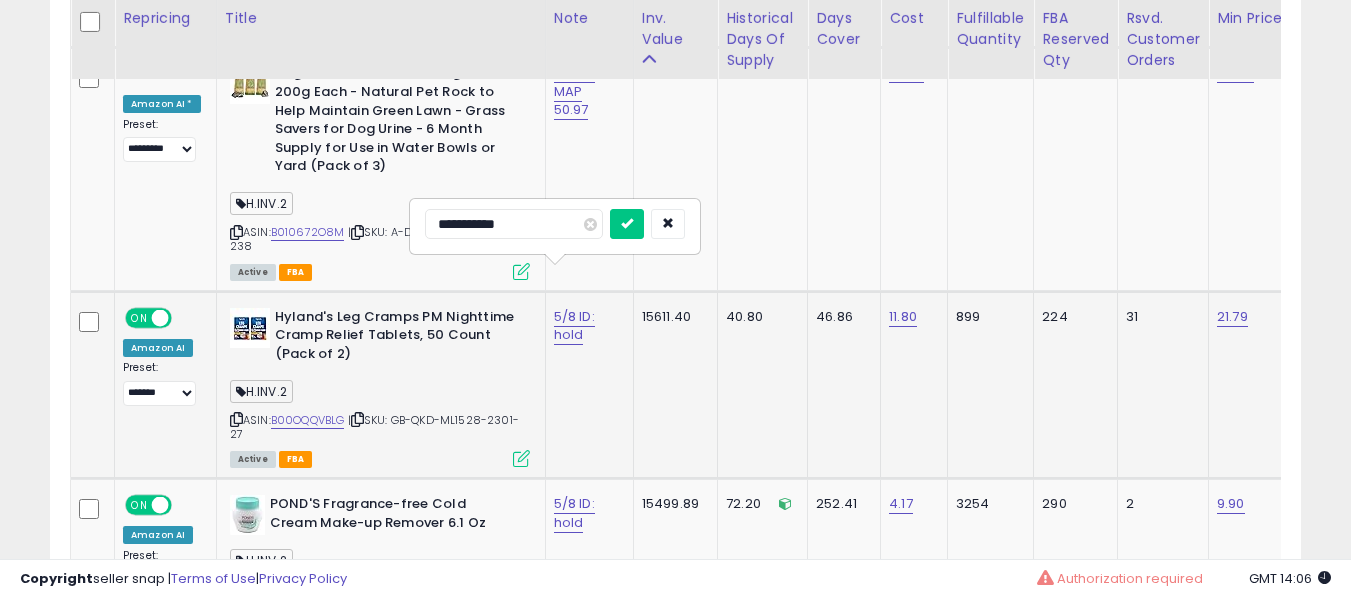 type on "**********" 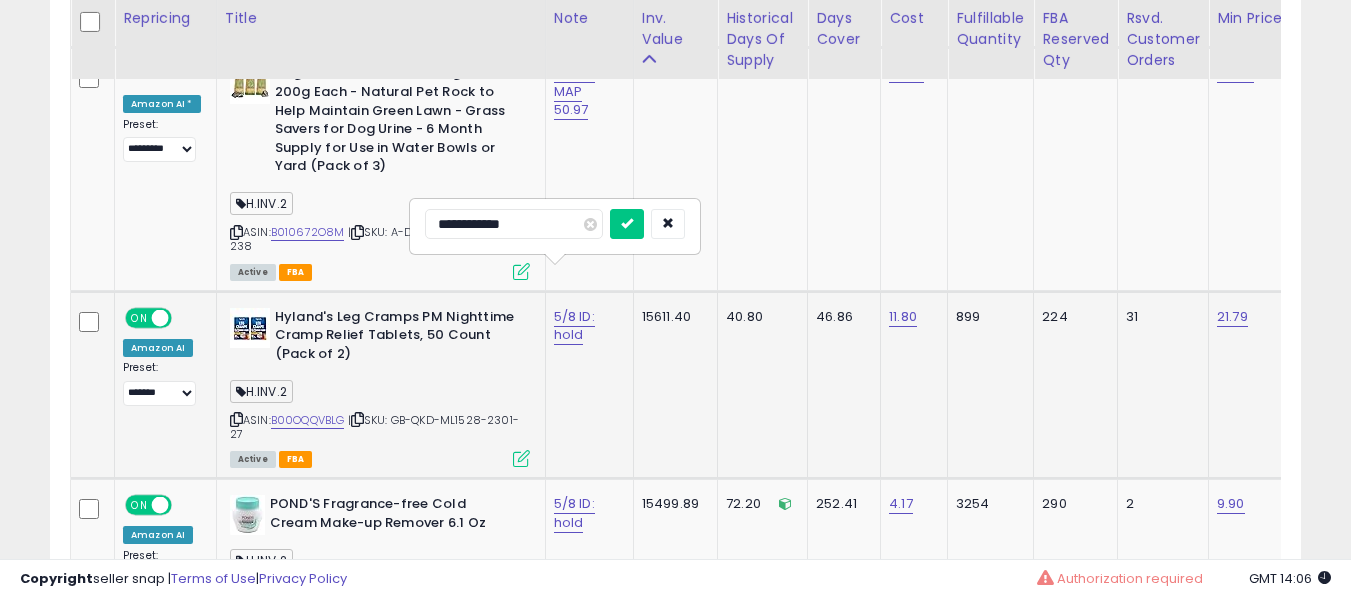 click at bounding box center (627, 224) 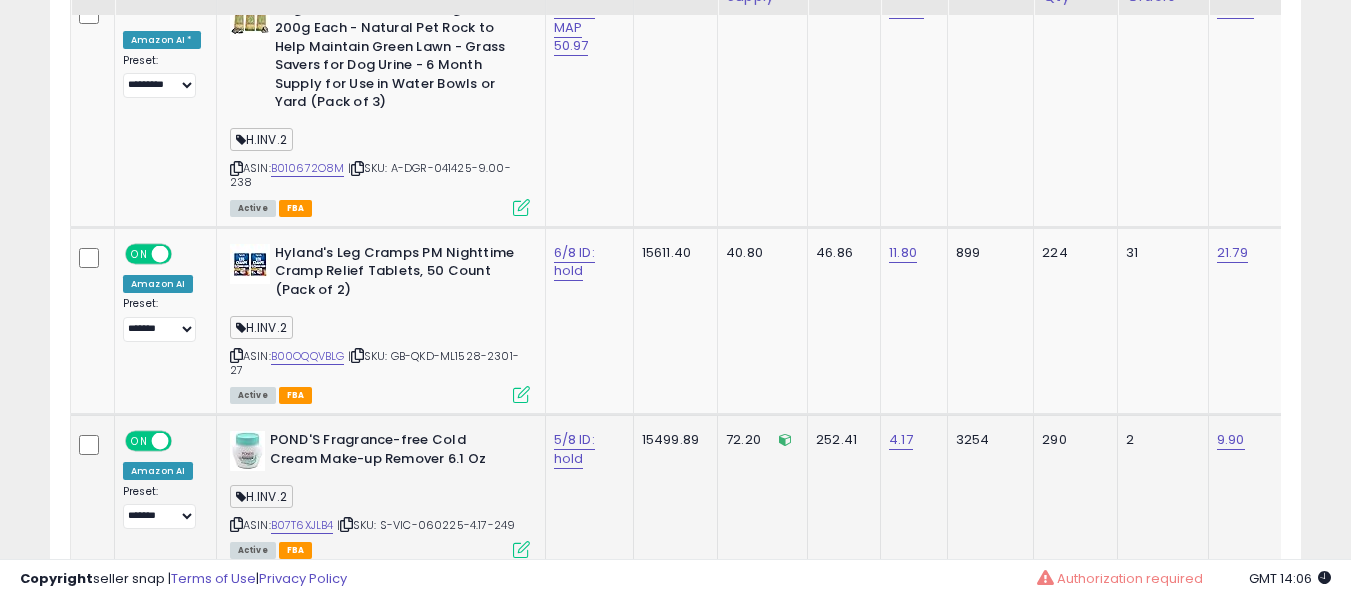 scroll, scrollTop: 4077, scrollLeft: 0, axis: vertical 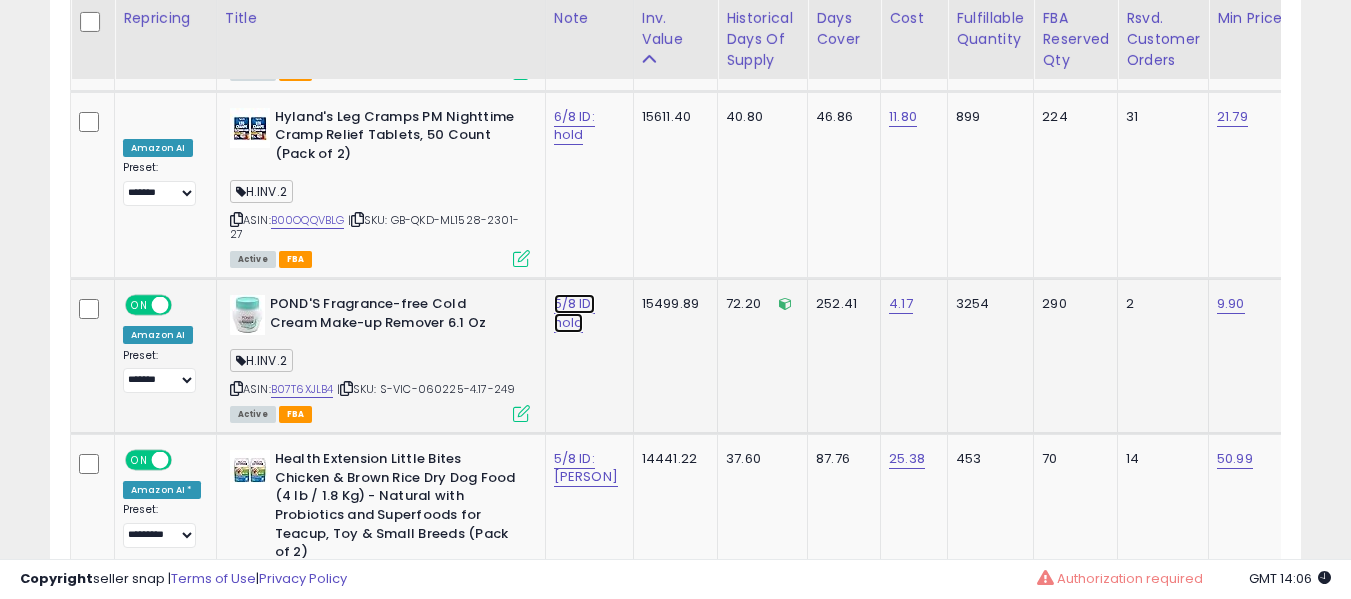 click on "5/8 ID: hold" at bounding box center (577, -2926) 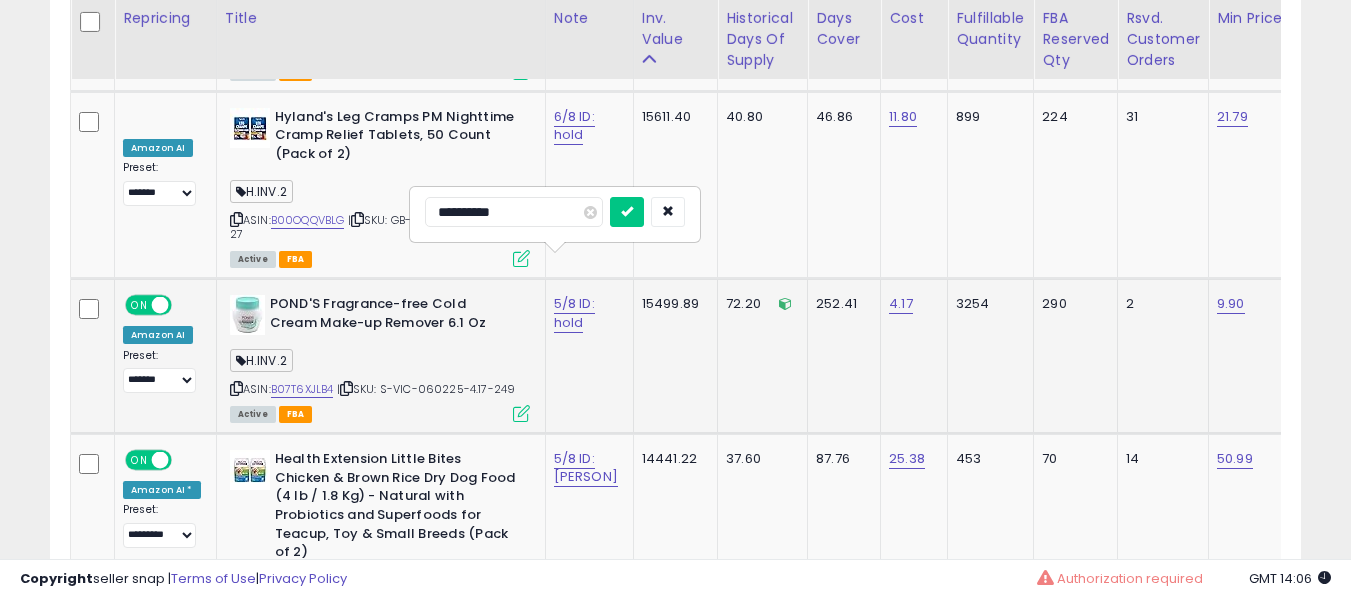 type on "**********" 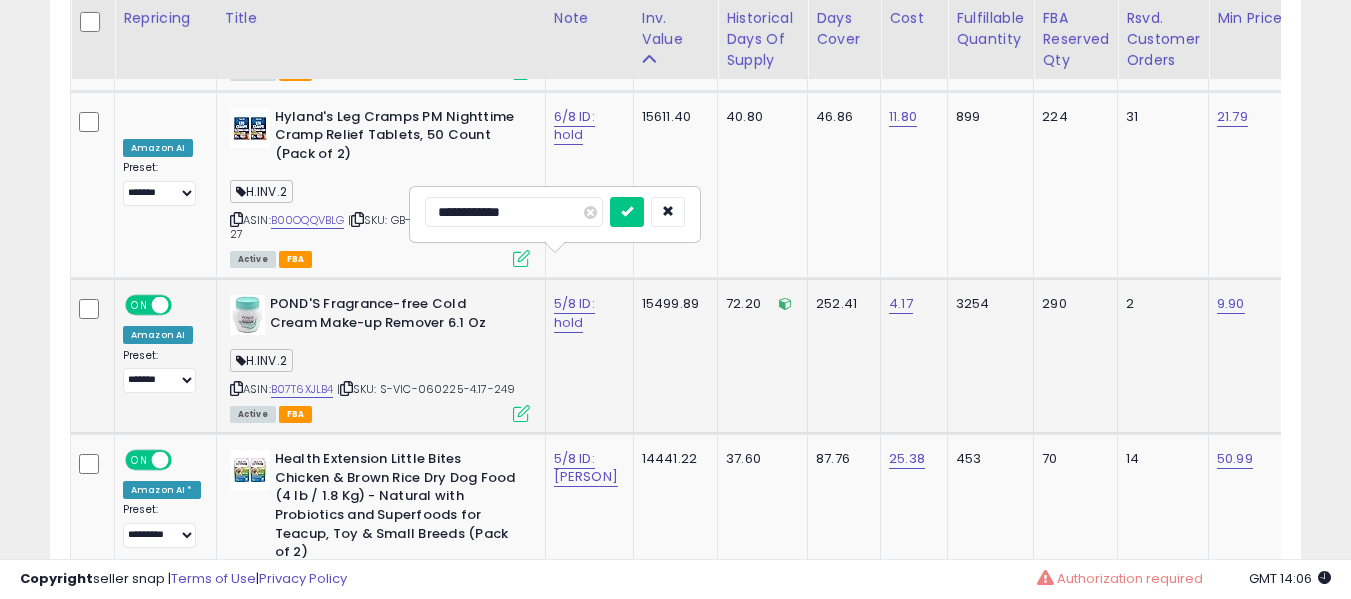 click at bounding box center (627, 212) 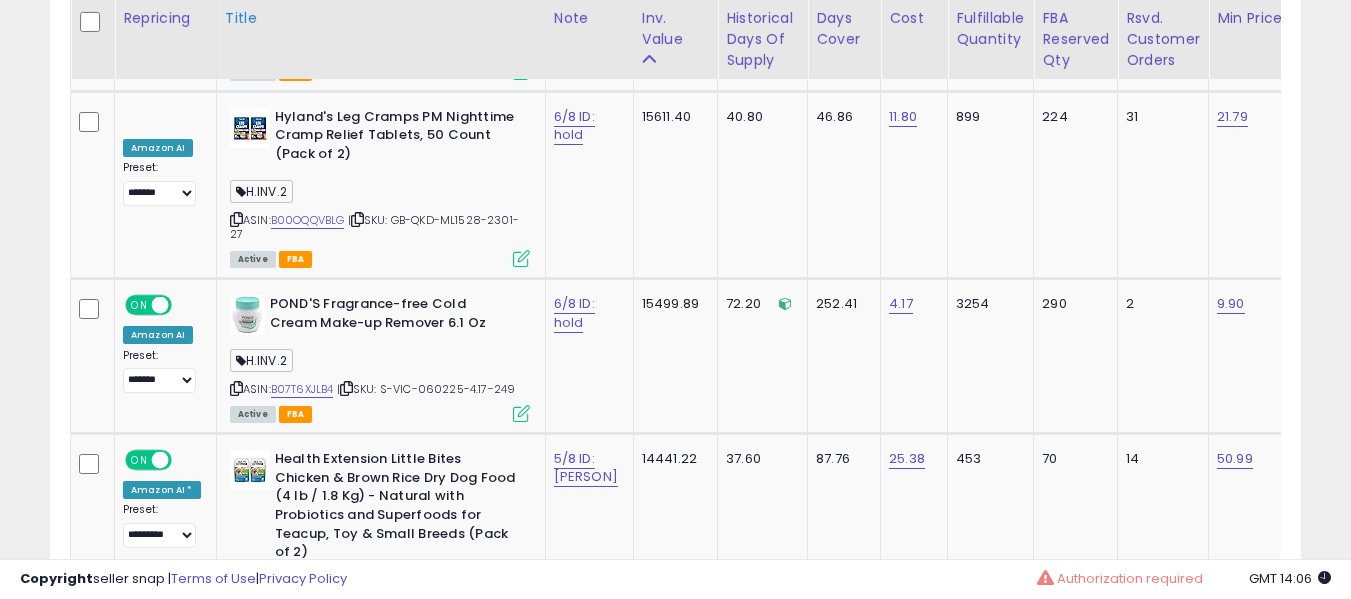 scroll, scrollTop: 964, scrollLeft: 0, axis: vertical 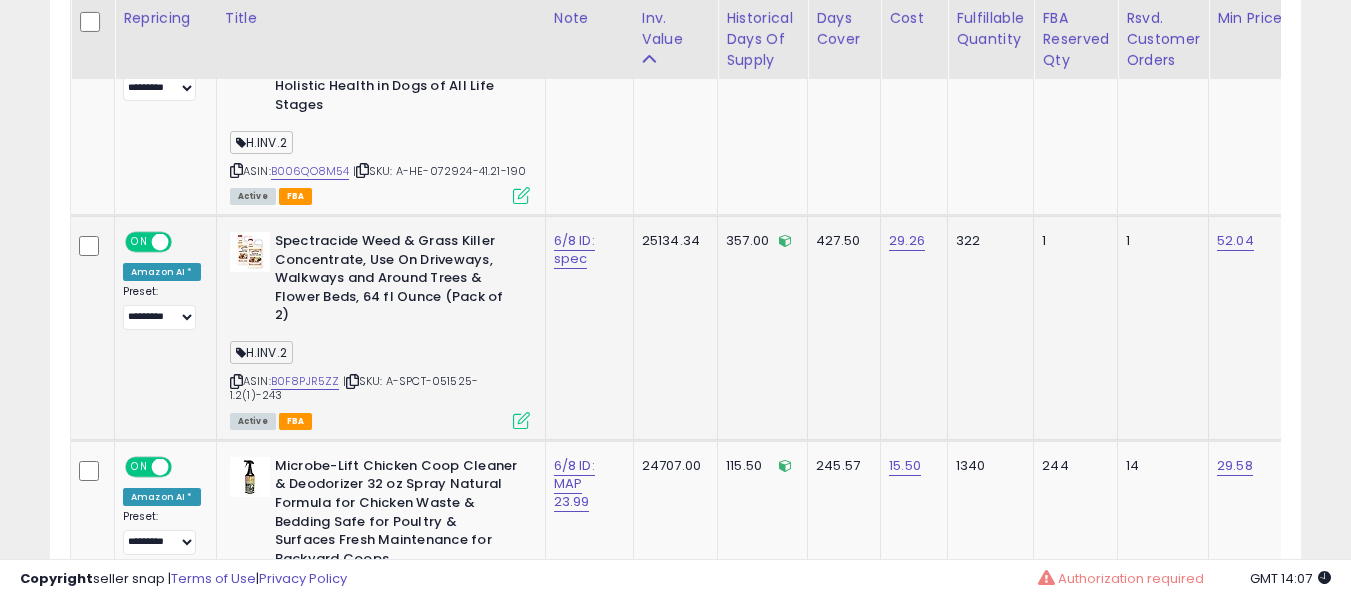 drag, startPoint x: 273, startPoint y: 355, endPoint x: 290, endPoint y: 334, distance: 27.018513 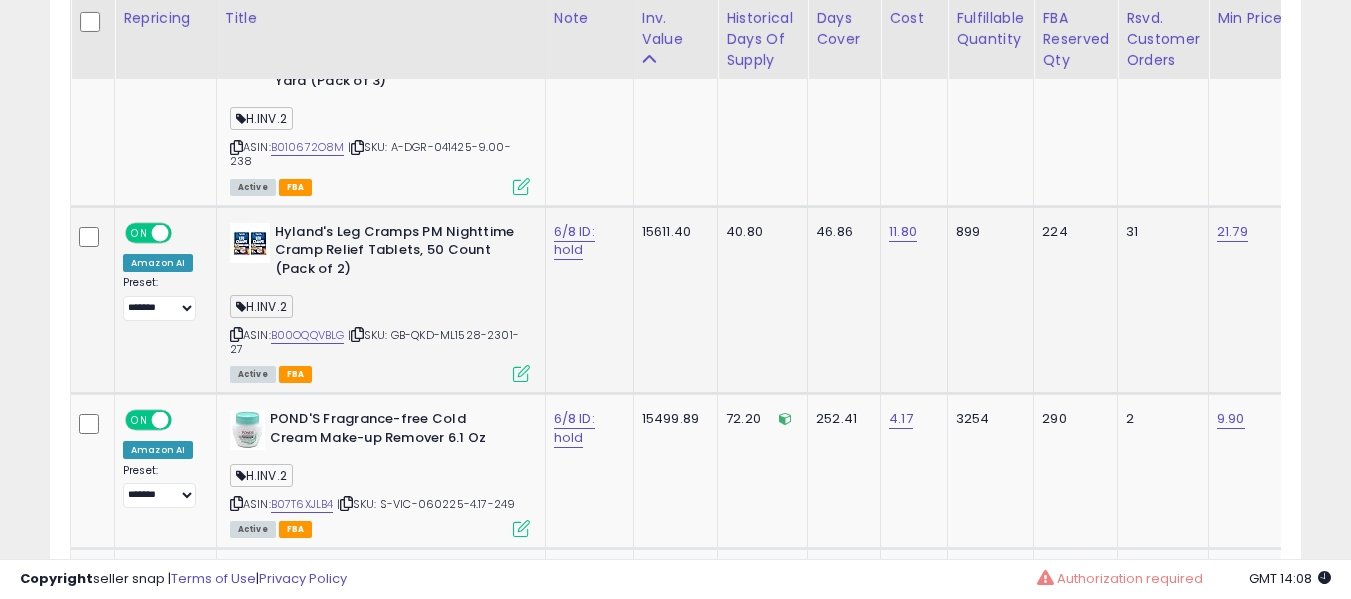 click on "6/8 ID: hold" 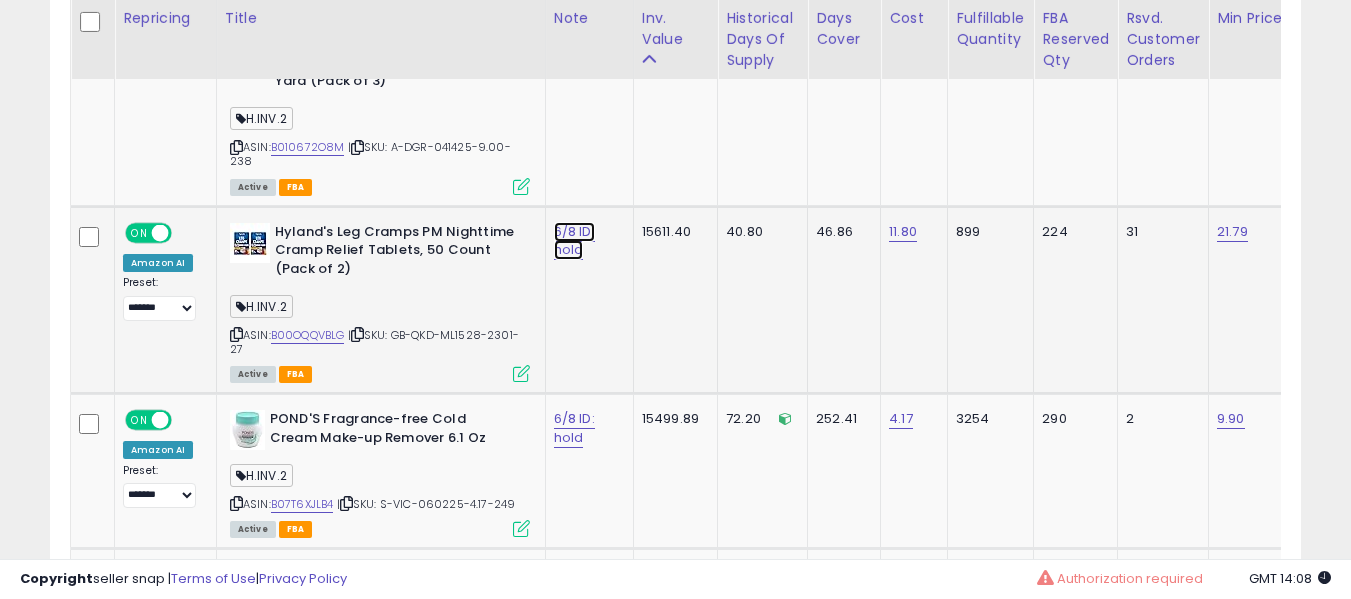 click on "6/8 ID: hold" at bounding box center [577, -2811] 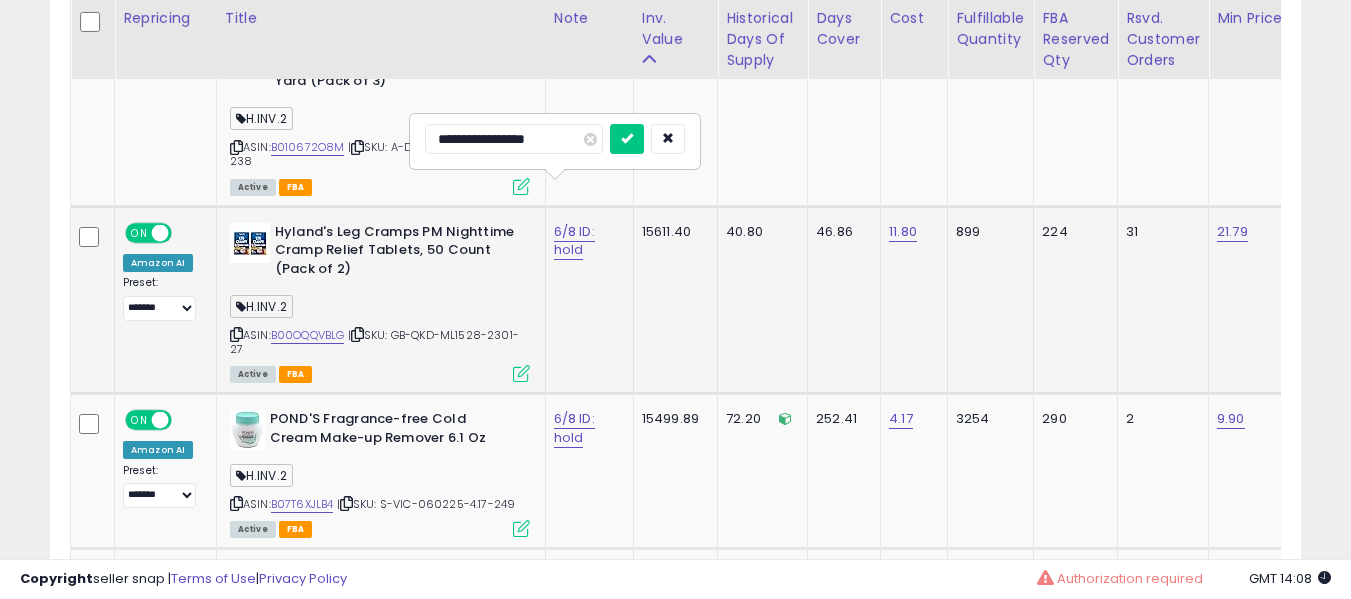 type on "**********" 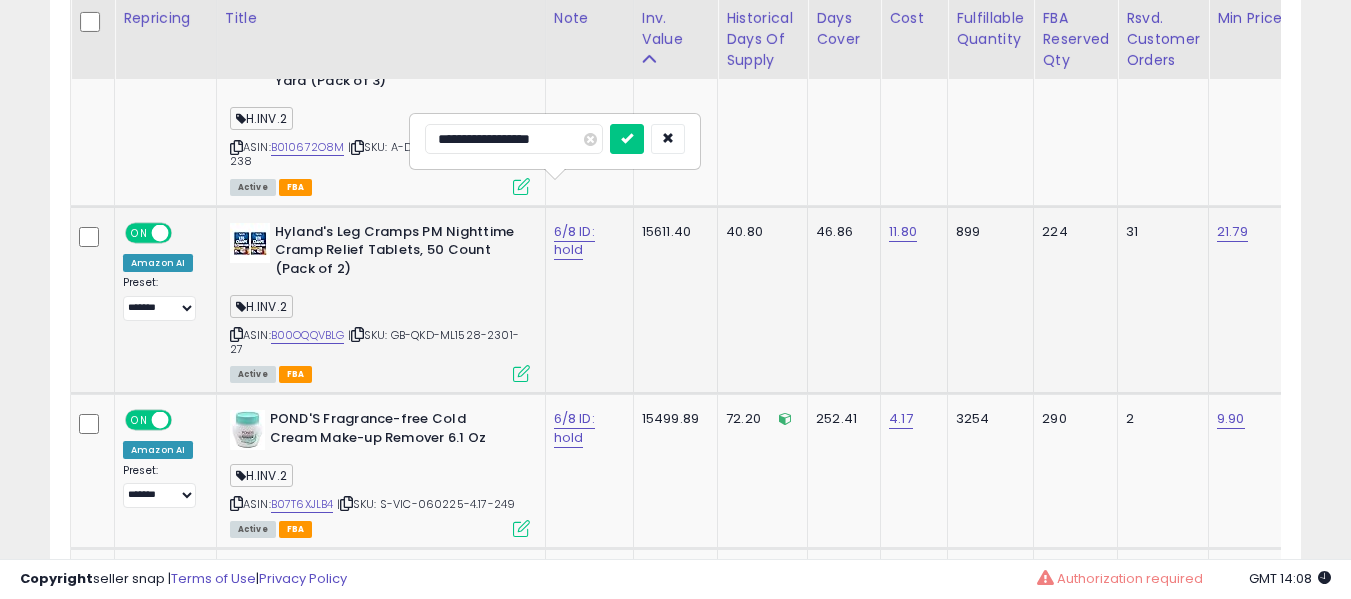 click at bounding box center (627, 139) 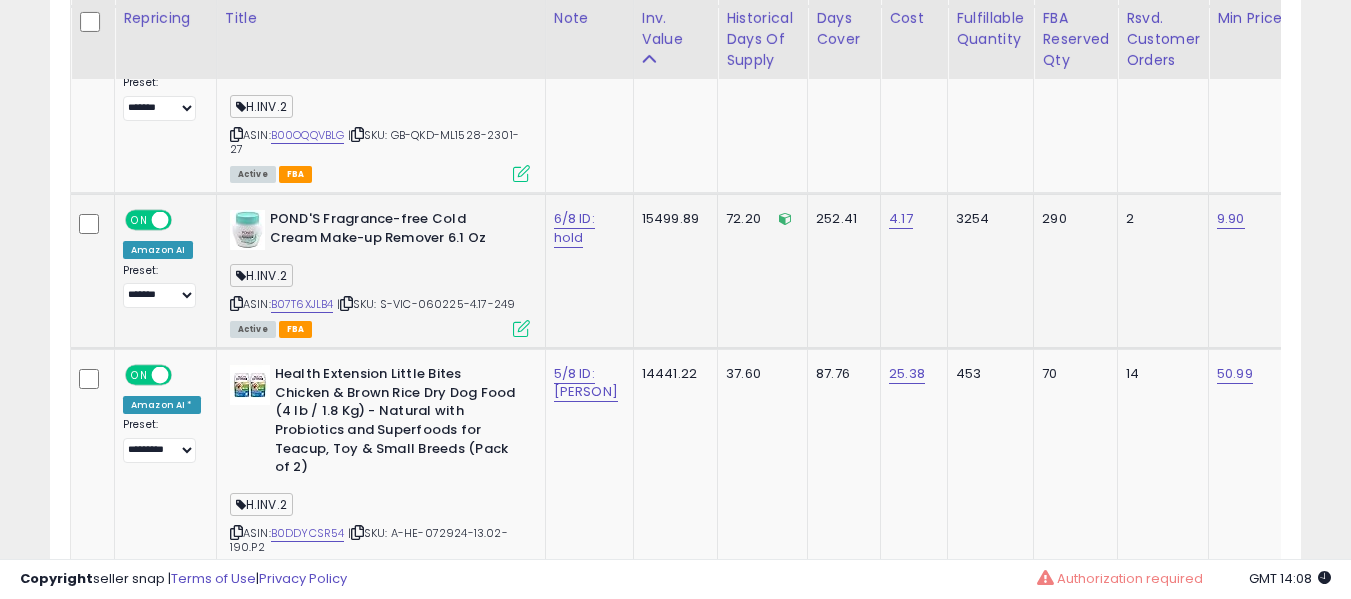 drag, startPoint x: 296, startPoint y: 248, endPoint x: 307, endPoint y: 254, distance: 12.529964 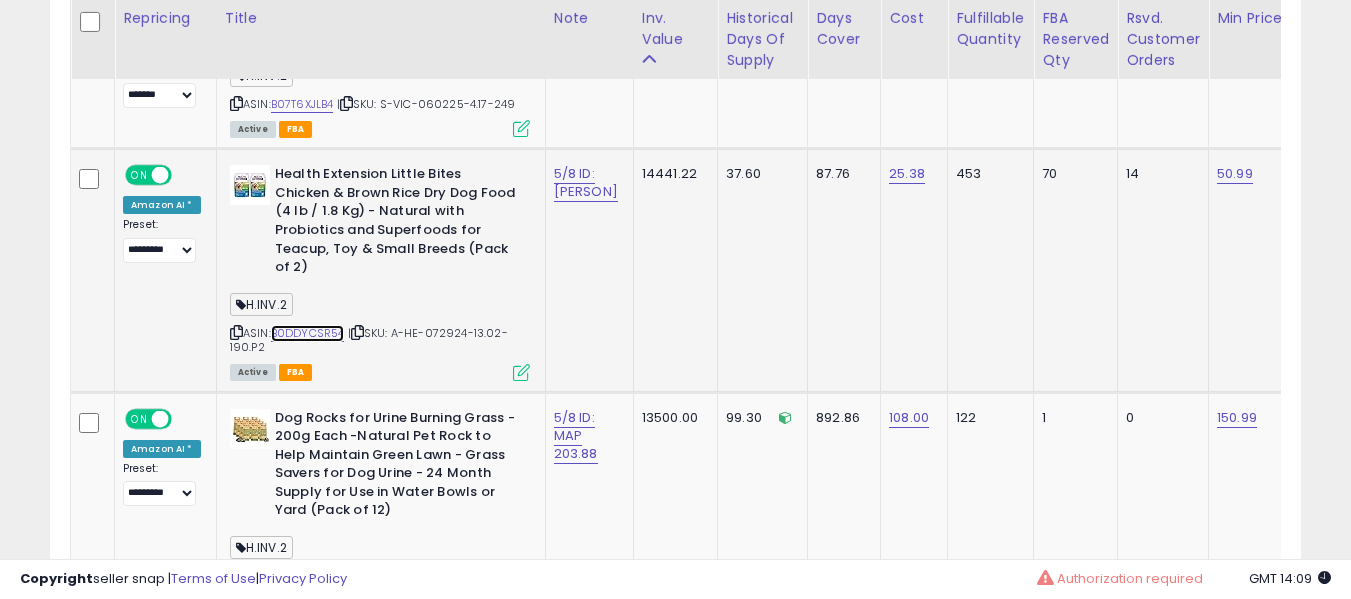 drag, startPoint x: 328, startPoint y: 280, endPoint x: 314, endPoint y: 272, distance: 16.124516 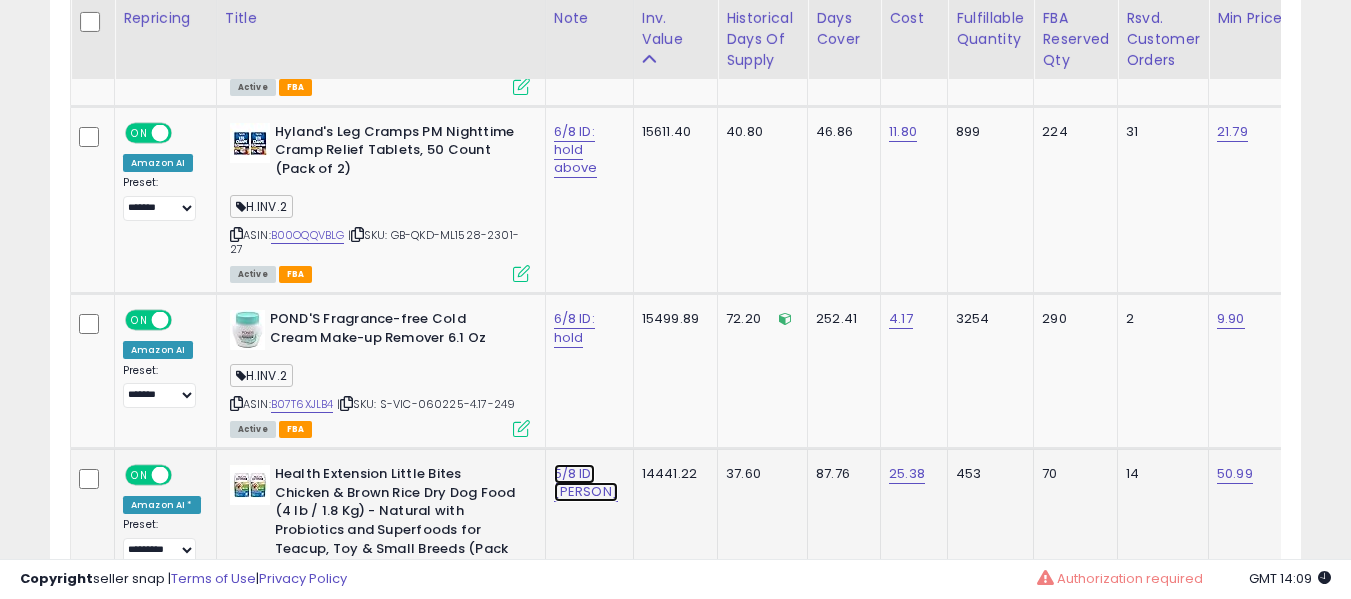 click on "5/8 ID: [PERSON]" at bounding box center (577, -2911) 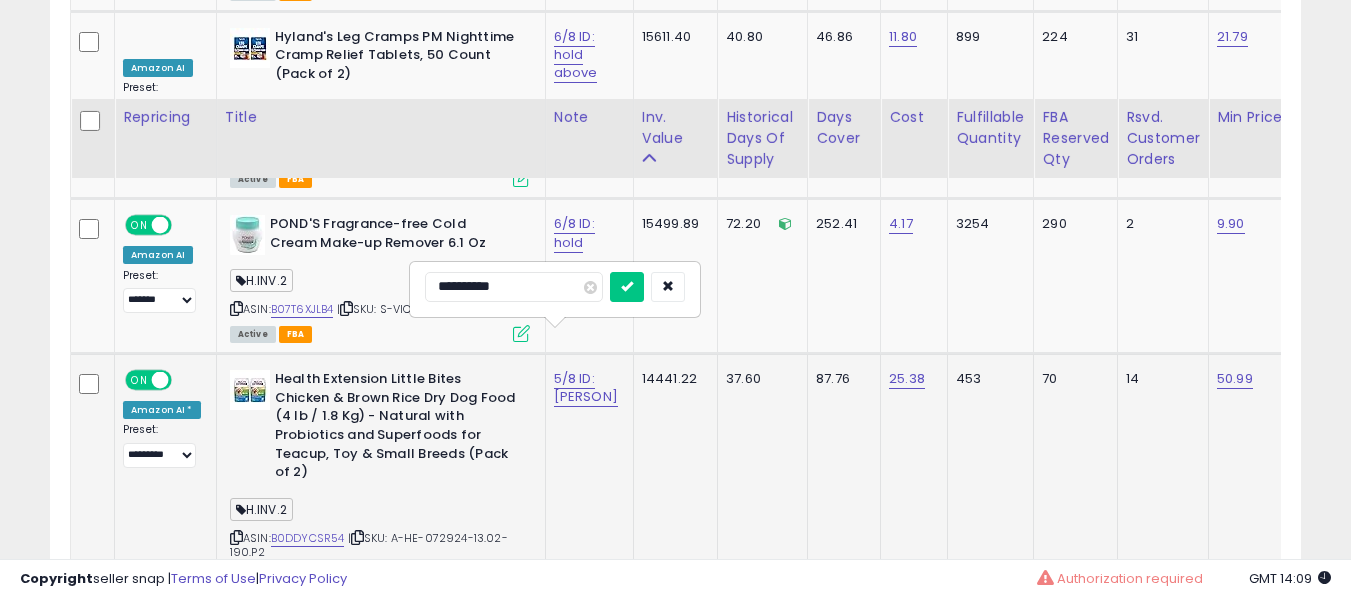 scroll, scrollTop: 4262, scrollLeft: 0, axis: vertical 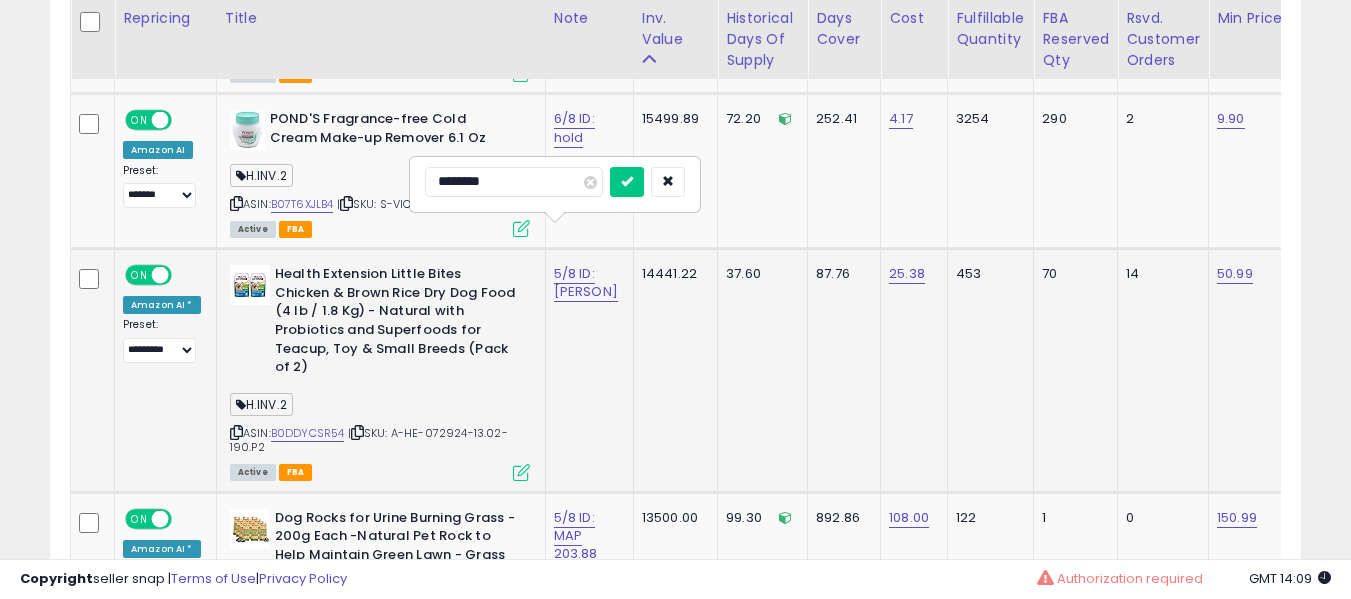 type on "*********" 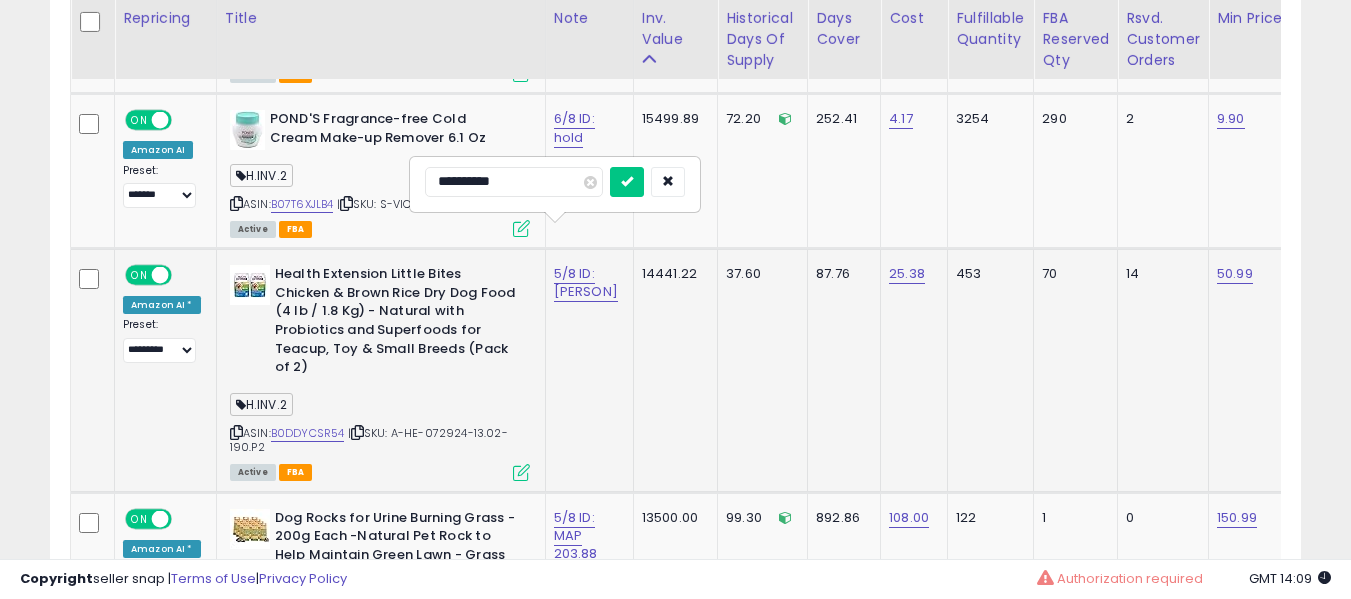 click at bounding box center (627, 182) 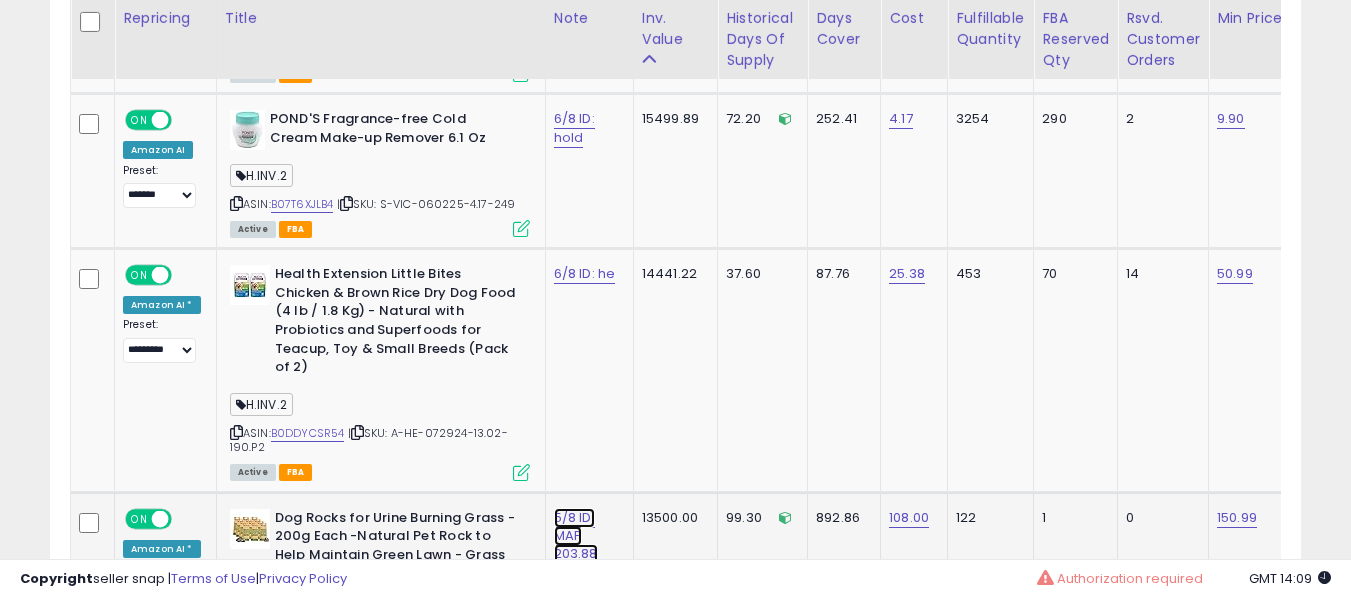 click on "5/8 ID: MAP 203.88" at bounding box center (577, -3111) 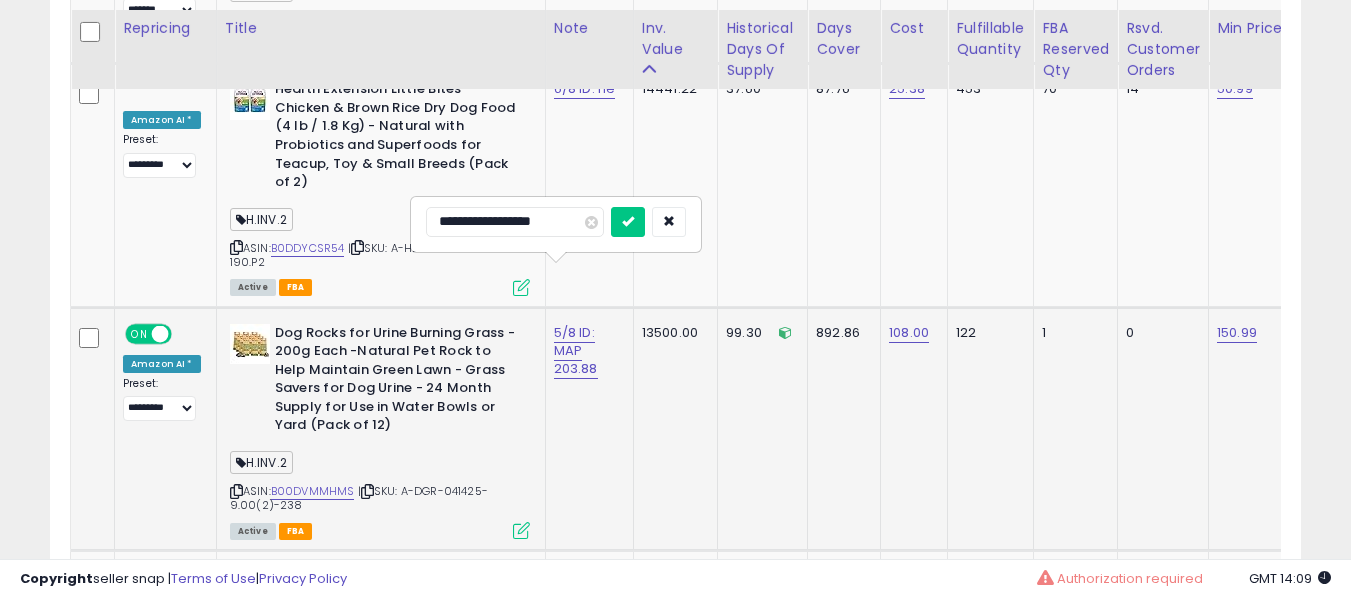 scroll, scrollTop: 4462, scrollLeft: 0, axis: vertical 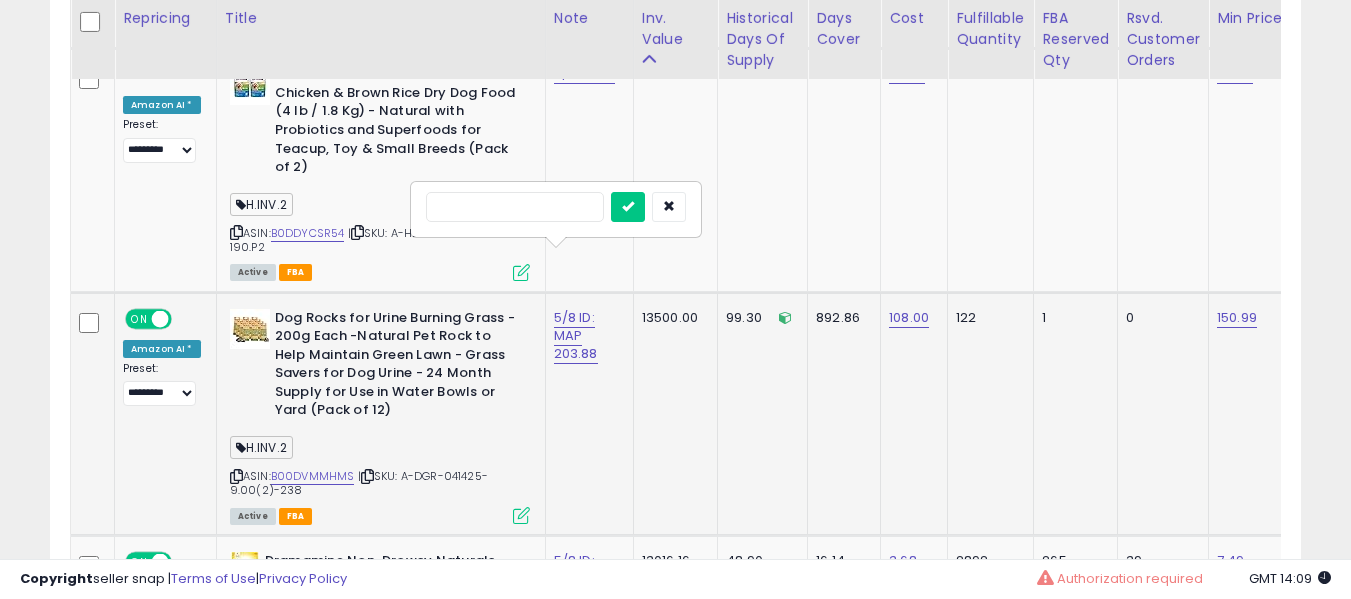 type 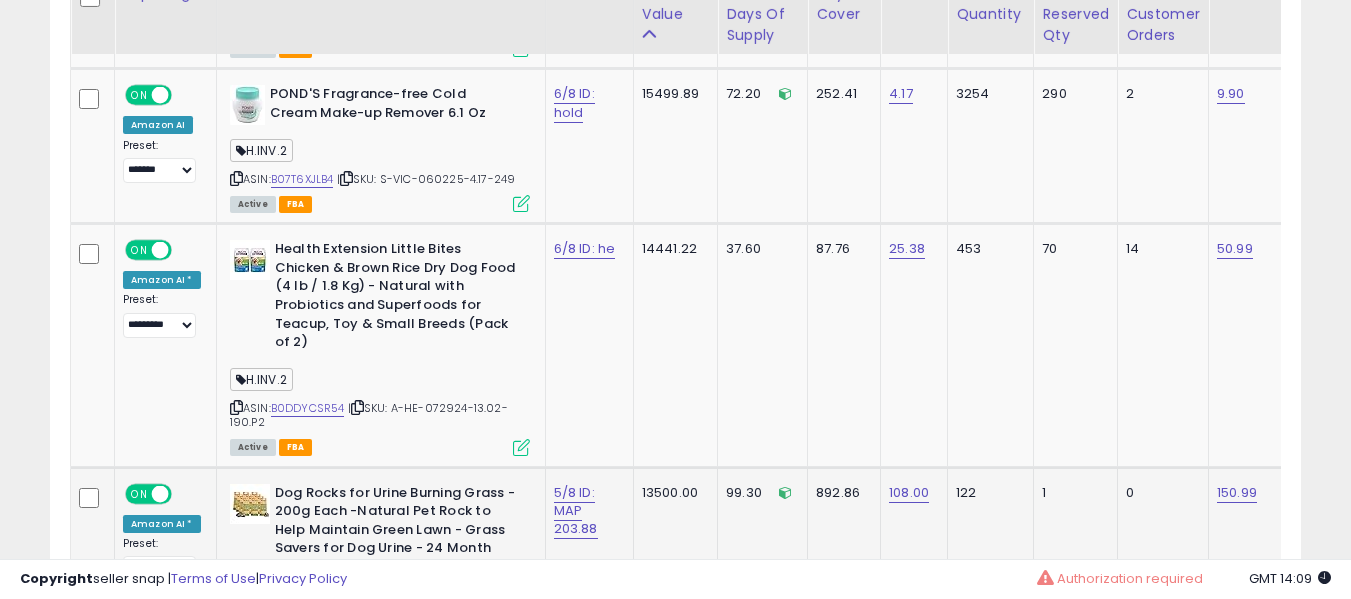 scroll, scrollTop: 4362, scrollLeft: 0, axis: vertical 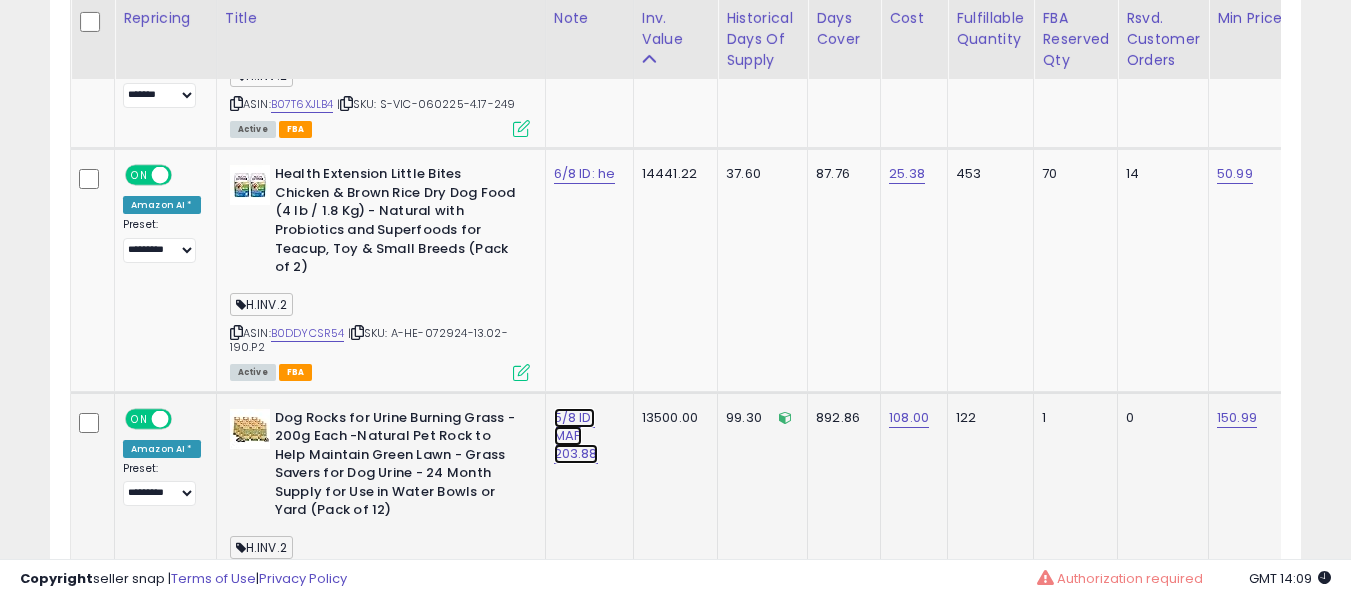 click on "5/8 ID: MAP 203.88" at bounding box center (577, -3211) 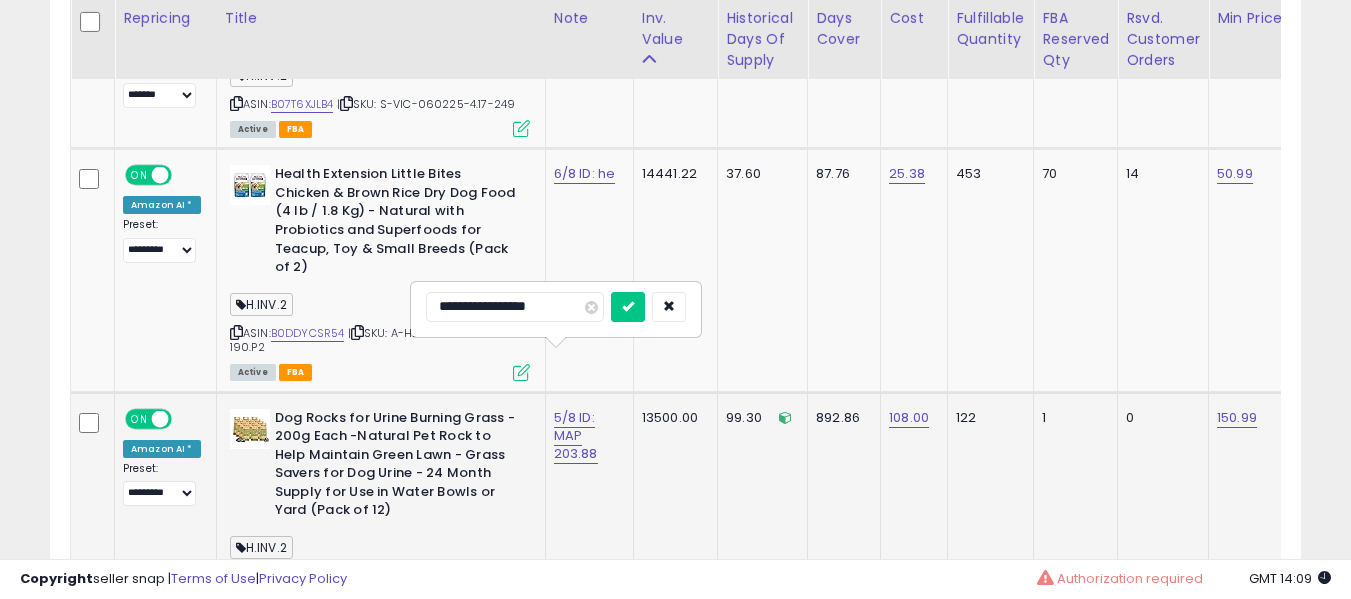 type on "**********" 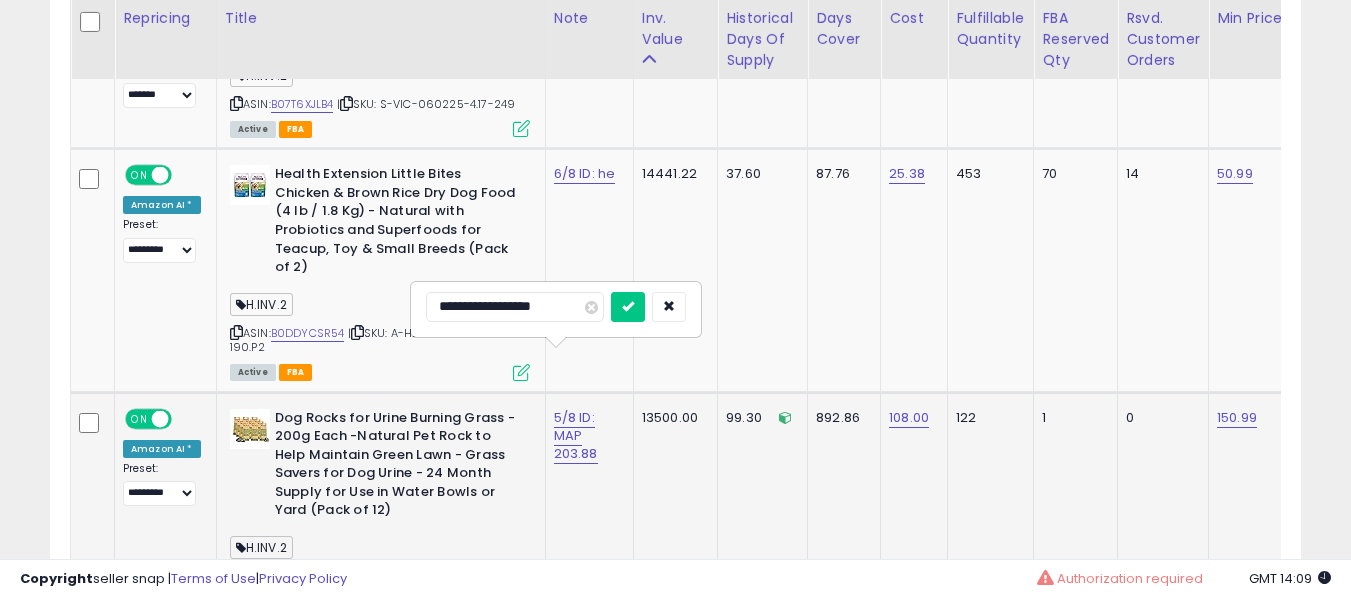 click at bounding box center (628, 307) 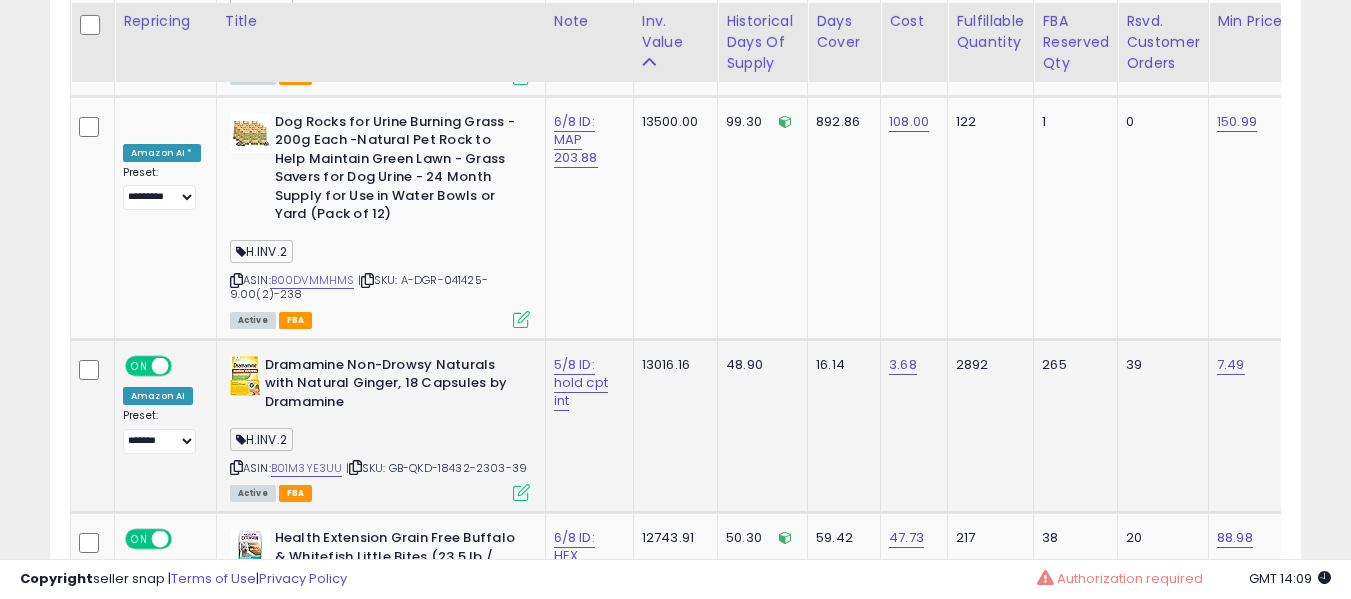 scroll, scrollTop: 4662, scrollLeft: 0, axis: vertical 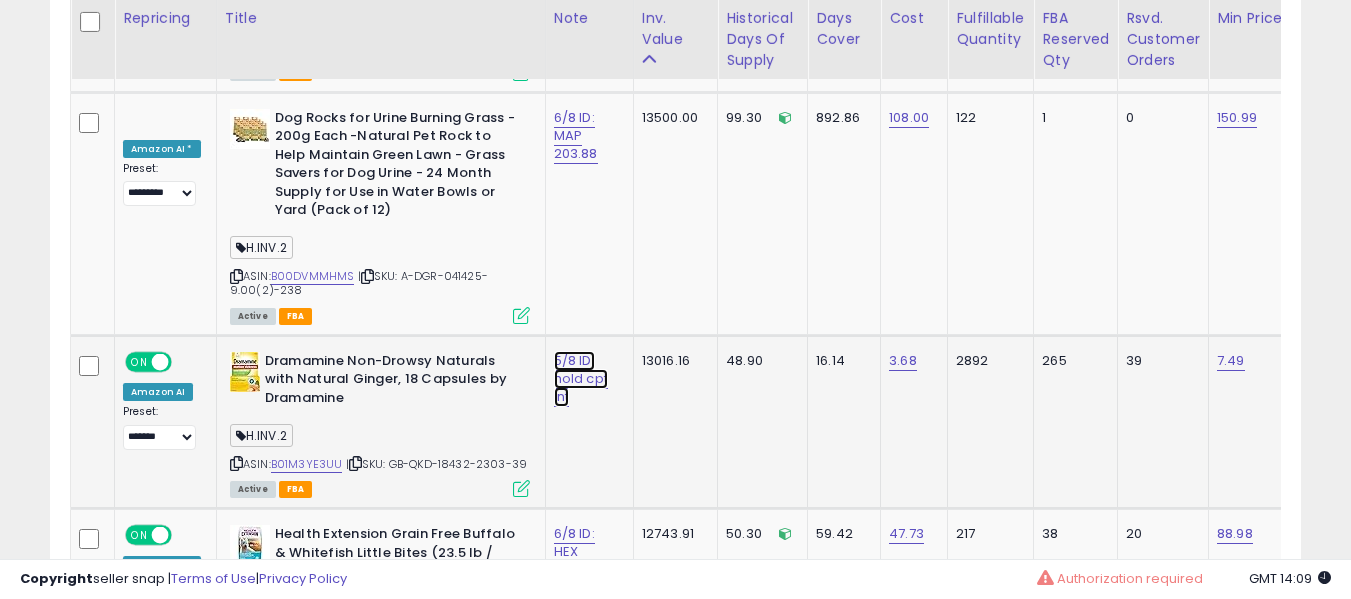 click on "5/8 ID: hold cpt int" at bounding box center [577, -3511] 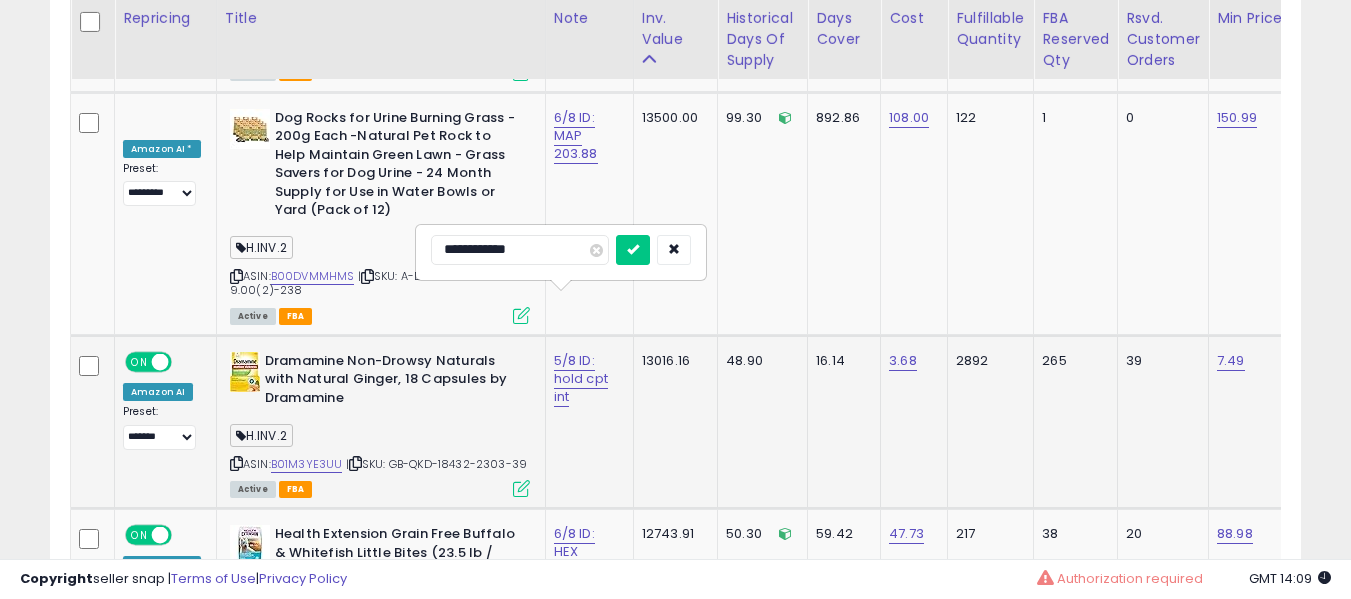 type on "**********" 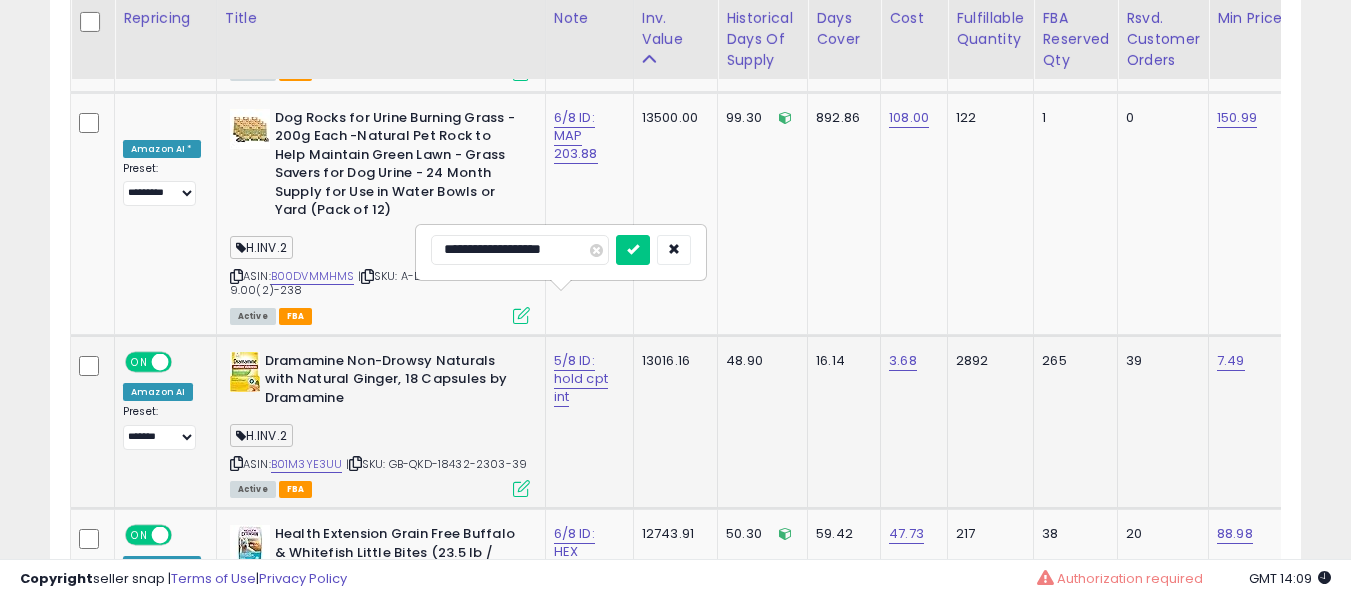 type on "**********" 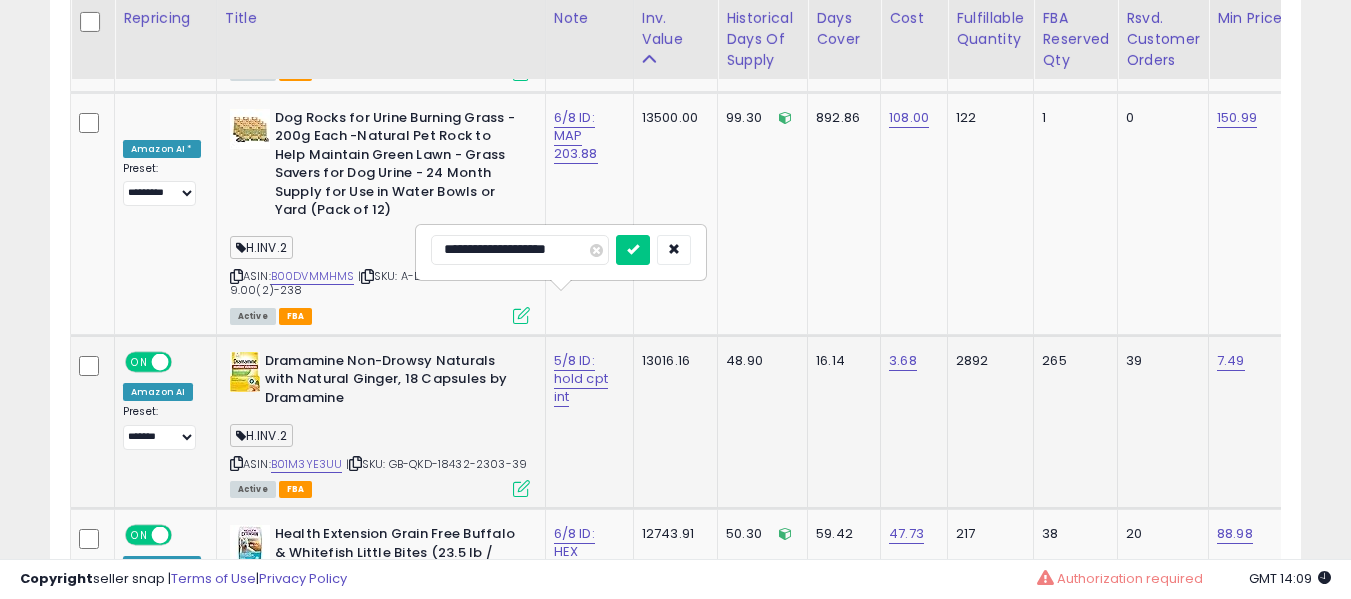 click at bounding box center (633, 250) 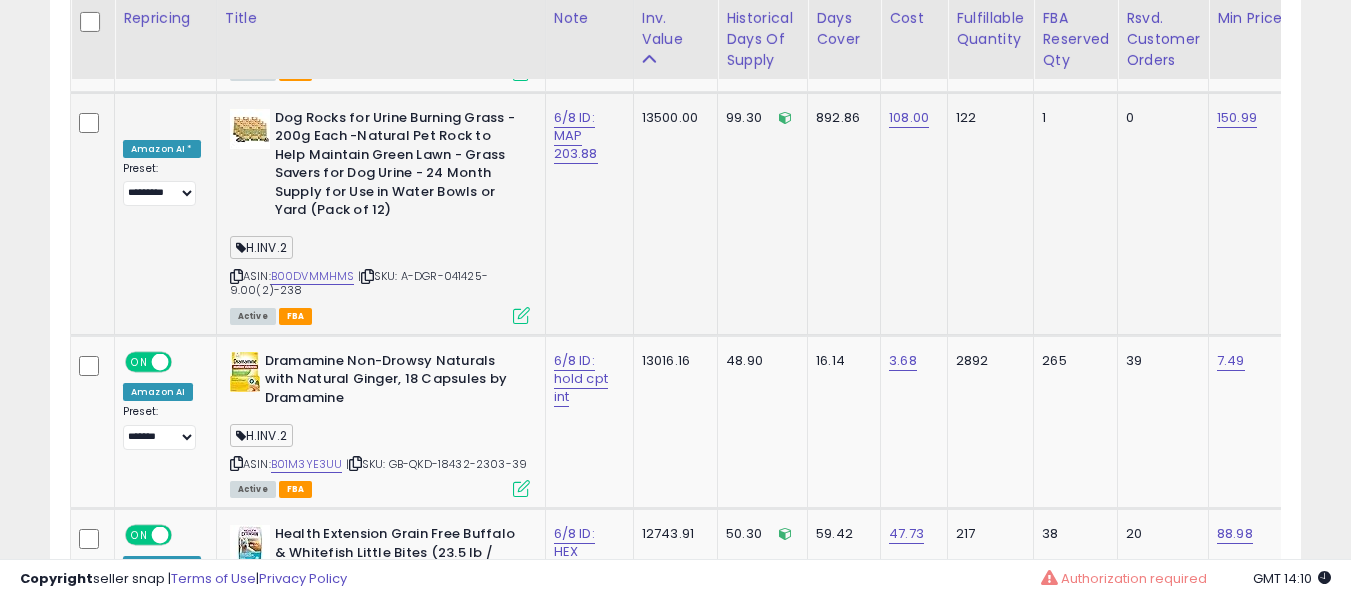 click on "H.INV.2" at bounding box center (380, 250) 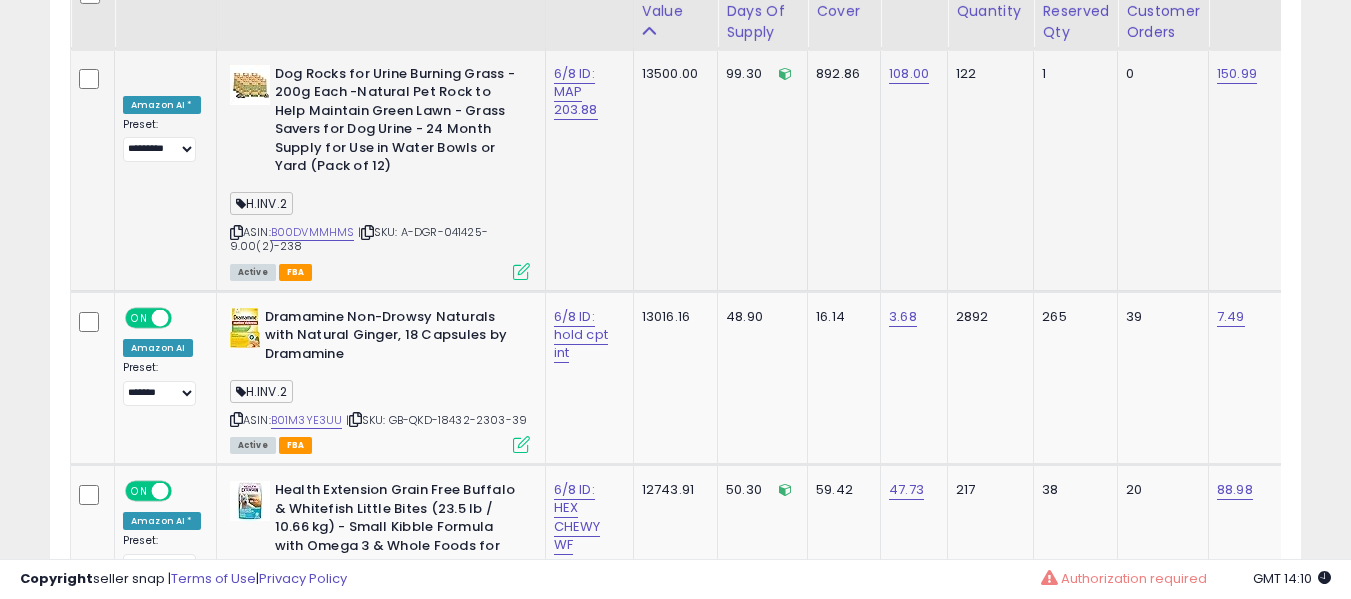 scroll, scrollTop: 4762, scrollLeft: 0, axis: vertical 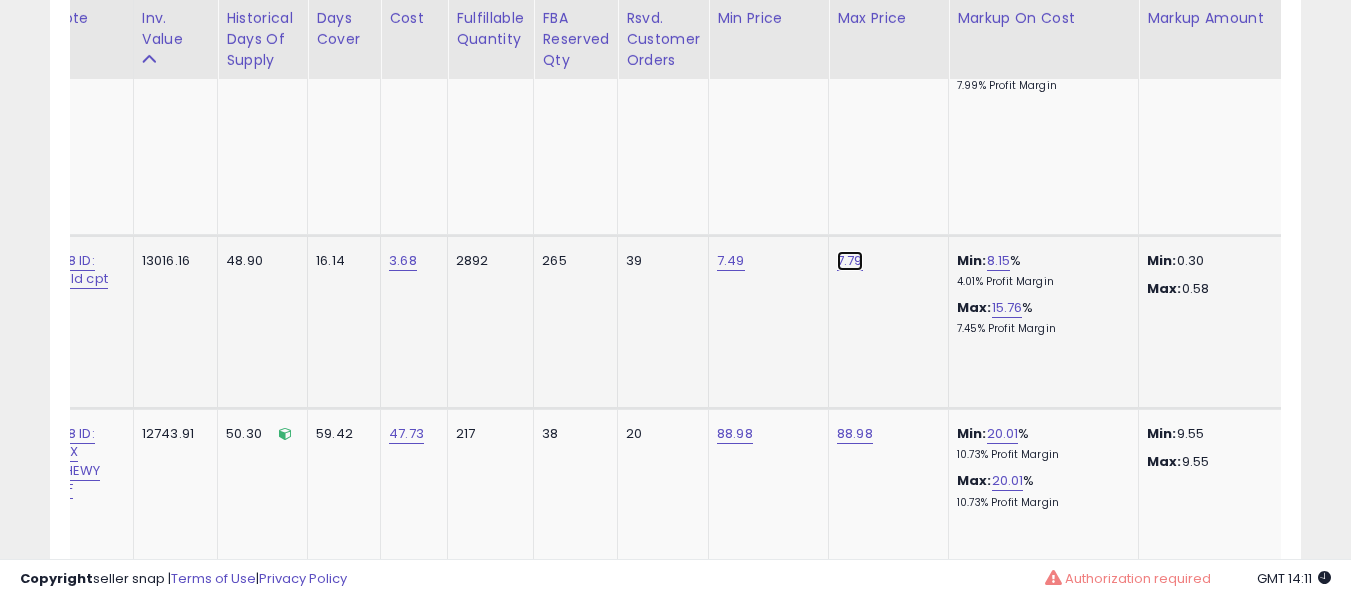 click on "7.79" at bounding box center [855, -3638] 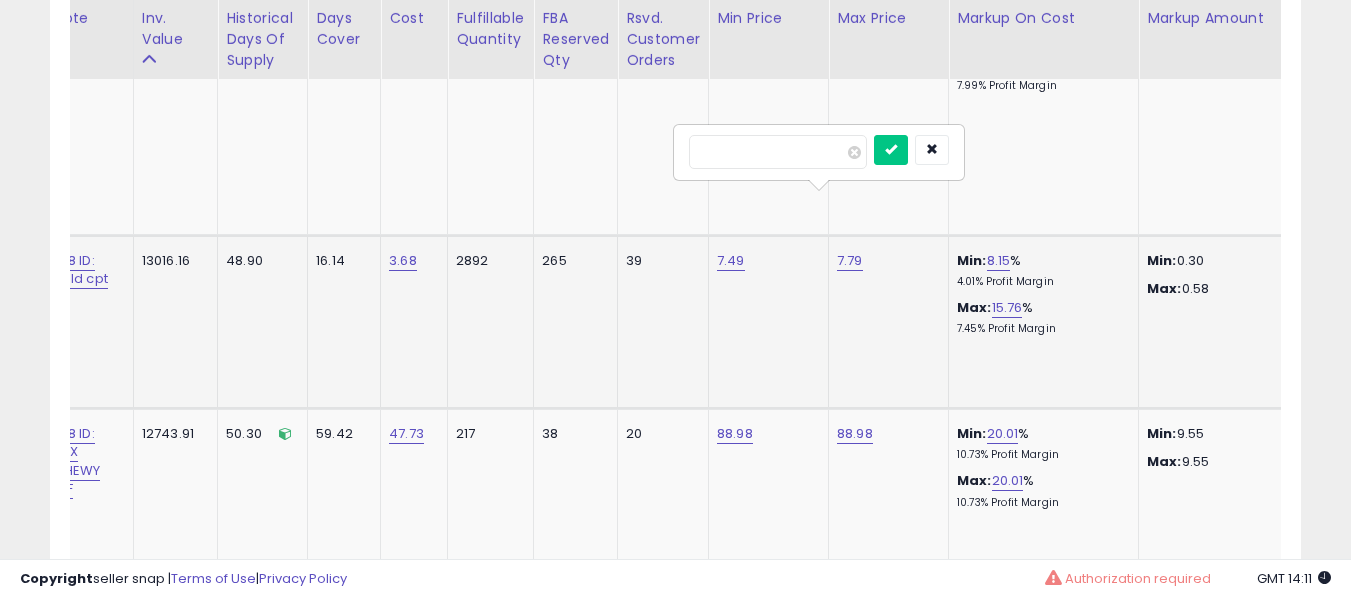 type on "****" 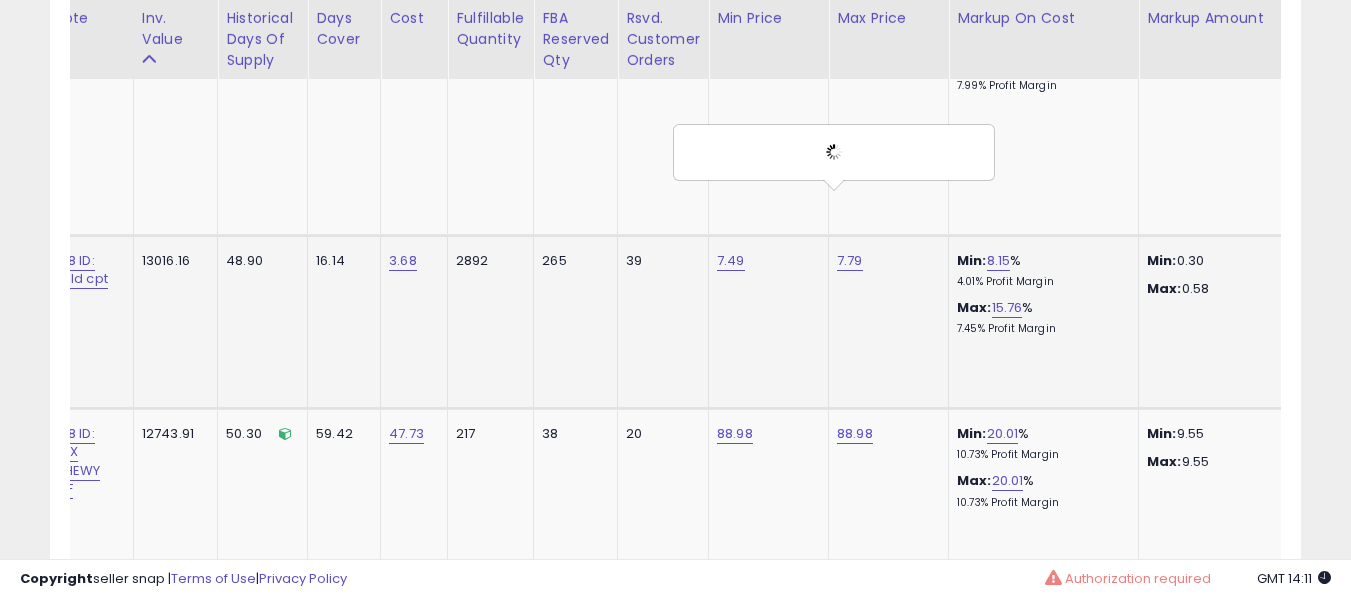 scroll, scrollTop: 0, scrollLeft: 119, axis: horizontal 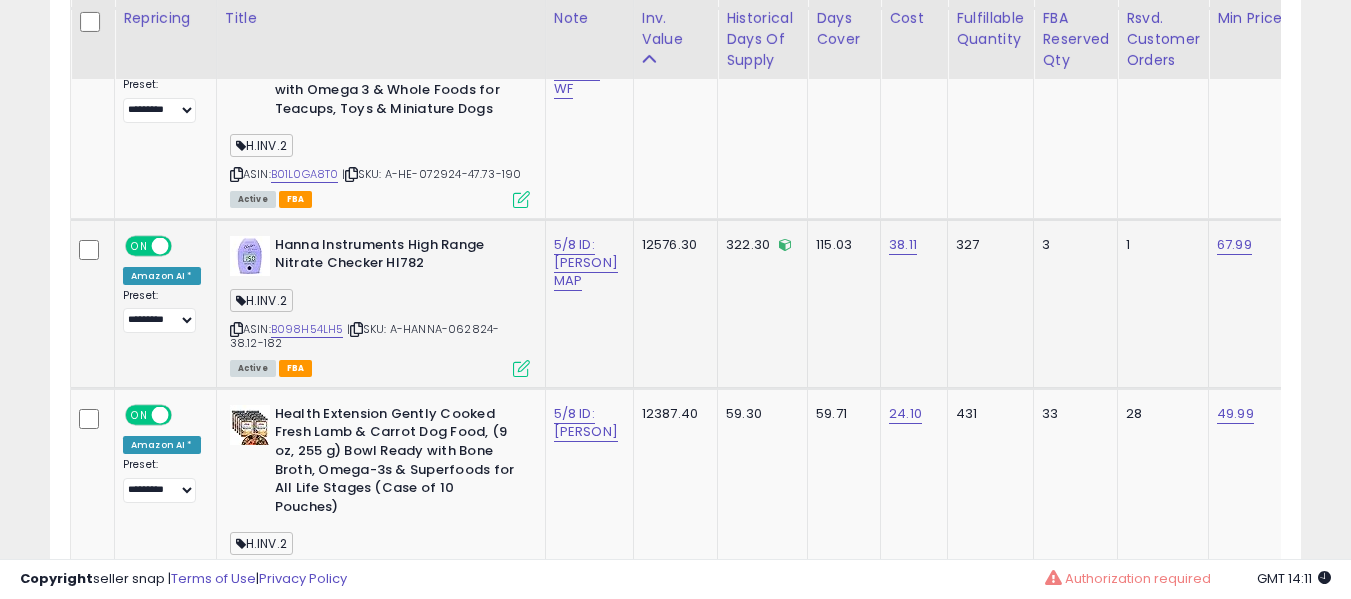 click on "5/8 ID: [PERSON] MAP" at bounding box center [586, 263] 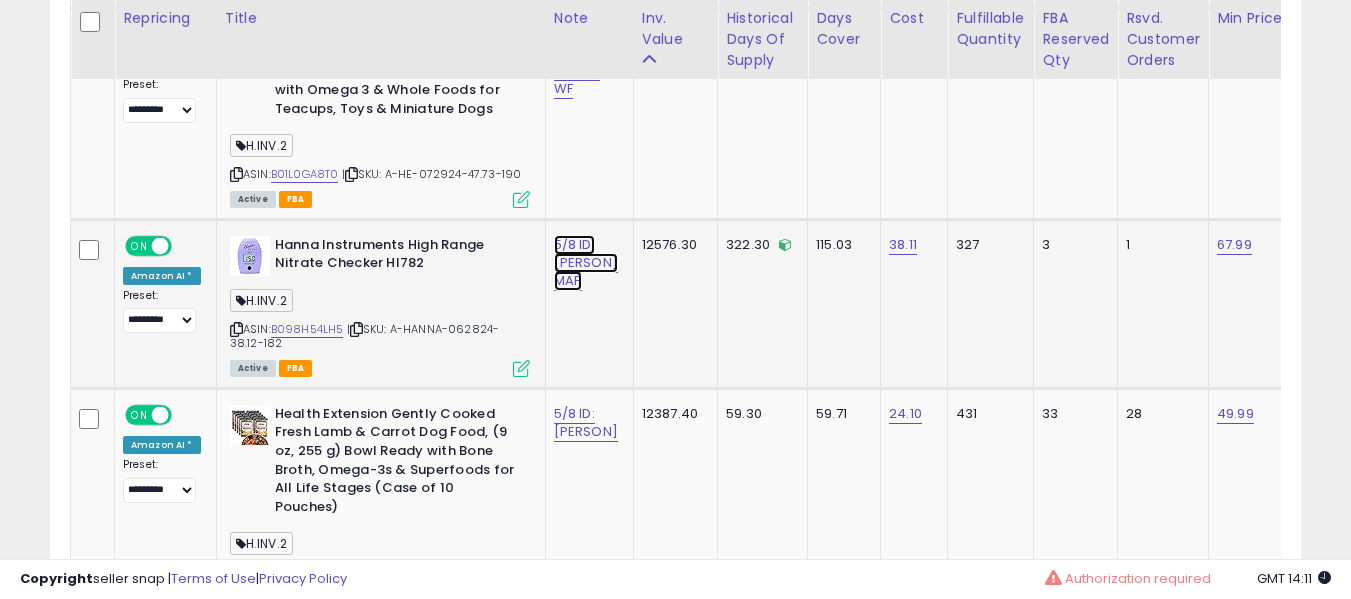 click on "5/8 ID: [PERSON] MAP" at bounding box center (577, -4011) 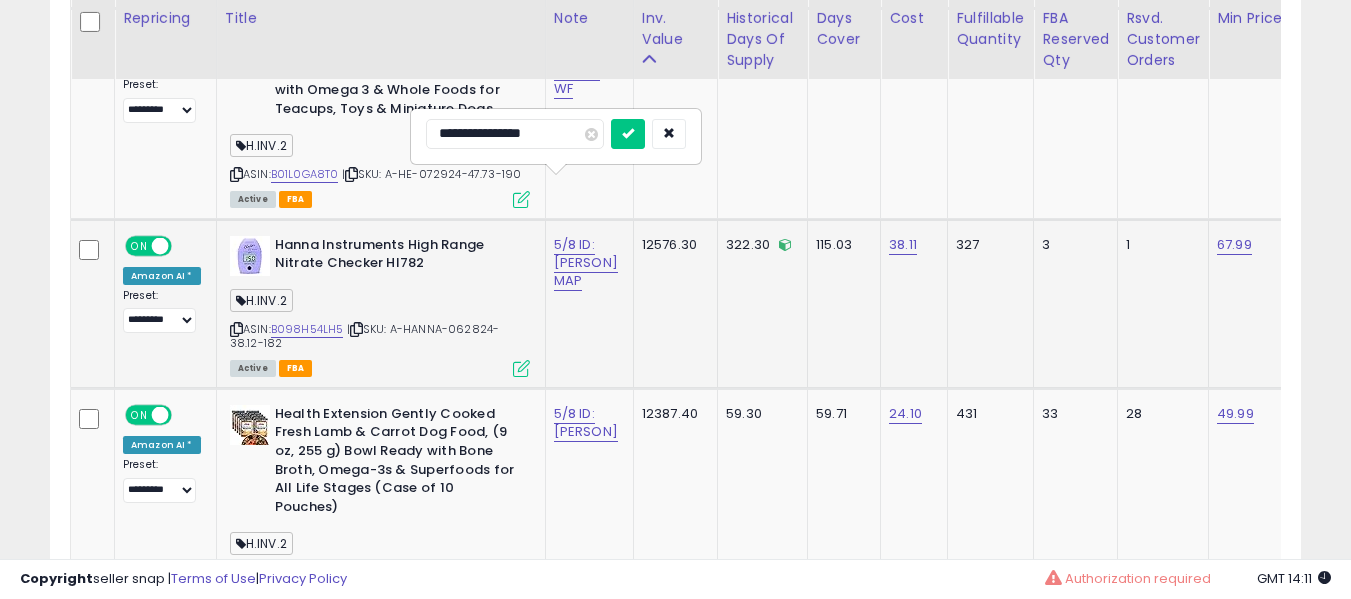 type on "**********" 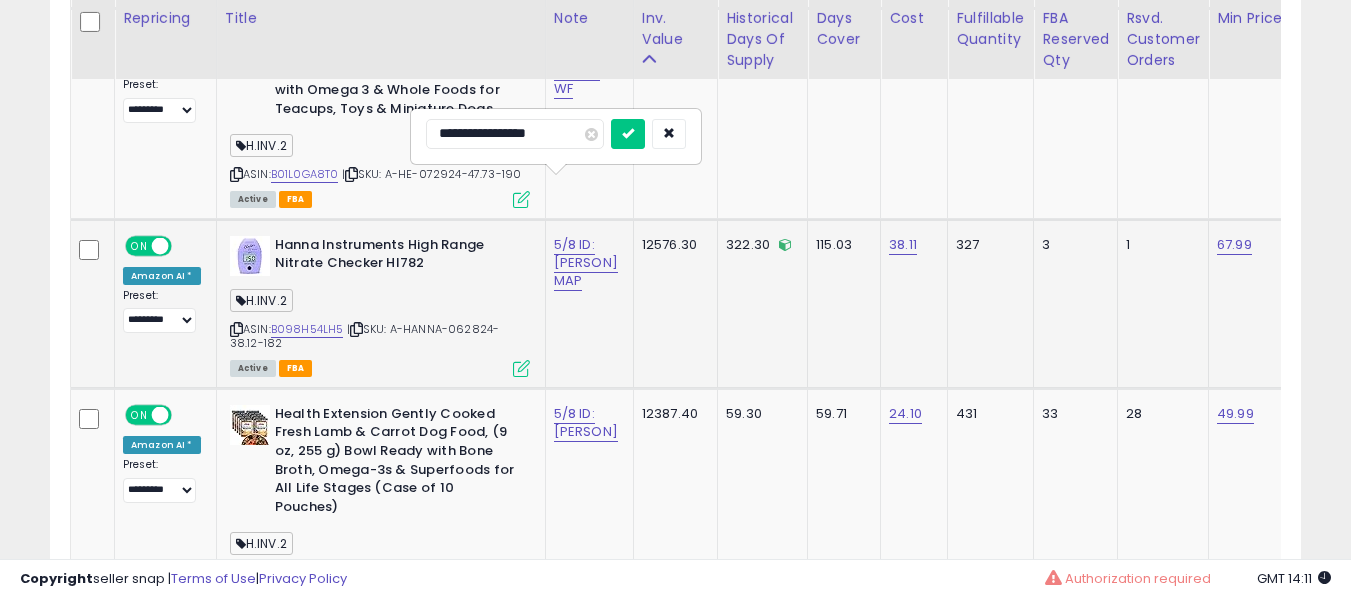 click at bounding box center (628, 134) 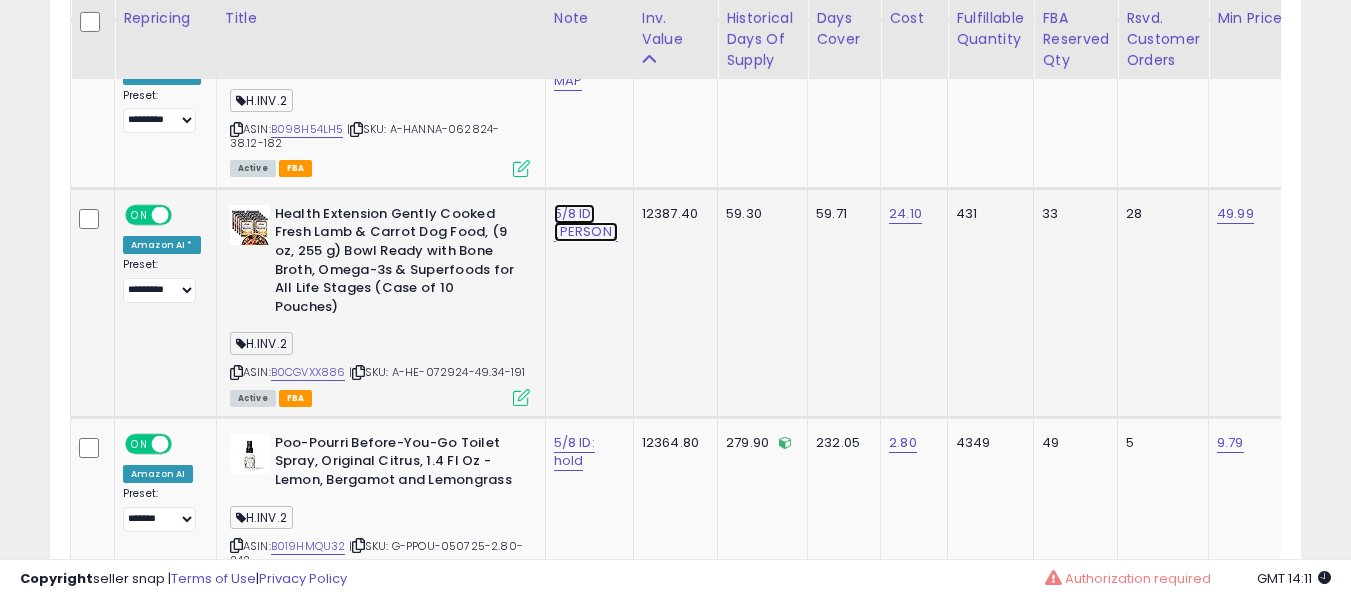 click on "5/8 ID: [PERSON]" at bounding box center (577, -4211) 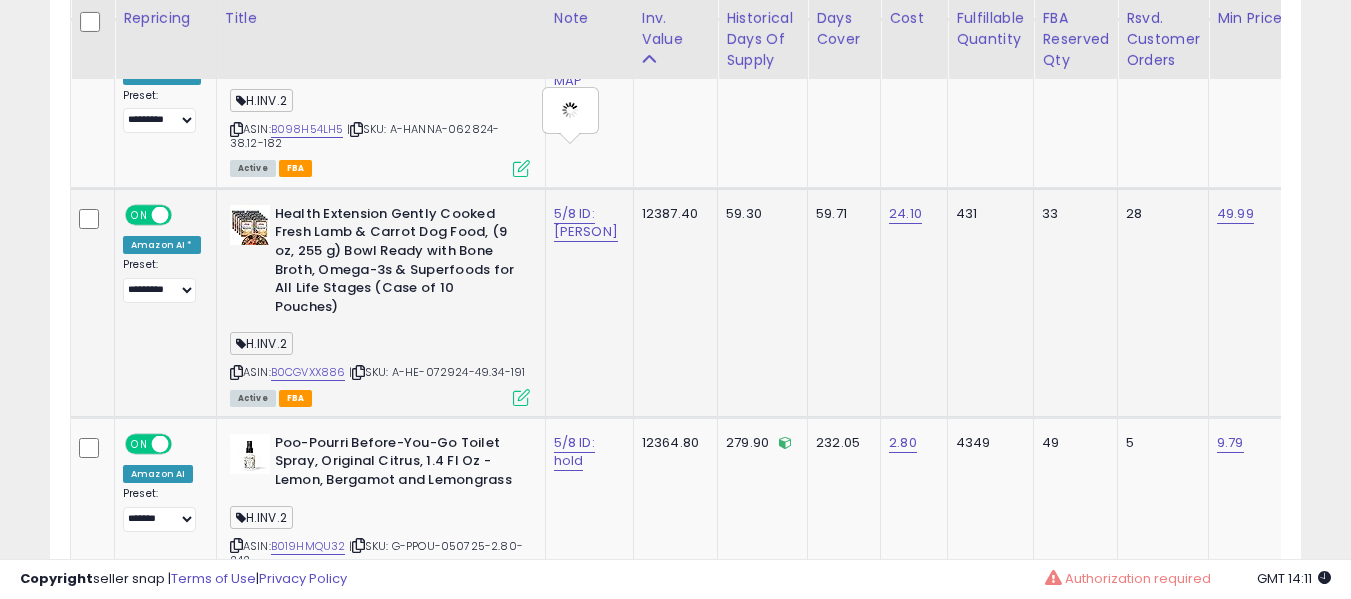type on "**********" 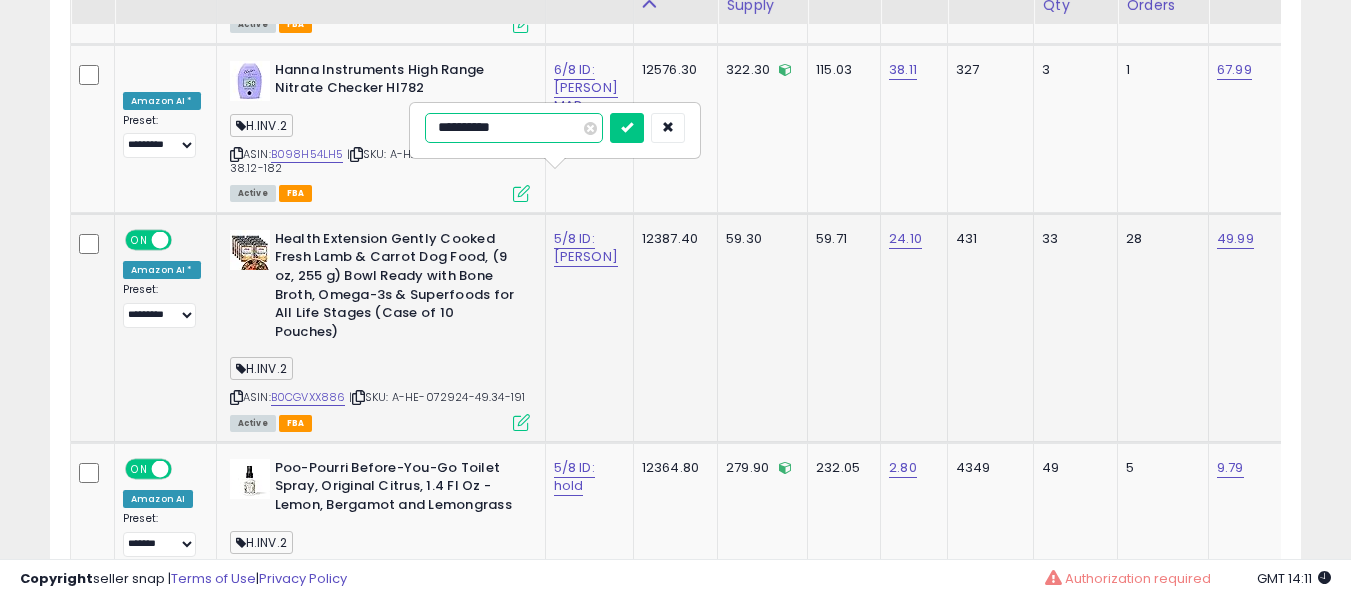 scroll, scrollTop: 5262, scrollLeft: 0, axis: vertical 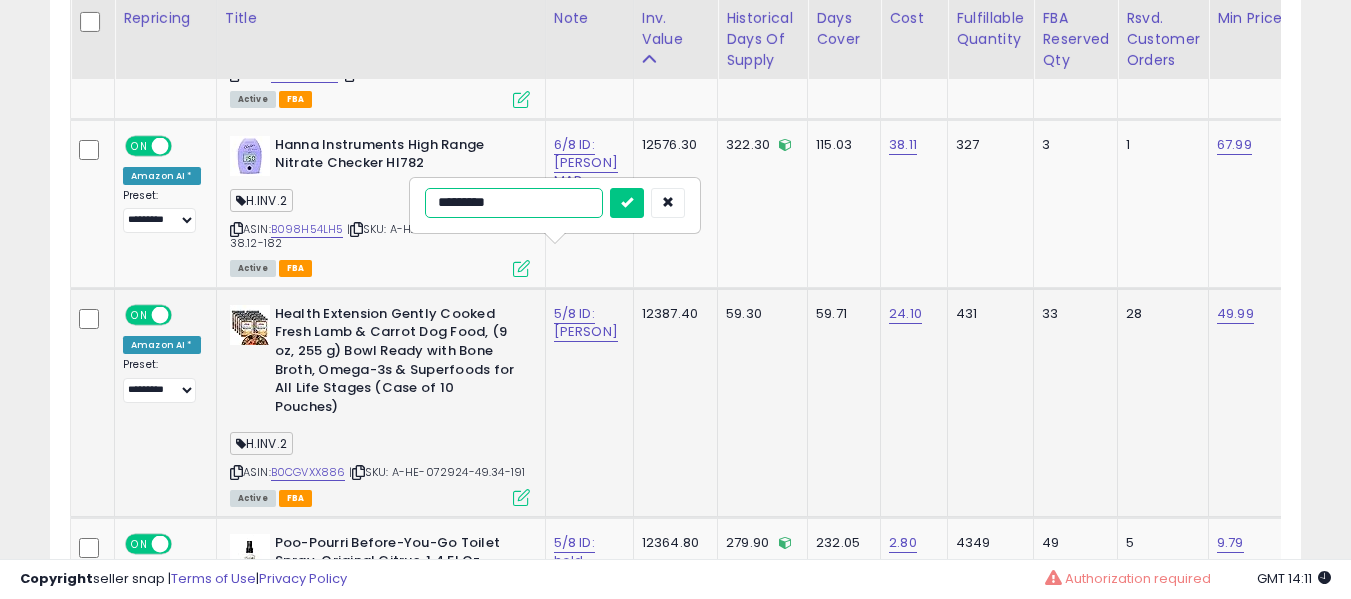 type on "**********" 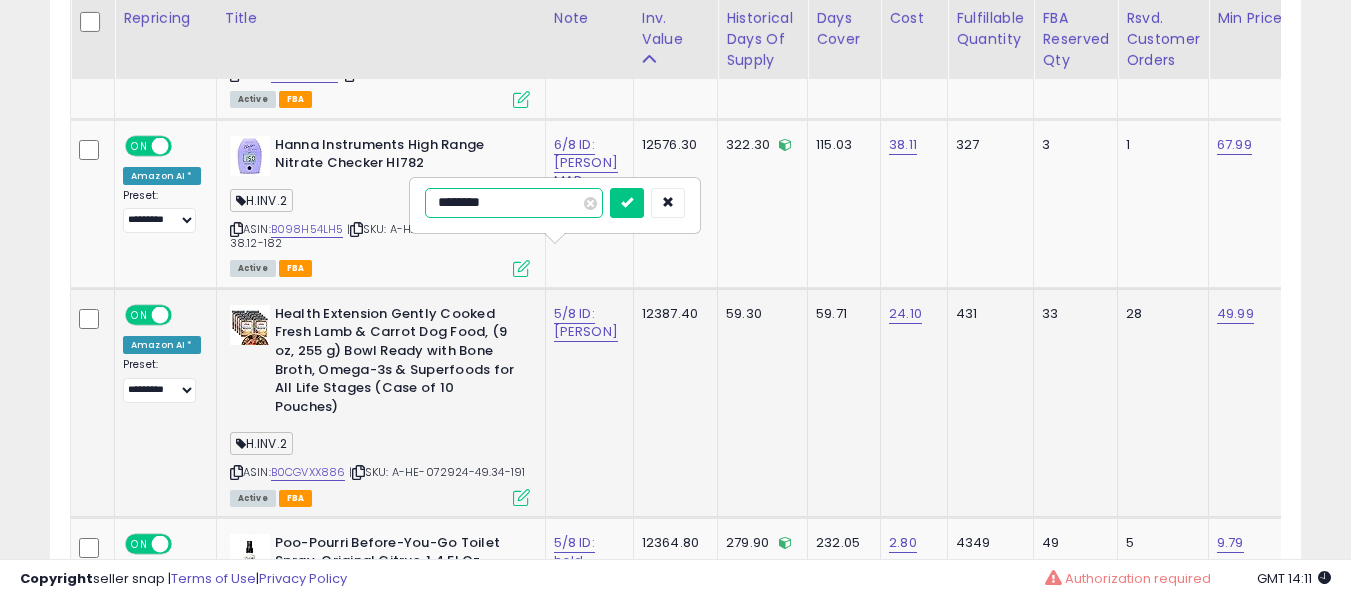 type on "*********" 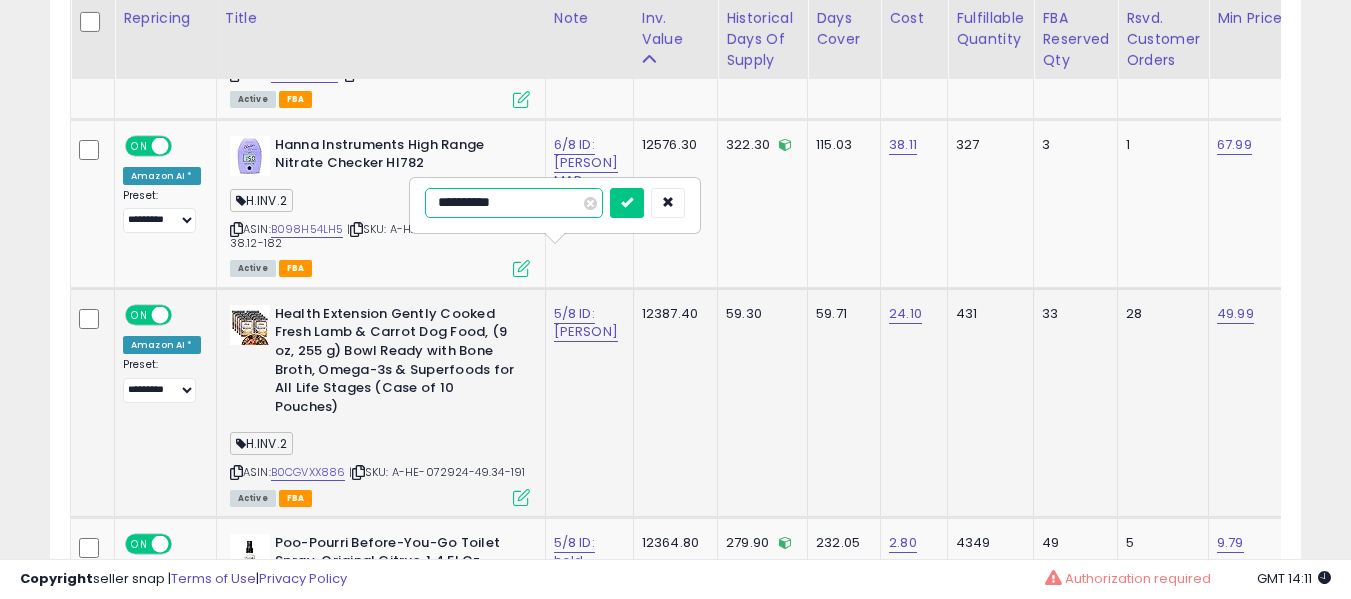 click at bounding box center (627, 203) 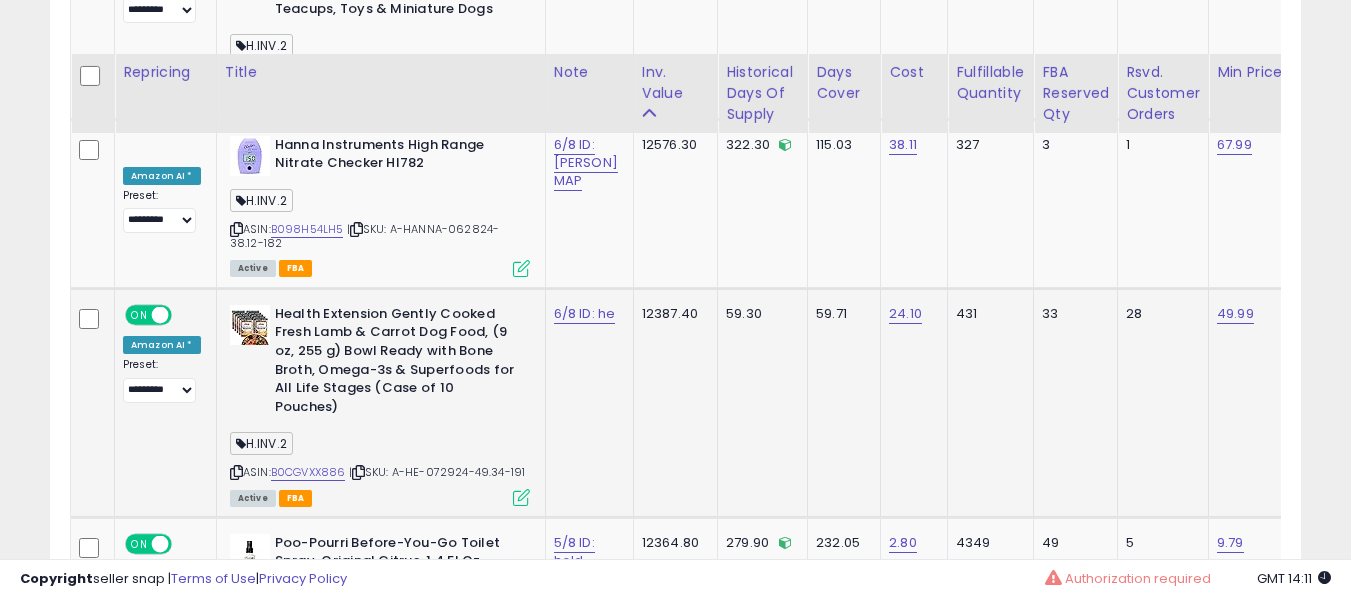 scroll, scrollTop: 5362, scrollLeft: 0, axis: vertical 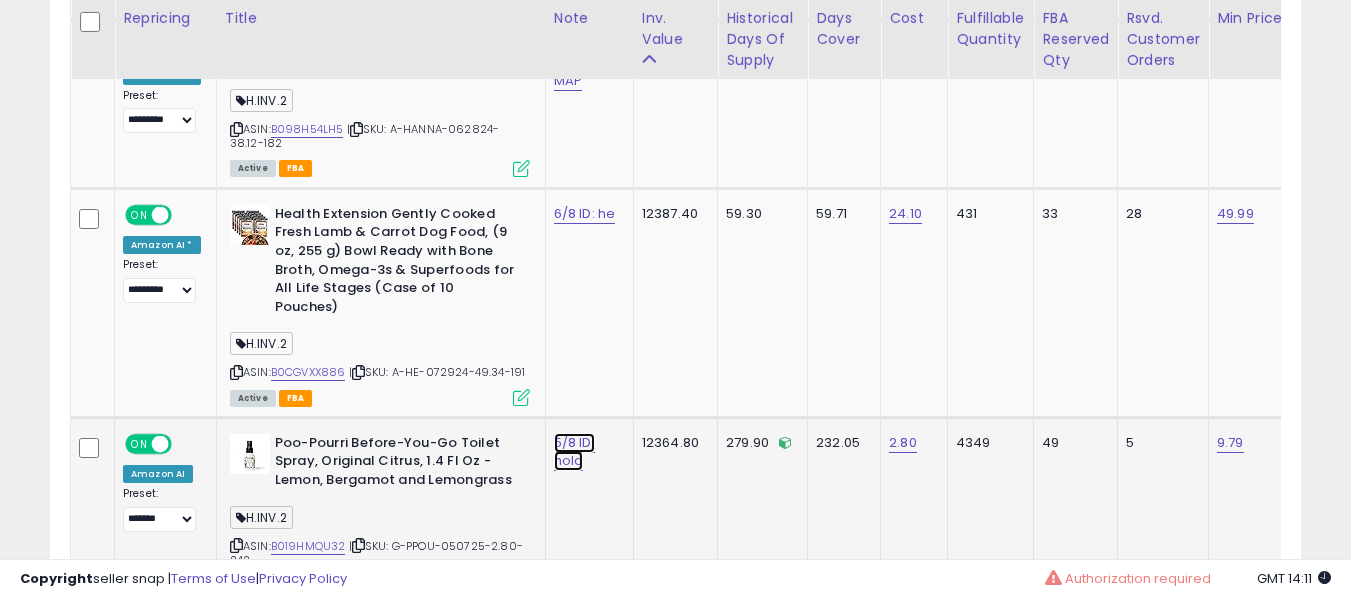 click on "5/8 ID: hold" at bounding box center (577, -4211) 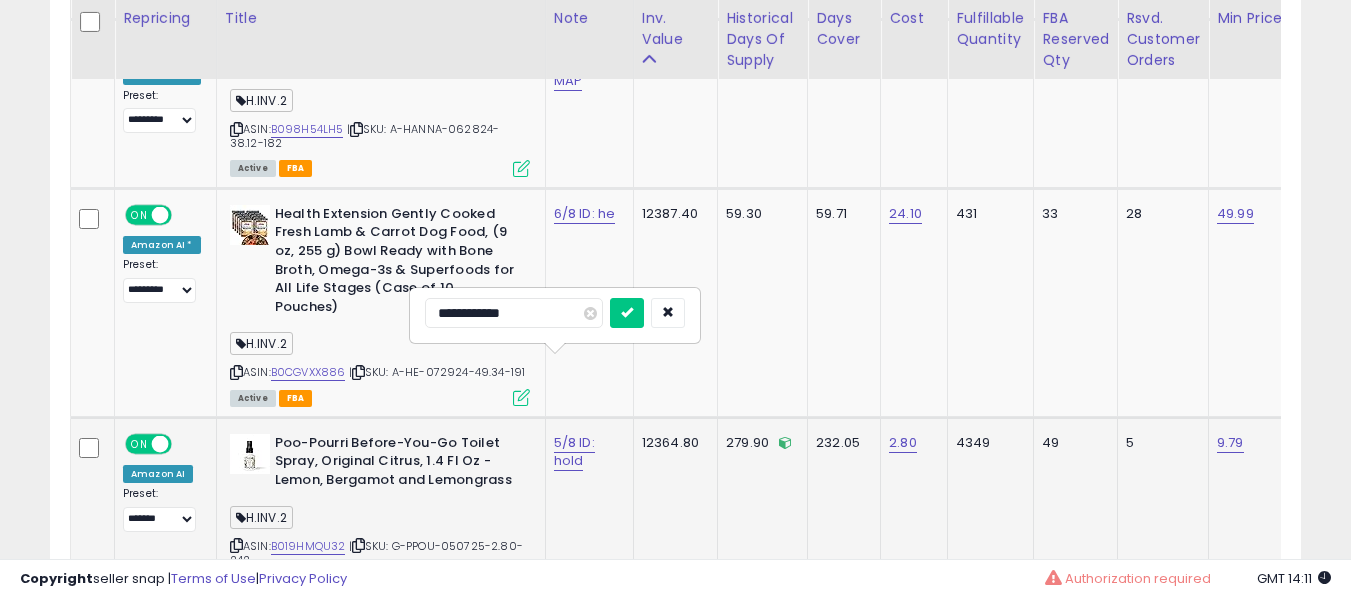 scroll, scrollTop: 5462, scrollLeft: 0, axis: vertical 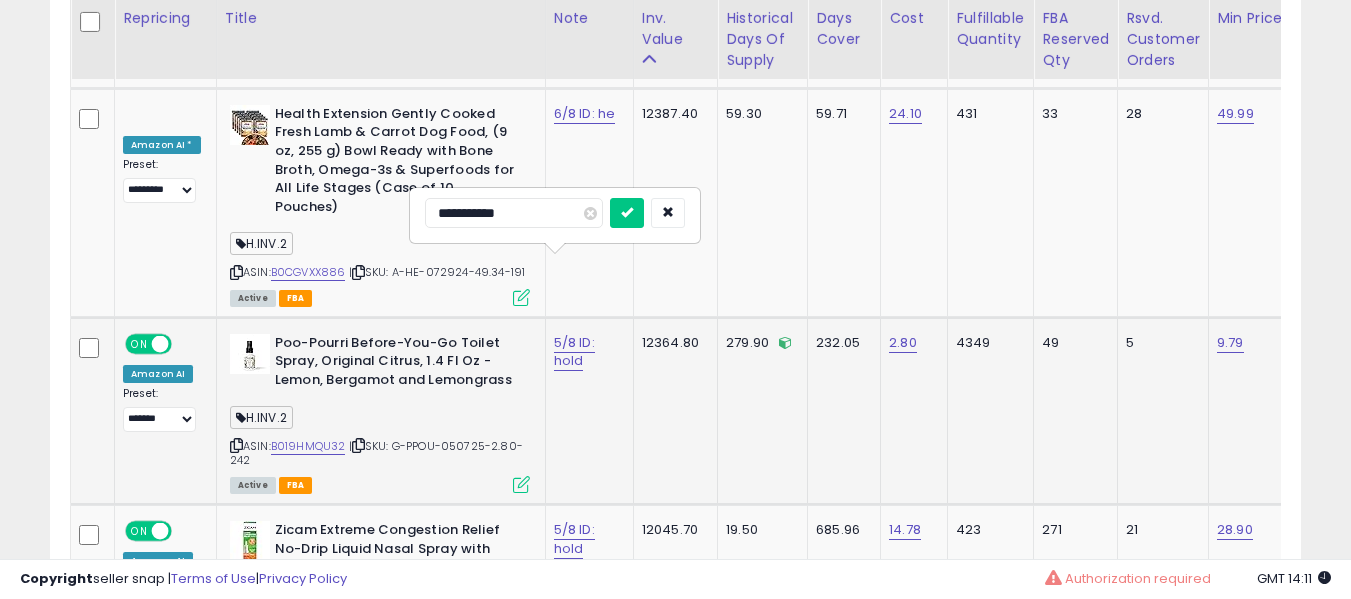 type on "**********" 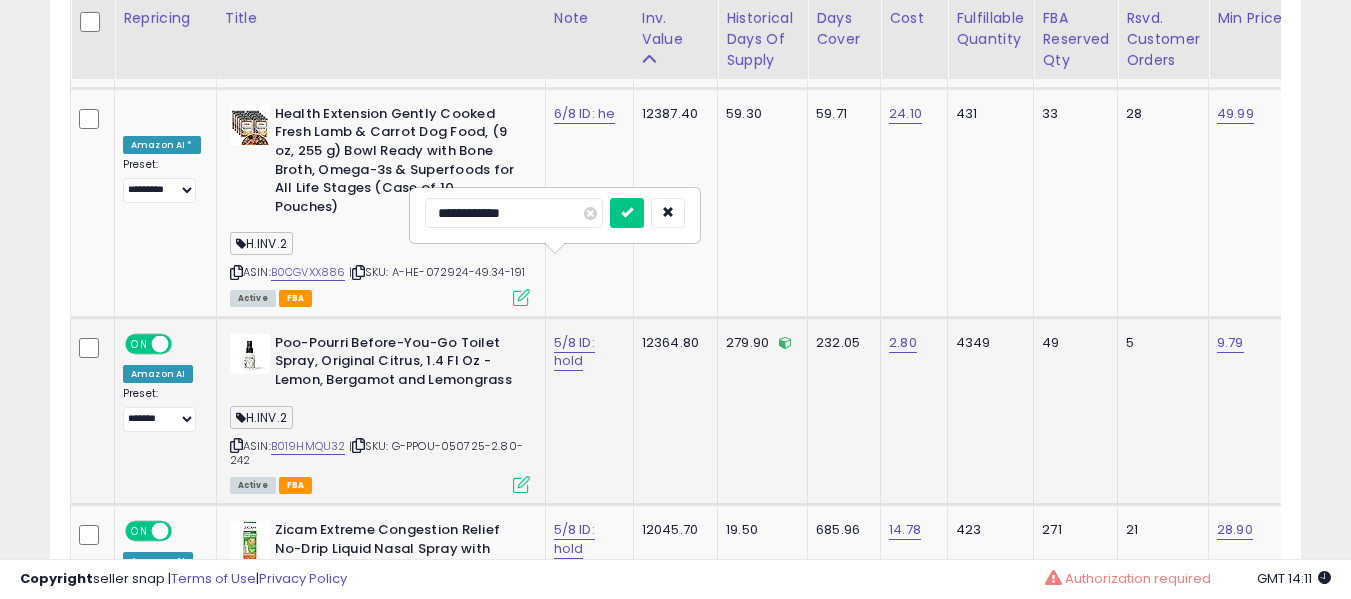 click at bounding box center [627, 213] 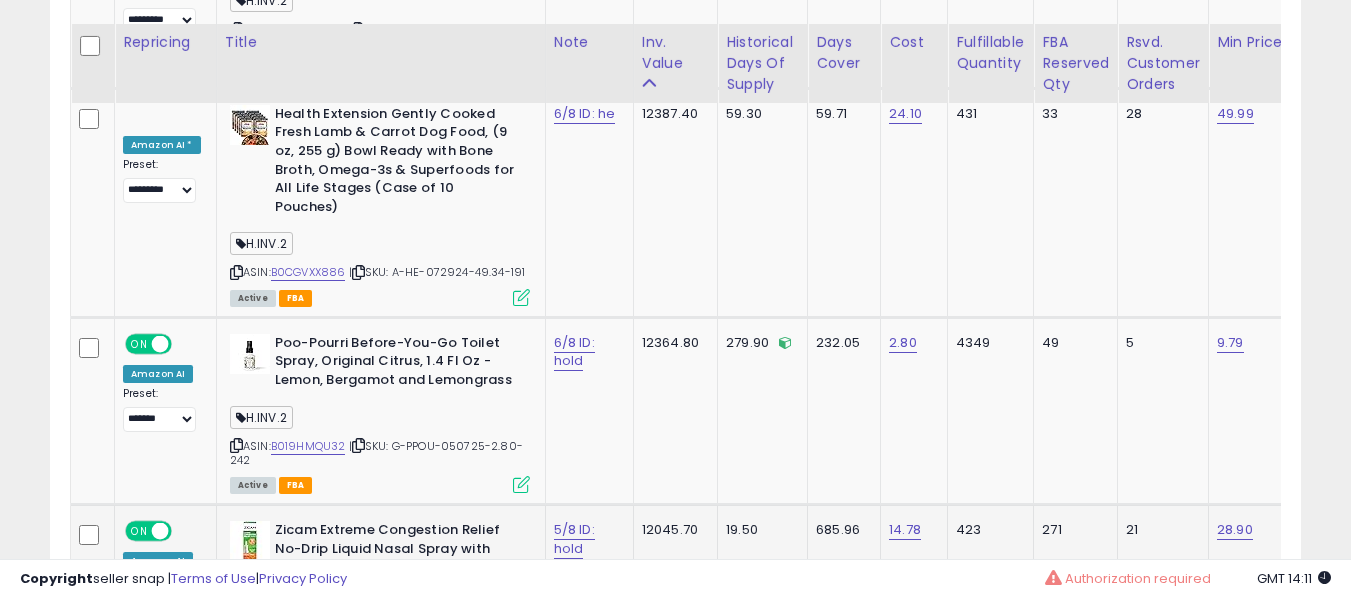 scroll, scrollTop: 5562, scrollLeft: 0, axis: vertical 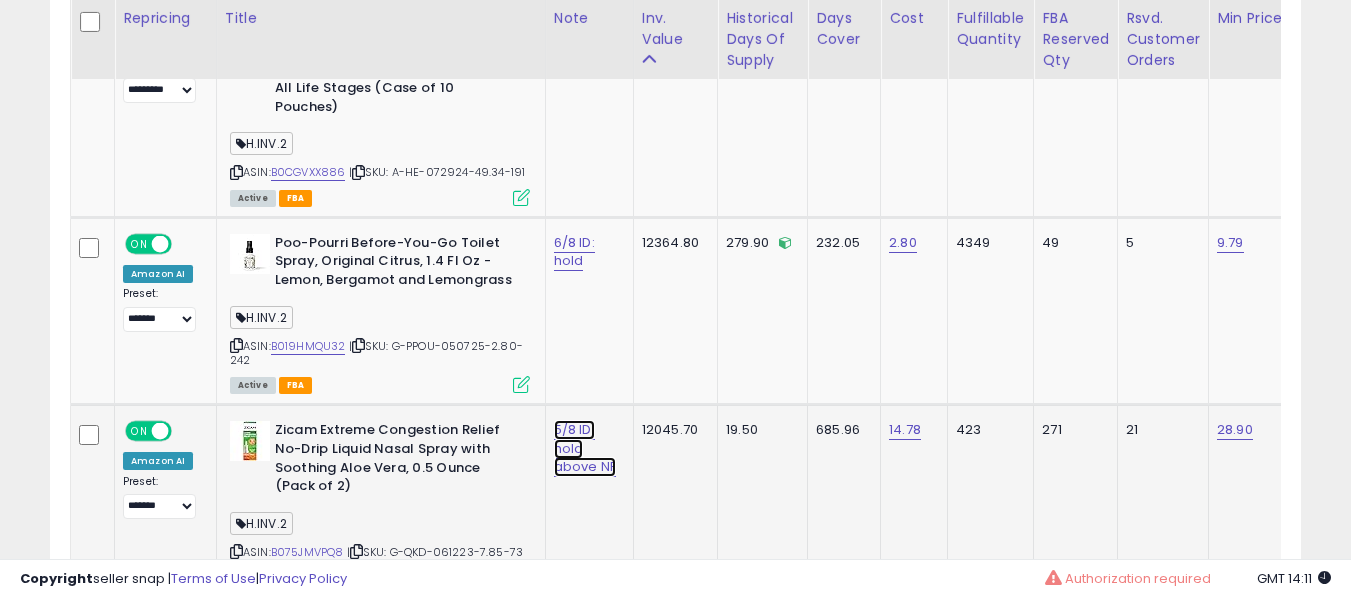 click on "5/8 ID: hold above NF" at bounding box center (577, -4411) 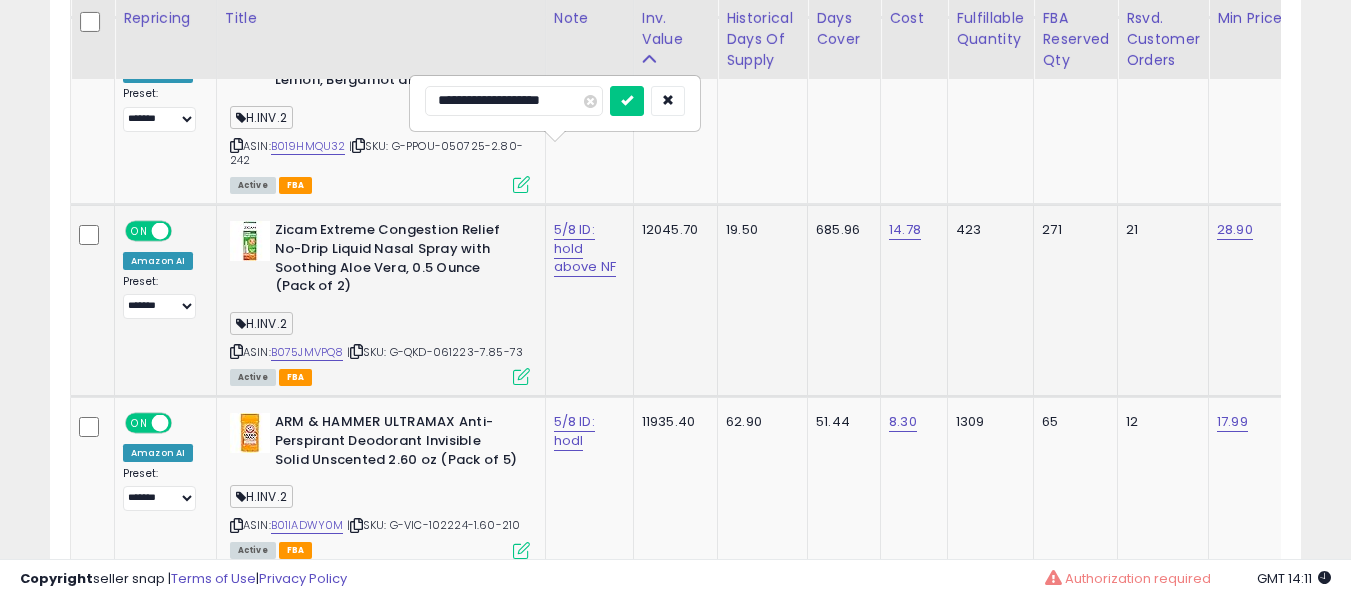 type on "**********" 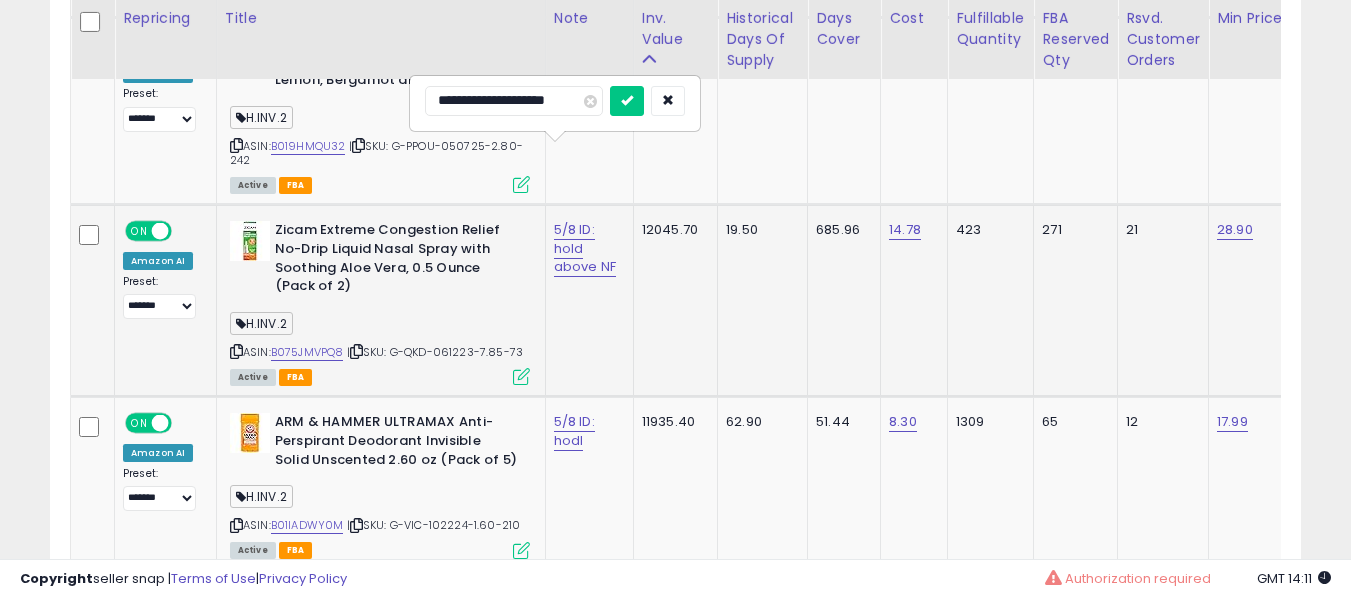 click at bounding box center (627, 101) 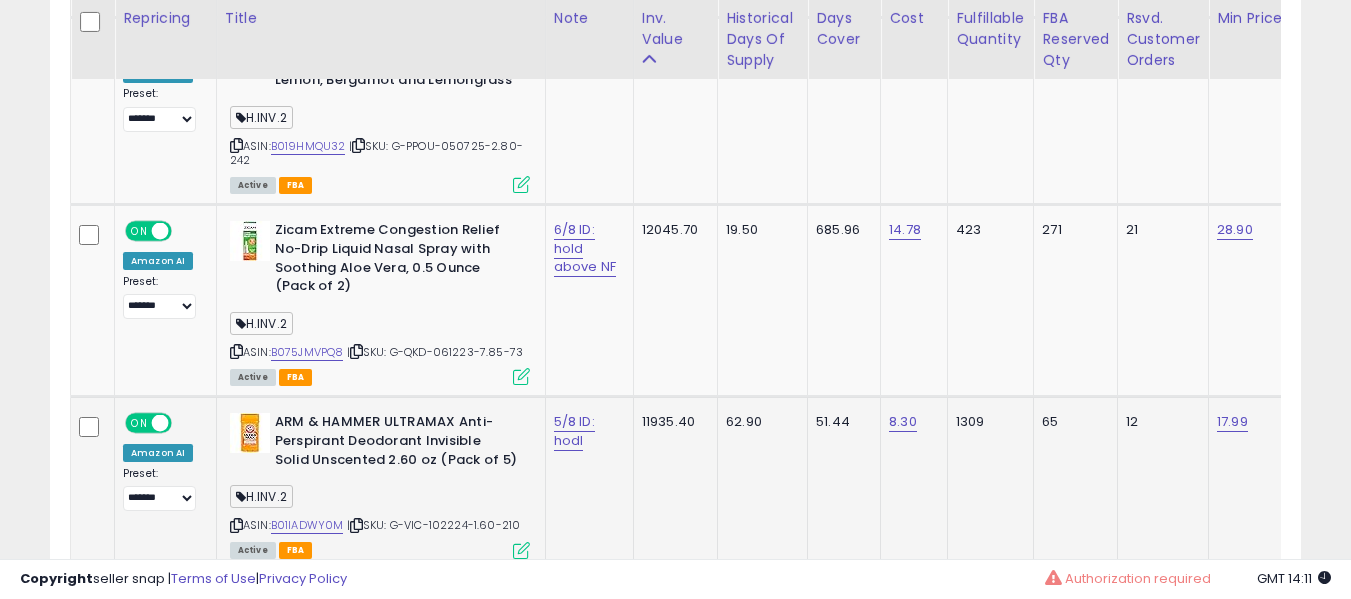 click on "5/8 ID: hodl" 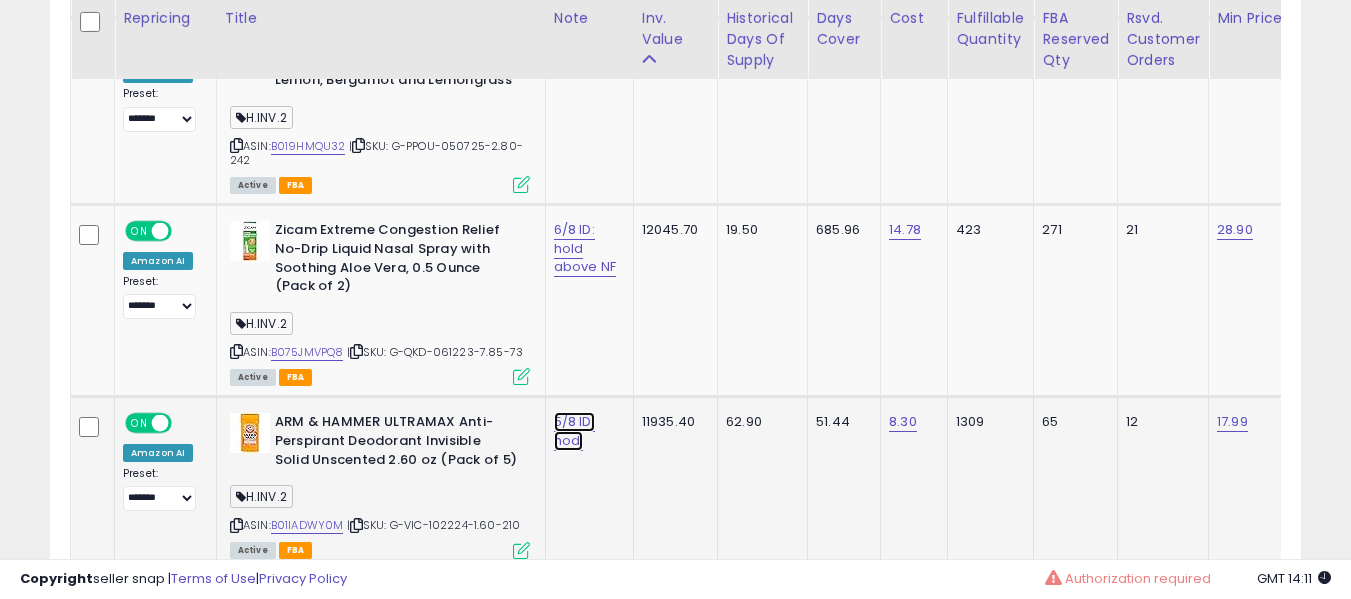 click on "5/8 ID: hodl" at bounding box center (577, -4611) 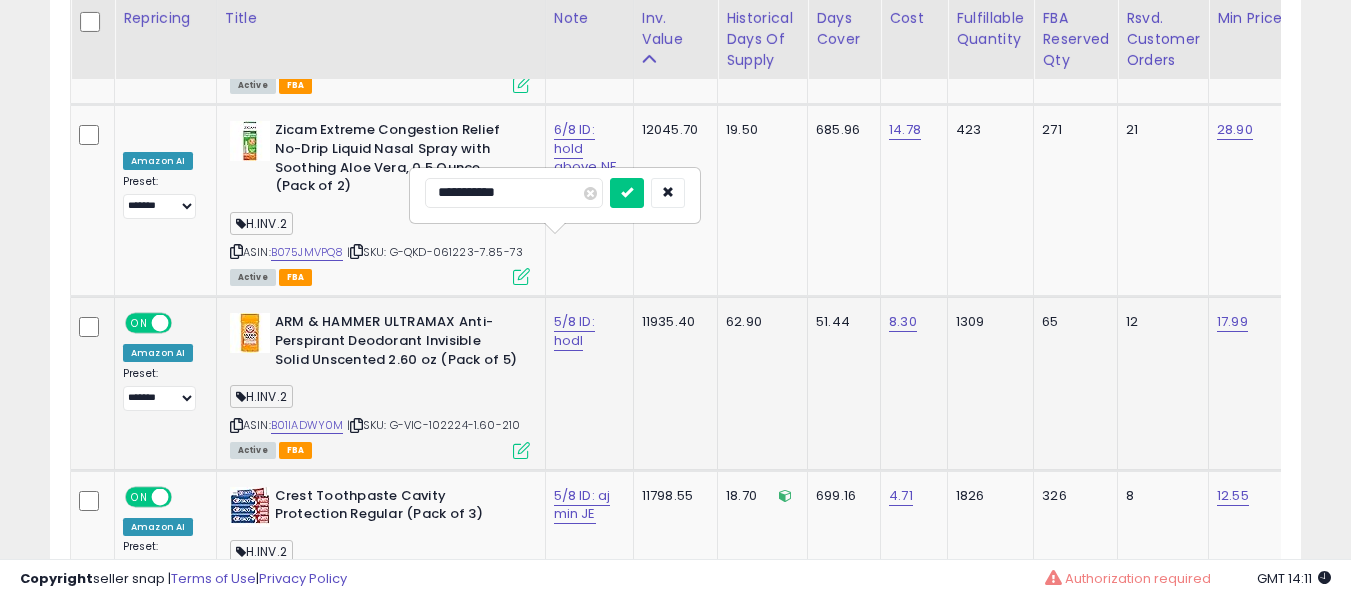 type on "**********" 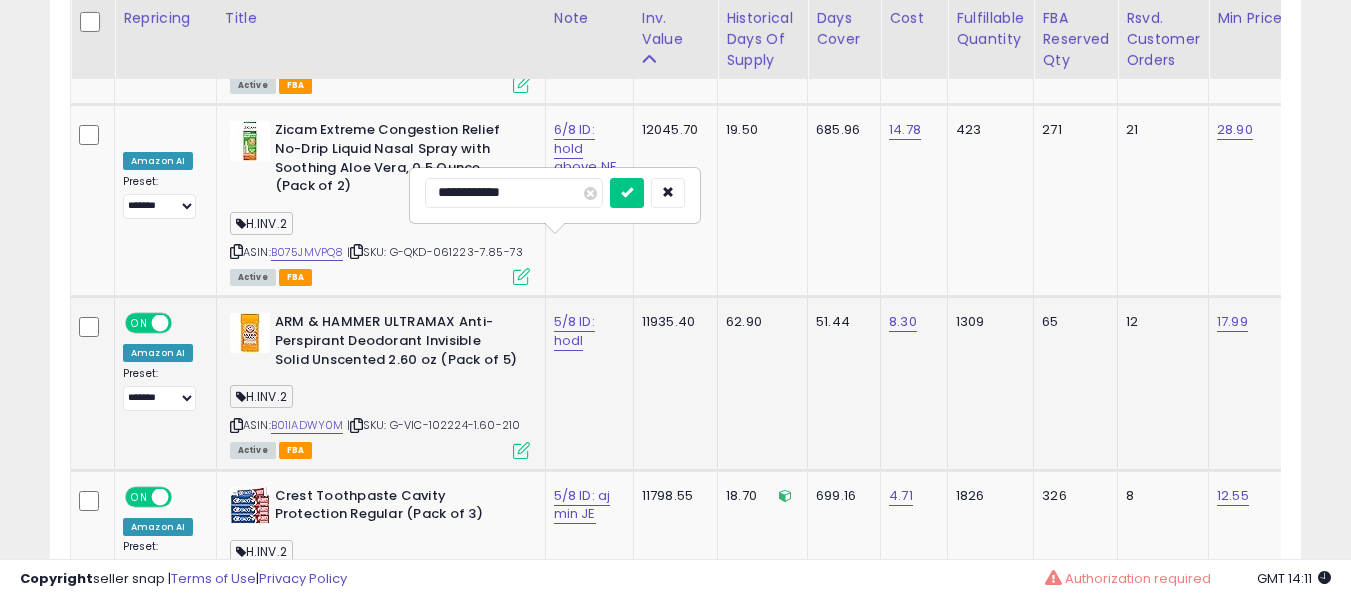 click at bounding box center (627, 193) 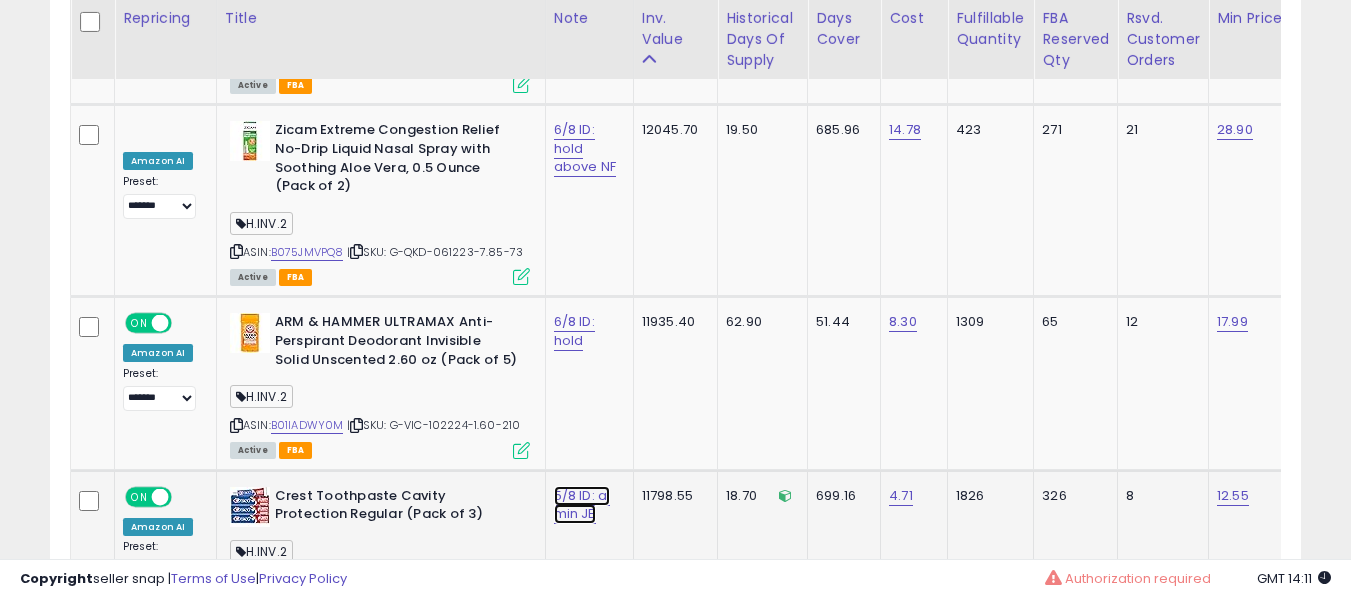 click on "5/8 ID: aj min JE" at bounding box center (577, -4711) 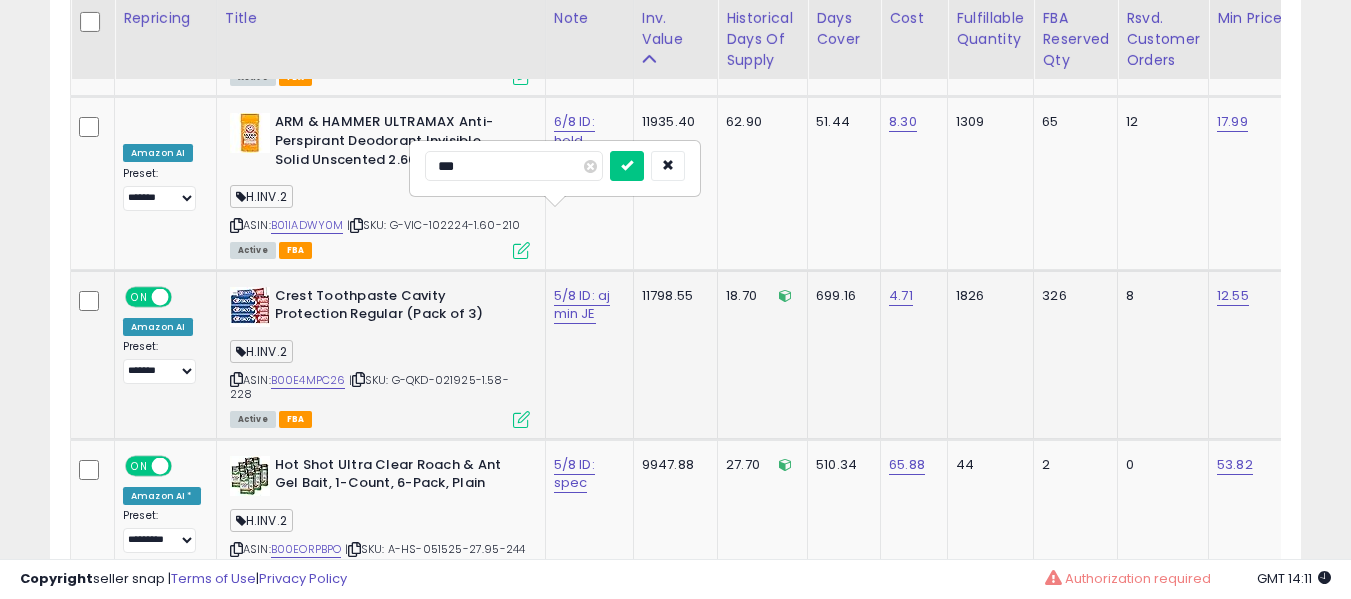 type on "***" 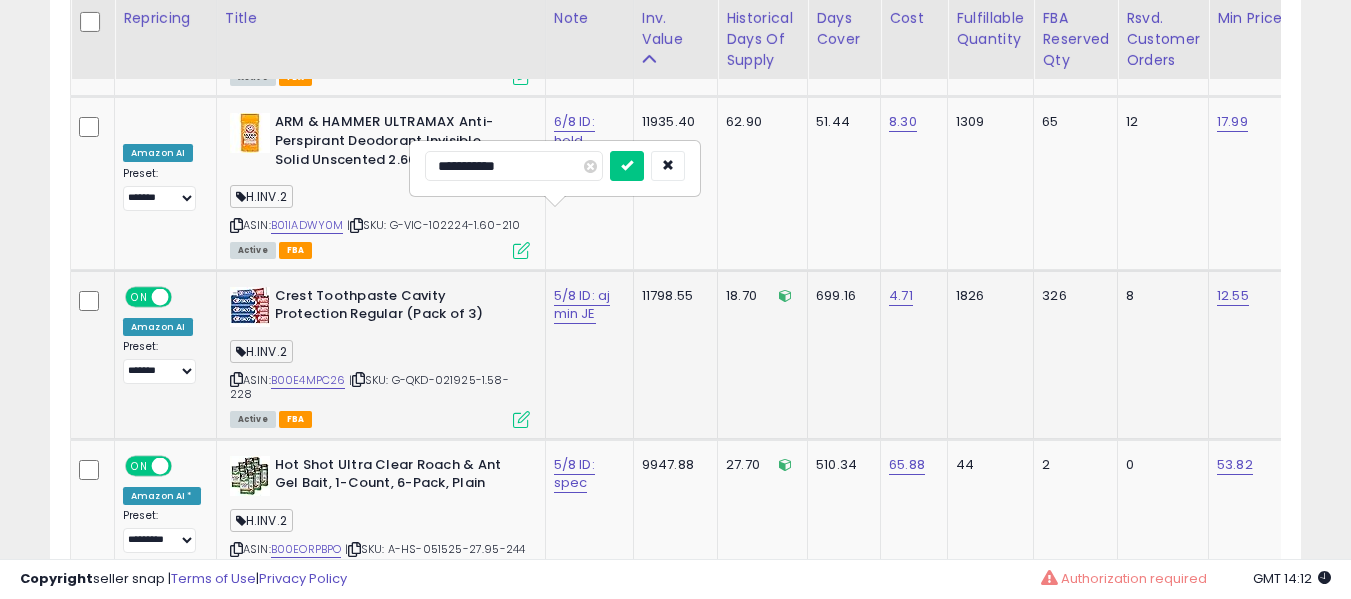 type on "**********" 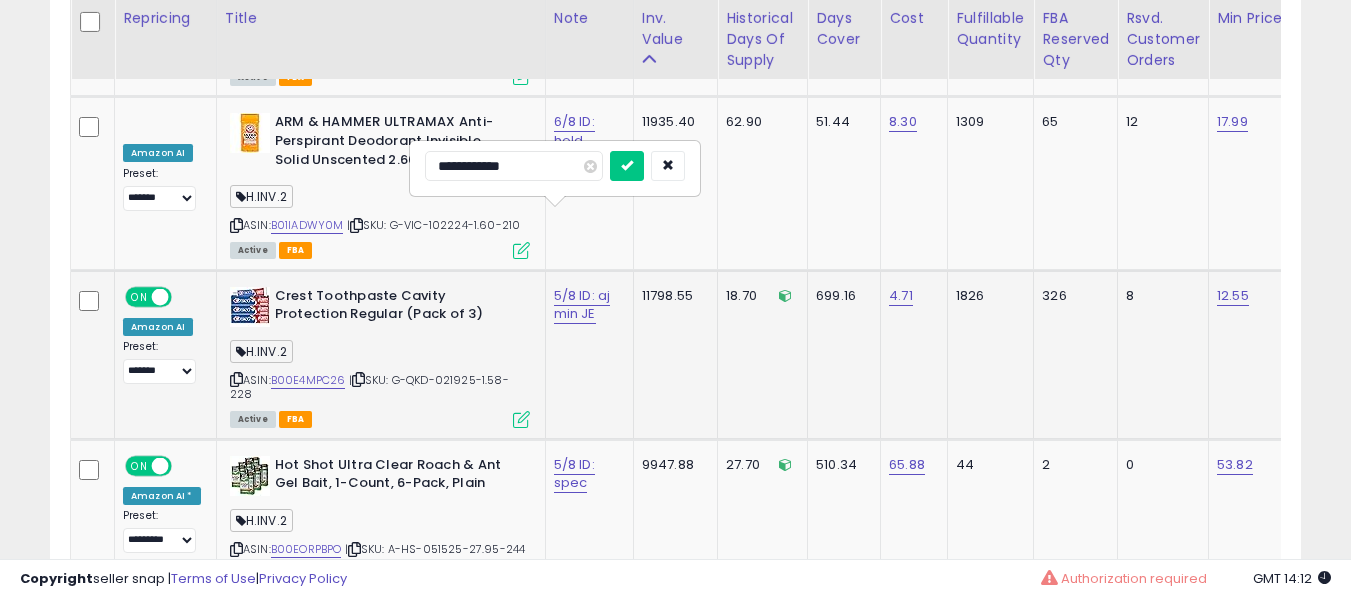 click at bounding box center [627, 166] 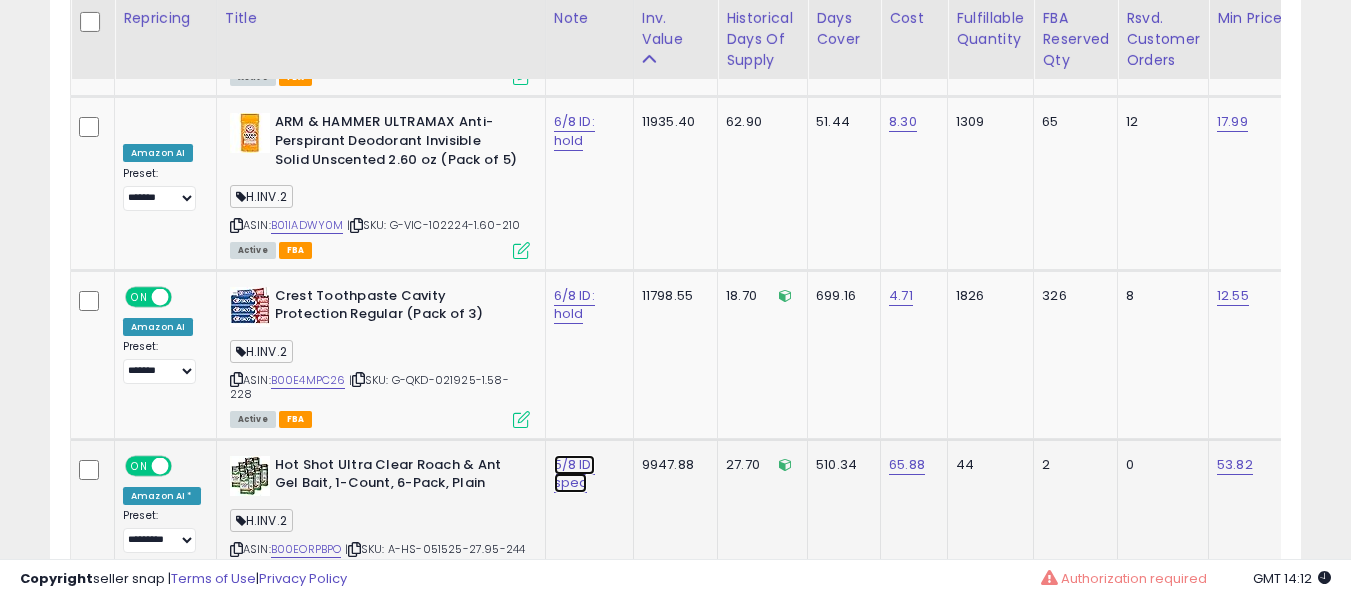 click on "5/8 ID: spec" at bounding box center (577, -4911) 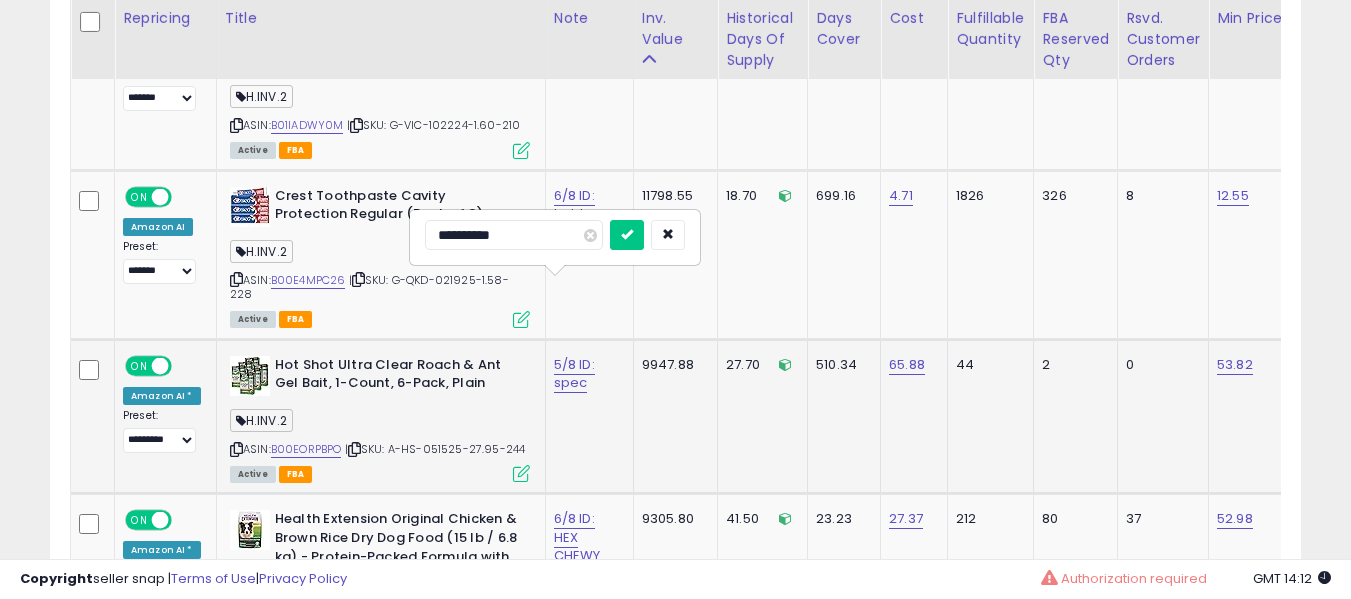 type on "**********" 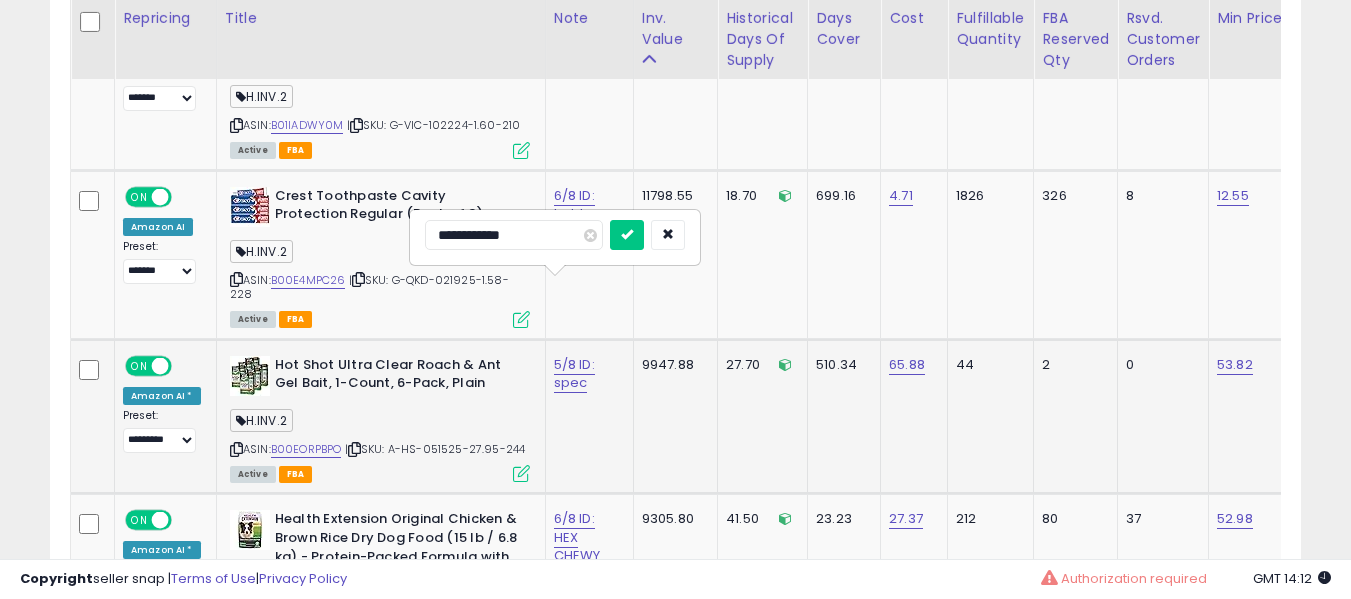 click at bounding box center (627, 235) 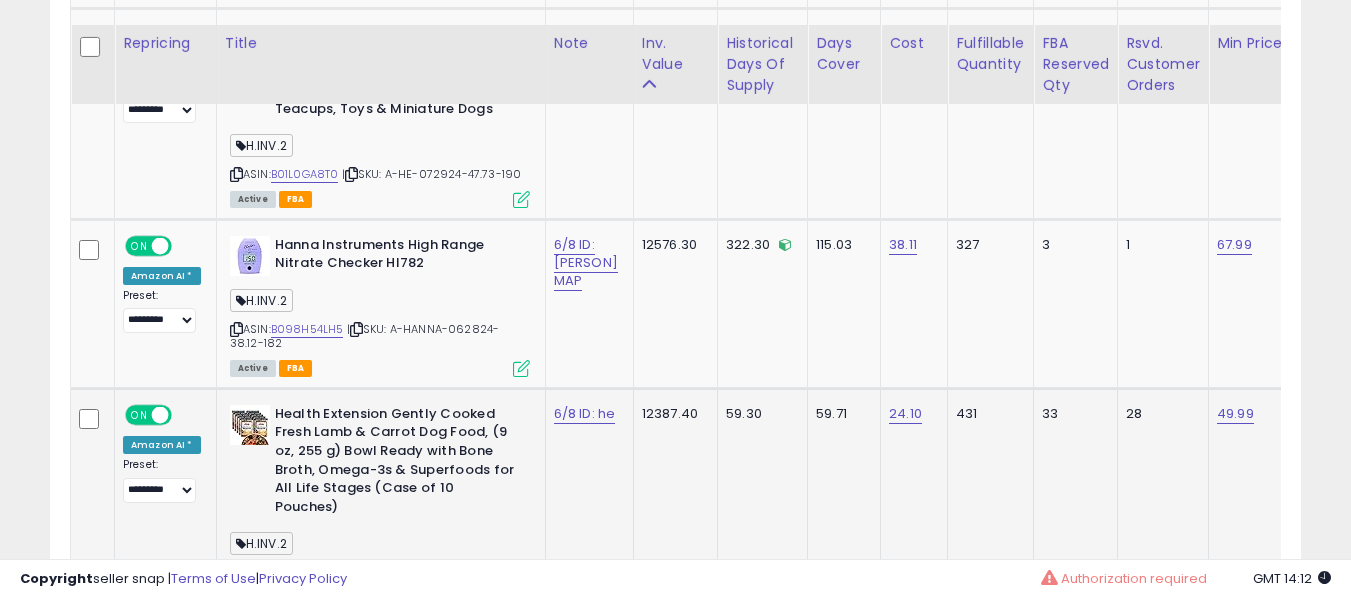 scroll, scrollTop: 5262, scrollLeft: 0, axis: vertical 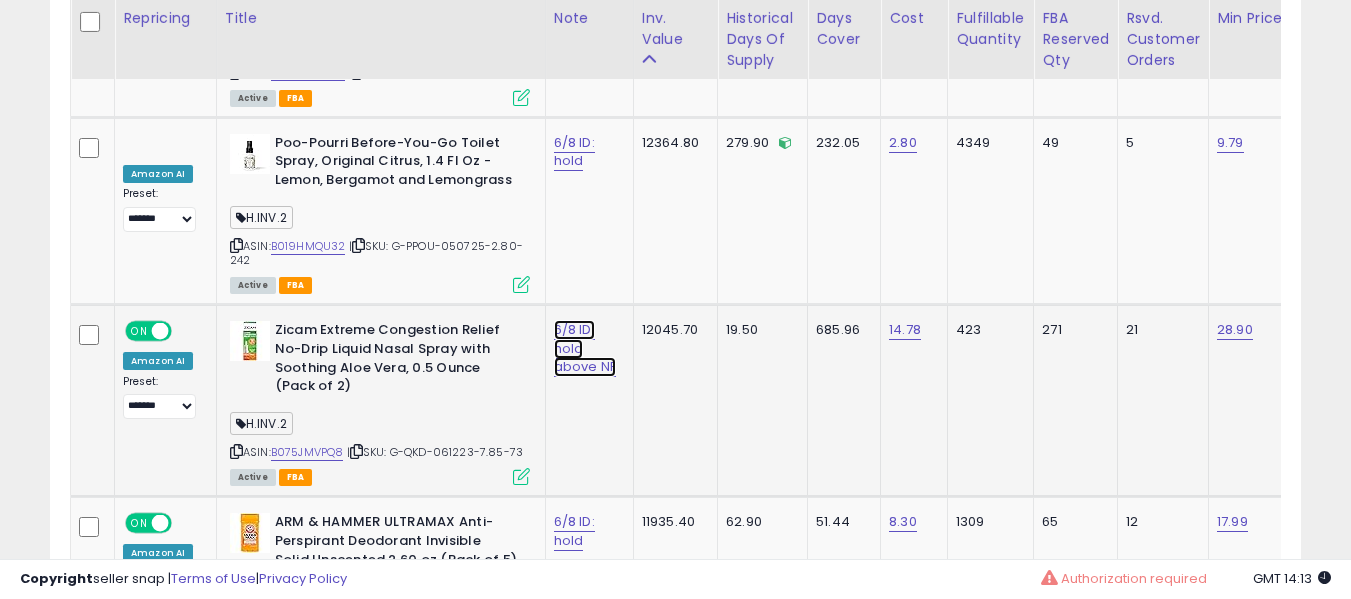 click on "6/8 ID: hold above NF" at bounding box center (577, -4511) 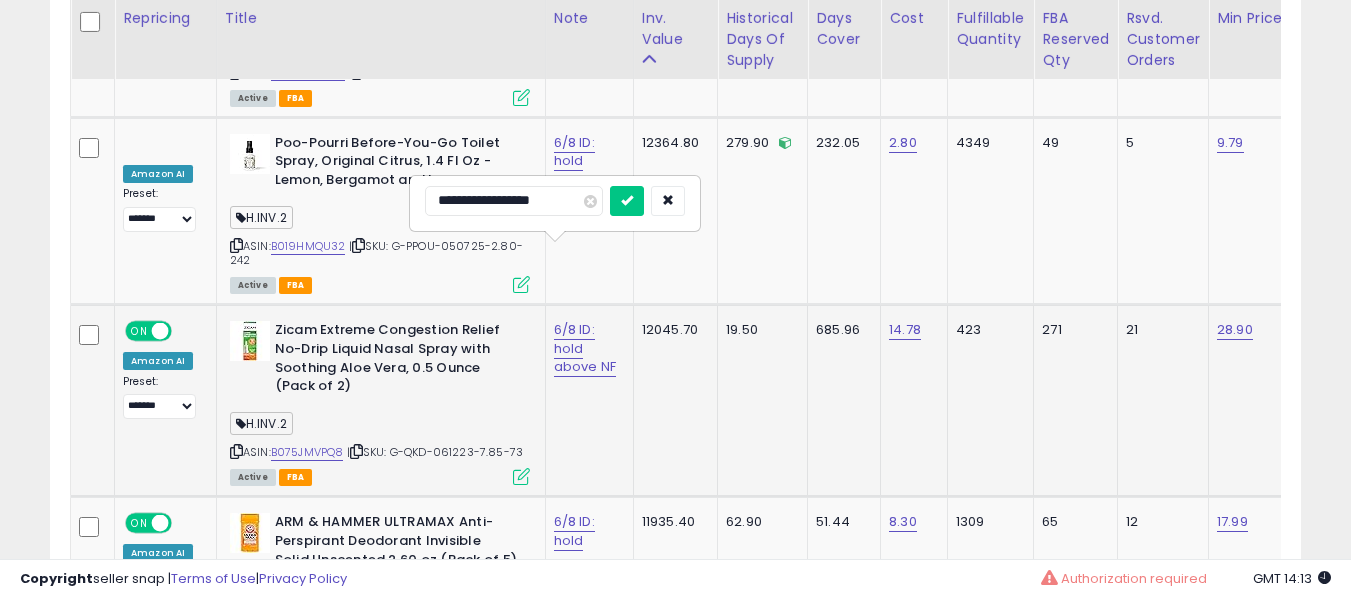 type on "**********" 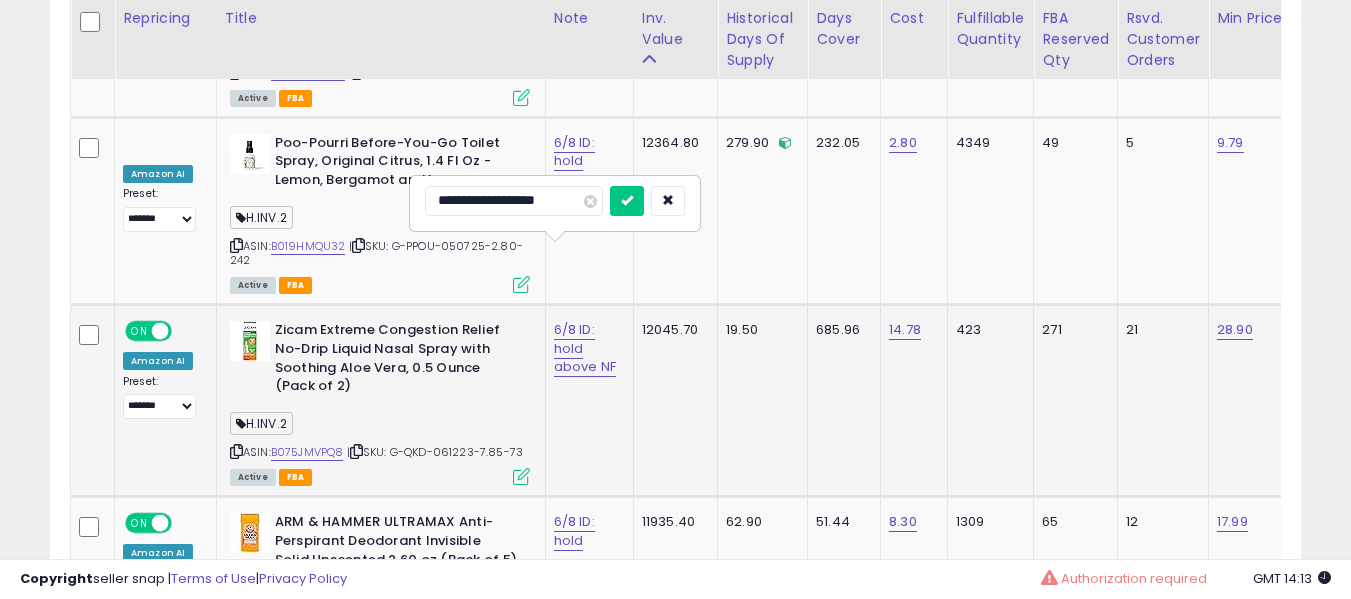 click at bounding box center (627, 201) 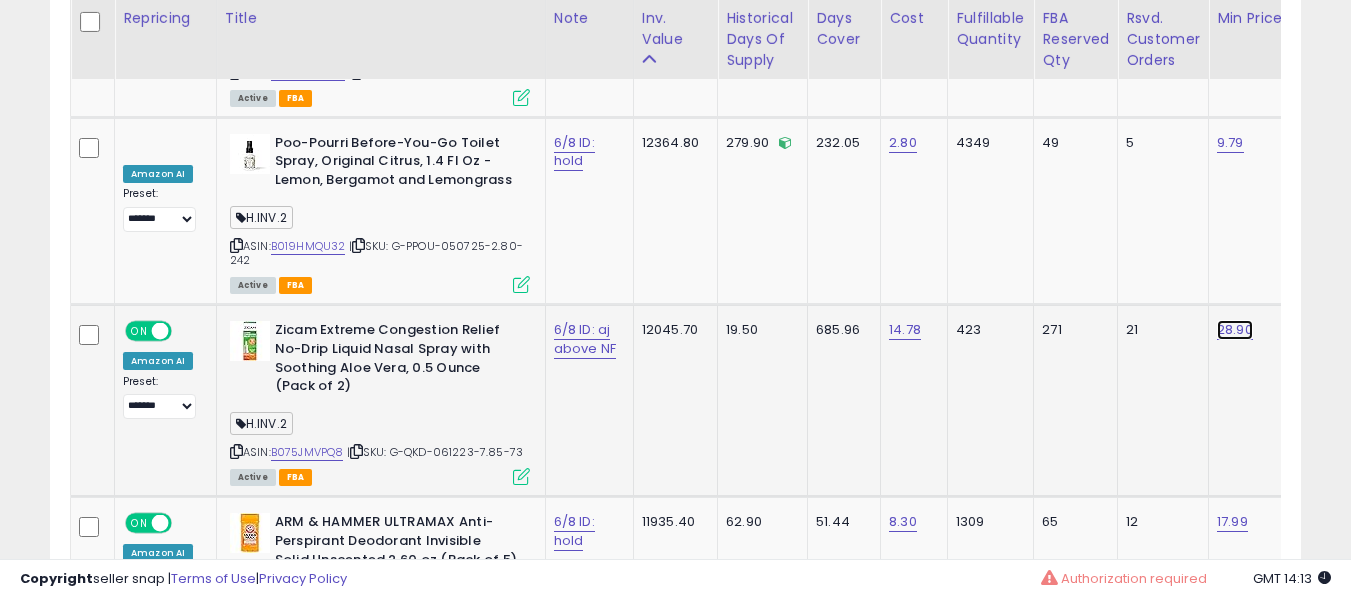click on "28.90" at bounding box center (1235, -4538) 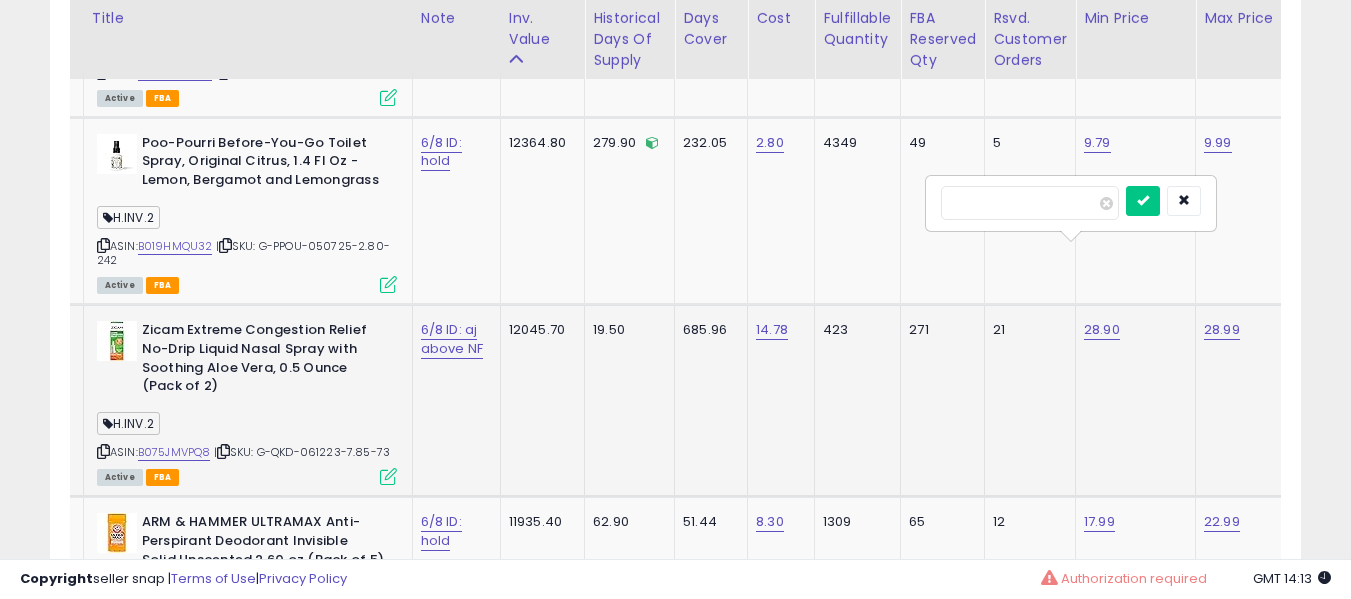 type on "*****" 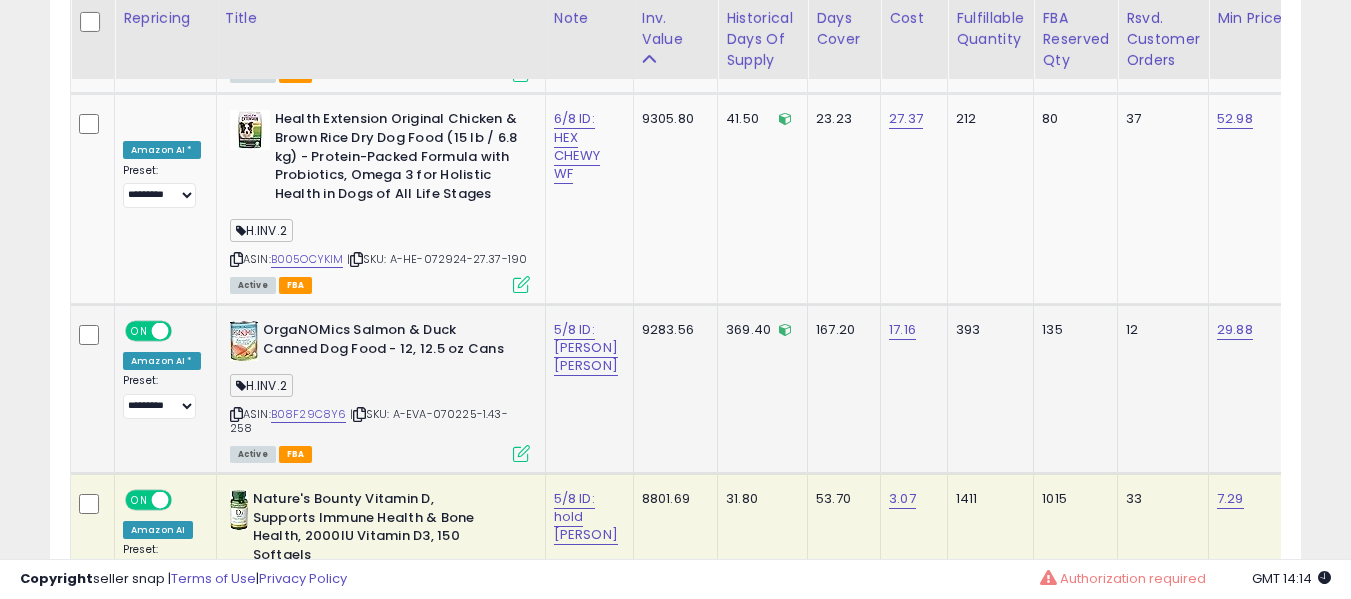 click on "5/8 ID: [PERSON] [PERSON]" at bounding box center (586, 348) 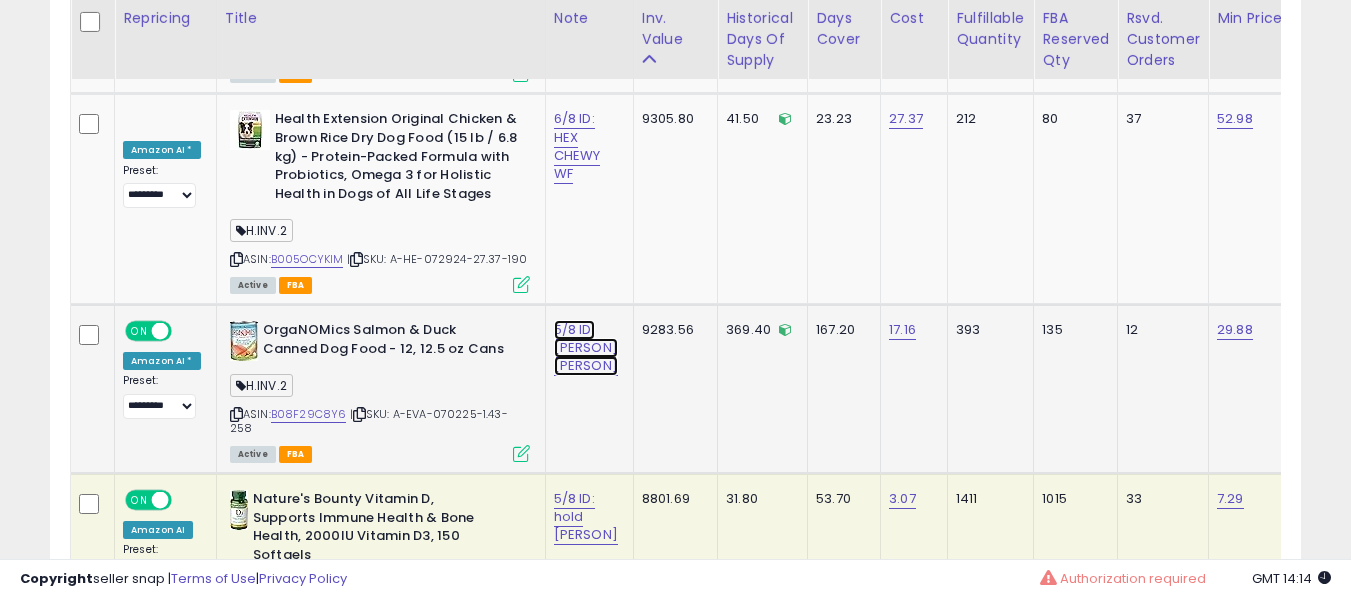 click on "5/8 ID: [PERSON] [PERSON]" at bounding box center (577, -5411) 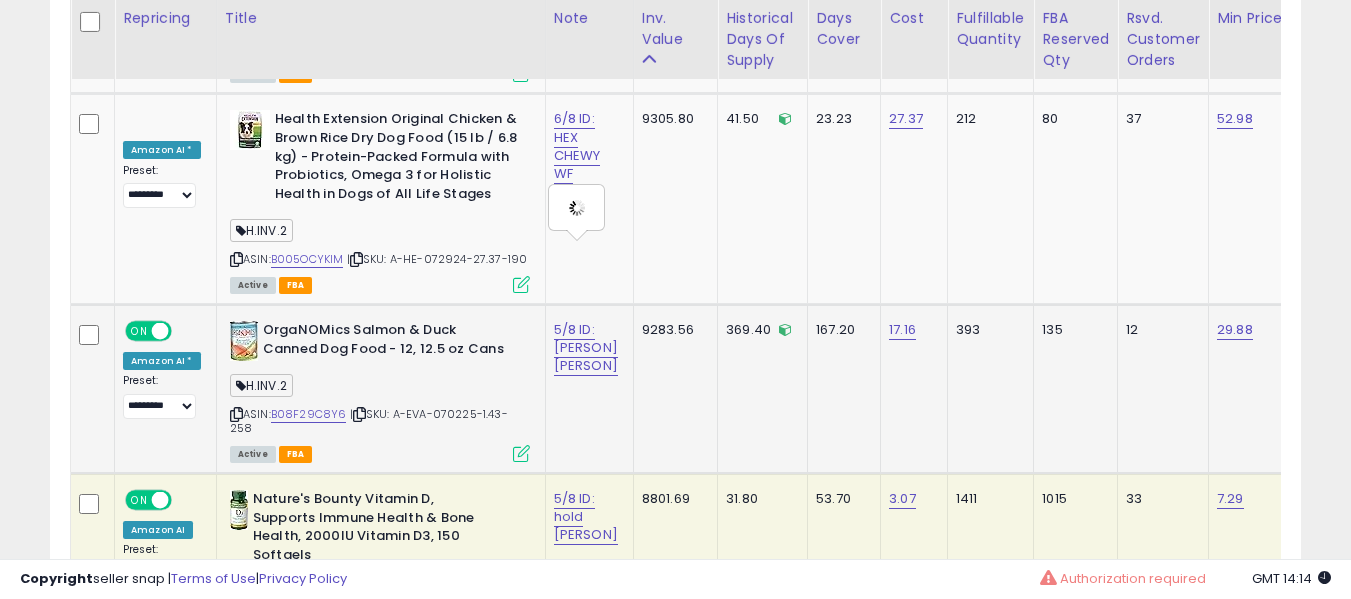 type on "**********" 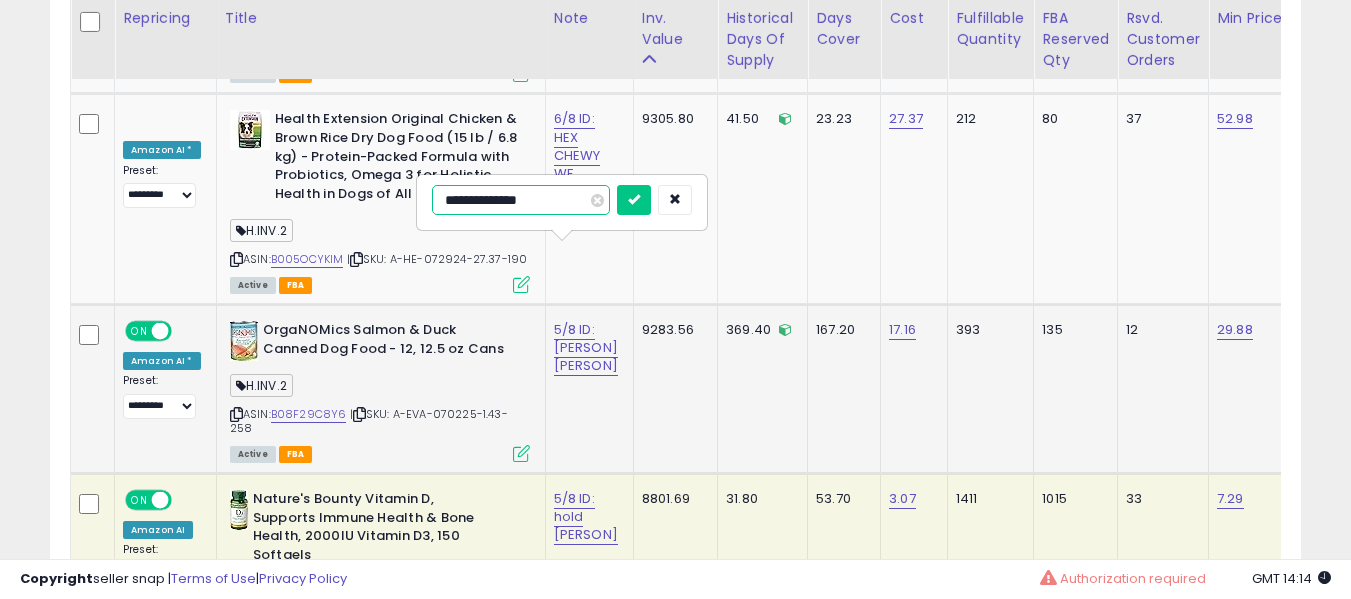 type on "**********" 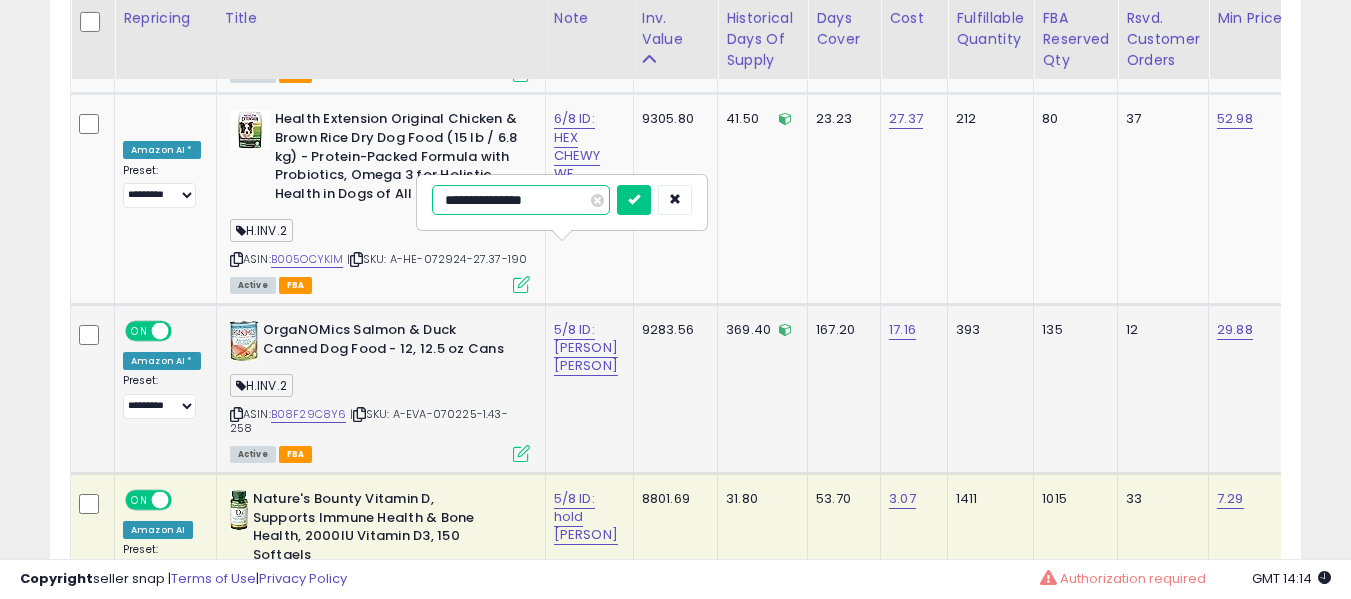 click at bounding box center [634, 200] 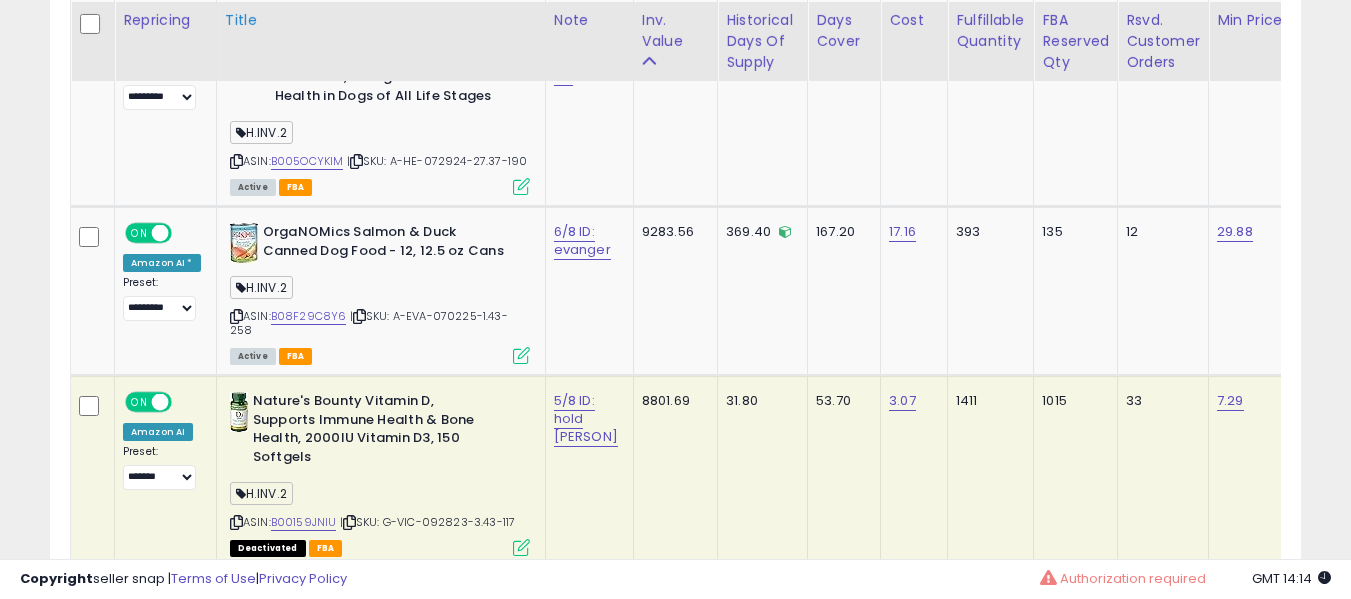 scroll, scrollTop: 6562, scrollLeft: 0, axis: vertical 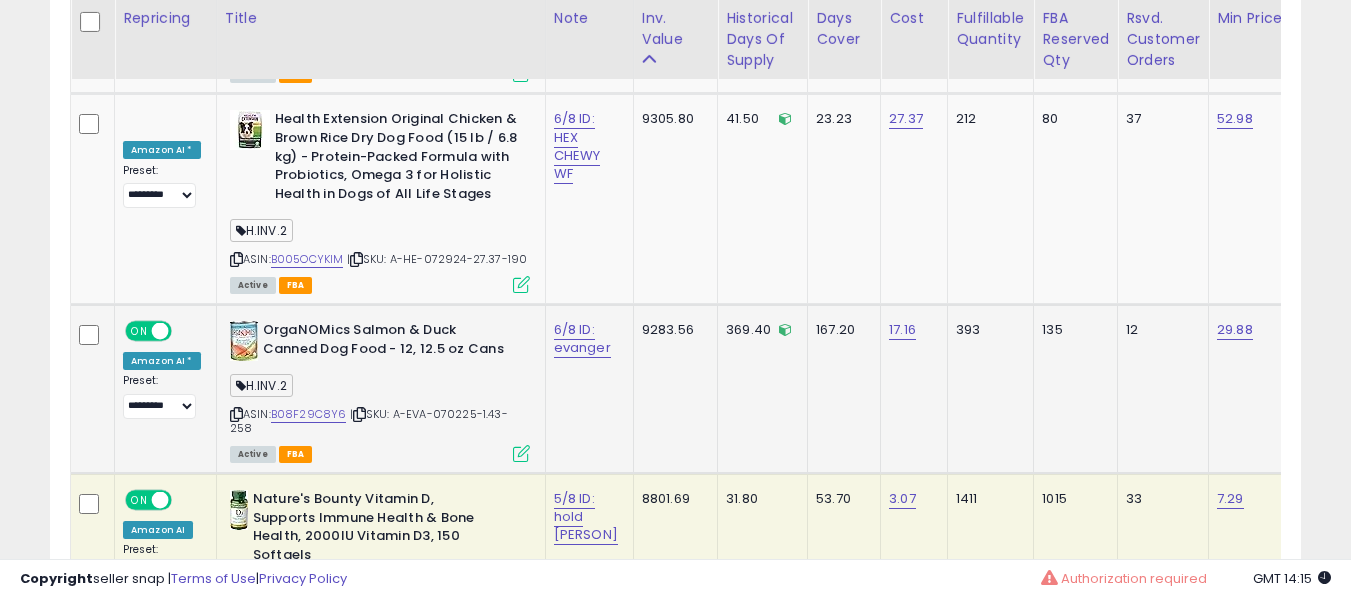 click on "OrgaNOMics Salmon & Duck Canned Dog Food - 12, 12.5 oz Cans" at bounding box center [384, 342] 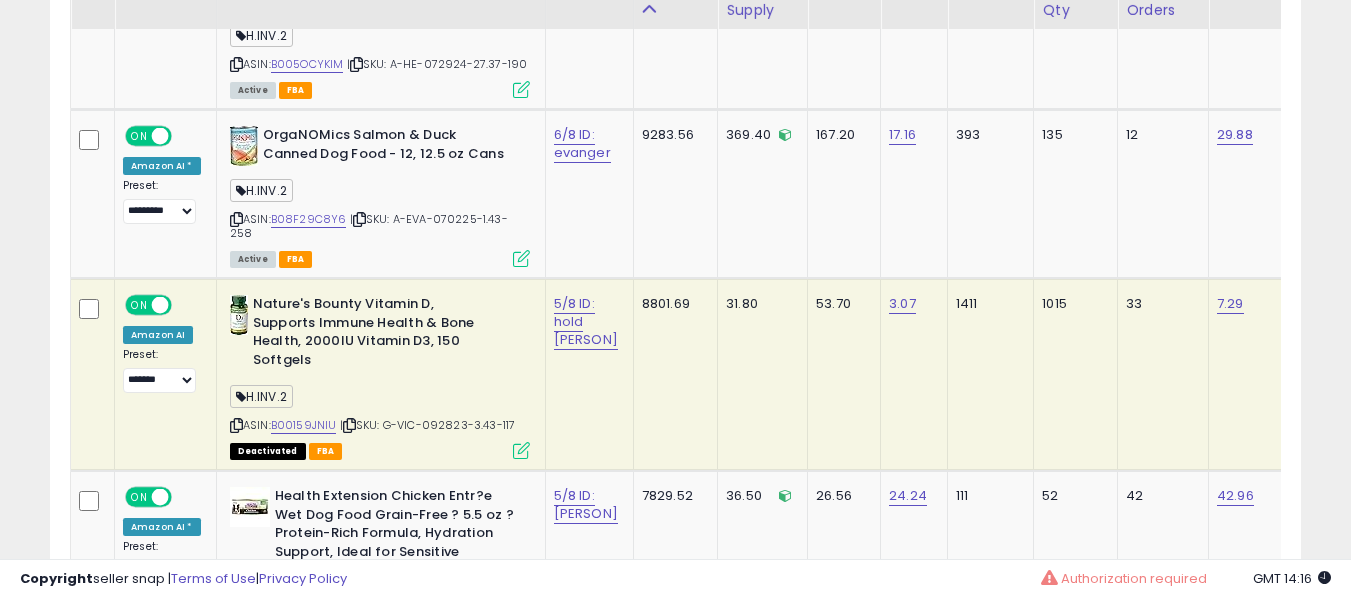 scroll, scrollTop: 6762, scrollLeft: 0, axis: vertical 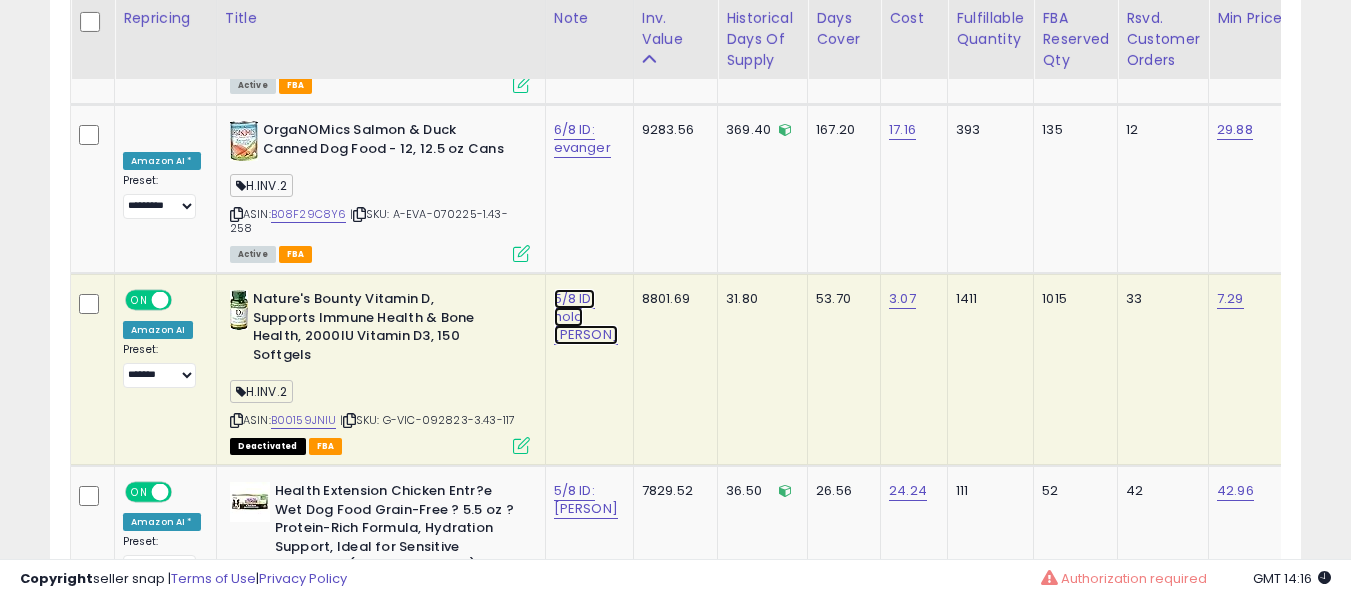 click on "5/8 ID: hold [PERSON]" at bounding box center (574, -3654) 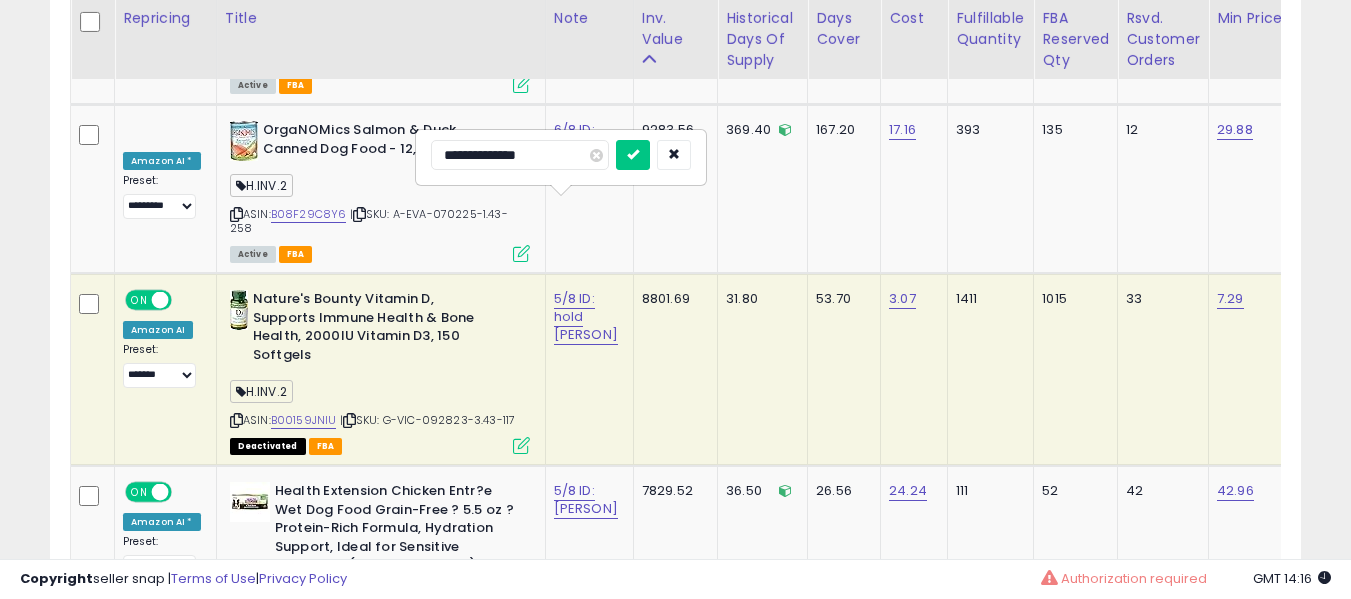 type on "**********" 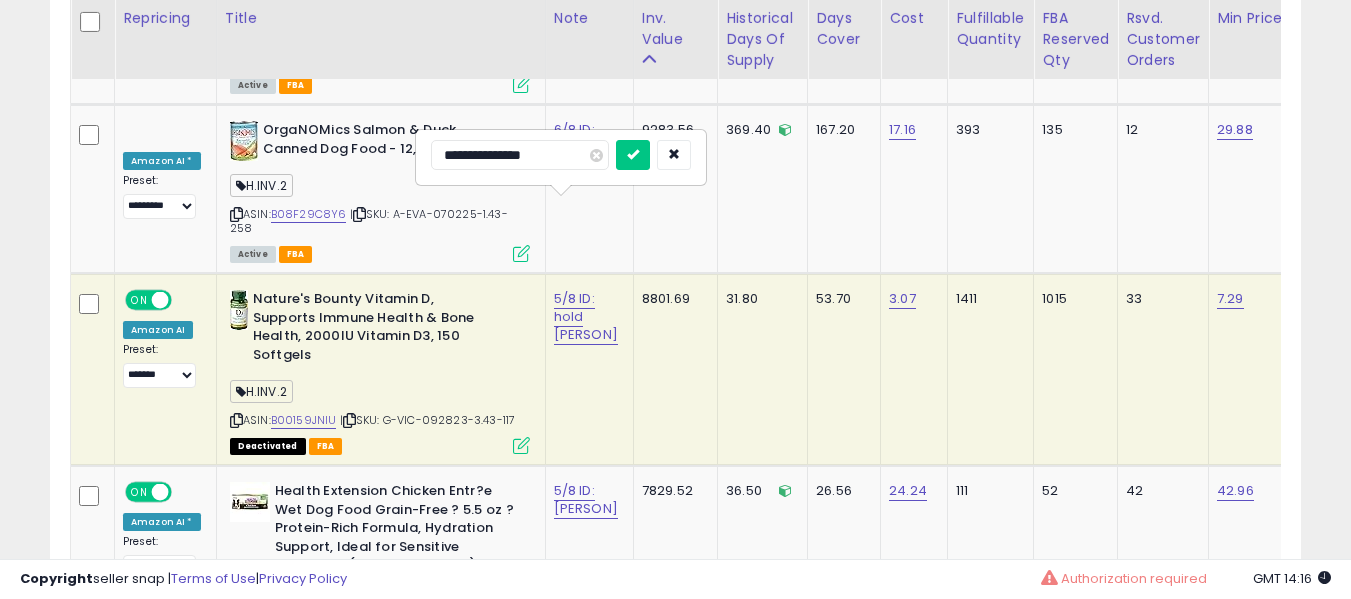 click at bounding box center [633, 155] 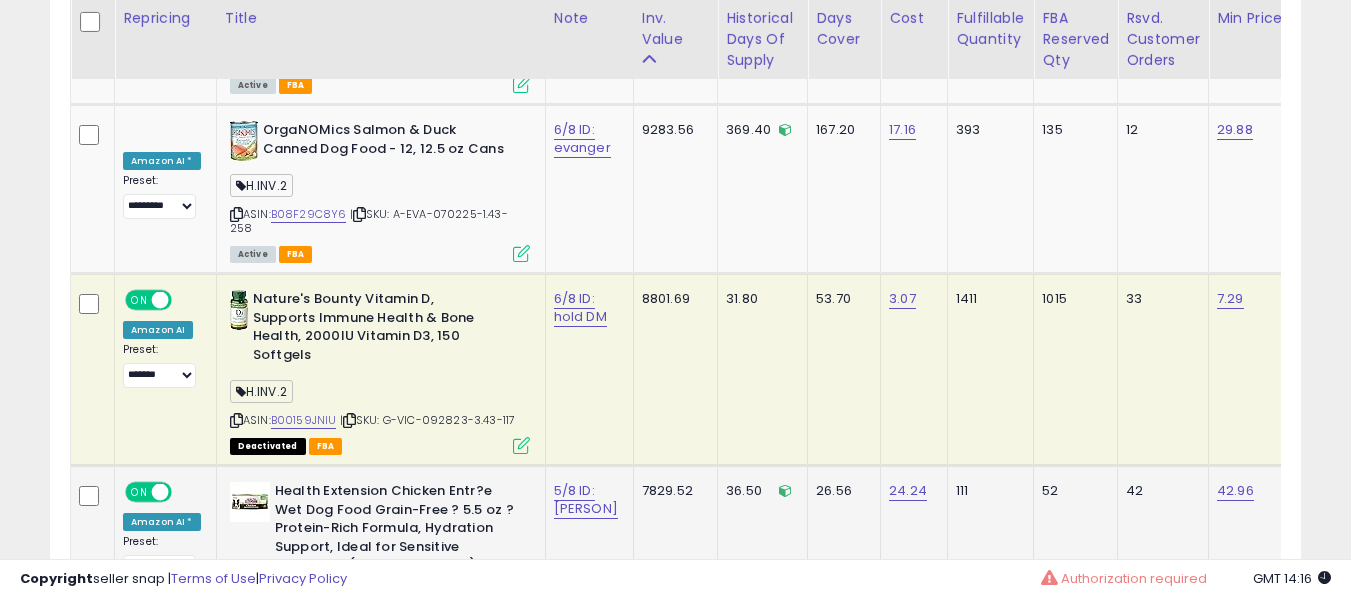 click on "5/8 ID: [PERSON]" 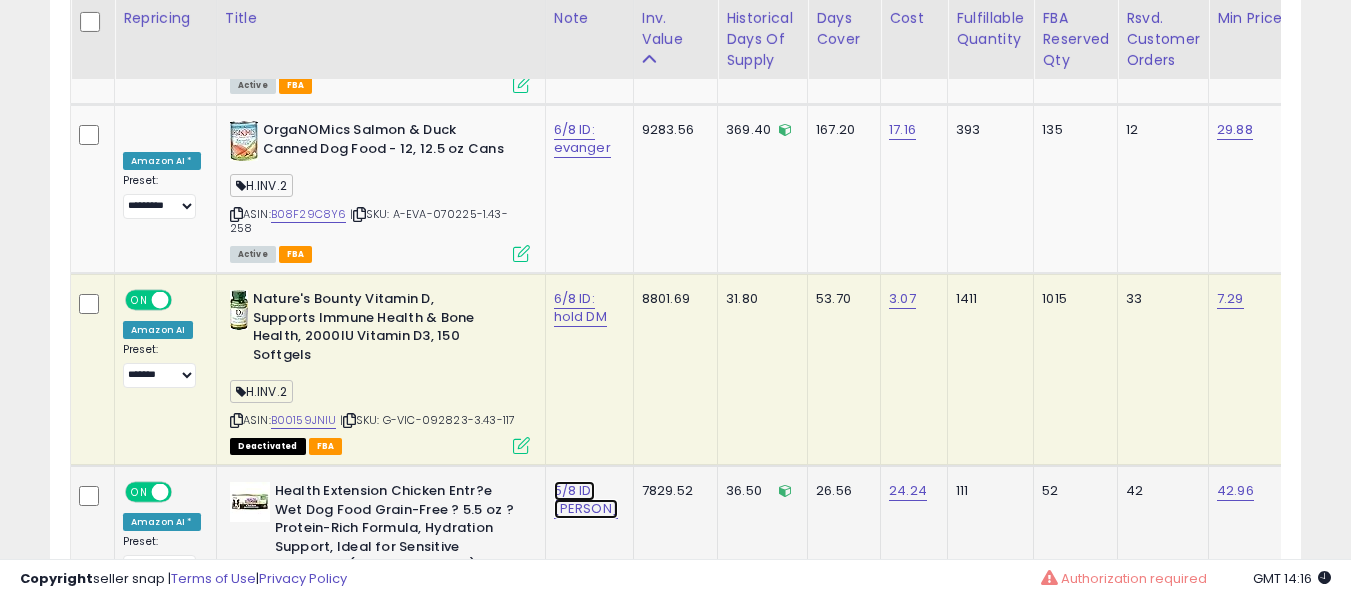 click on "5/8 ID: [PERSON]" at bounding box center [577, -5611] 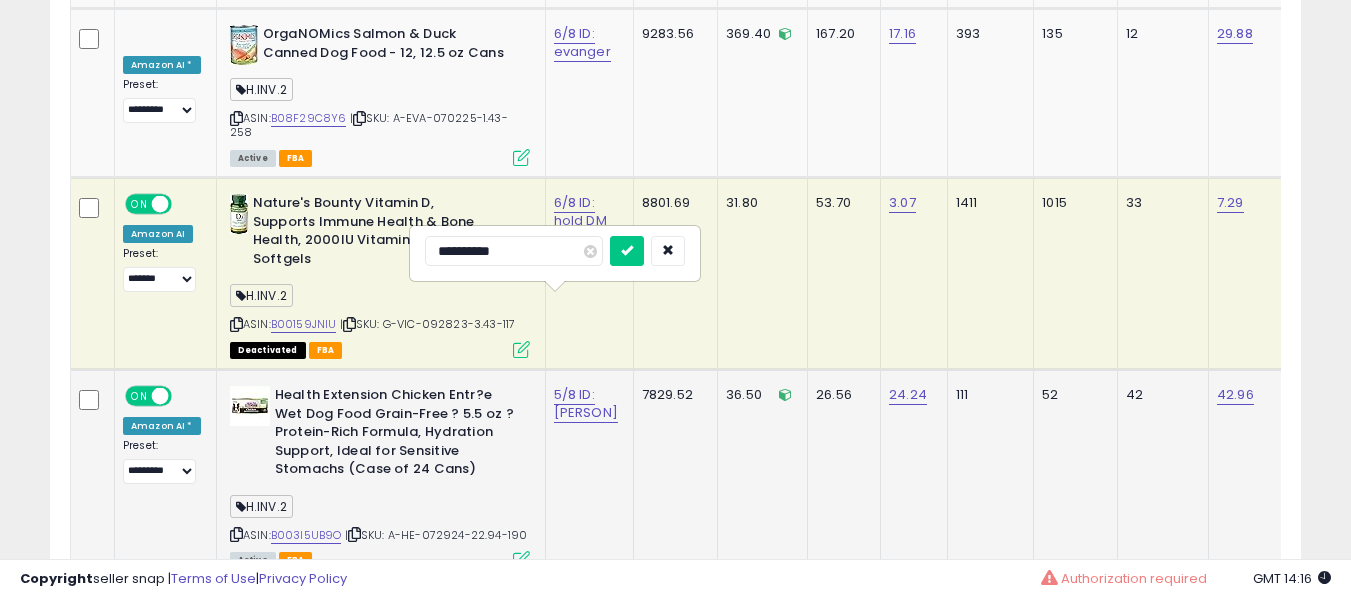 scroll, scrollTop: 6862, scrollLeft: 0, axis: vertical 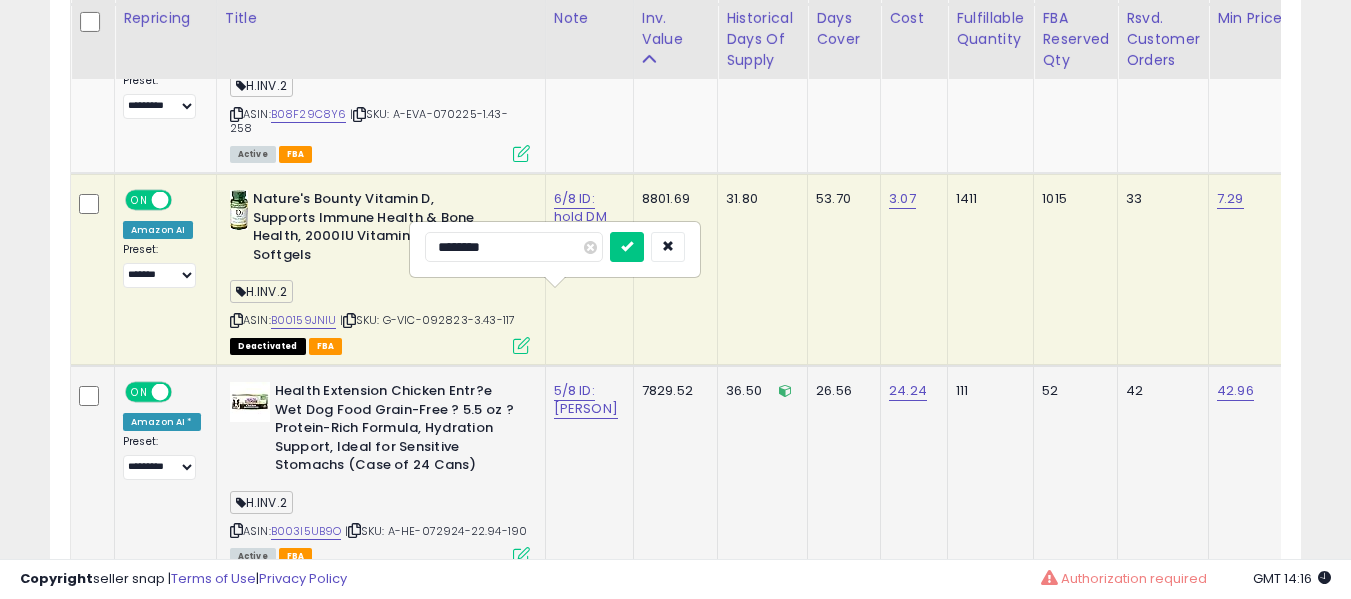 type on "*********" 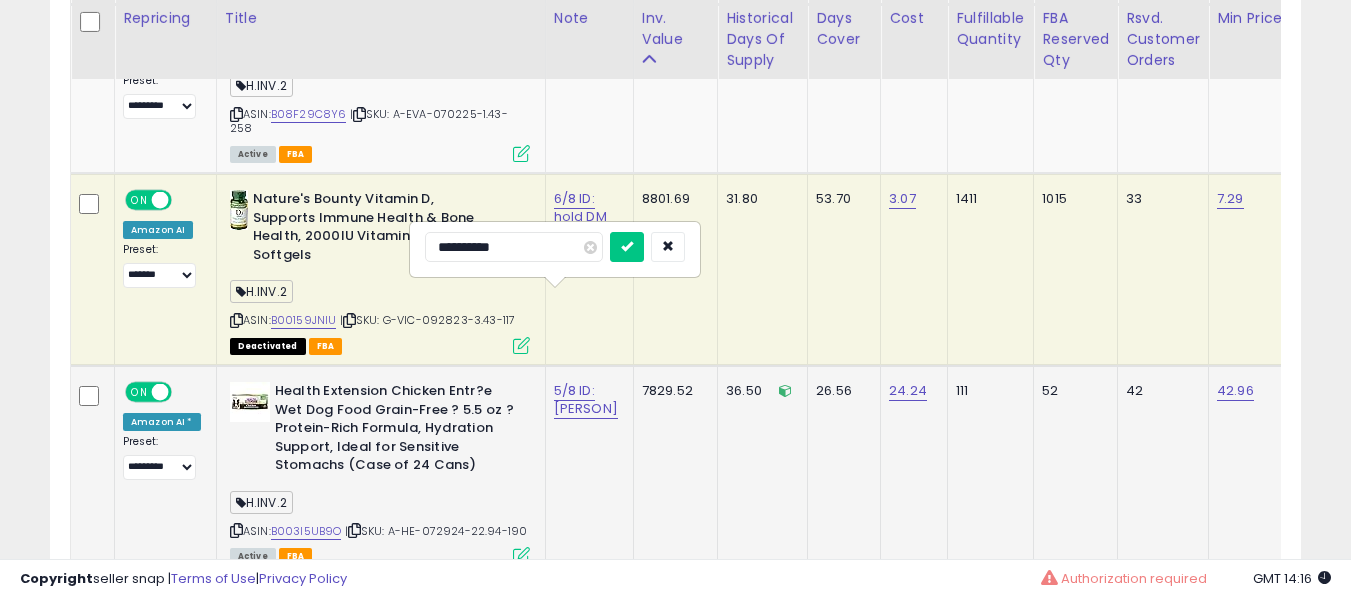 click at bounding box center [627, 247] 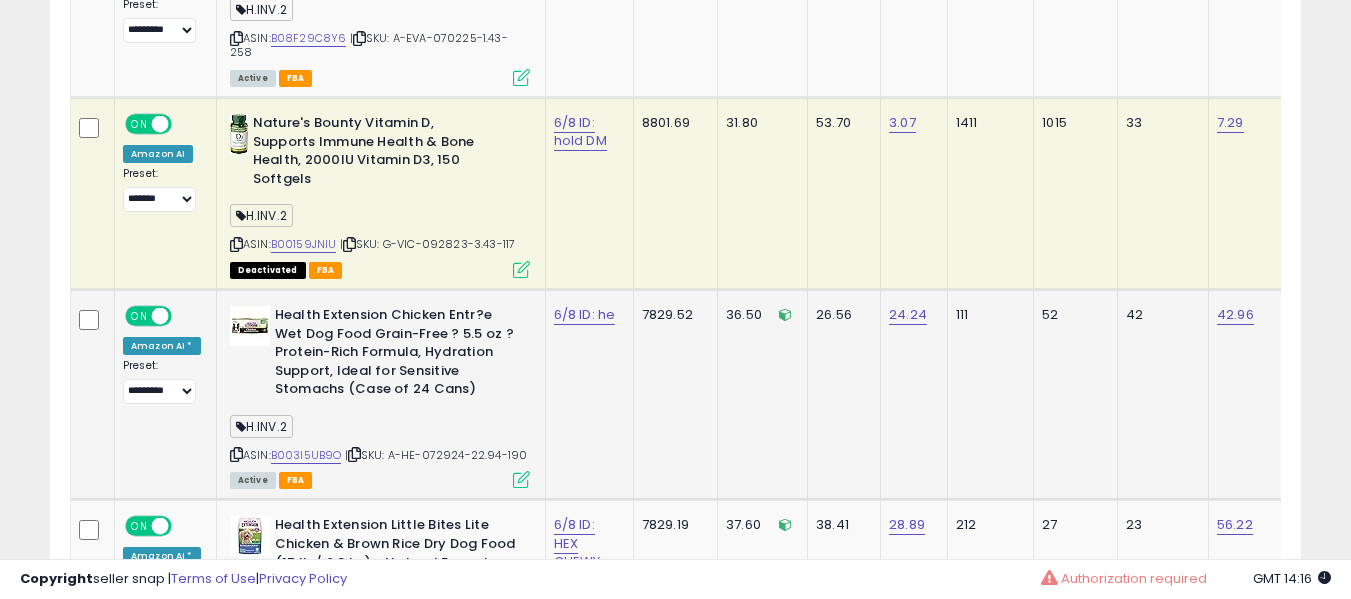 scroll, scrollTop: 6962, scrollLeft: 0, axis: vertical 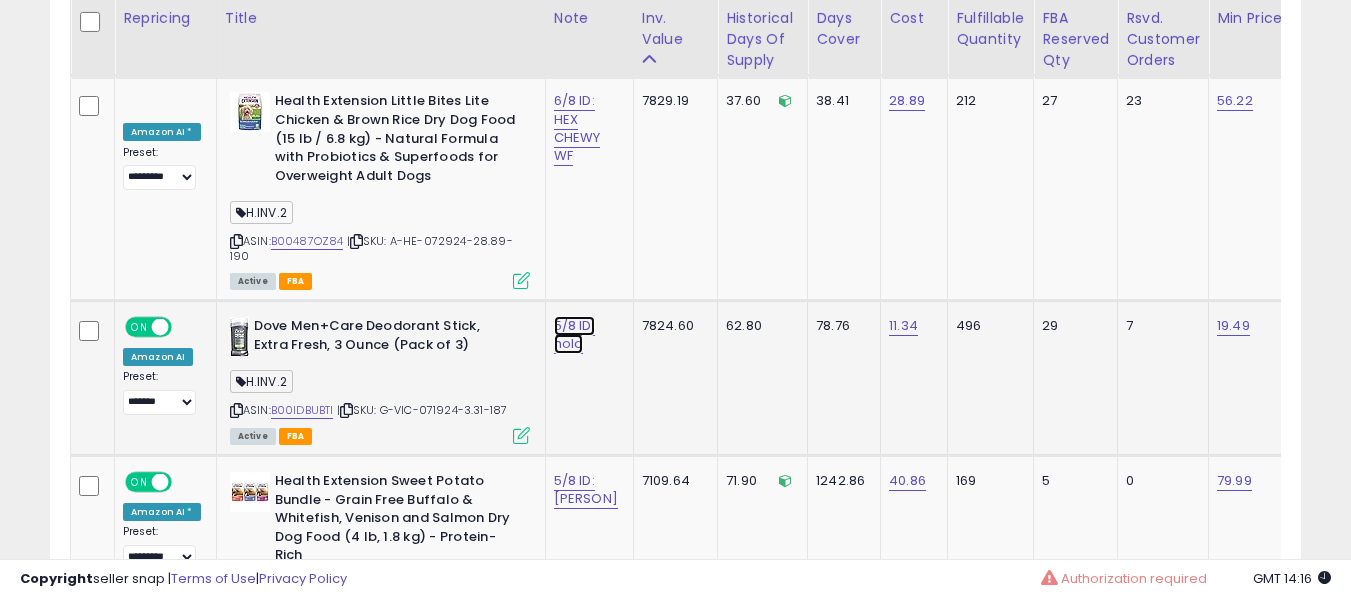 click on "5/8 ID: hold" at bounding box center [577, -6211] 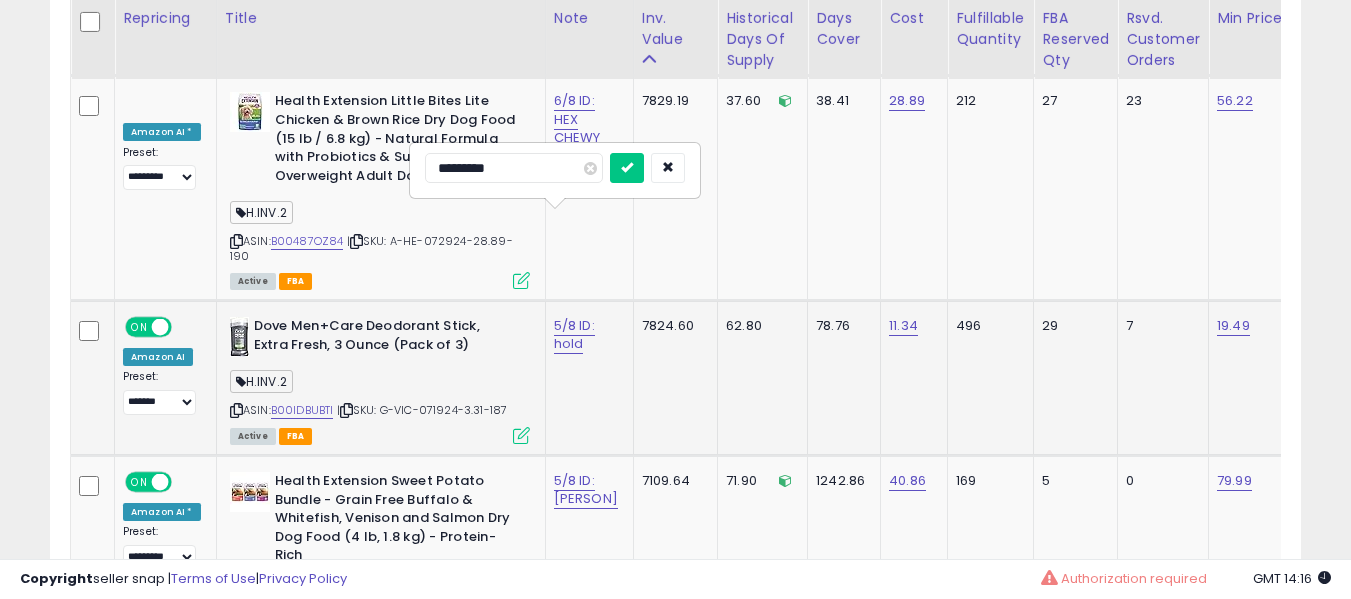 type on "**********" 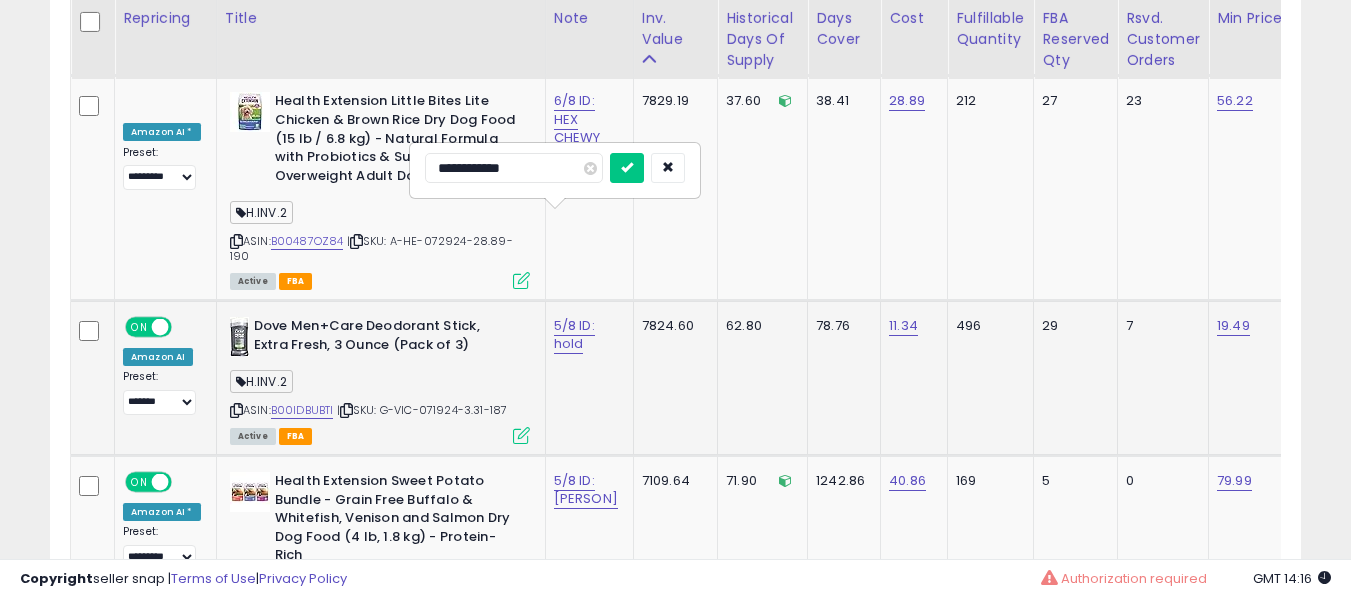 click at bounding box center [627, 168] 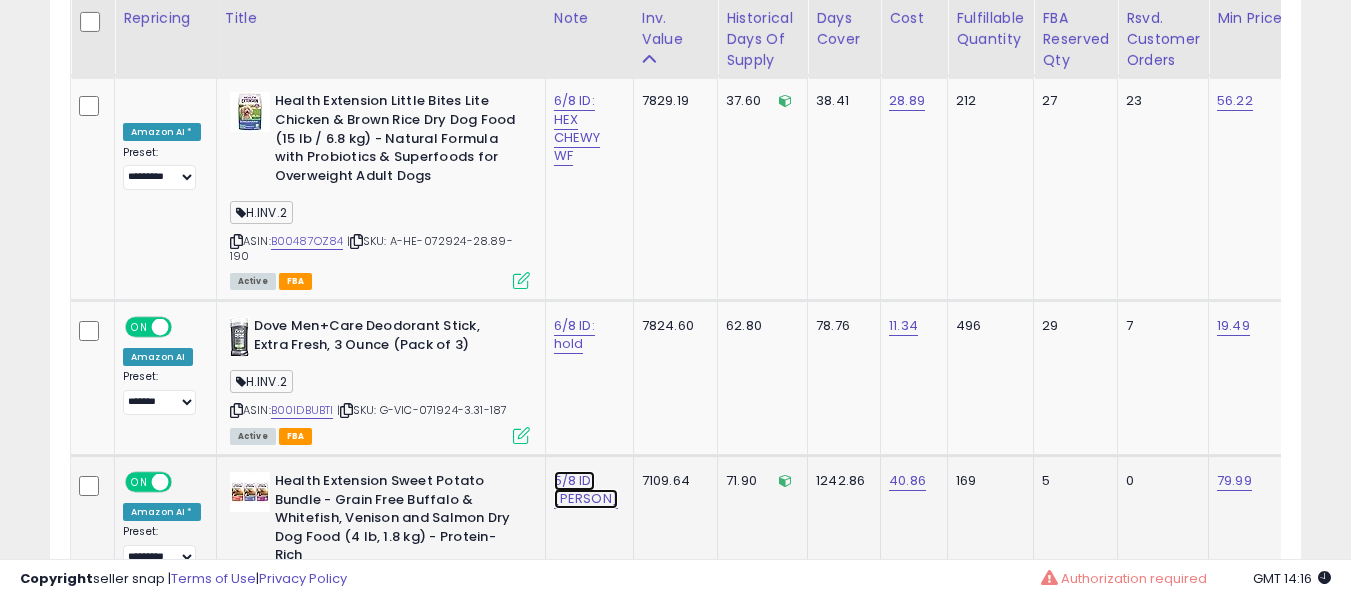 click on "5/8 ID: [PERSON]" at bounding box center (577, -6211) 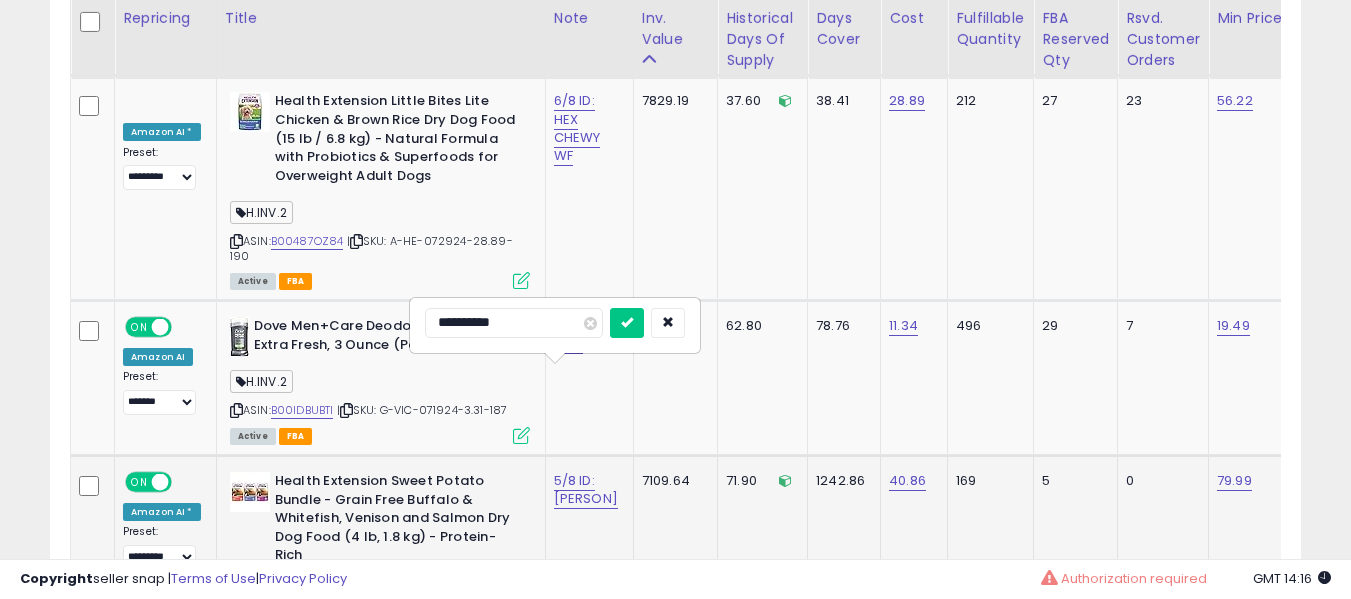 scroll, scrollTop: 7462, scrollLeft: 0, axis: vertical 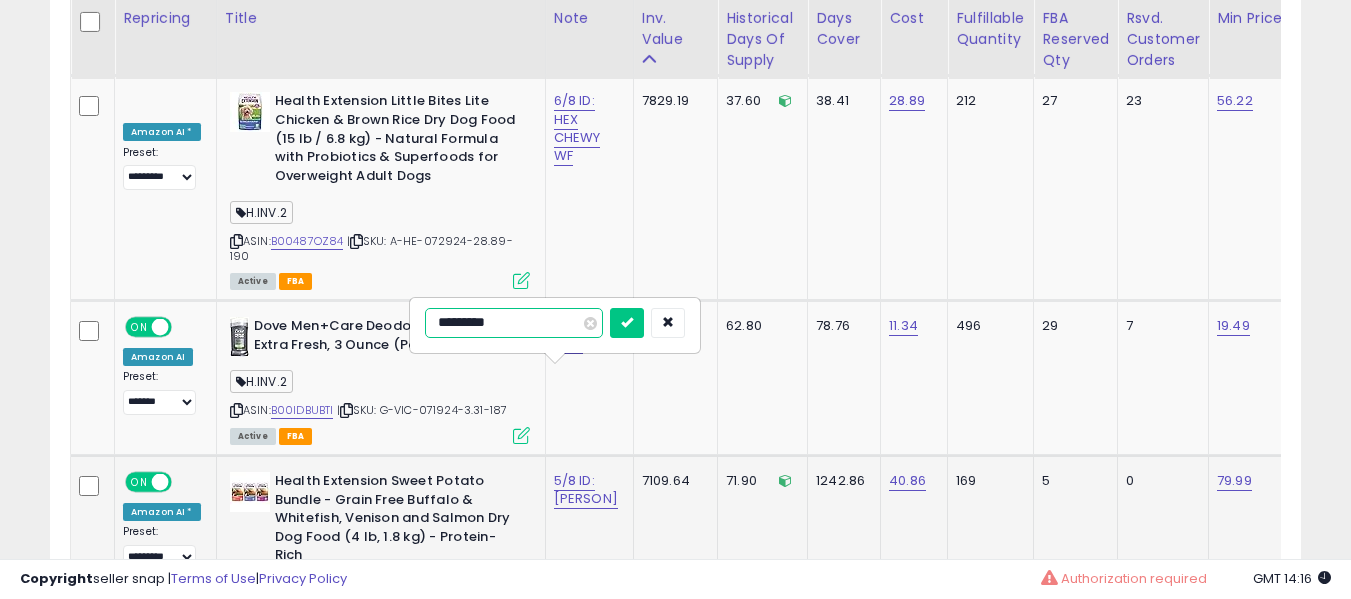 type on "**********" 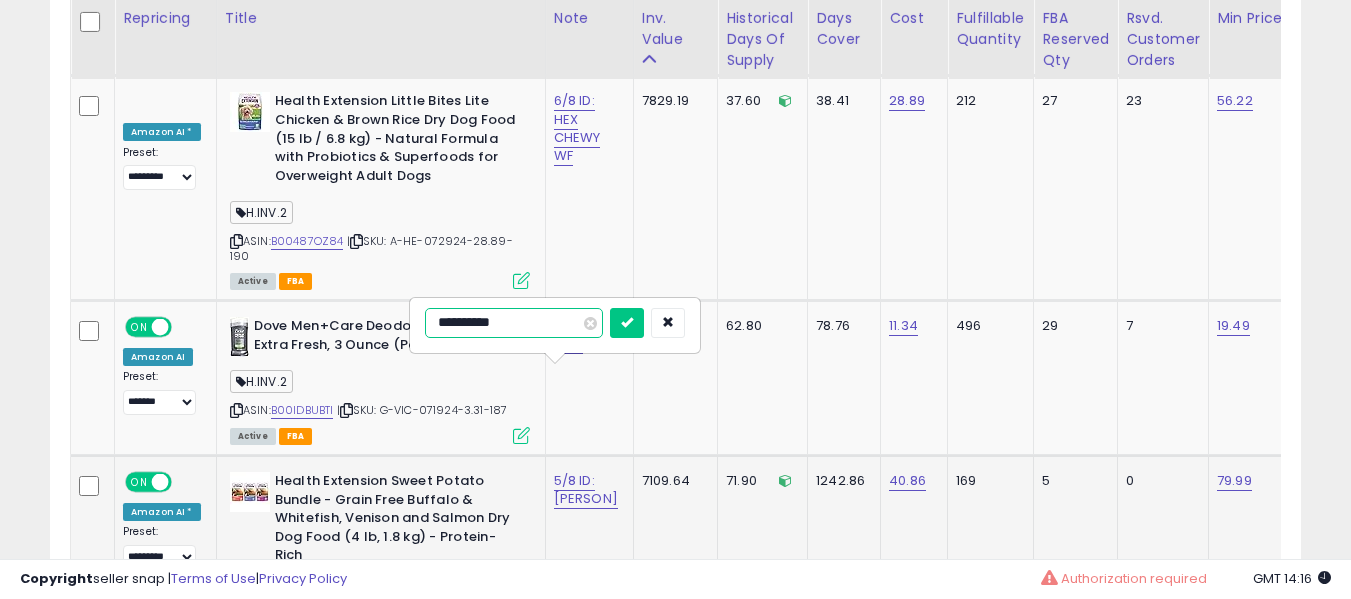 click at bounding box center (627, 323) 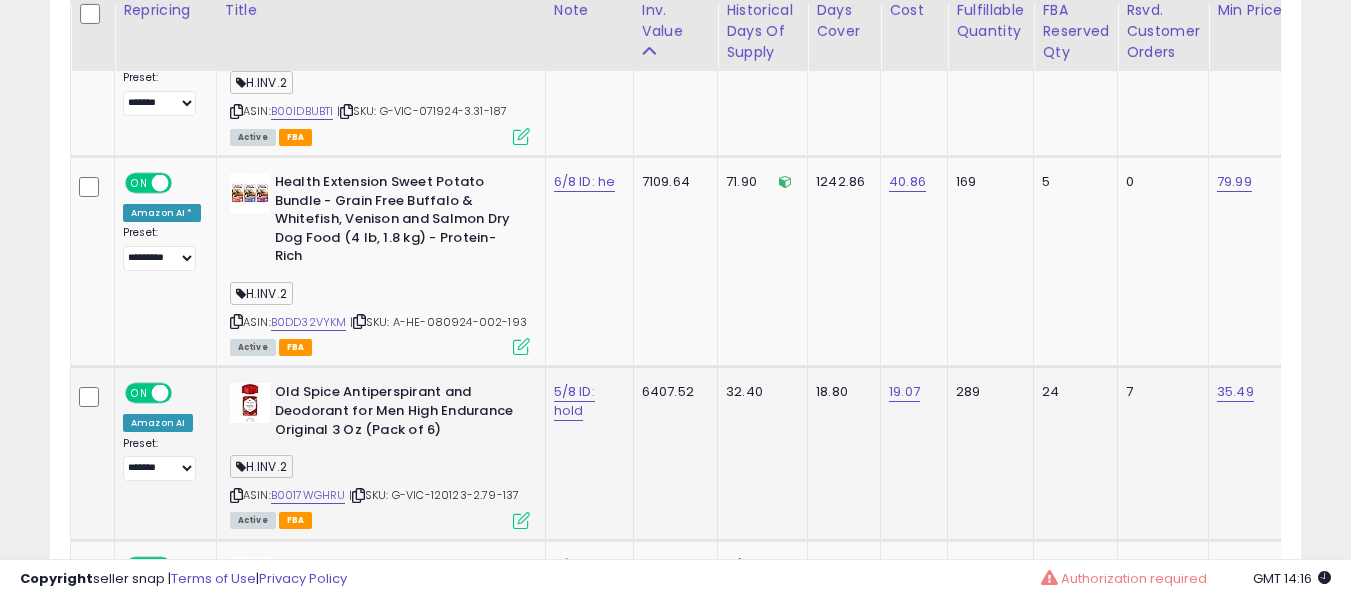 scroll, scrollTop: 7662, scrollLeft: 0, axis: vertical 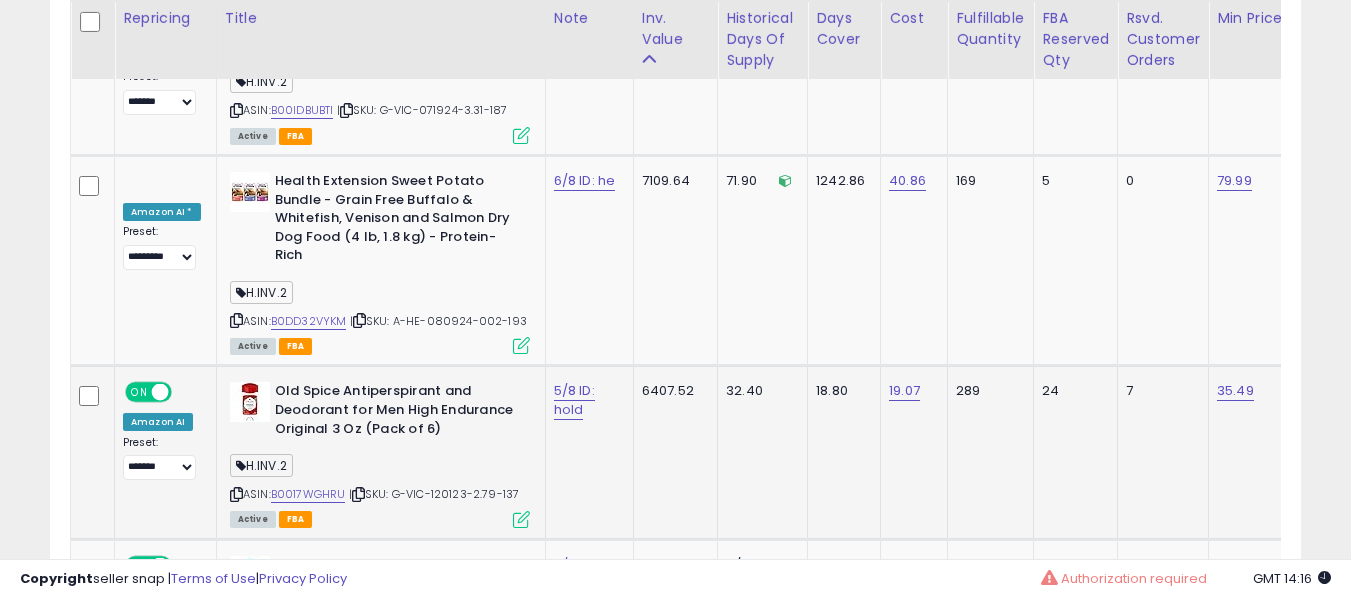 click on "5/8 ID: hold" 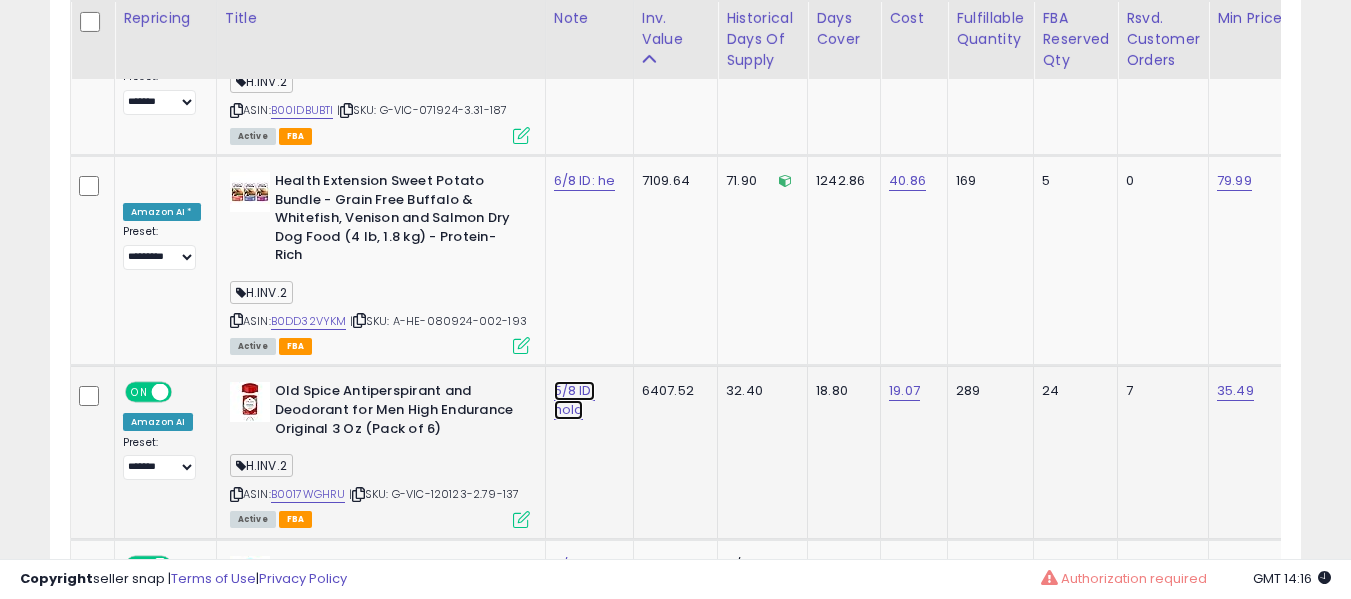 click on "5/8 ID: hold" at bounding box center [577, -6511] 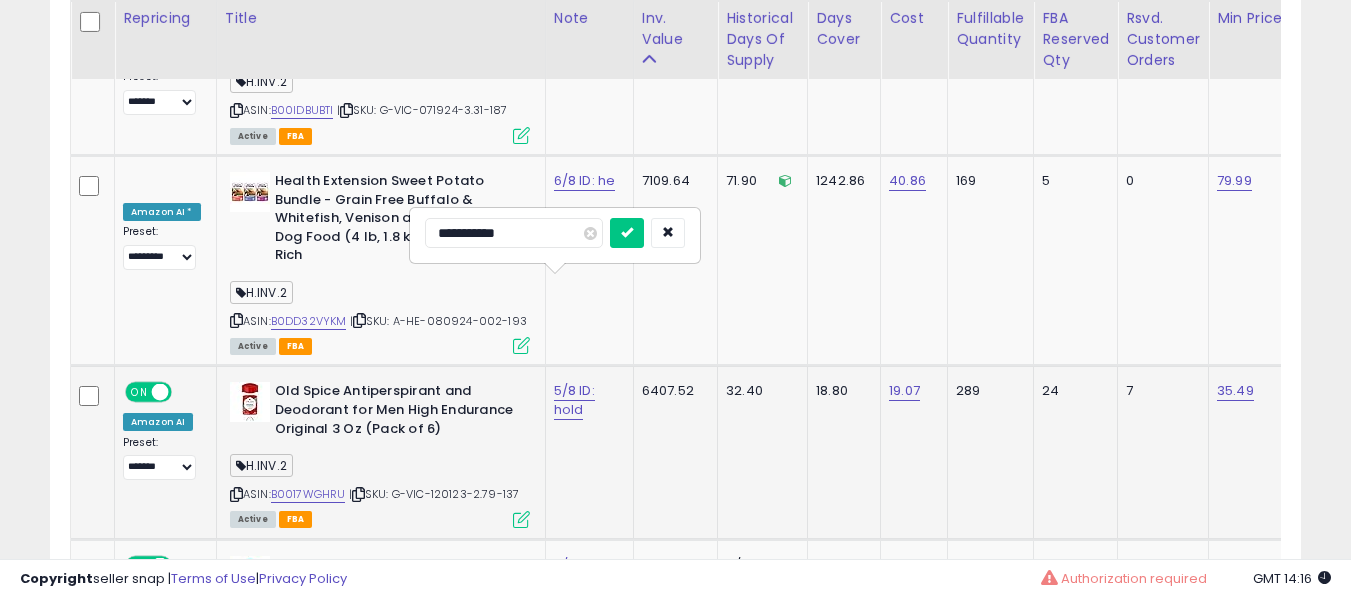 type on "**********" 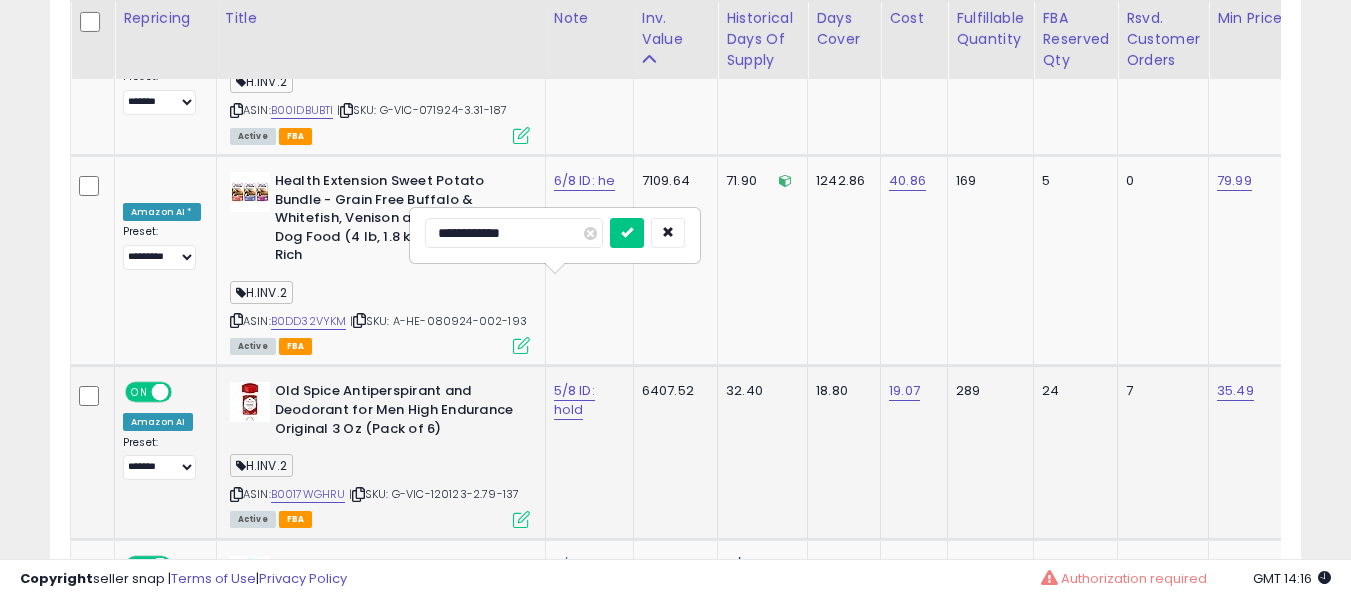 click at bounding box center [627, 233] 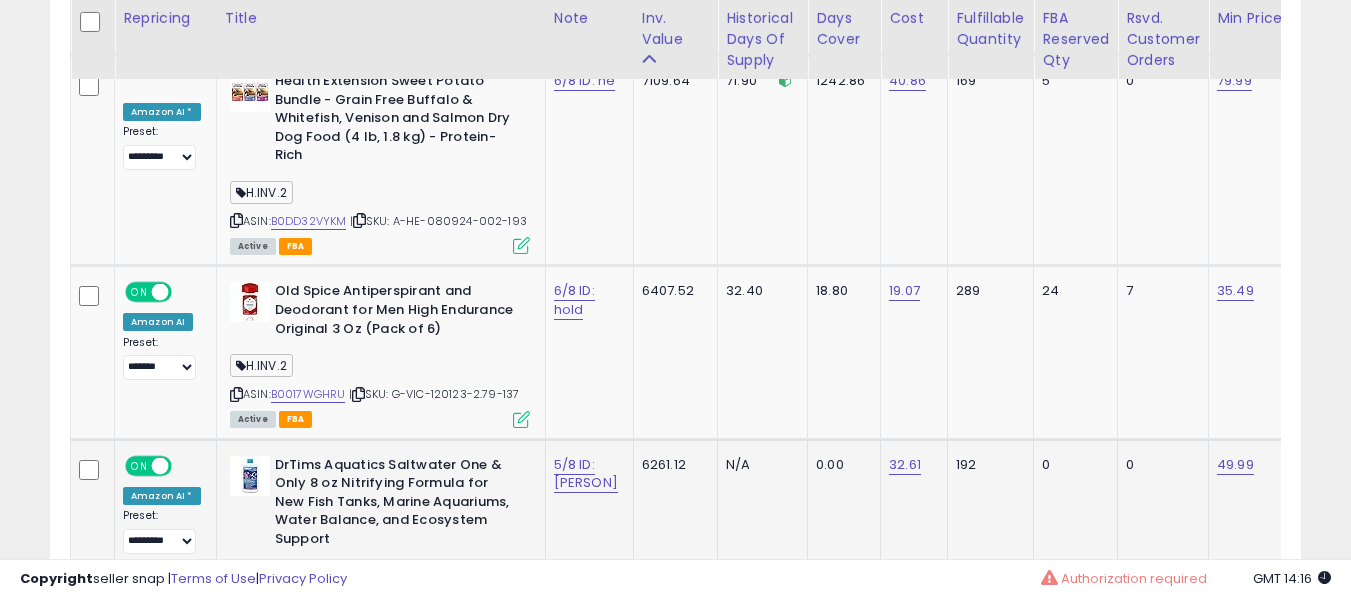 click on "5/8 ID: [PERSON]" 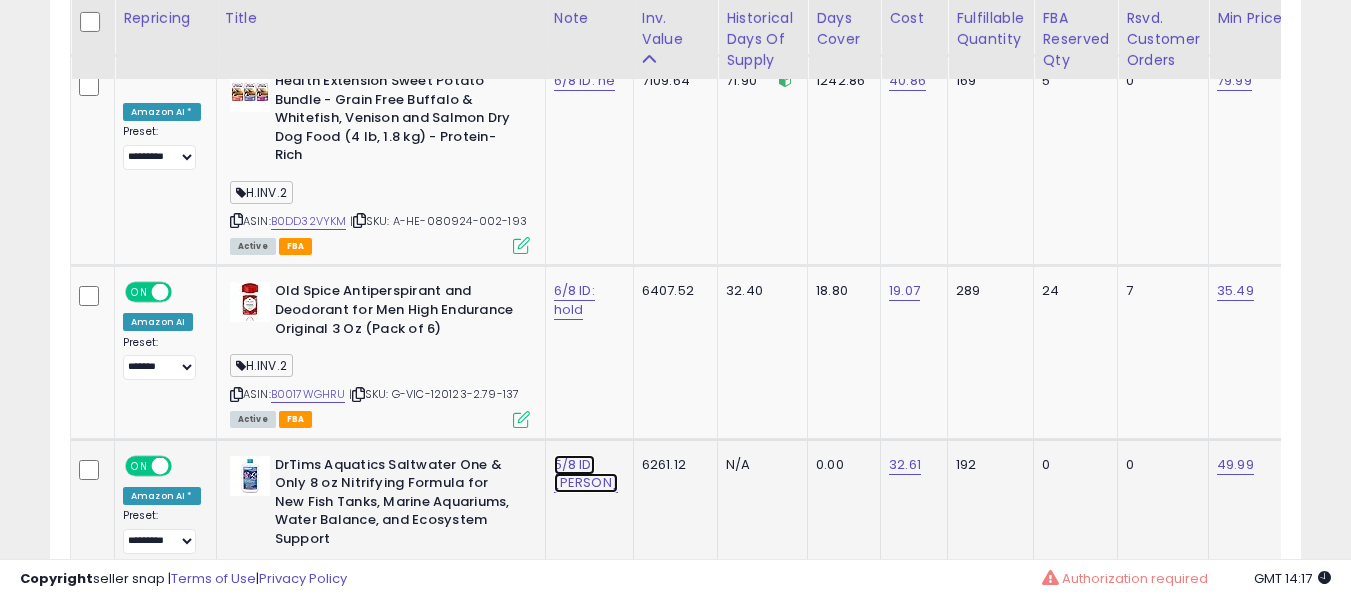 click on "5/8 ID: [PERSON]" at bounding box center (577, -6611) 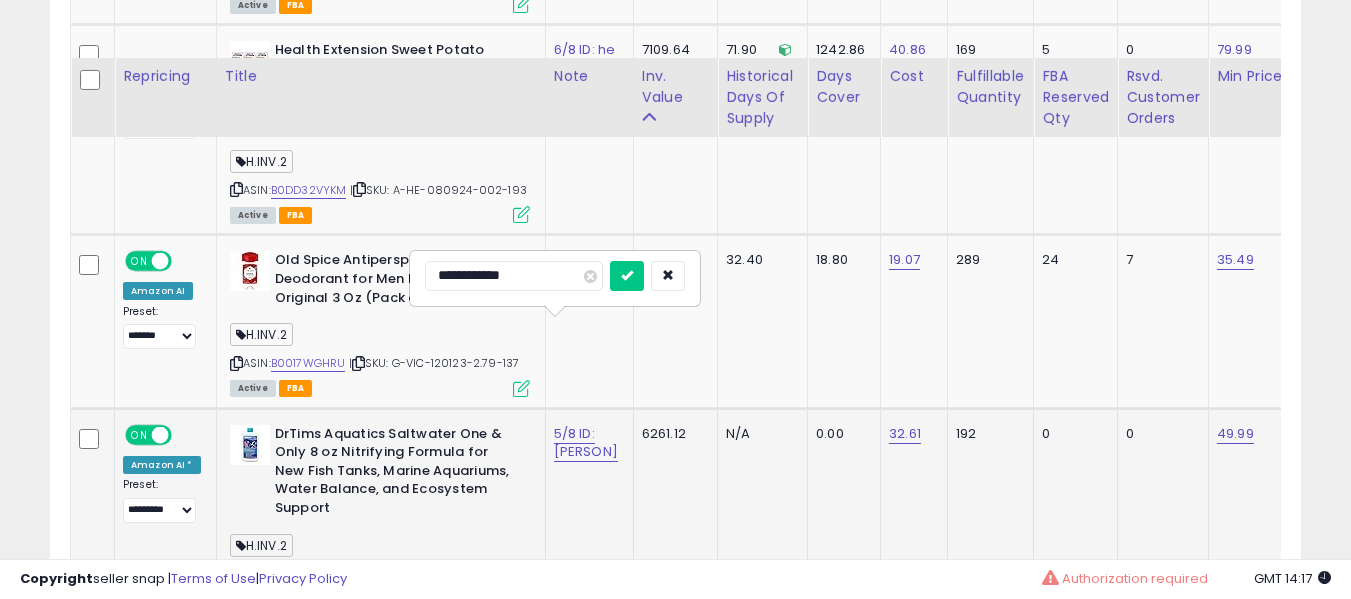 scroll, scrollTop: 7862, scrollLeft: 0, axis: vertical 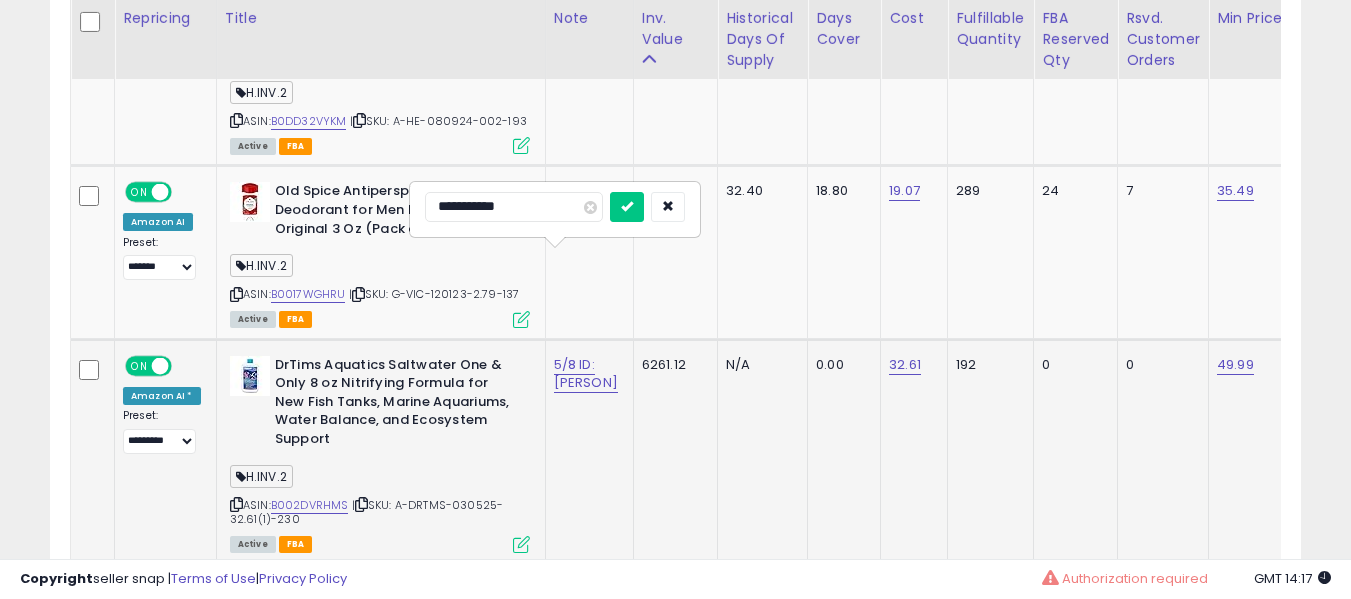 type on "**********" 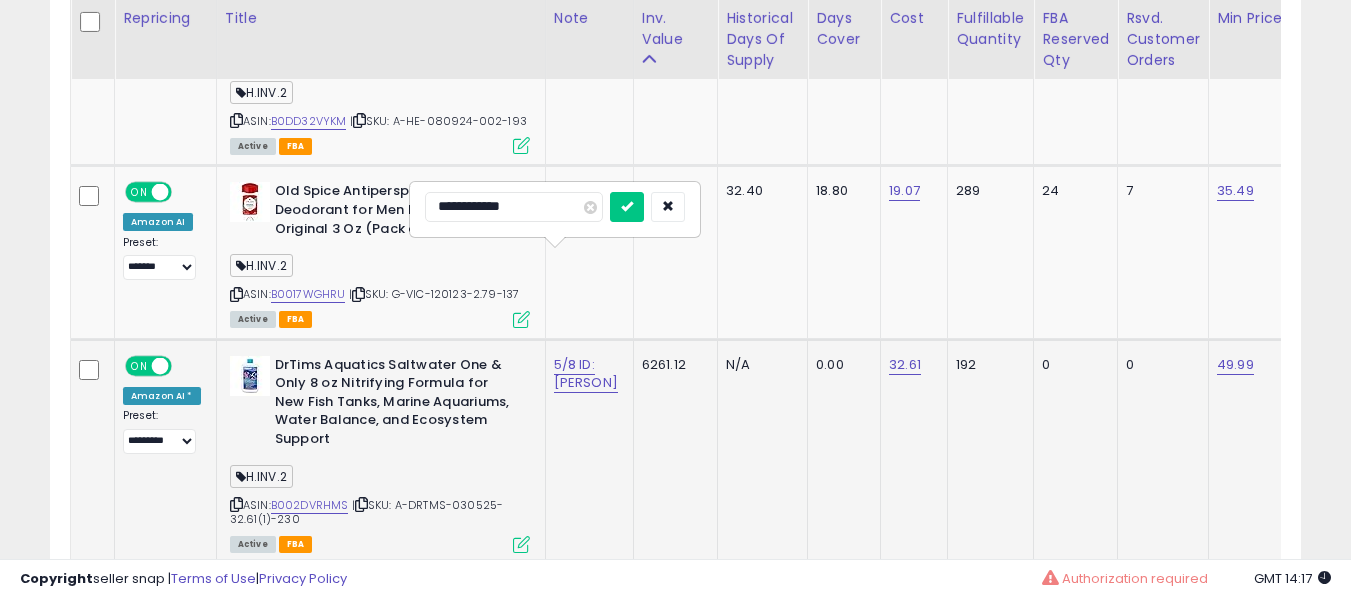 click at bounding box center (627, 207) 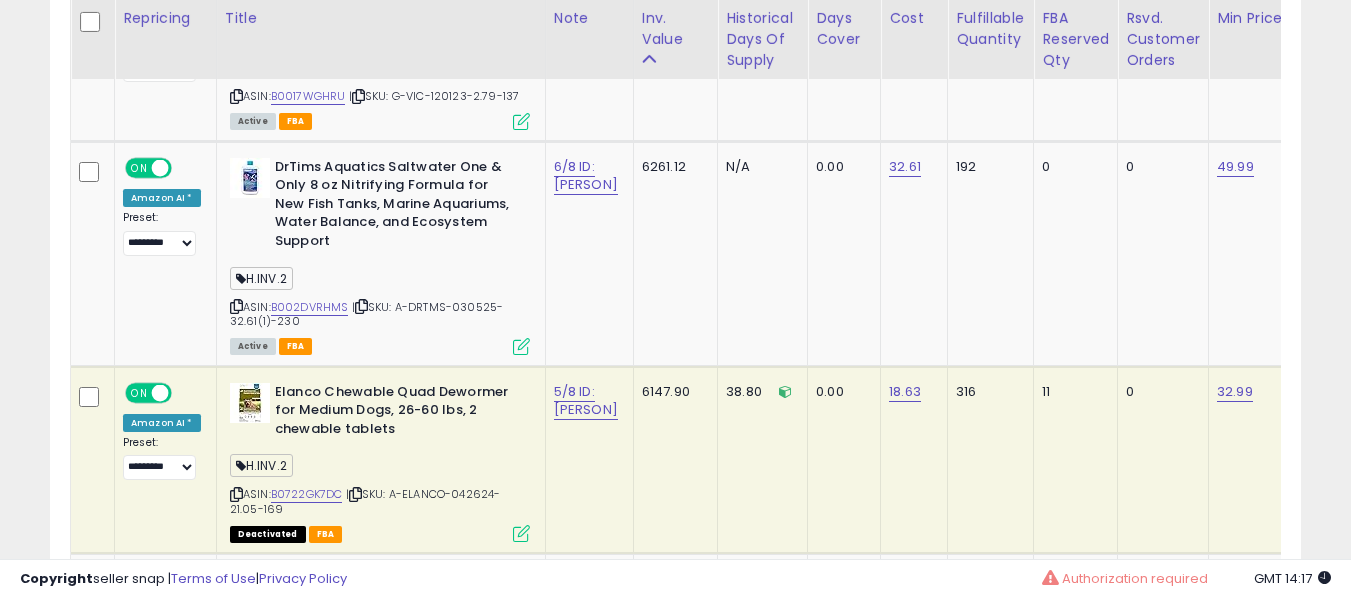scroll, scrollTop: 8062, scrollLeft: 0, axis: vertical 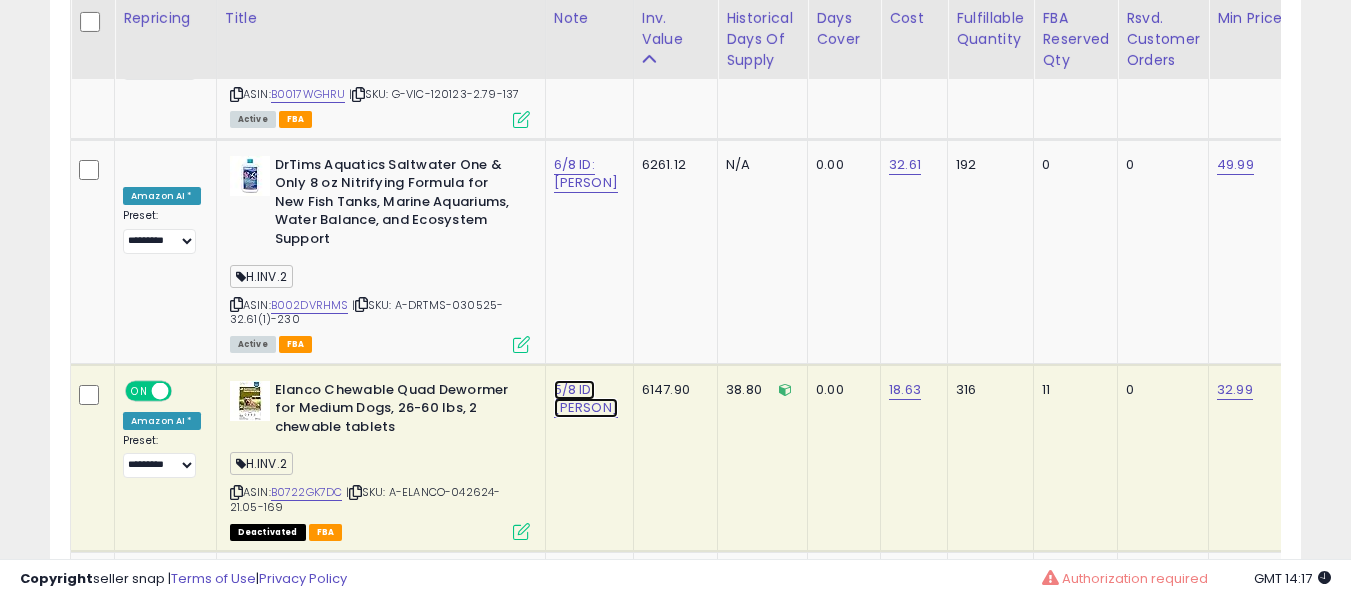 click on "5/8 ID: [PERSON]" at bounding box center [574, -4954] 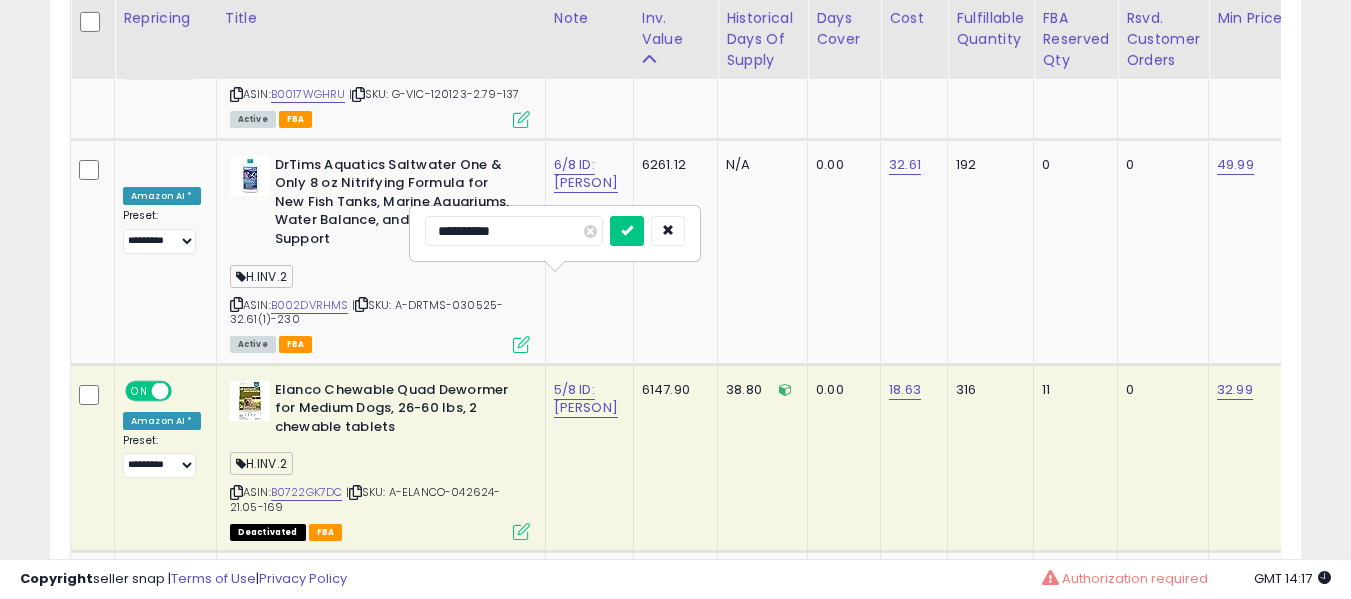 type on "**********" 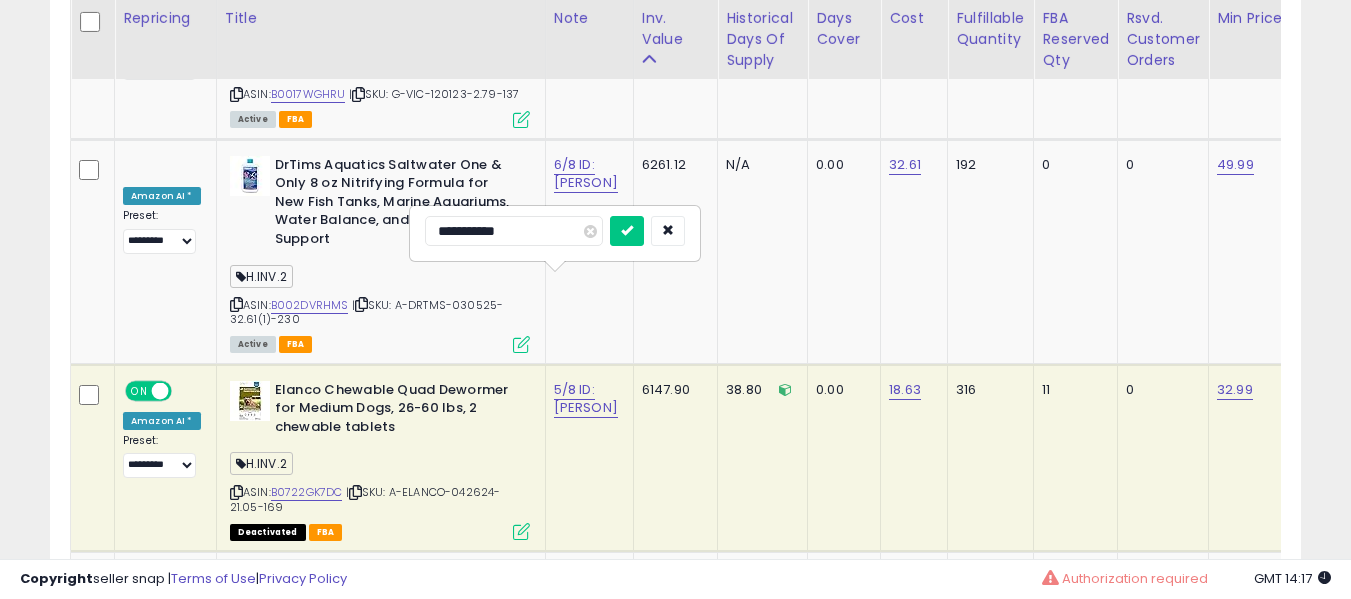 click at bounding box center [627, 231] 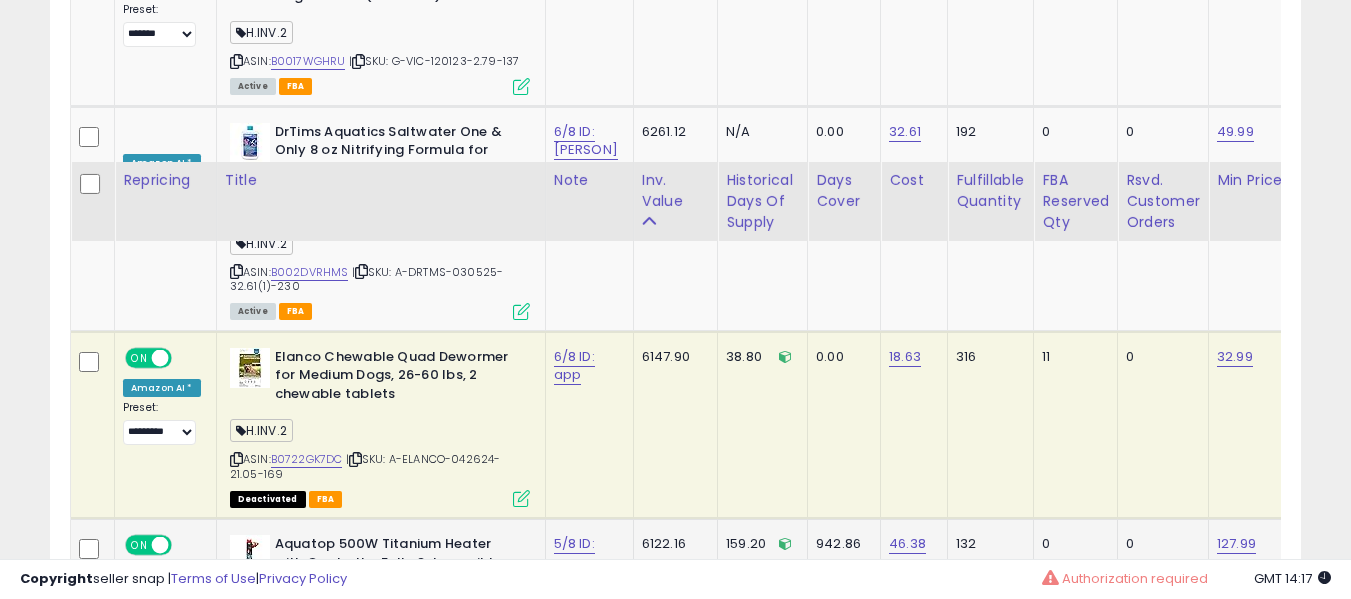 scroll, scrollTop: 8262, scrollLeft: 0, axis: vertical 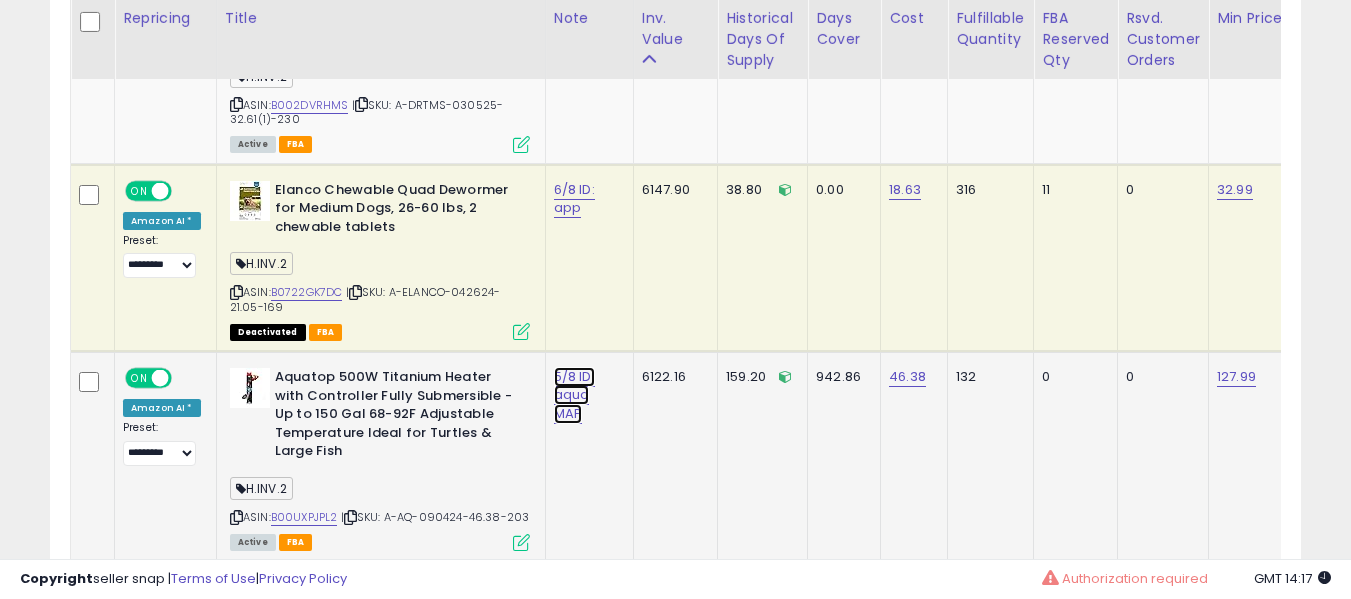 click on "5/8 ID: aqua MAP" at bounding box center [577, -7111] 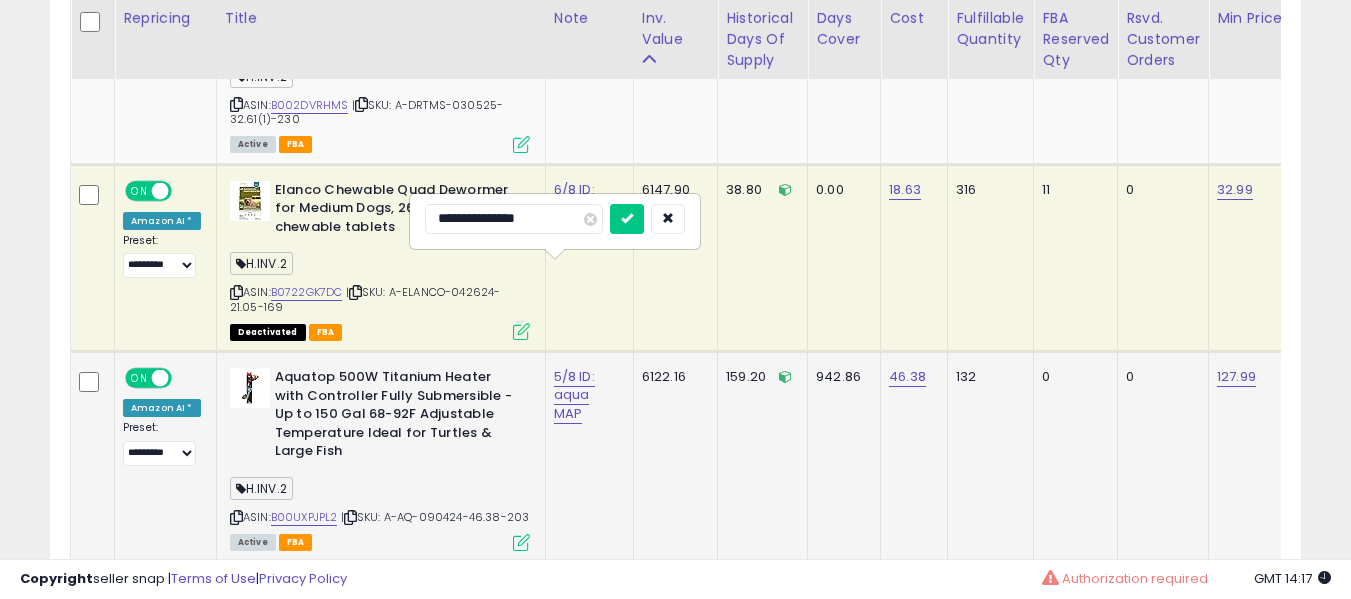 type on "**********" 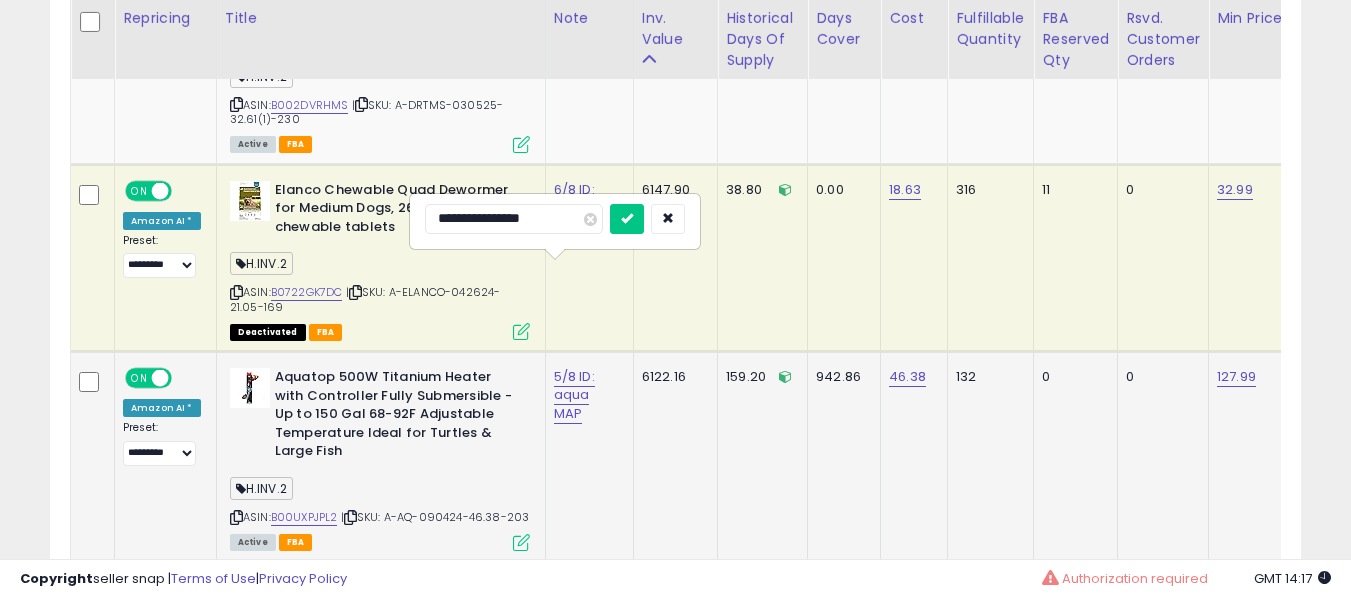 click at bounding box center [627, 219] 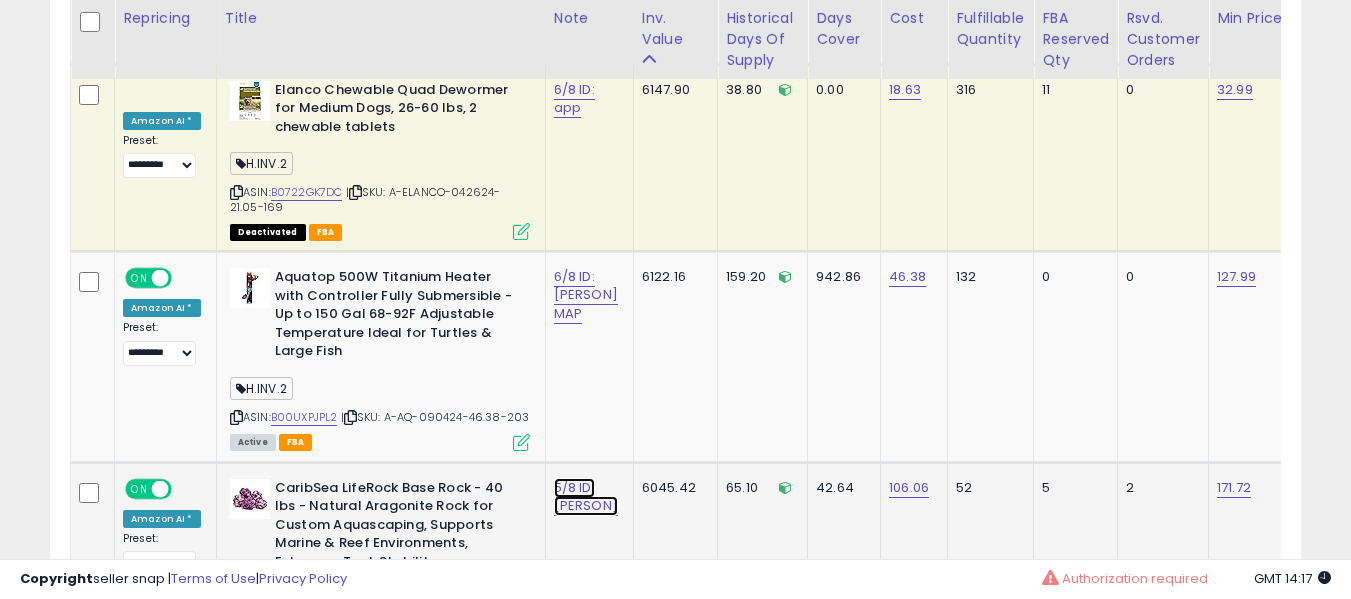 click on "5/8 ID: [PERSON]" at bounding box center (577, -7211) 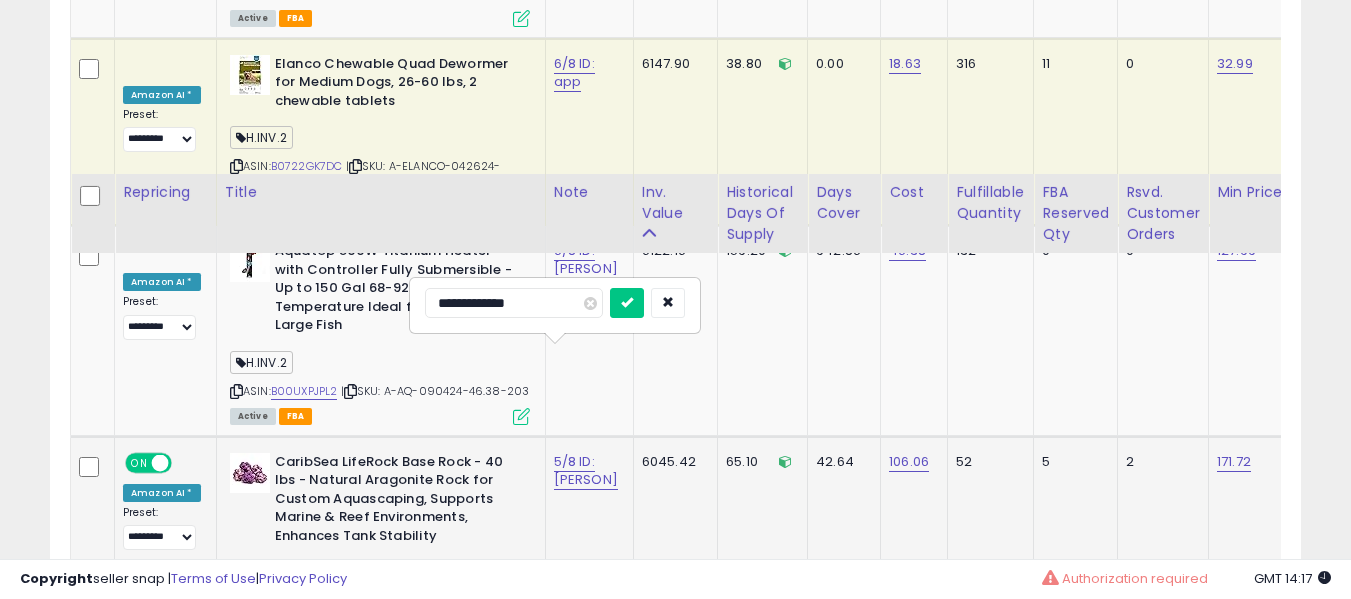 scroll, scrollTop: 8562, scrollLeft: 0, axis: vertical 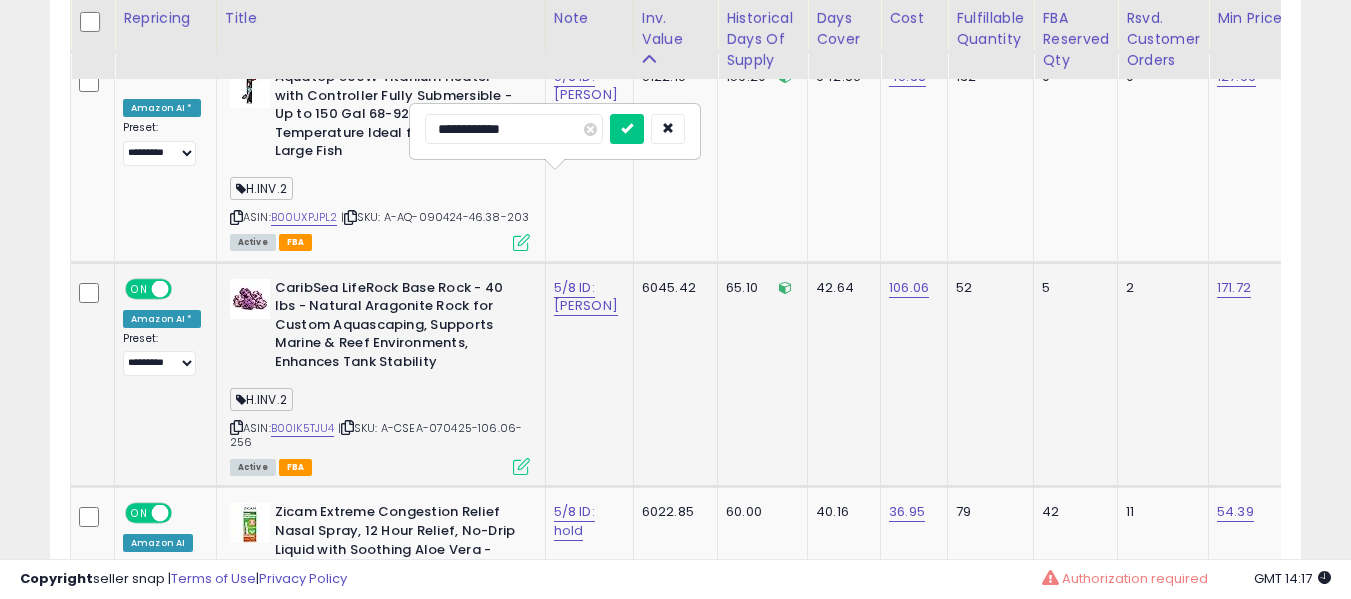 type on "**********" 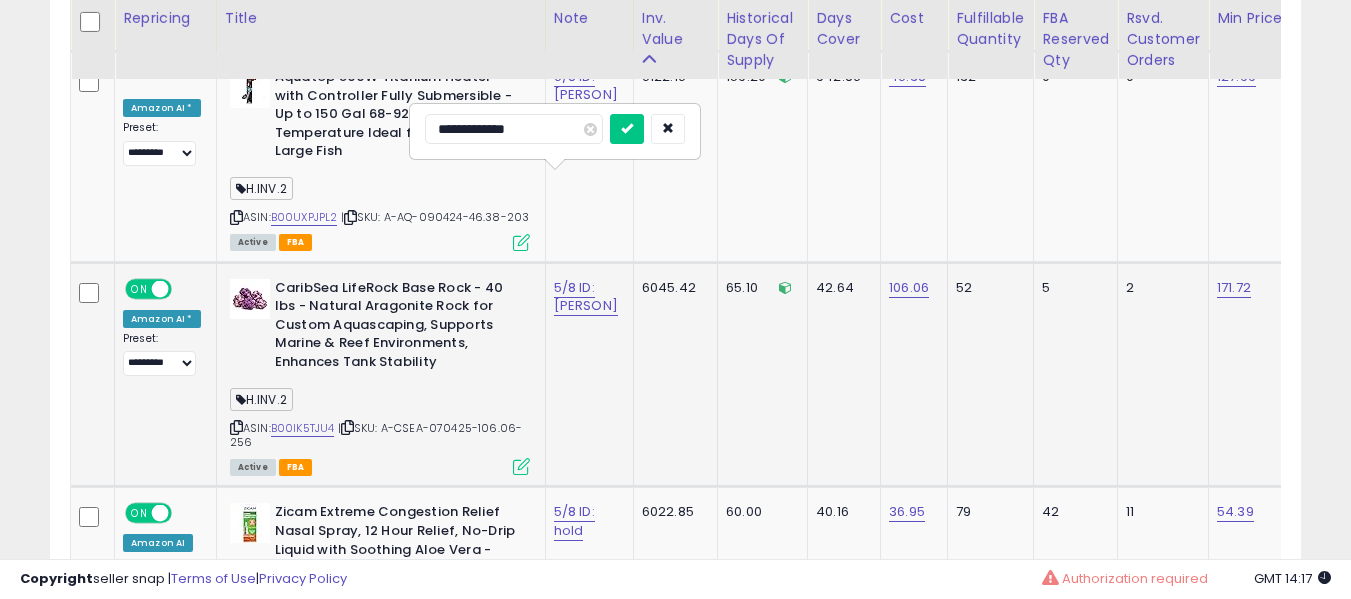 click at bounding box center (627, 129) 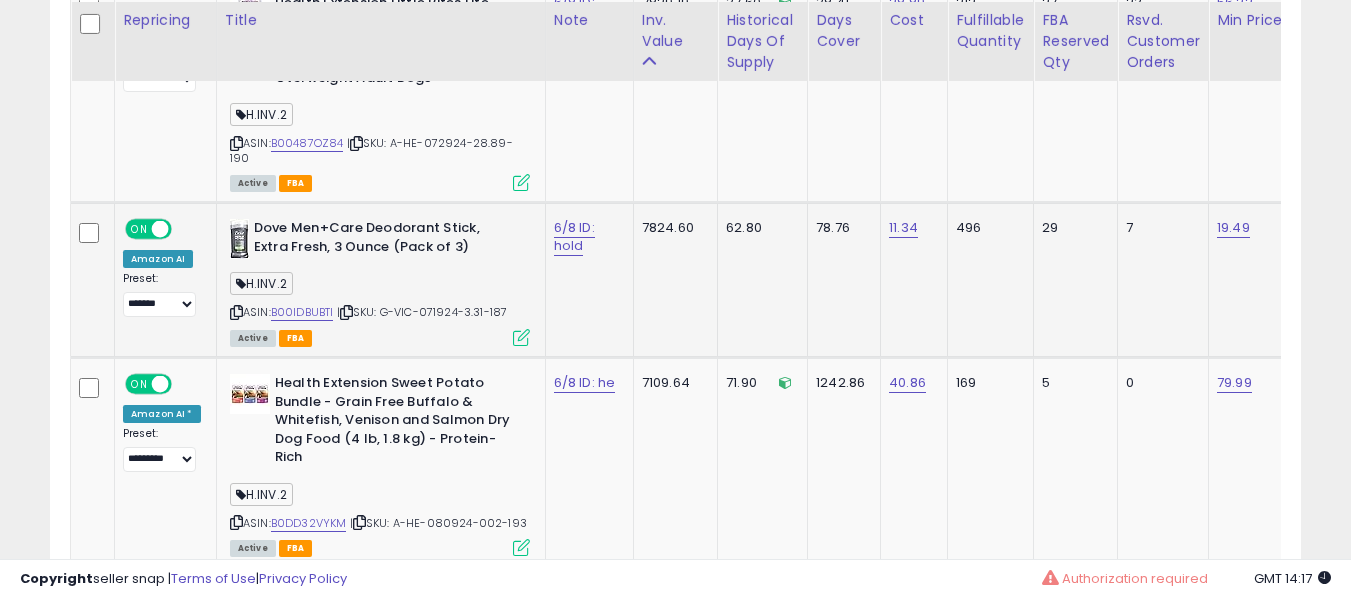 scroll, scrollTop: 7462, scrollLeft: 0, axis: vertical 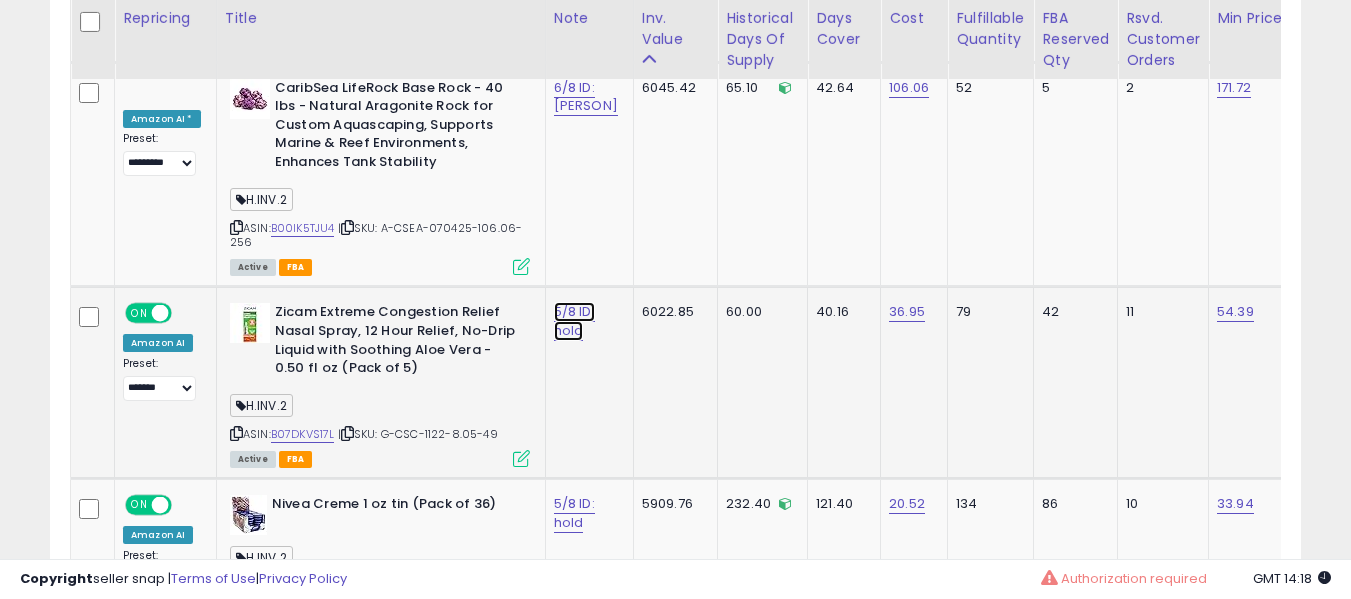 click on "5/8 ID: hold" at bounding box center [577, -7611] 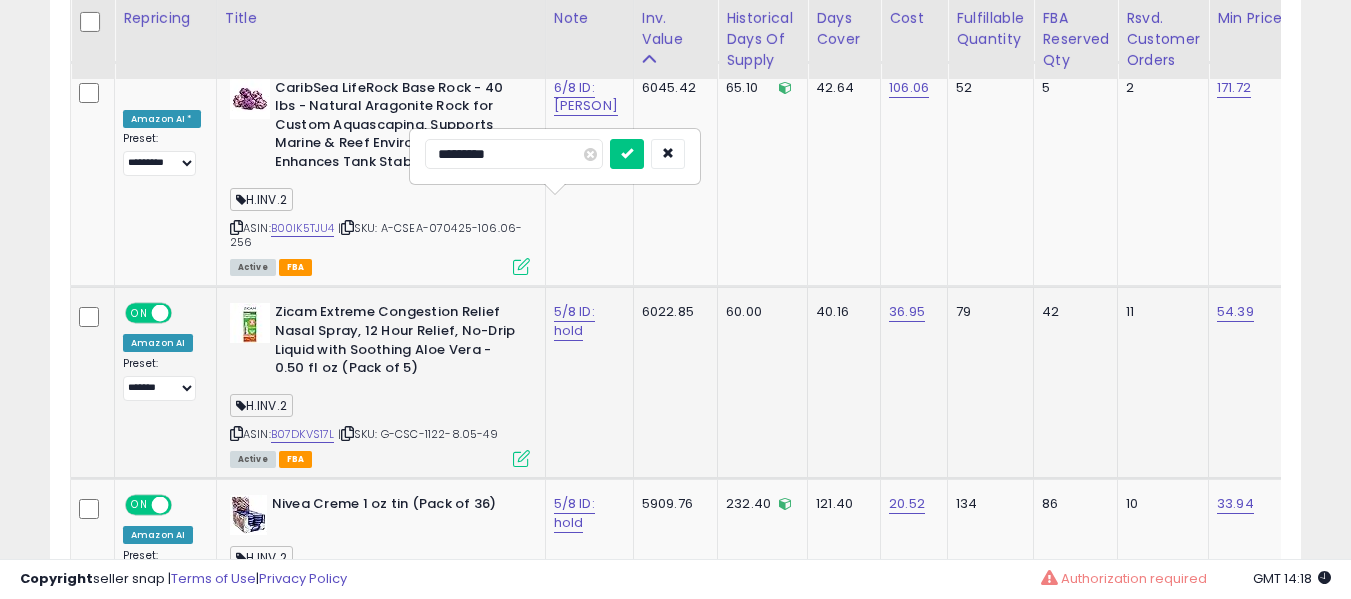 type on "**********" 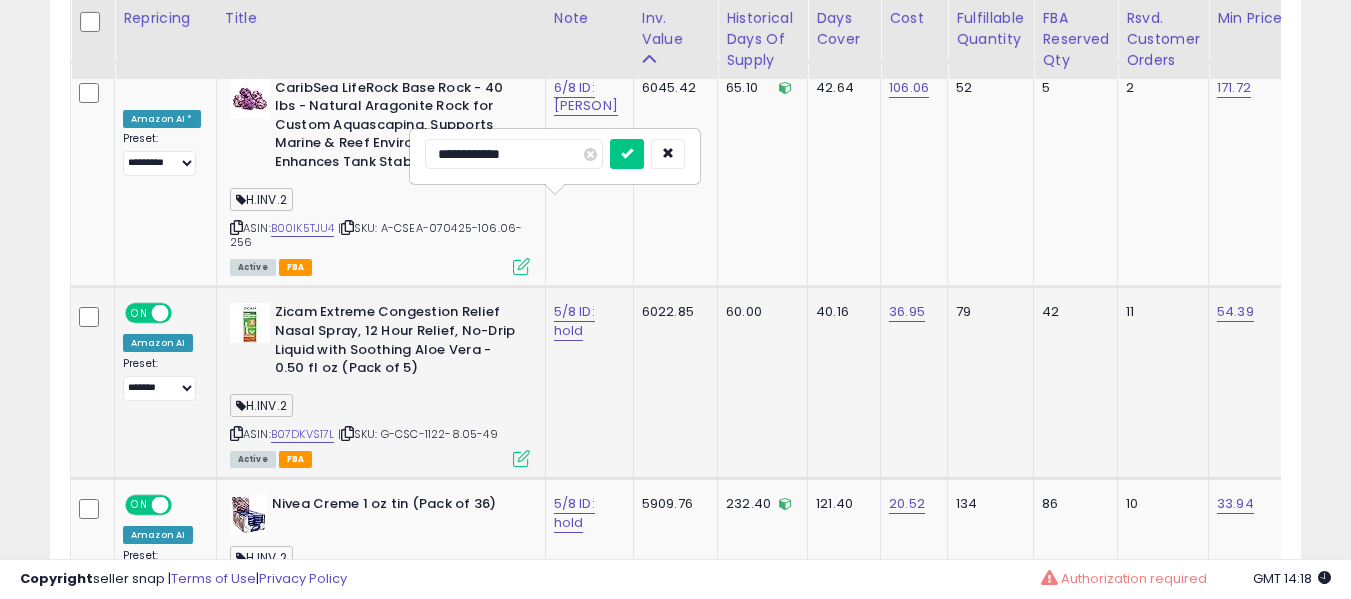 click at bounding box center [627, 154] 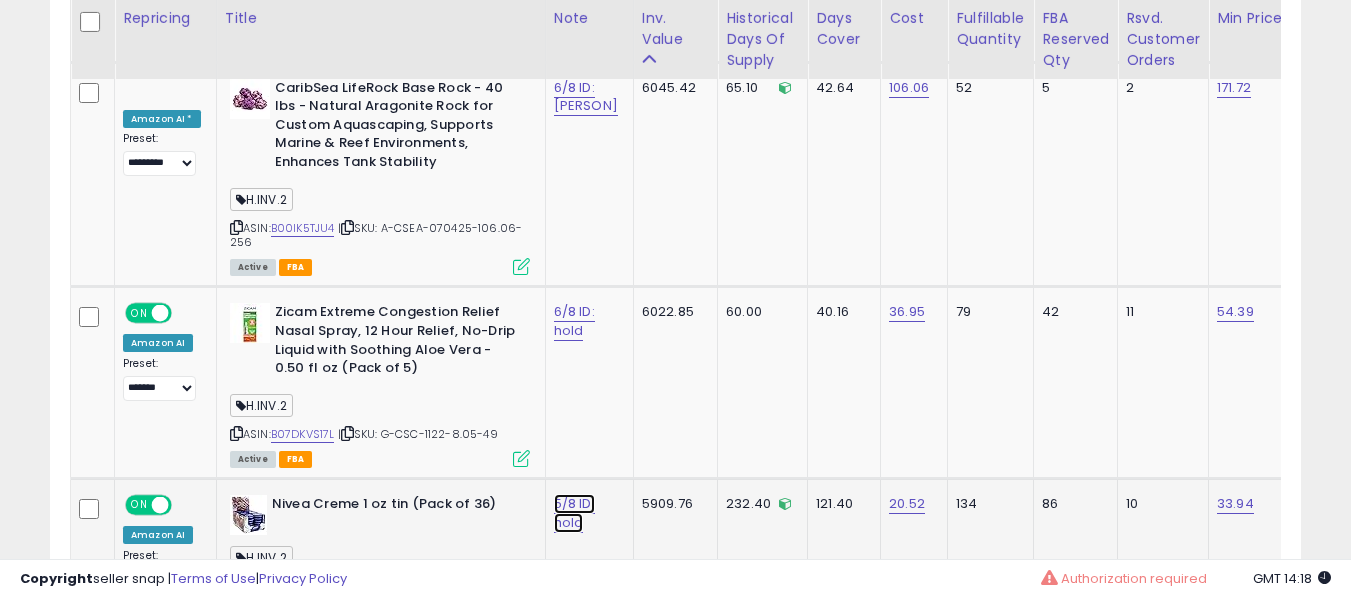 click on "5/8 ID: hold" at bounding box center [577, -7611] 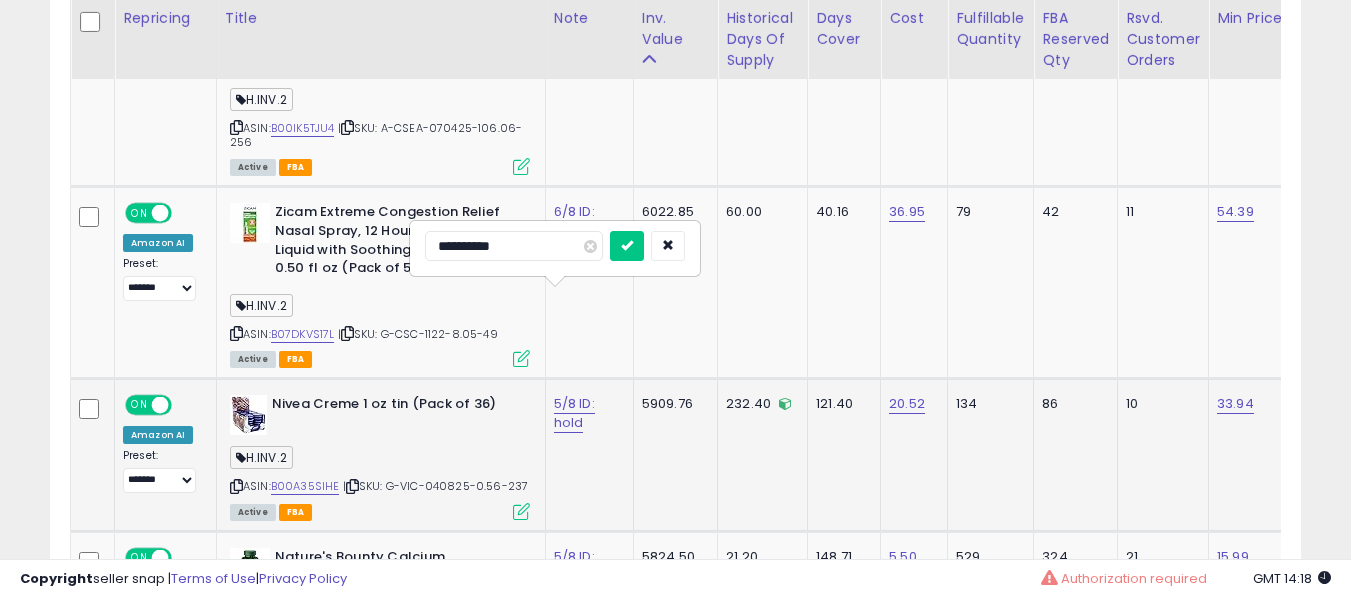 type on "**********" 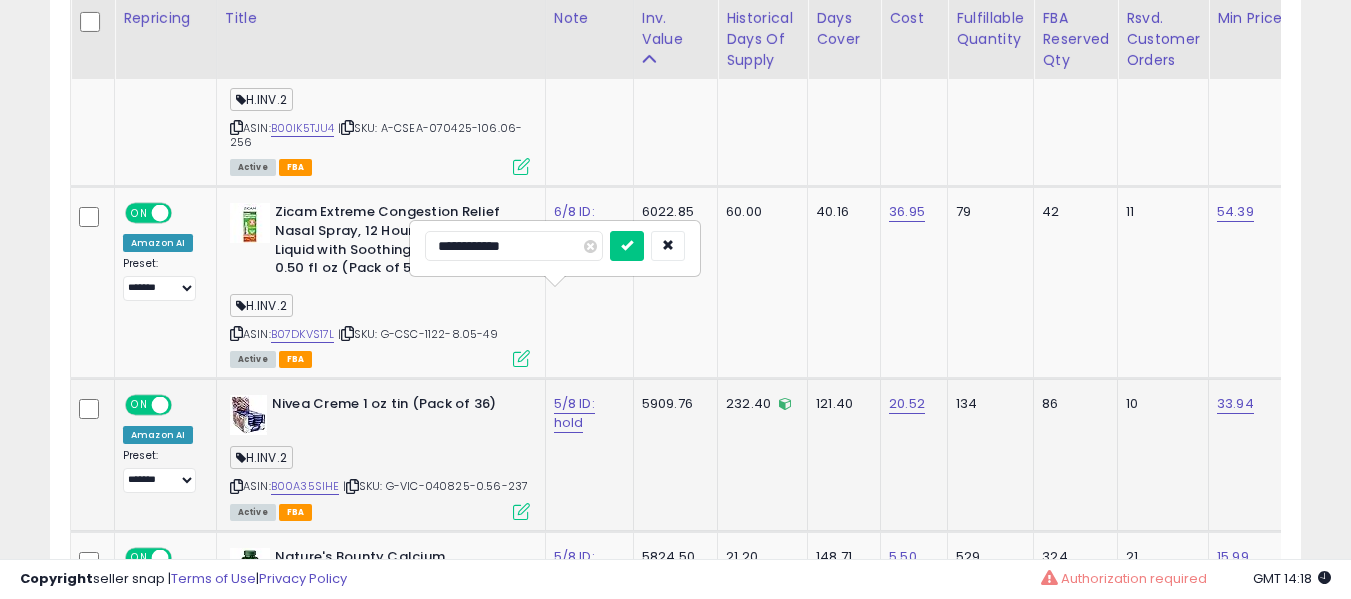 click at bounding box center (627, 246) 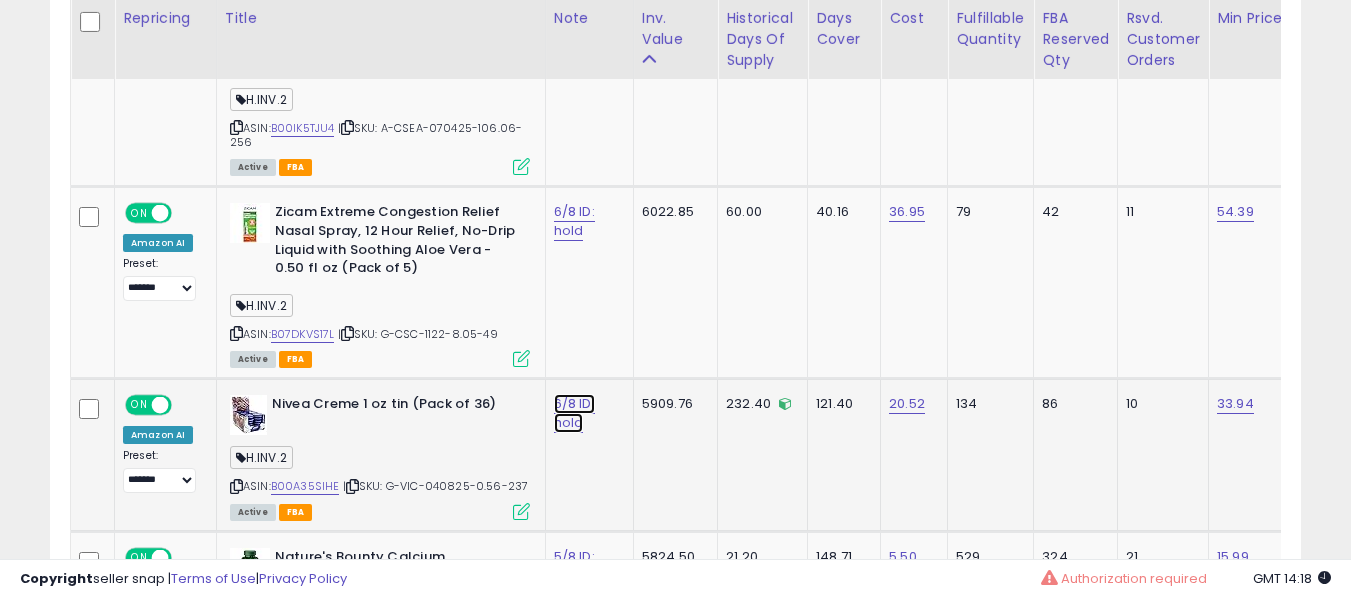 click on "6/8 ID. hold" at bounding box center (574, 413) 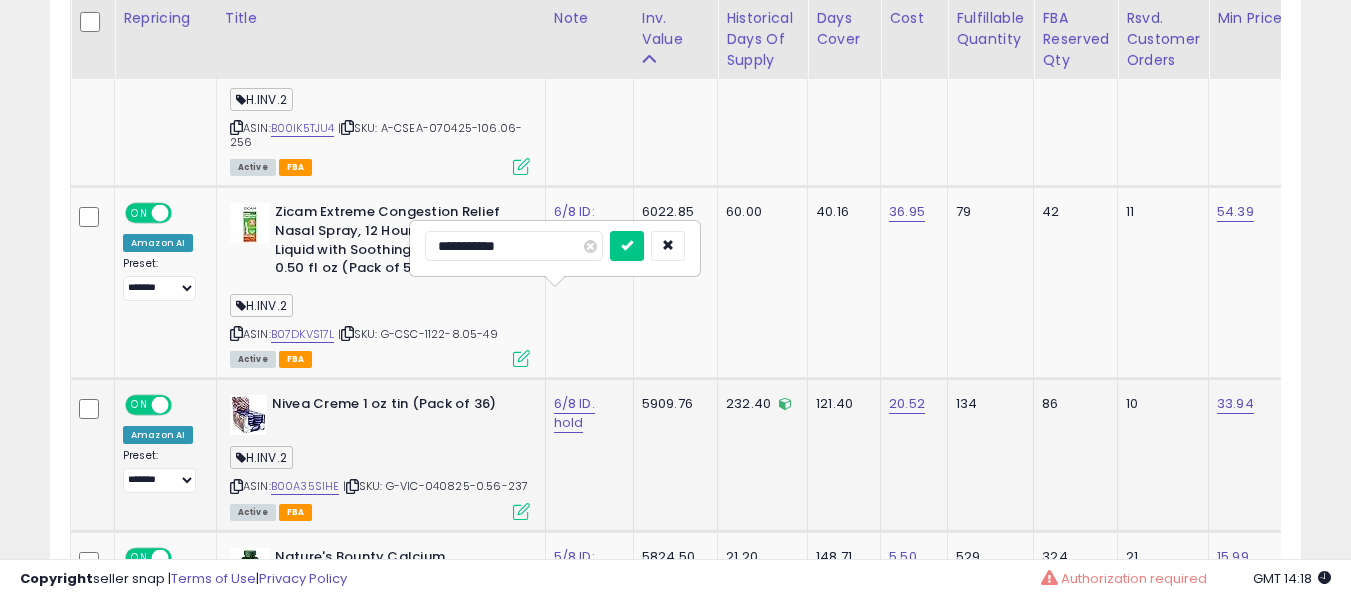 type on "**********" 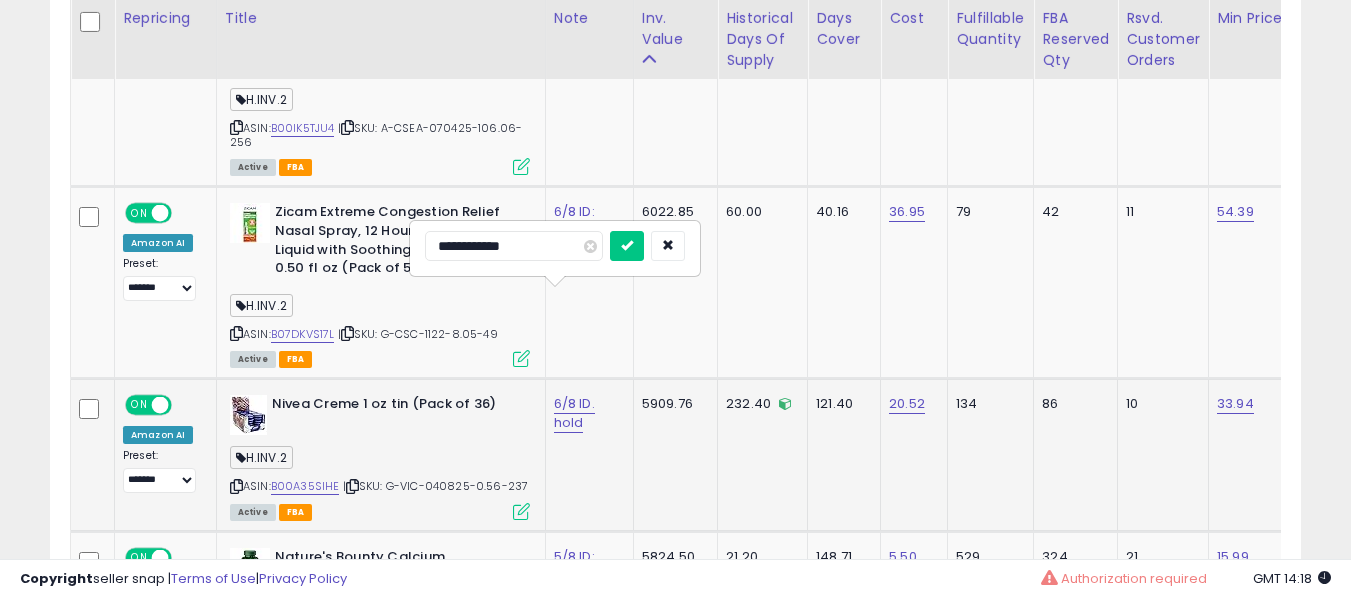 click at bounding box center [627, 246] 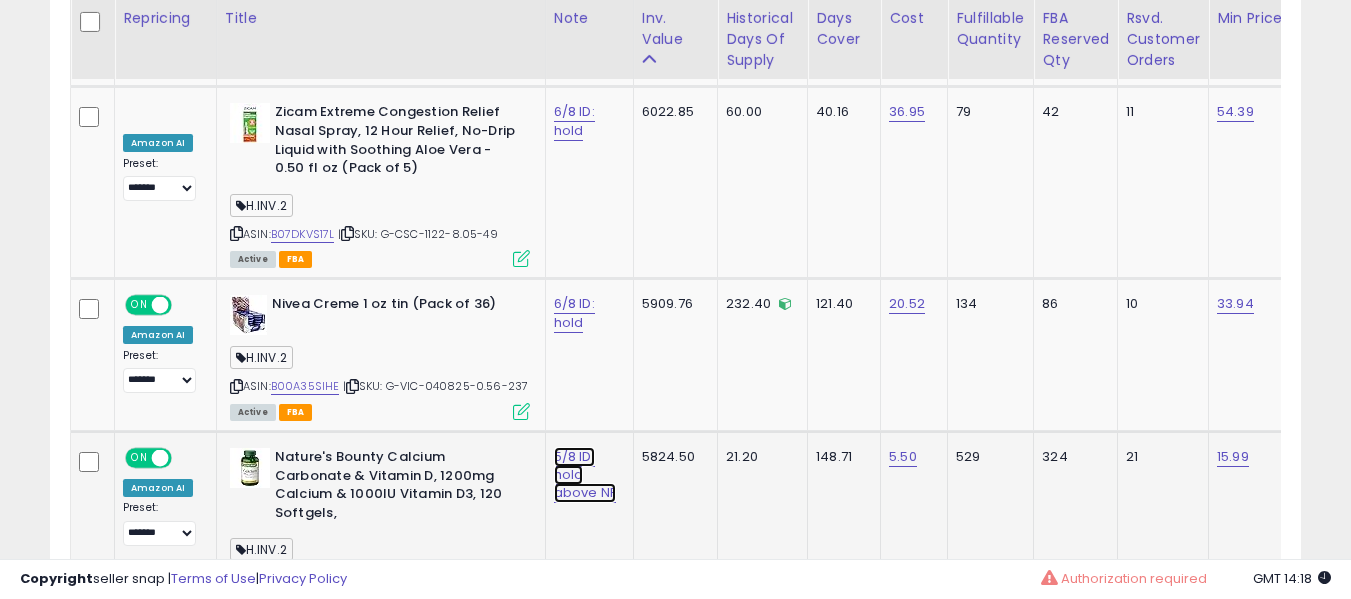 click on "5/8 ID: hold above NF" at bounding box center (577, -7811) 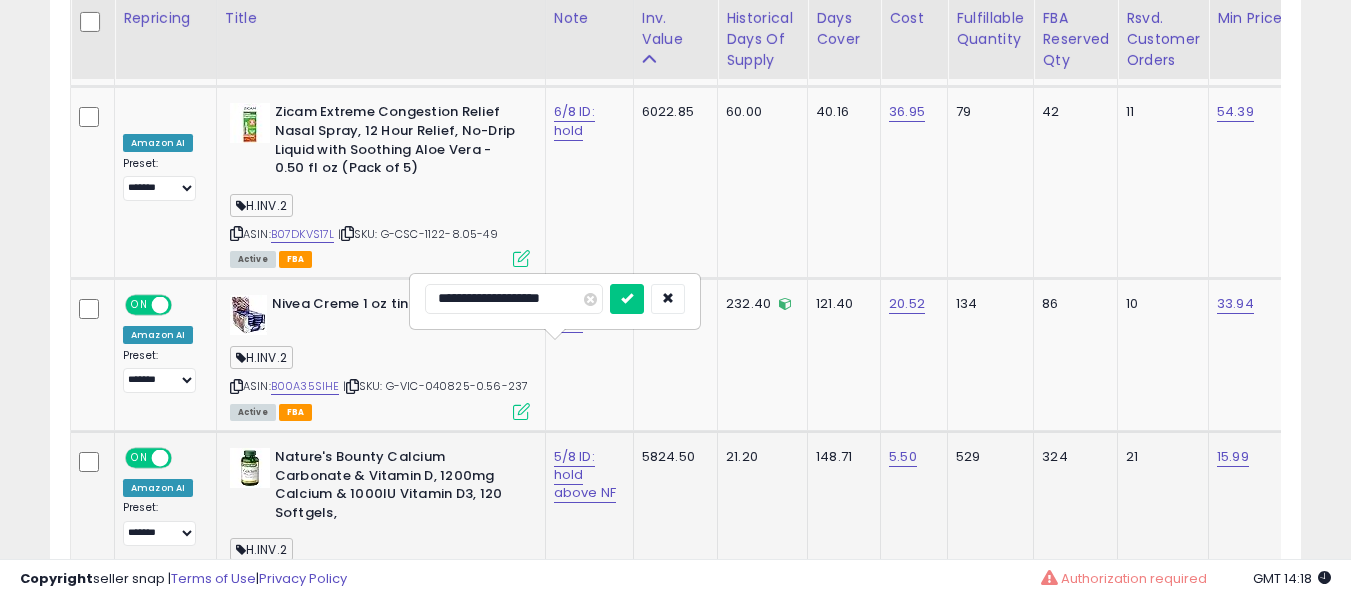 type on "**********" 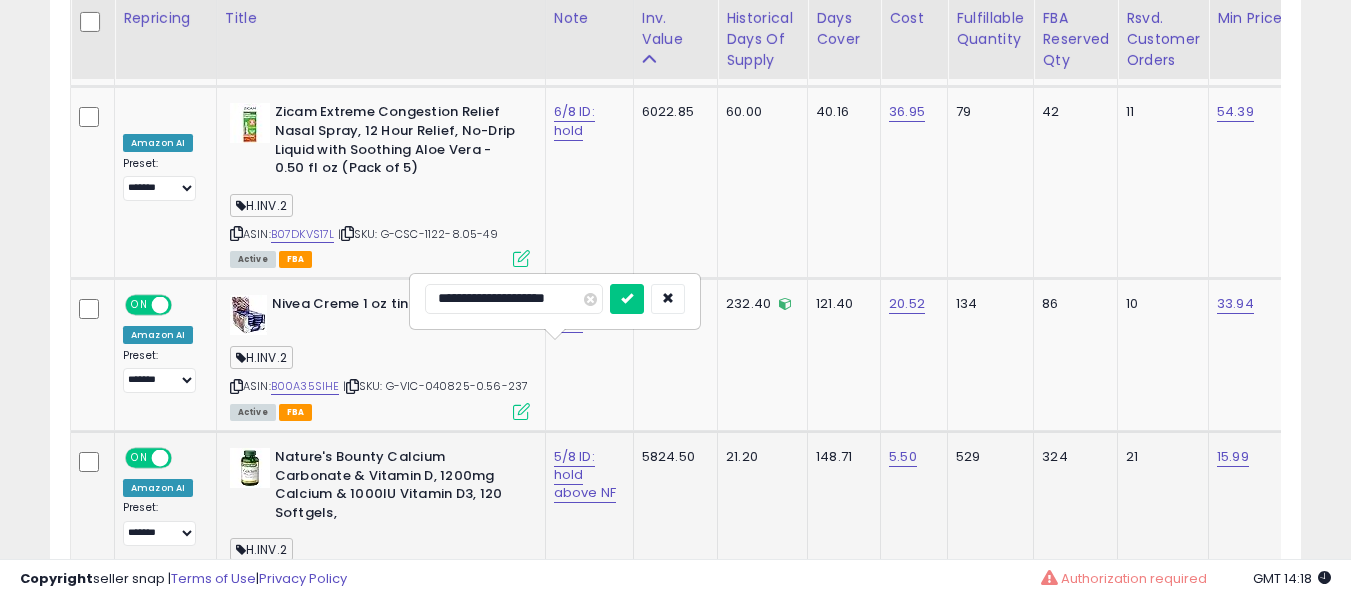 click at bounding box center (627, 299) 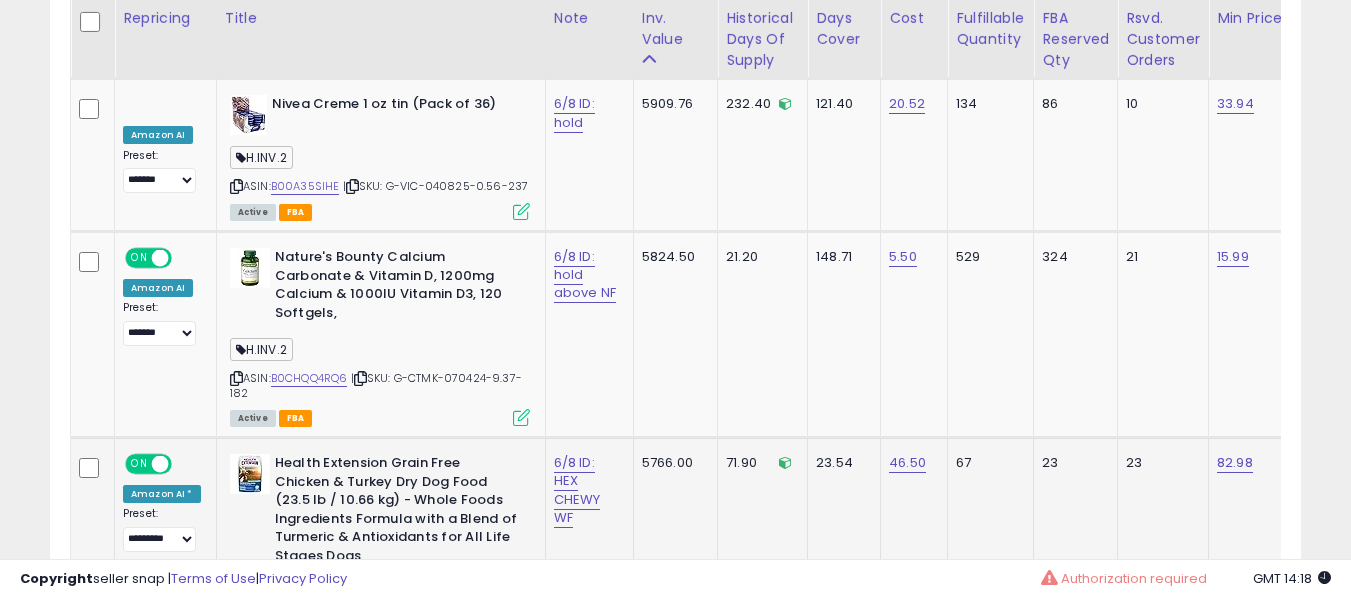 click on "6/8 ID: HEX CHEWY WF" 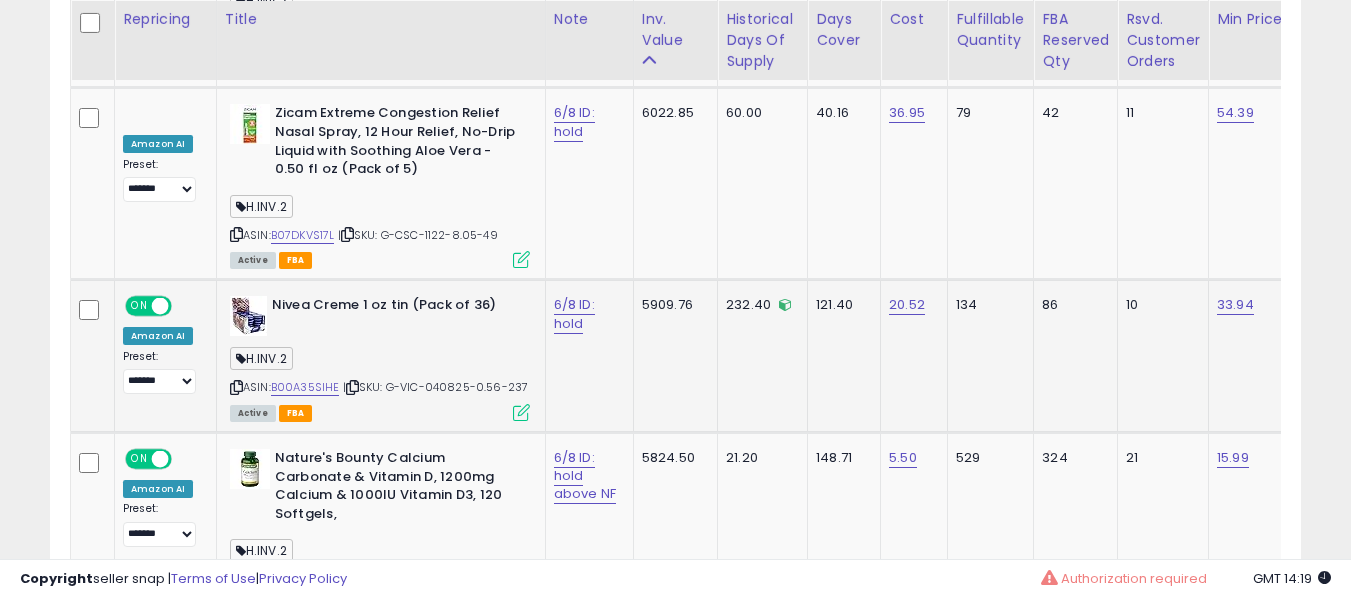 scroll, scrollTop: 8962, scrollLeft: 0, axis: vertical 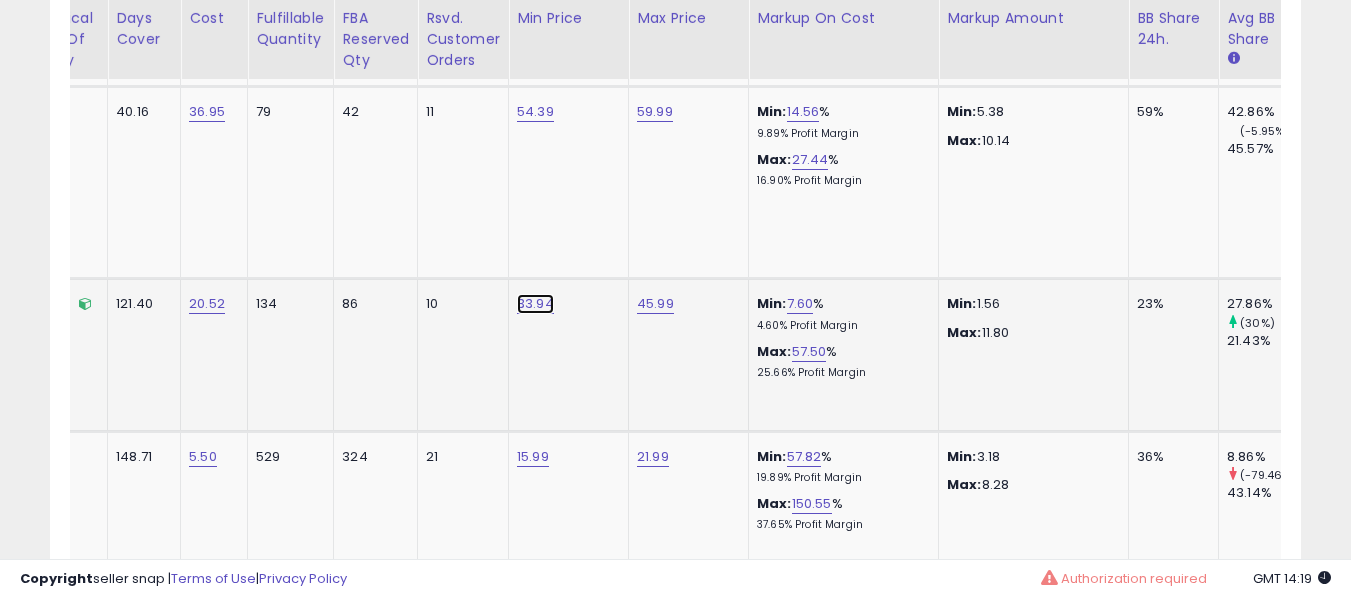 click on "33.94" at bounding box center (535, -7838) 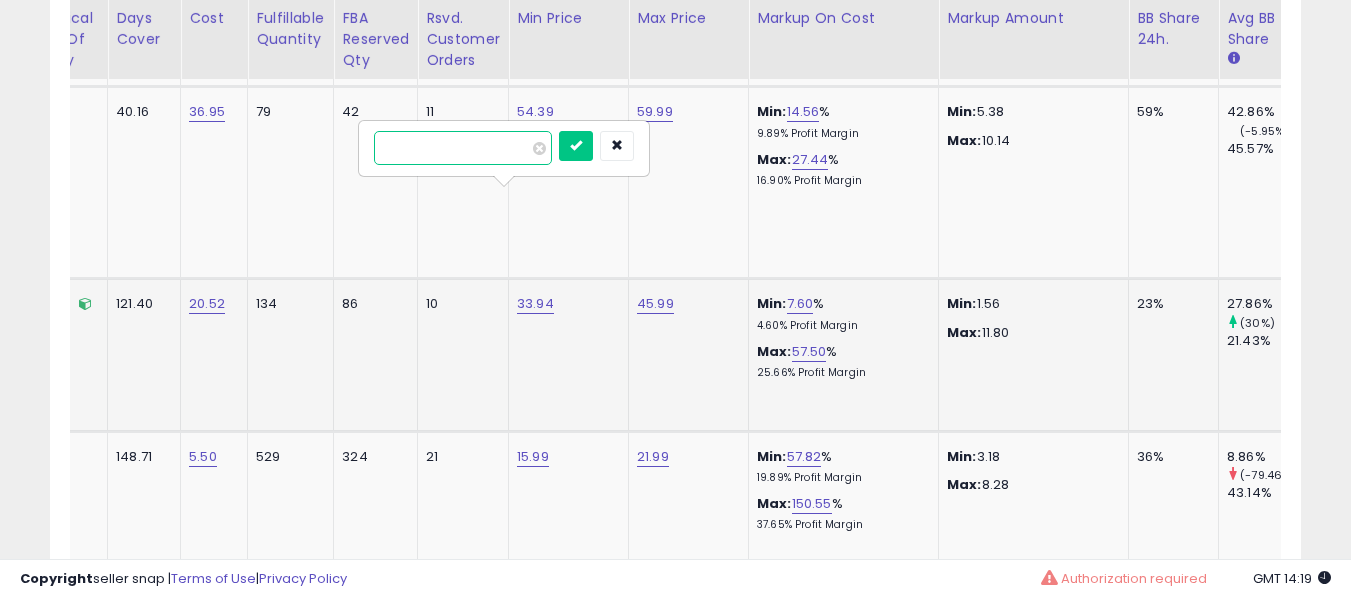 type on "*****" 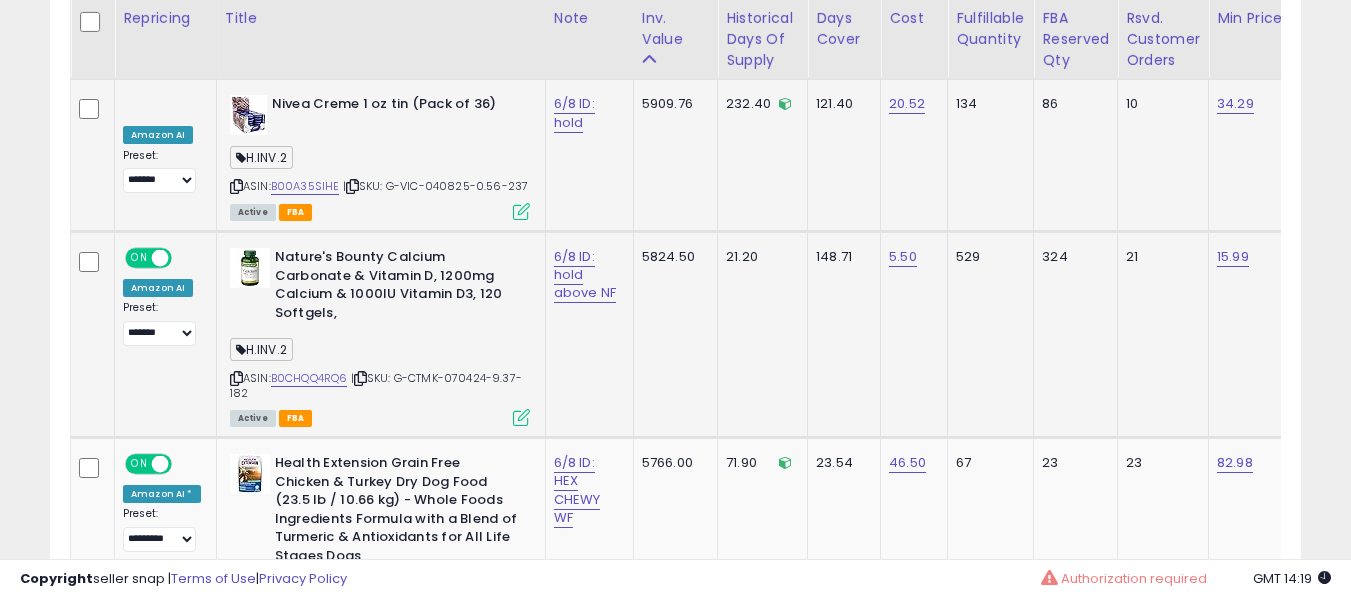 drag, startPoint x: 309, startPoint y: 259, endPoint x: 322, endPoint y: 267, distance: 15.264338 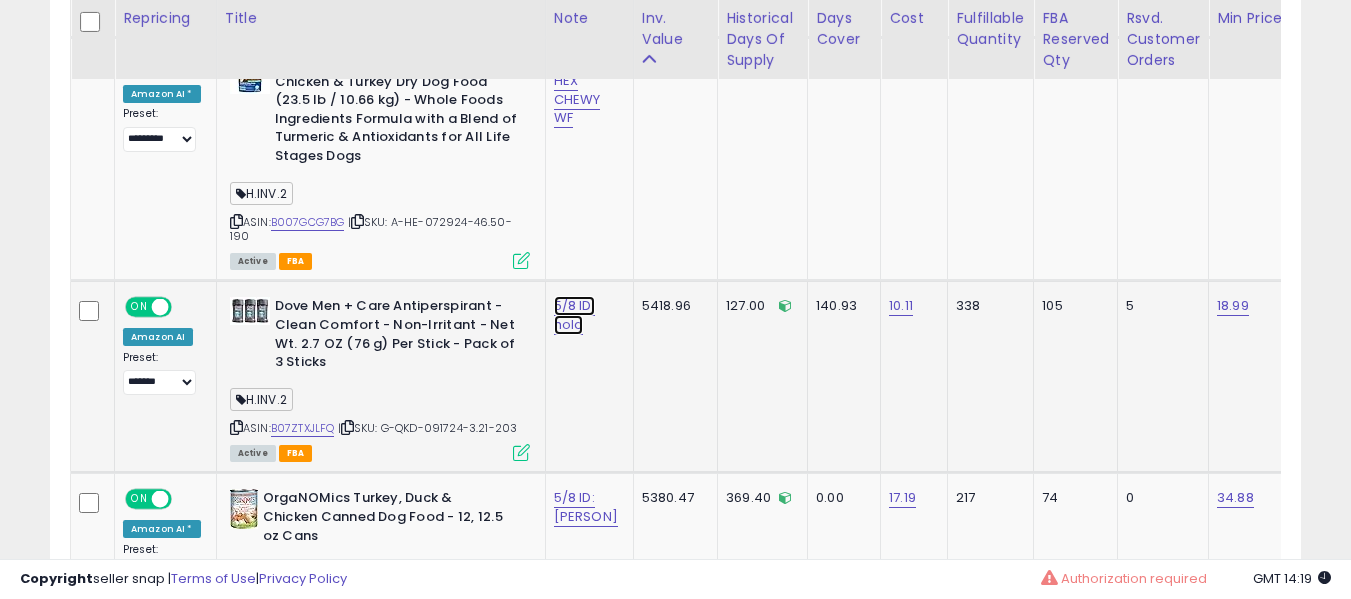 click on "5/8 ID: hold" at bounding box center [577, -8411] 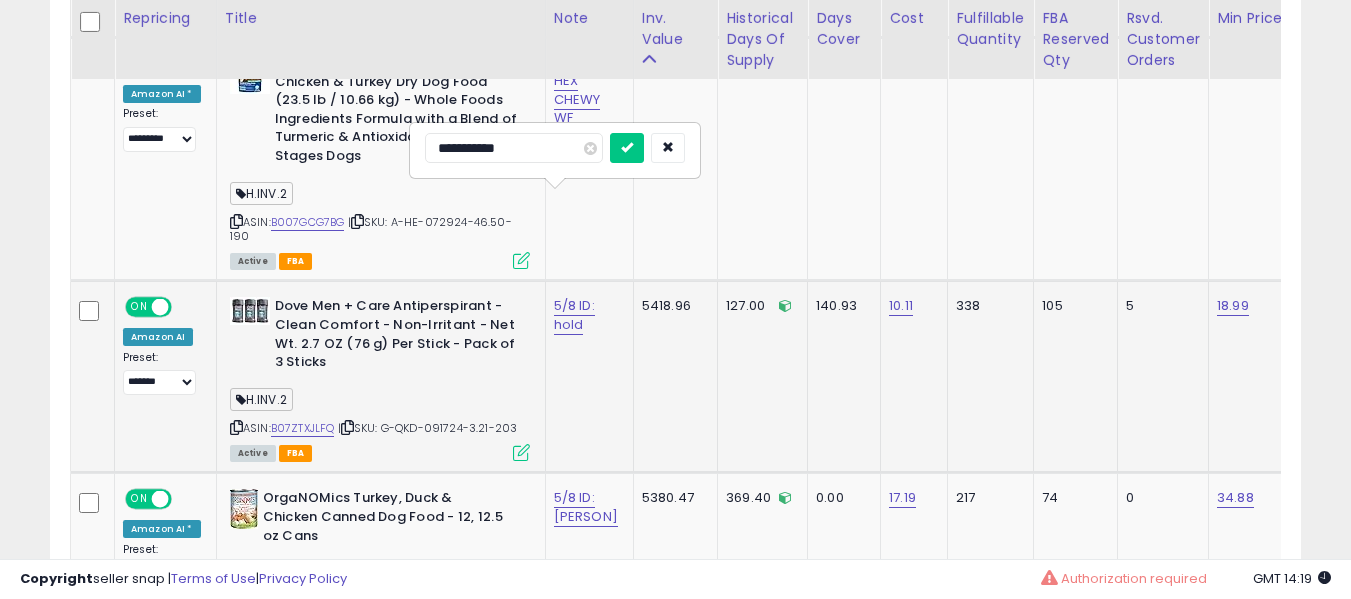 type on "**********" 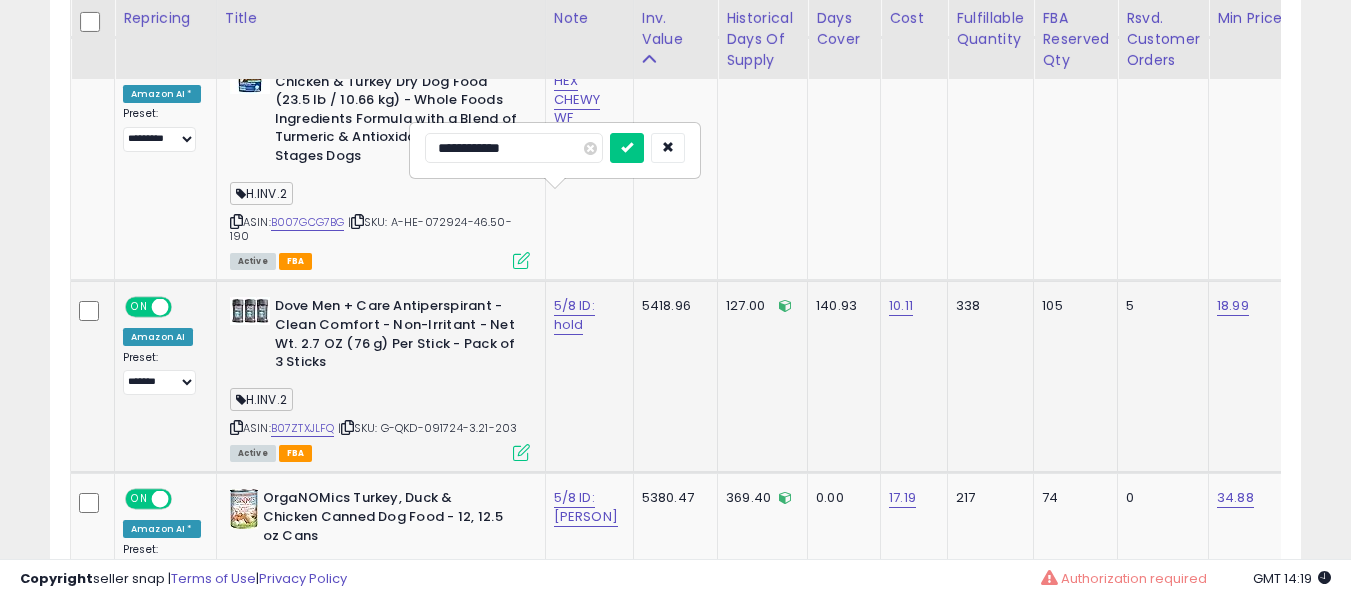 click at bounding box center (627, 148) 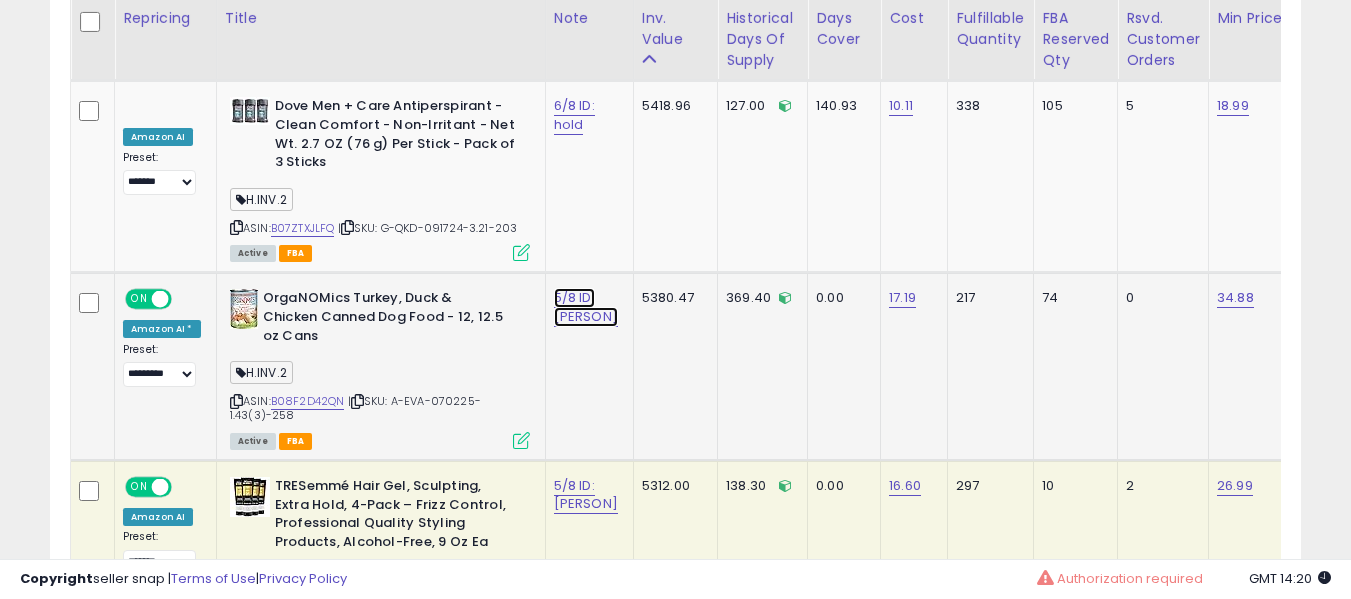 click on "5/8 ID: [PERSON]" at bounding box center (577, -8611) 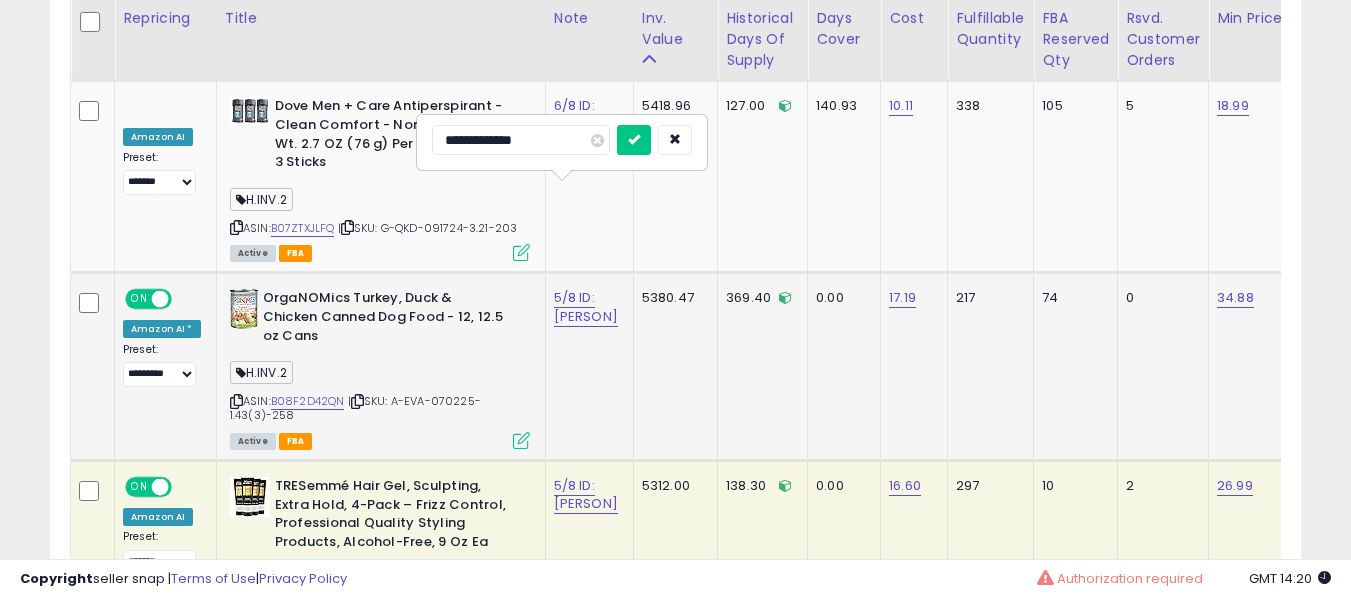 type on "**********" 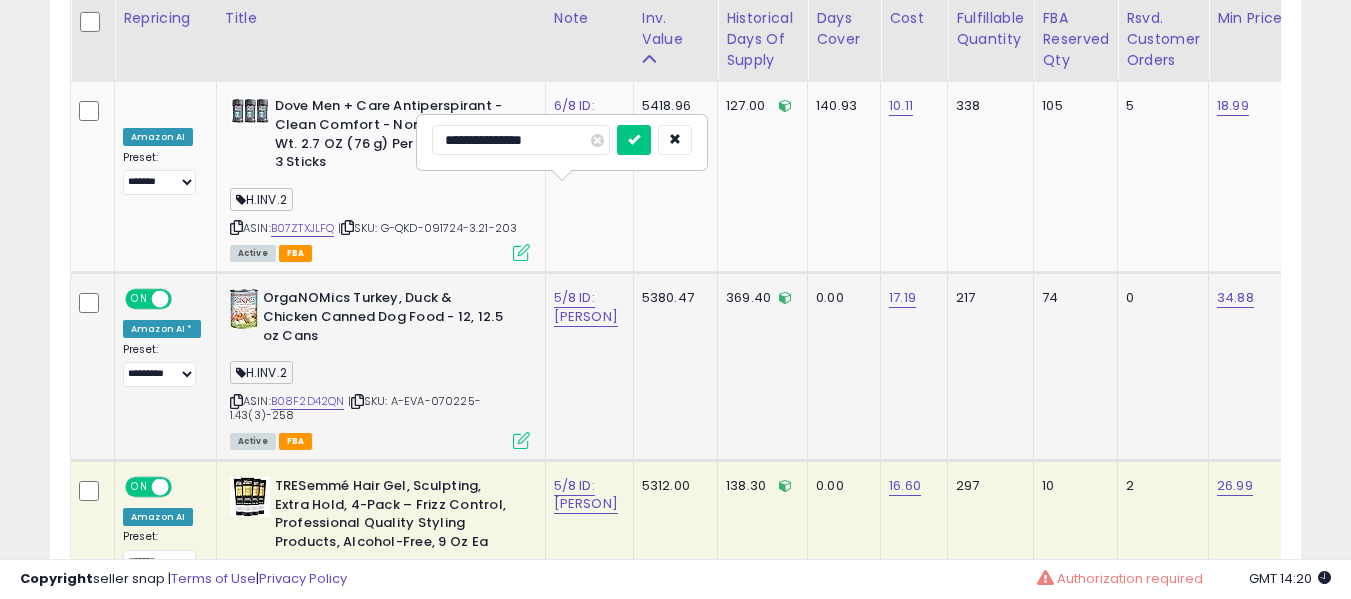 click at bounding box center [634, 140] 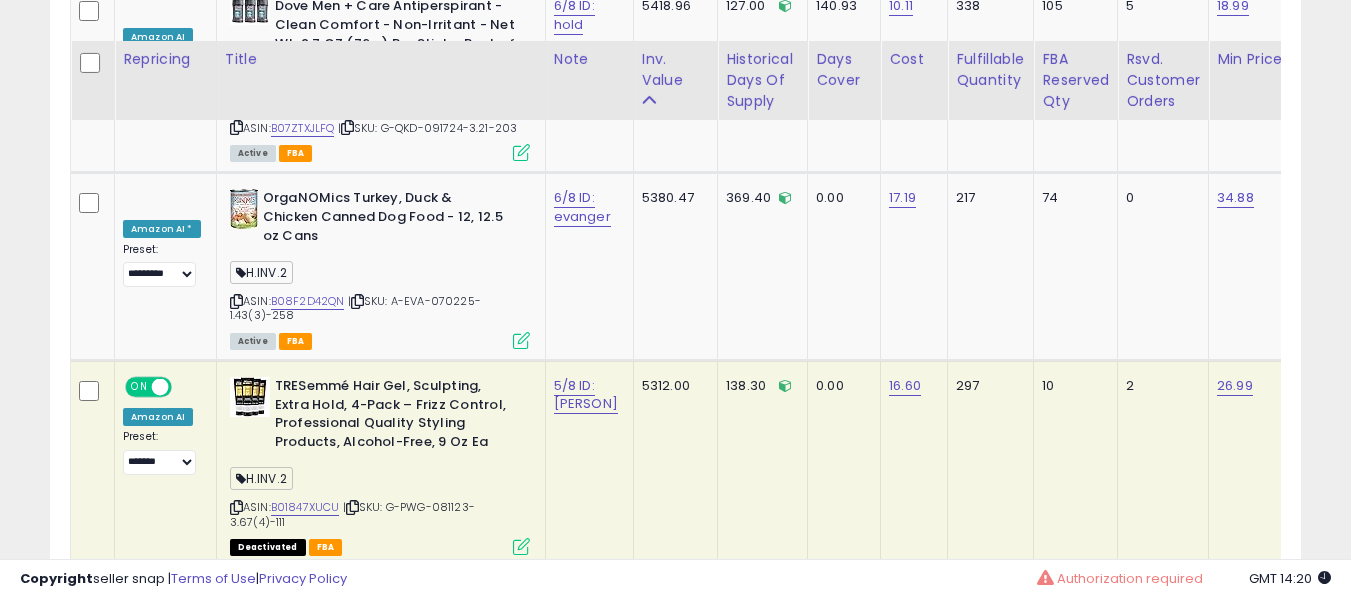 scroll, scrollTop: 9962, scrollLeft: 0, axis: vertical 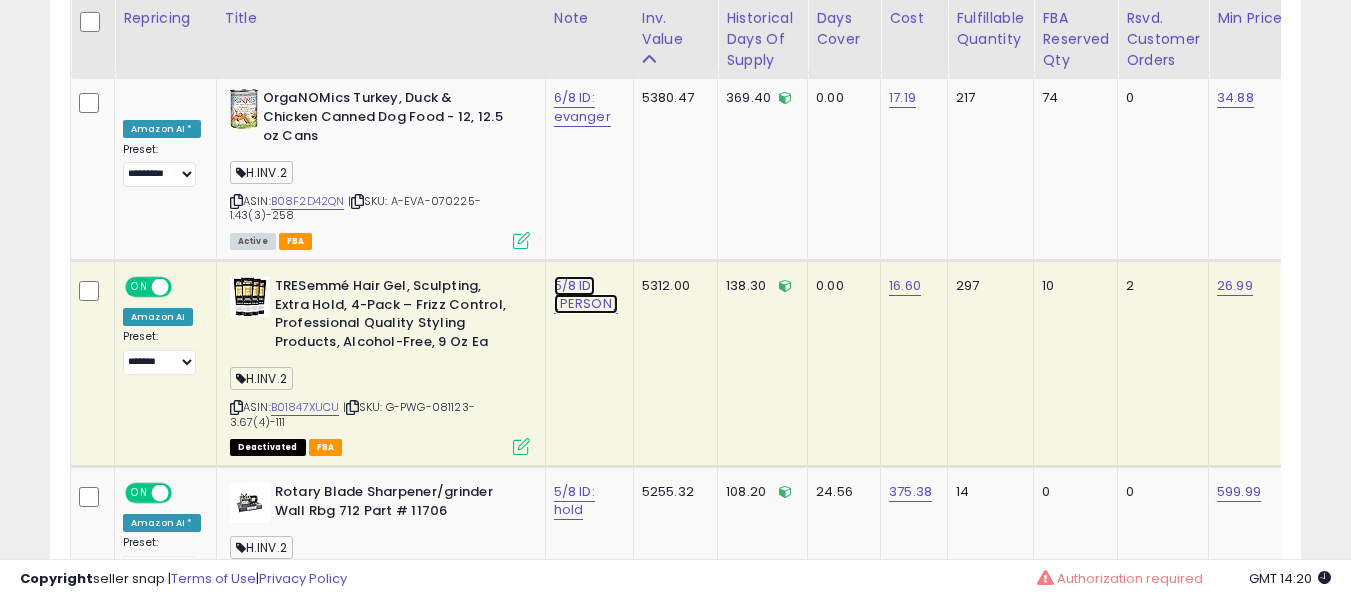 click on "5/8 ID: [PERSON]" at bounding box center (574, -6854) 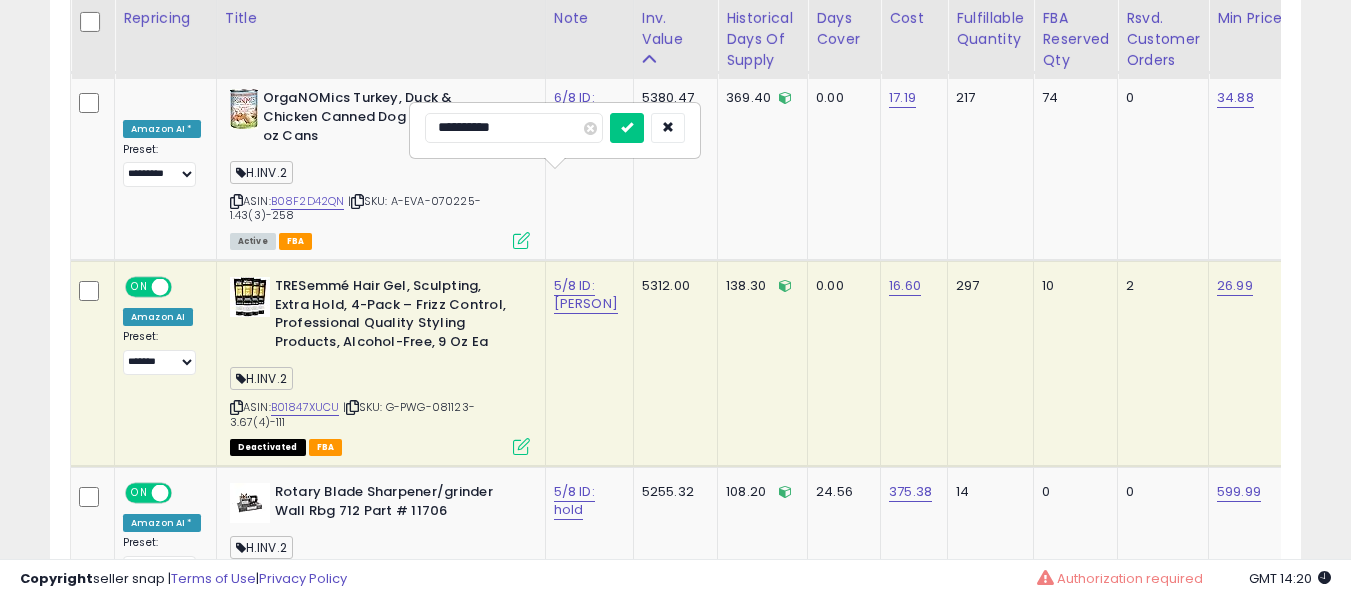 type on "**********" 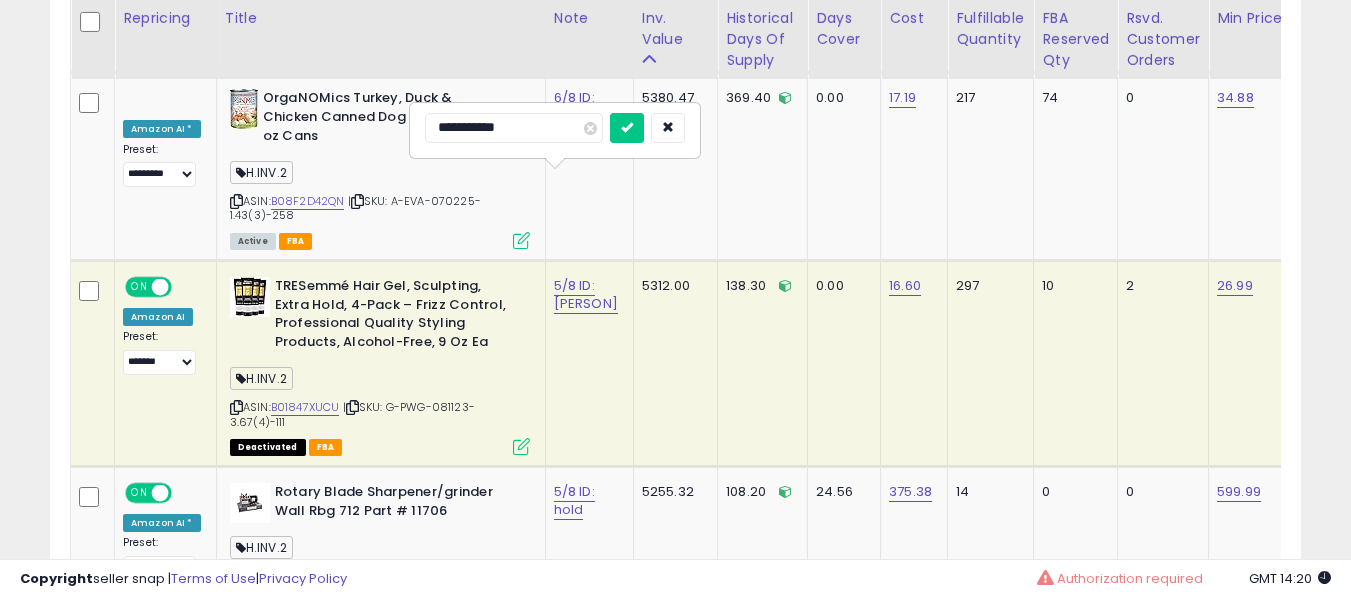 click at bounding box center (627, 128) 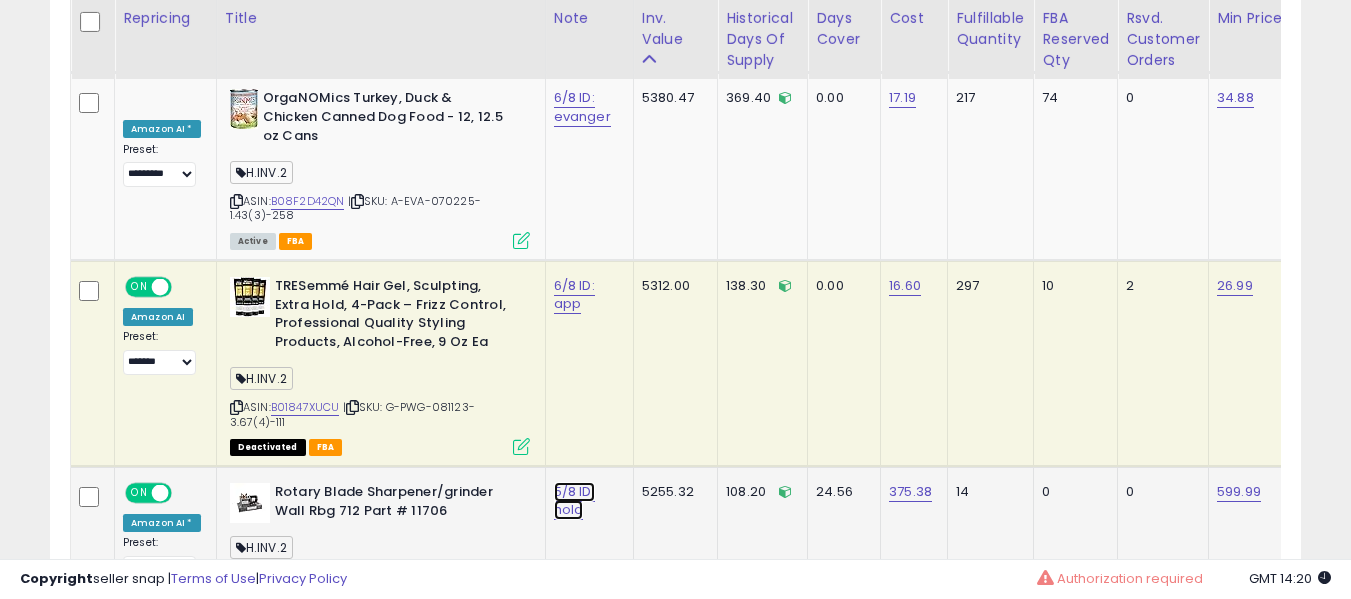 click on "5/8 ID: hold" at bounding box center [577, -8811] 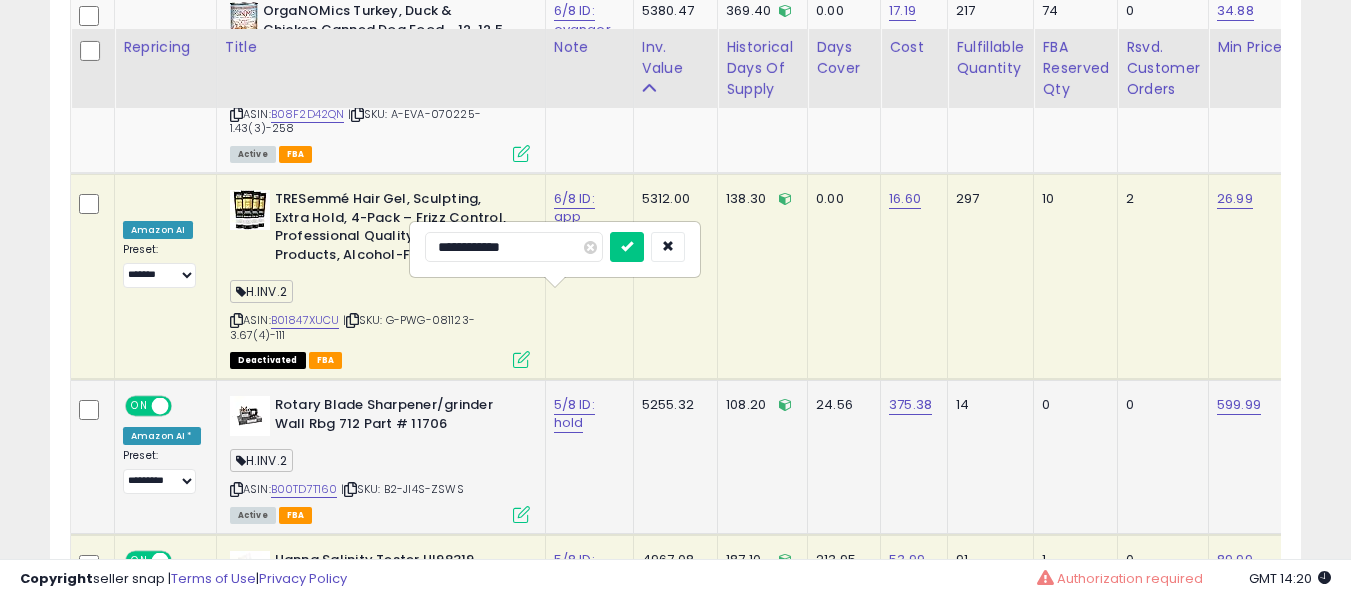 scroll, scrollTop: 10162, scrollLeft: 0, axis: vertical 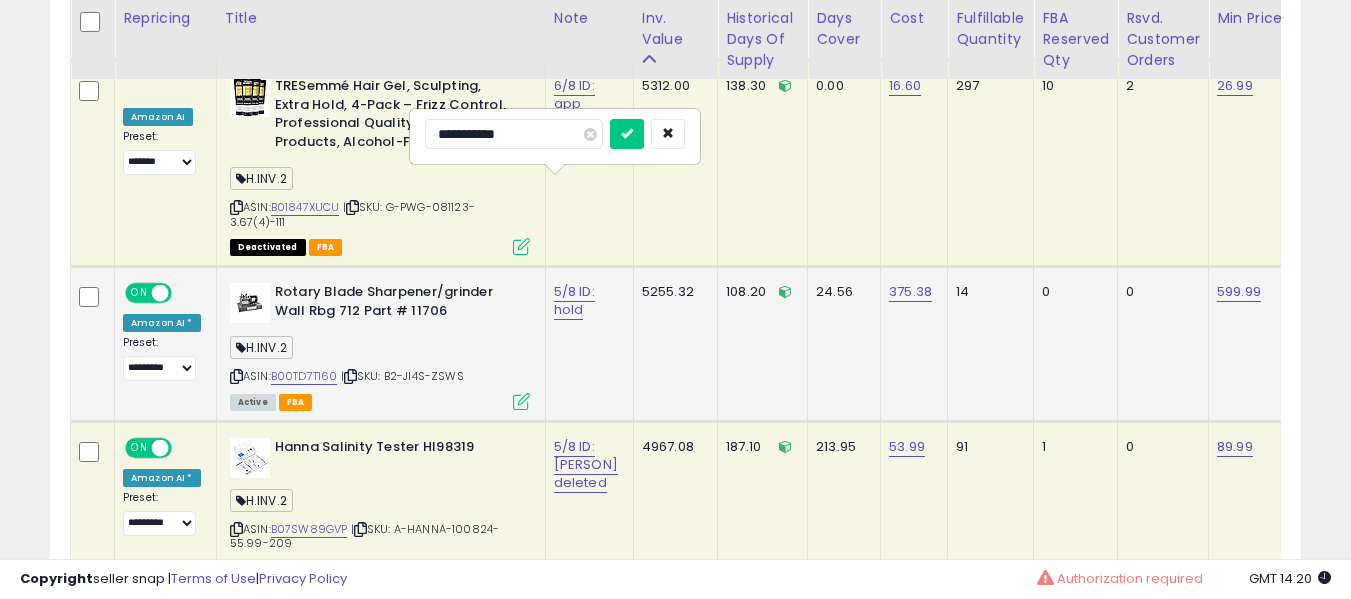 type on "**********" 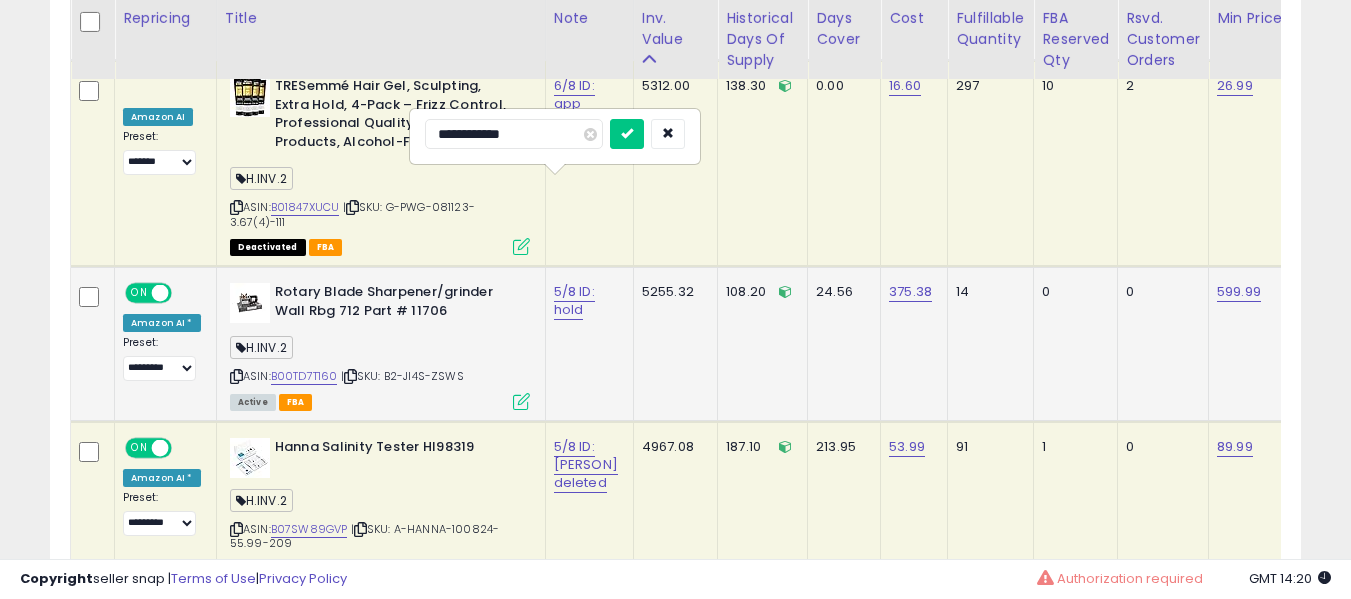 click at bounding box center (627, 134) 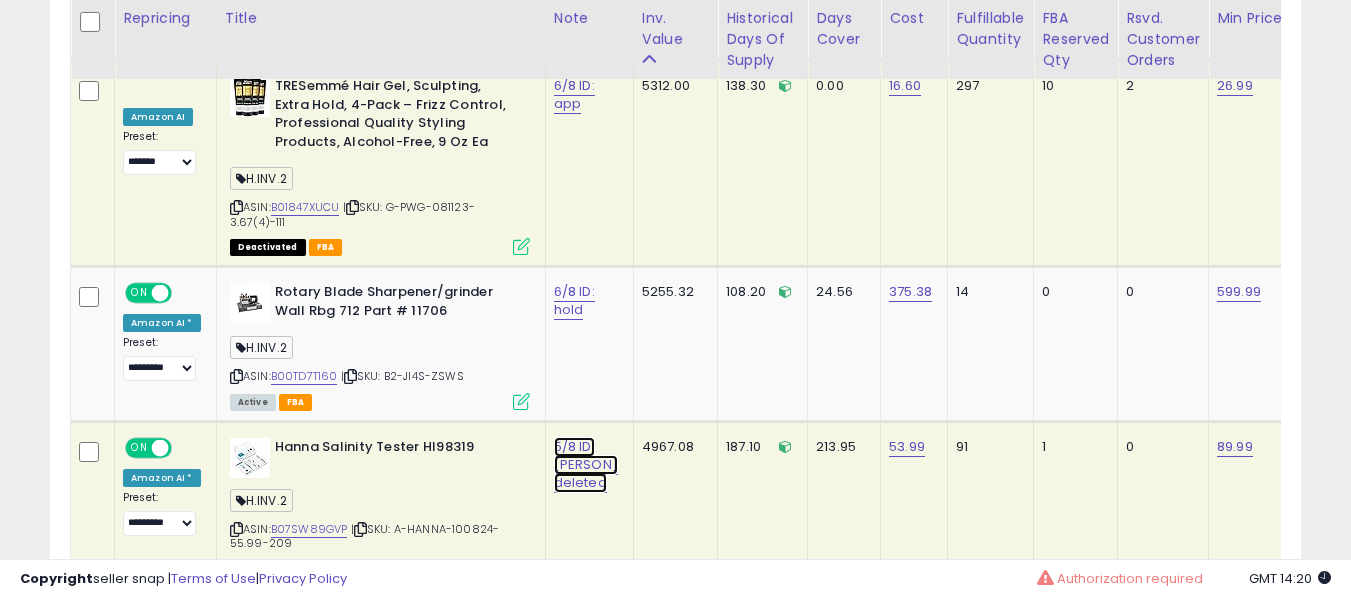 click on "5/8 ID: [PERSON] deleted" at bounding box center (574, -7054) 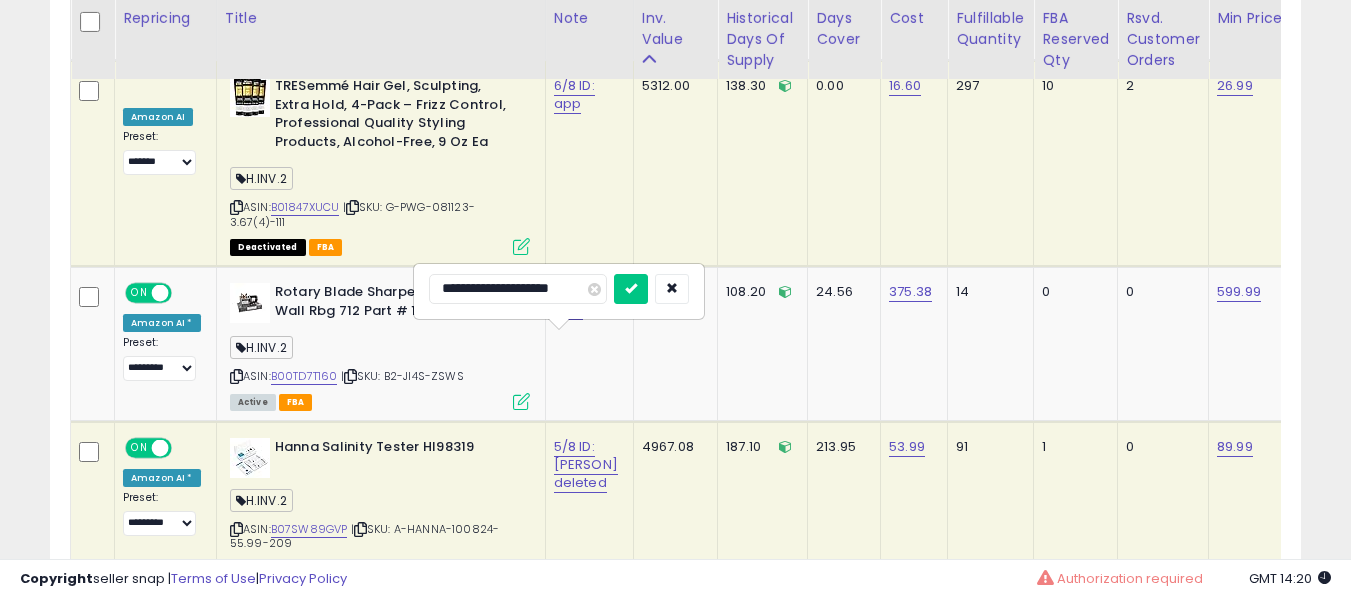 scroll, scrollTop: 10362, scrollLeft: 0, axis: vertical 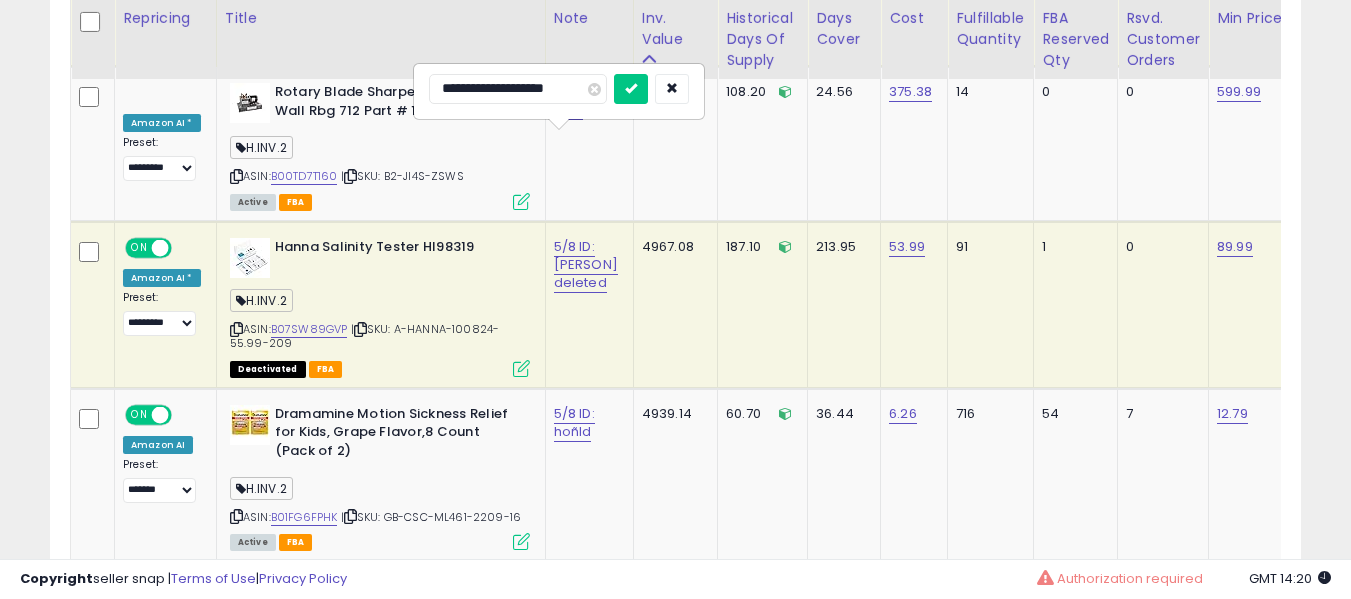 type on "**********" 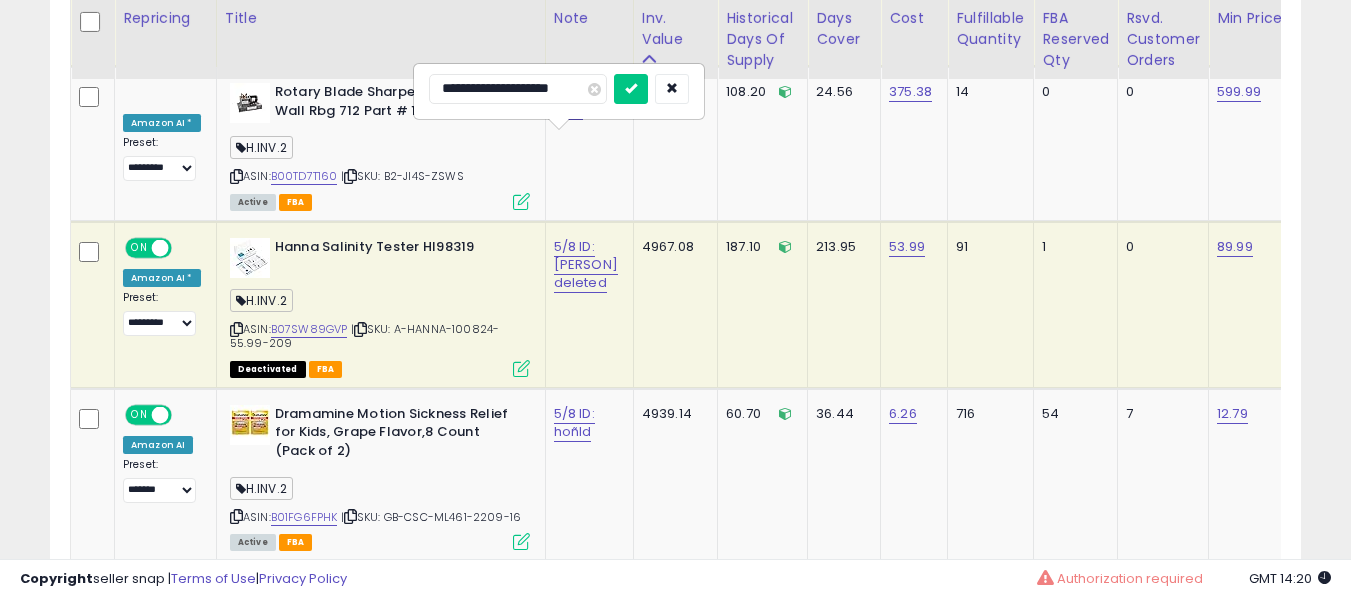 click at bounding box center [631, 89] 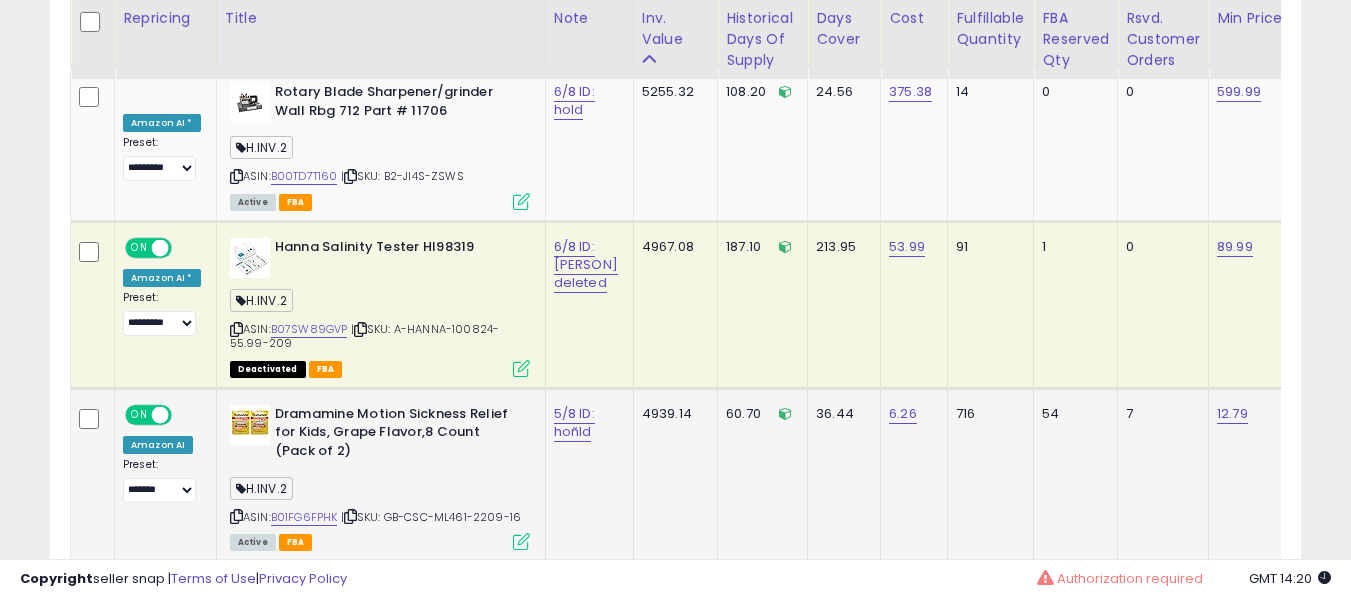 click on "5/8 ID: hoñld" 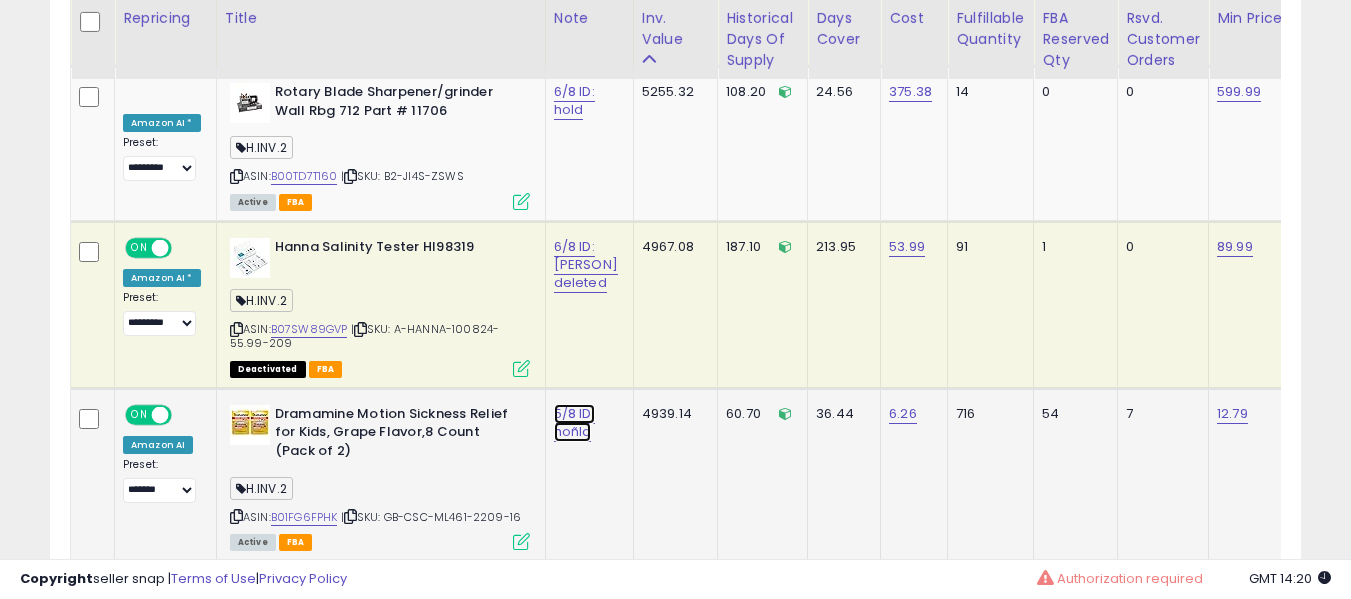click on "5/8 ID: hoñld" at bounding box center [577, -9211] 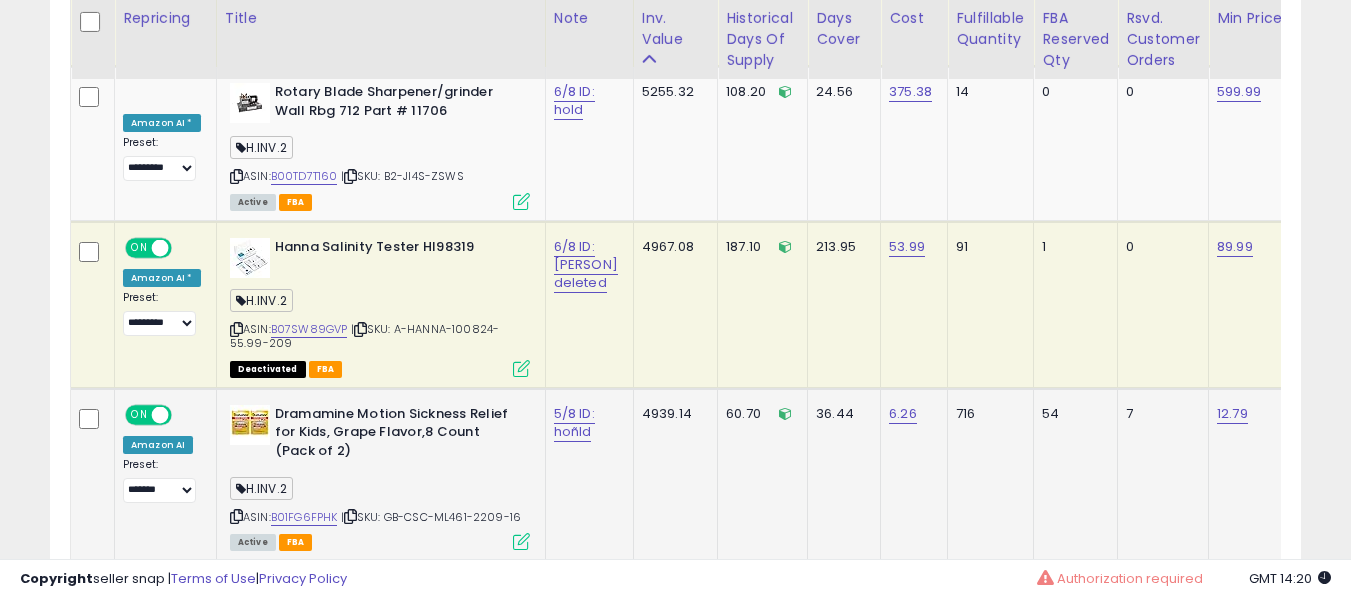 scroll, scrollTop: 10462, scrollLeft: 0, axis: vertical 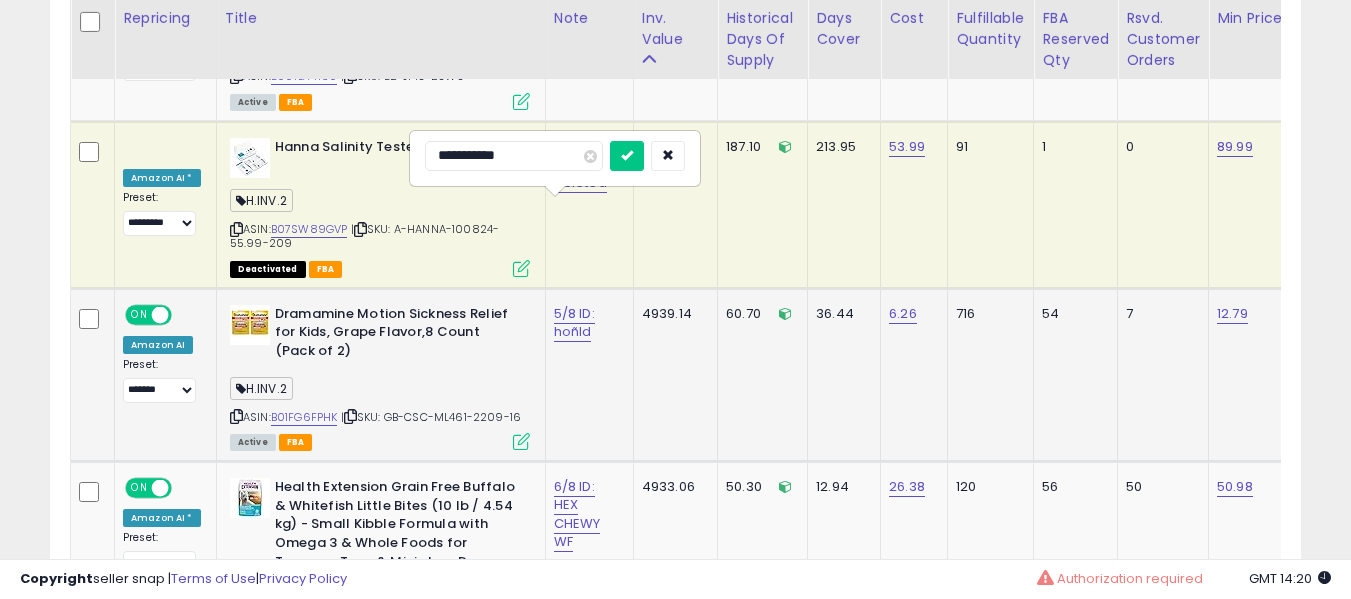 type on "**********" 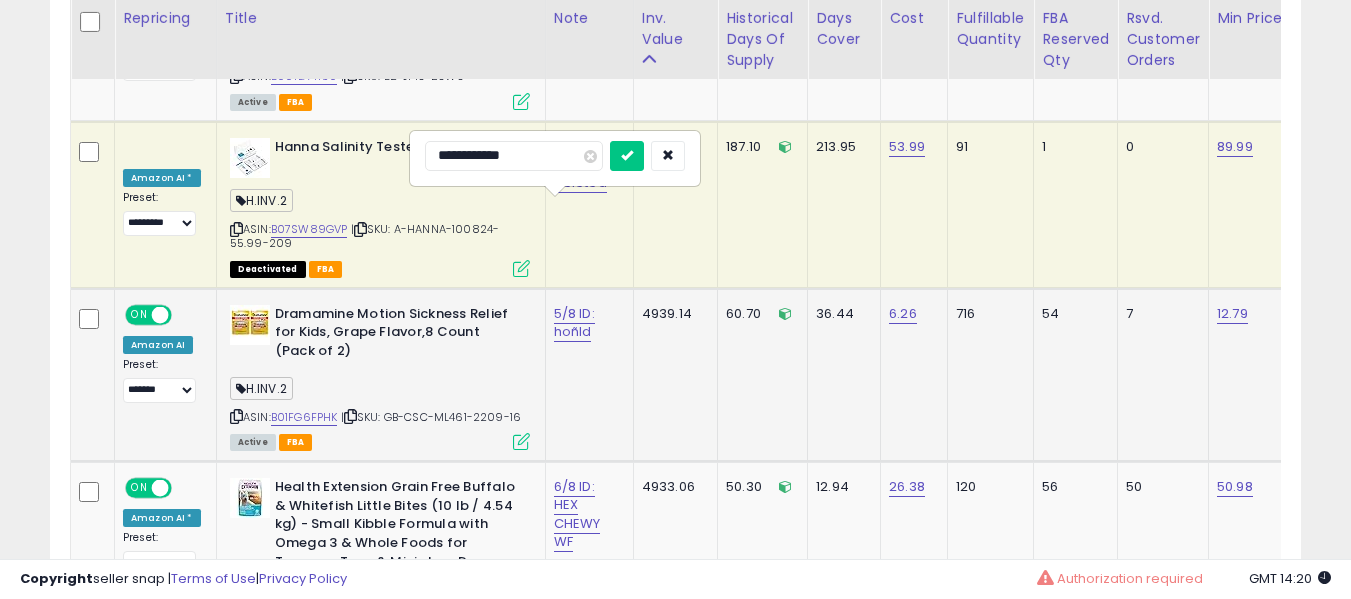 click at bounding box center [627, 156] 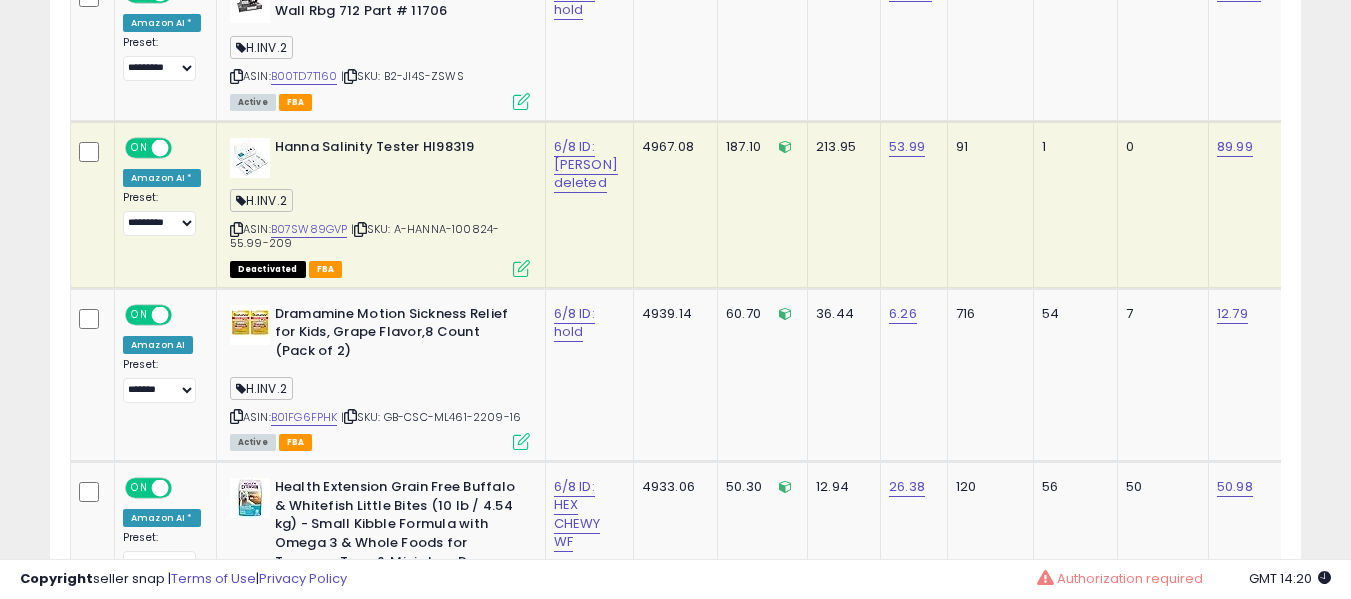 scroll, scrollTop: 9963, scrollLeft: 0, axis: vertical 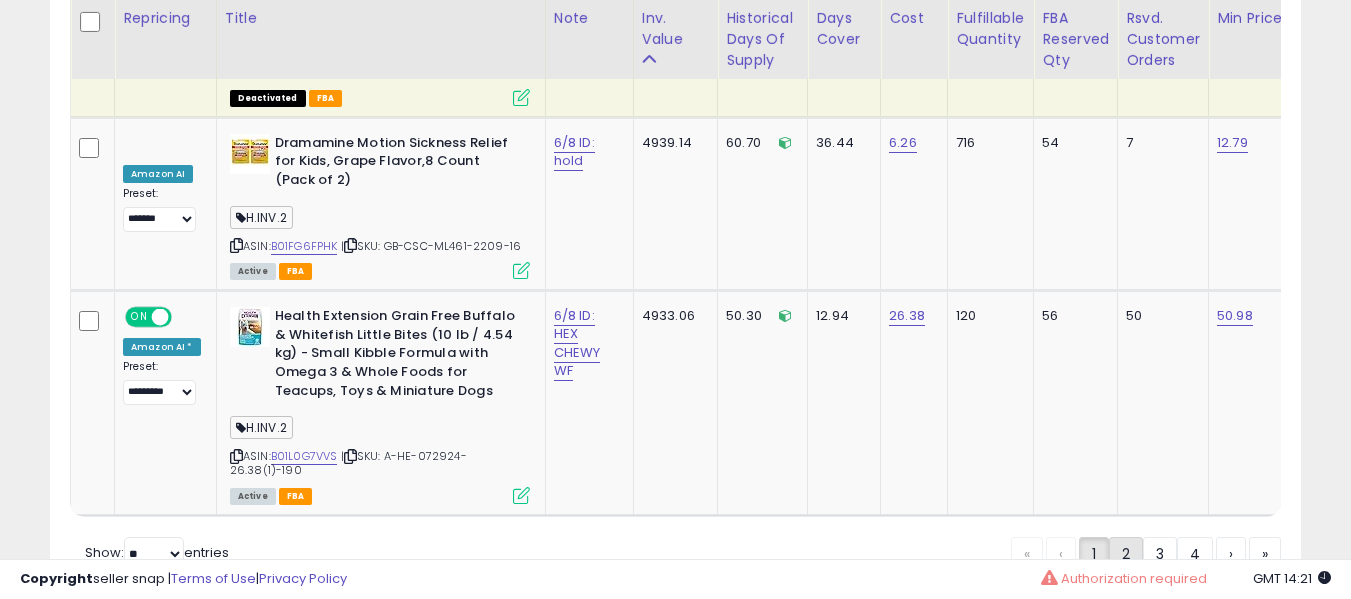 click on "2" 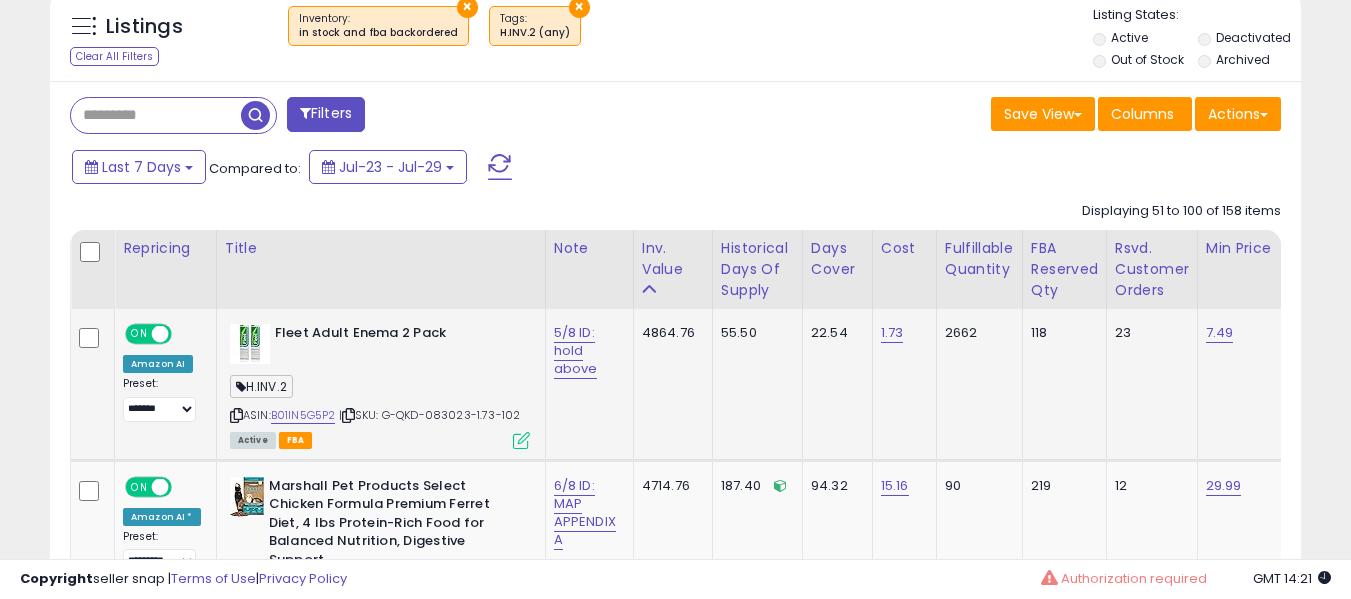 click on "5/8 ID: hold above" 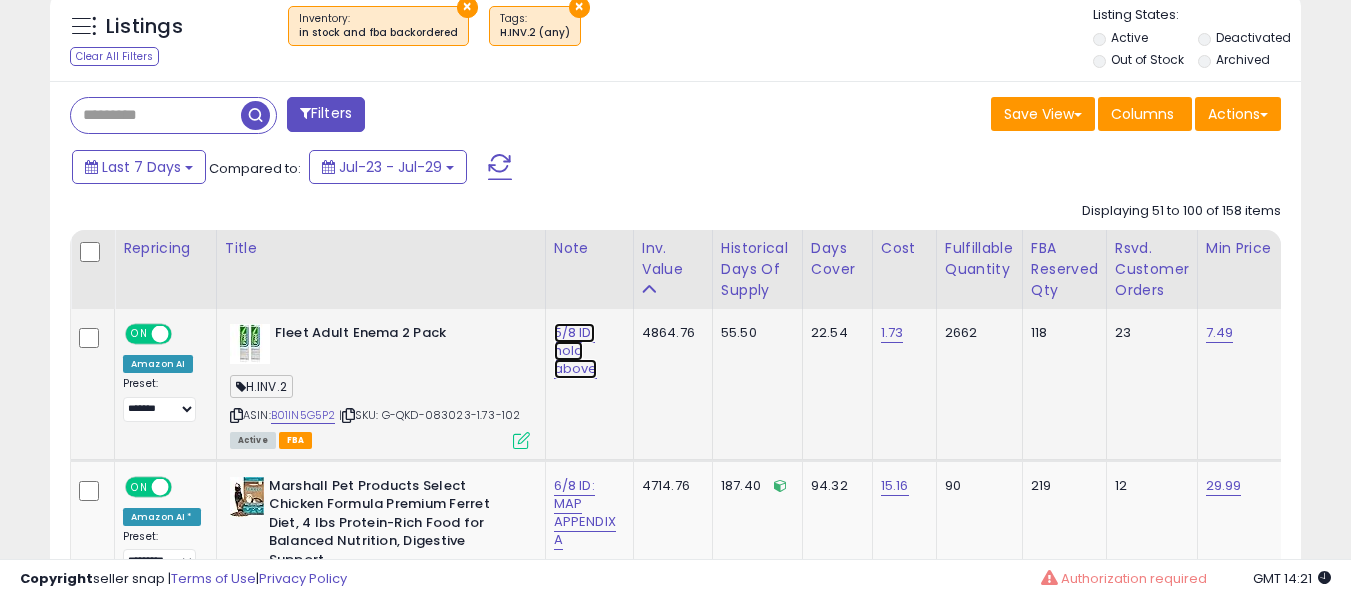 click on "5/8 ID: hold above" at bounding box center [576, 351] 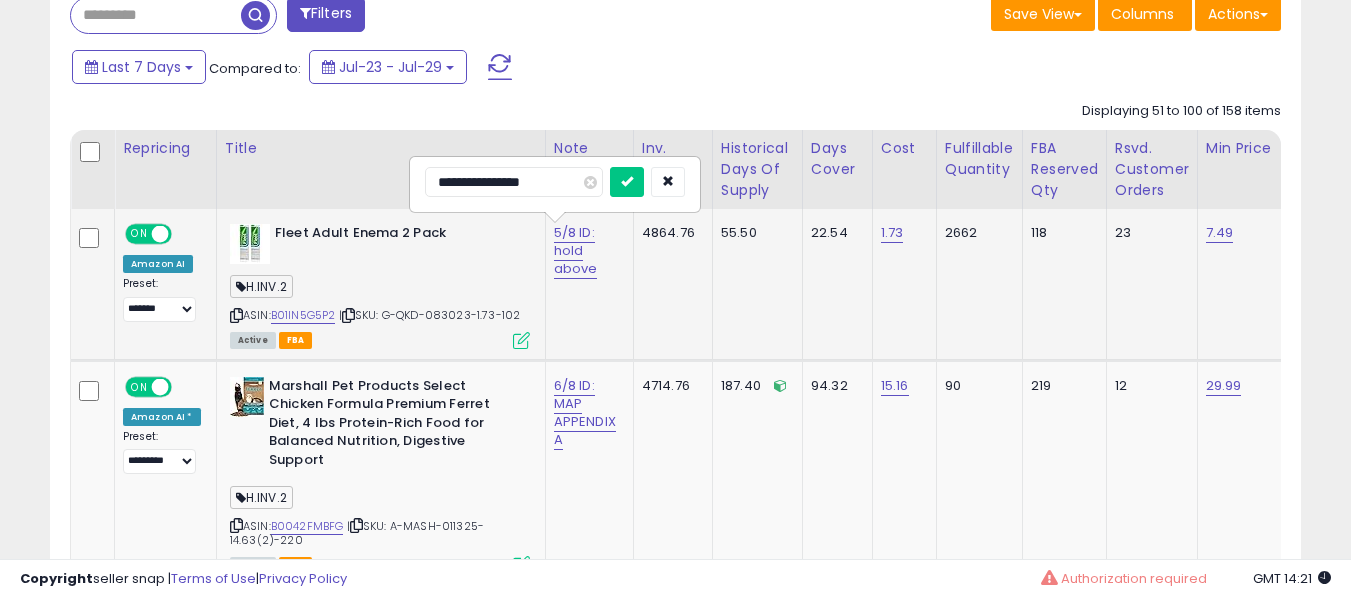 type on "**********" 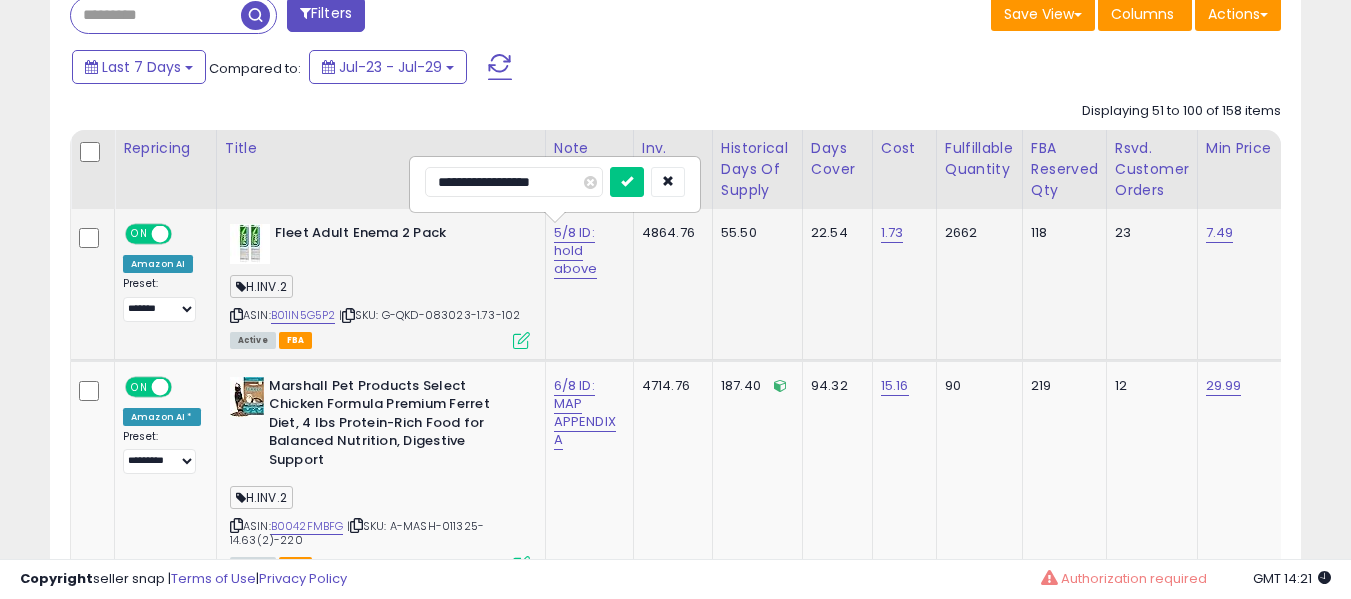 click at bounding box center (627, 182) 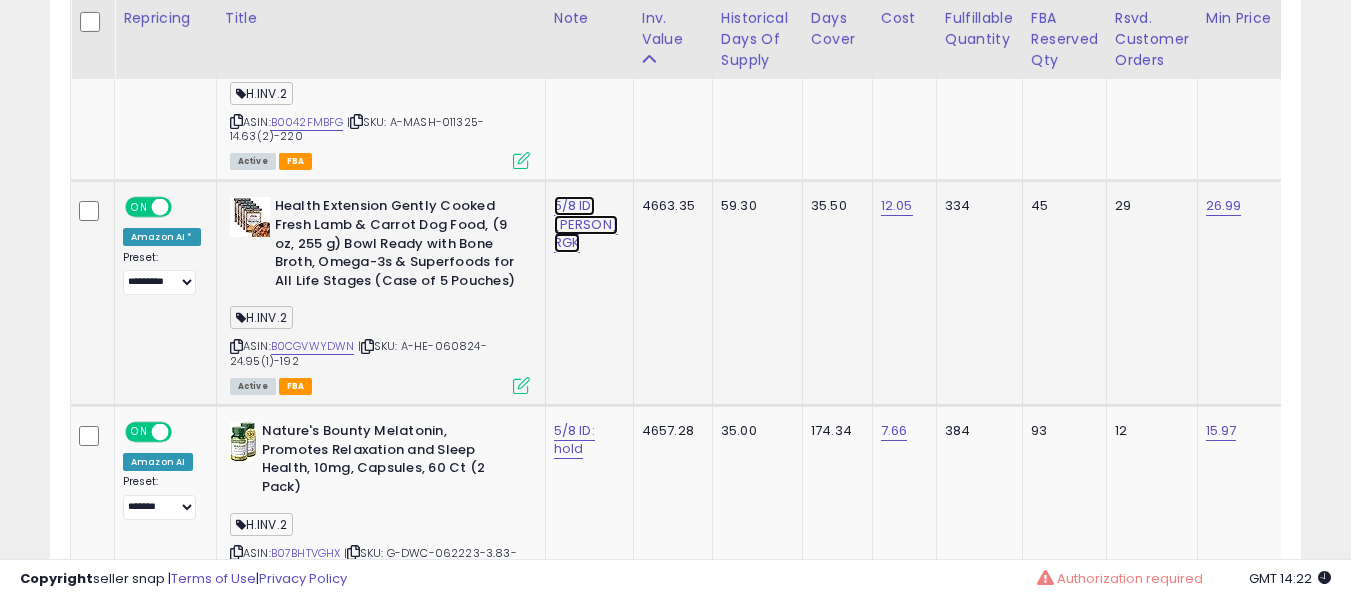 click on "5/8 ID: [PERSON] RGK" at bounding box center (576, -153) 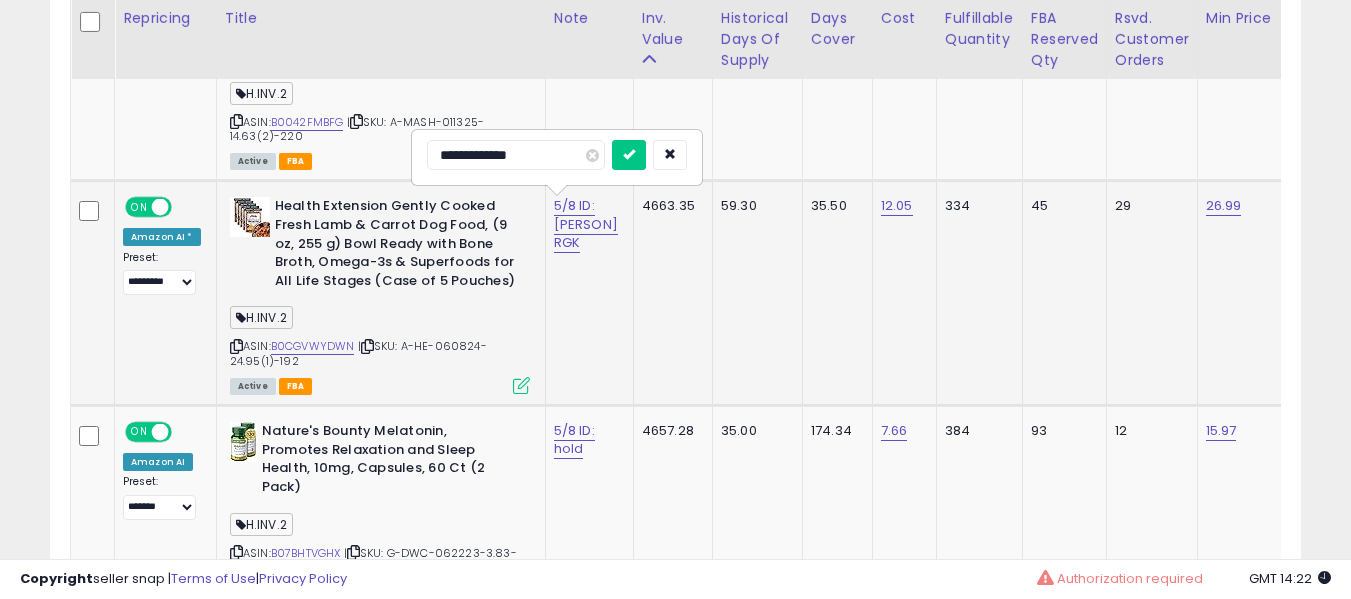 type on "**********" 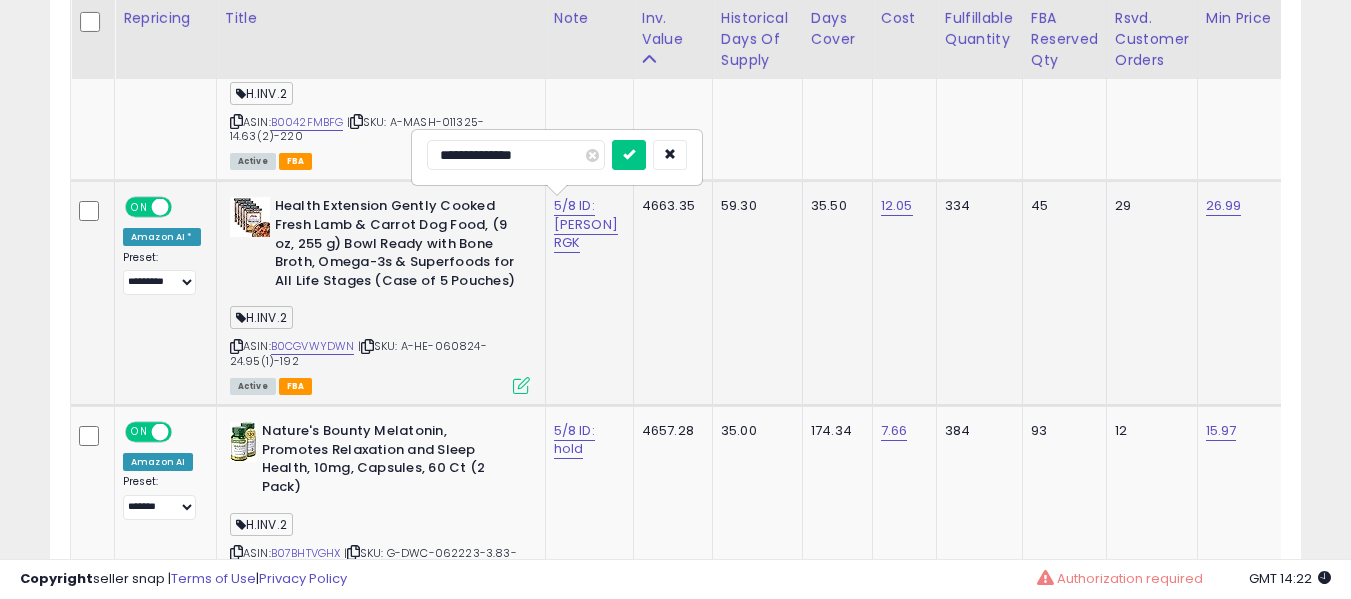 click at bounding box center [629, 155] 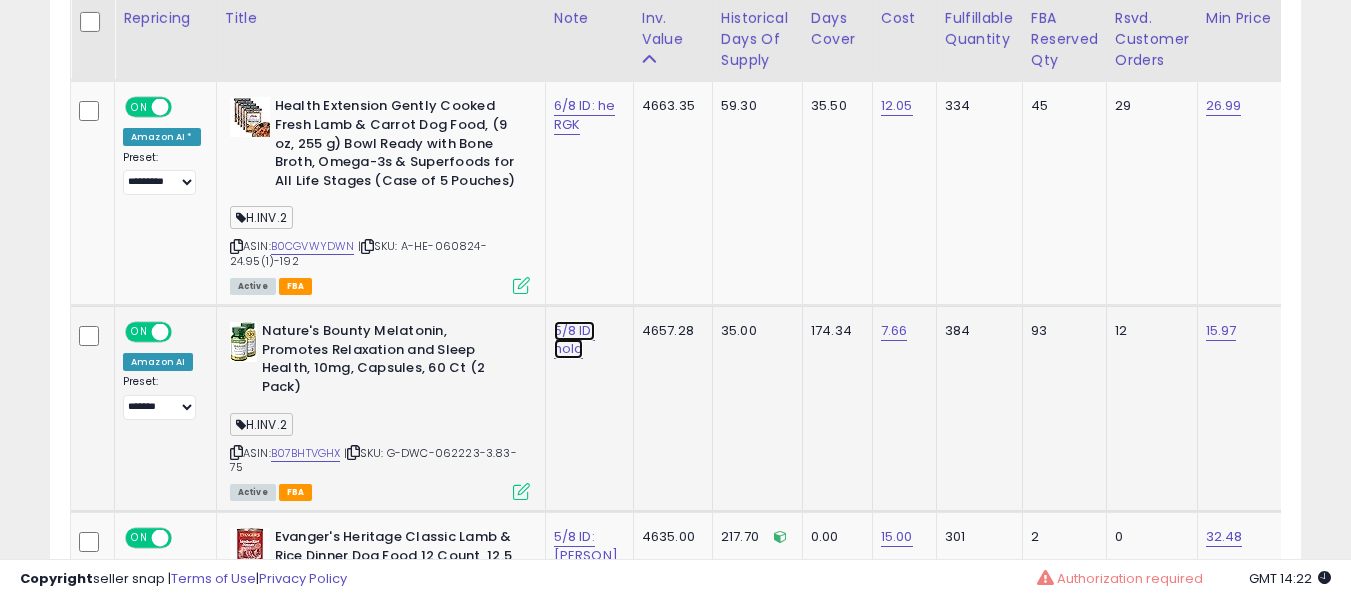 click on "5/8 ID: hold" at bounding box center (576, -253) 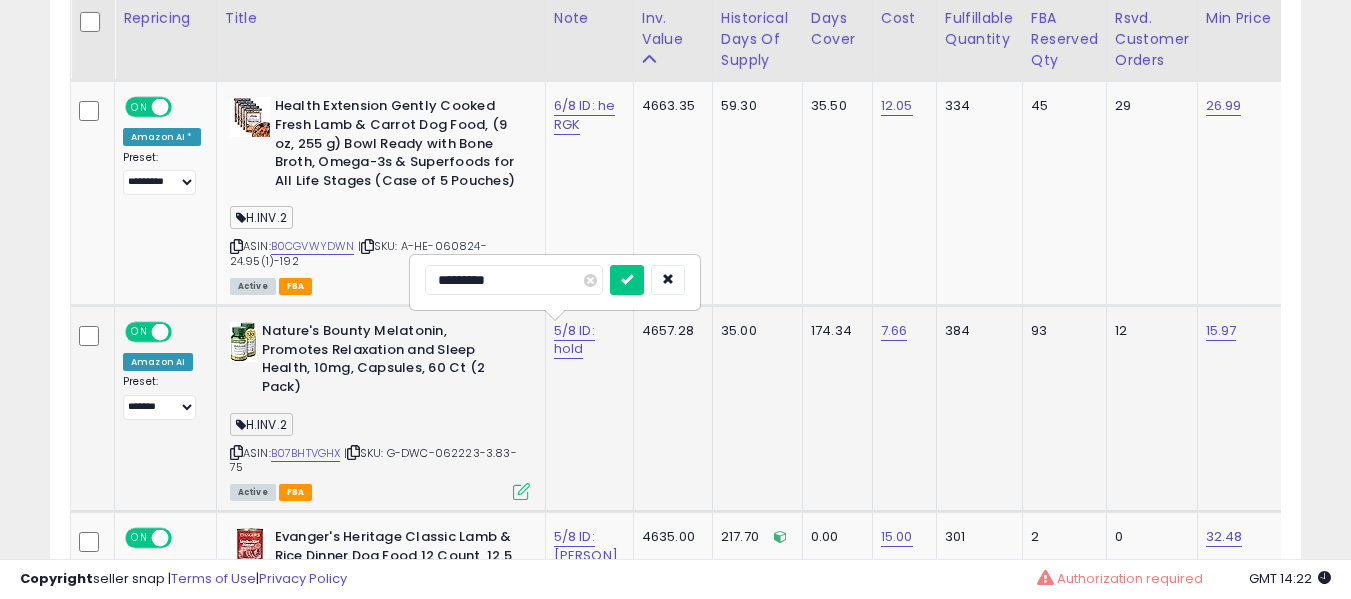 type on "**********" 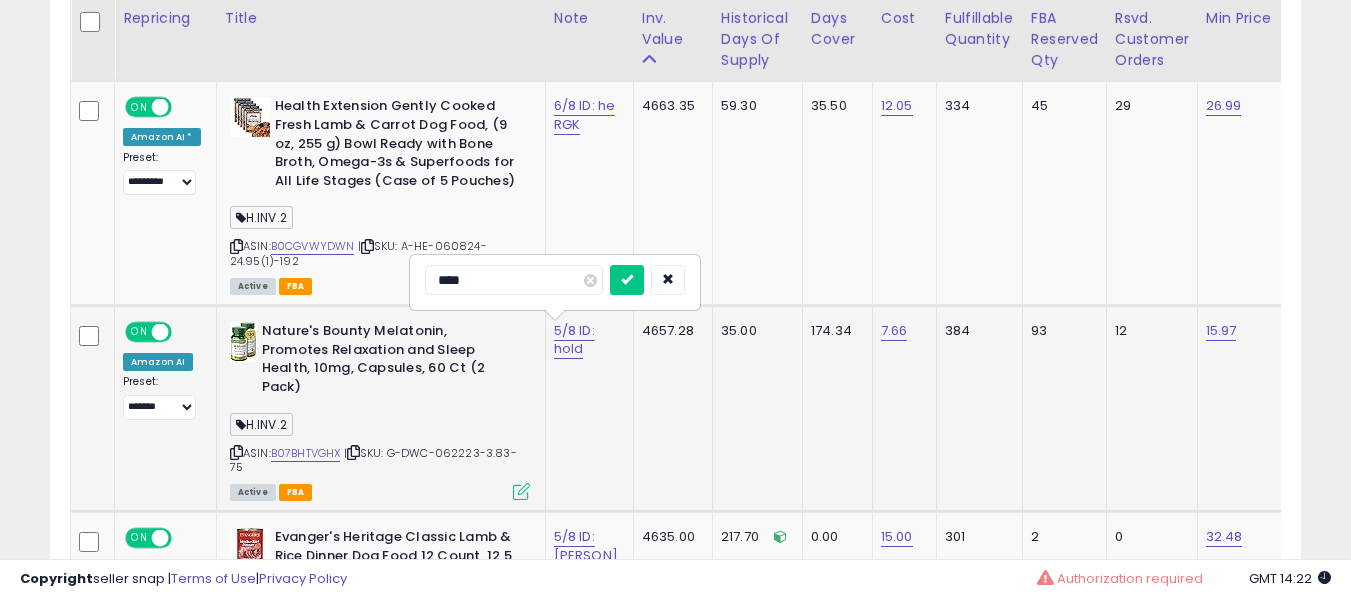 type on "*****" 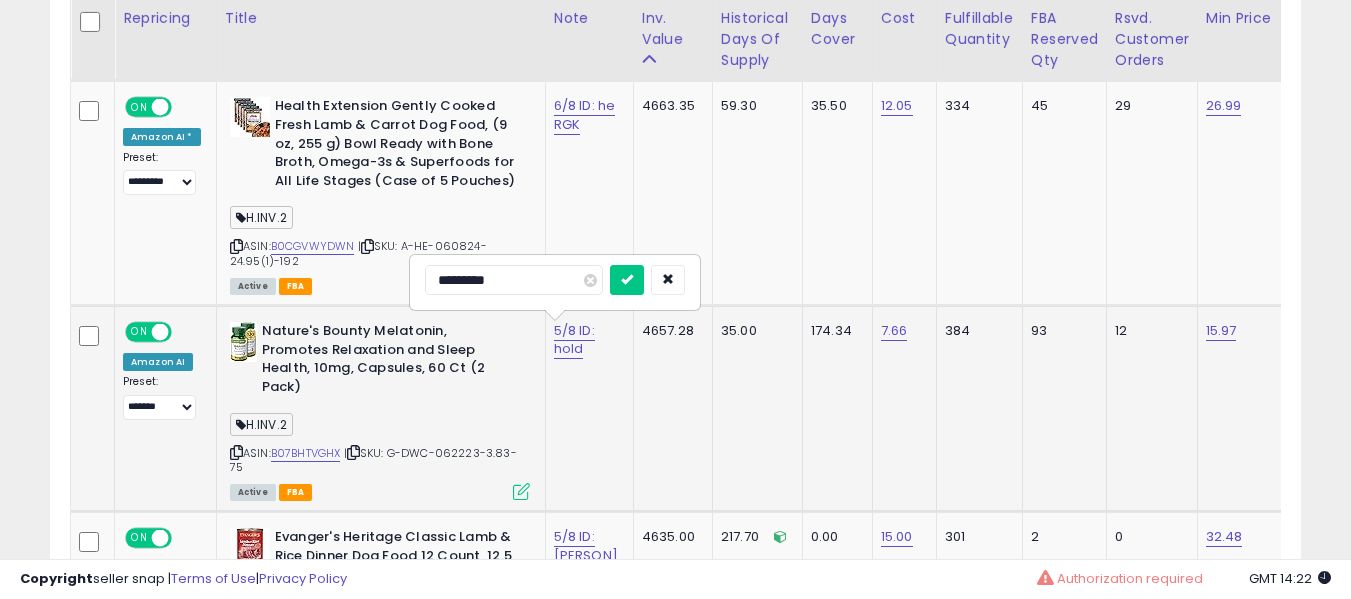 type on "**********" 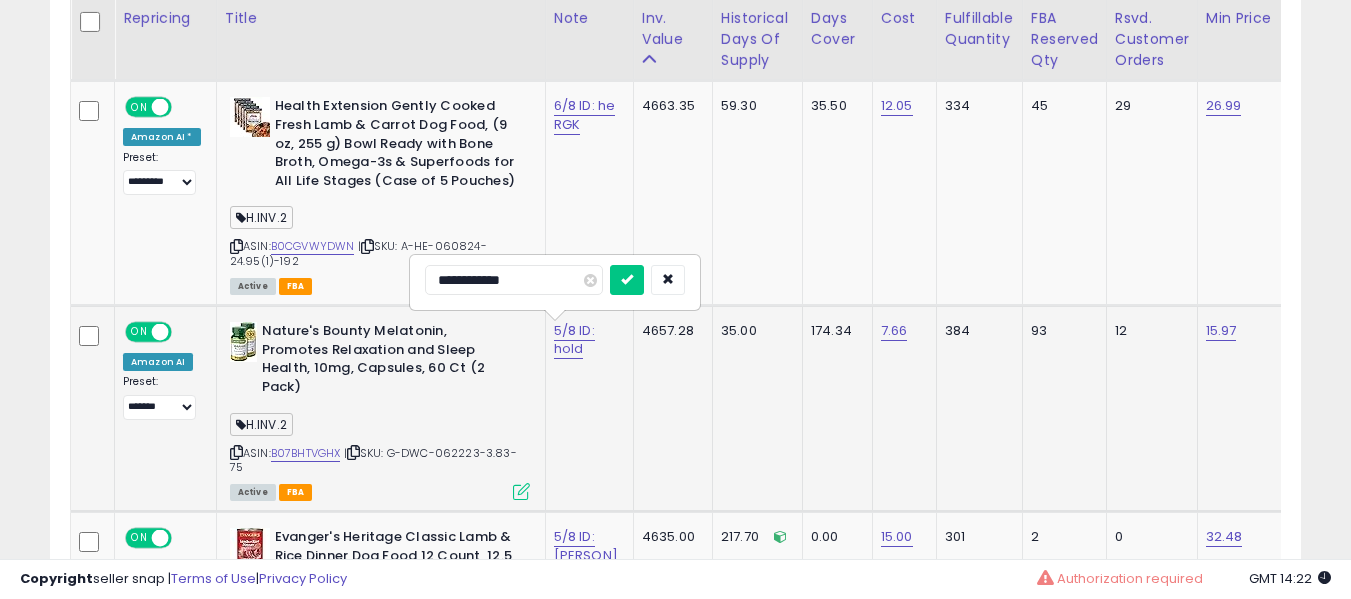 click at bounding box center [627, 280] 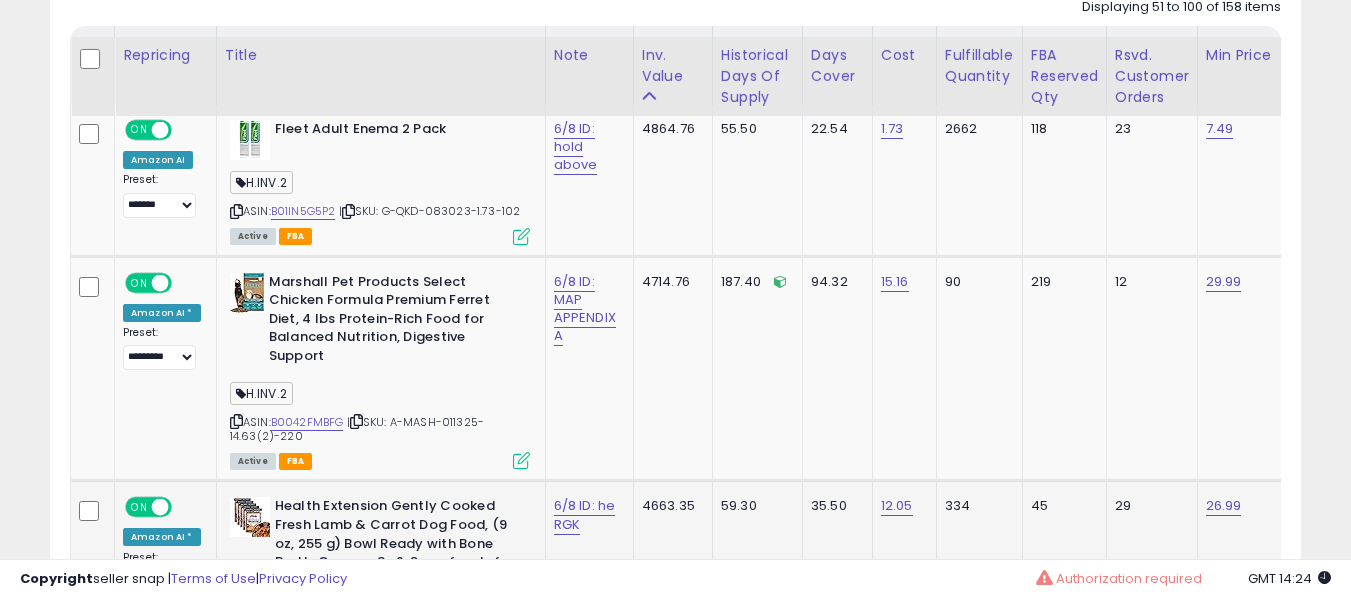 scroll, scrollTop: 1295, scrollLeft: 0, axis: vertical 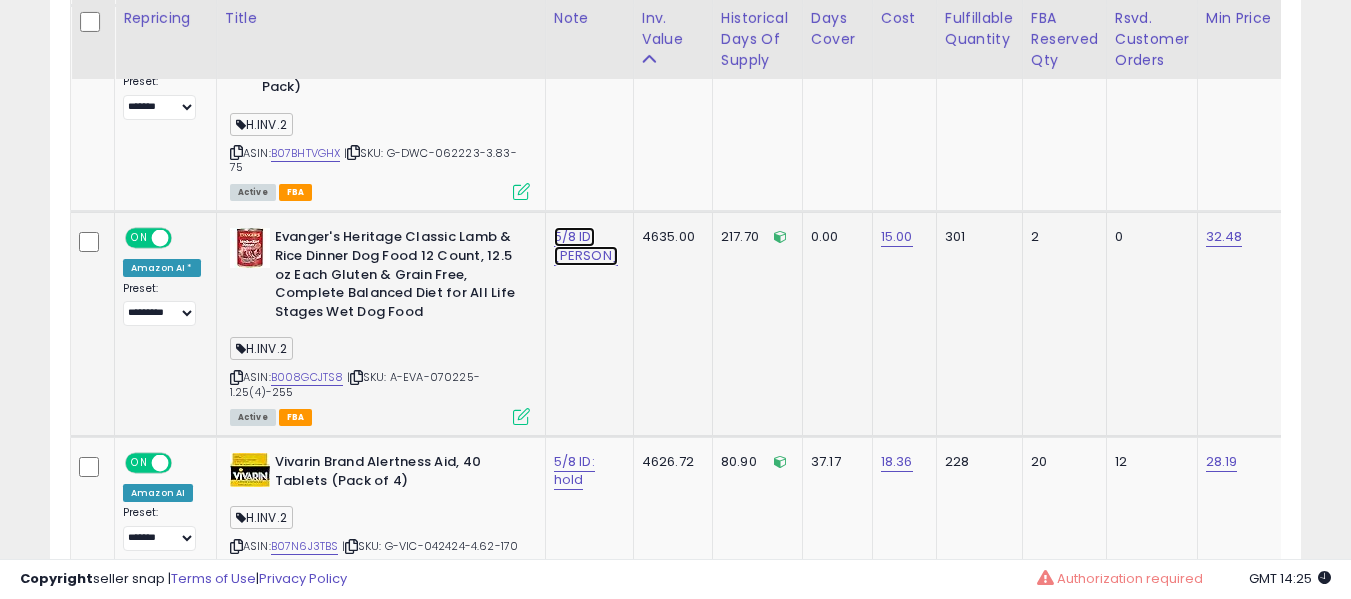 click on "5/8 ID: [PERSON]" at bounding box center [576, -553] 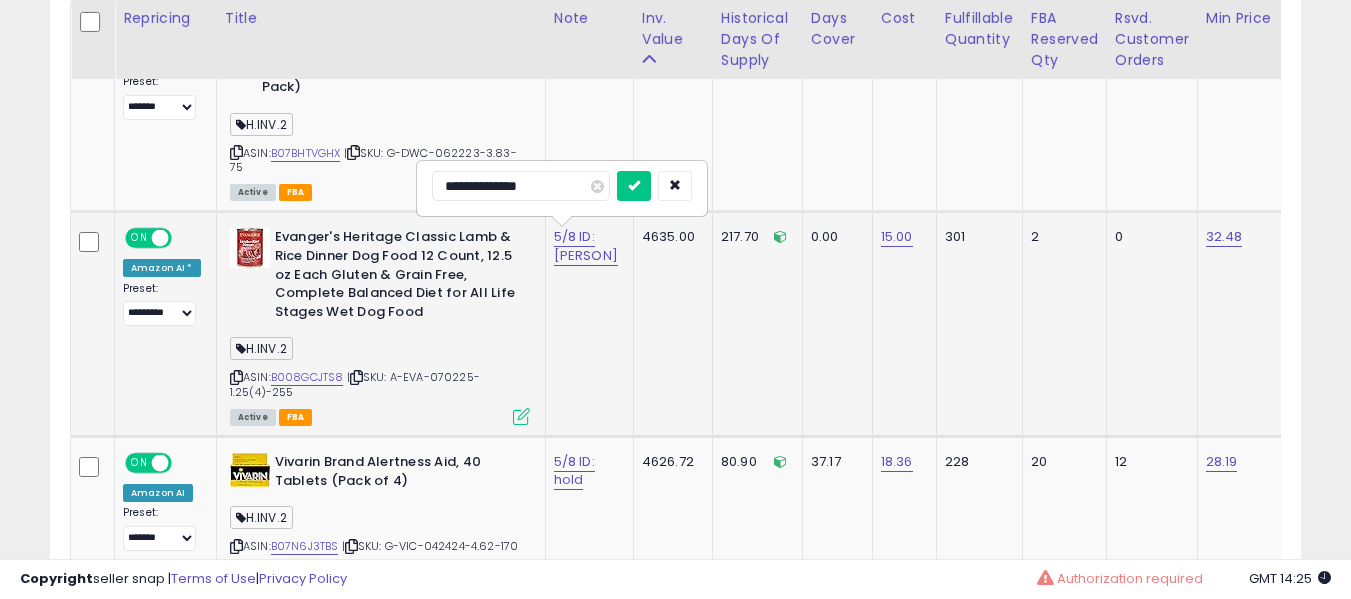 type on "**********" 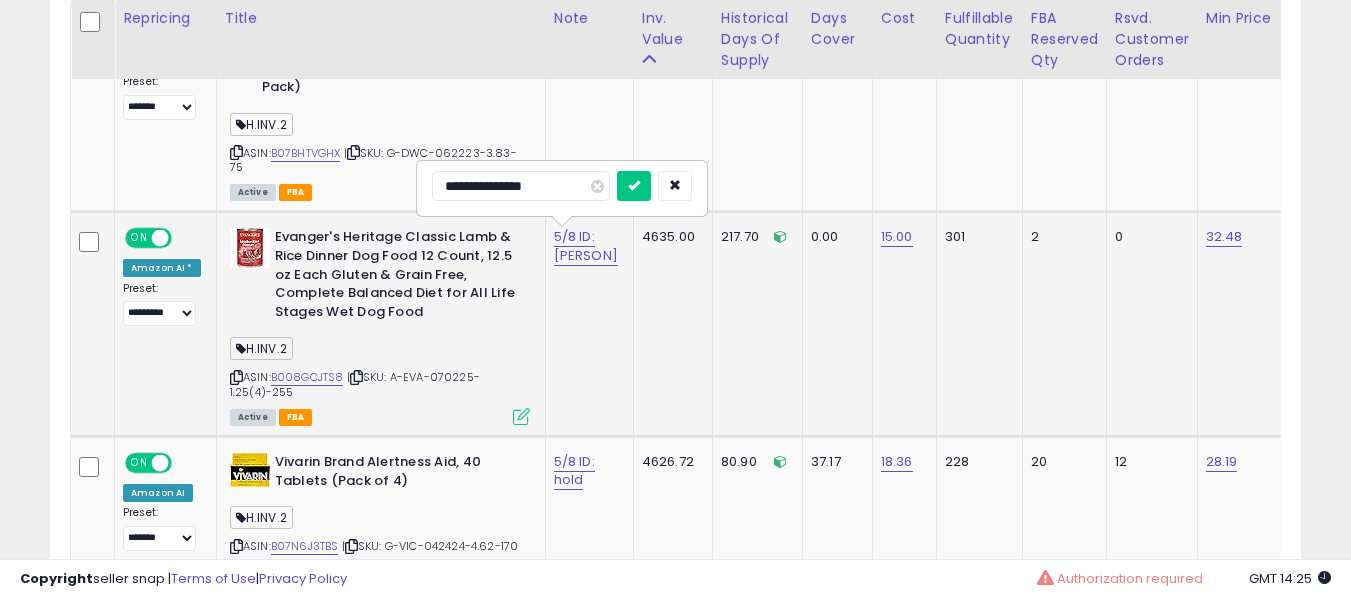 click at bounding box center [634, 186] 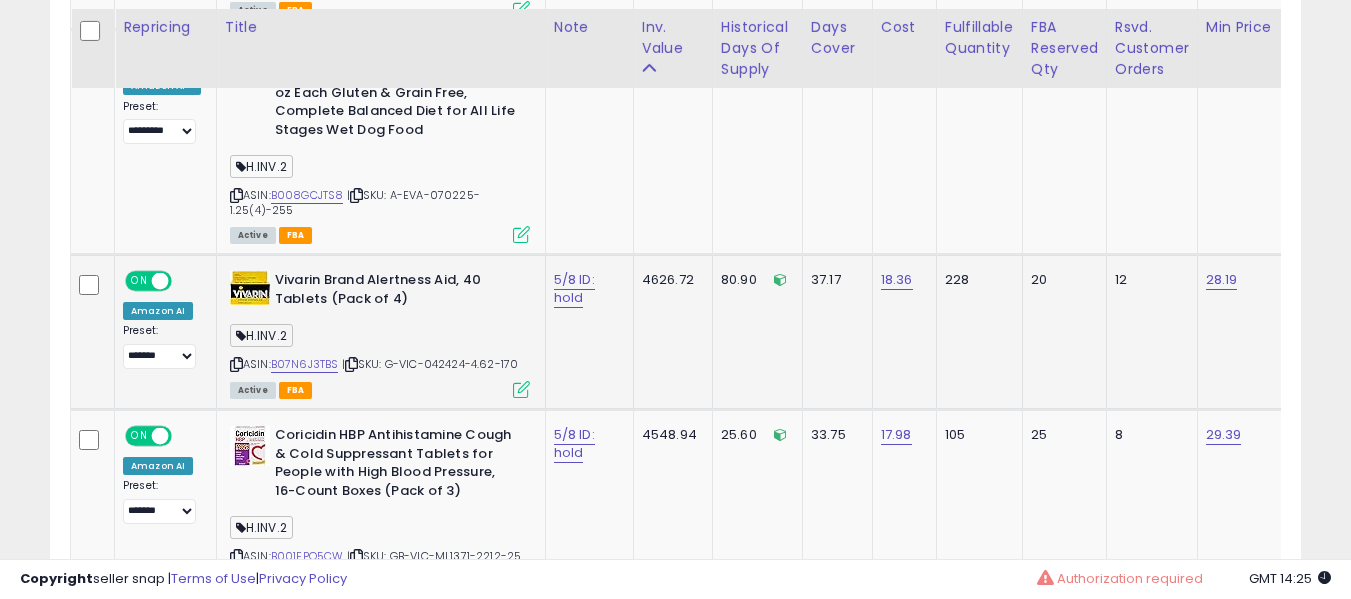 scroll, scrollTop: 1895, scrollLeft: 0, axis: vertical 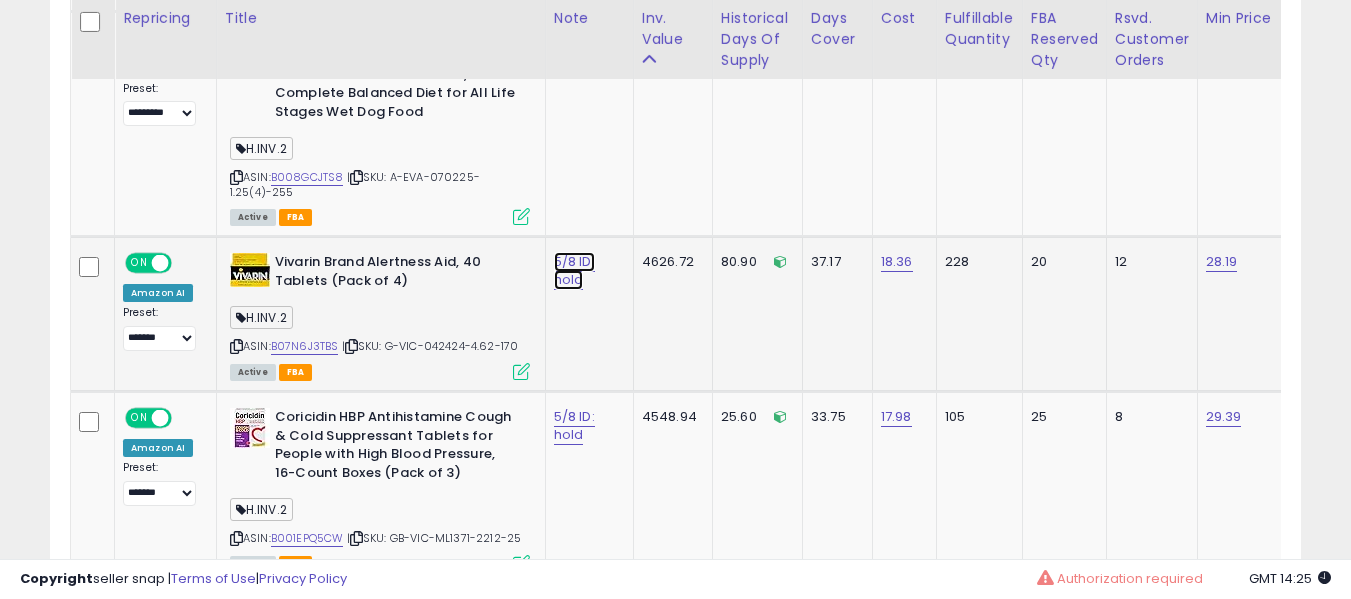 click on "5/8 ID: hold" at bounding box center [576, -753] 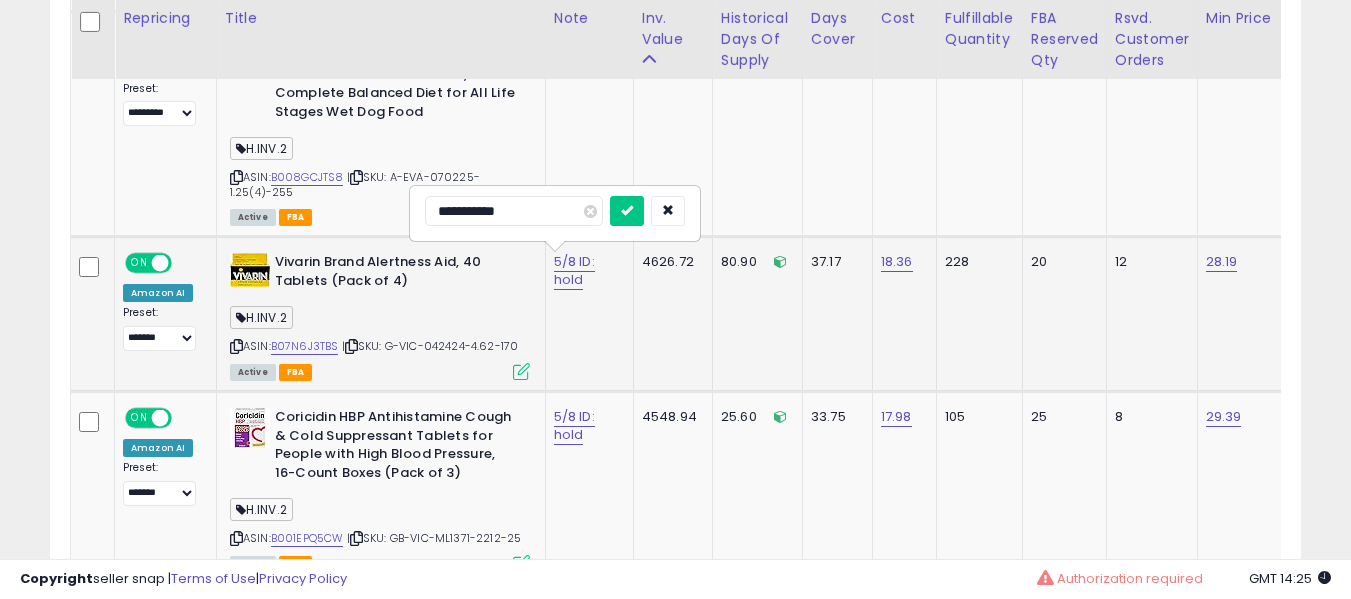 type on "**********" 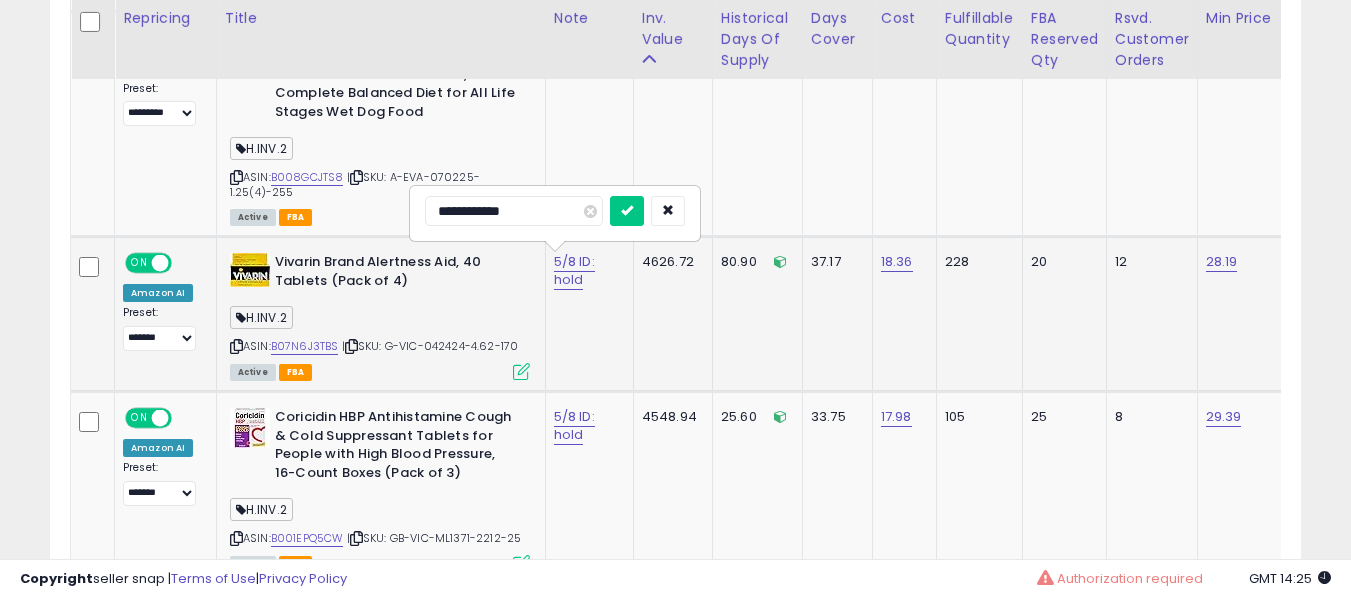 click at bounding box center [627, 211] 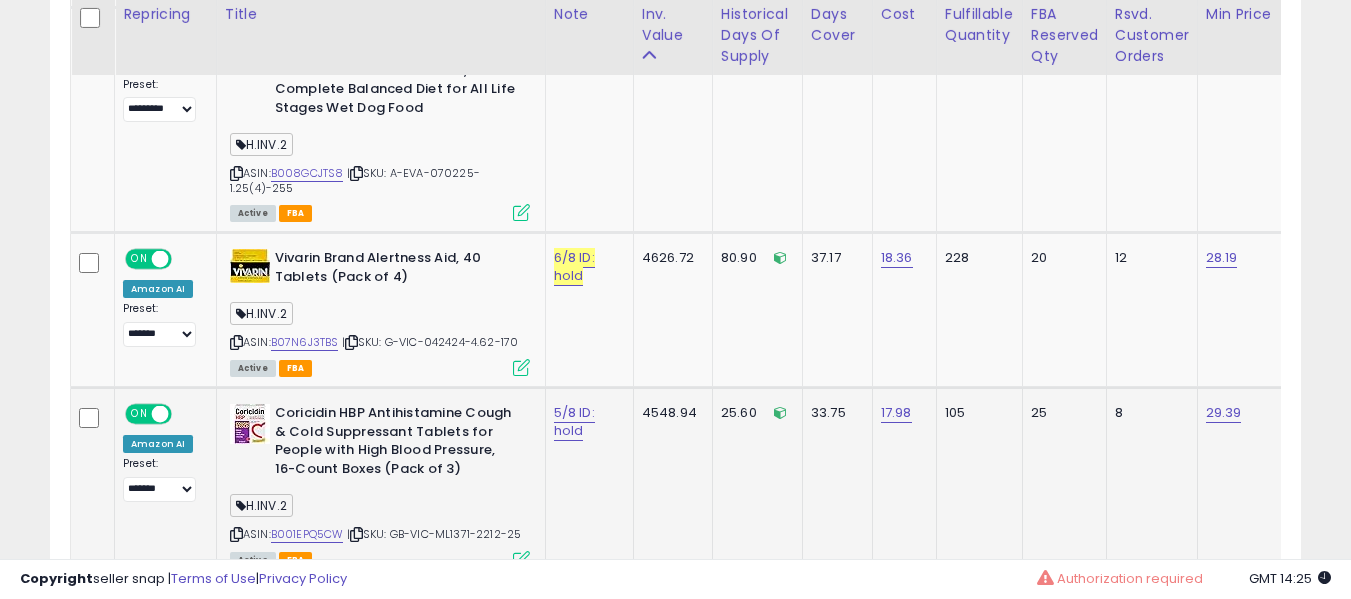 scroll, scrollTop: 2095, scrollLeft: 0, axis: vertical 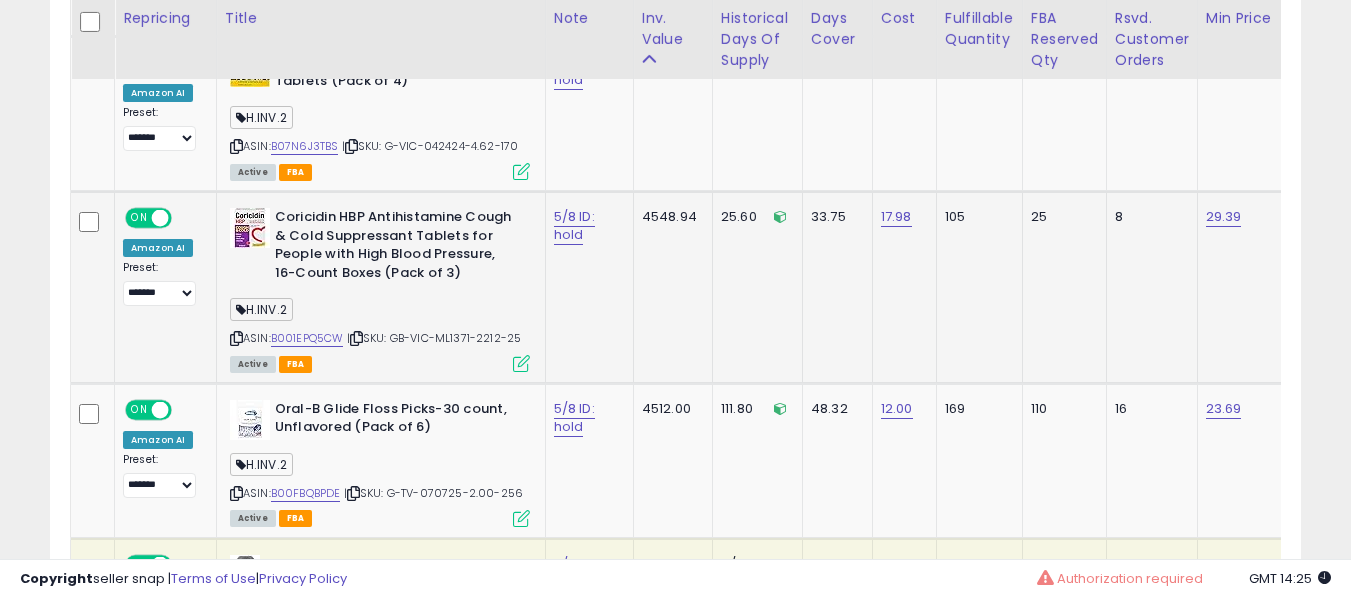 click on "5/8 ID: hold" 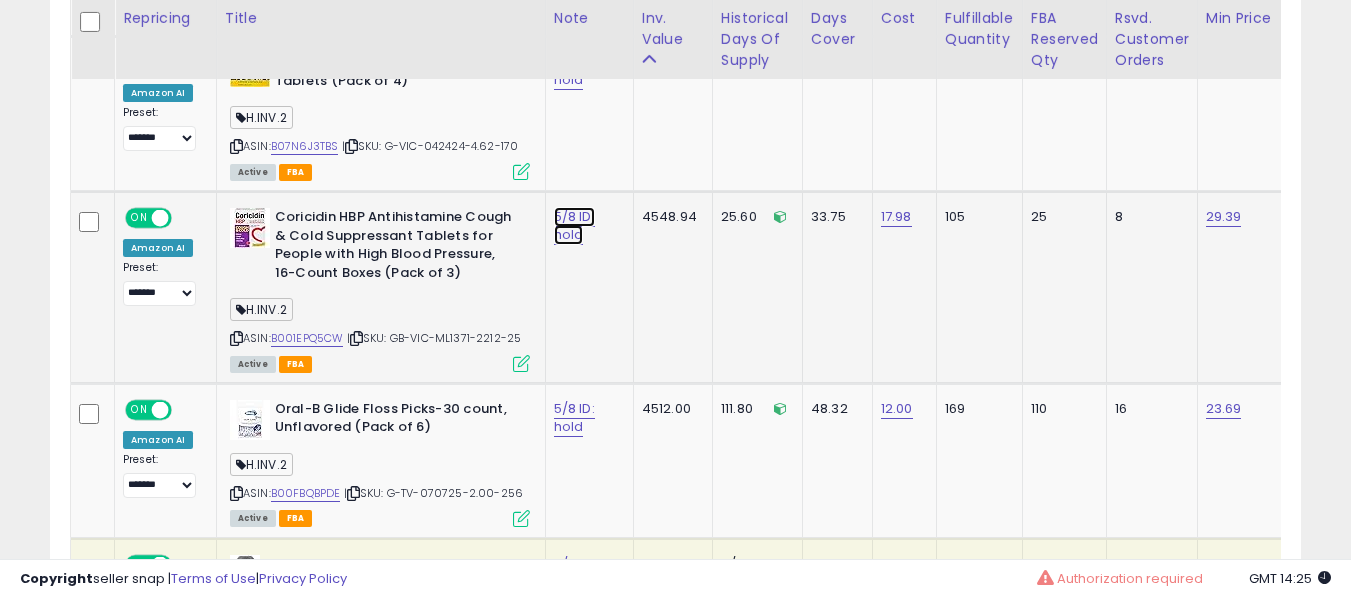 click on "5/8 ID: hold" at bounding box center [576, -953] 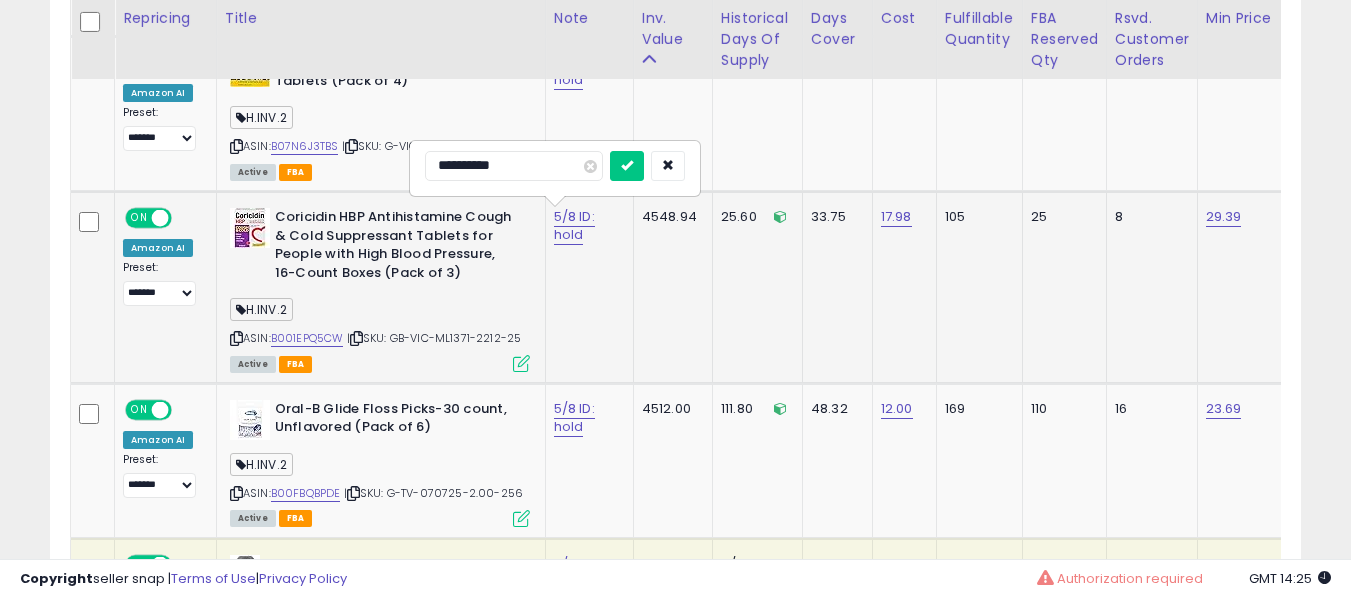 type on "**********" 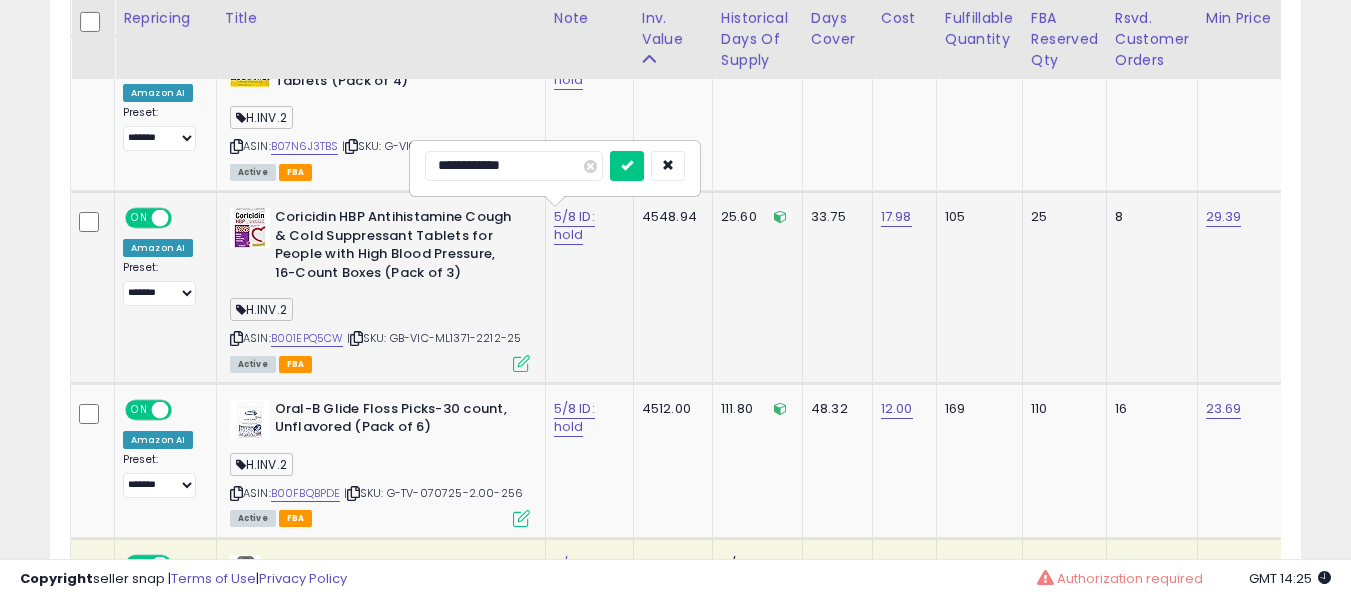 click at bounding box center (627, 166) 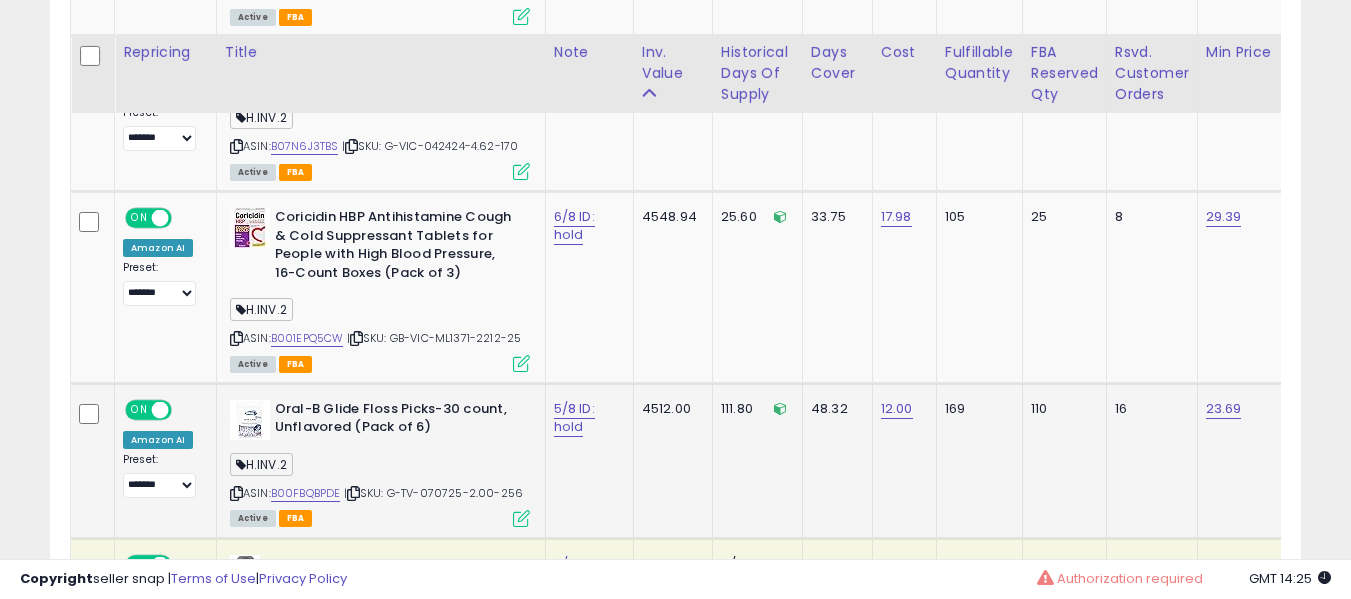 scroll, scrollTop: 2295, scrollLeft: 0, axis: vertical 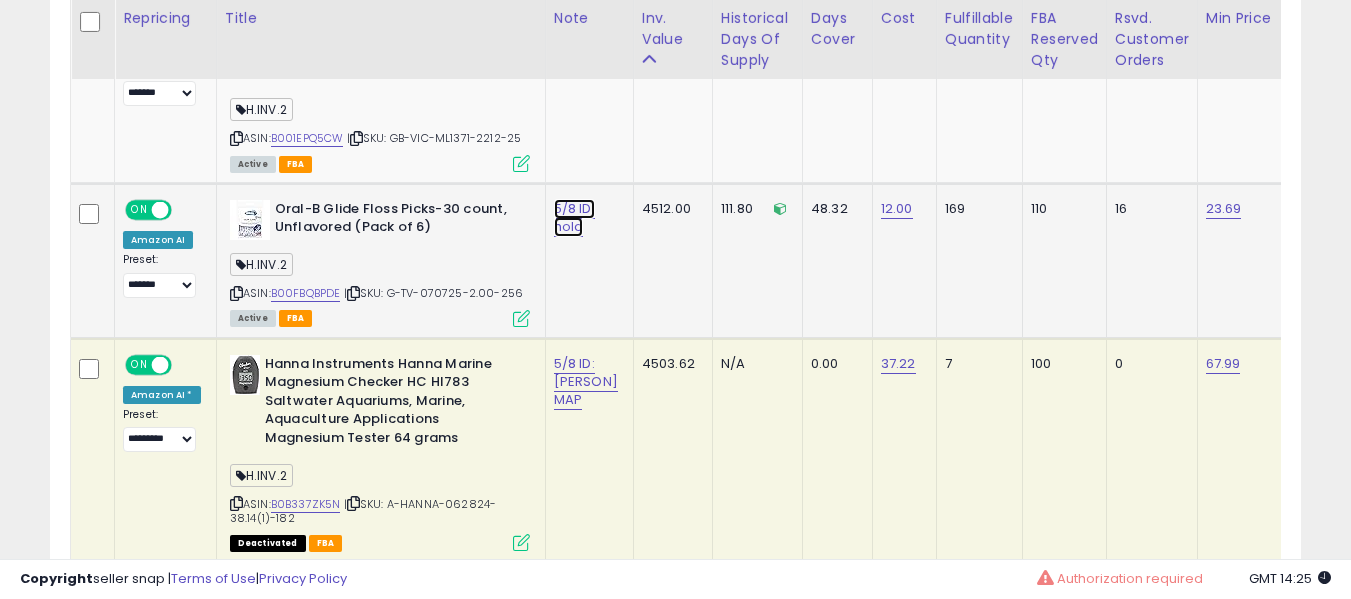 click on "5/8 ID: hold" at bounding box center [576, -1153] 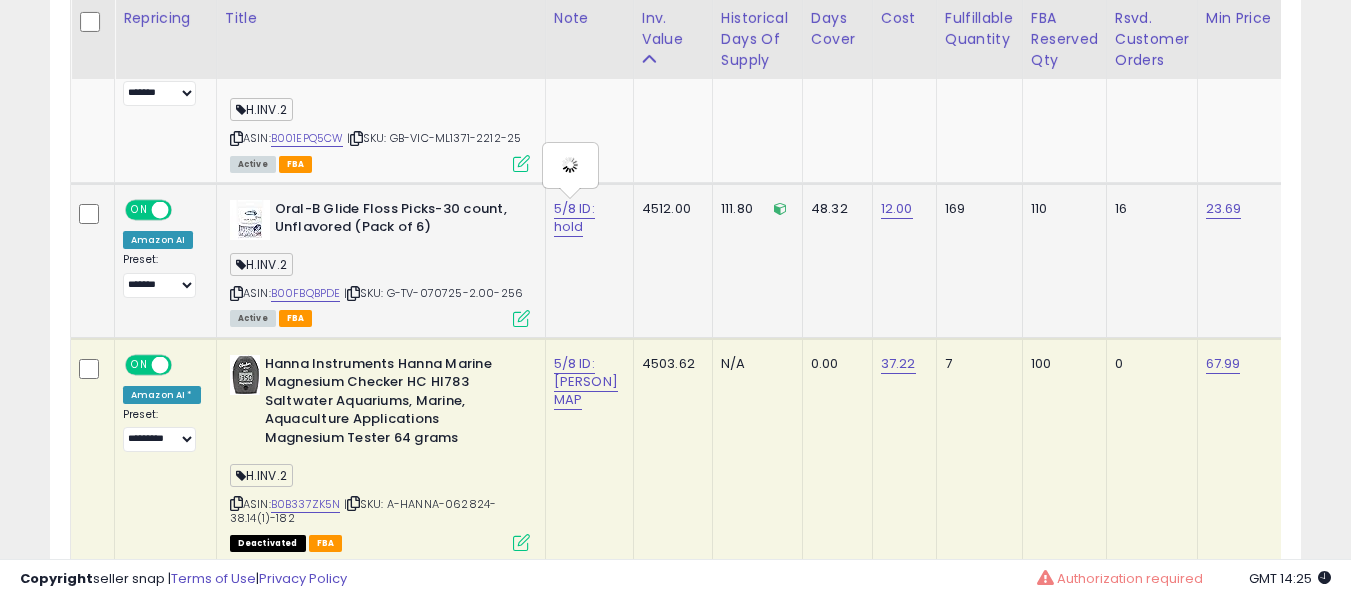 type on "**********" 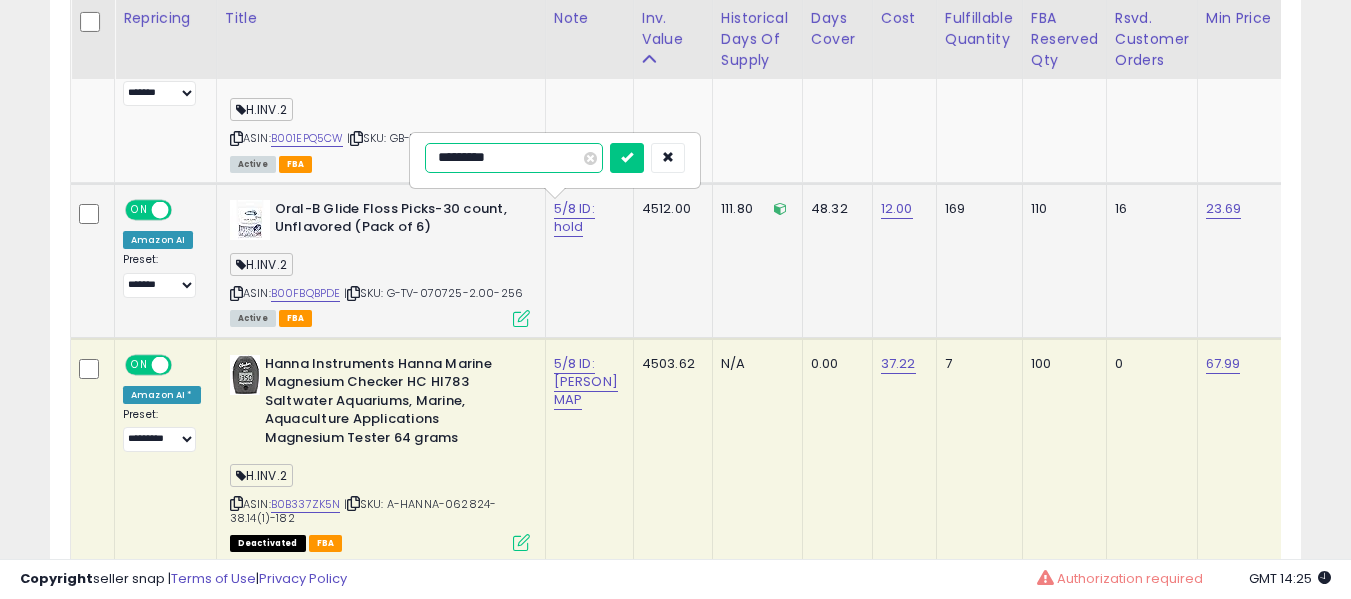 type on "**********" 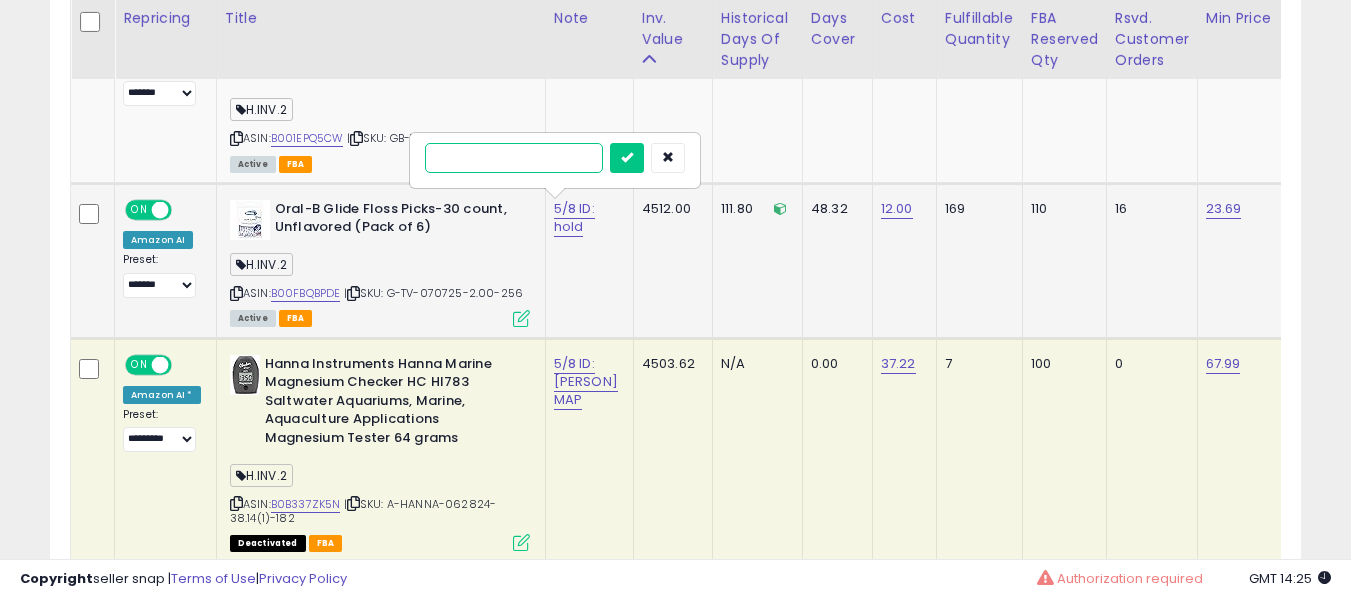 type on "*" 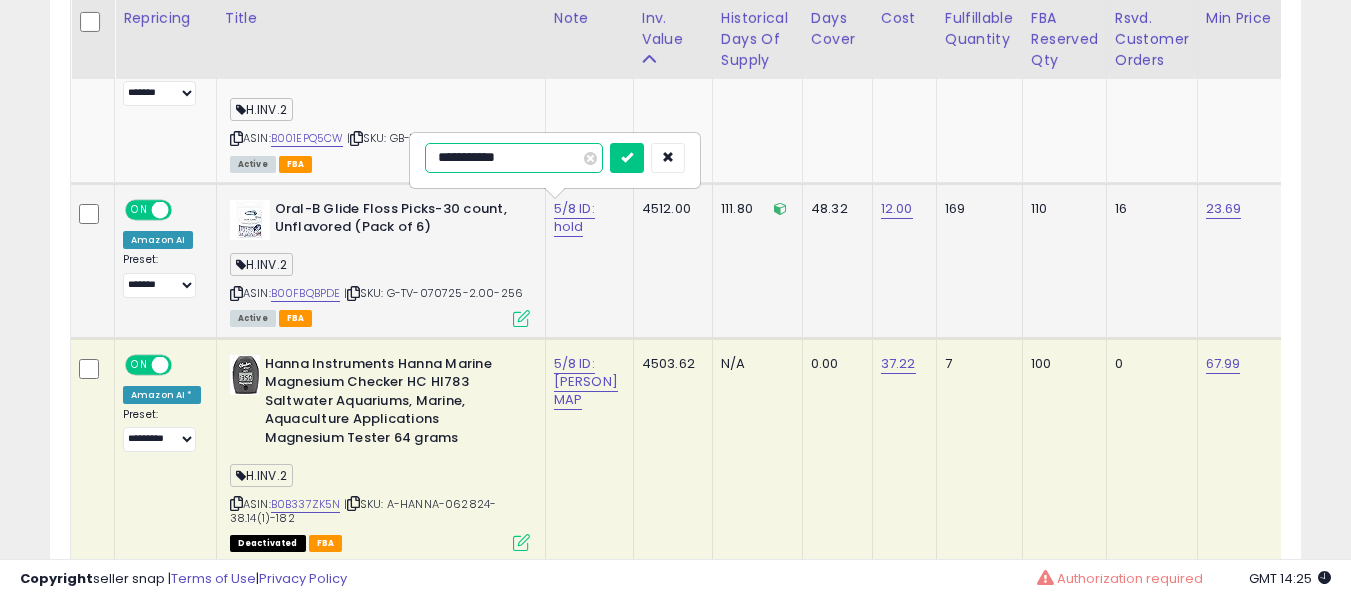 type on "**********" 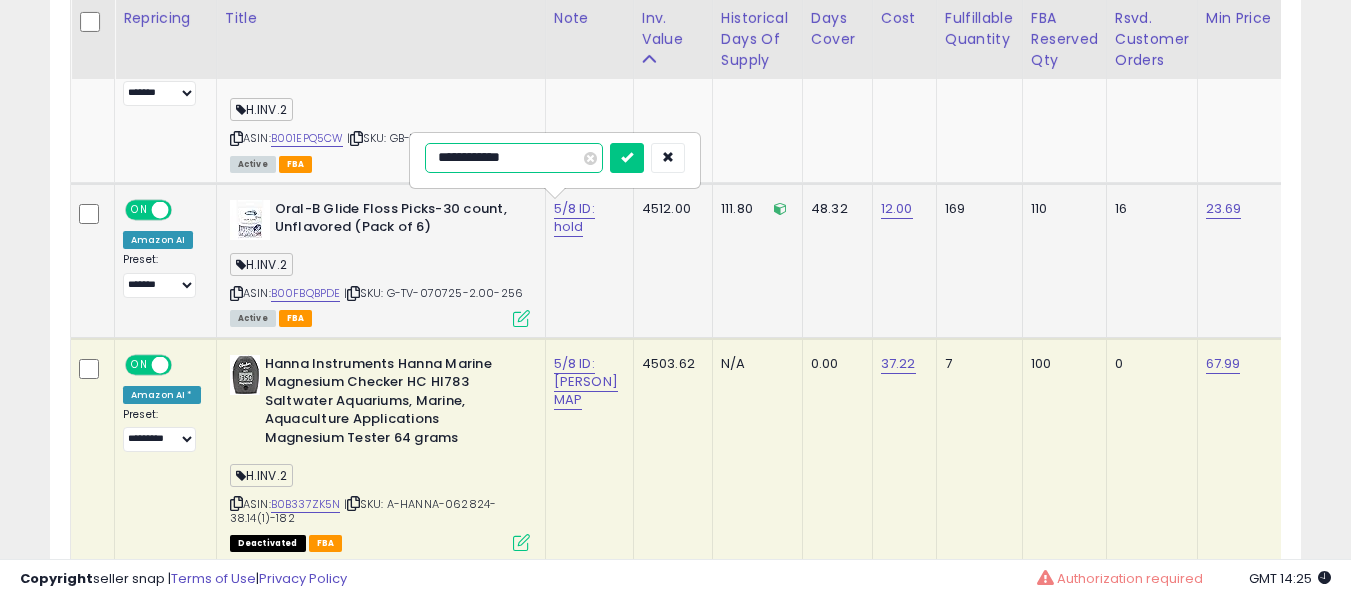 click at bounding box center [627, 158] 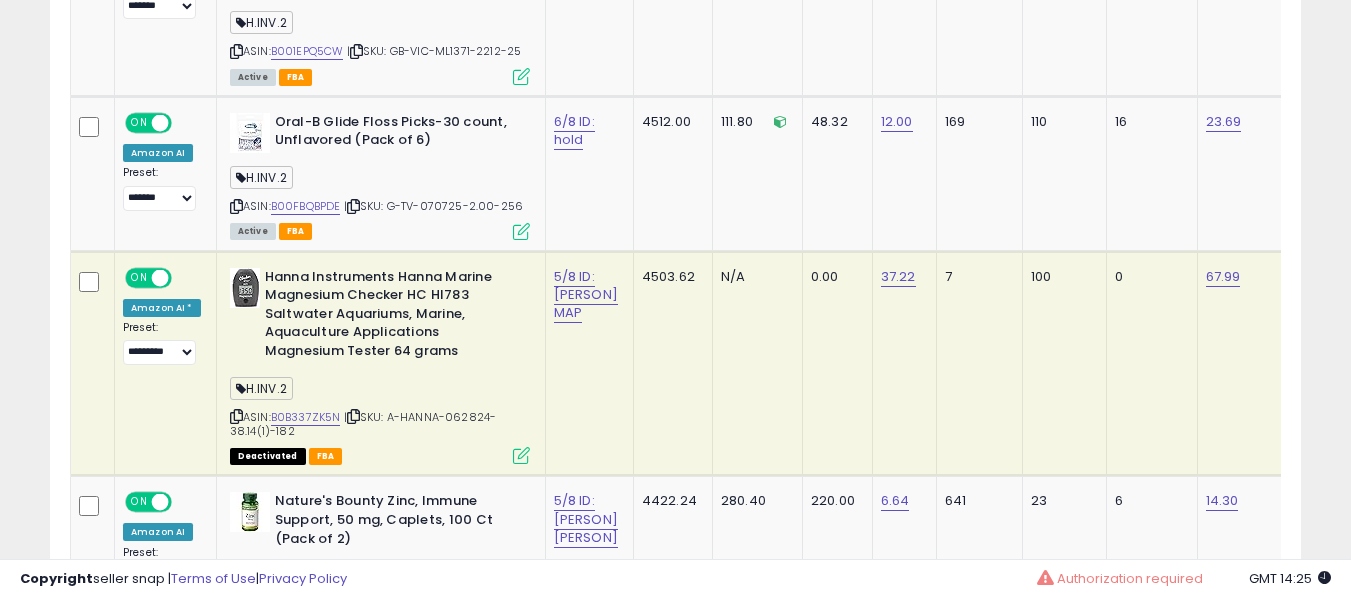 scroll, scrollTop: 2395, scrollLeft: 0, axis: vertical 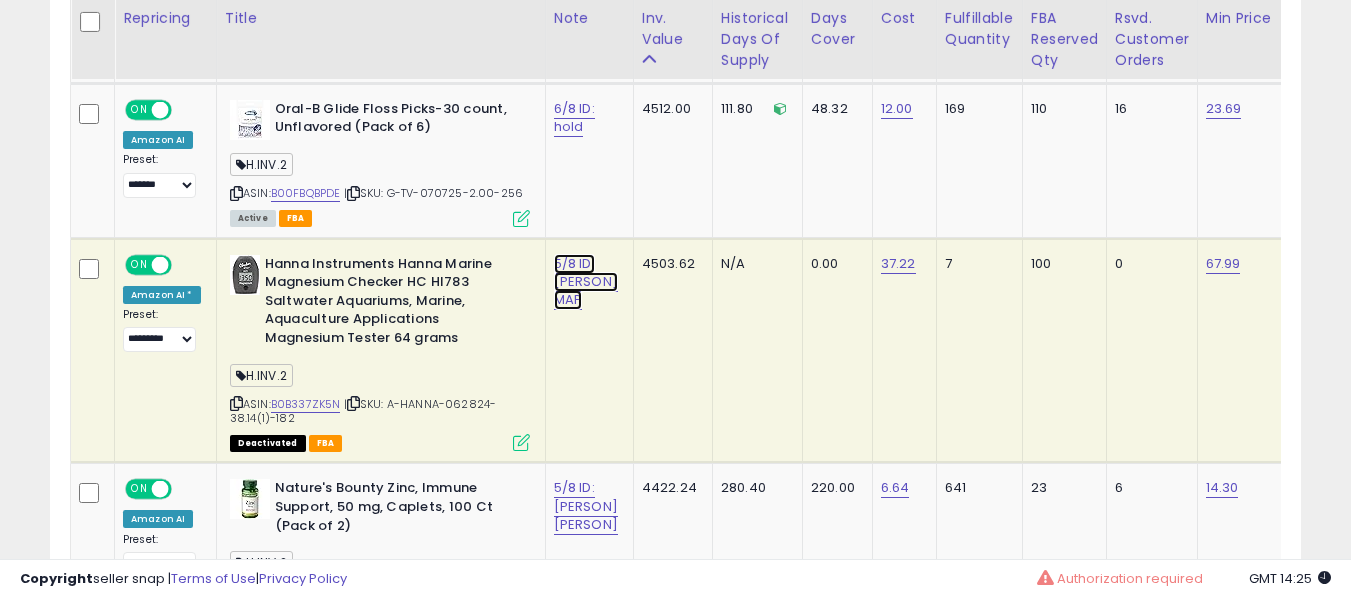 click on "5/8 ID: [PERSON] MAP" at bounding box center [586, 282] 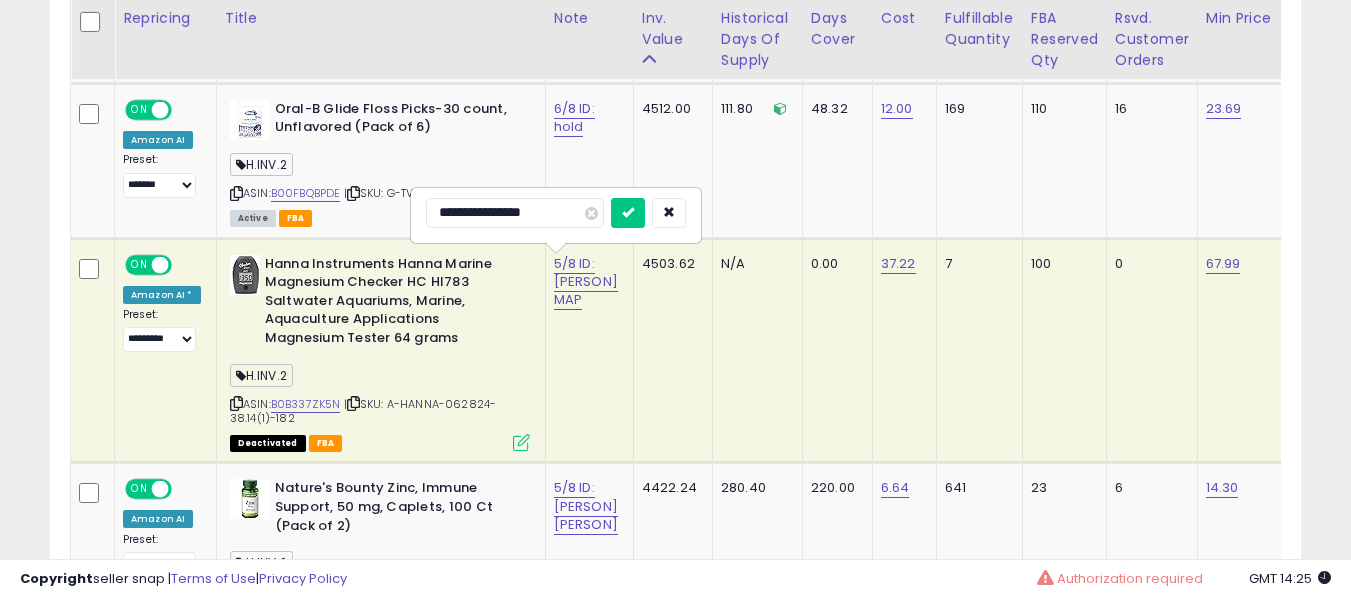 type on "**********" 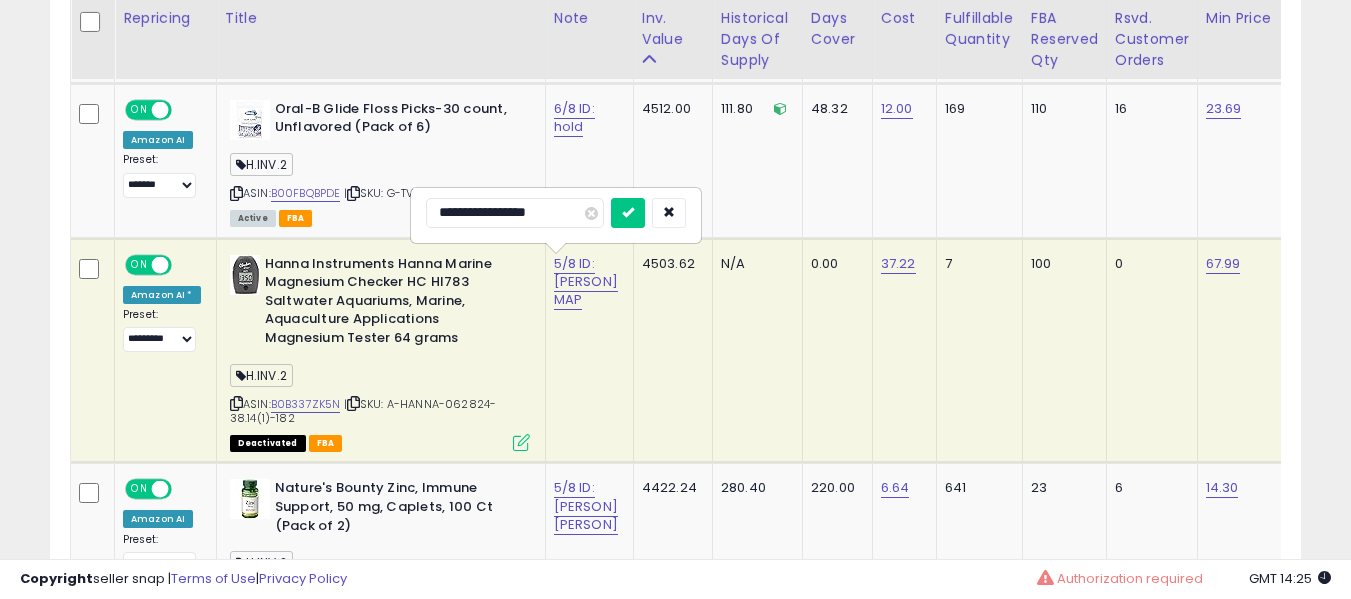 click at bounding box center [628, 213] 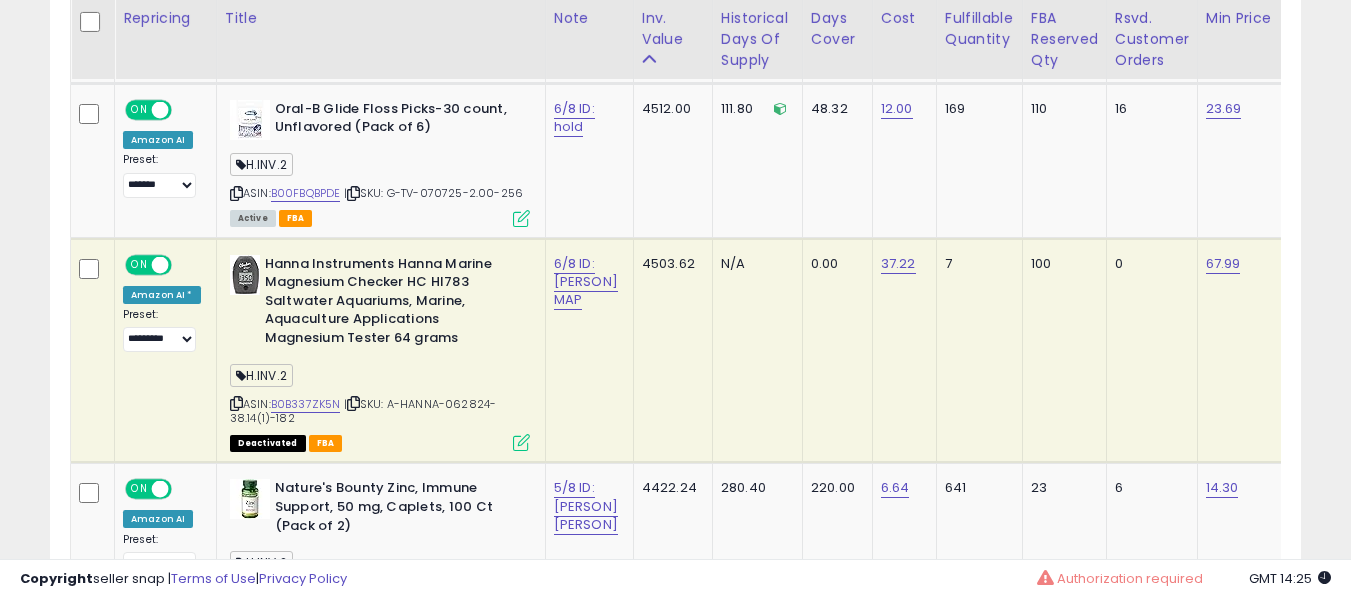 scroll, scrollTop: 2595, scrollLeft: 0, axis: vertical 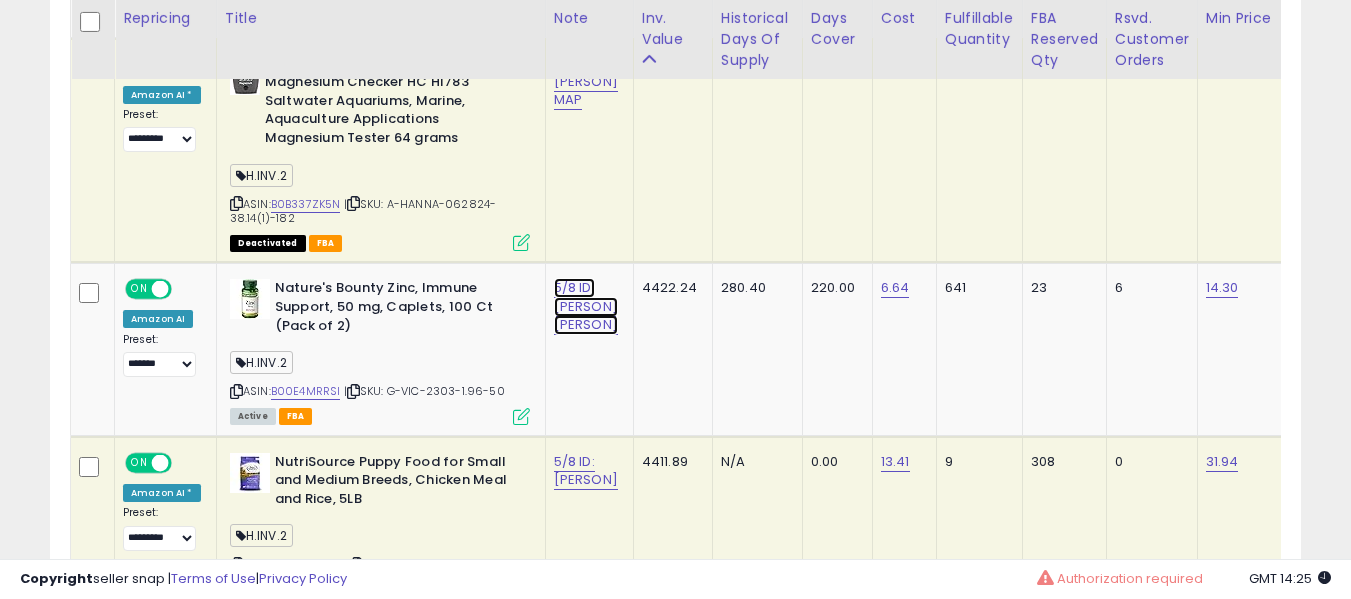 click on "5/8 ID: [PERSON] [PERSON]" at bounding box center [576, -1453] 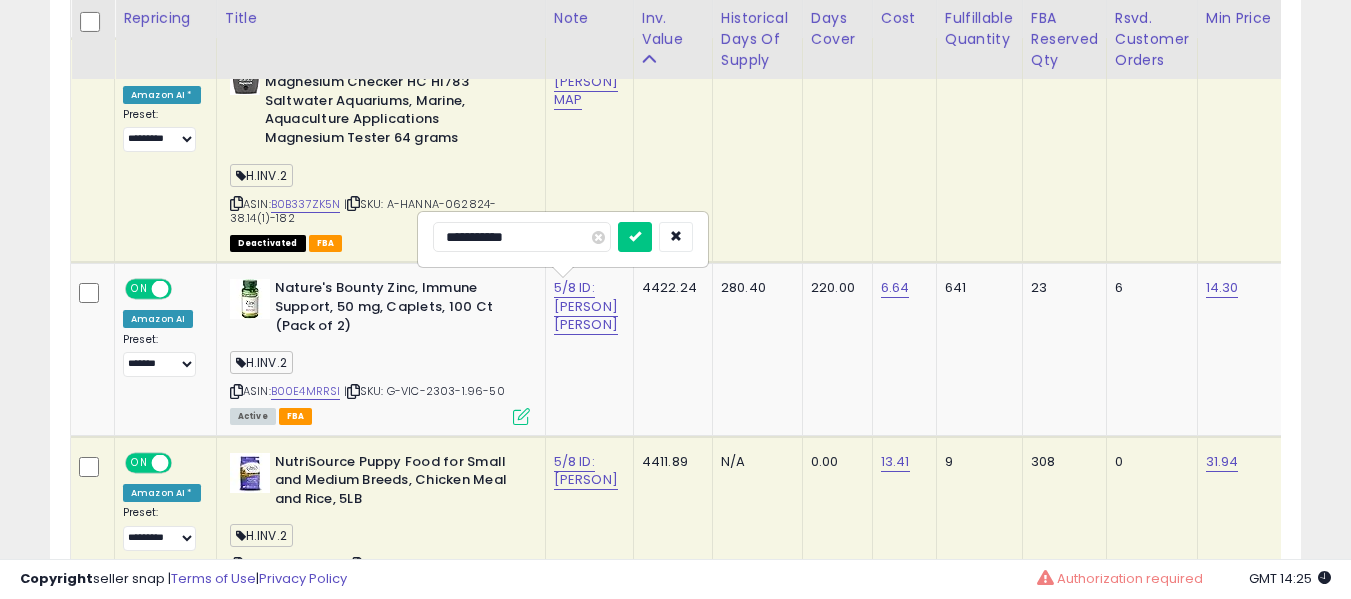type on "**********" 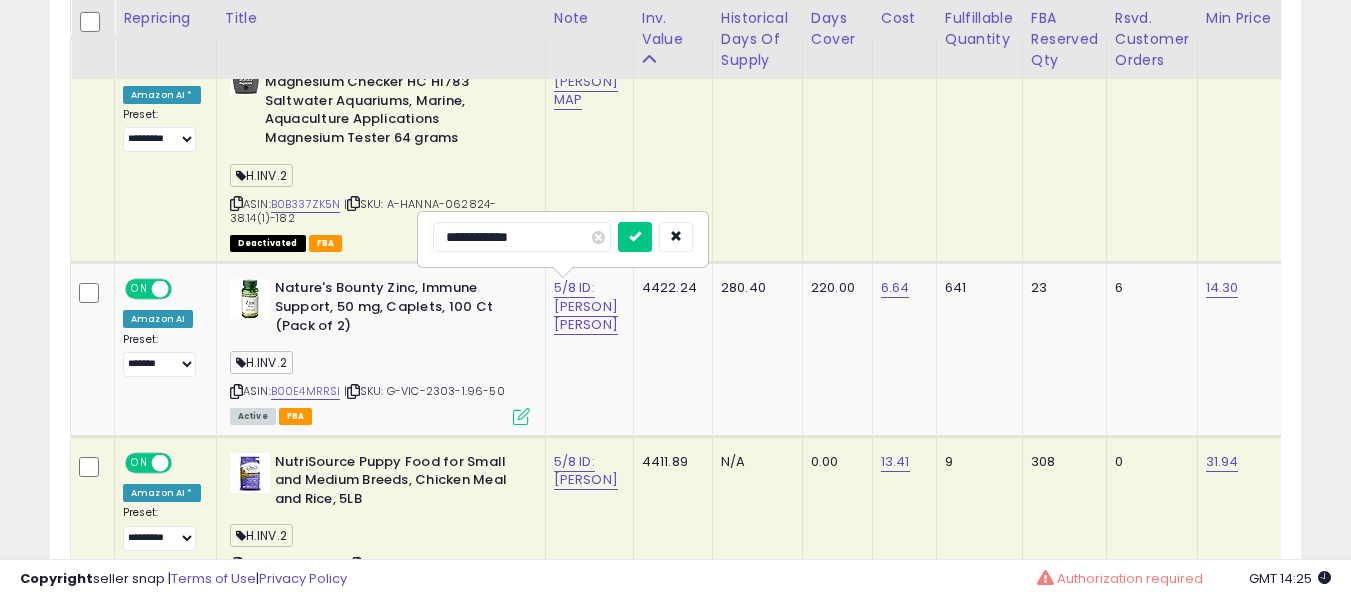 click at bounding box center [635, 237] 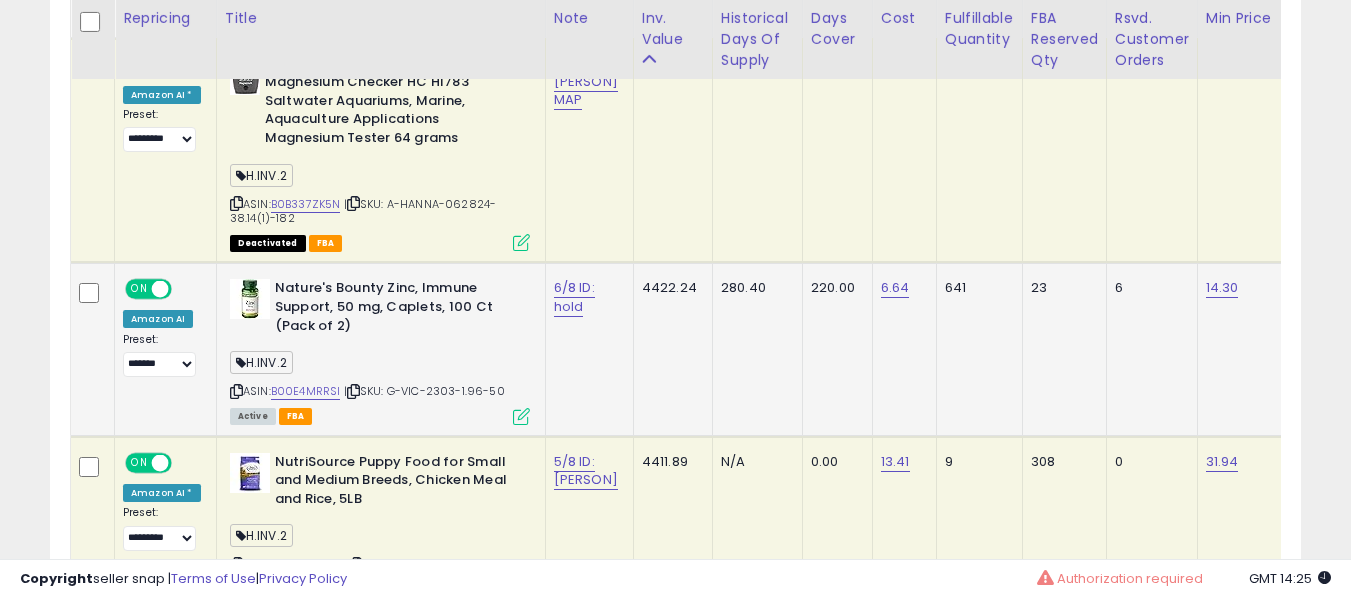 scroll, scrollTop: 2695, scrollLeft: 0, axis: vertical 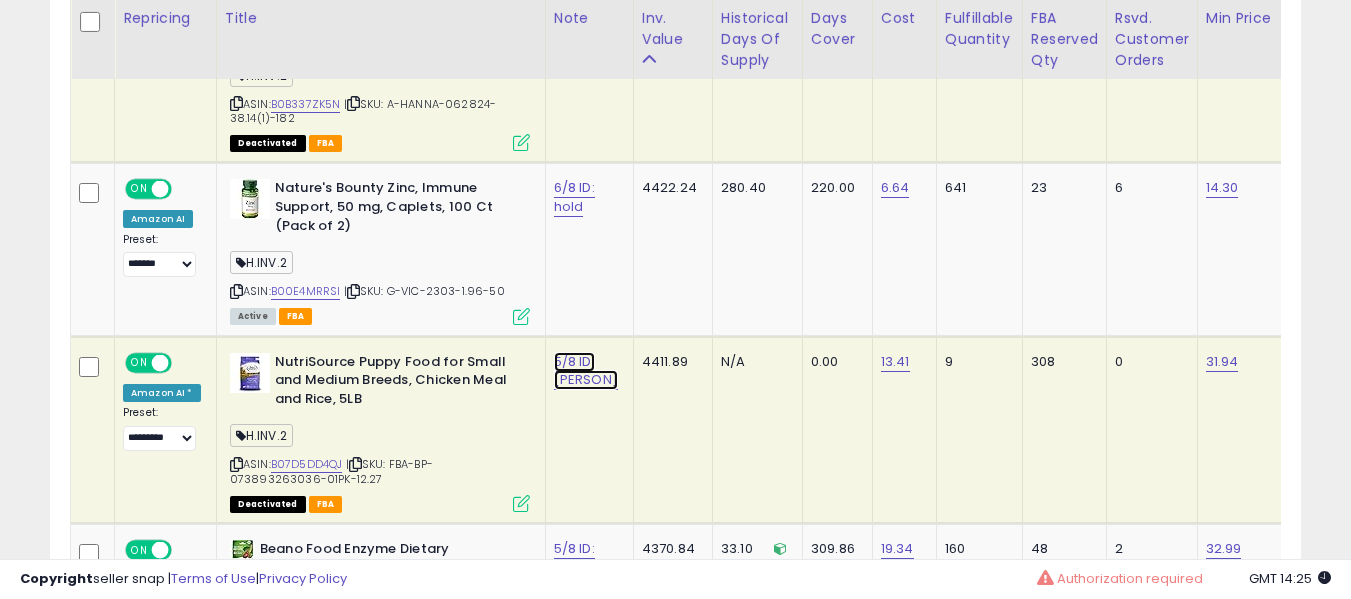 click on "5/8 ID: [PERSON]" at bounding box center (586, -18) 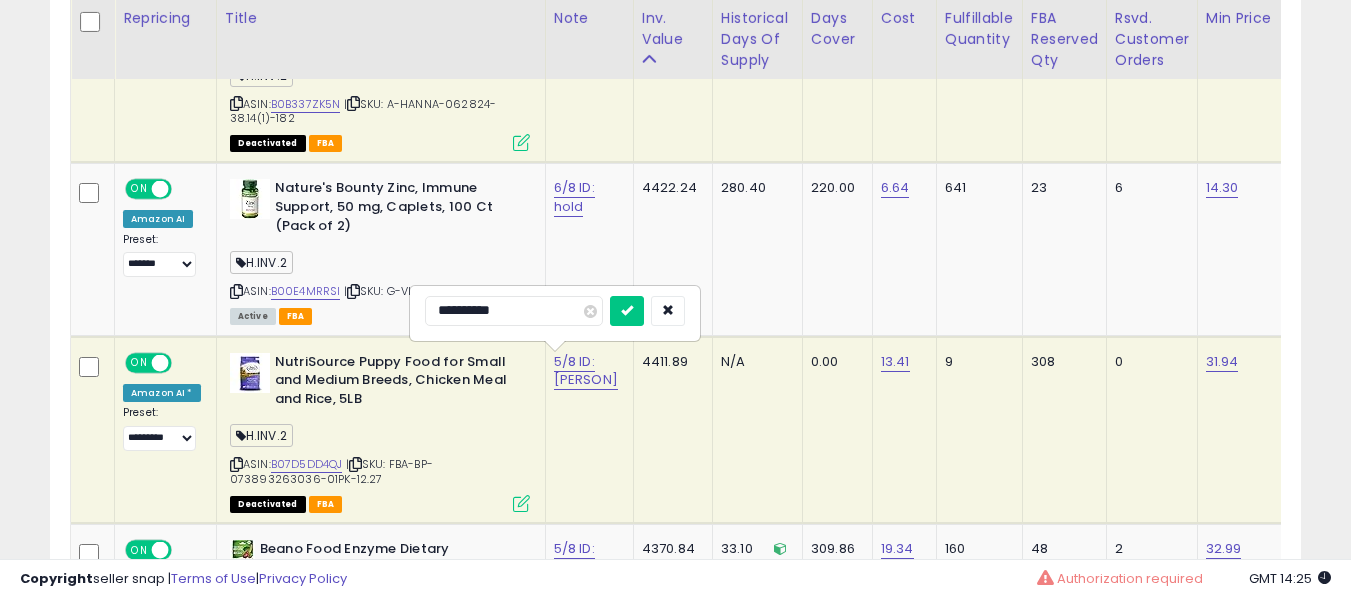 type on "**********" 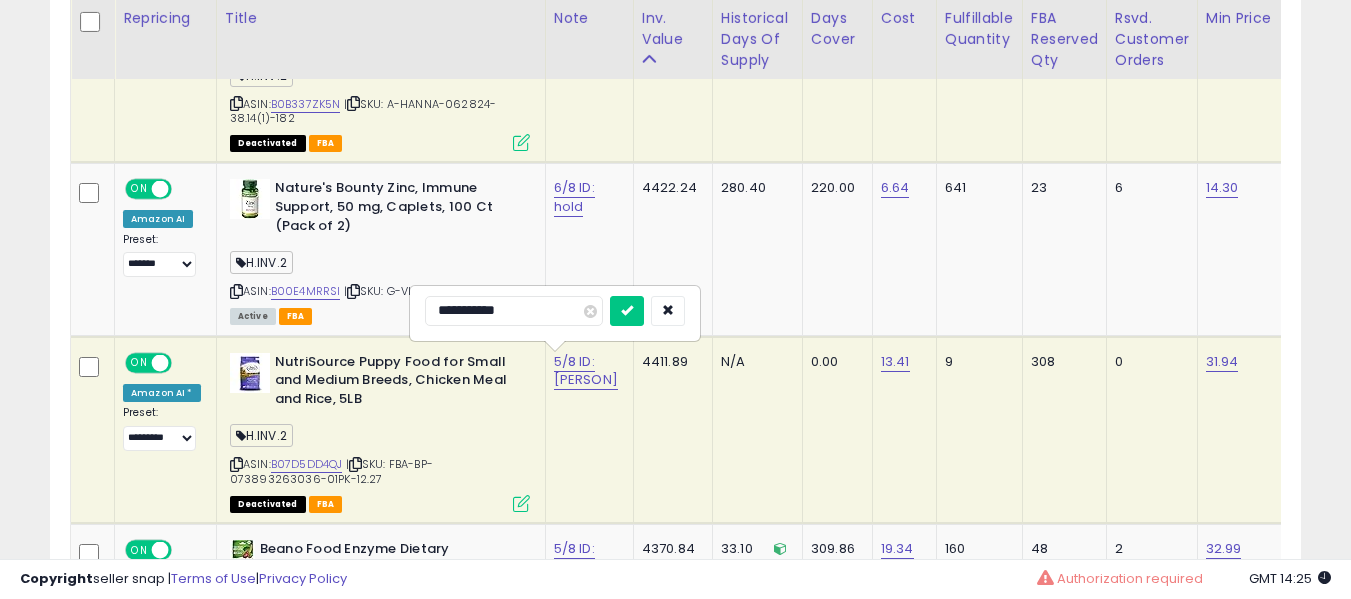 click at bounding box center (627, 311) 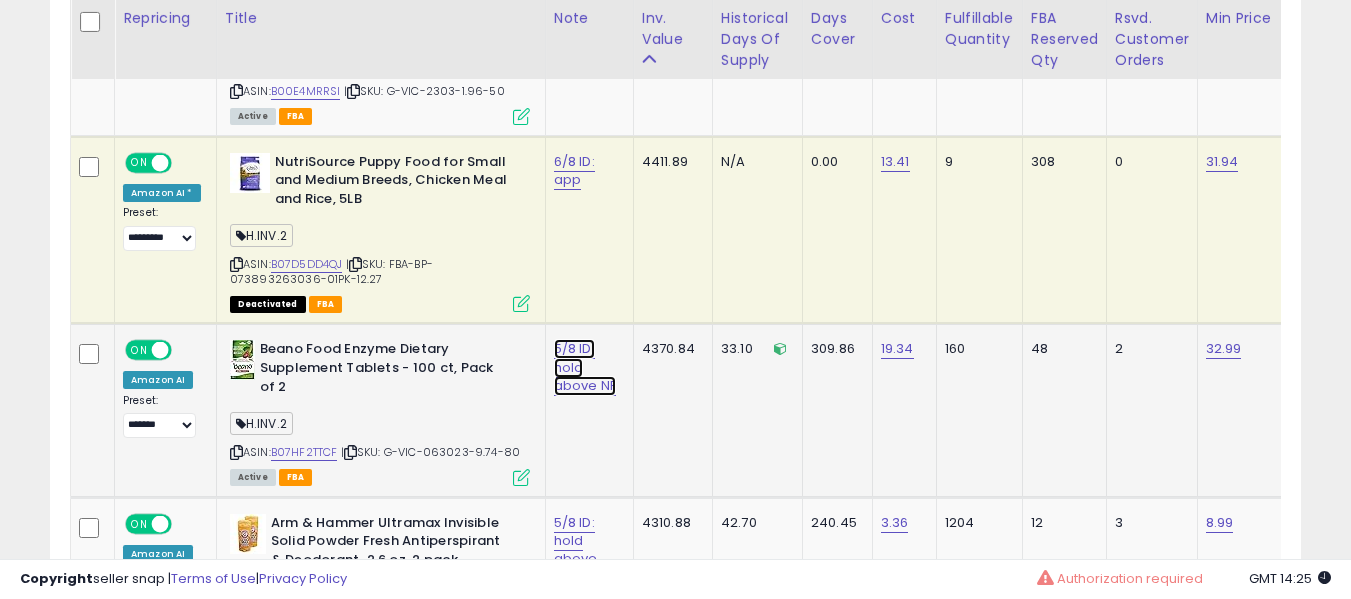 click on "5/8 ID: hold above NF" at bounding box center (576, -1753) 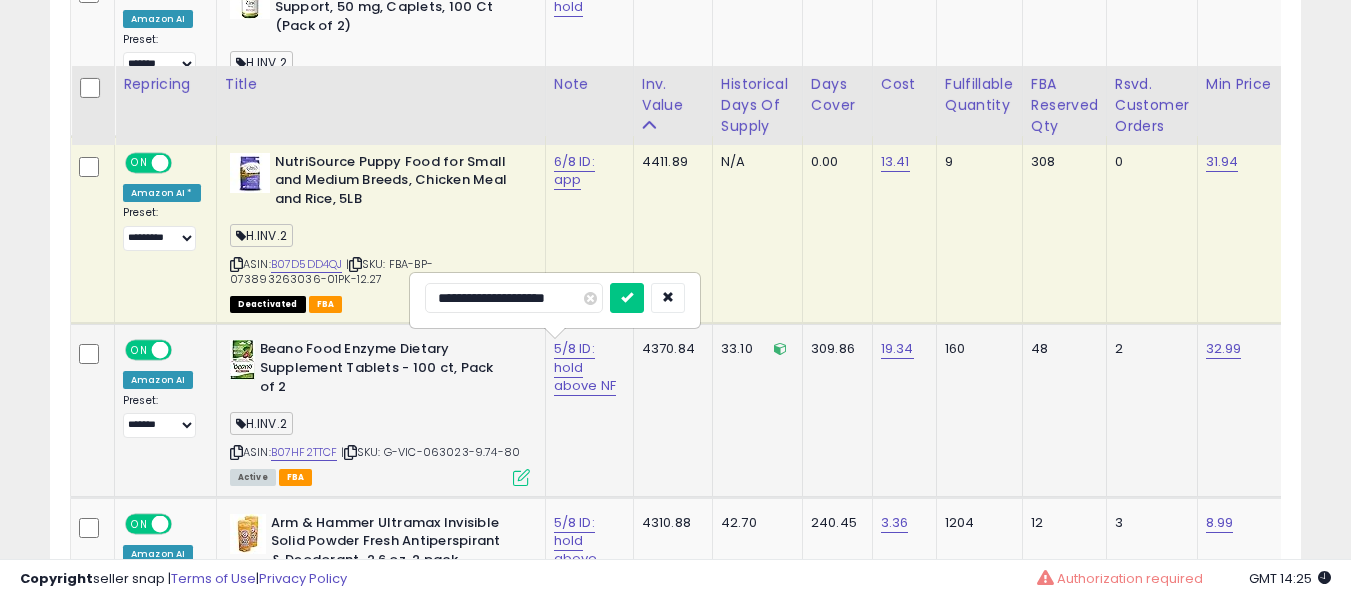 scroll, scrollTop: 2995, scrollLeft: 0, axis: vertical 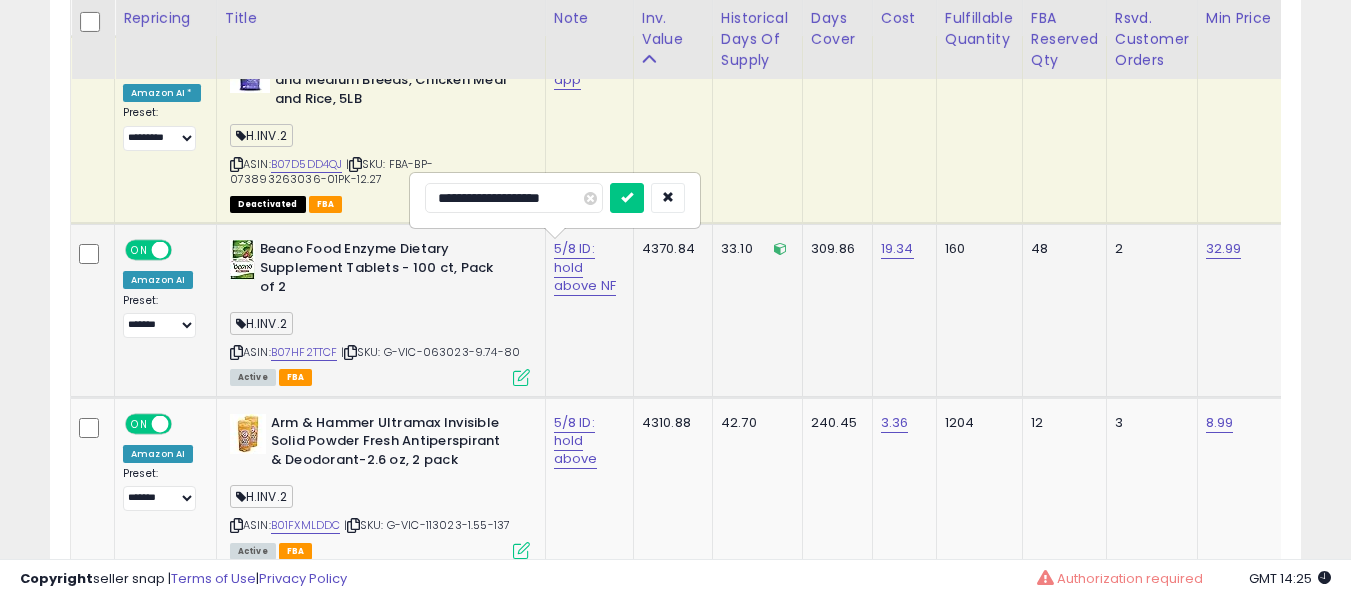 type on "**********" 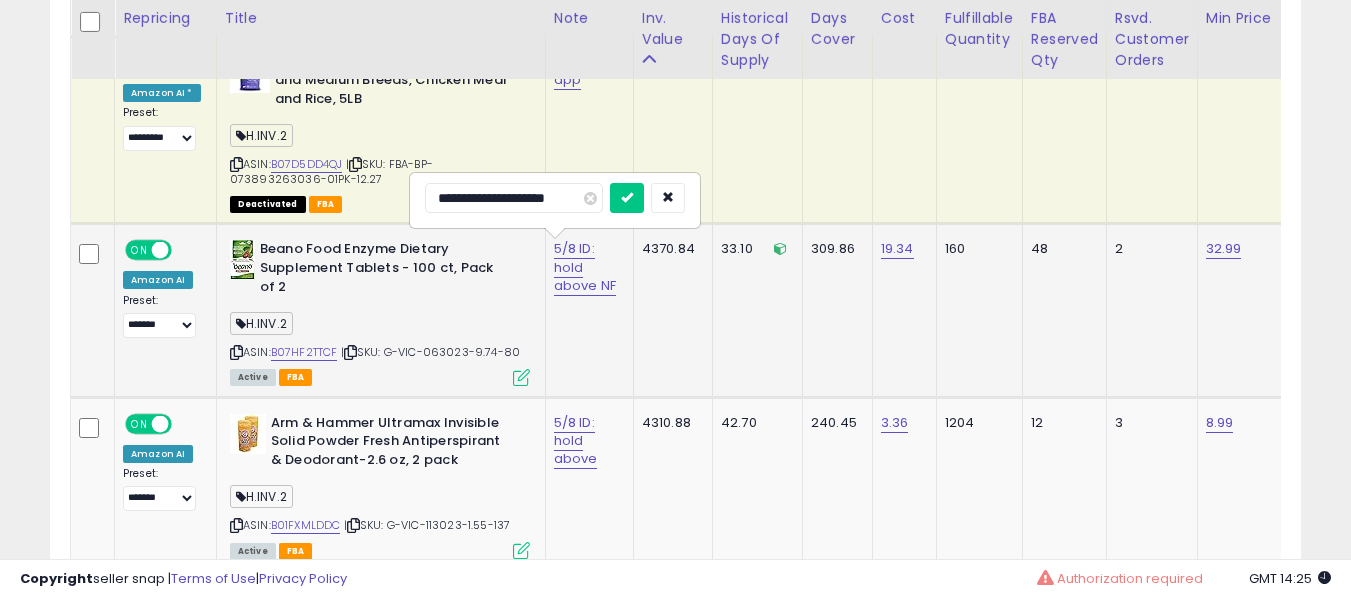click at bounding box center [627, 198] 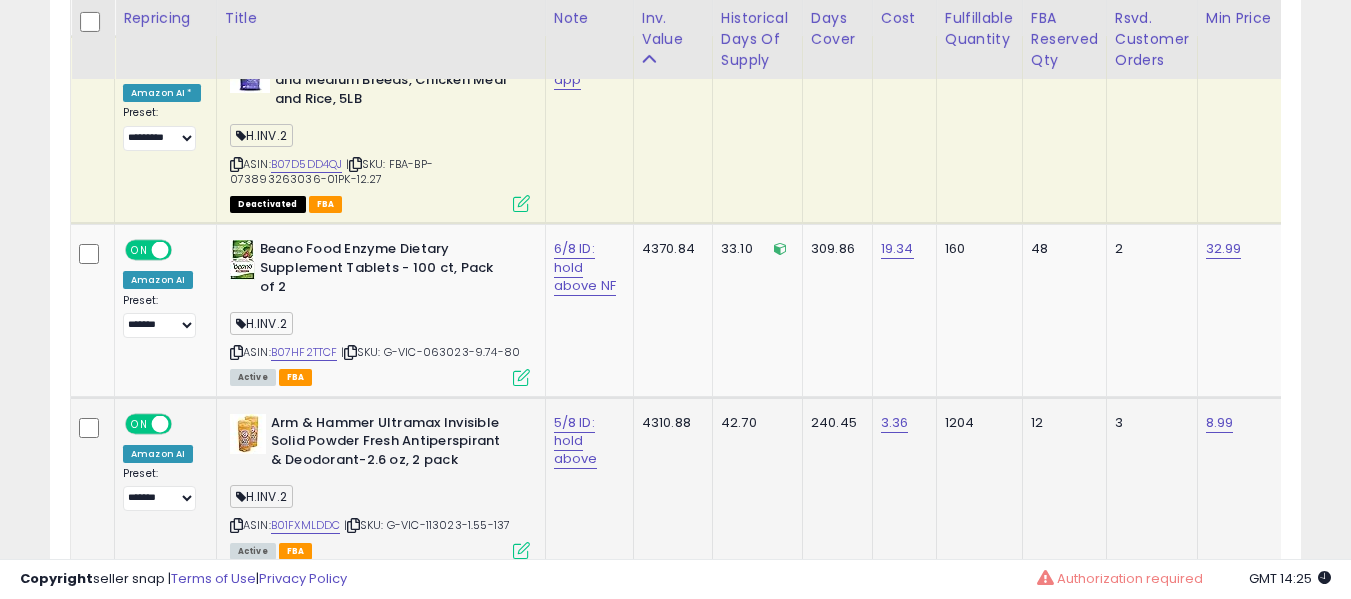 click on "5/8 ID: hold above" at bounding box center [586, 441] 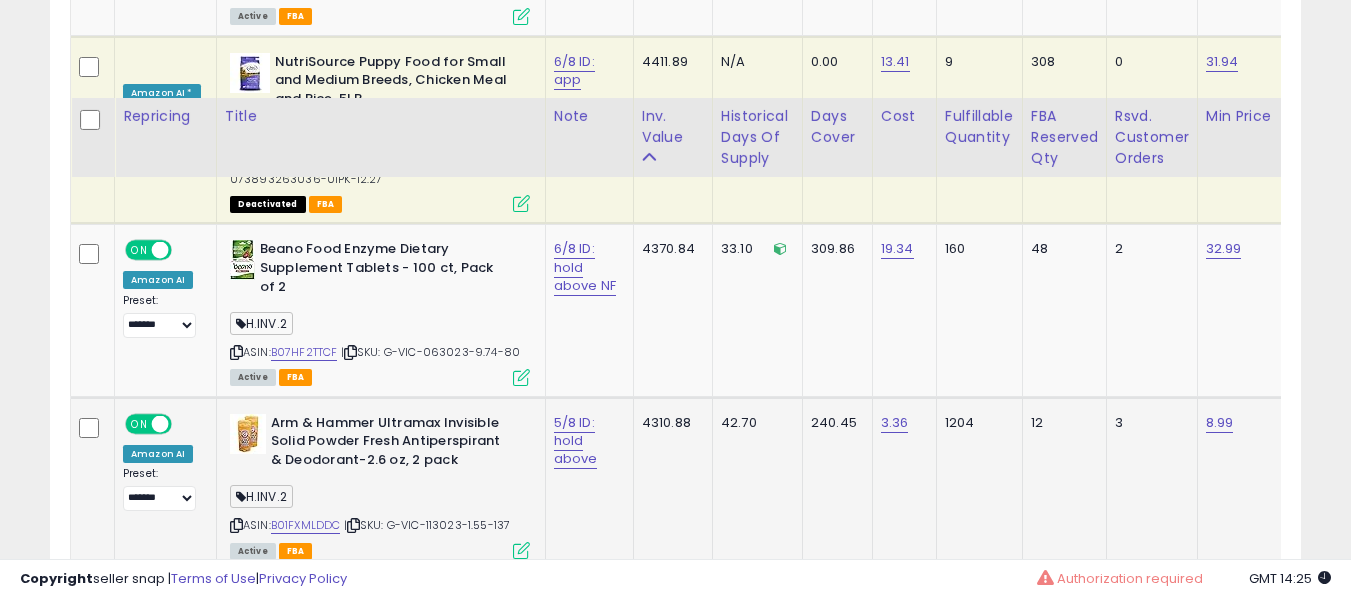 scroll, scrollTop: 3095, scrollLeft: 0, axis: vertical 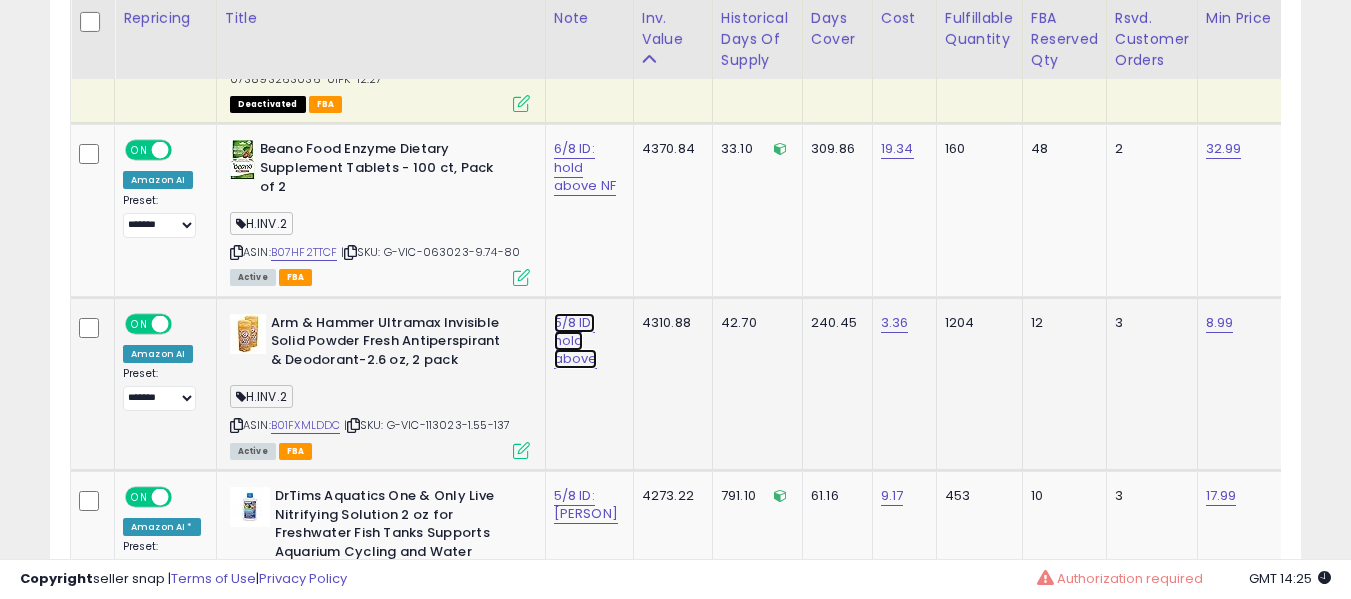 click on "5/8 ID: hold above" at bounding box center [576, -1953] 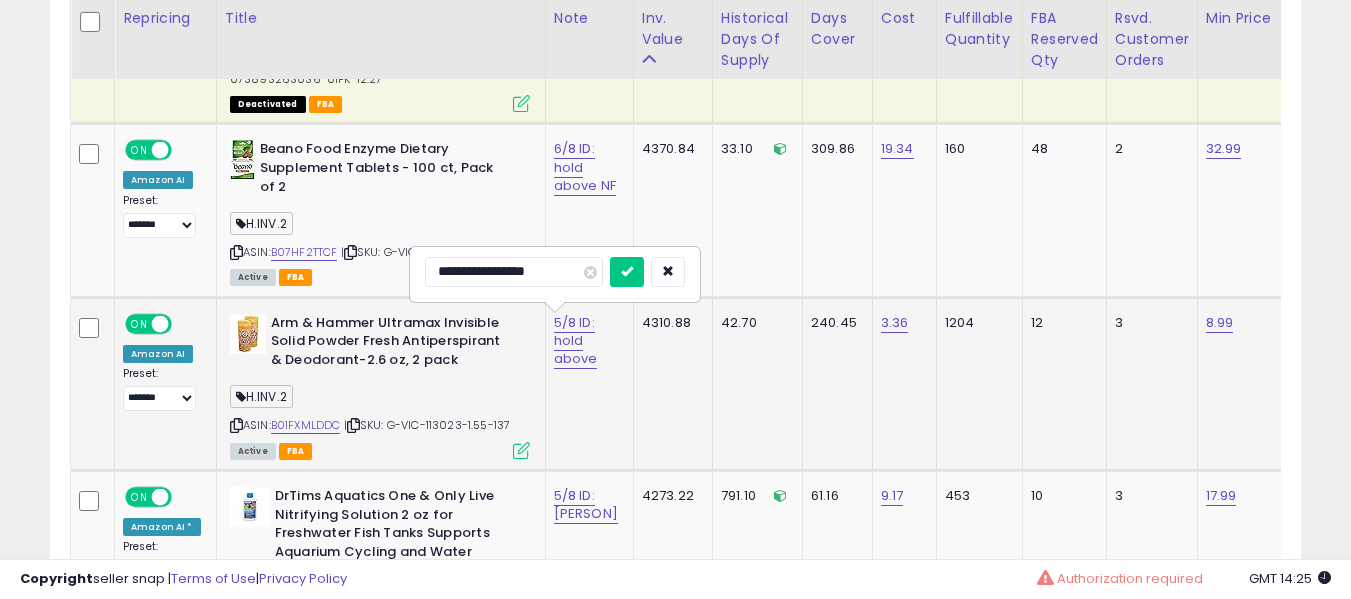 type on "**********" 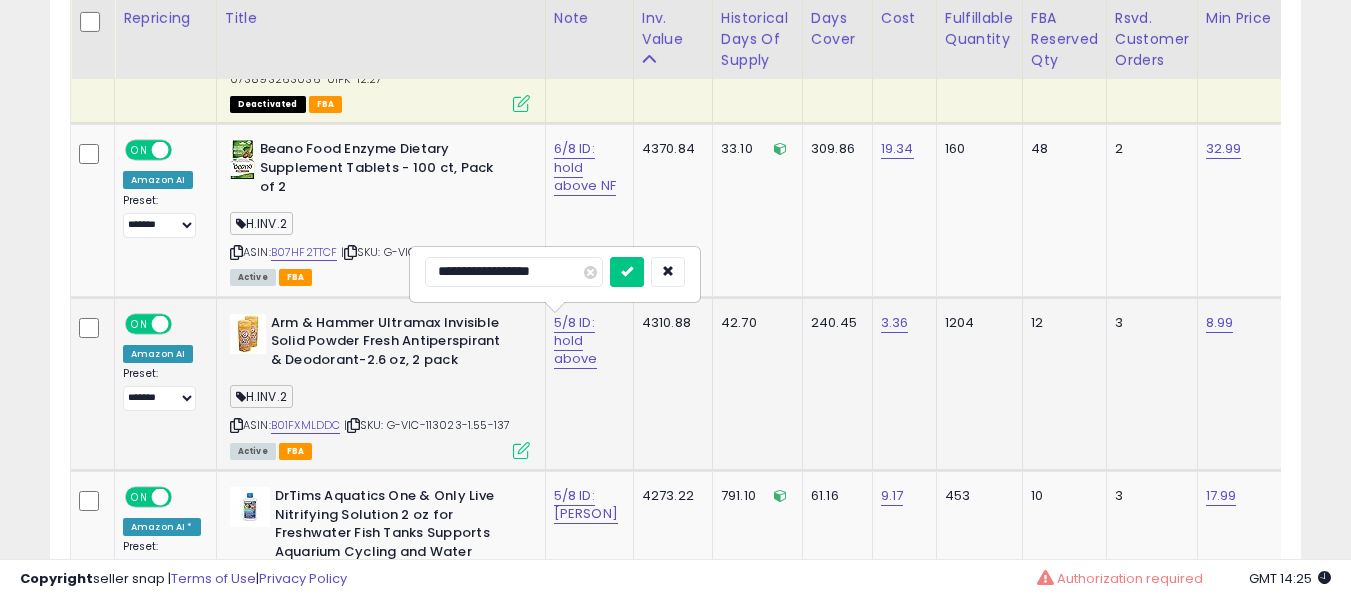 click at bounding box center [627, 272] 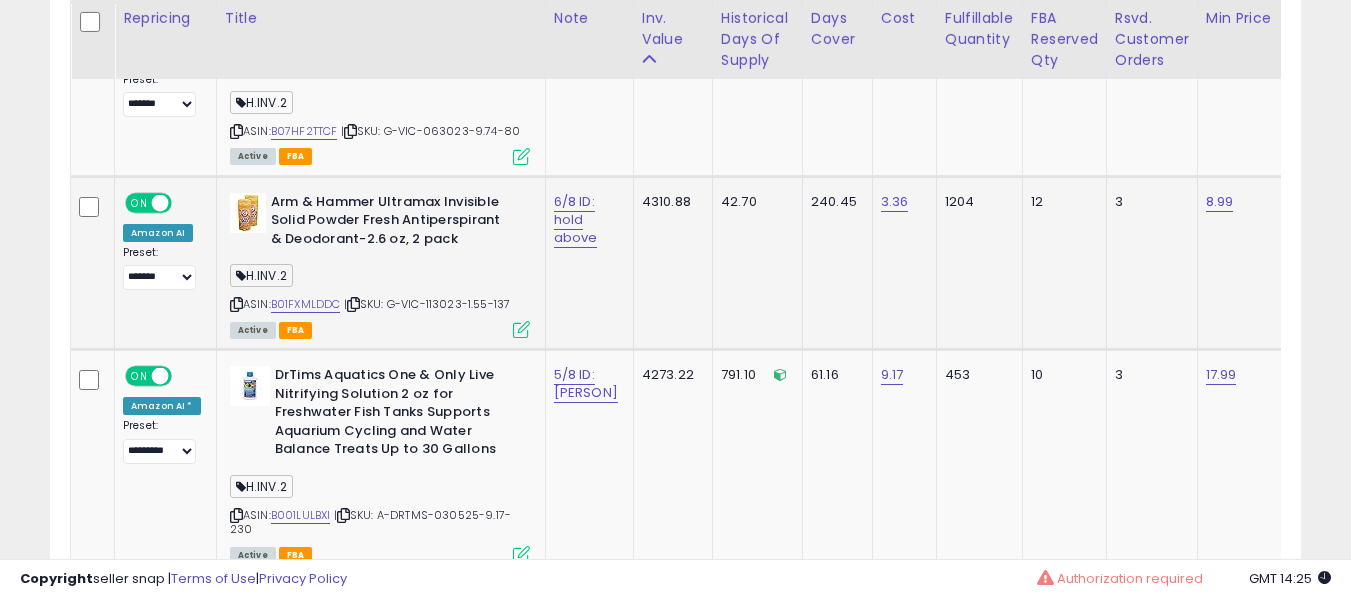 scroll, scrollTop: 3295, scrollLeft: 0, axis: vertical 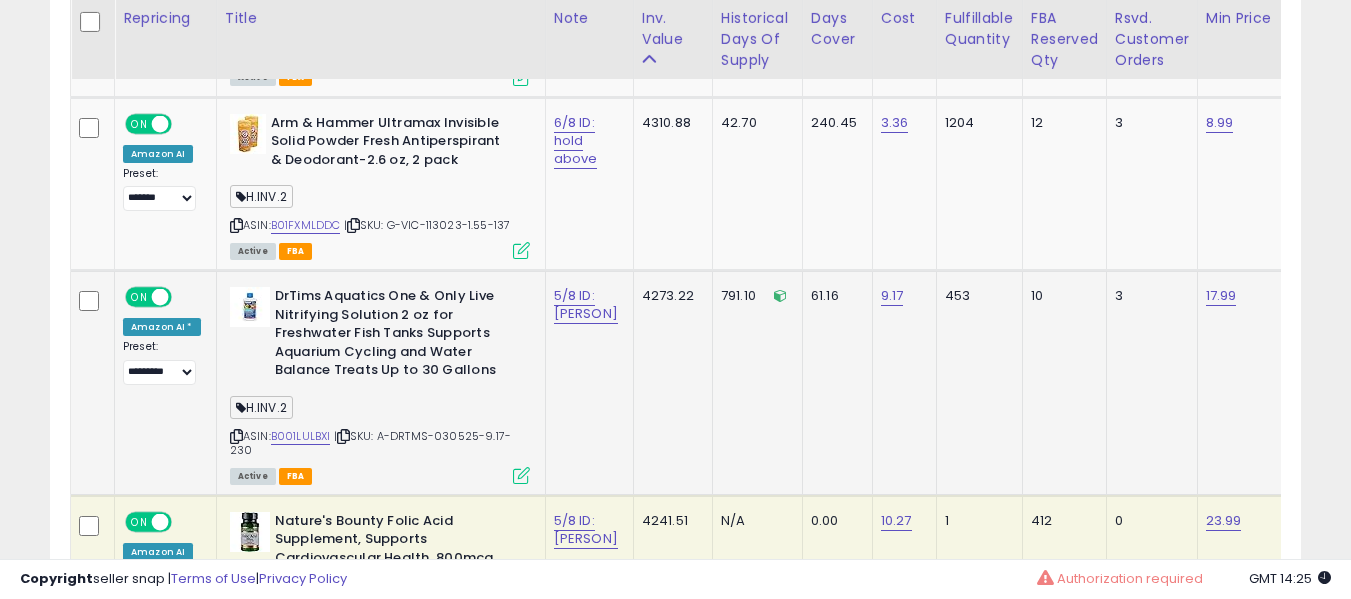 click on "5/8 ID: [PERSON]" 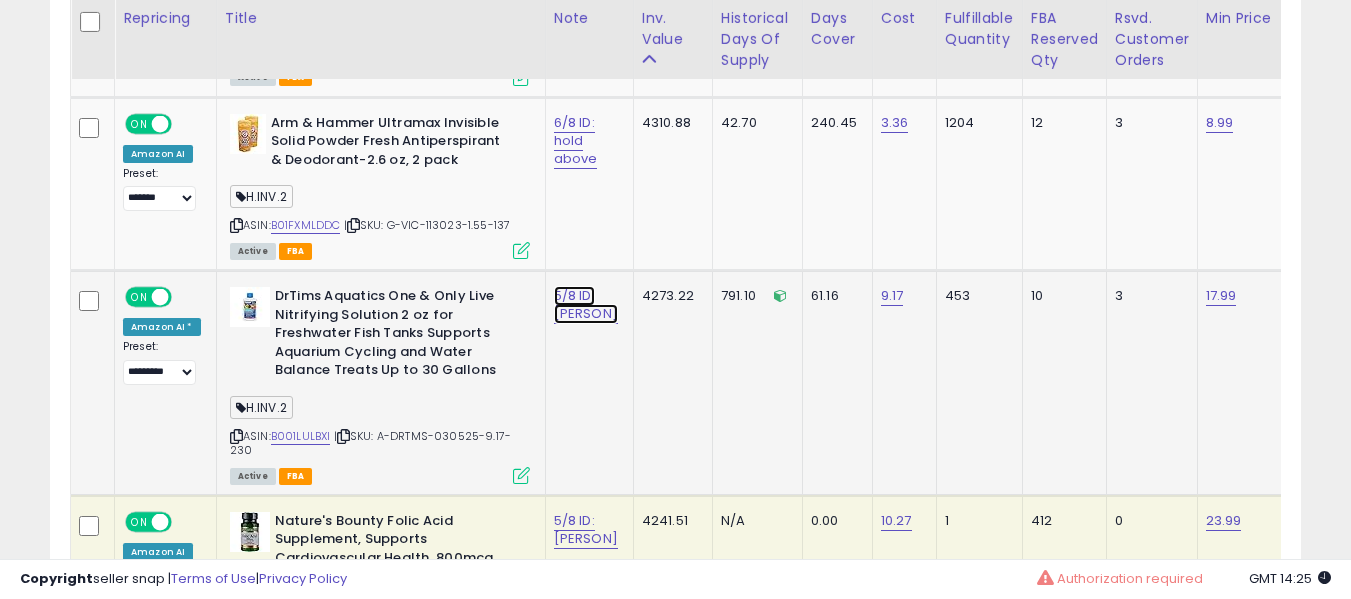 click on "5/8 ID: [PERSON]" at bounding box center (576, -2153) 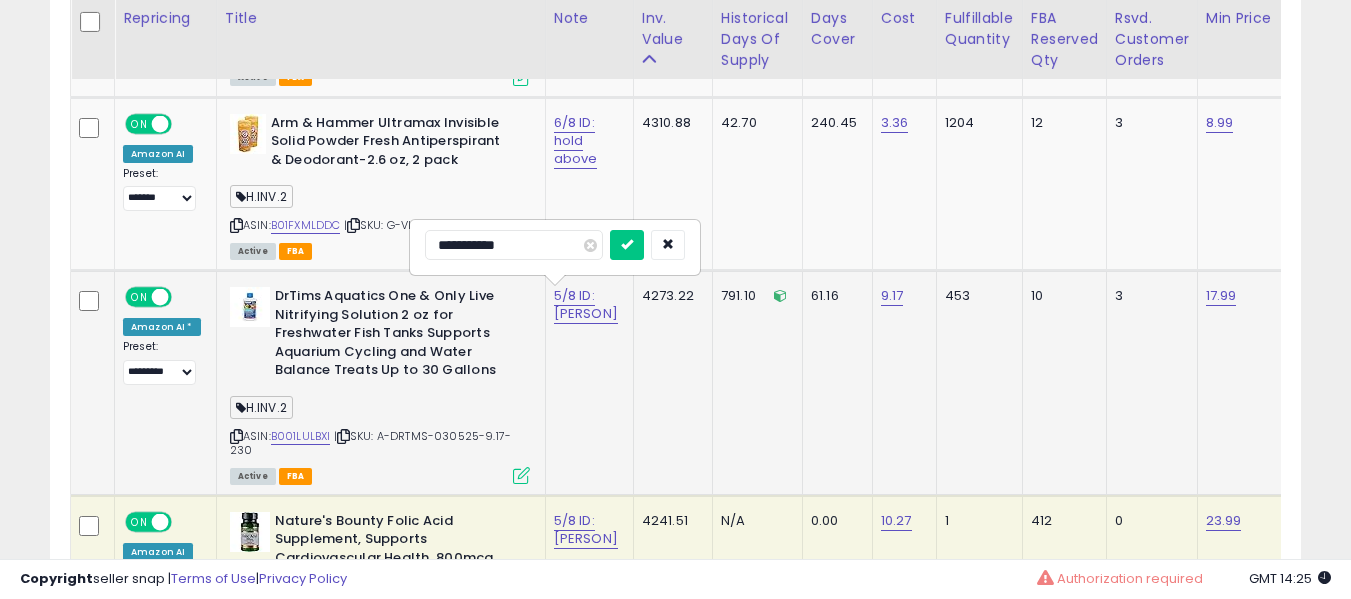 type on "**********" 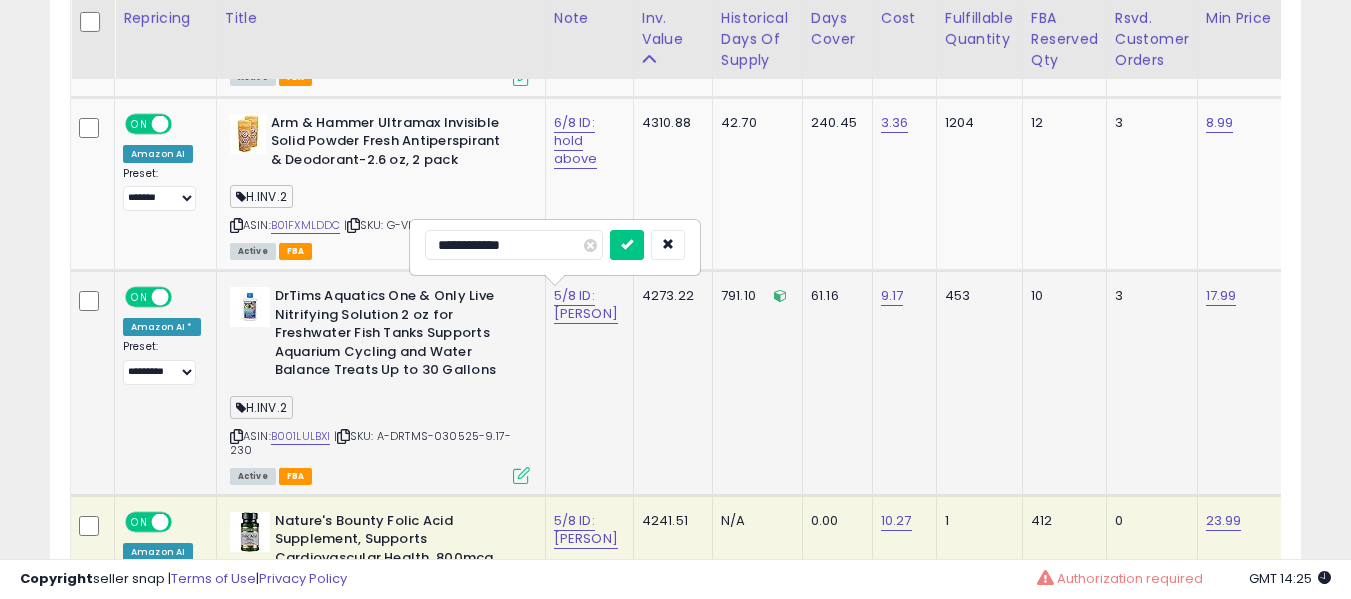 click at bounding box center [627, 245] 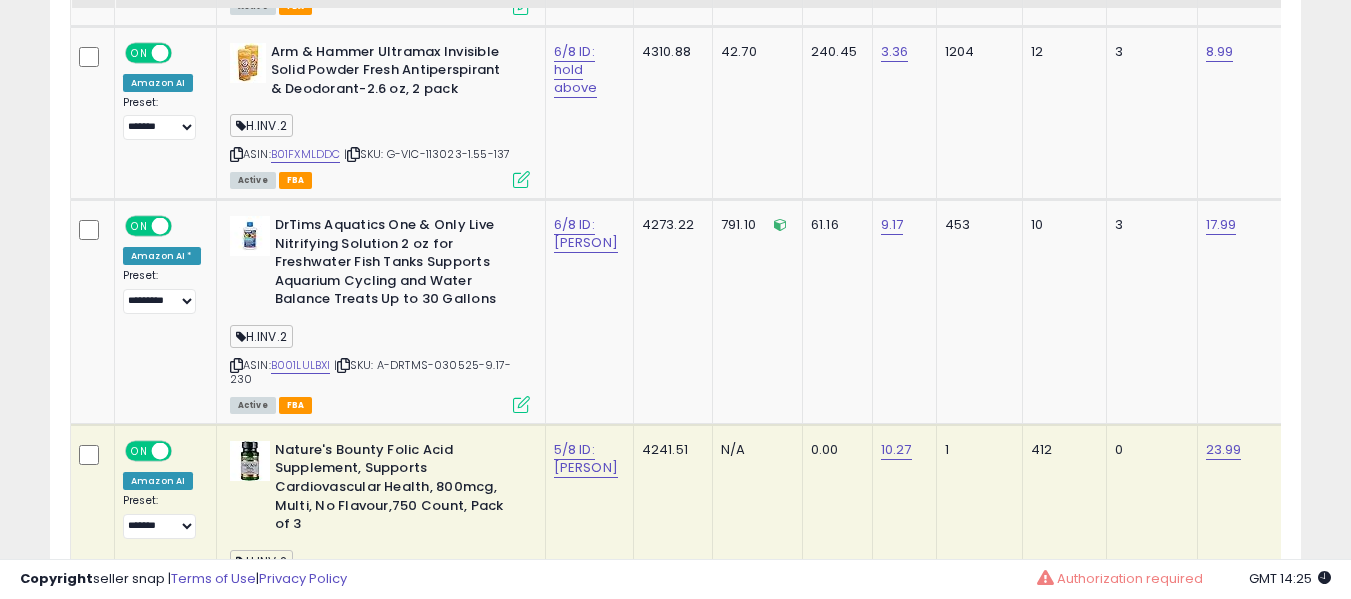 scroll, scrollTop: 3495, scrollLeft: 0, axis: vertical 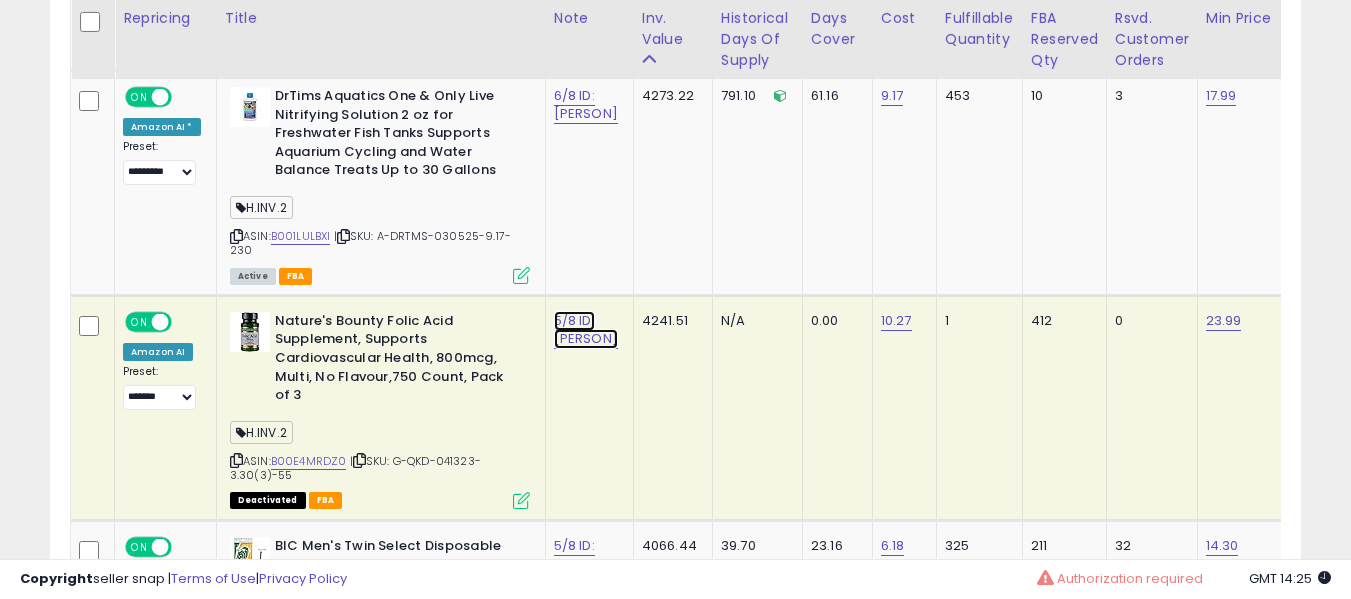 click on "5/8 ID: [PERSON]" at bounding box center [586, -818] 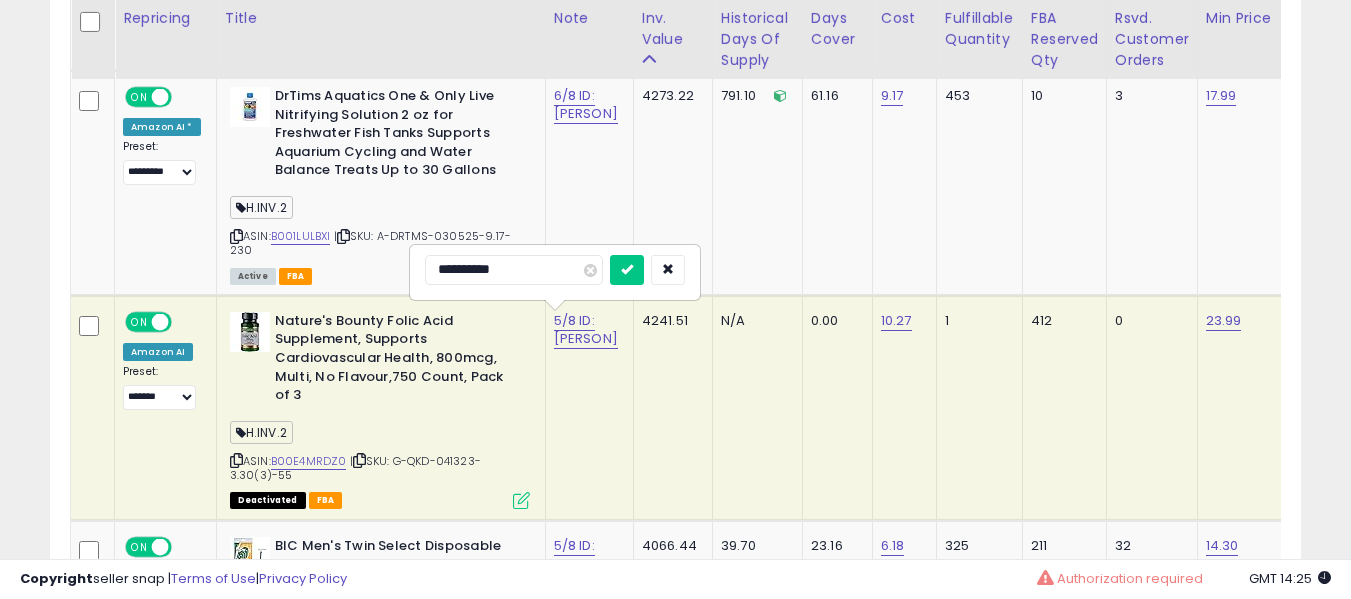 type on "**********" 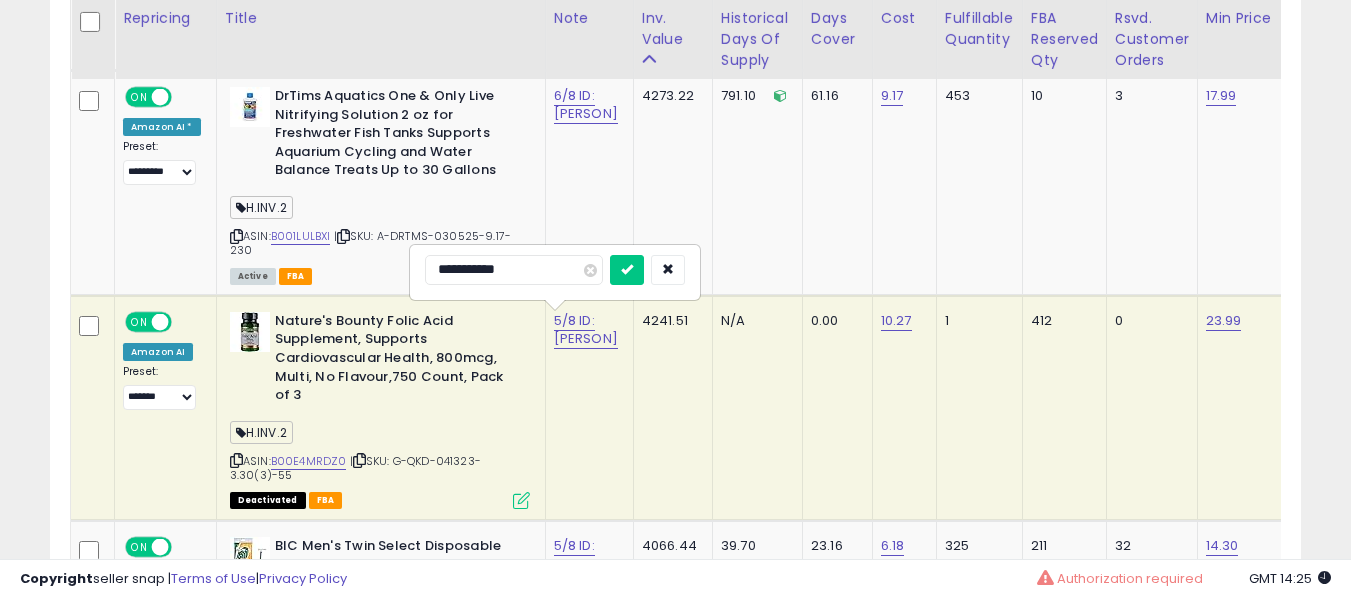 click at bounding box center (627, 270) 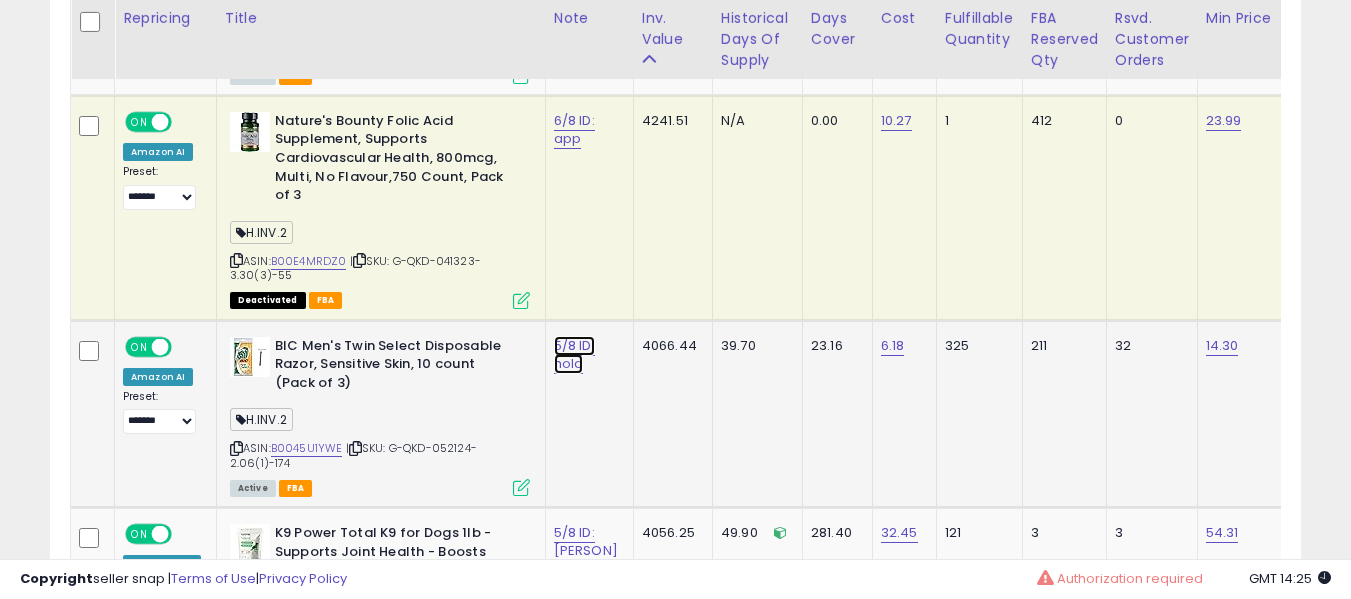 click on "5/8 ID: hold" at bounding box center (576, -2553) 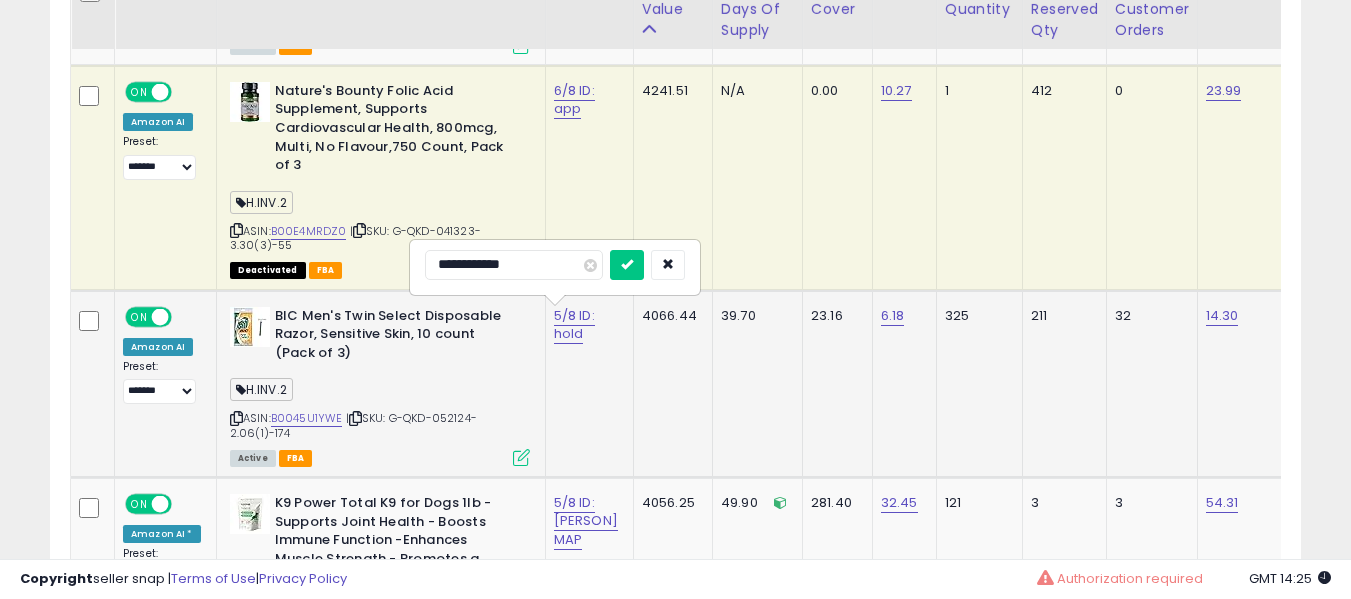 scroll, scrollTop: 3895, scrollLeft: 0, axis: vertical 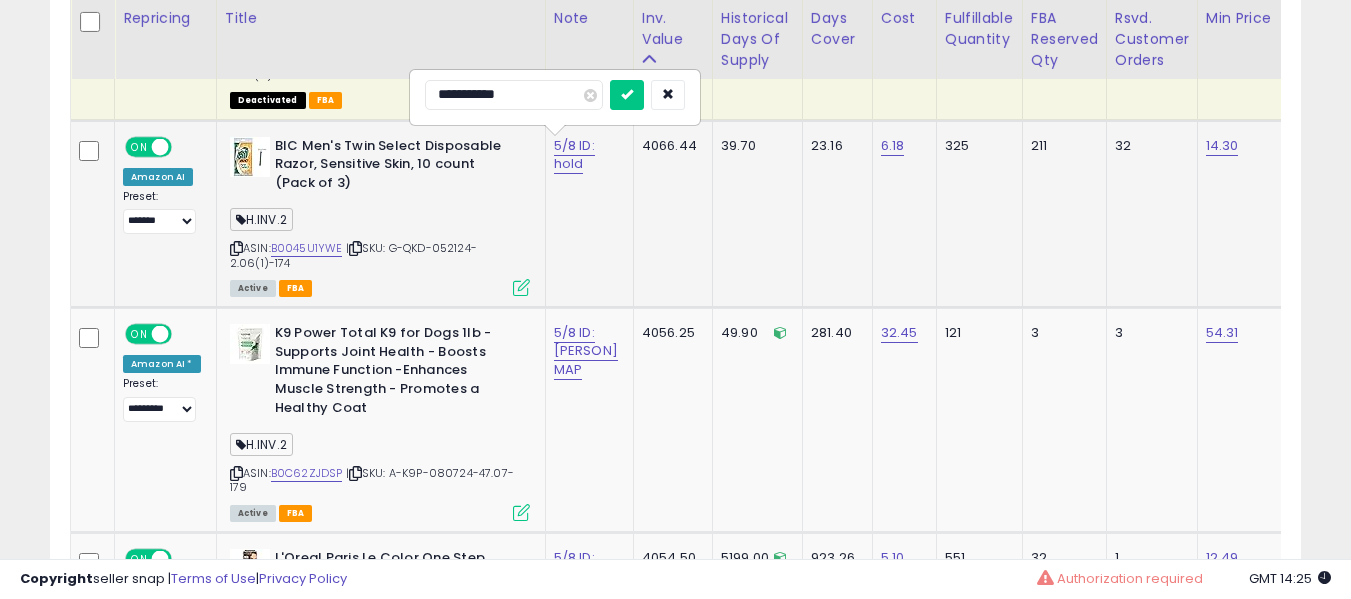 type on "**********" 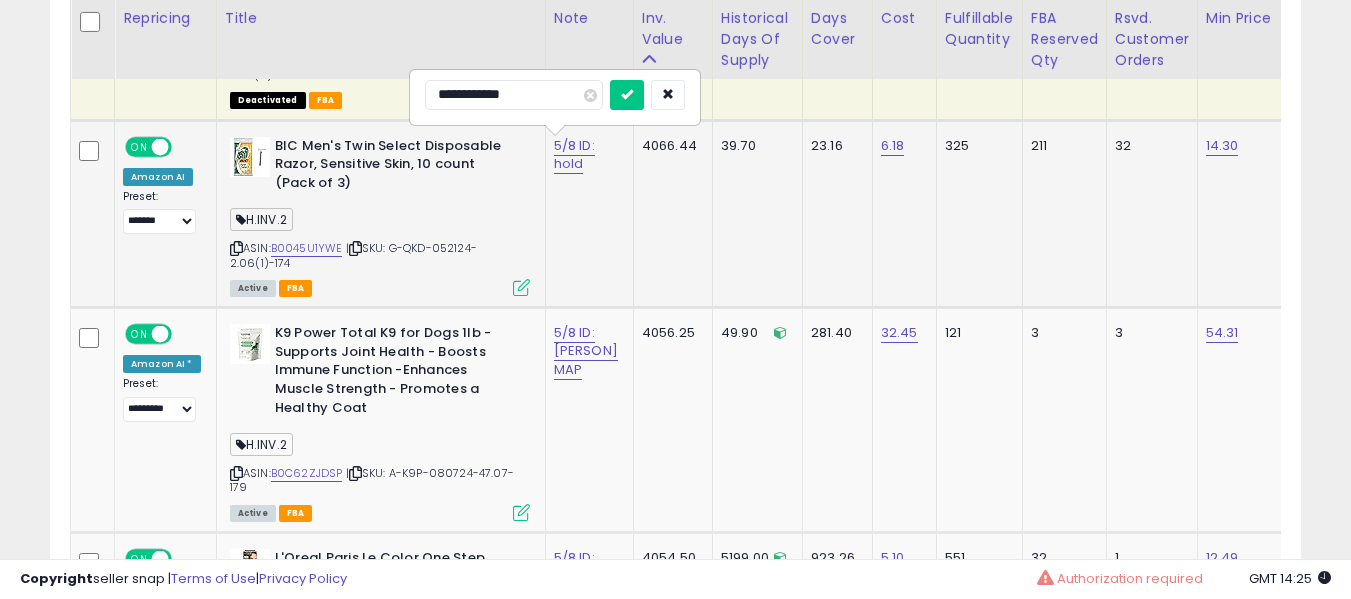 click at bounding box center (627, 95) 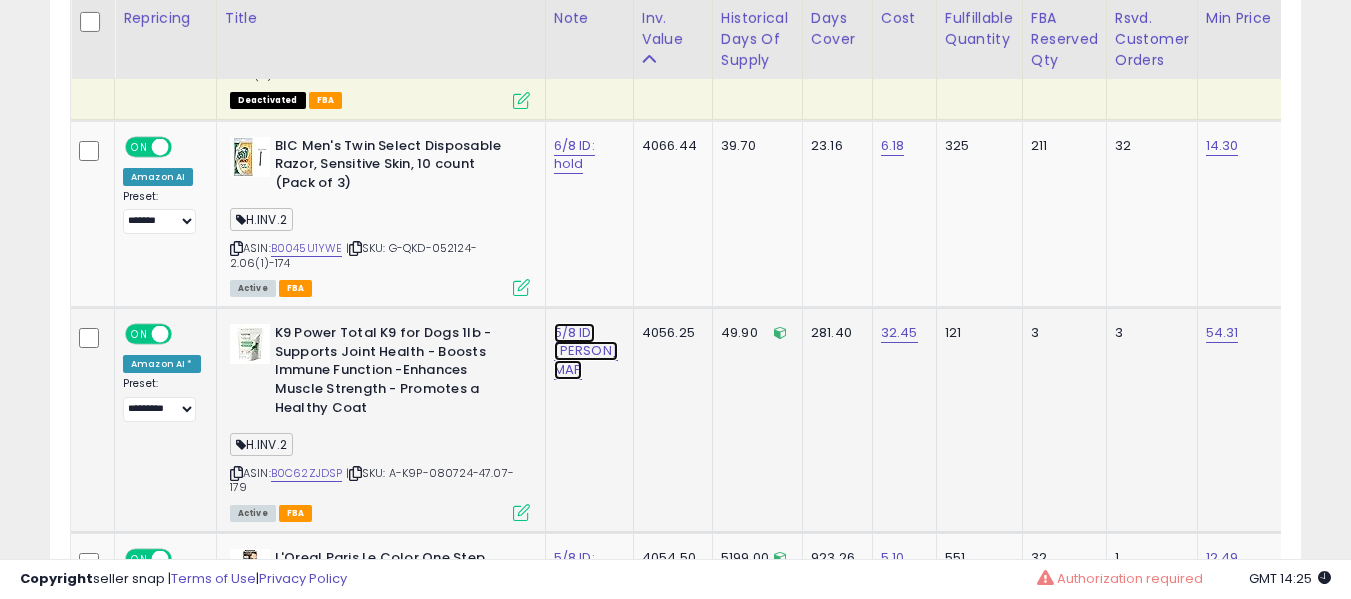 click on "5/8 ID: [PERSON] MAP" at bounding box center (576, -2753) 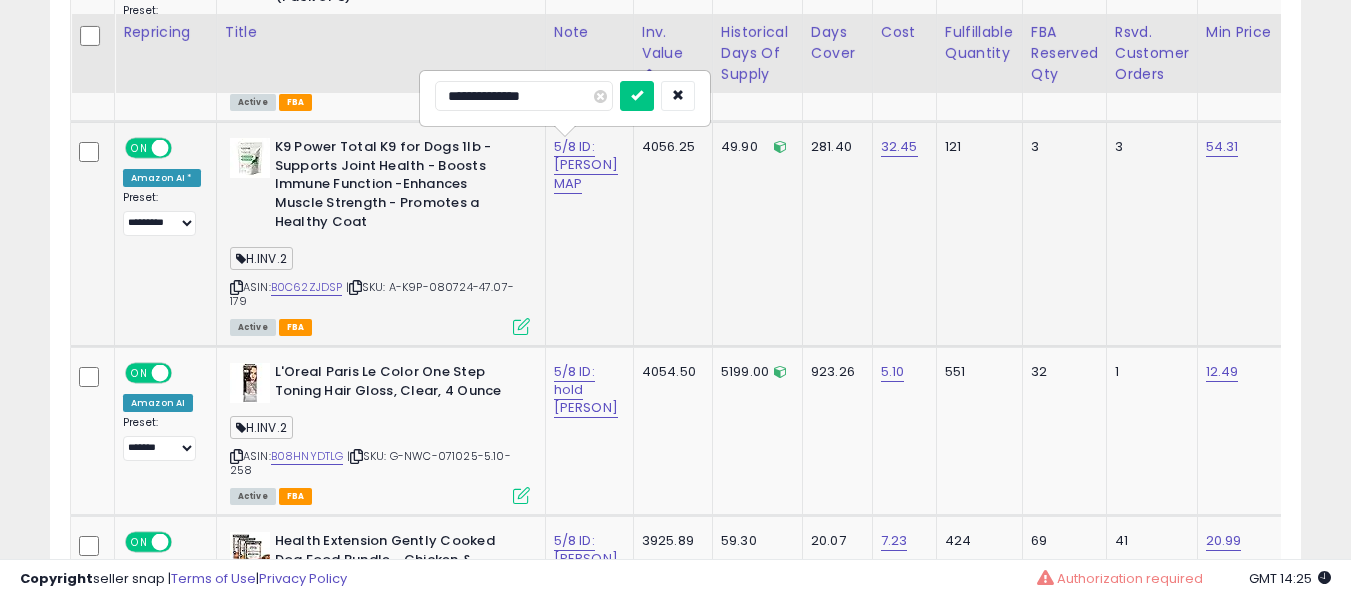 scroll, scrollTop: 4095, scrollLeft: 0, axis: vertical 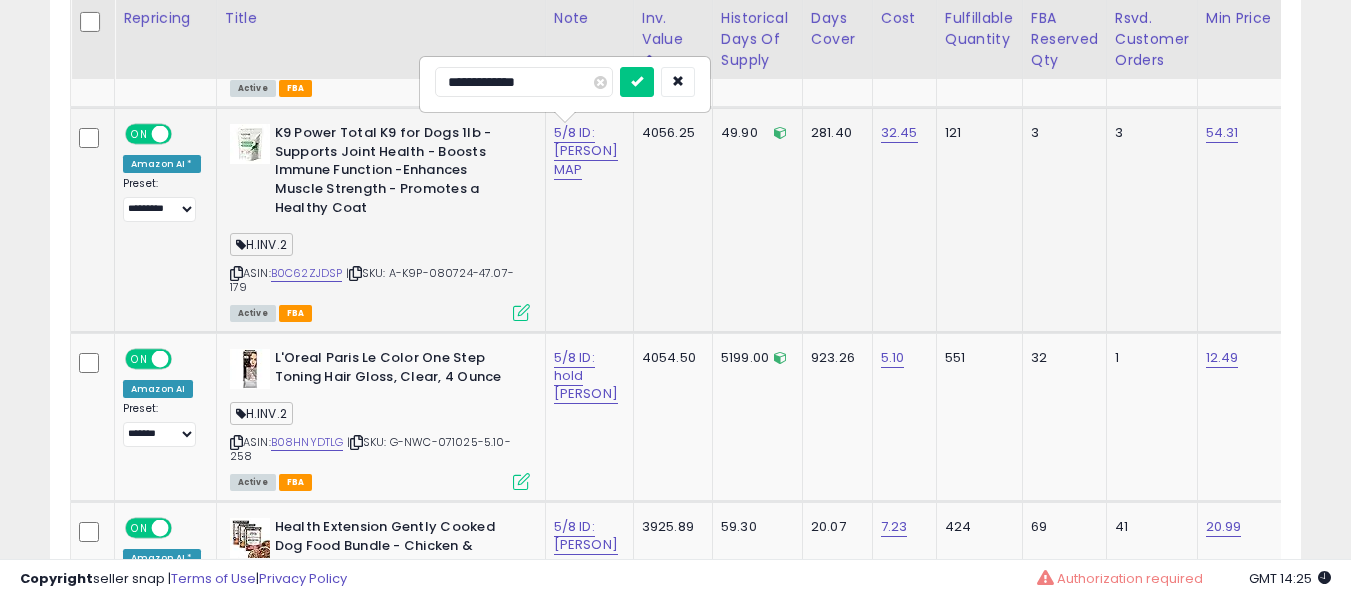 type on "**********" 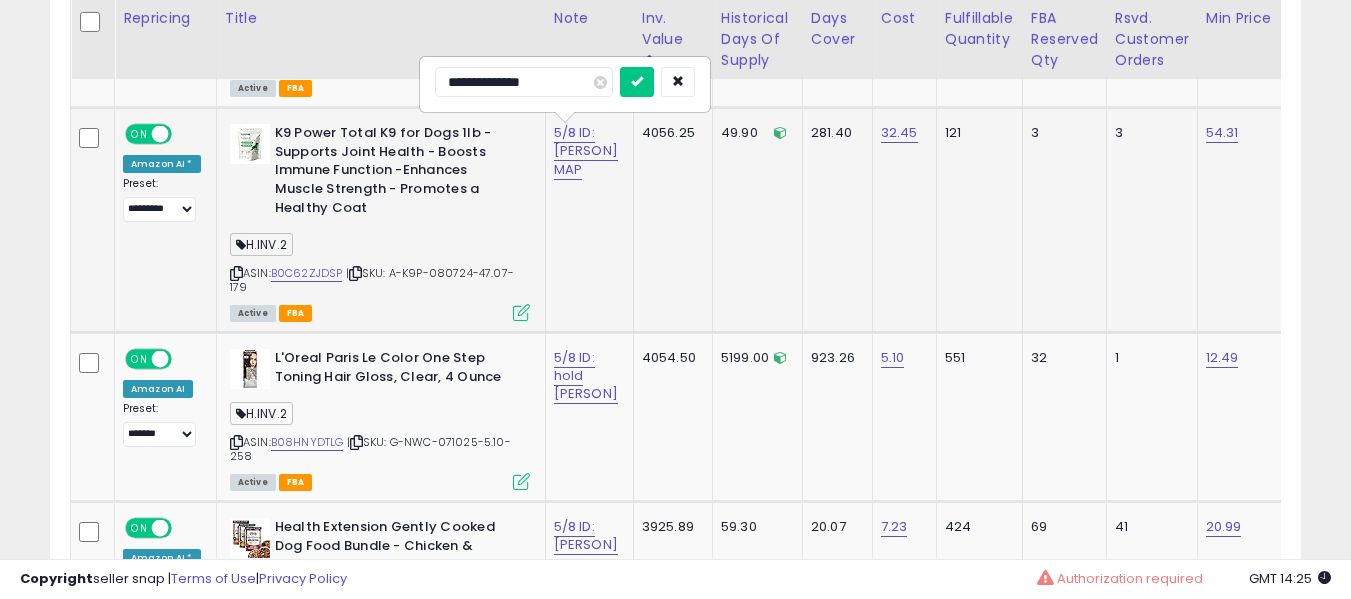 click at bounding box center (637, 82) 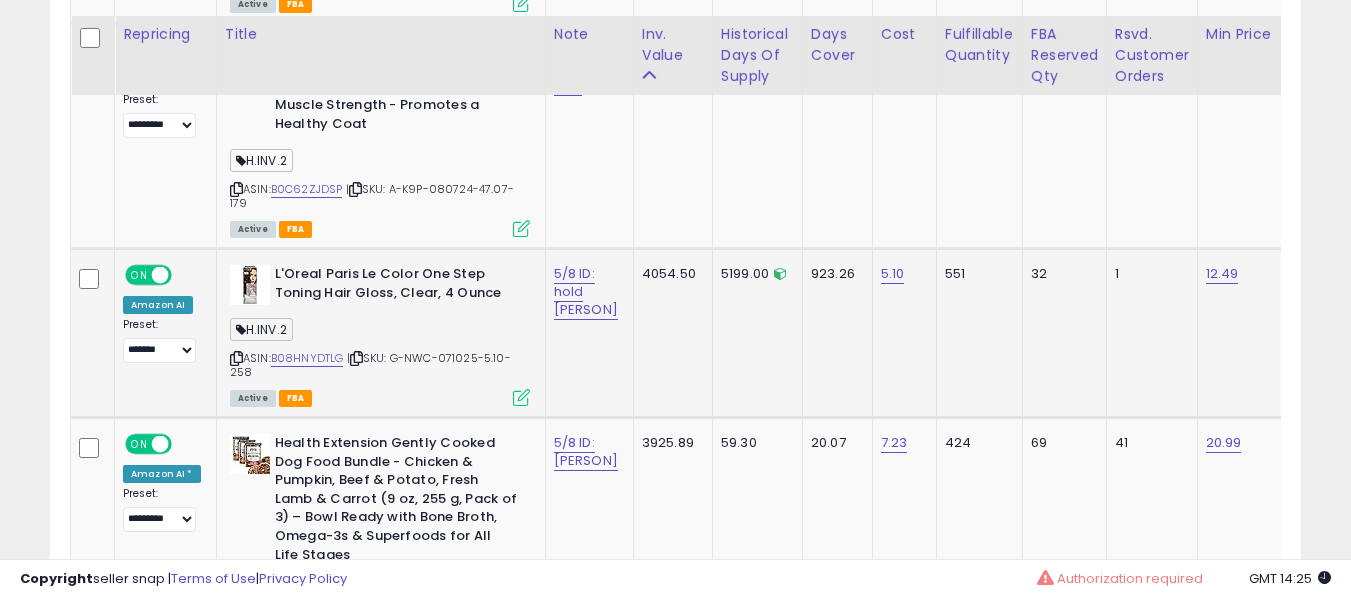 scroll, scrollTop: 4195, scrollLeft: 0, axis: vertical 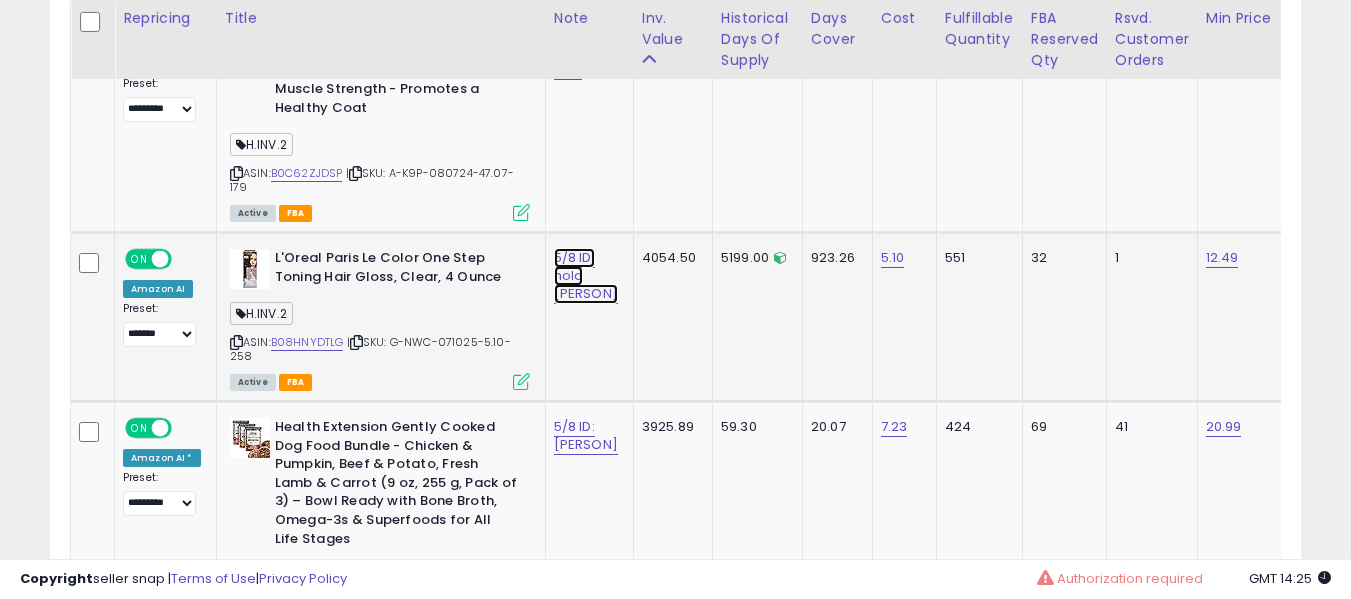 click on "5/8 ID: hold [PERSON]" at bounding box center (576, -3053) 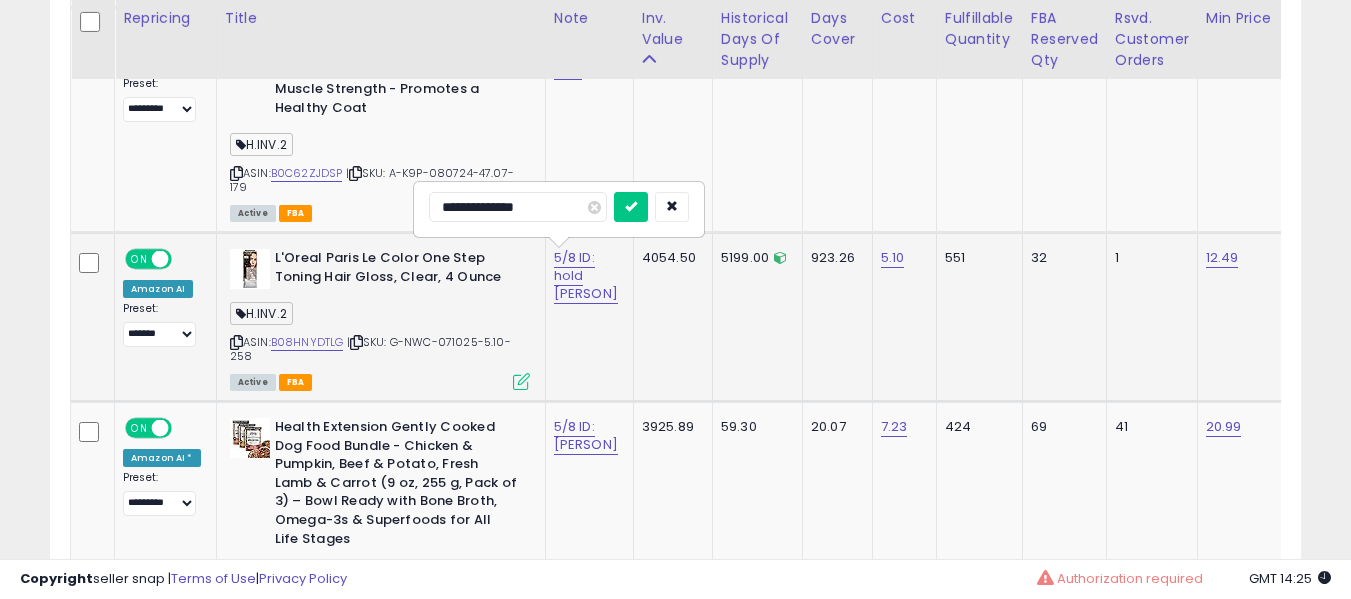 type on "**********" 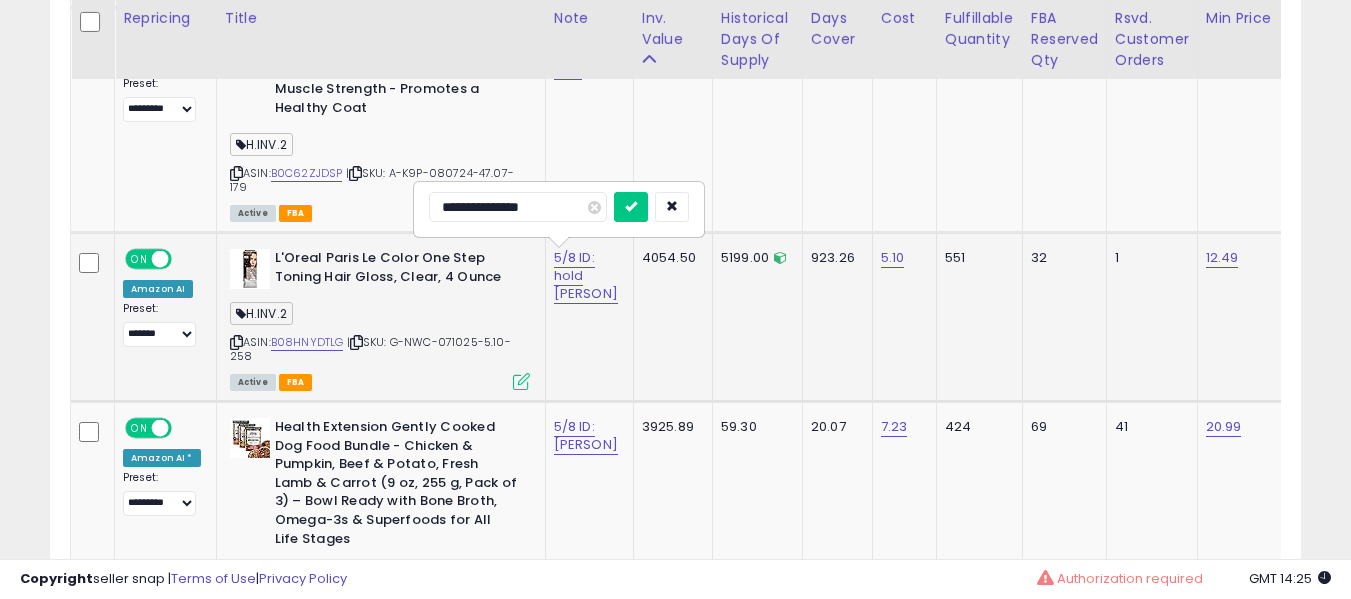 click at bounding box center [631, 207] 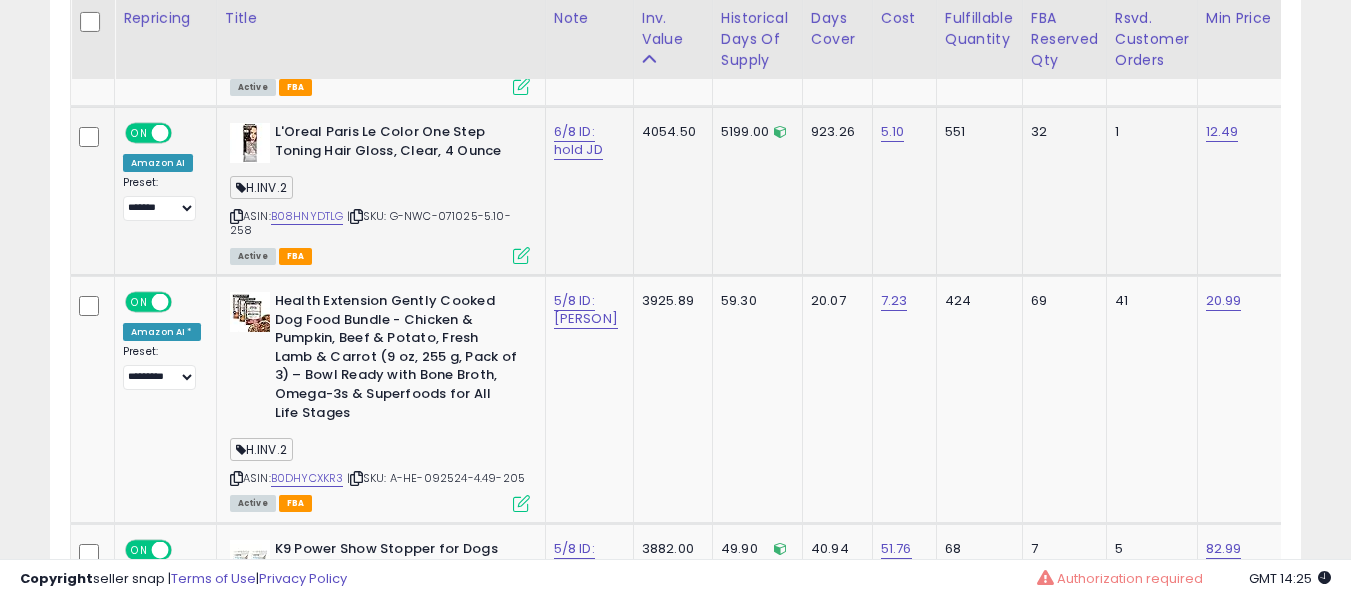 scroll, scrollTop: 4395, scrollLeft: 0, axis: vertical 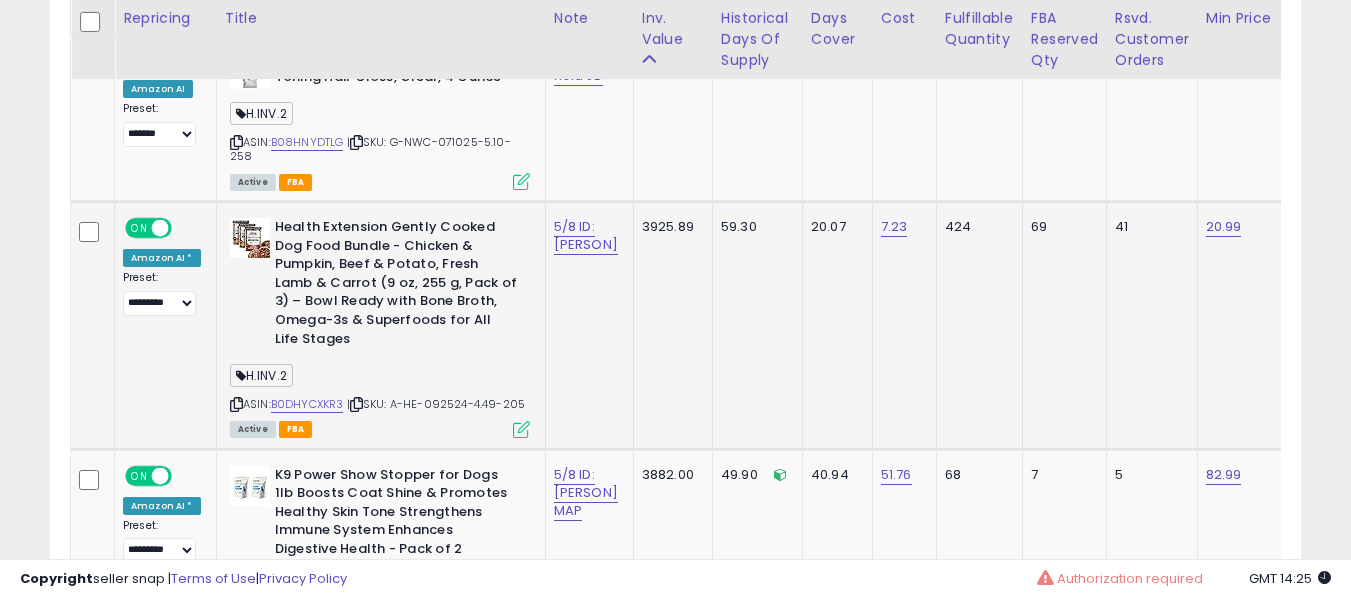 click on "5/8 ID: [PERSON]" 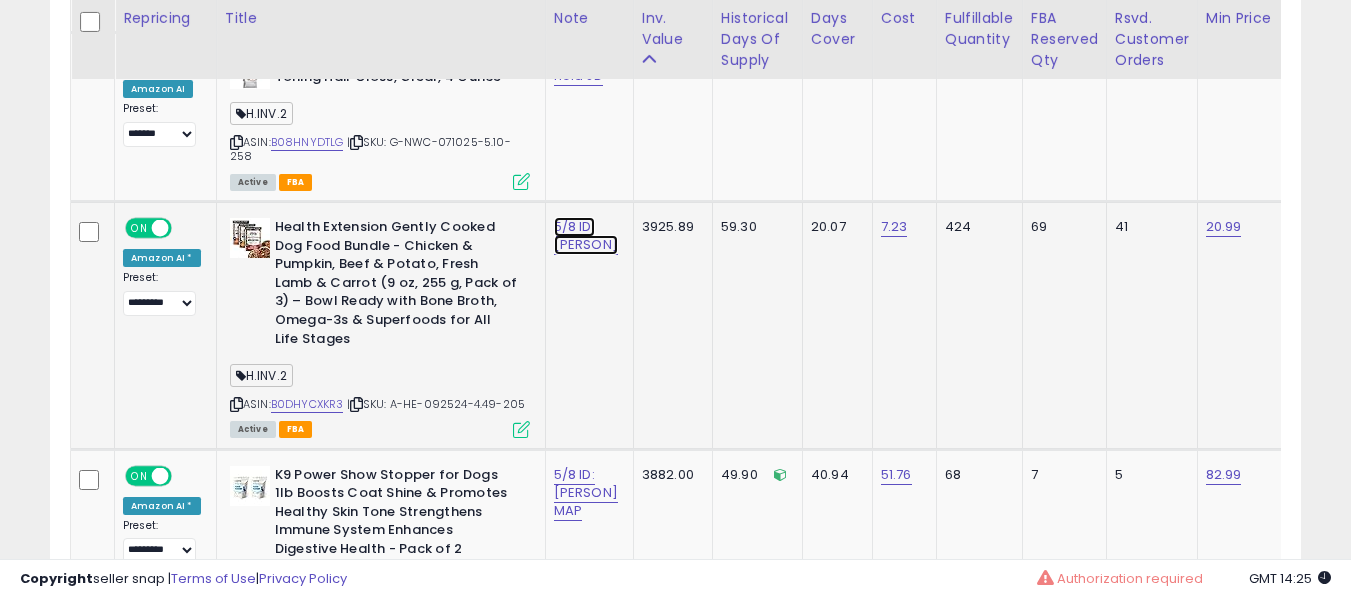click on "5/8 ID: [PERSON]" at bounding box center (576, -3253) 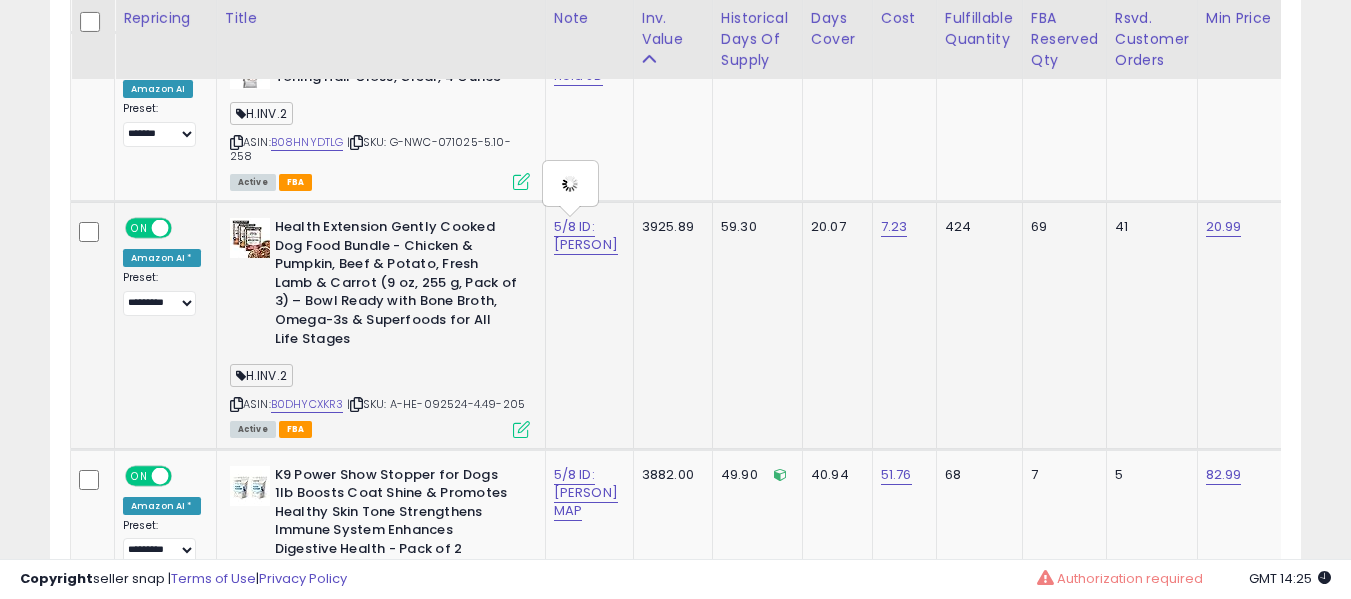 type on "**********" 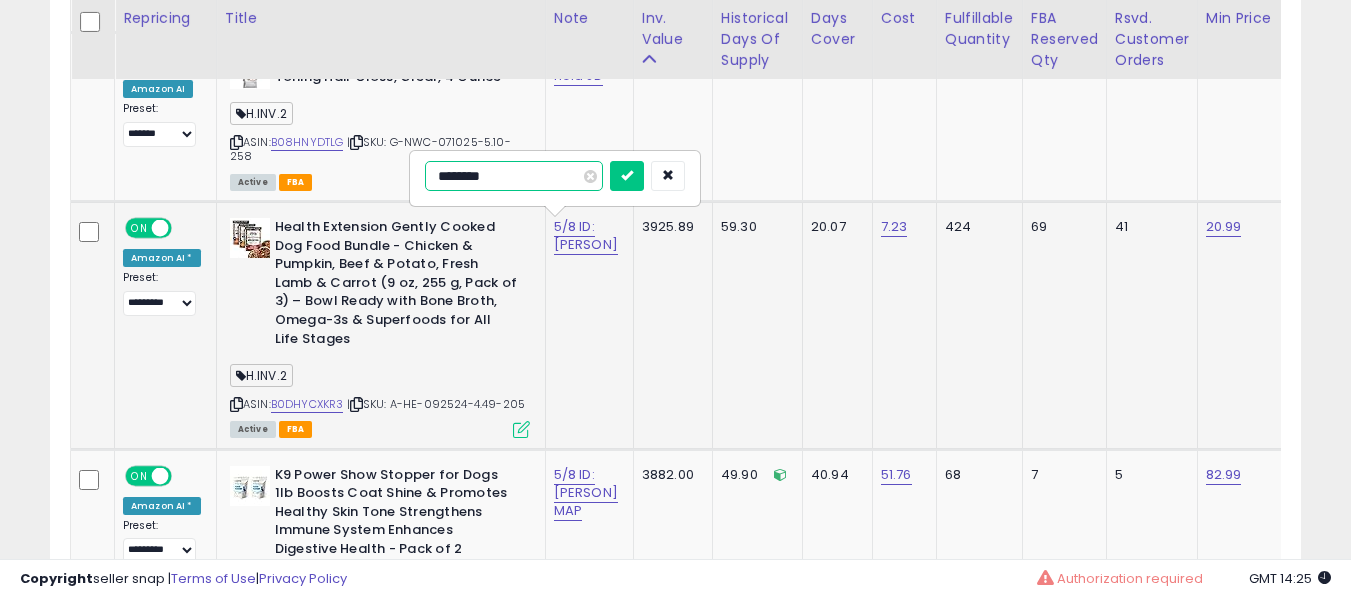 type on "*********" 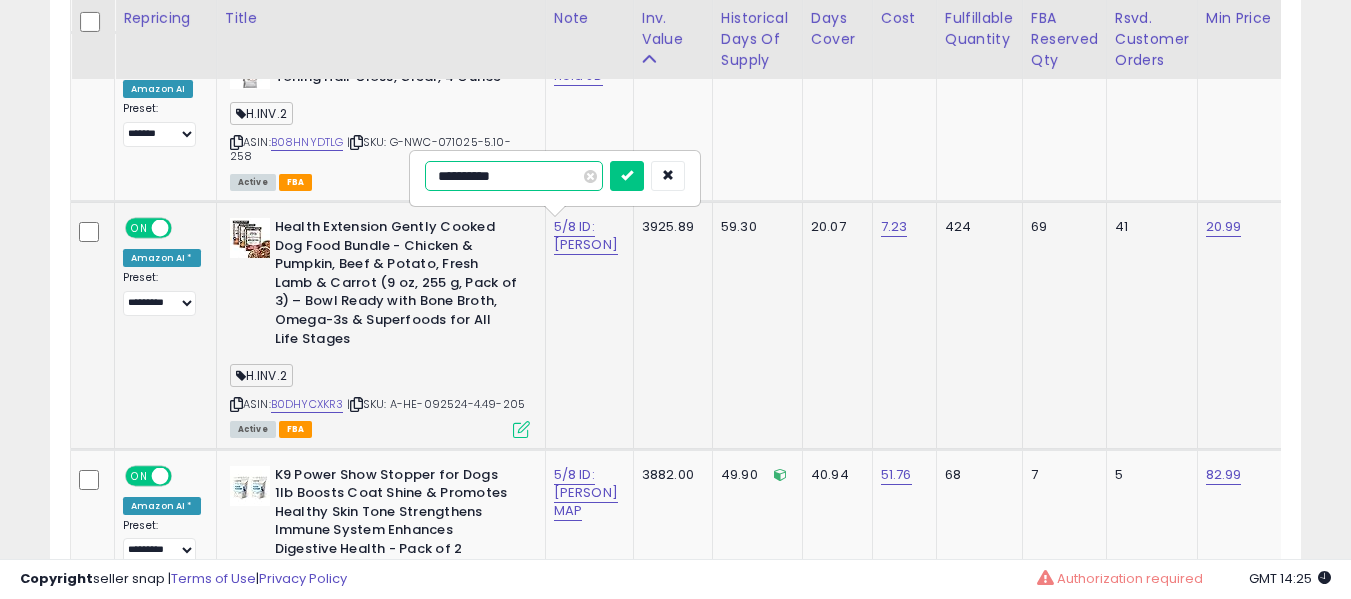 click at bounding box center [627, 176] 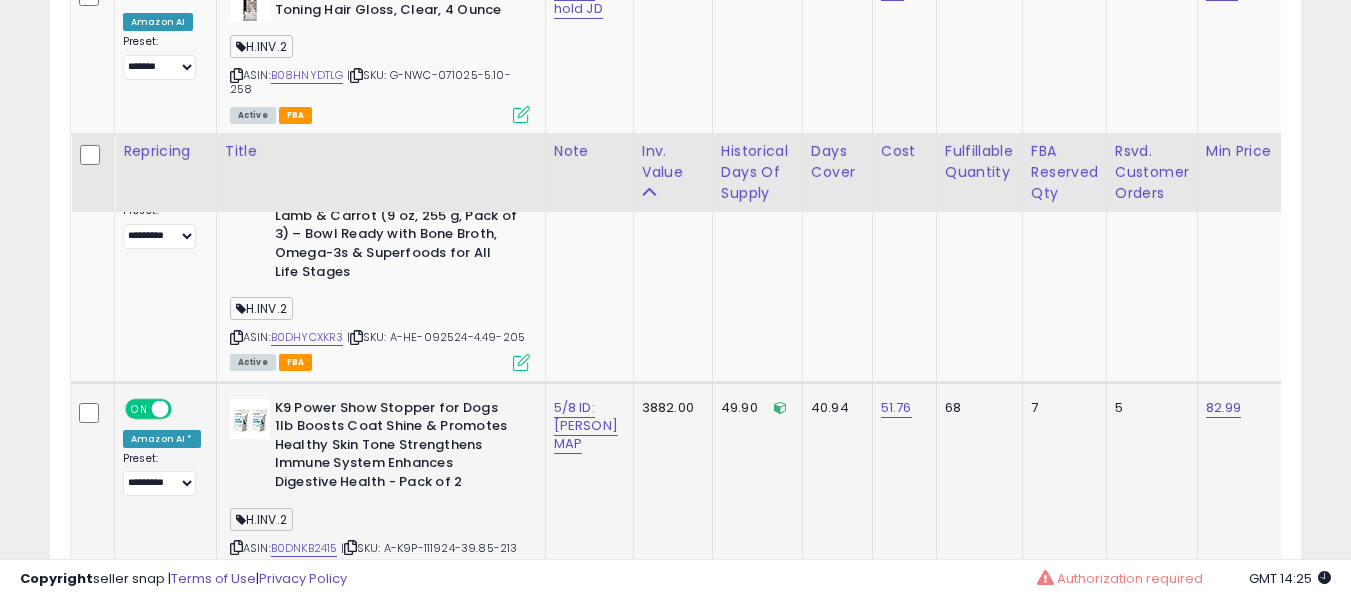 scroll, scrollTop: 4595, scrollLeft: 0, axis: vertical 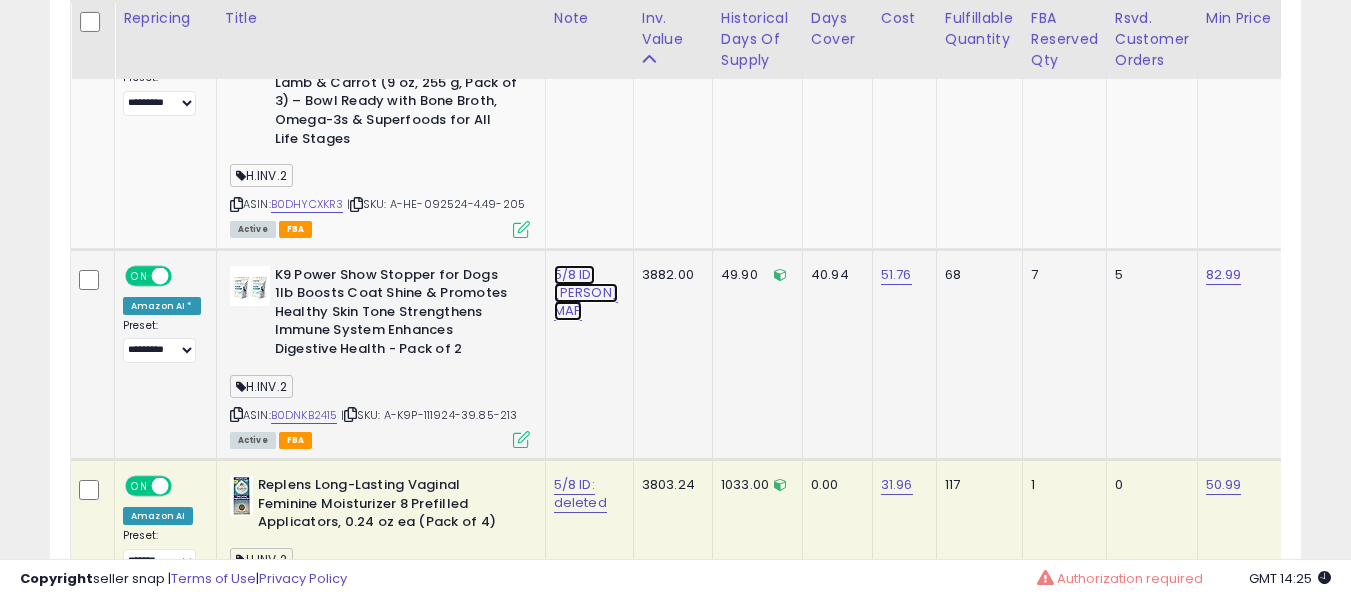 click on "5/8 ID: [PERSON] MAP" at bounding box center [576, -3453] 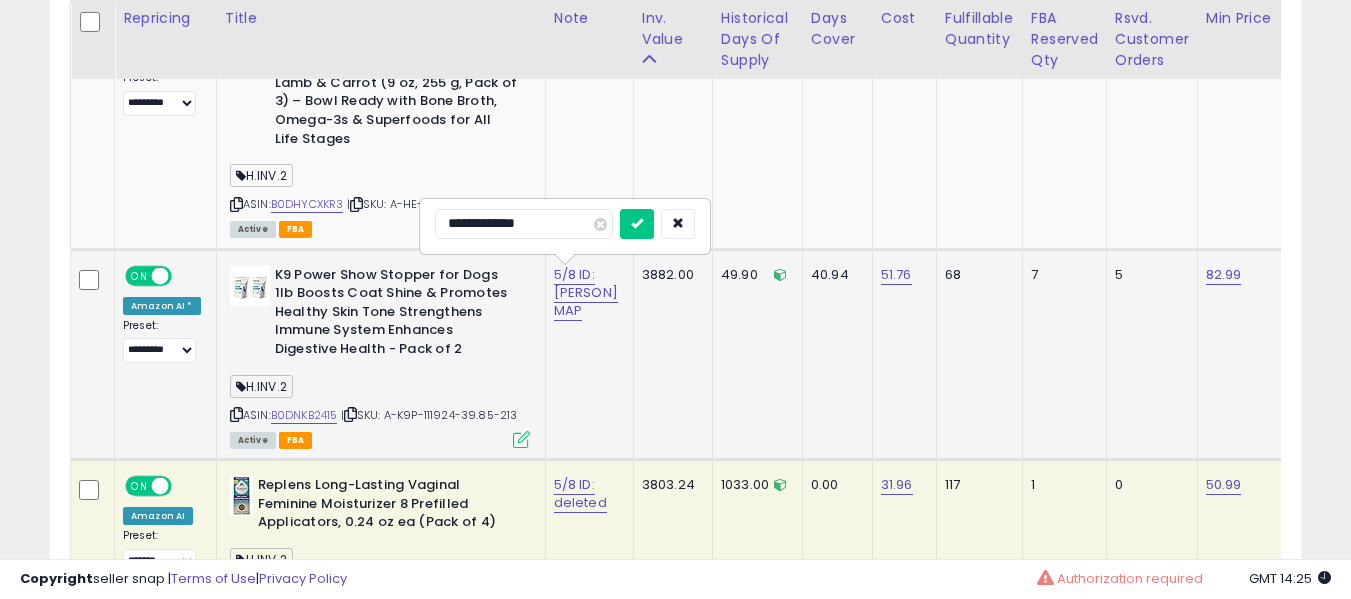 type on "**********" 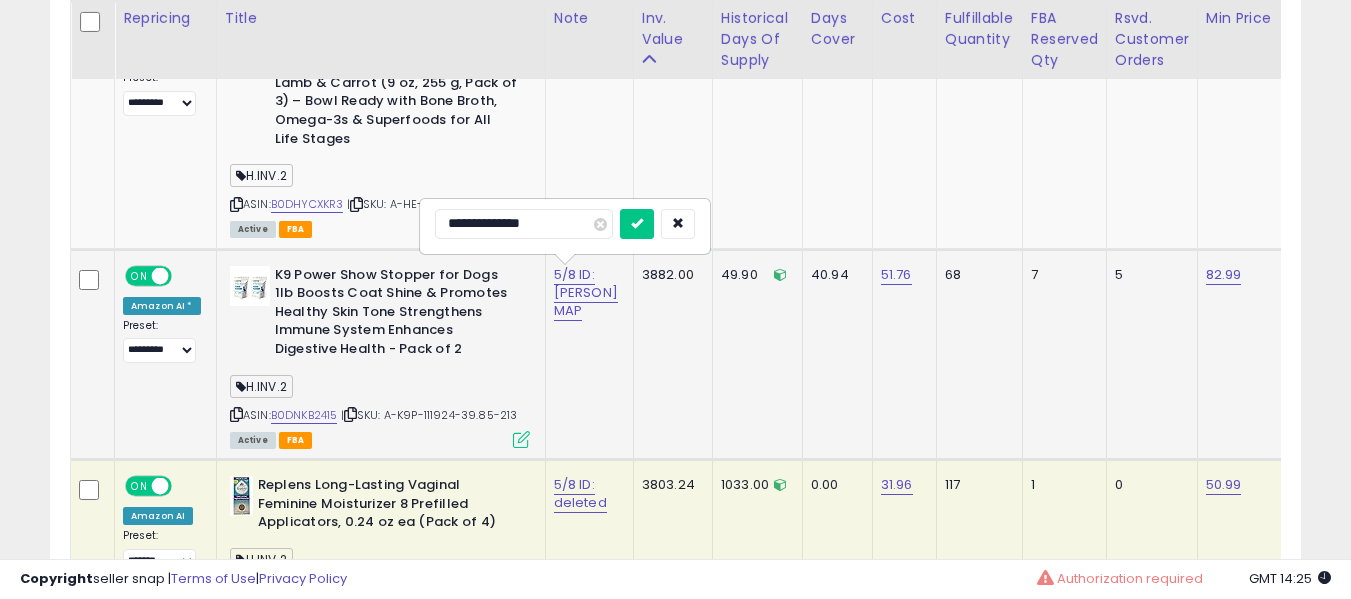 click at bounding box center (637, 224) 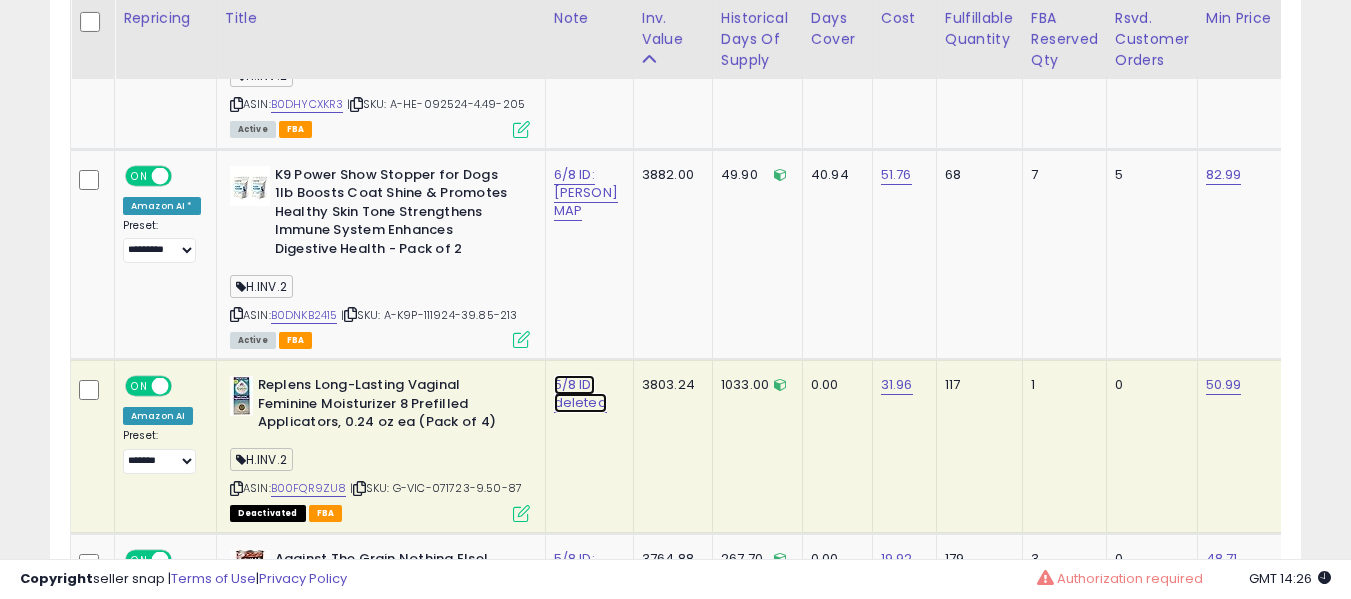 click on "5/8 ID: deleted" at bounding box center (586, -2018) 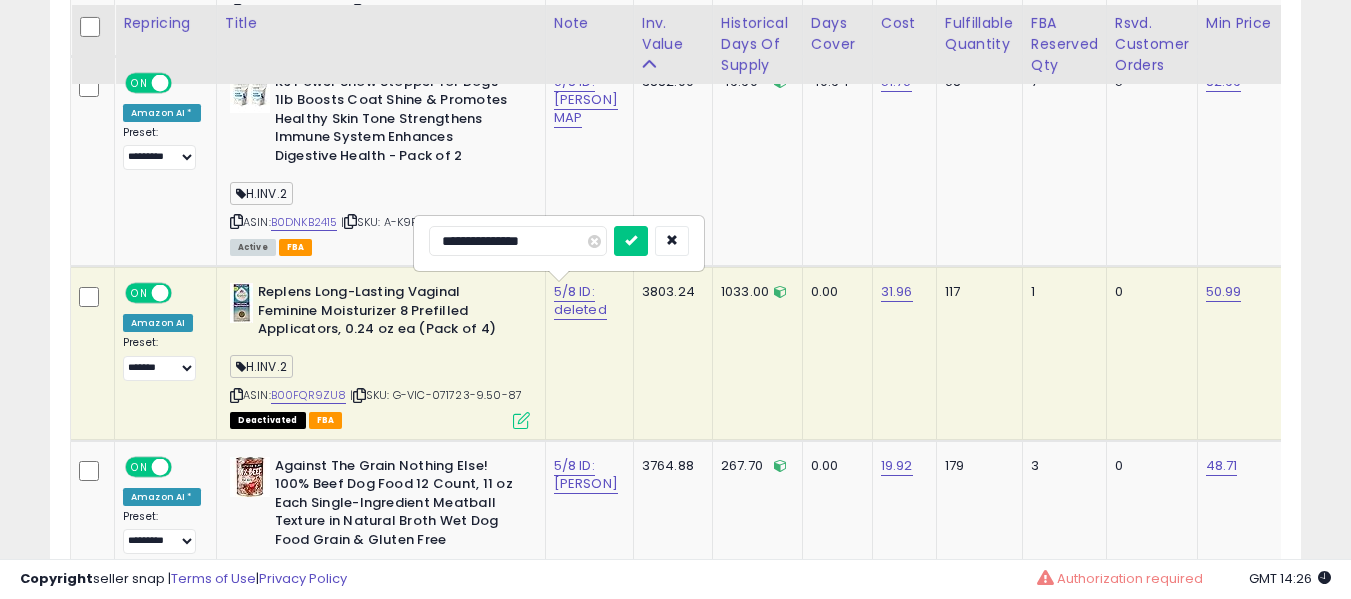 scroll, scrollTop: 4795, scrollLeft: 0, axis: vertical 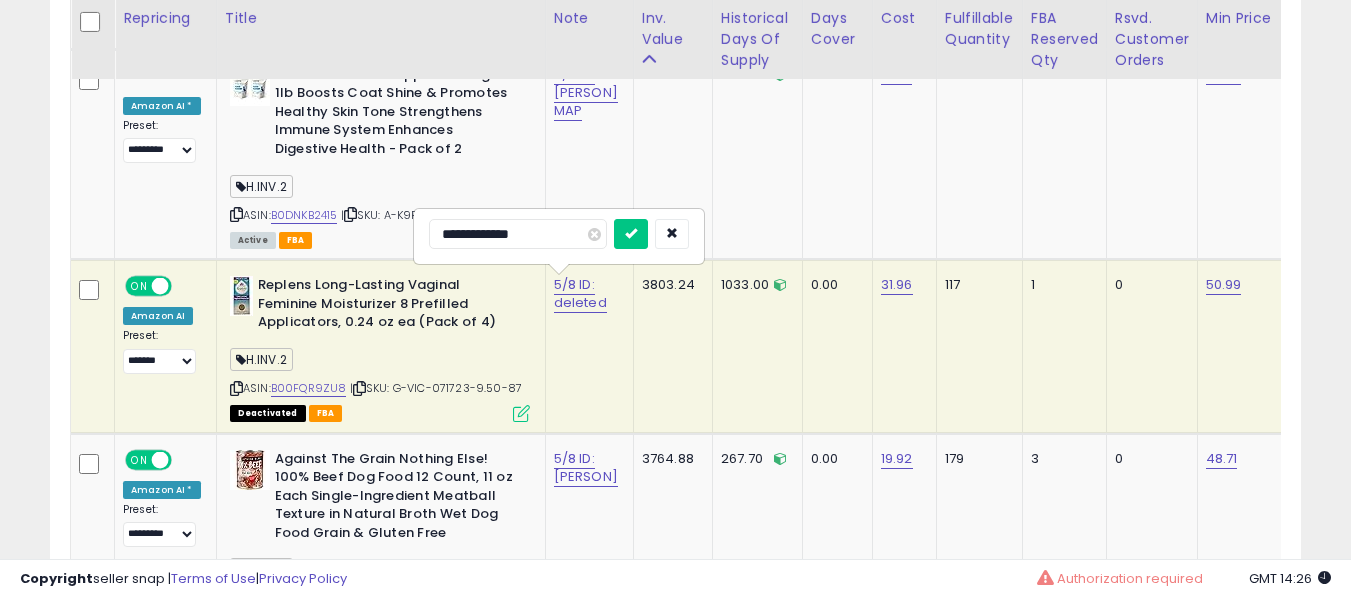 type on "**********" 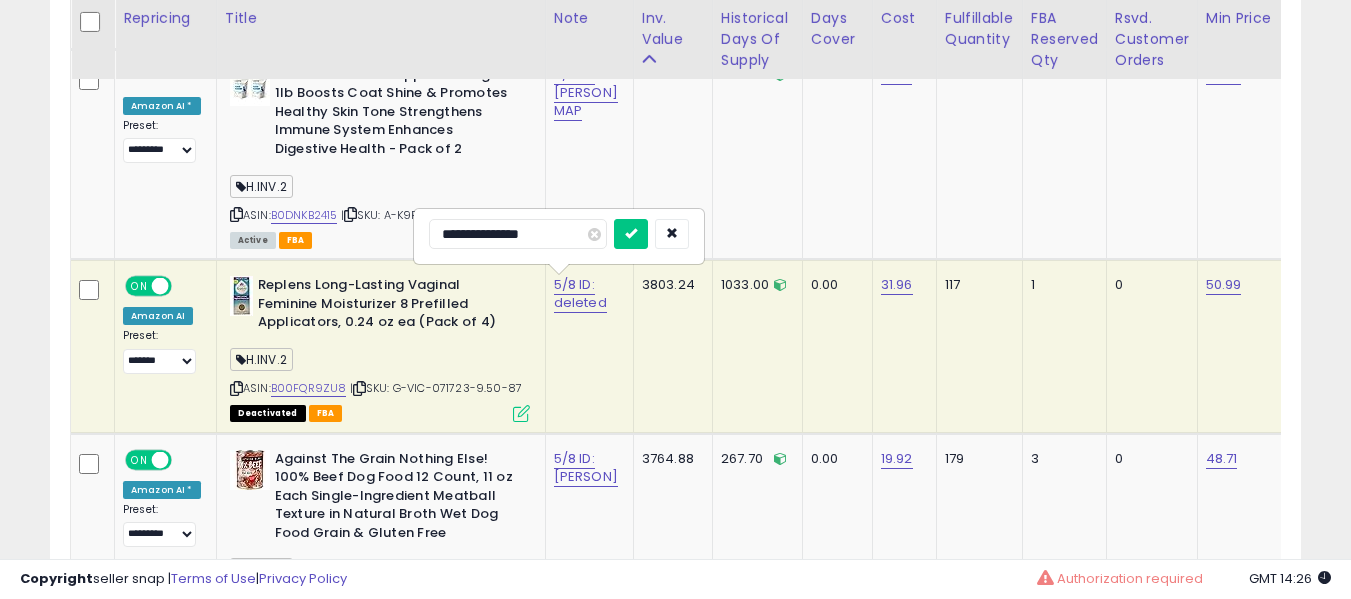click at bounding box center (631, 234) 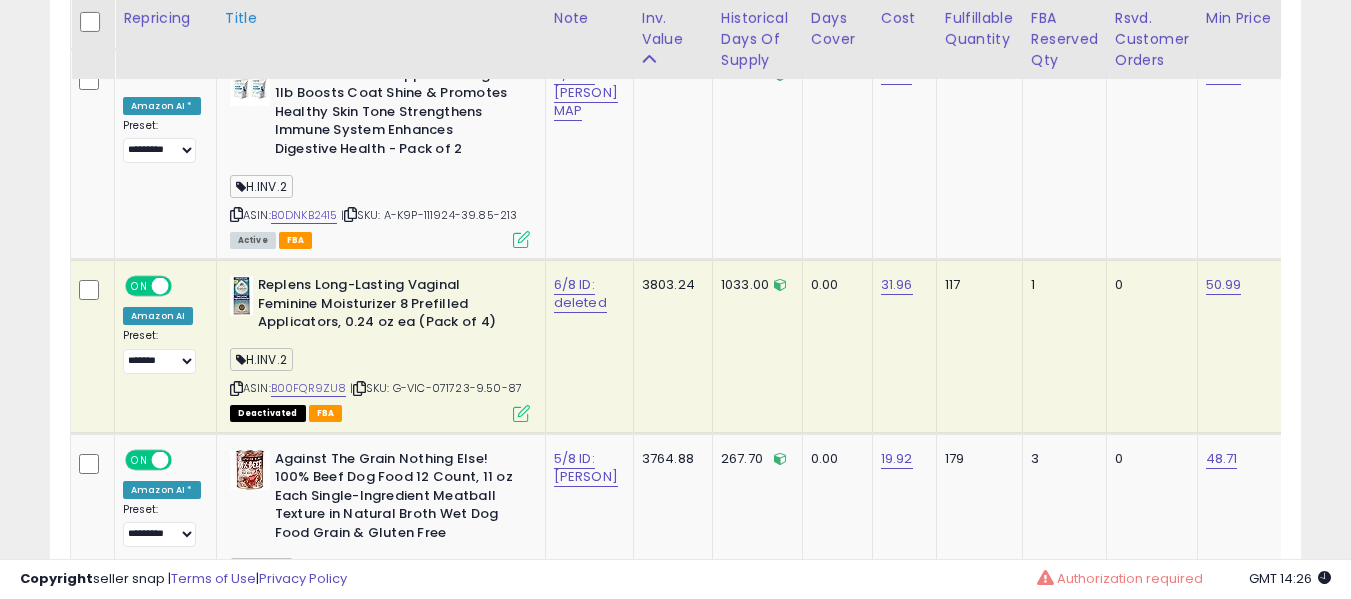 scroll, scrollTop: 1773, scrollLeft: 0, axis: vertical 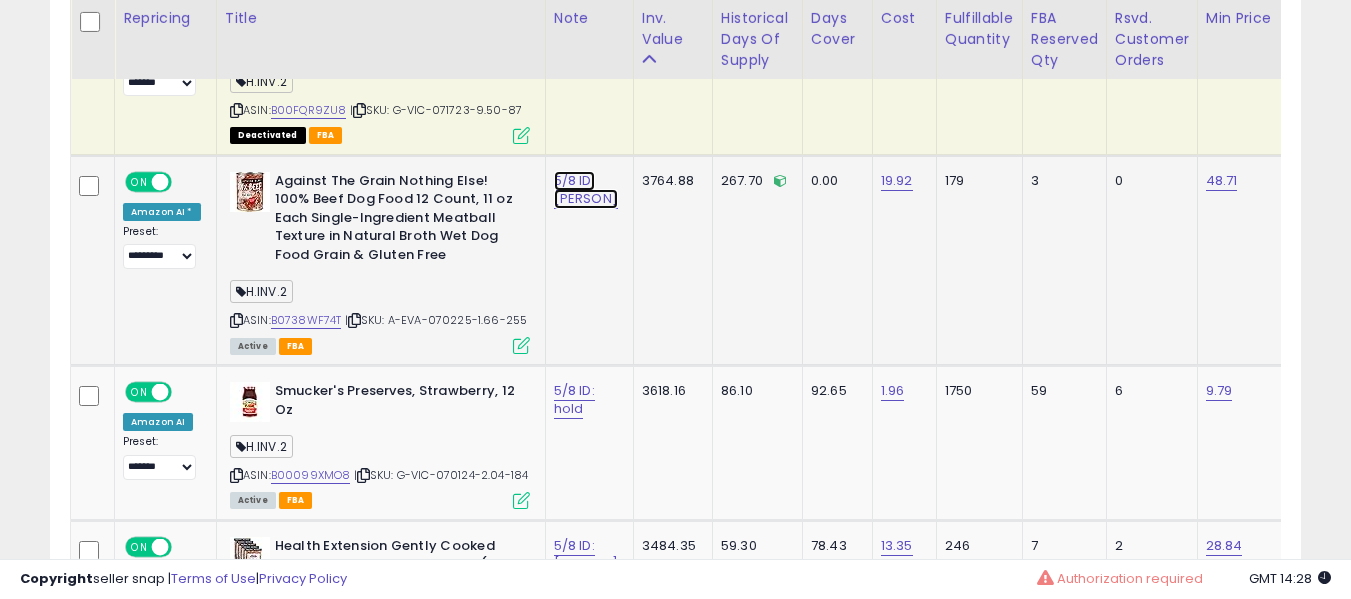 click on "5/8 ID: [PERSON]" at bounding box center (576, -3931) 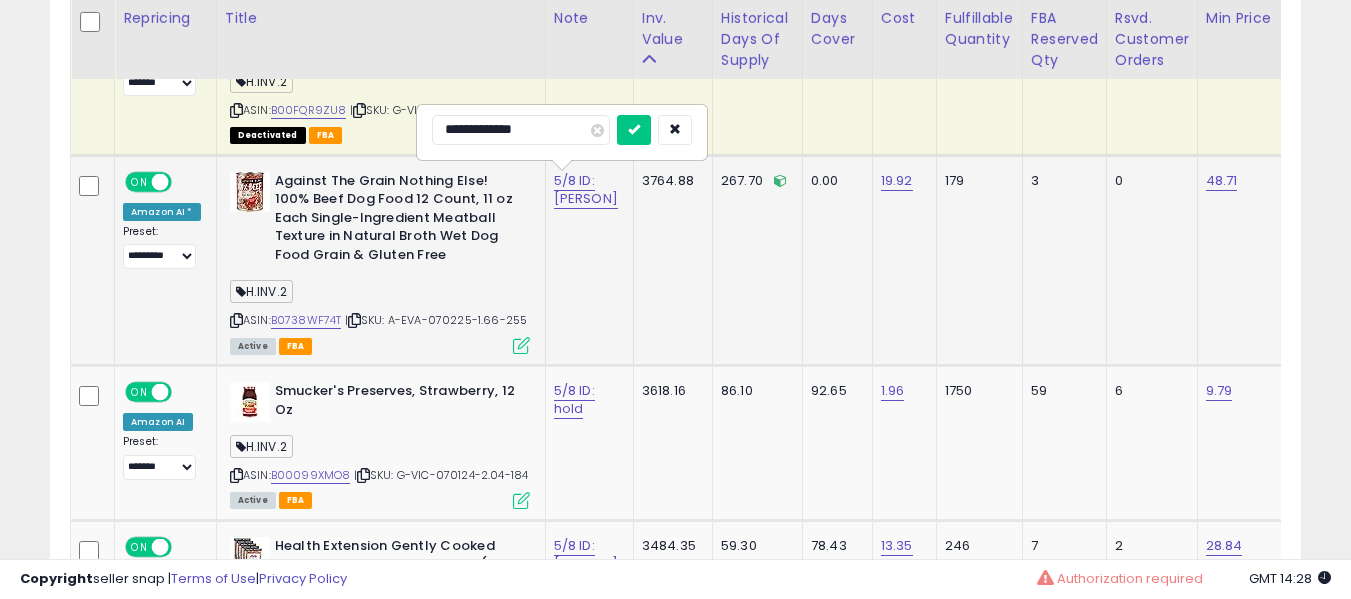 type on "**********" 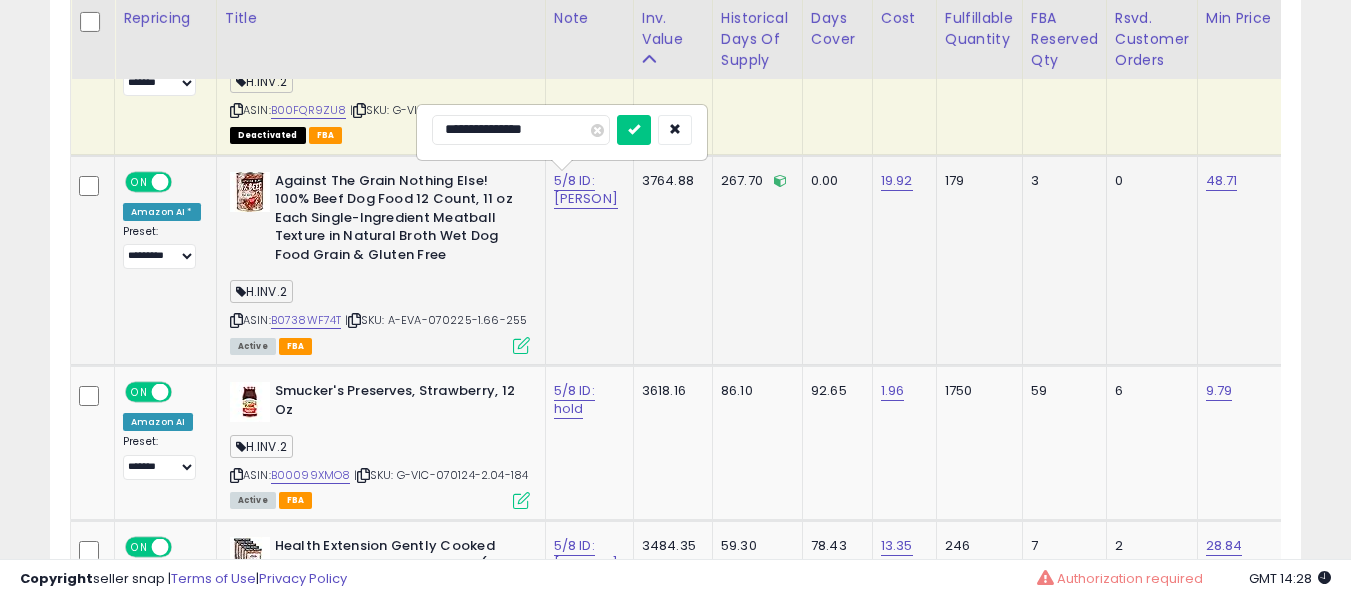 click at bounding box center [634, 130] 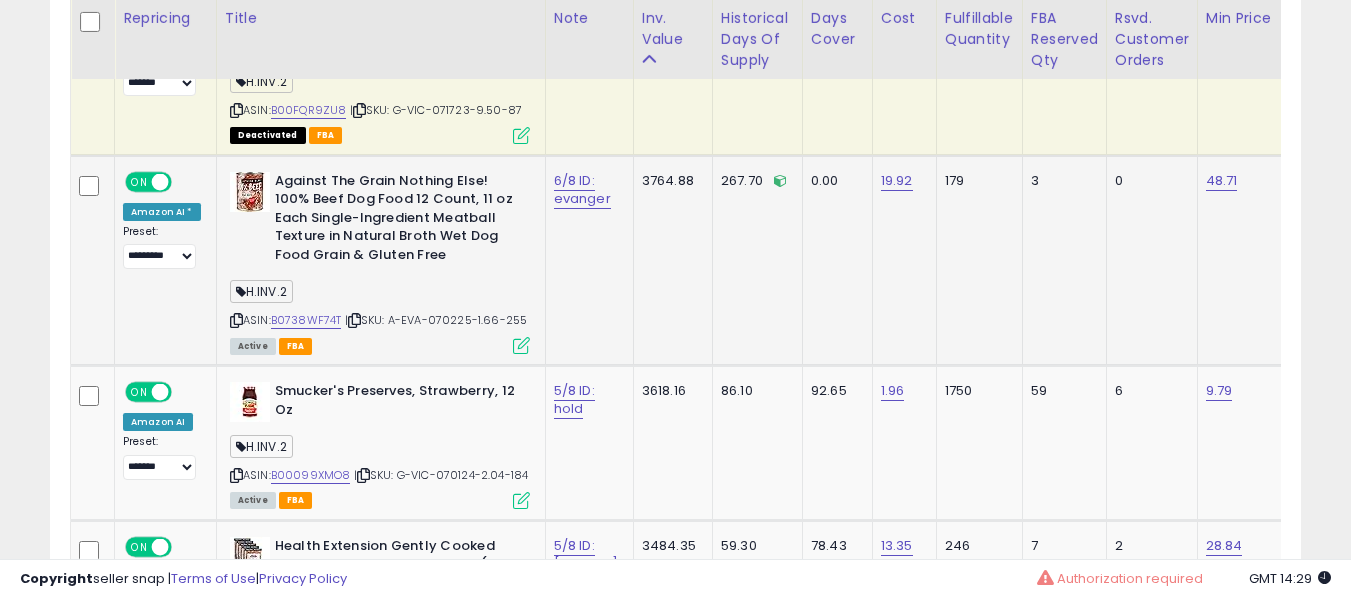 click on "6/8 ID: evanger" 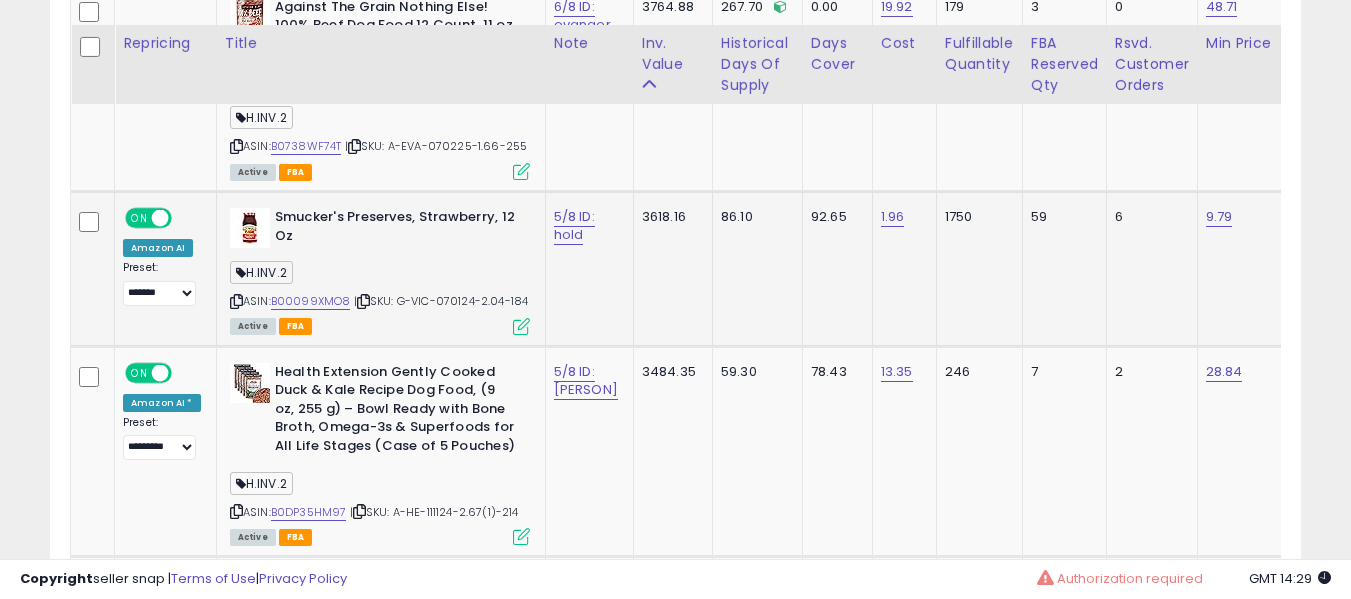 scroll, scrollTop: 5273, scrollLeft: 0, axis: vertical 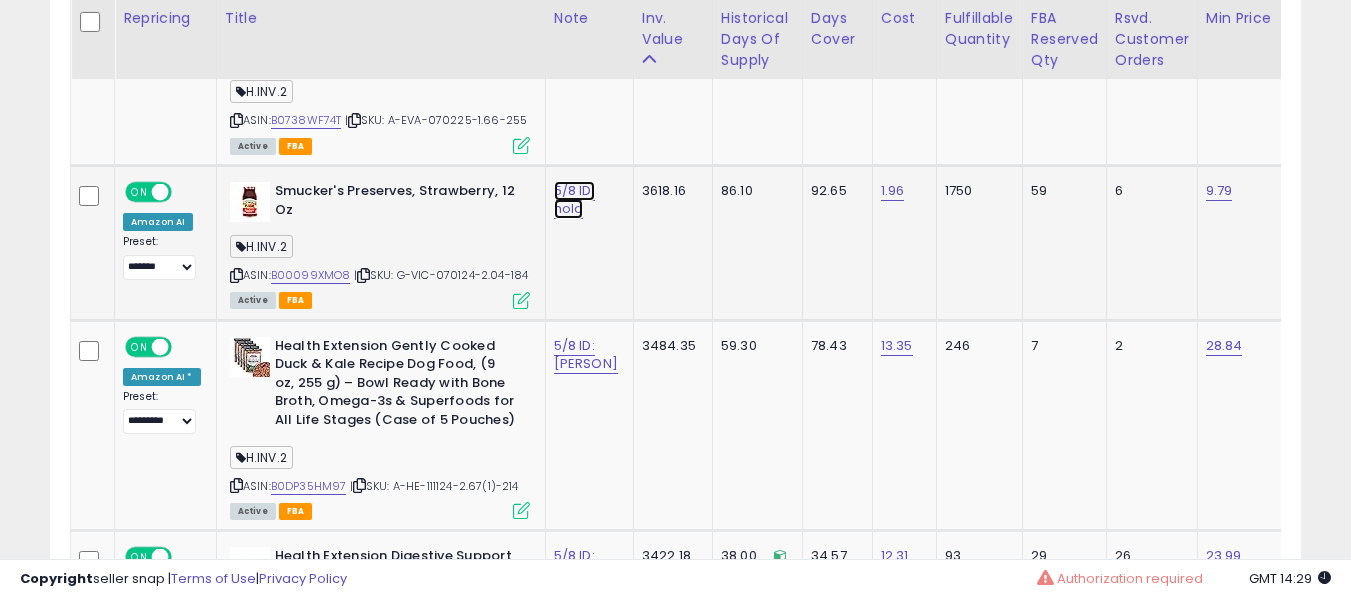 click on "5/8 ID: hold" at bounding box center (576, -4131) 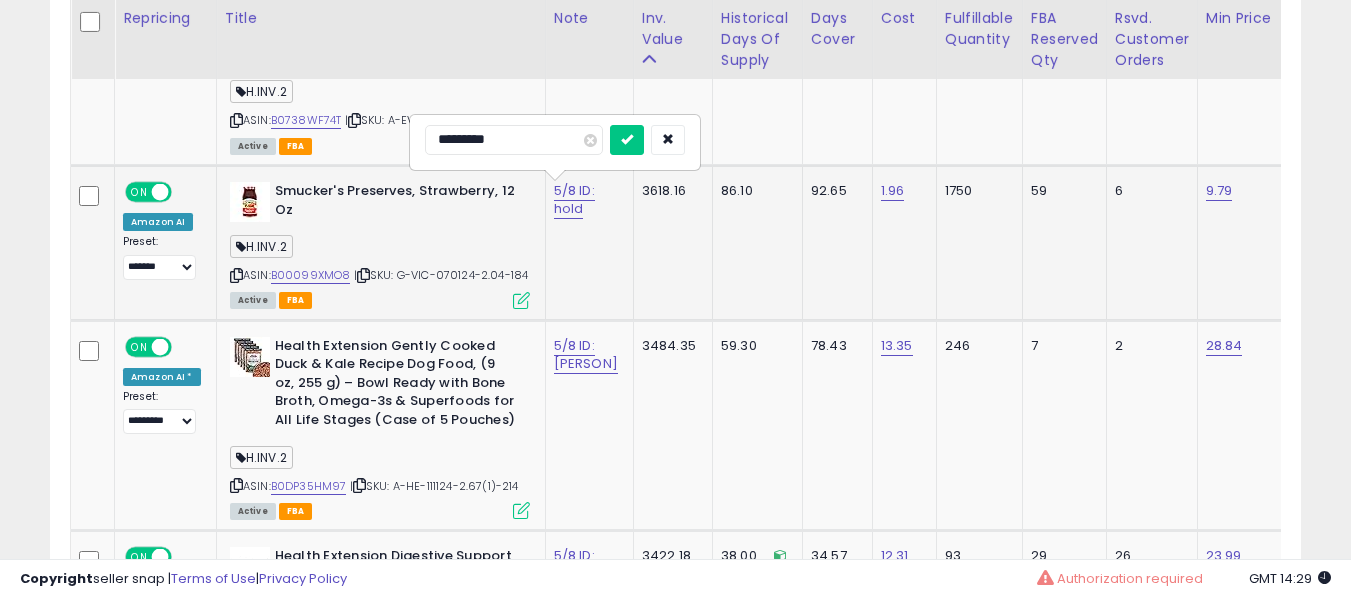 type on "**********" 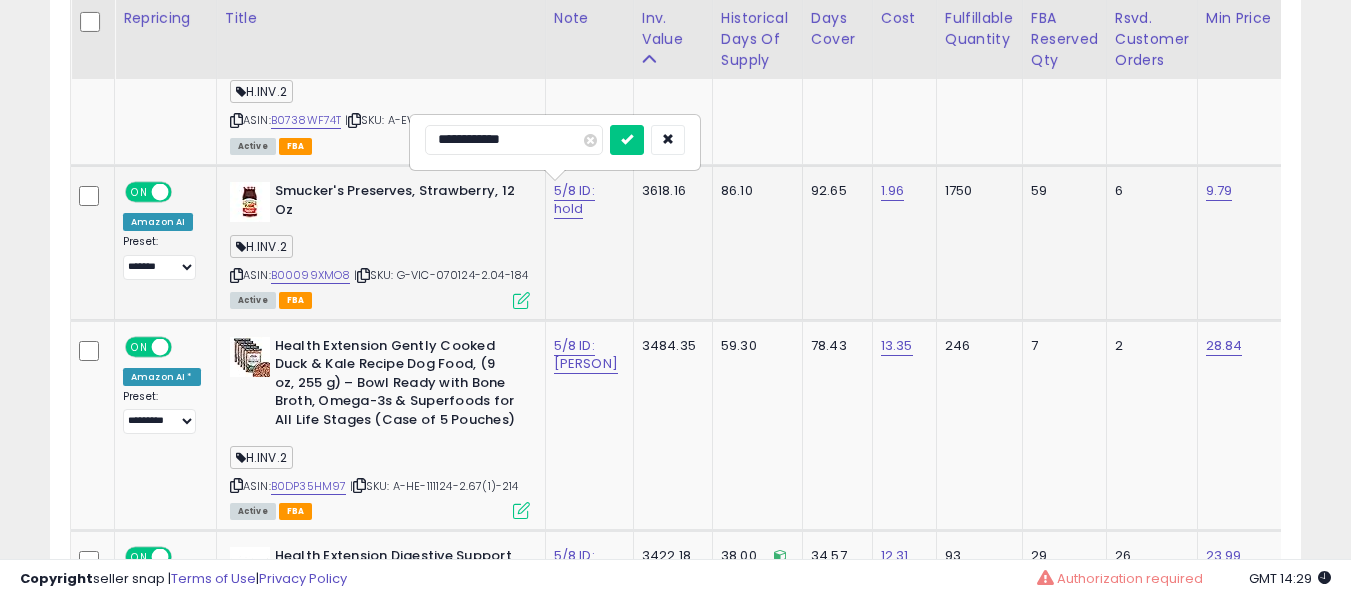 click at bounding box center (627, 140) 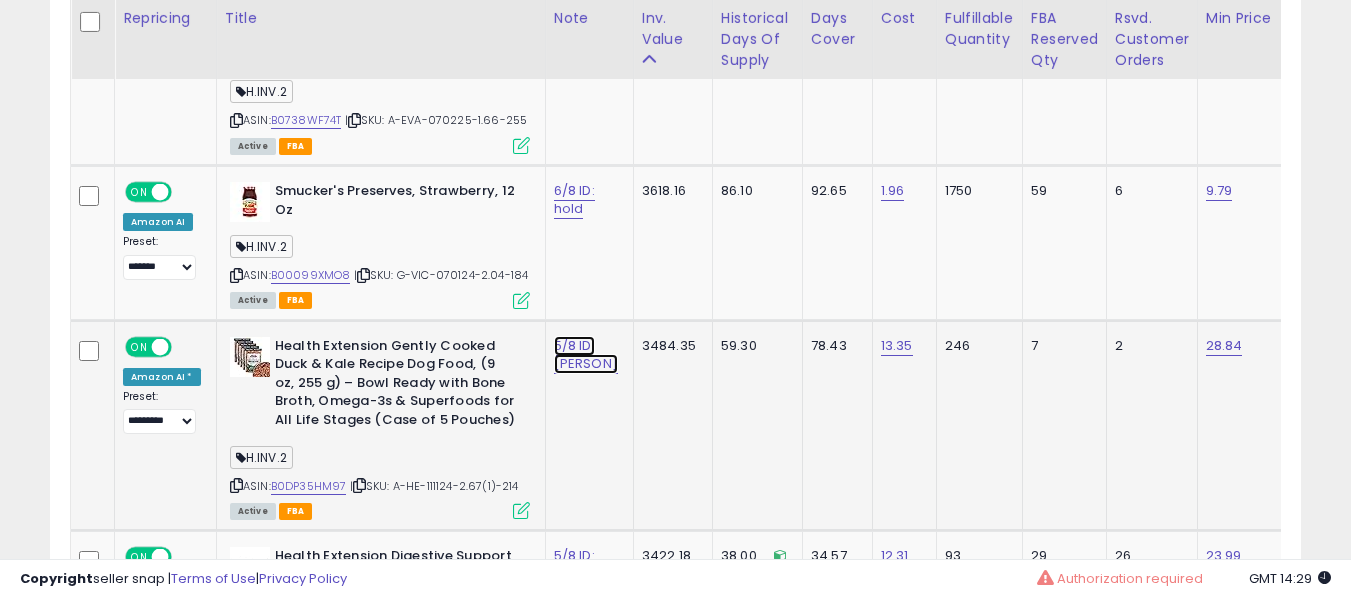 click on "5/8 ID: [PERSON]" at bounding box center [576, -4131] 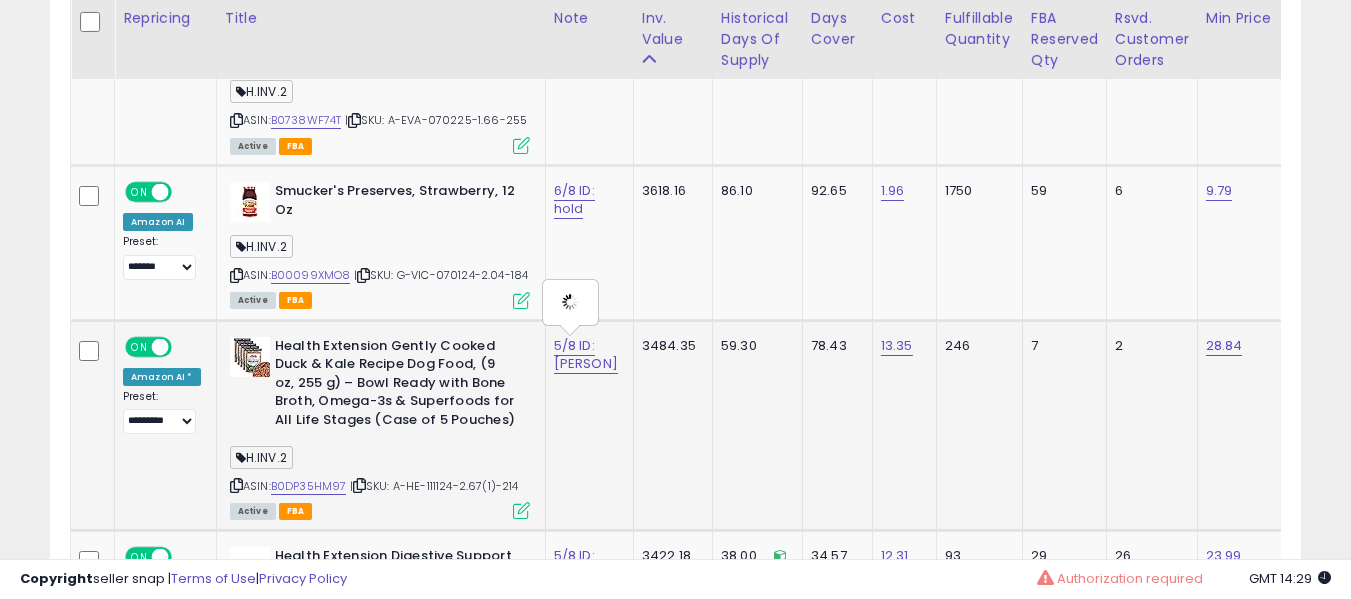 type on "**********" 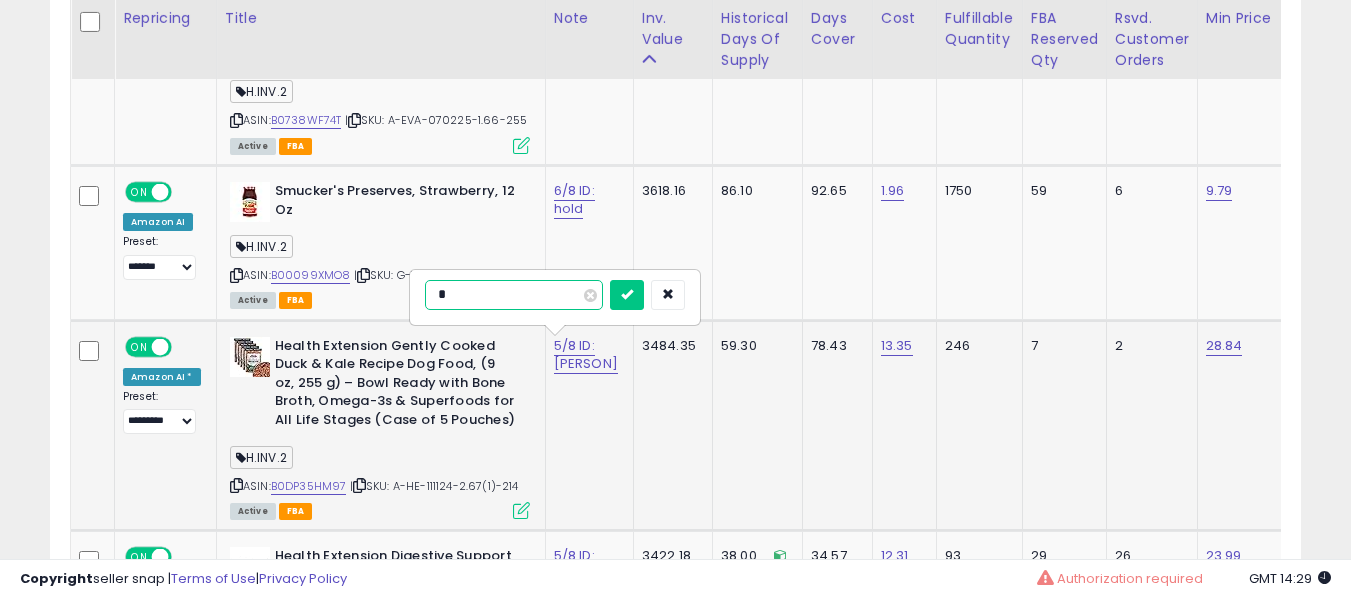 scroll, scrollTop: 5373, scrollLeft: 0, axis: vertical 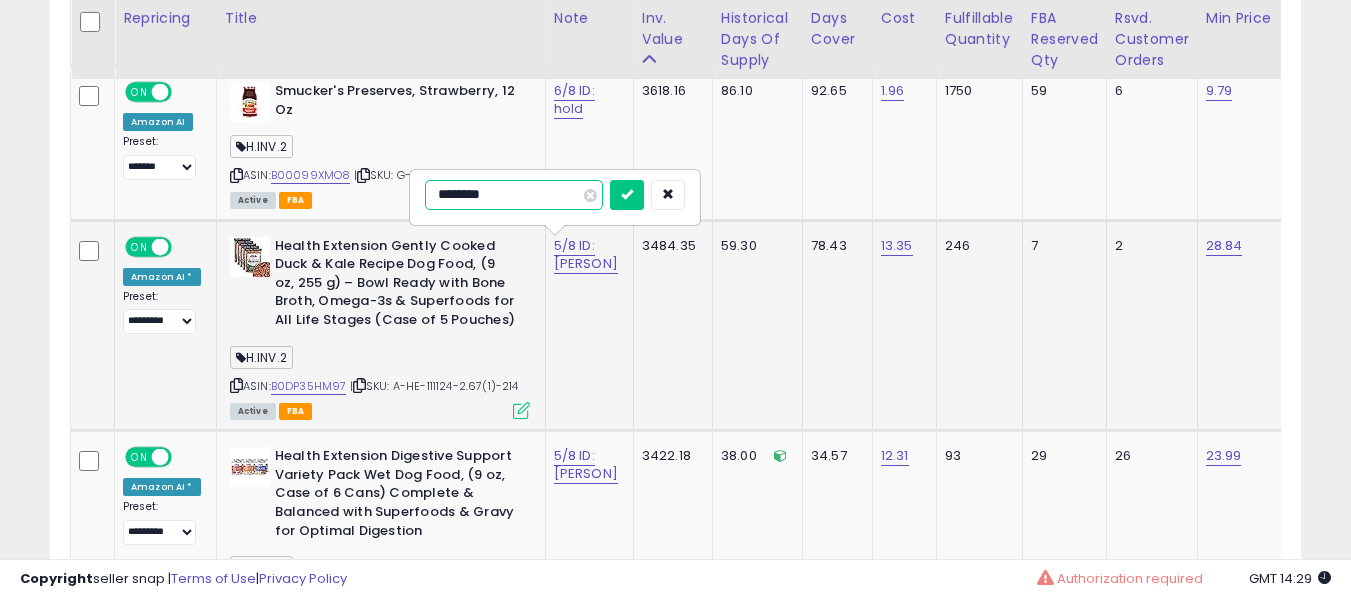 type on "*********" 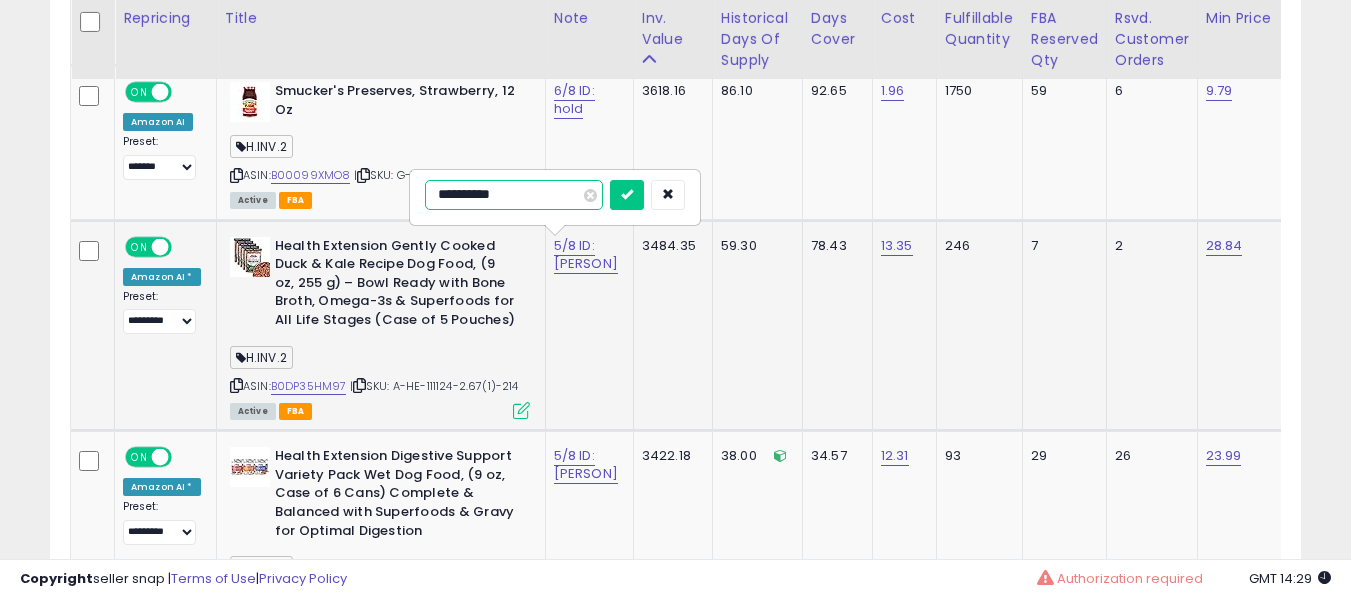 click at bounding box center (627, 195) 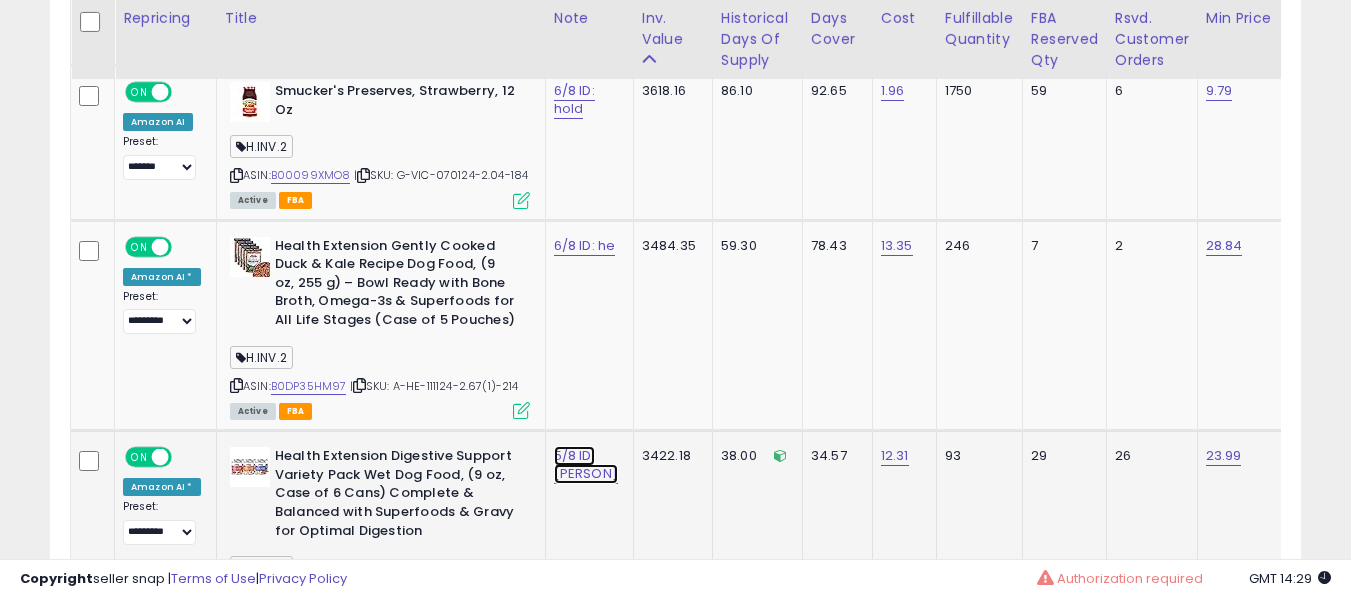 click on "5/8 ID: [PERSON]" at bounding box center (576, -4231) 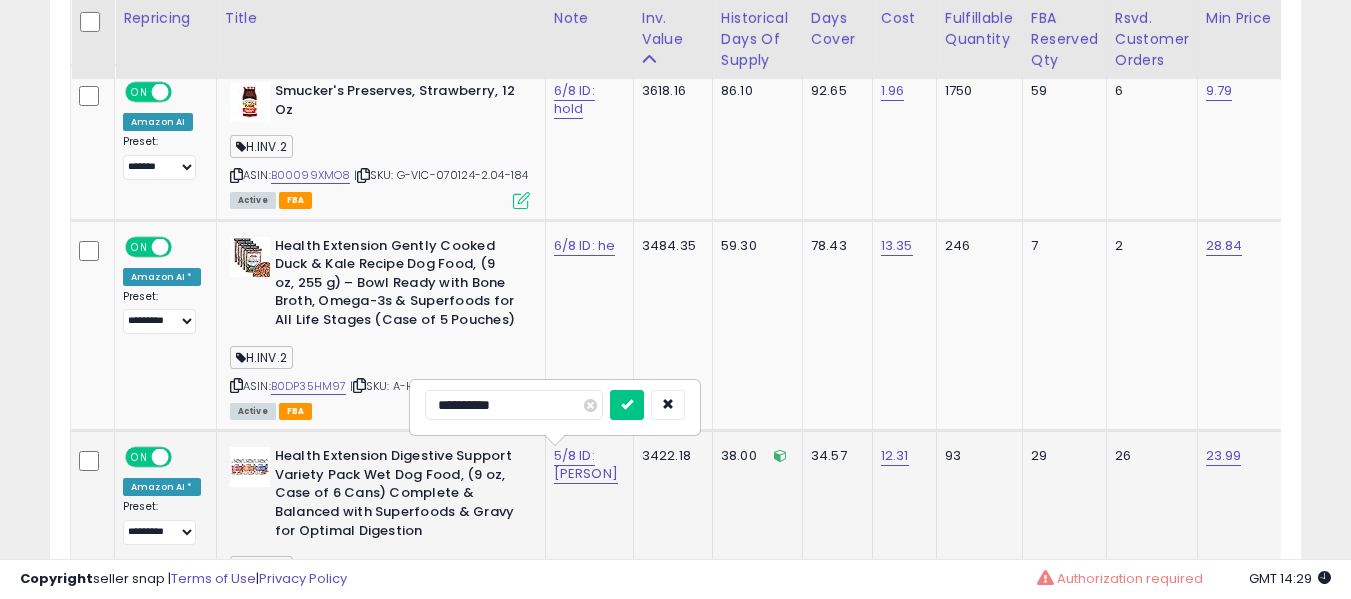 scroll, scrollTop: 5473, scrollLeft: 0, axis: vertical 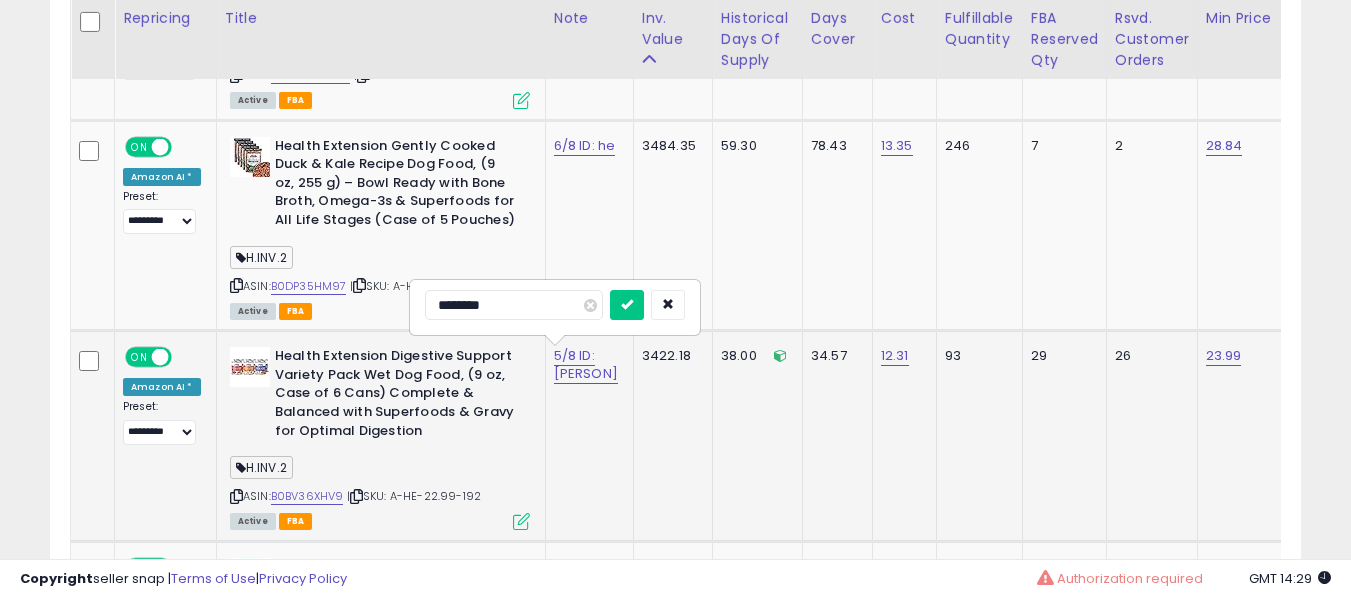 type on "*********" 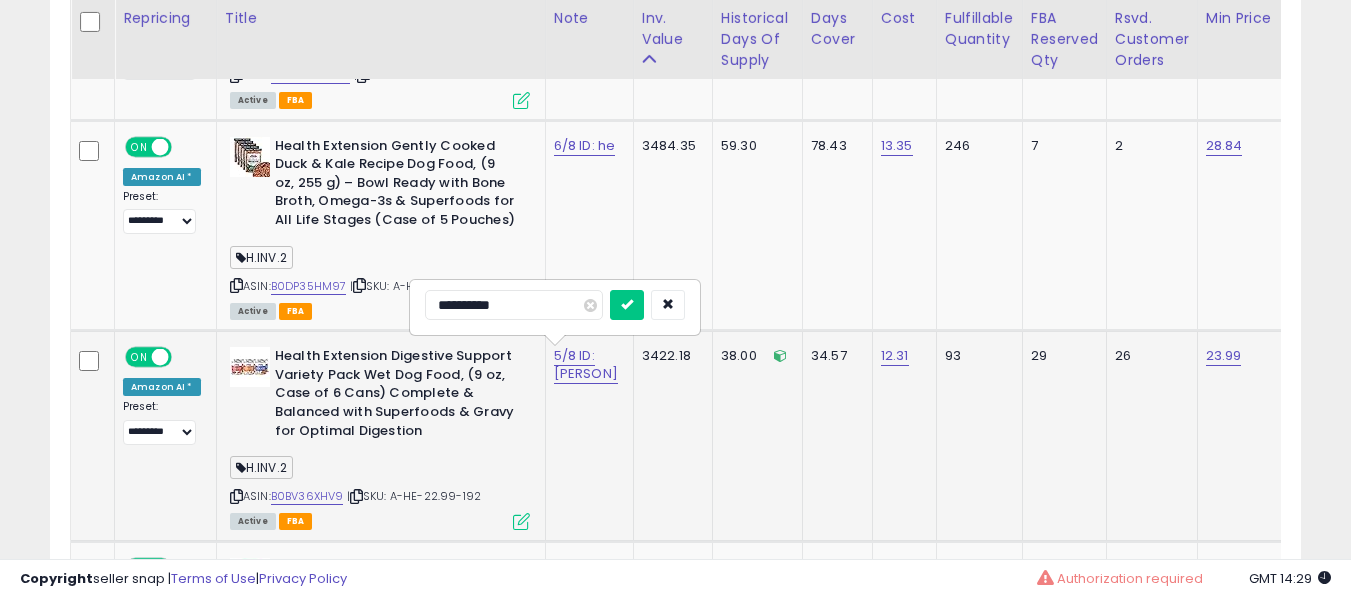 click at bounding box center (627, 305) 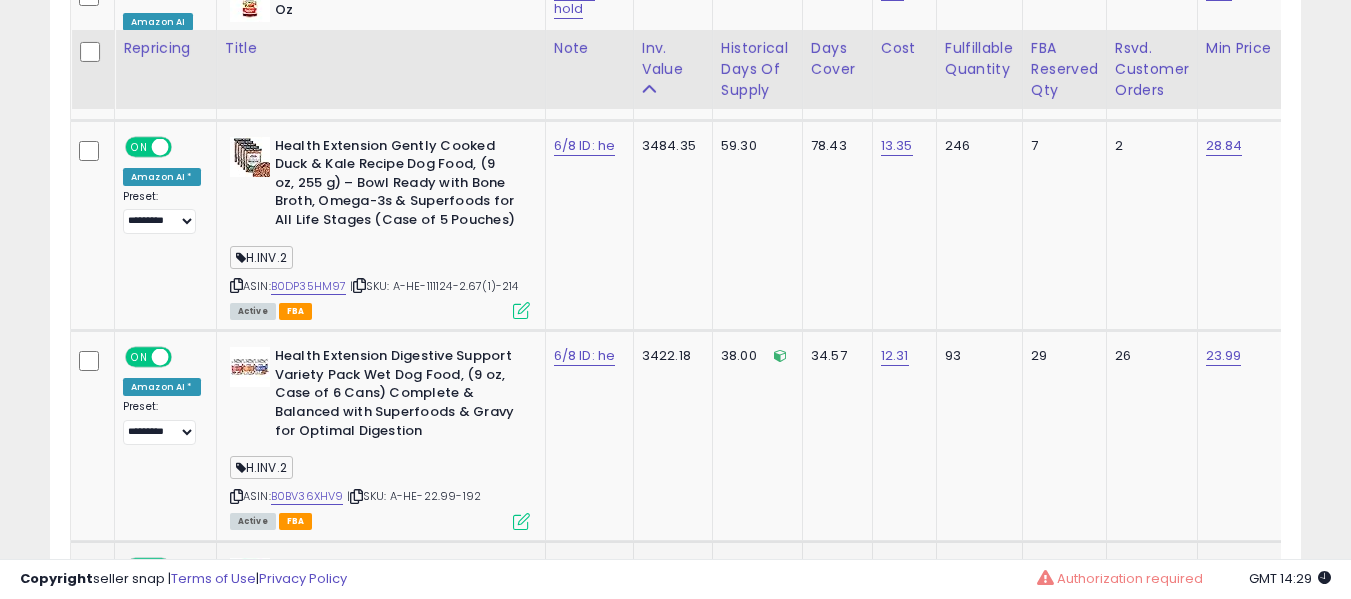 scroll, scrollTop: 5673, scrollLeft: 0, axis: vertical 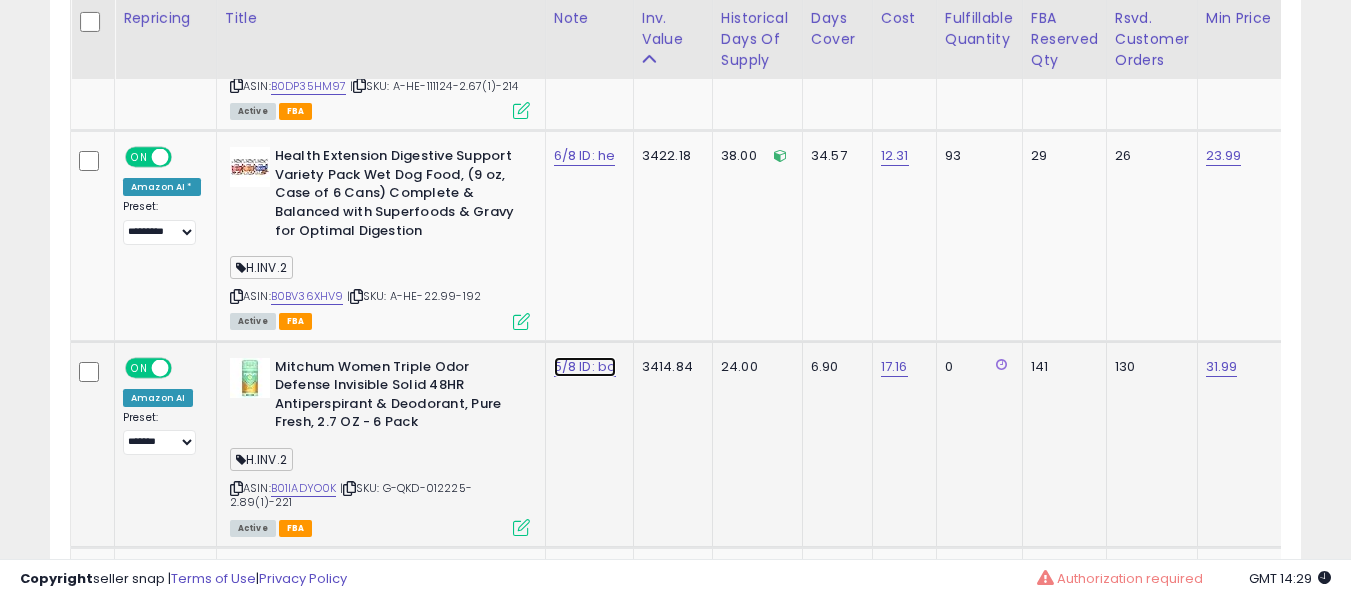 click on "5/8 ID: bo" at bounding box center [576, -4531] 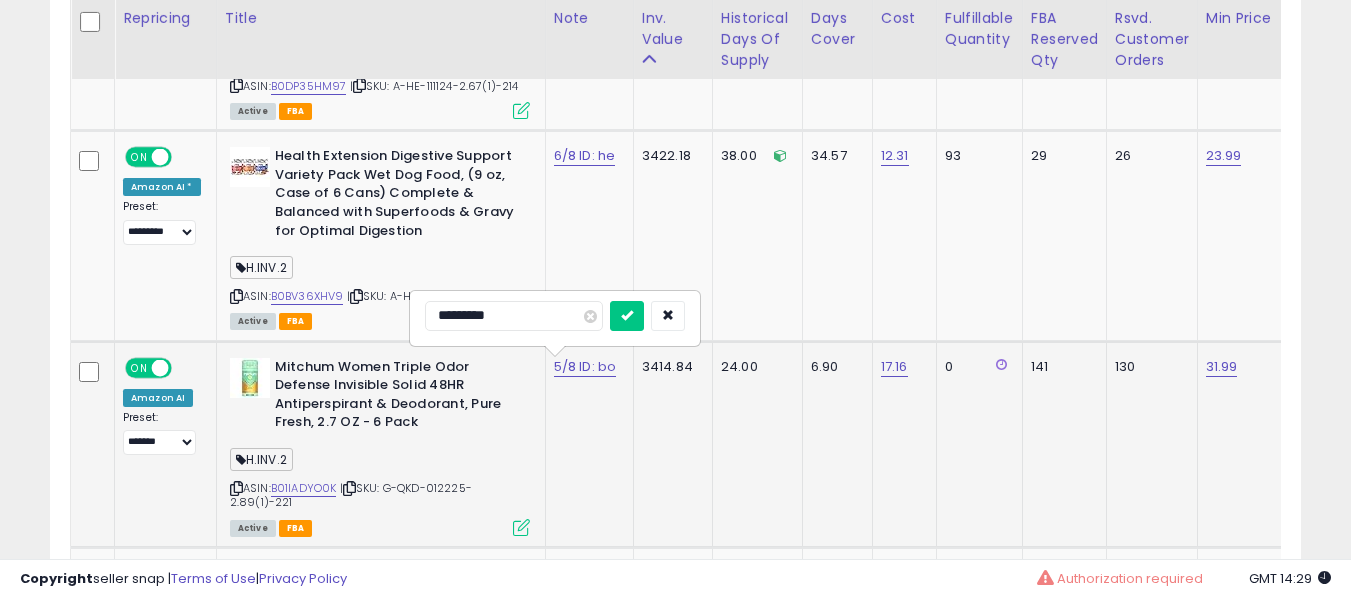 type on "**********" 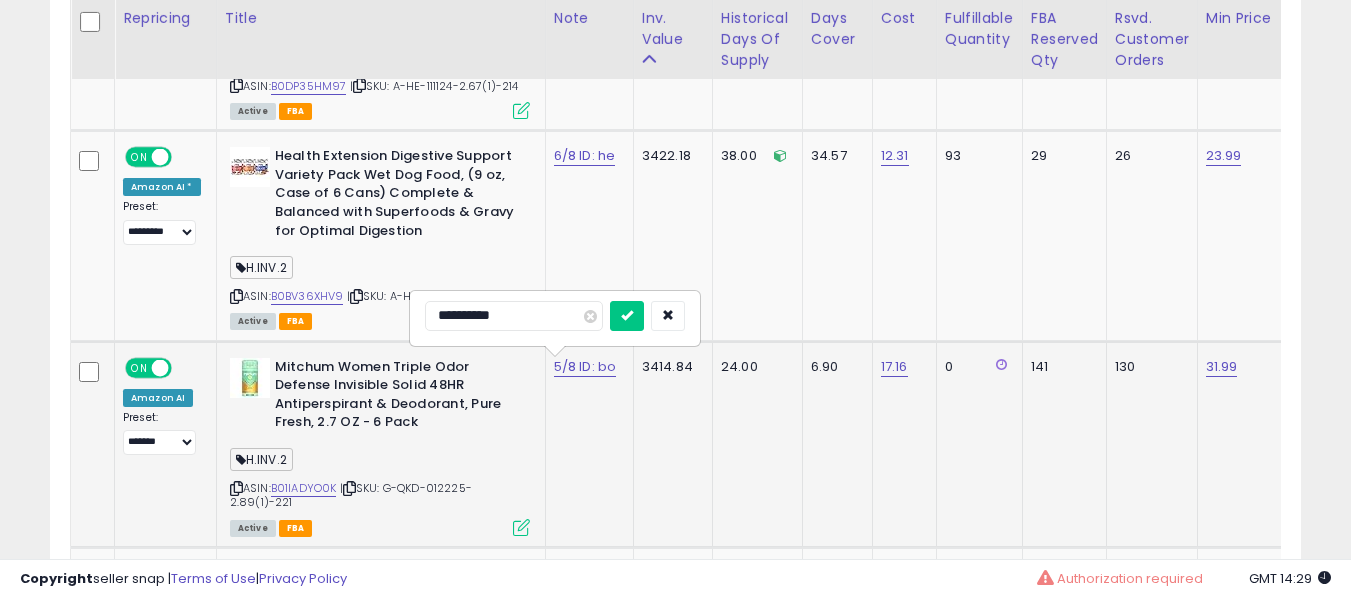 click at bounding box center (627, 316) 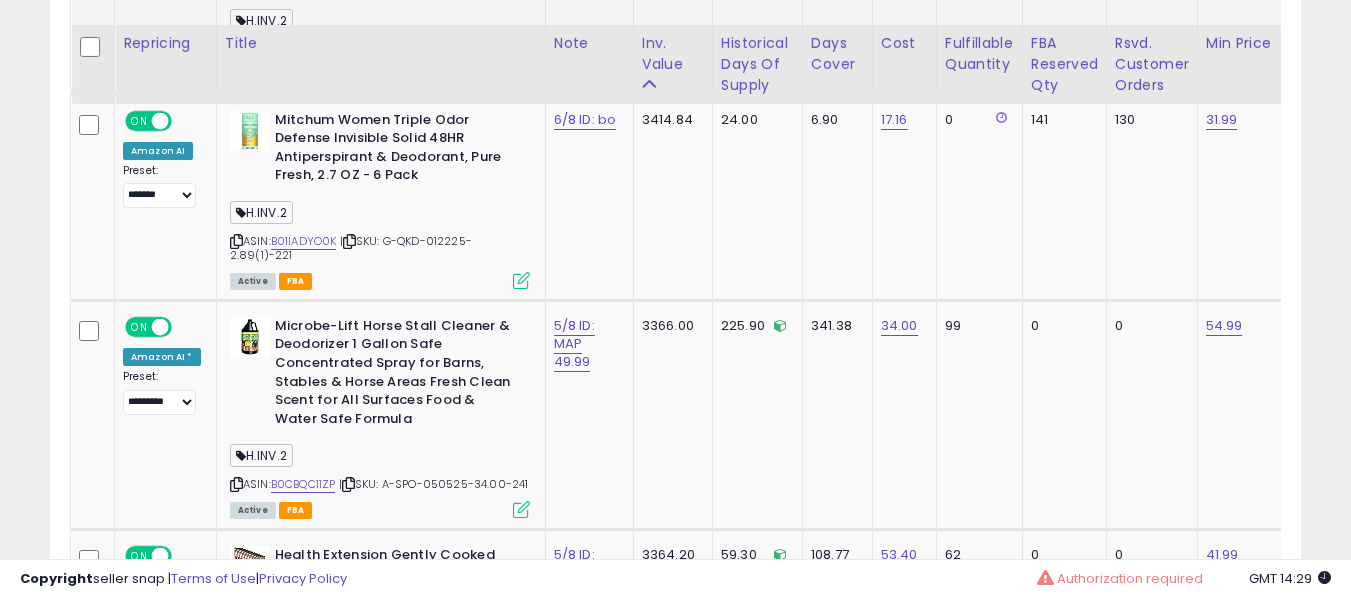 scroll, scrollTop: 5973, scrollLeft: 0, axis: vertical 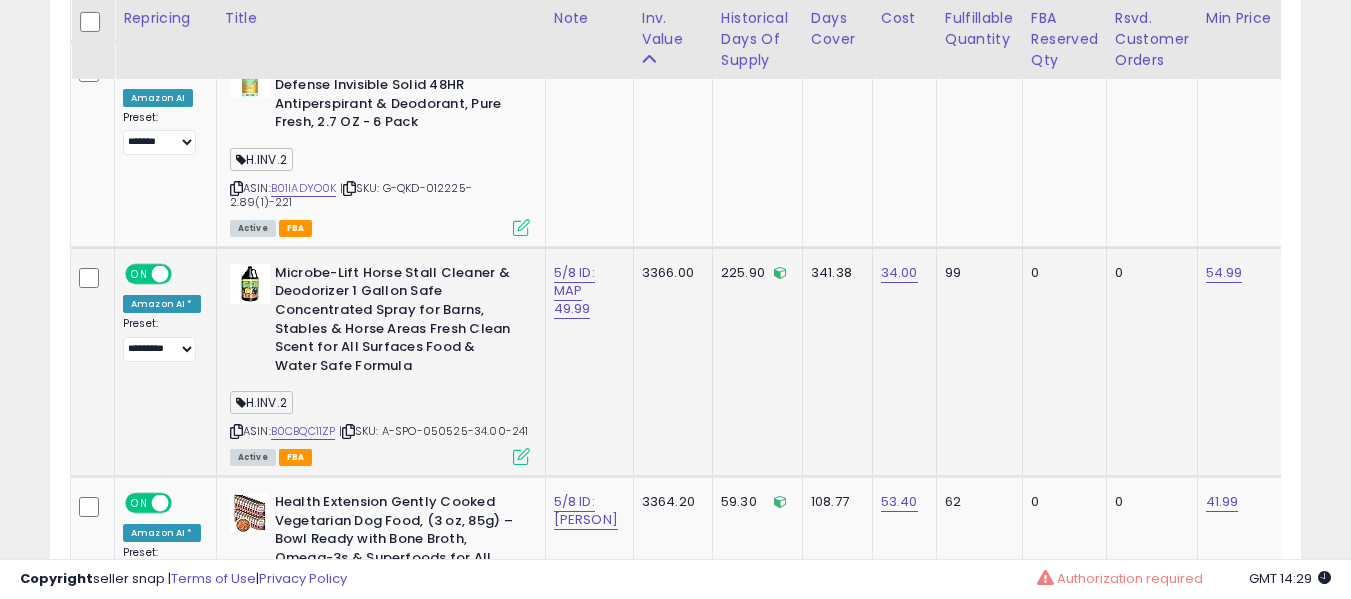 click on "5/8 ID: MAP 49.99" 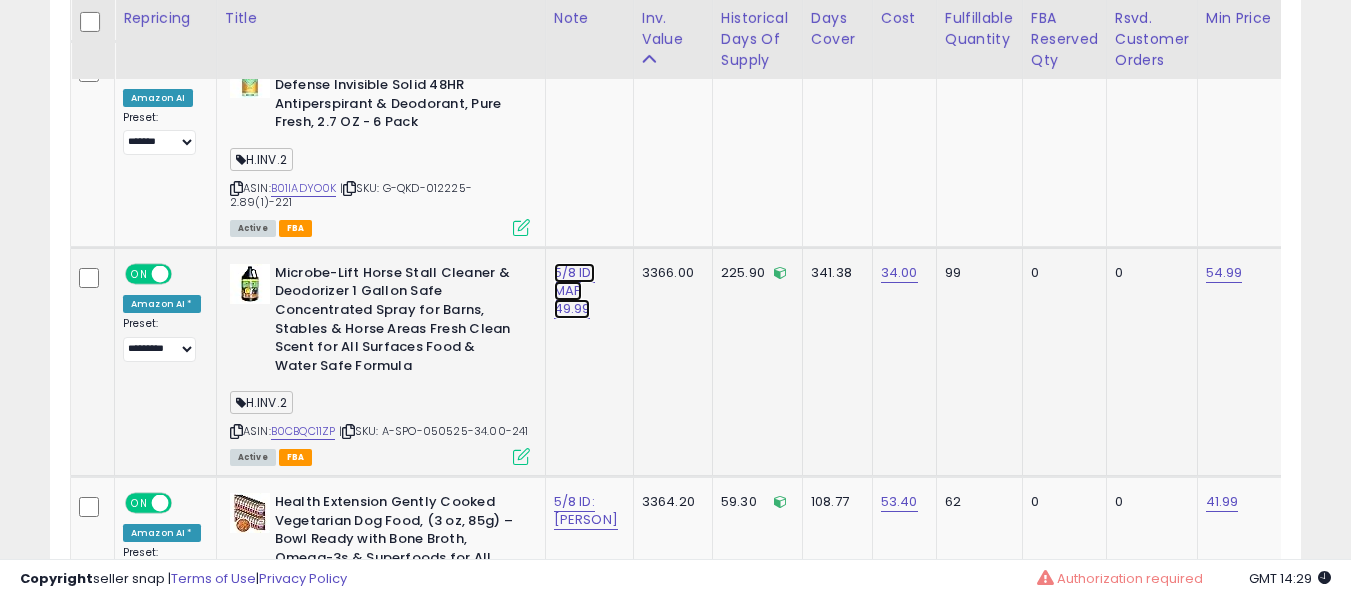 click on "5/8 ID: MAP 49.99" at bounding box center (576, -4831) 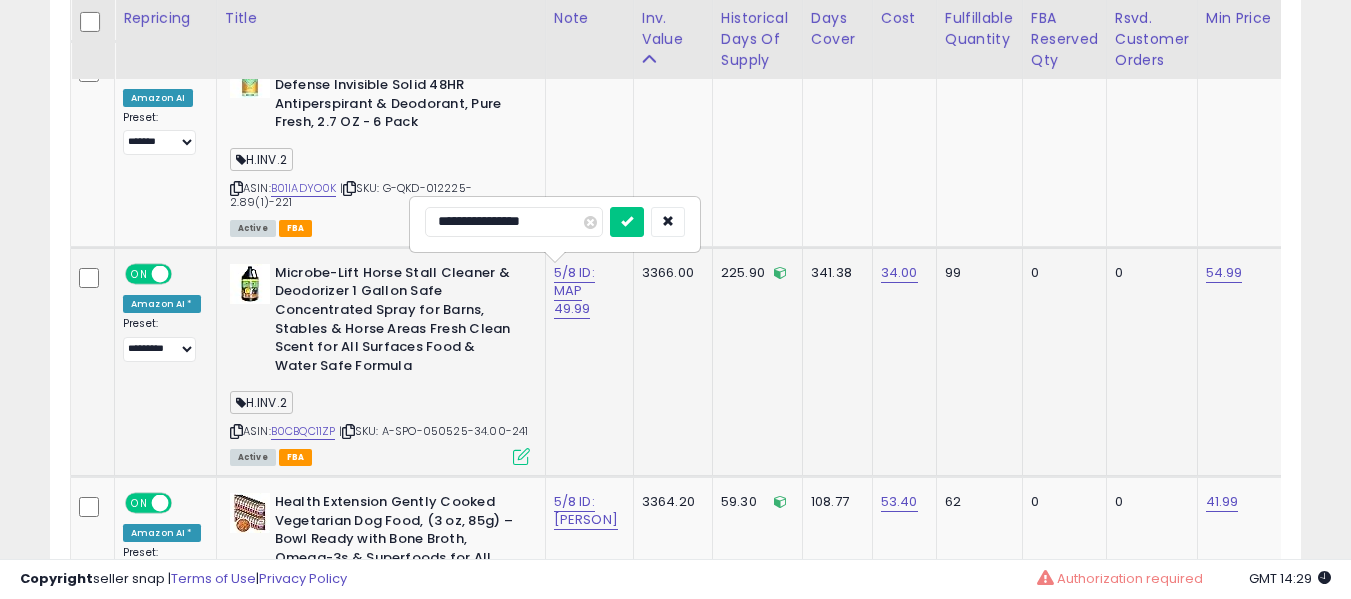 type on "**********" 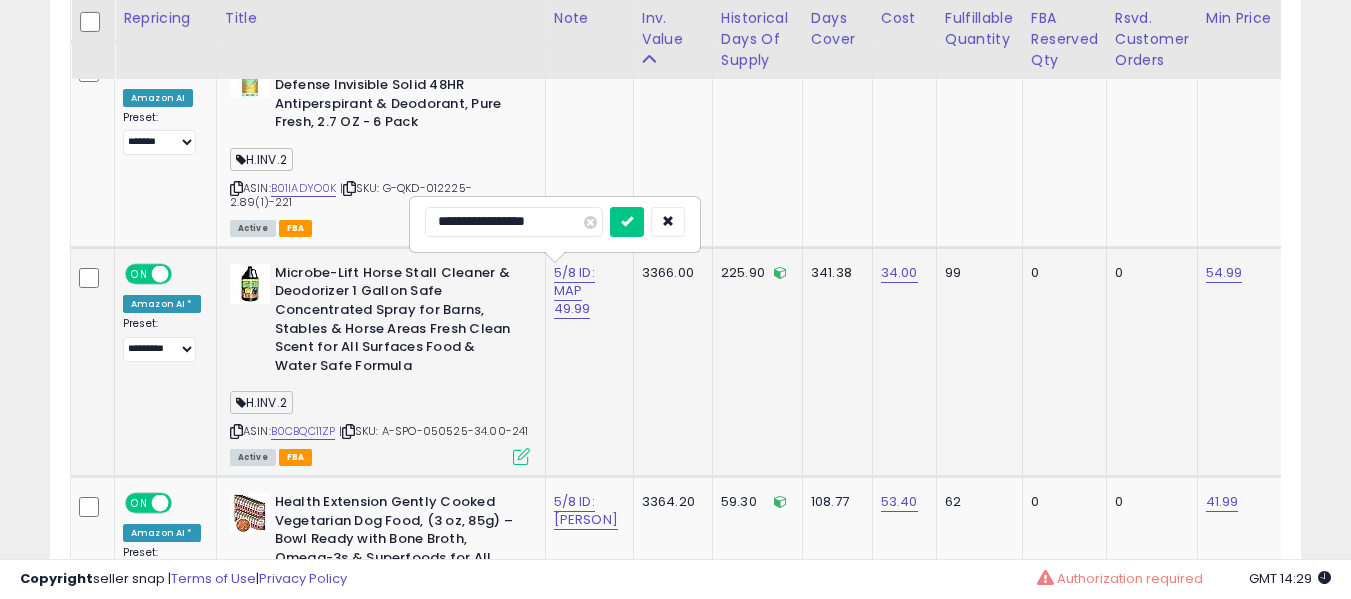 click at bounding box center (627, 222) 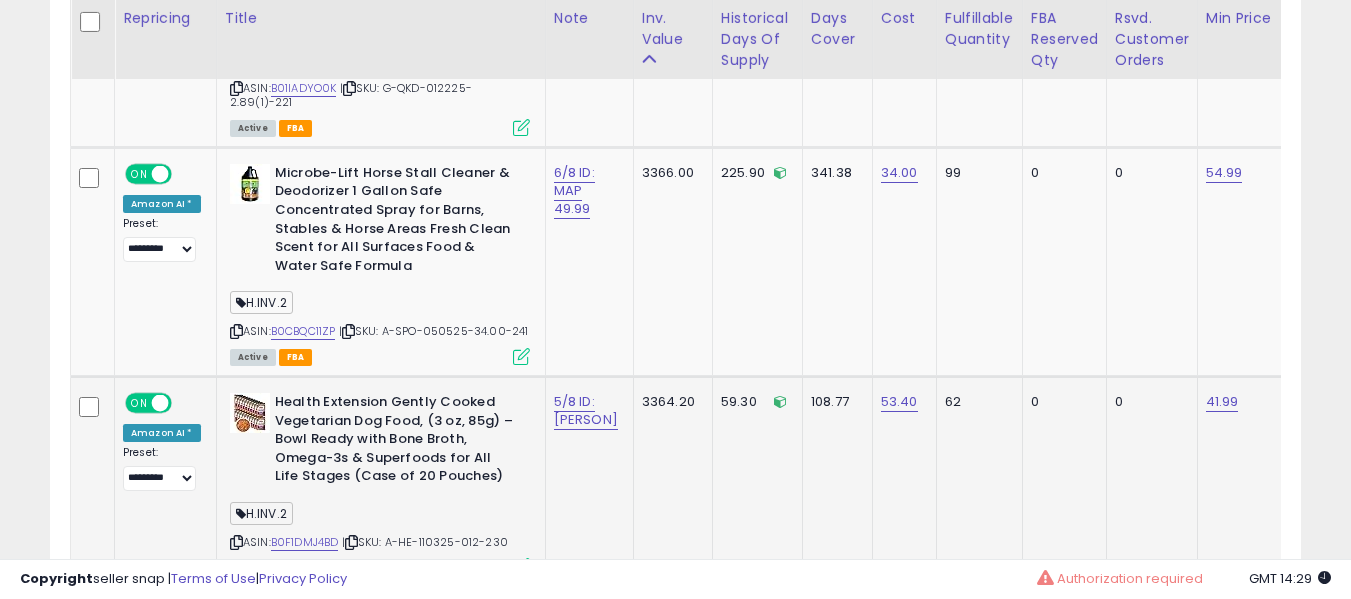 click on "5/8 ID: [PERSON]" 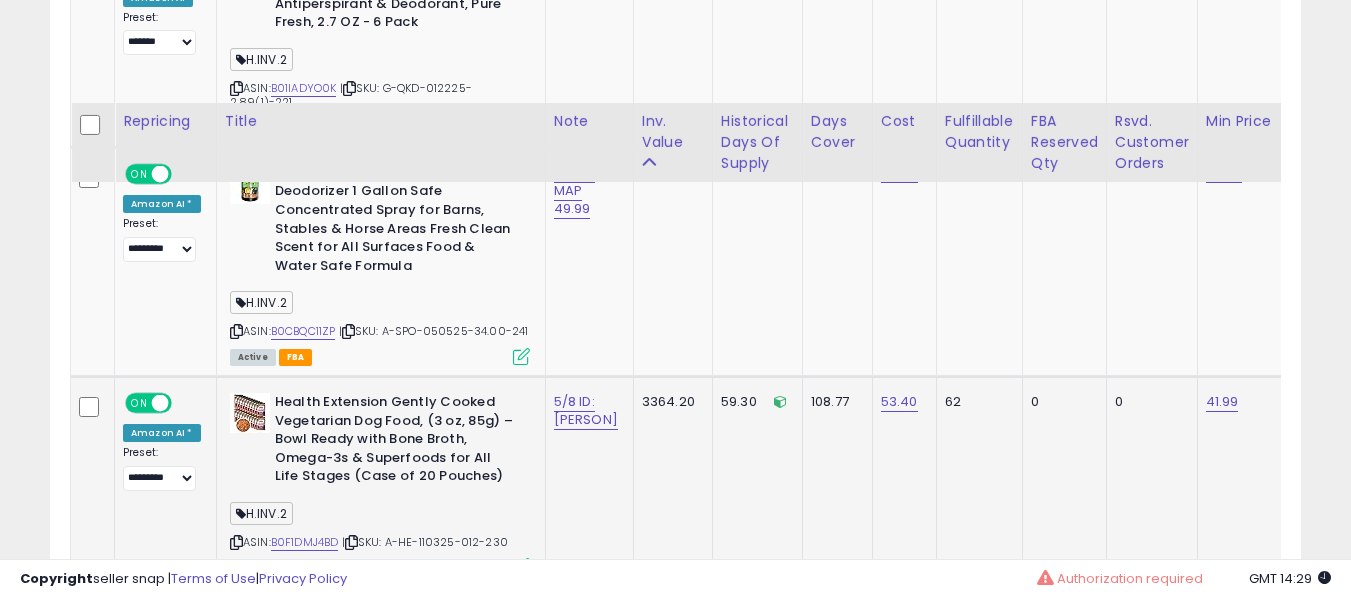 scroll, scrollTop: 6273, scrollLeft: 0, axis: vertical 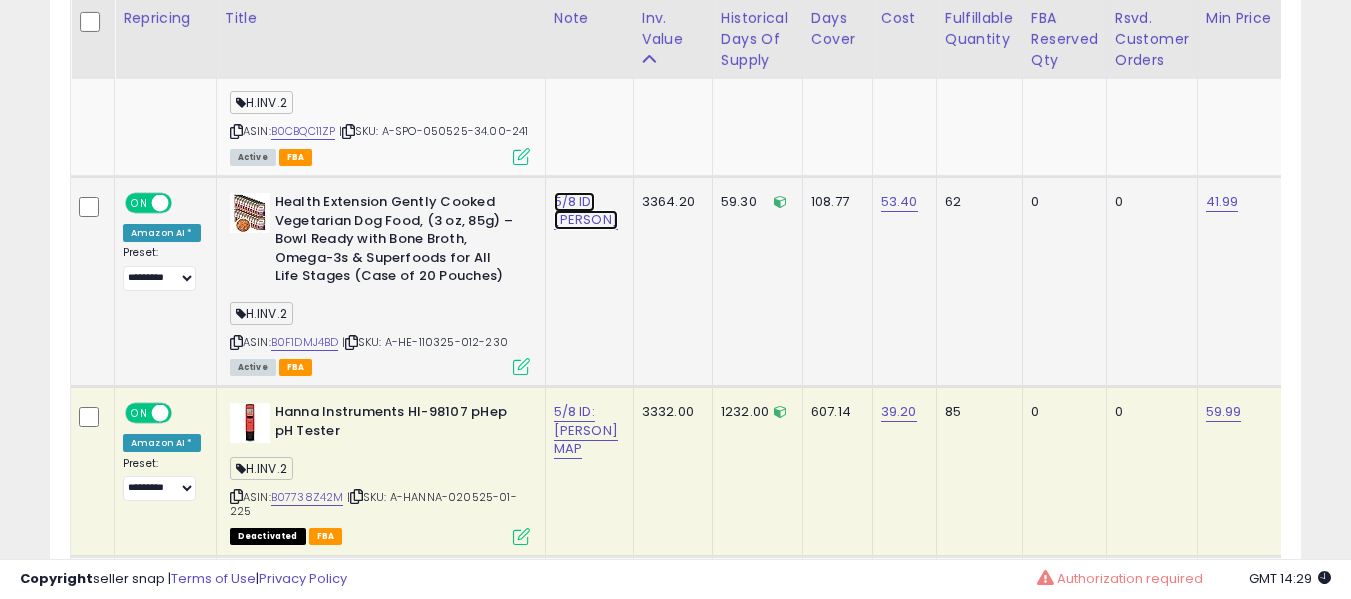 click on "5/8 ID: [PERSON]" at bounding box center [576, -5131] 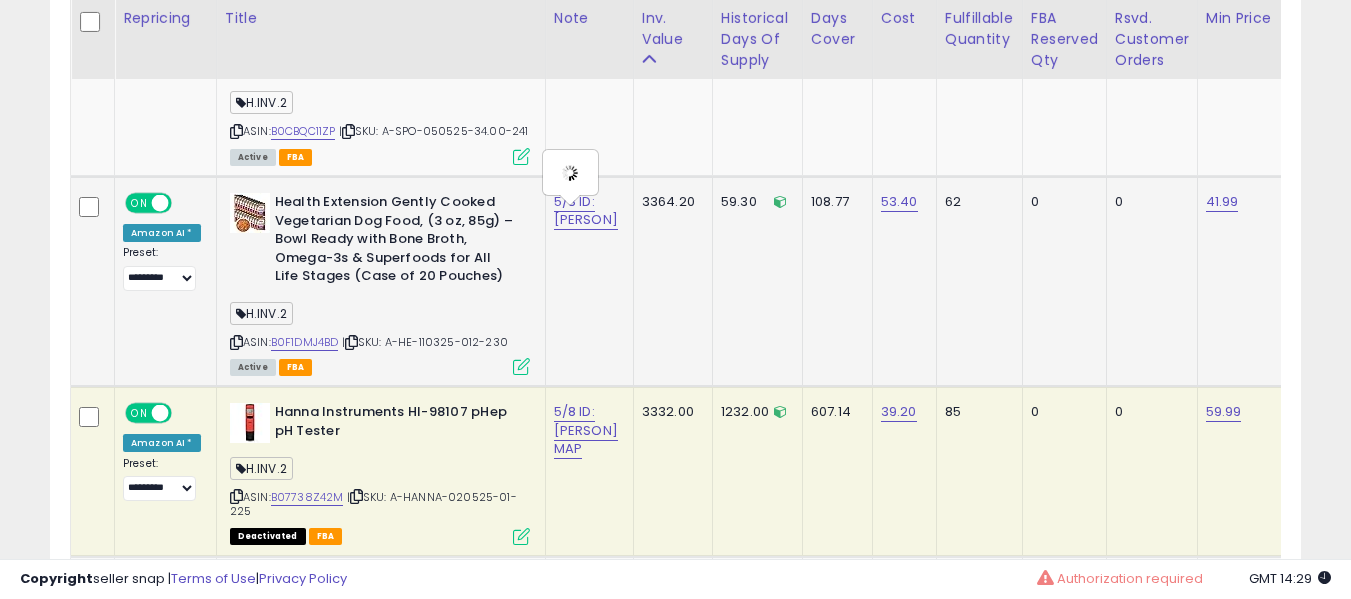 type on "**********" 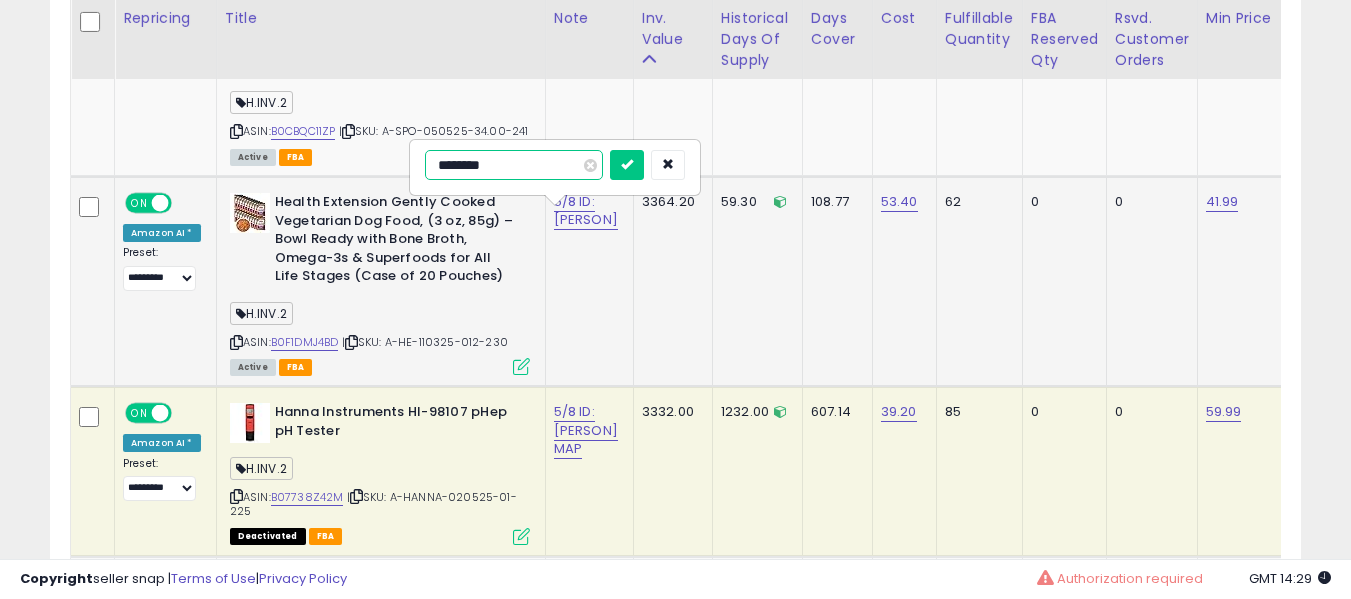 type on "*********" 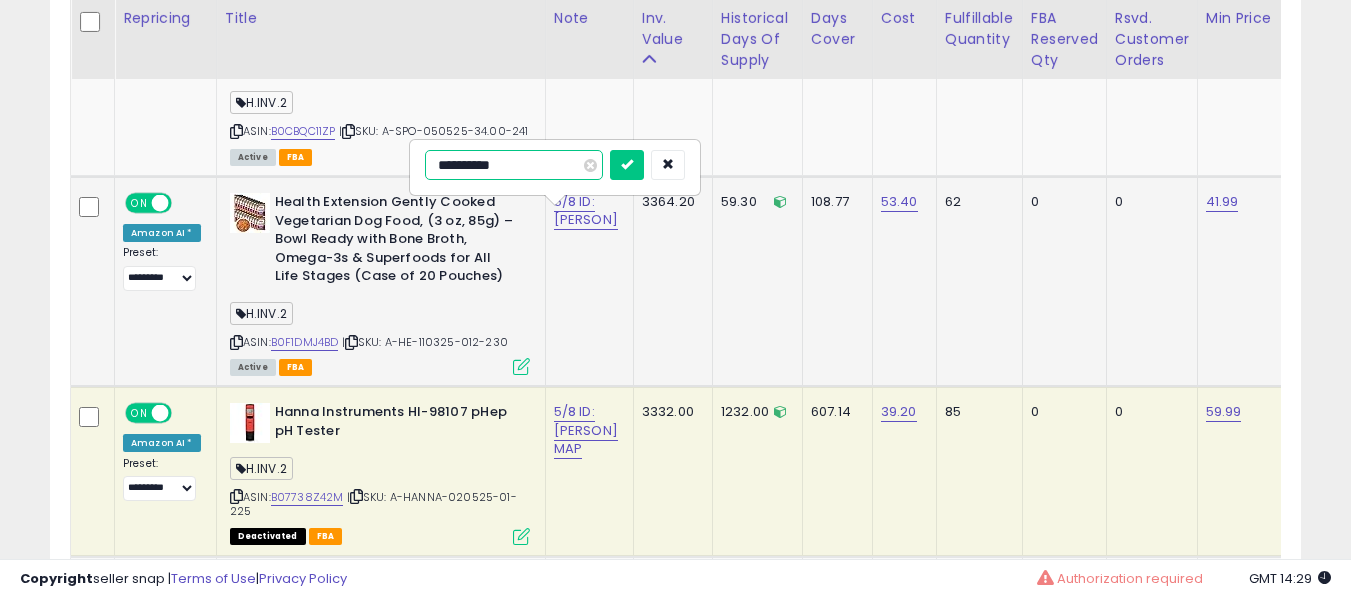 click at bounding box center [627, 165] 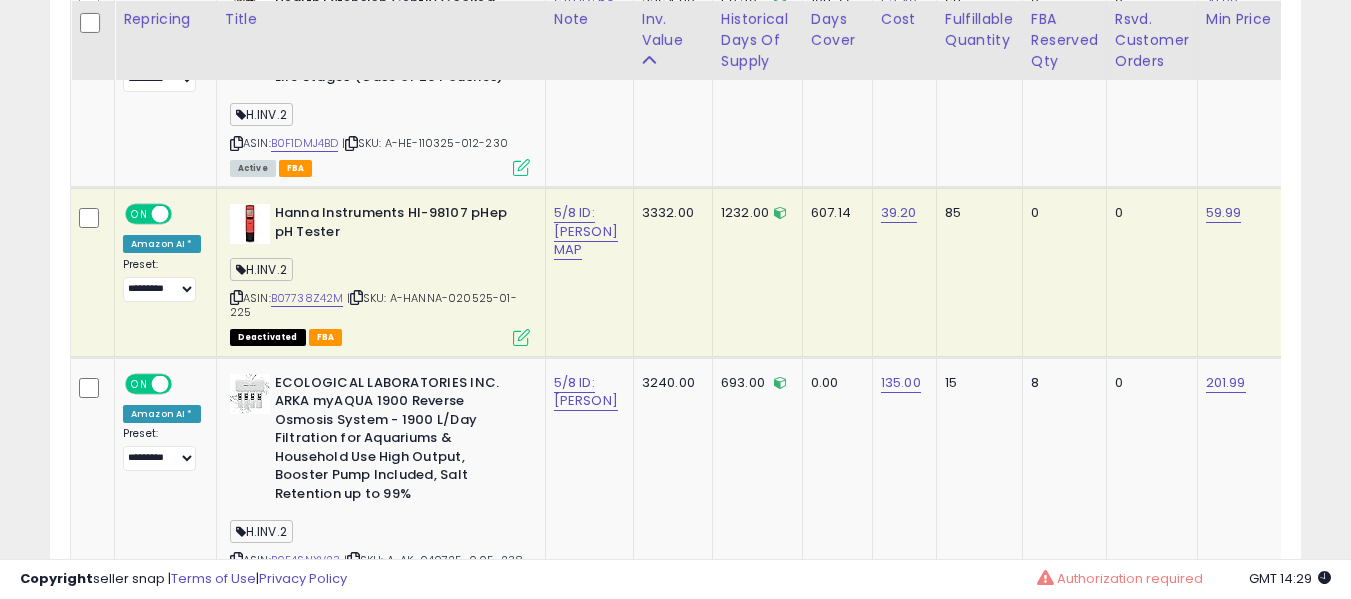 scroll, scrollTop: 6473, scrollLeft: 0, axis: vertical 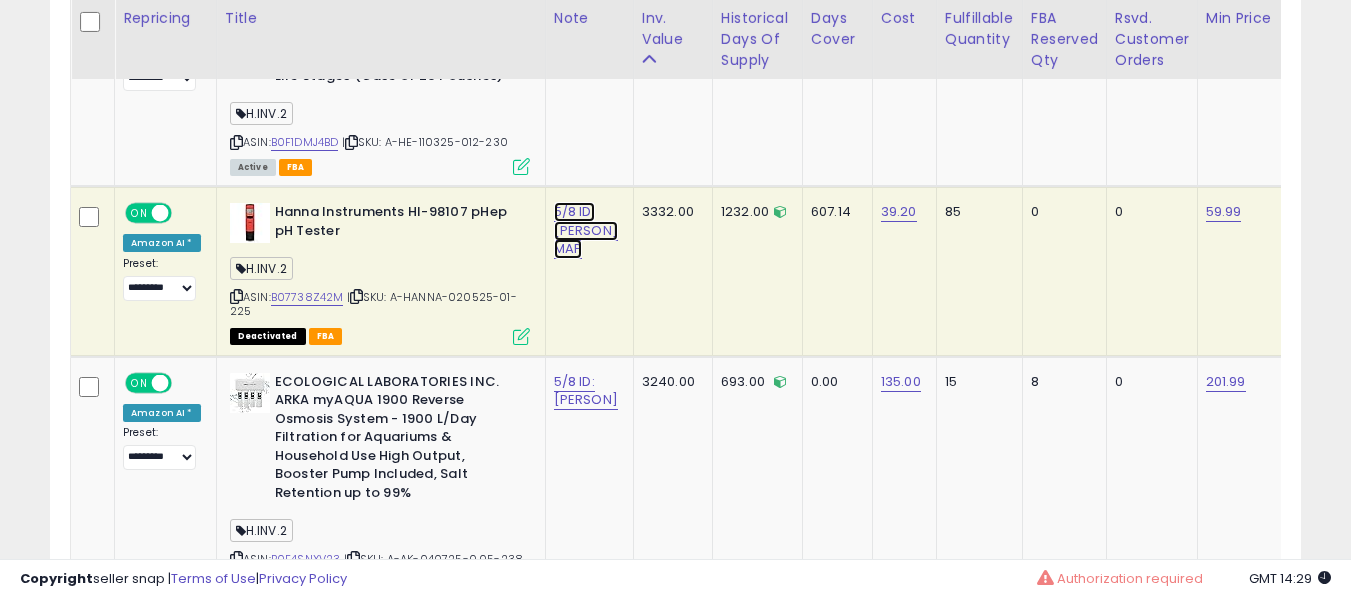 click on "5/8 ID: [PERSON] MAP" at bounding box center [586, -3796] 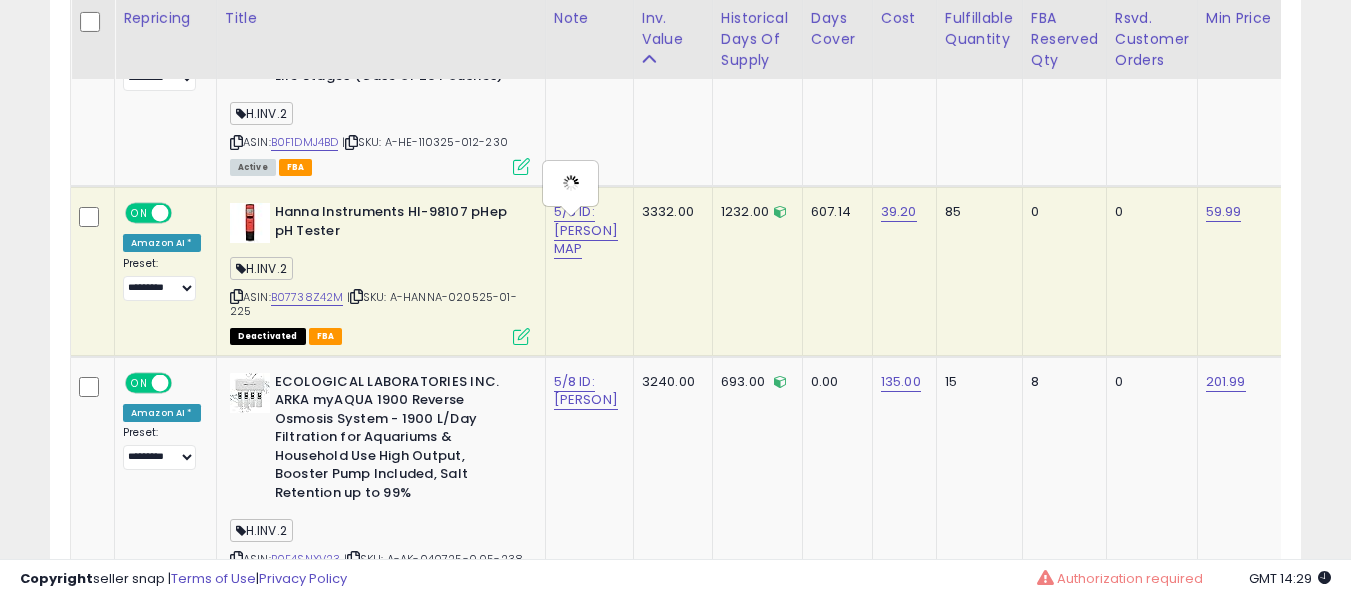 type on "**********" 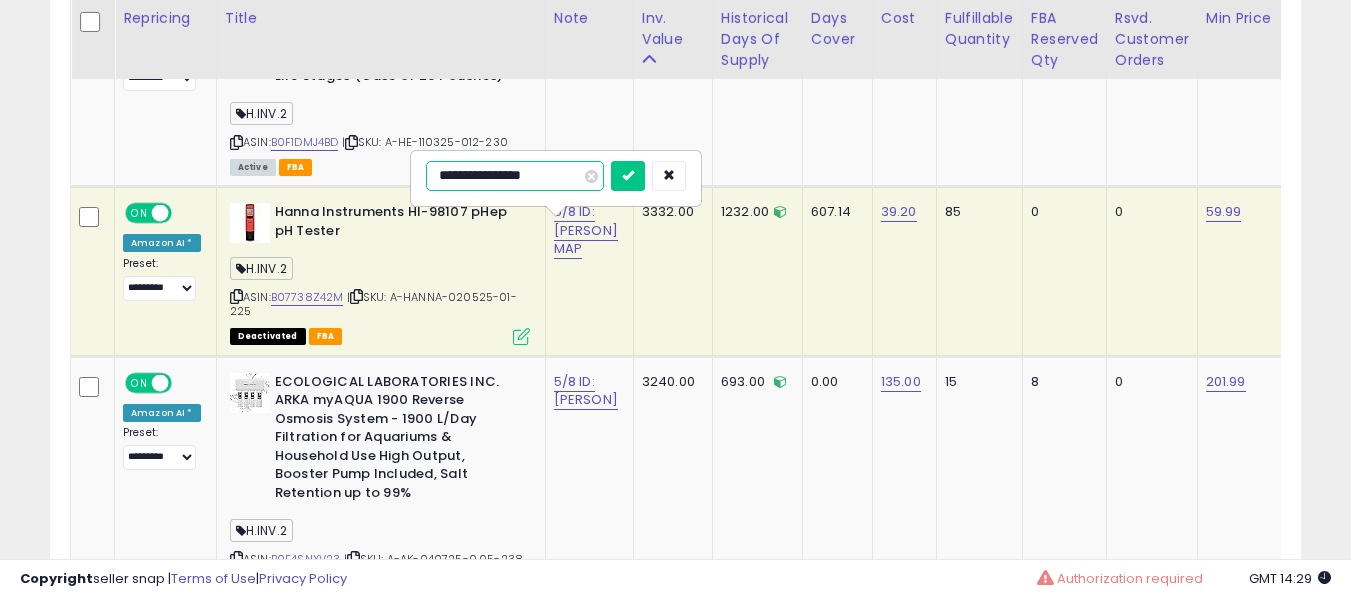 type on "**********" 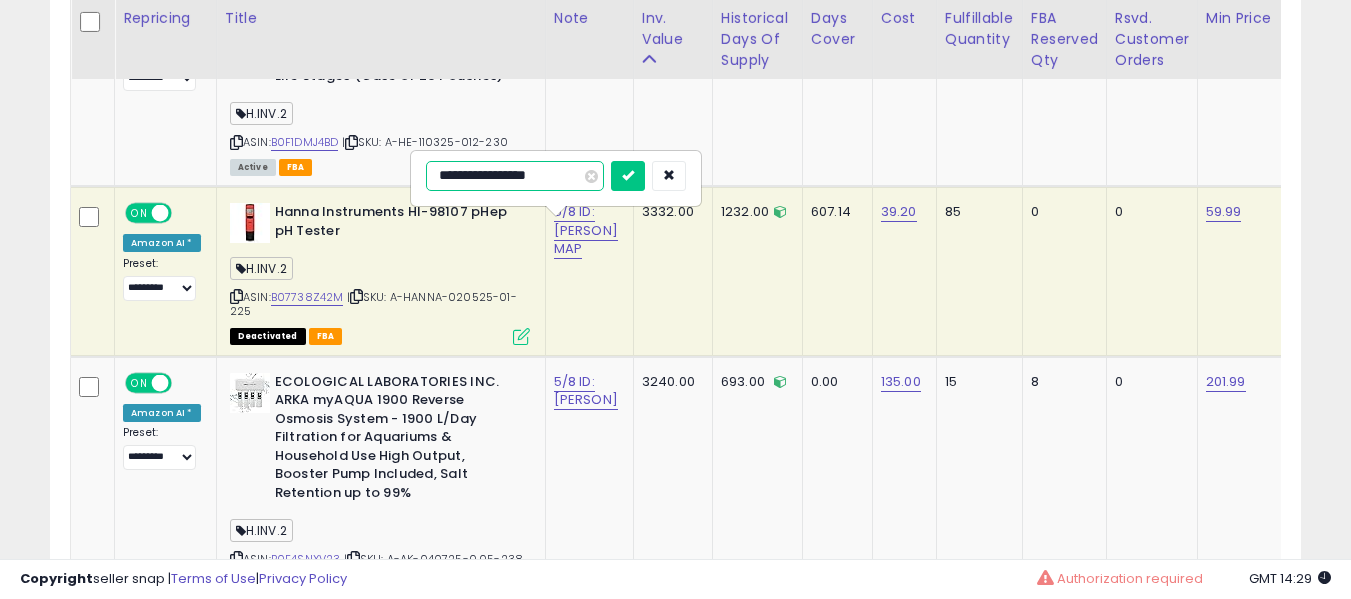 click at bounding box center [628, 176] 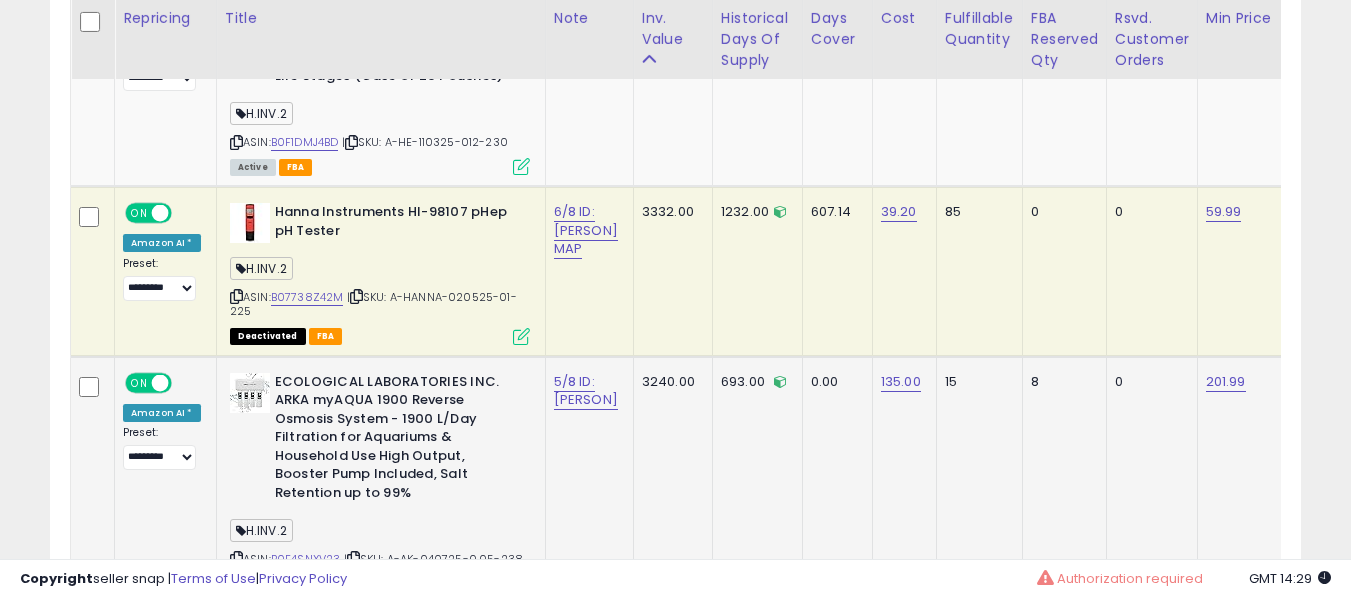 click on "5/8 ID: [PERSON]" 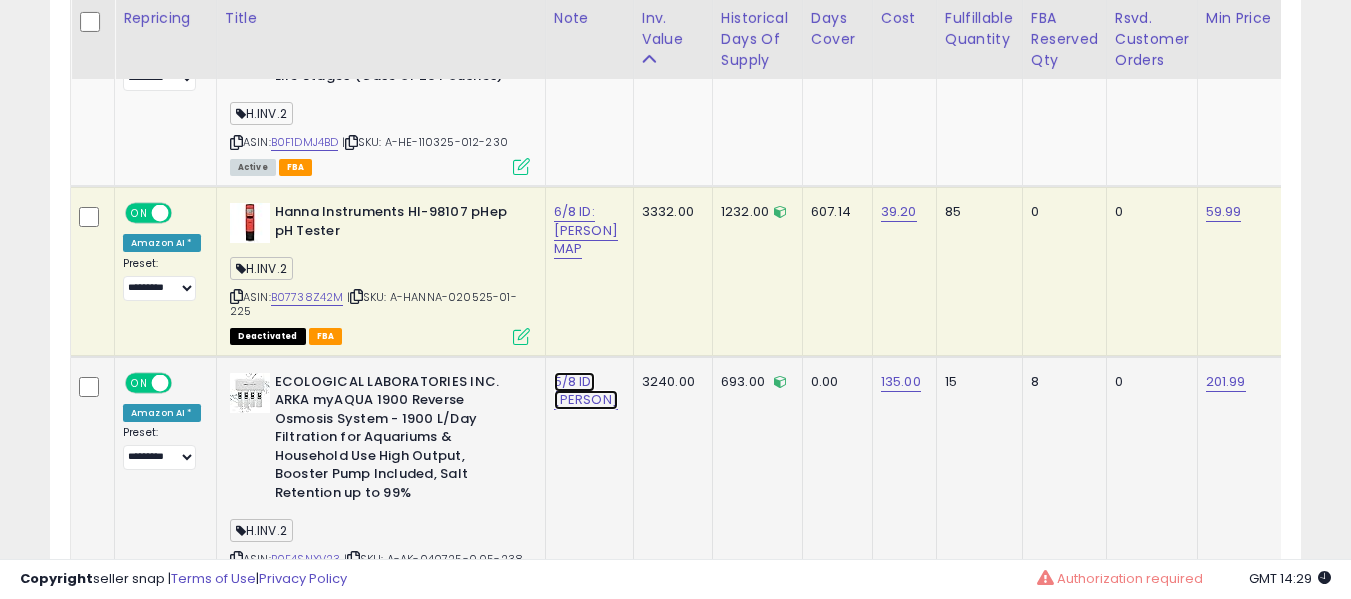 click on "5/8 ID: [PERSON]" at bounding box center (576, -5331) 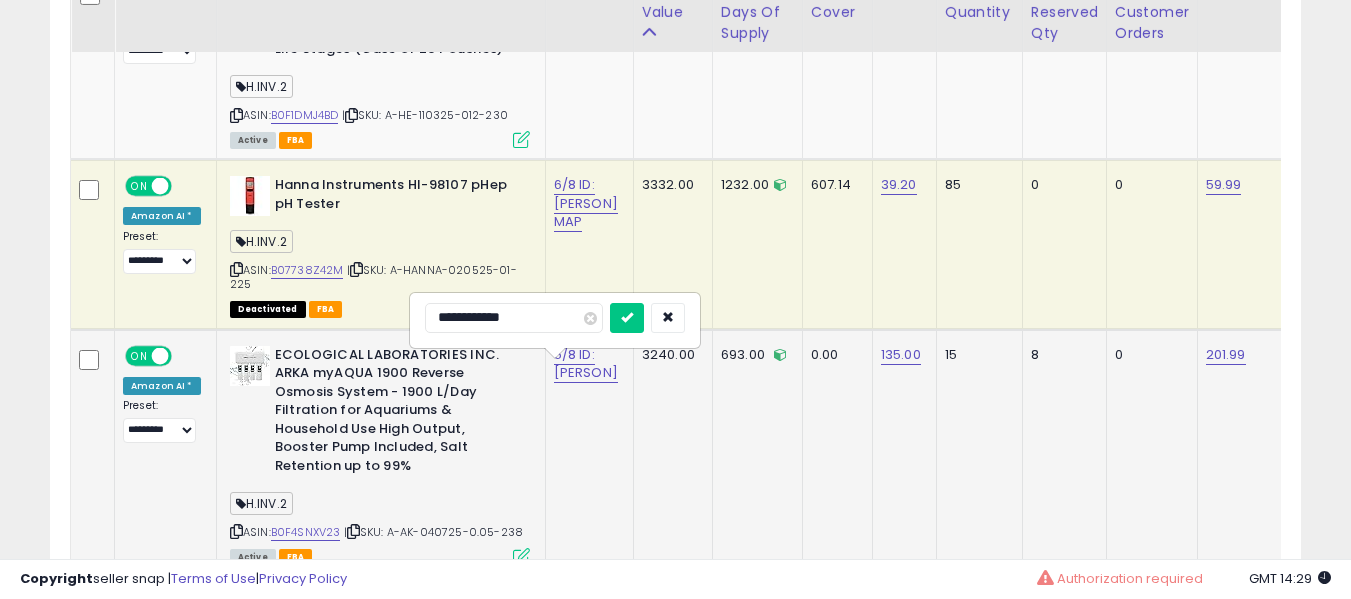 scroll, scrollTop: 6573, scrollLeft: 0, axis: vertical 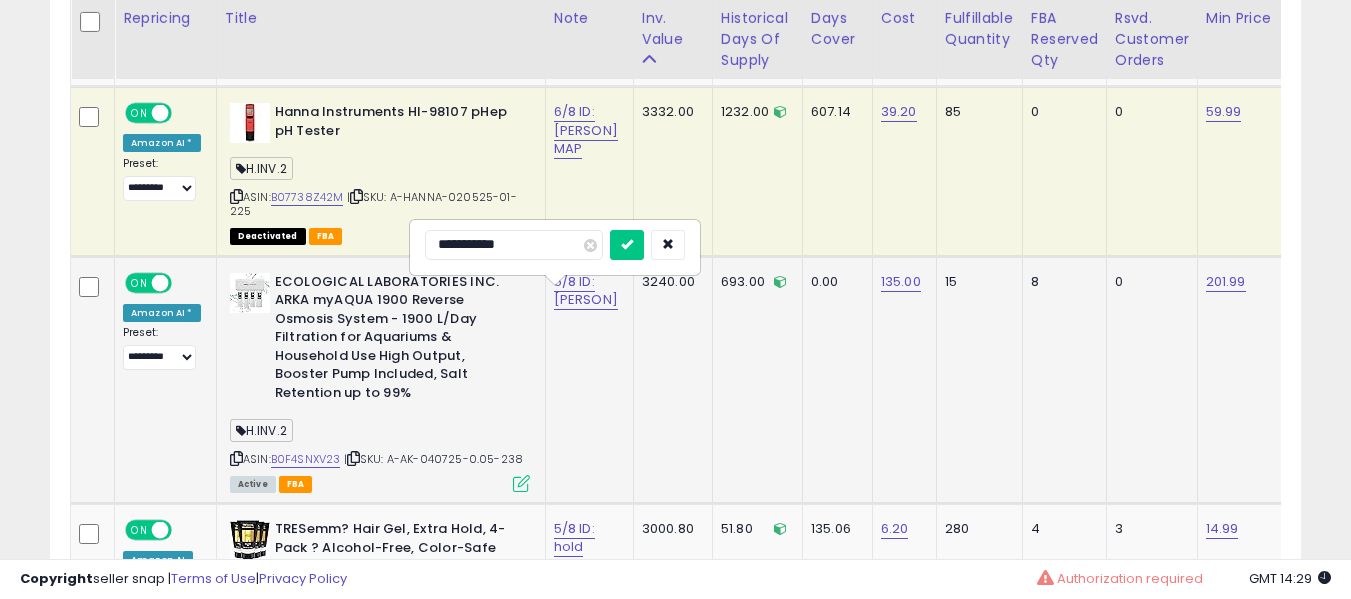 type on "**********" 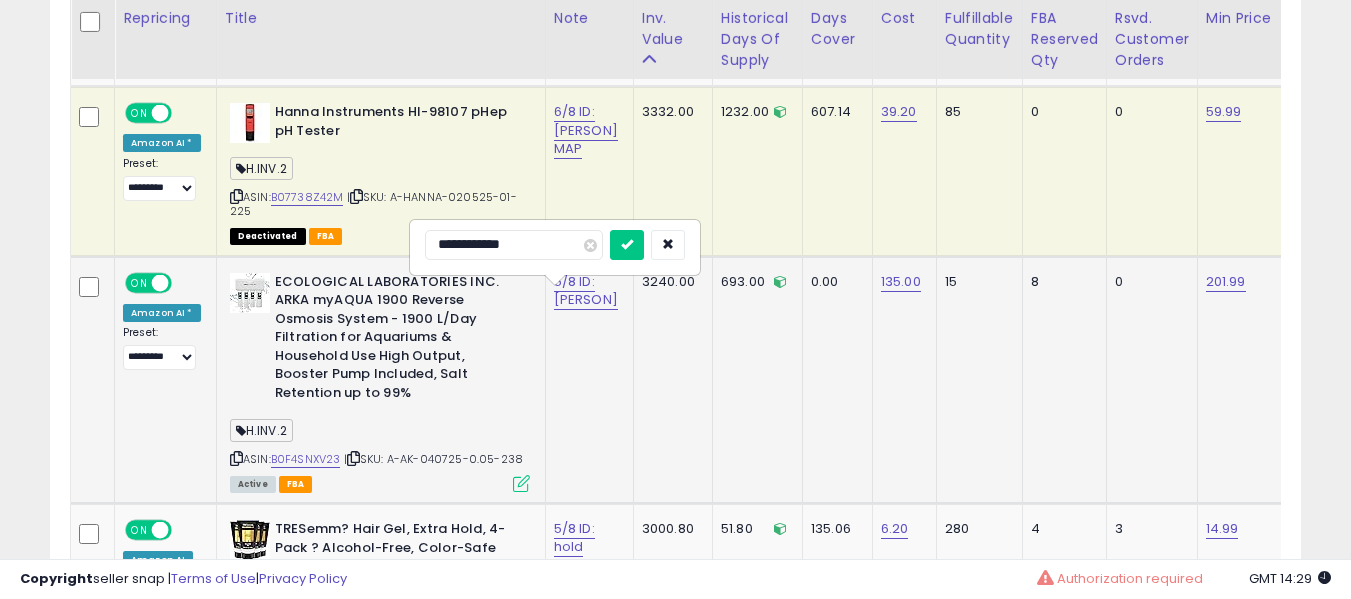 click at bounding box center (627, 245) 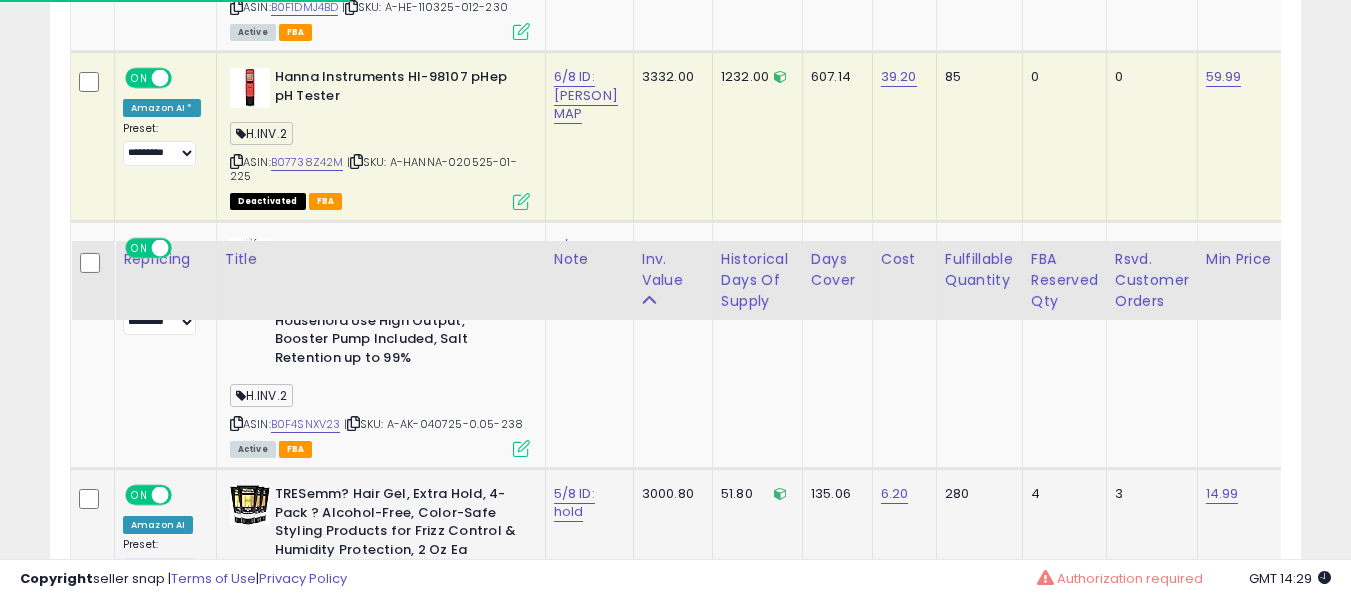 scroll, scrollTop: 6873, scrollLeft: 0, axis: vertical 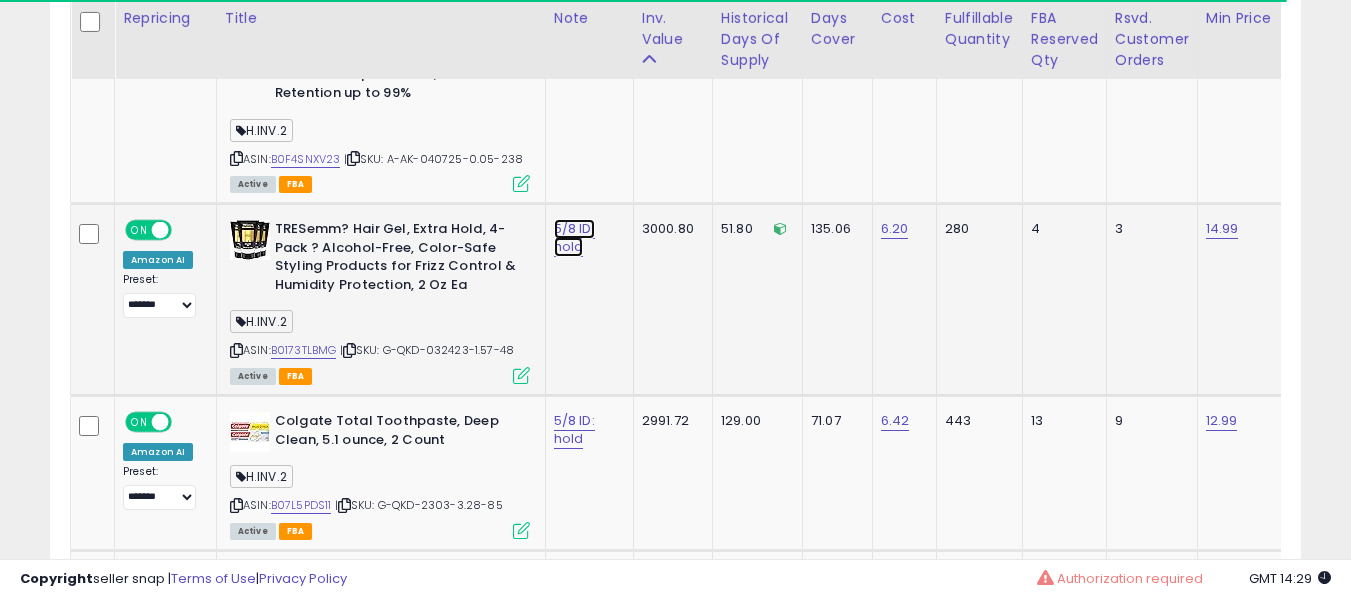 click on "5/8 ID: hold" at bounding box center (576, -5731) 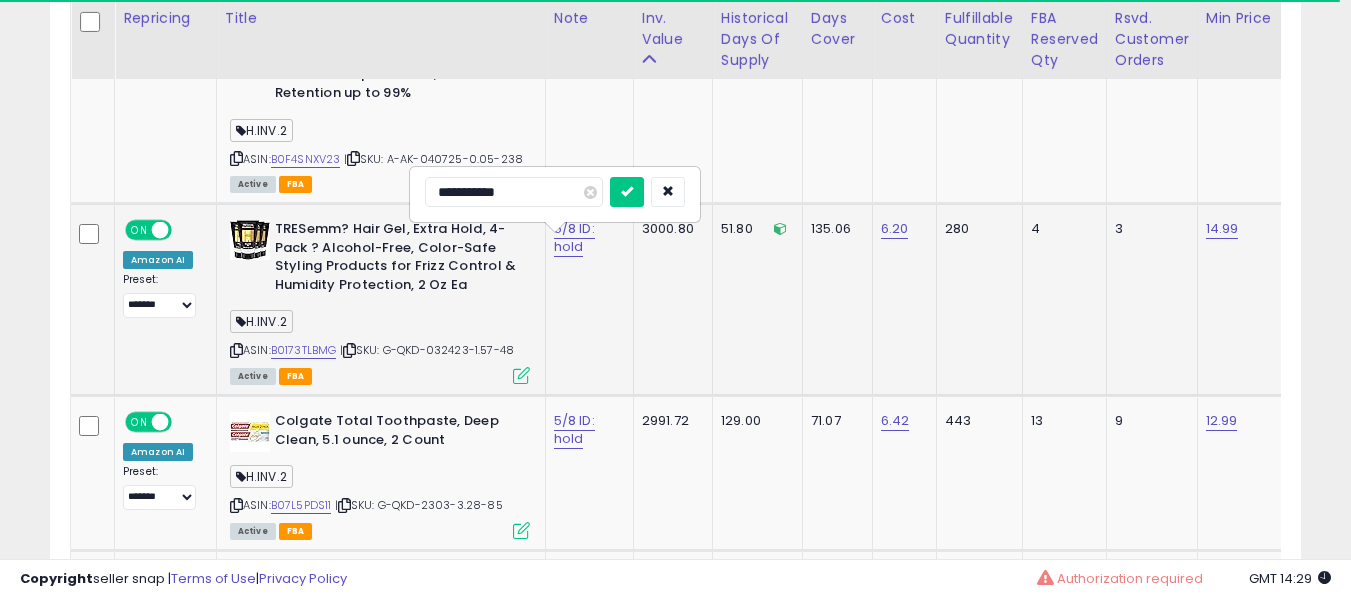 type on "**********" 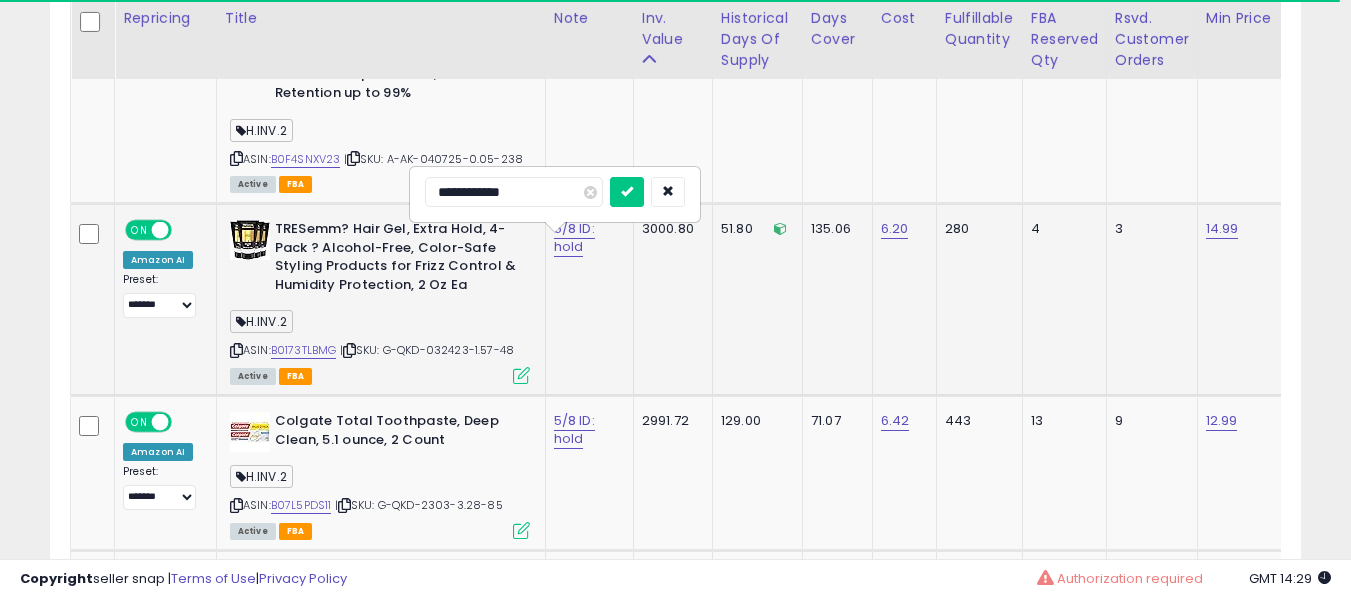 click at bounding box center (627, 192) 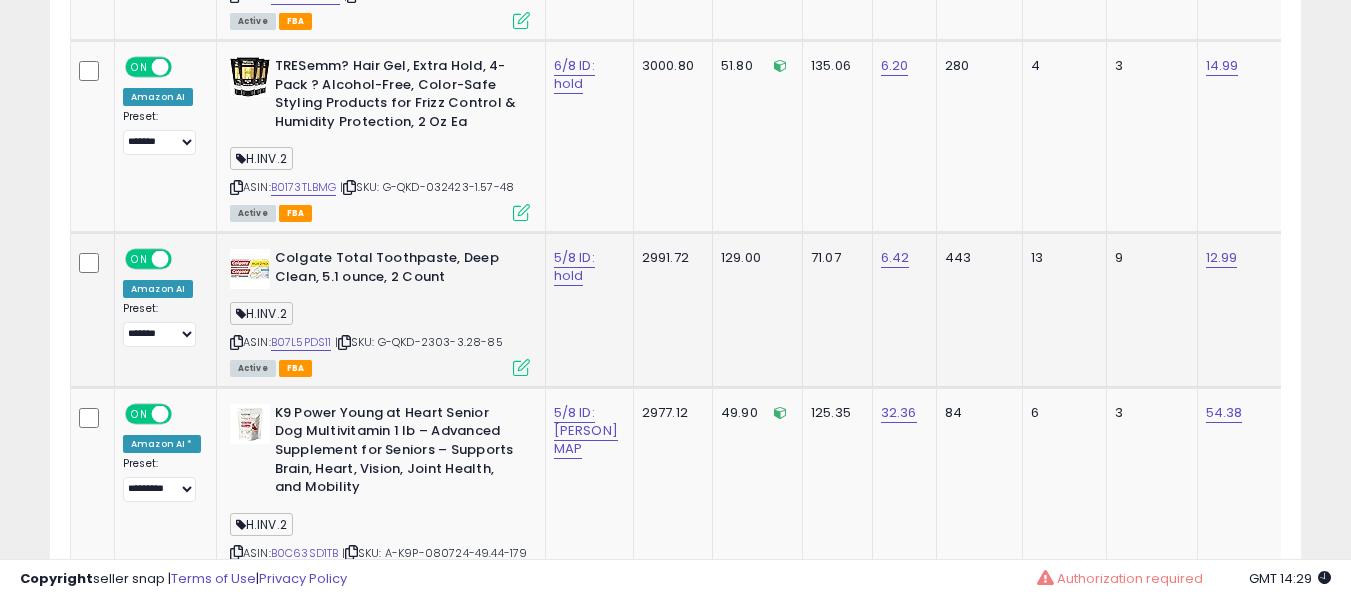 scroll, scrollTop: 7073, scrollLeft: 0, axis: vertical 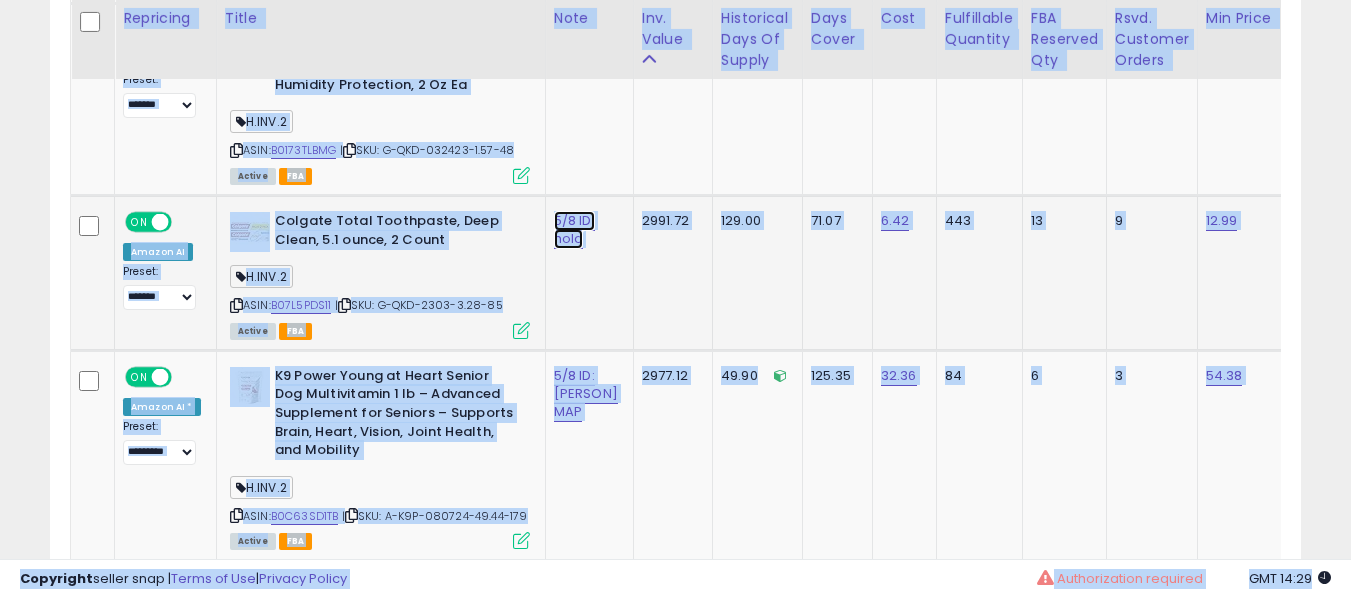 click on "5/8 ID: hold" at bounding box center (576, -5931) 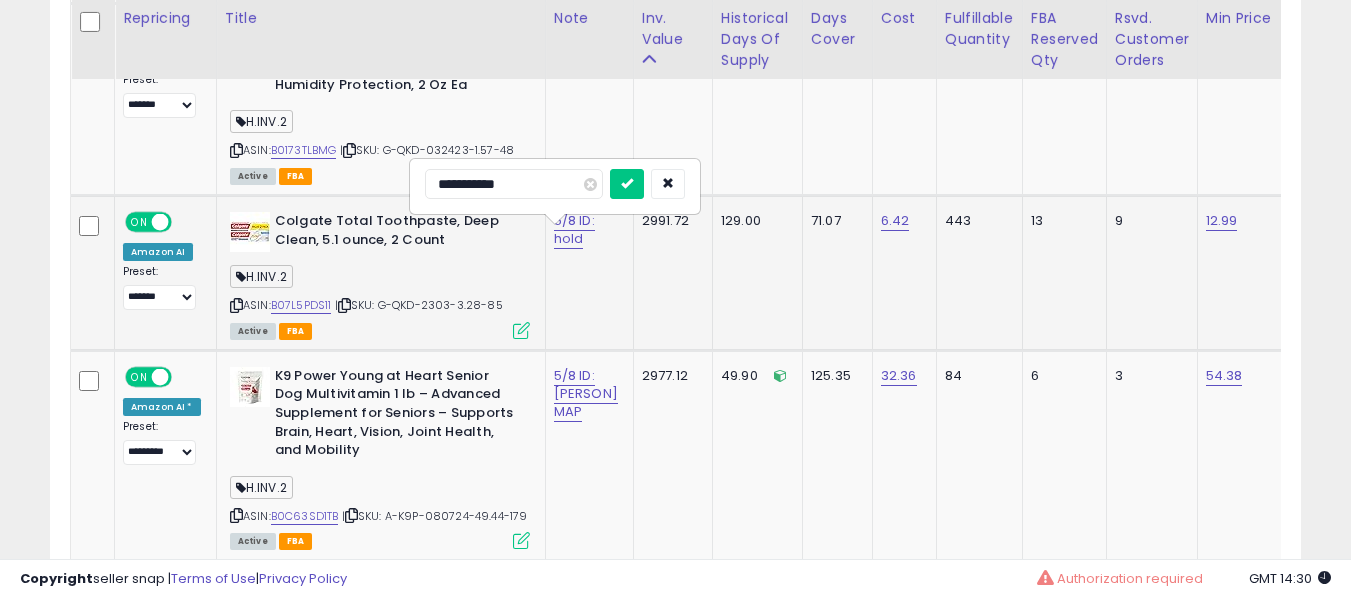 type on "**********" 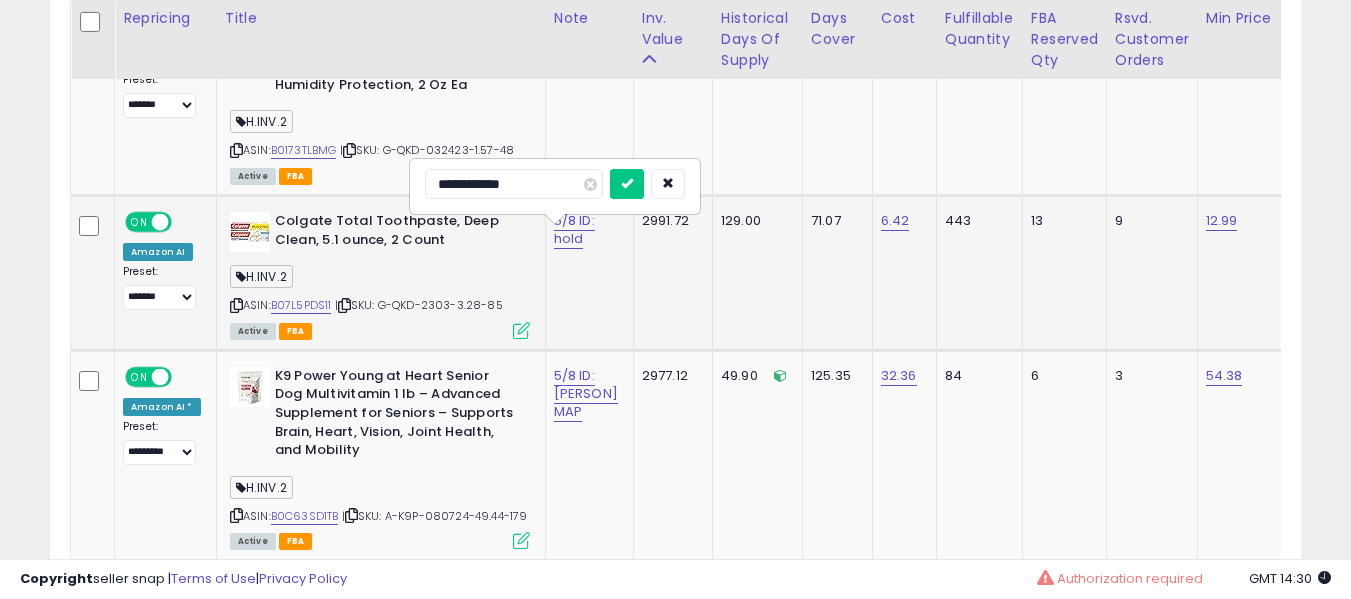 click at bounding box center (627, 184) 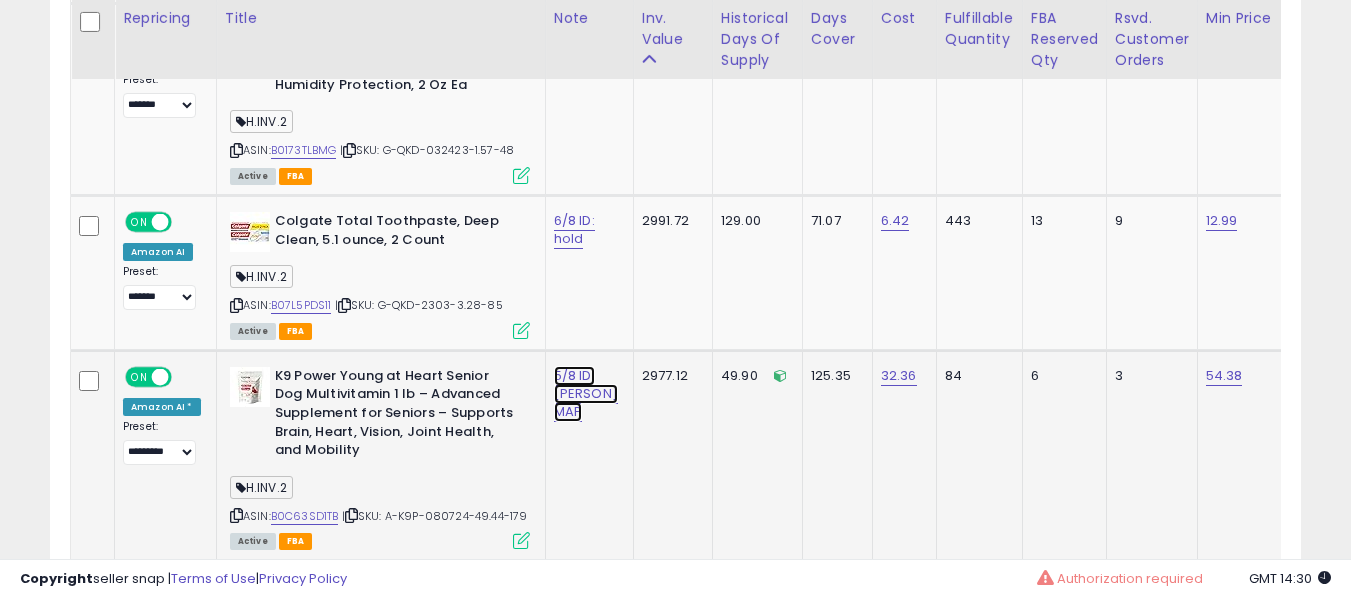 click on "5/8 ID: [PERSON] MAP" at bounding box center (576, -5931) 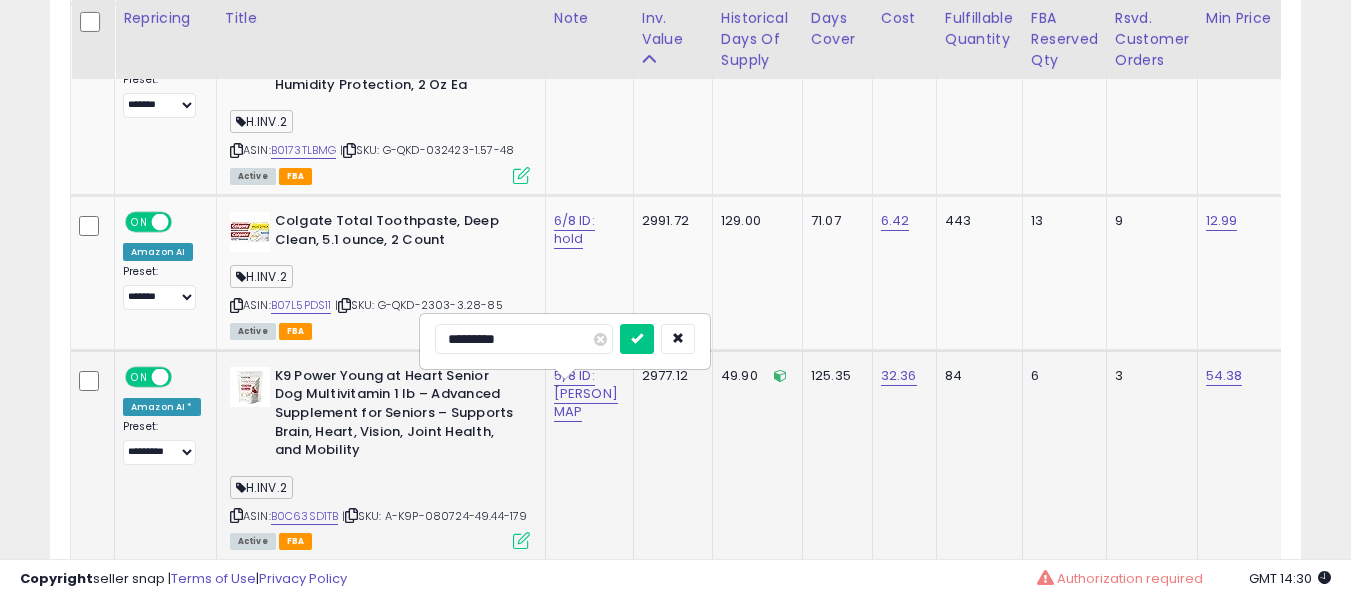 type on "*******" 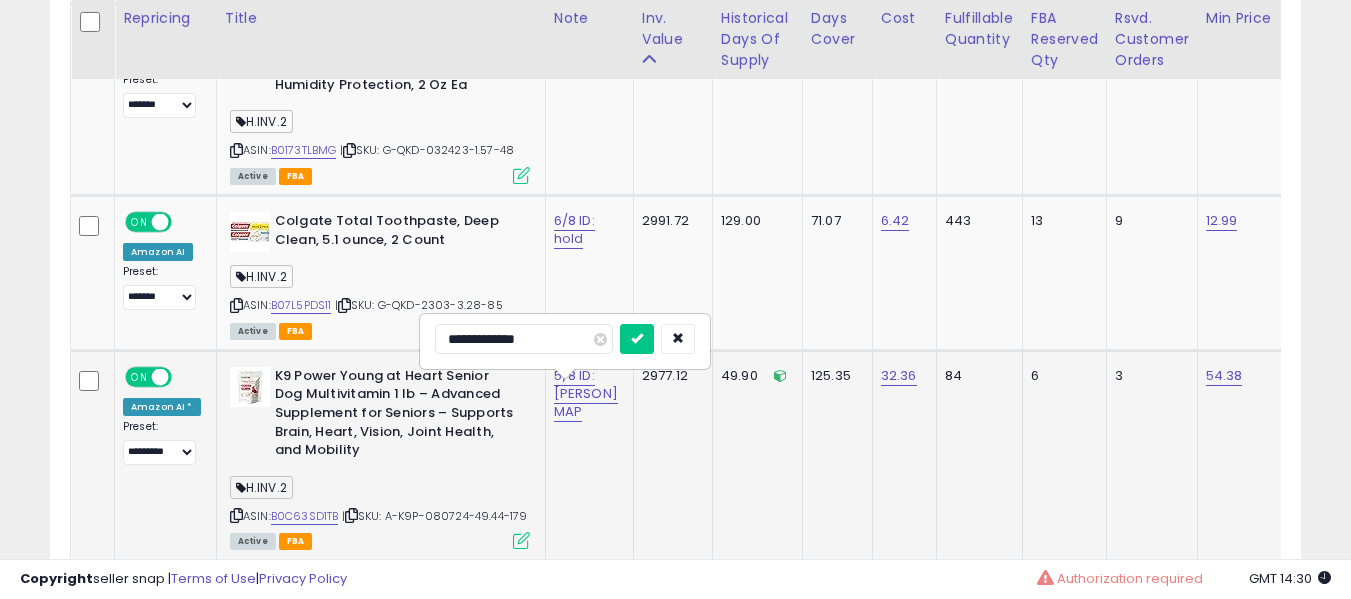 type on "**********" 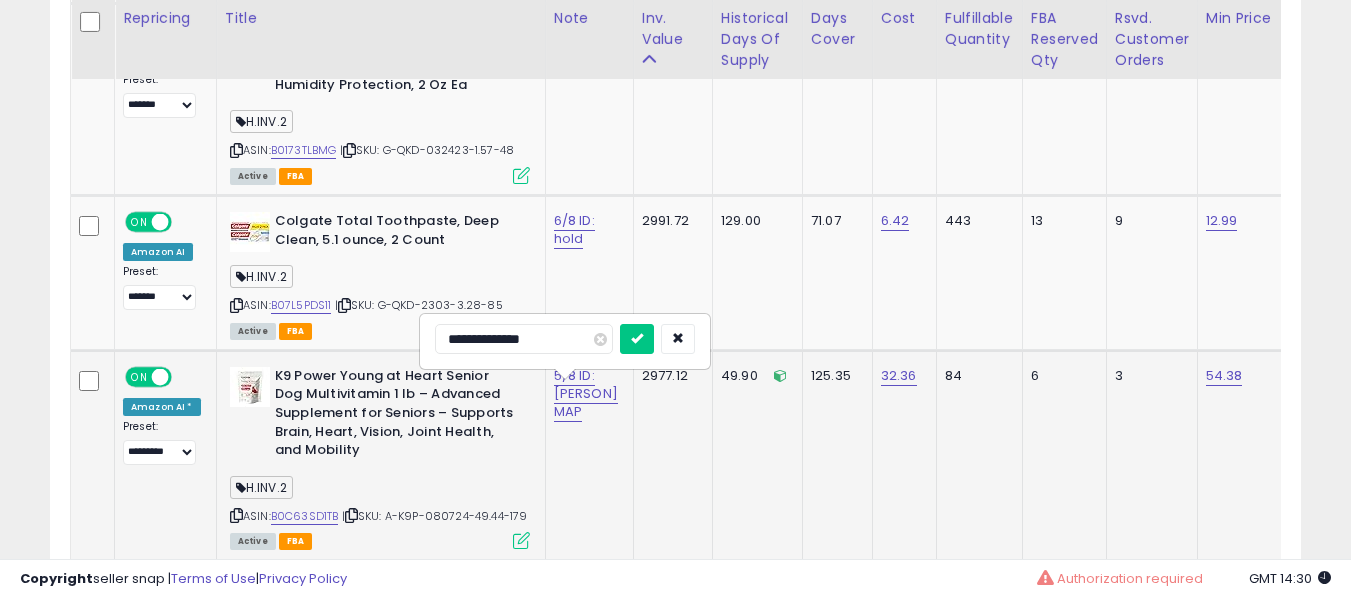 click at bounding box center [637, 339] 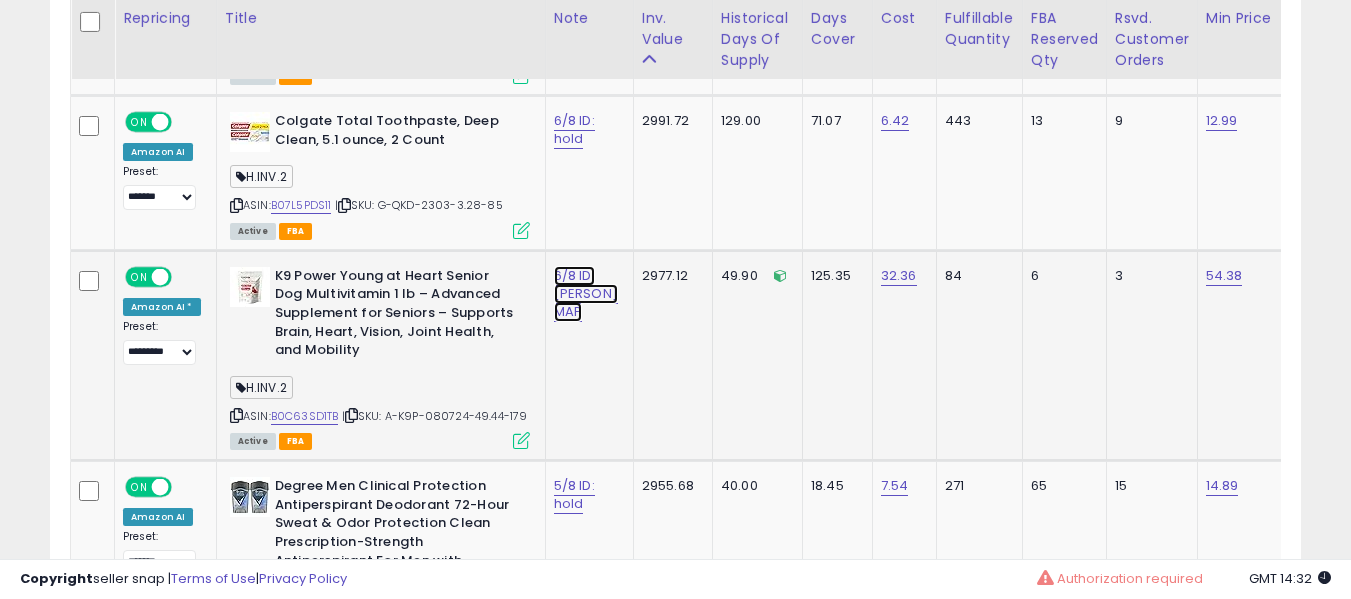 click on "6/8 ID: [PERSON] MAP" at bounding box center (576, -6031) 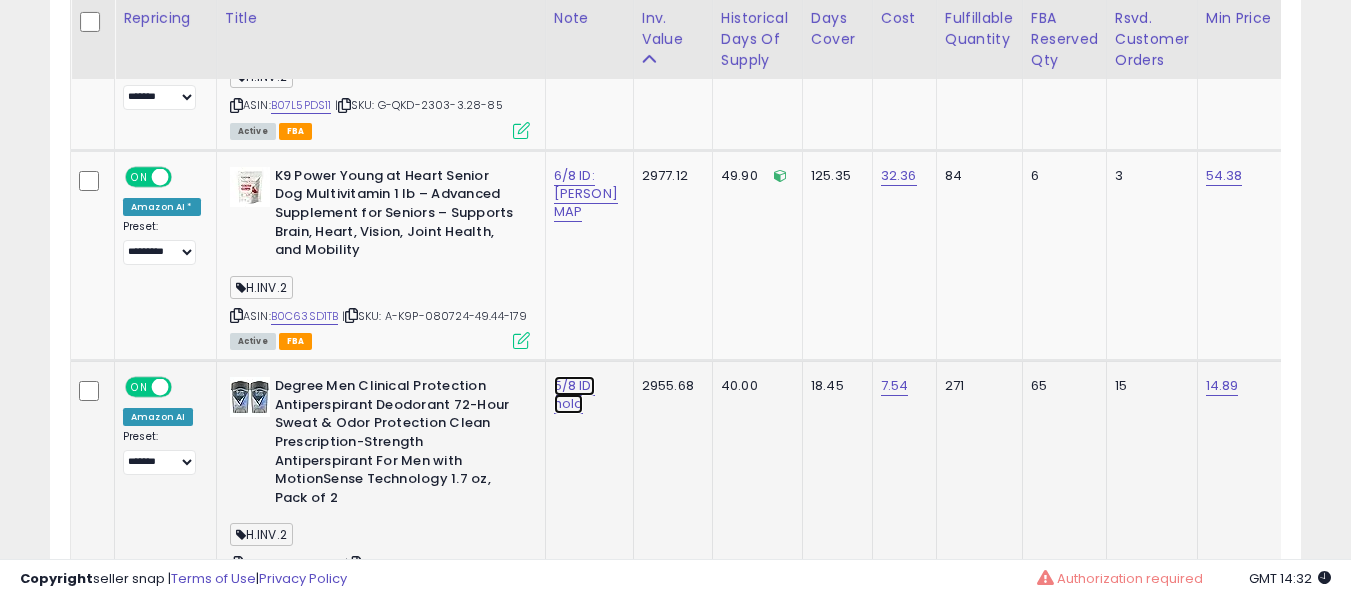 click on "5/8 ID: hold" at bounding box center [576, -6131] 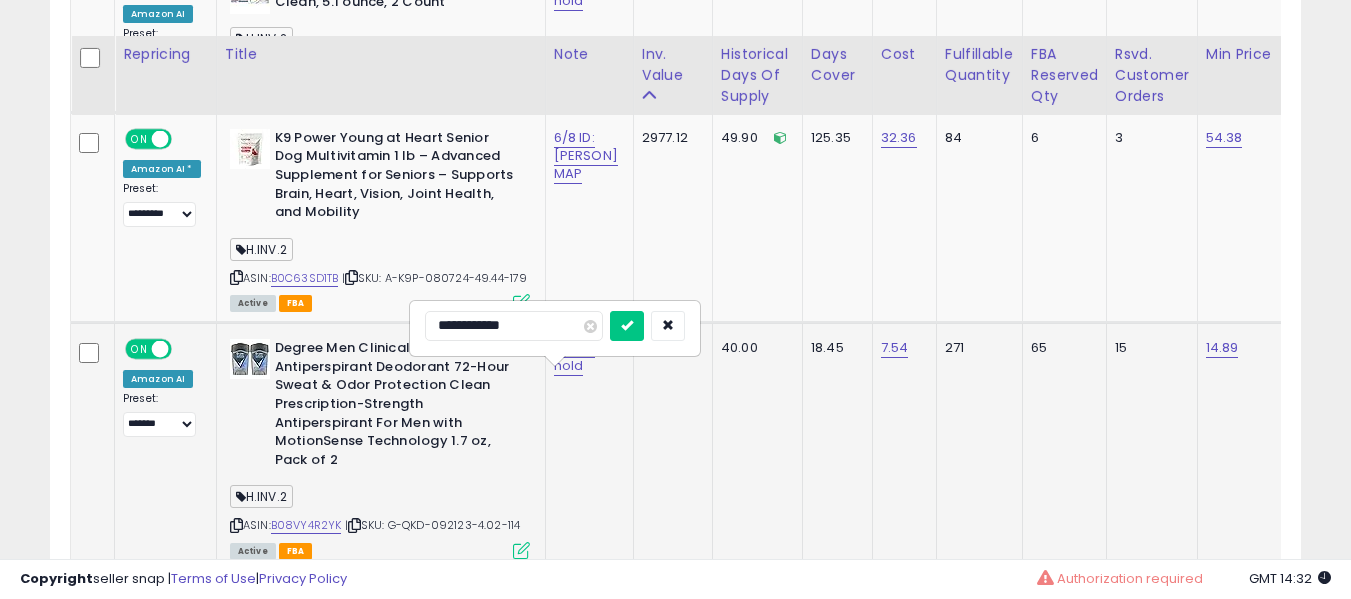 scroll, scrollTop: 7373, scrollLeft: 0, axis: vertical 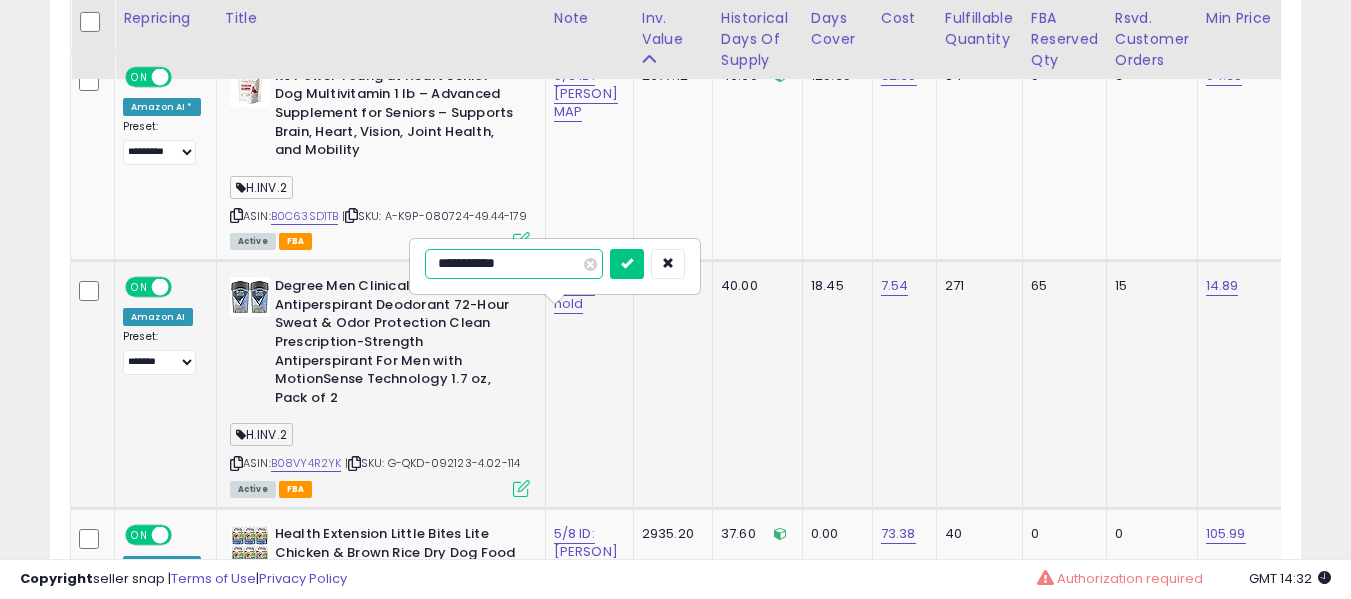 type on "**********" 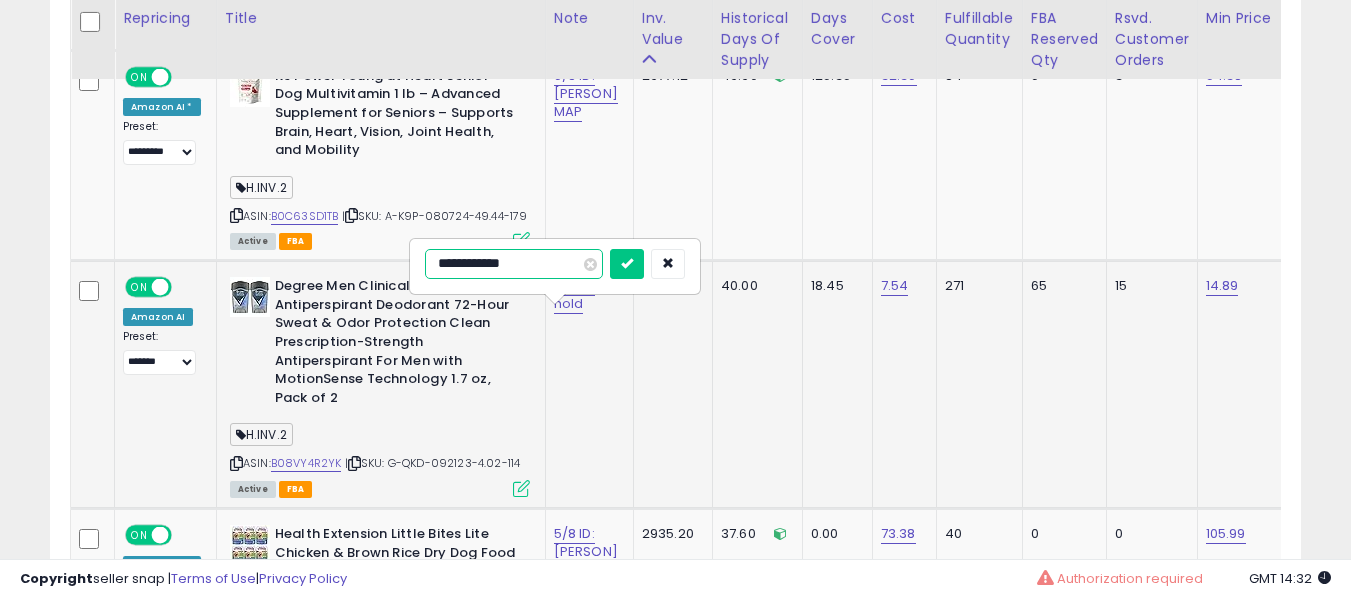 click at bounding box center [627, 264] 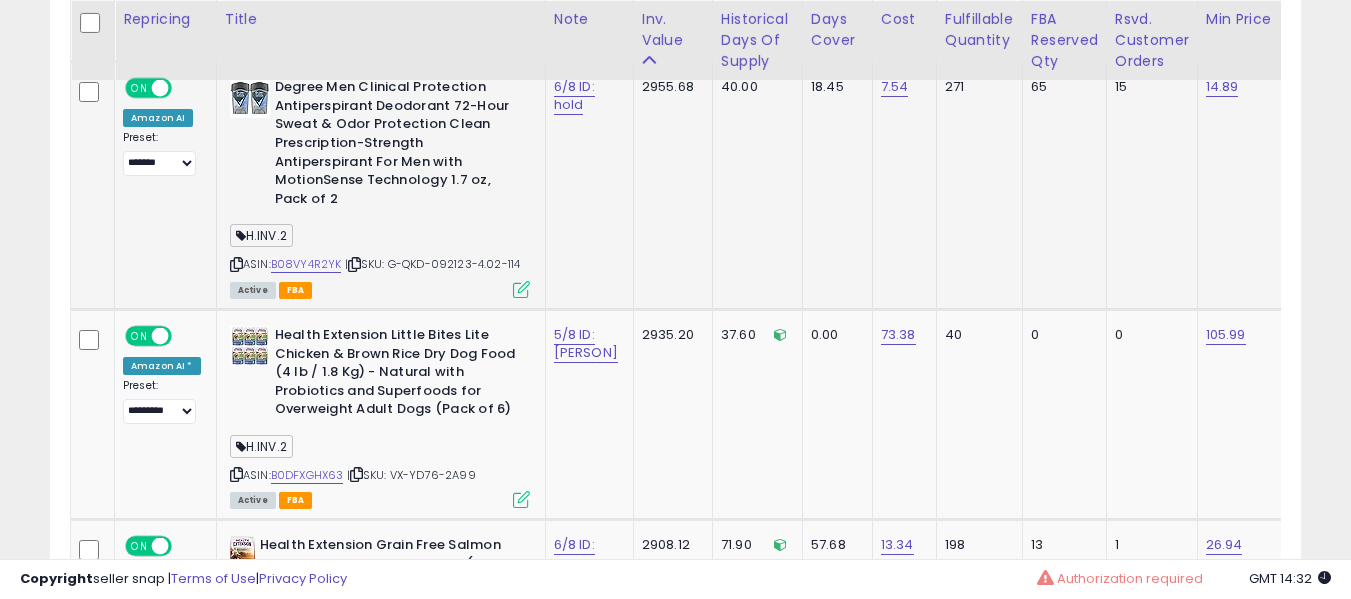 scroll, scrollTop: 7573, scrollLeft: 0, axis: vertical 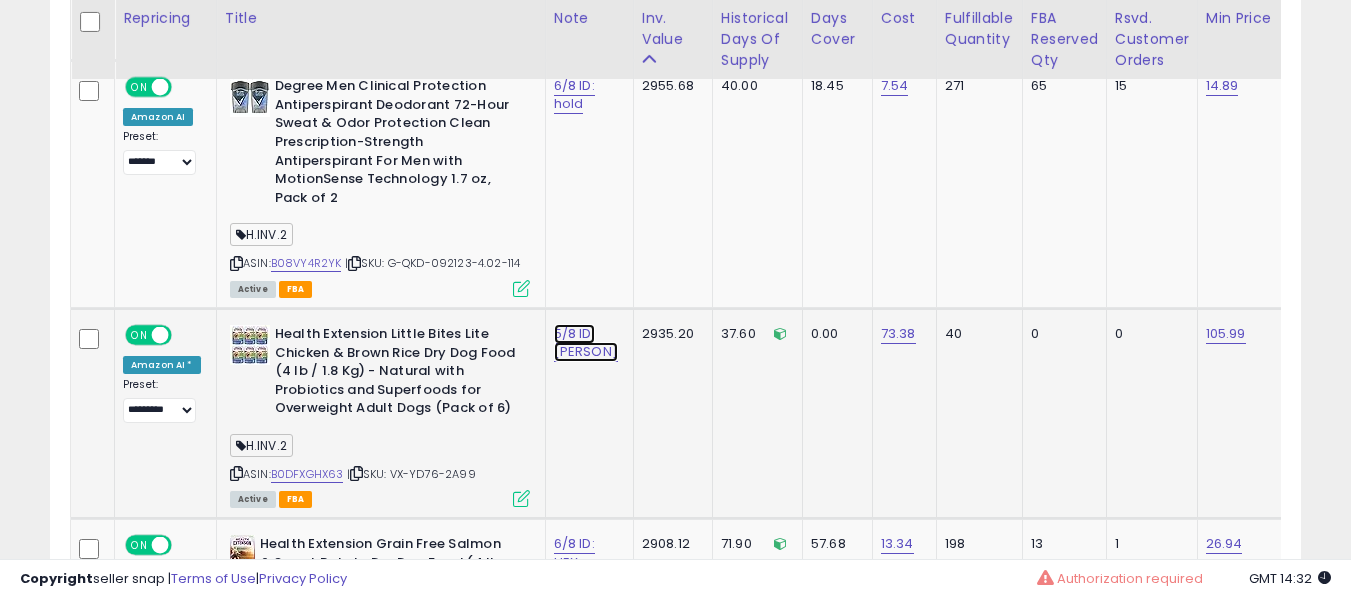 click on "5/8 ID: [PERSON]" at bounding box center [576, -6431] 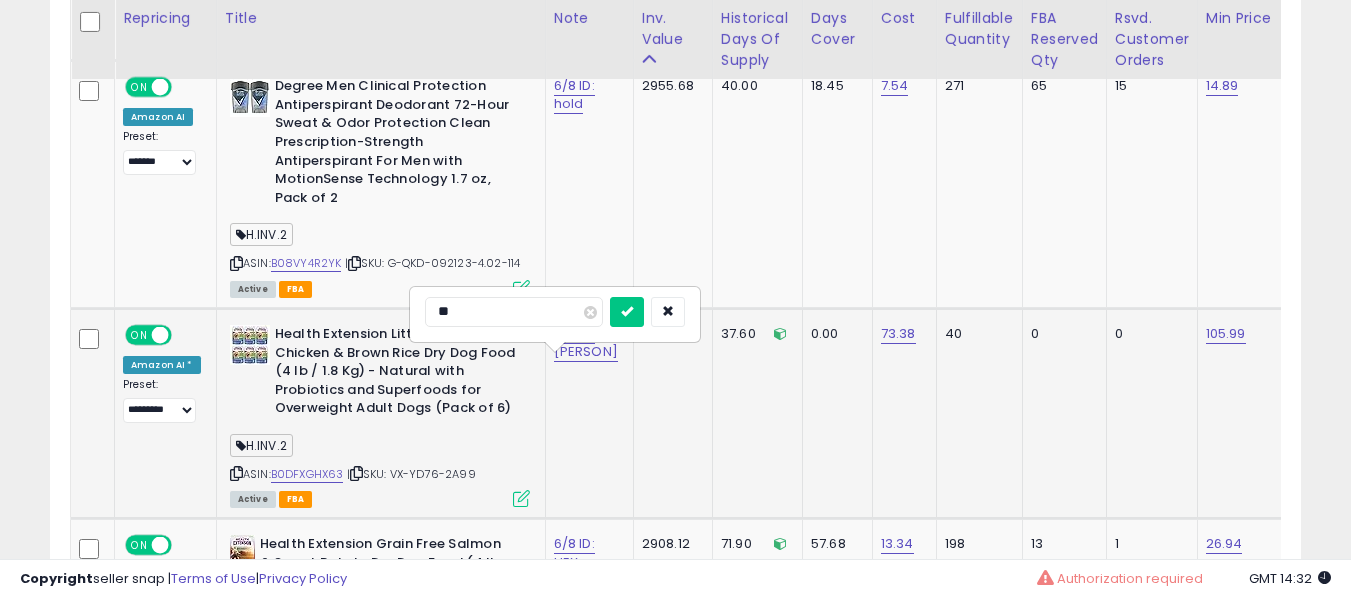 type on "*" 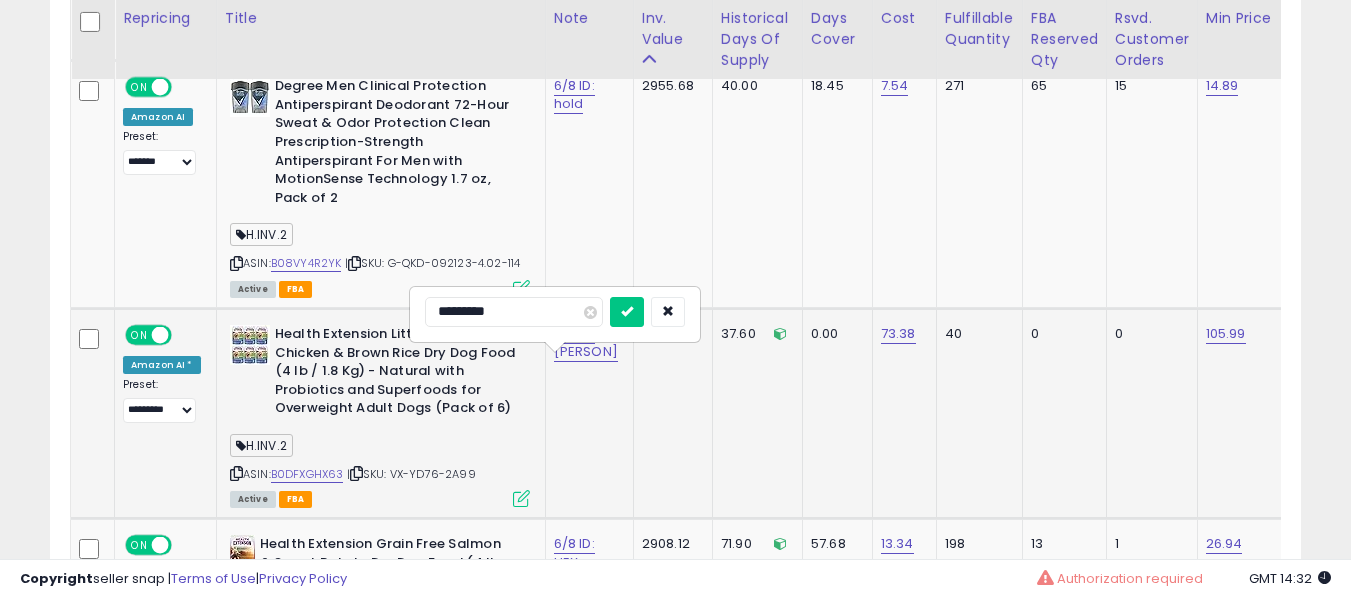 type on "**********" 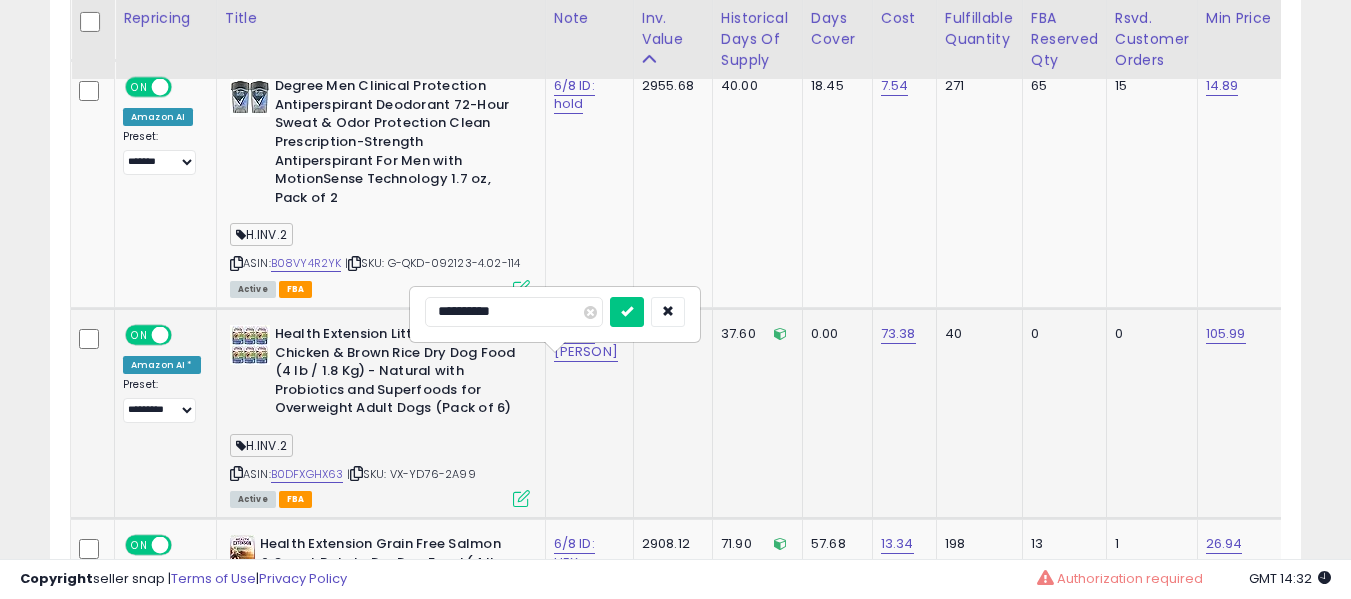 click at bounding box center [627, 312] 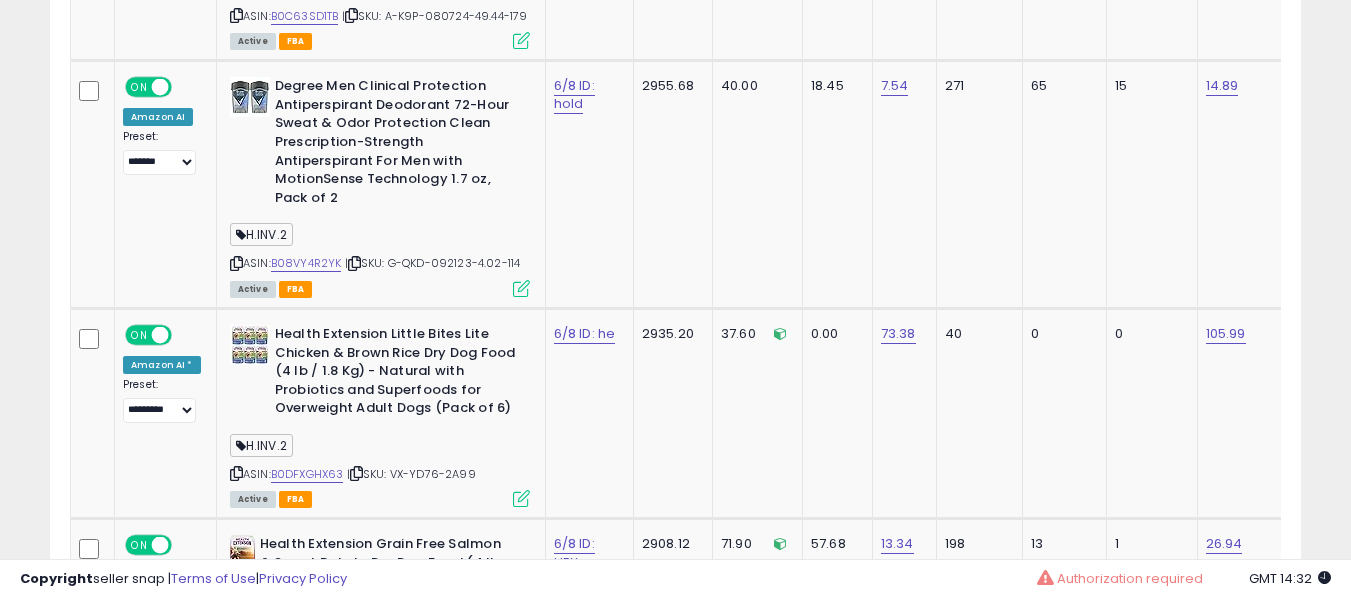 scroll, scrollTop: 5249, scrollLeft: 0, axis: vertical 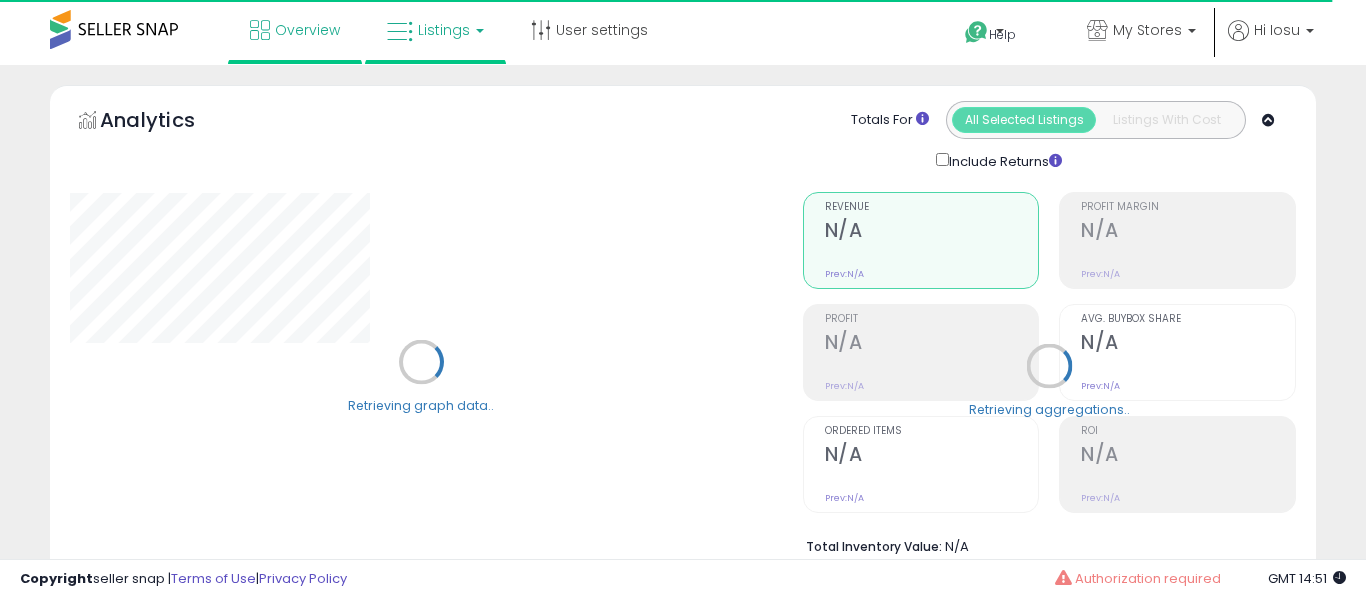 select on "**" 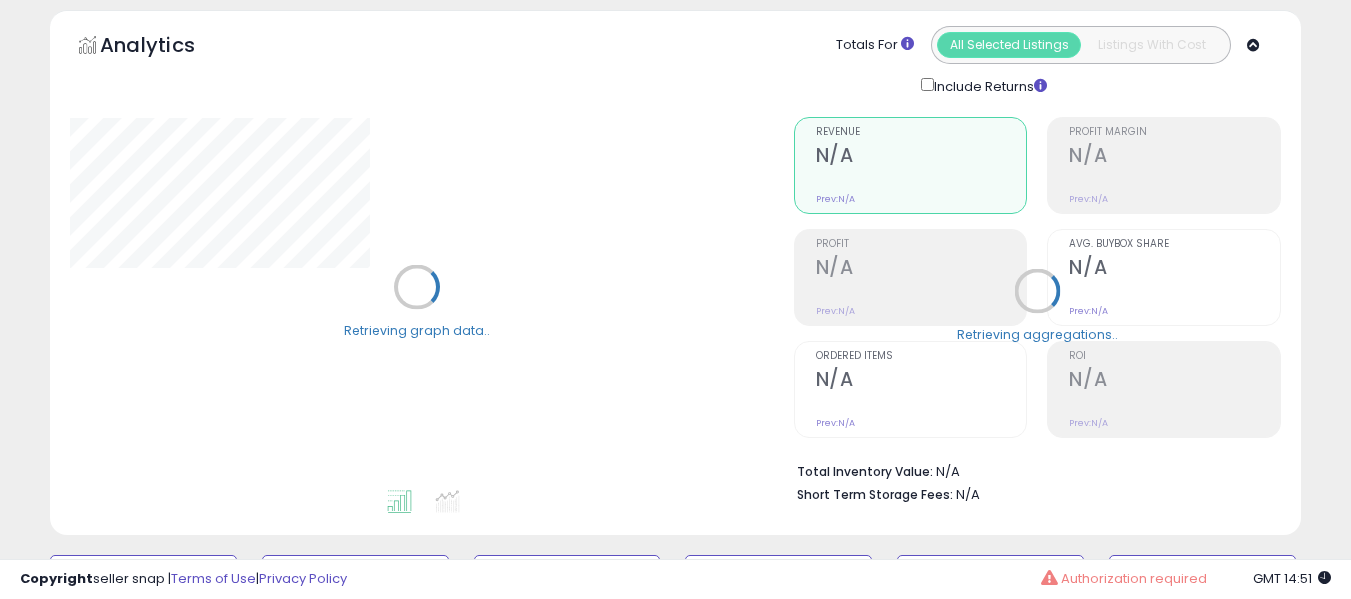 scroll, scrollTop: 500, scrollLeft: 0, axis: vertical 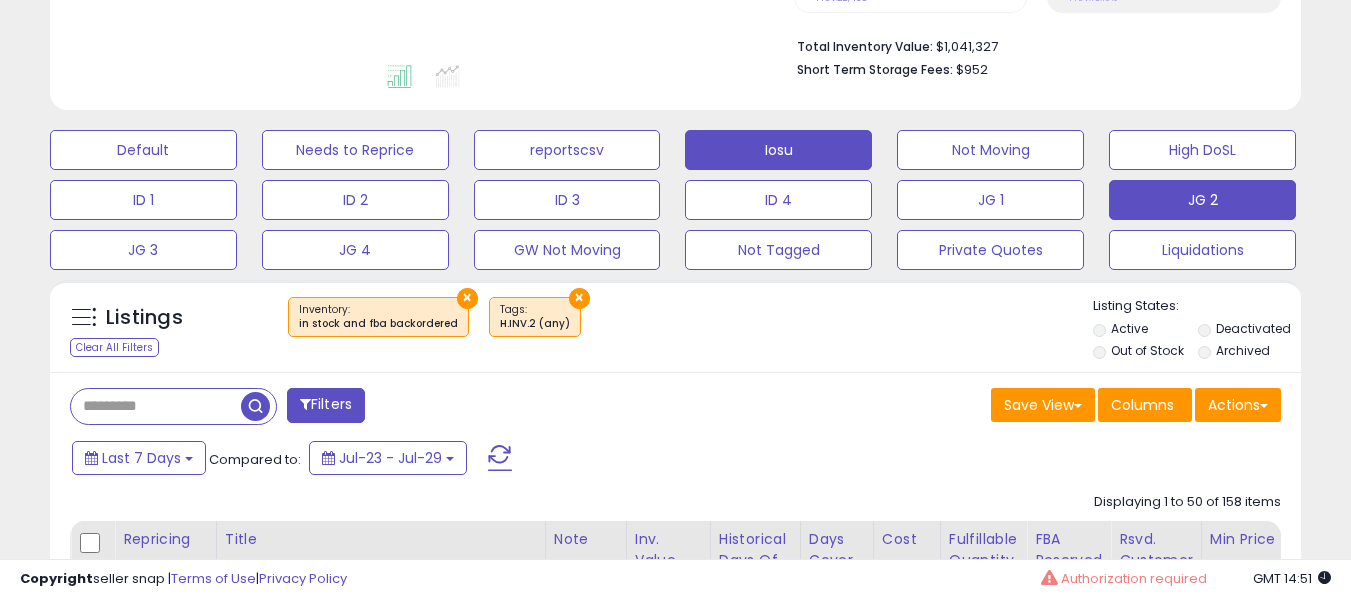 click on "Iosu" at bounding box center [143, 150] 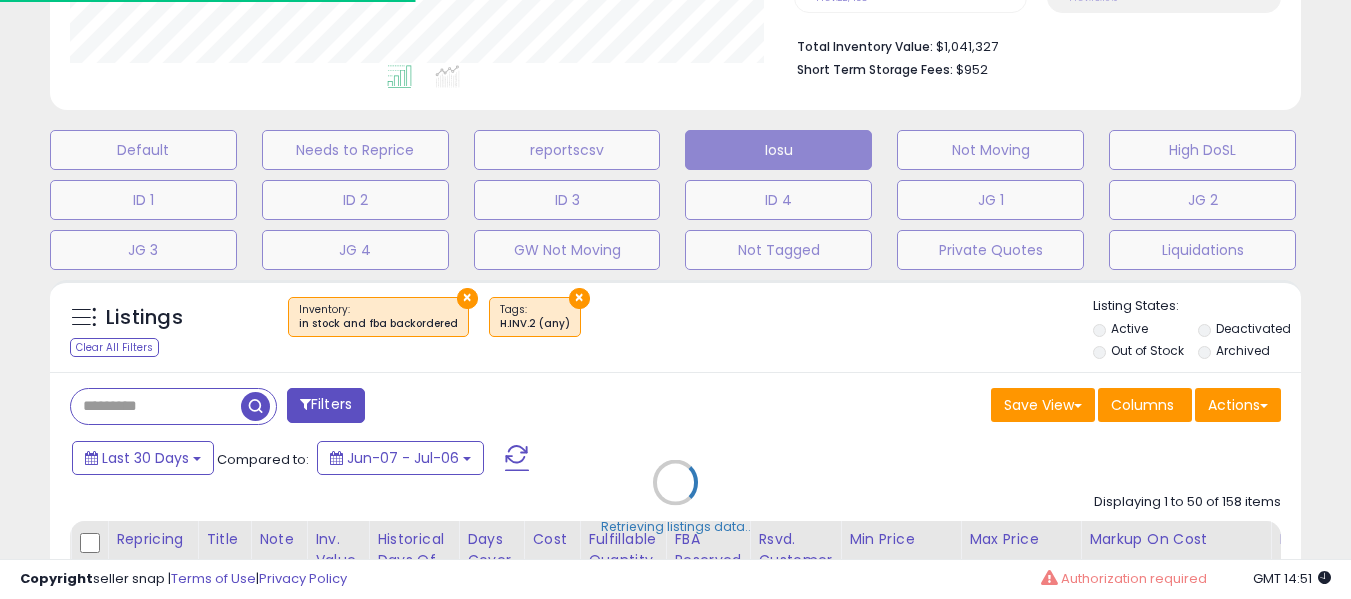 scroll, scrollTop: 999590, scrollLeft: 999276, axis: both 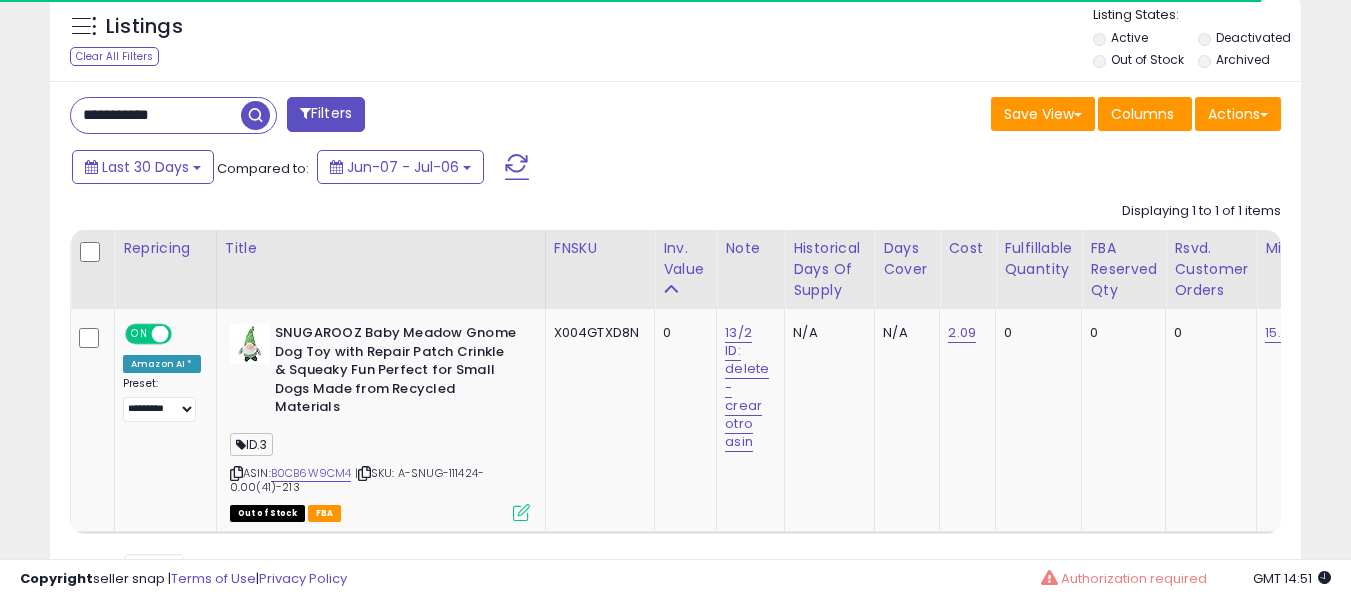 click on "**********" at bounding box center (156, 115) 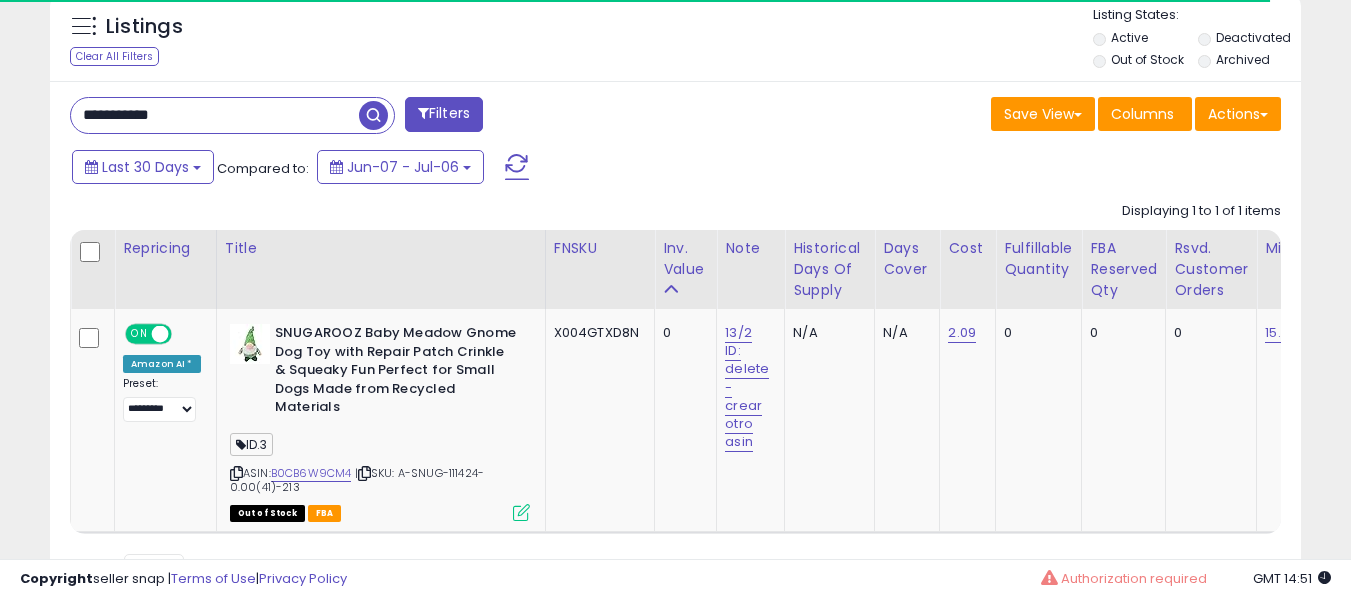 paste 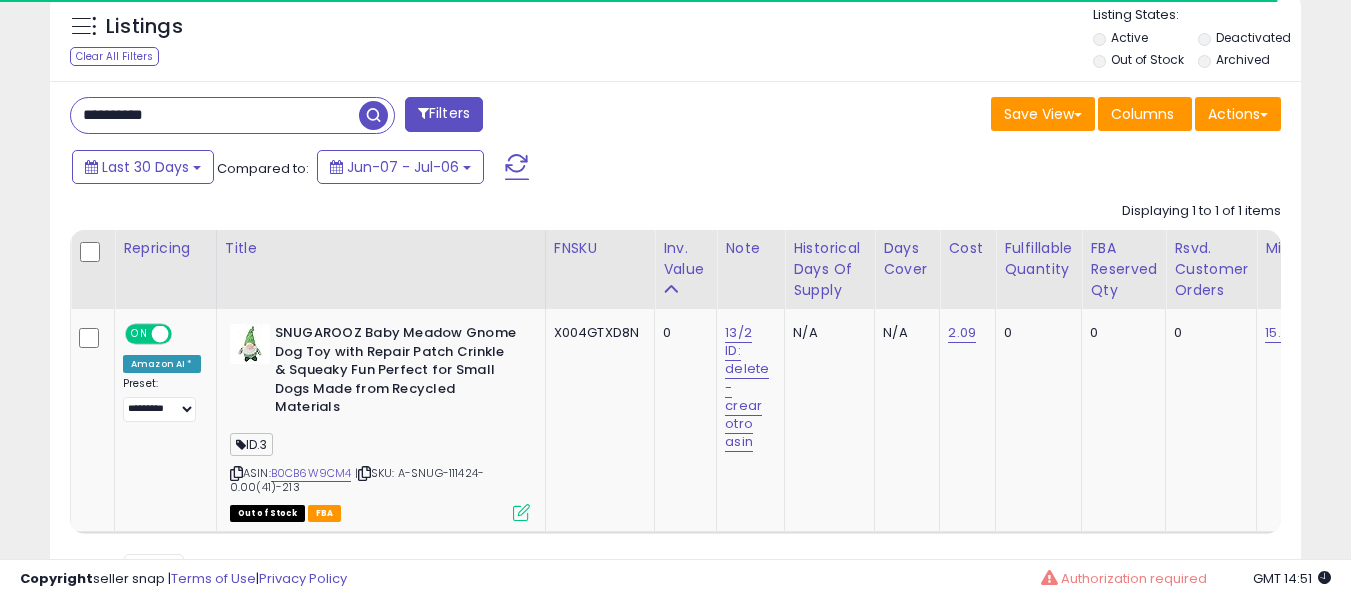 type on "**********" 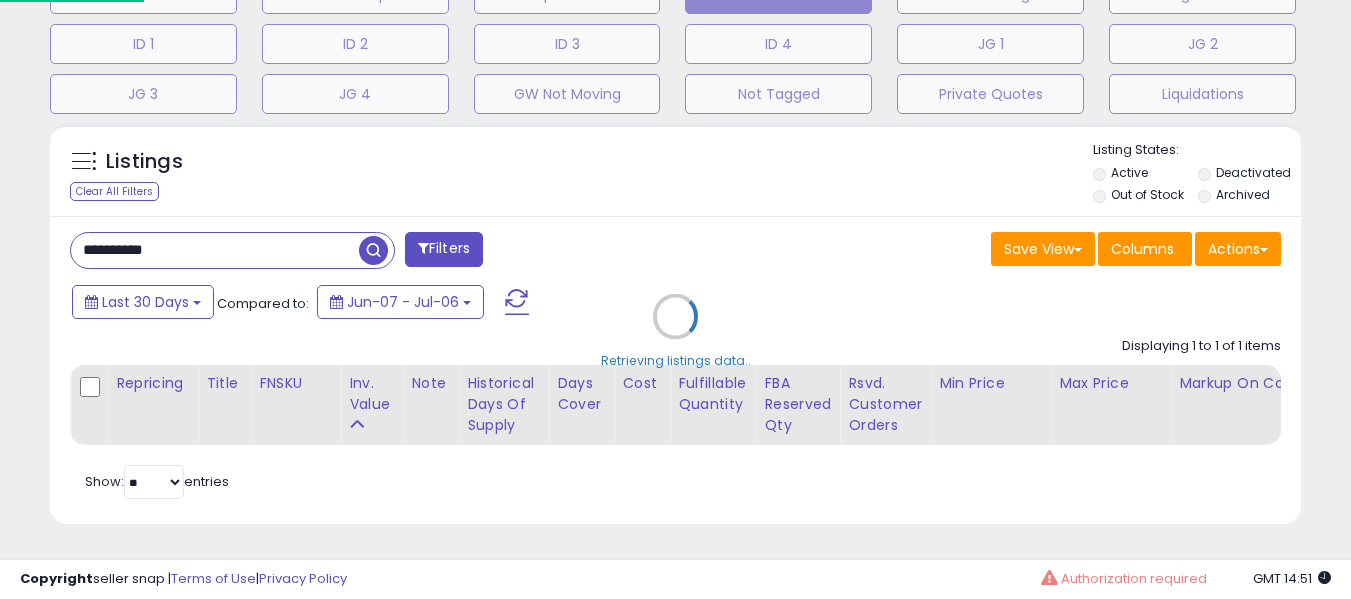 scroll, scrollTop: 999590, scrollLeft: 999267, axis: both 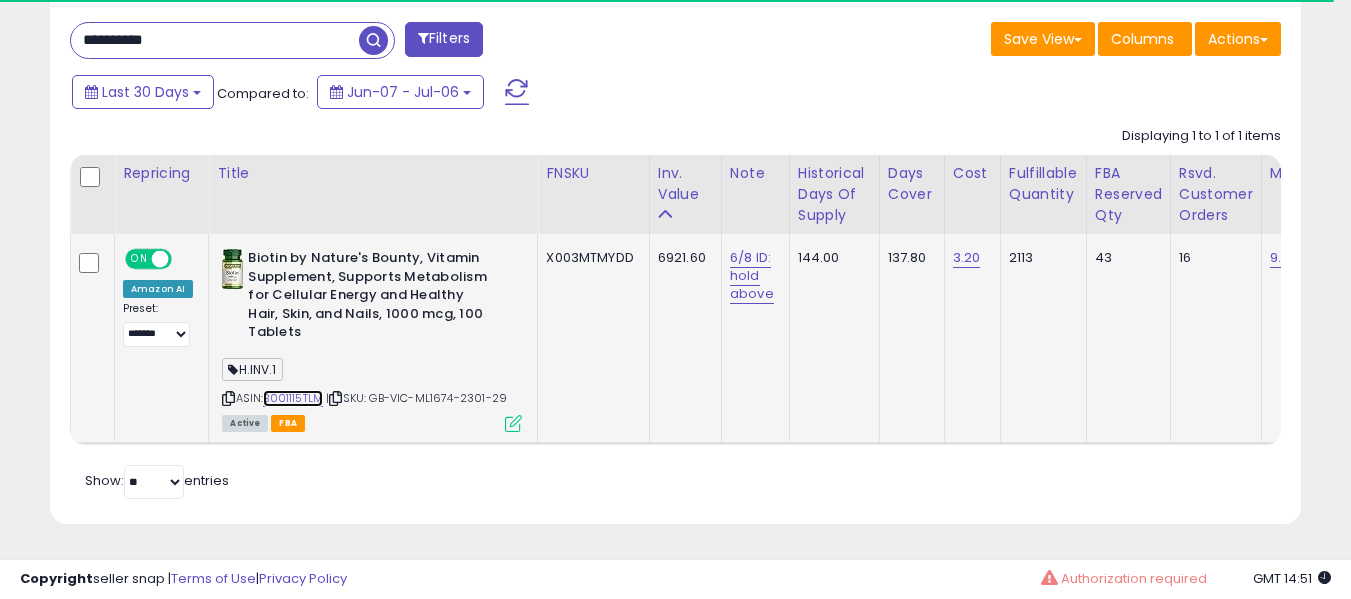 click on "B001115TLM" at bounding box center (293, 398) 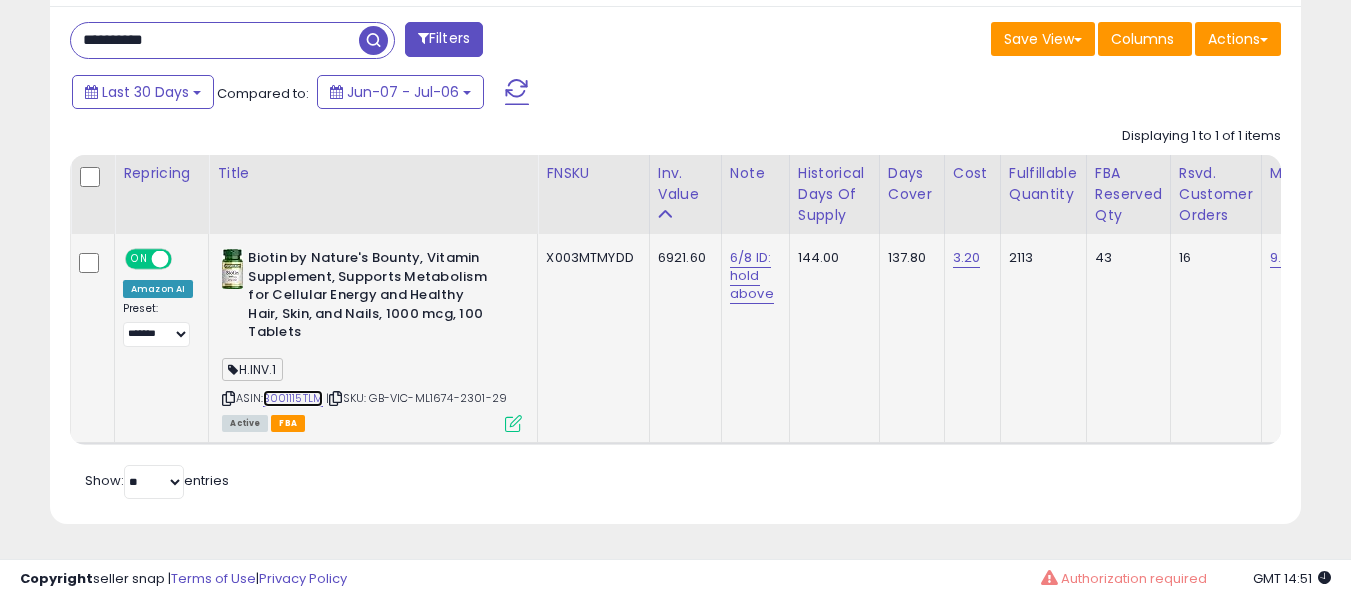 scroll, scrollTop: 0, scrollLeft: 427, axis: horizontal 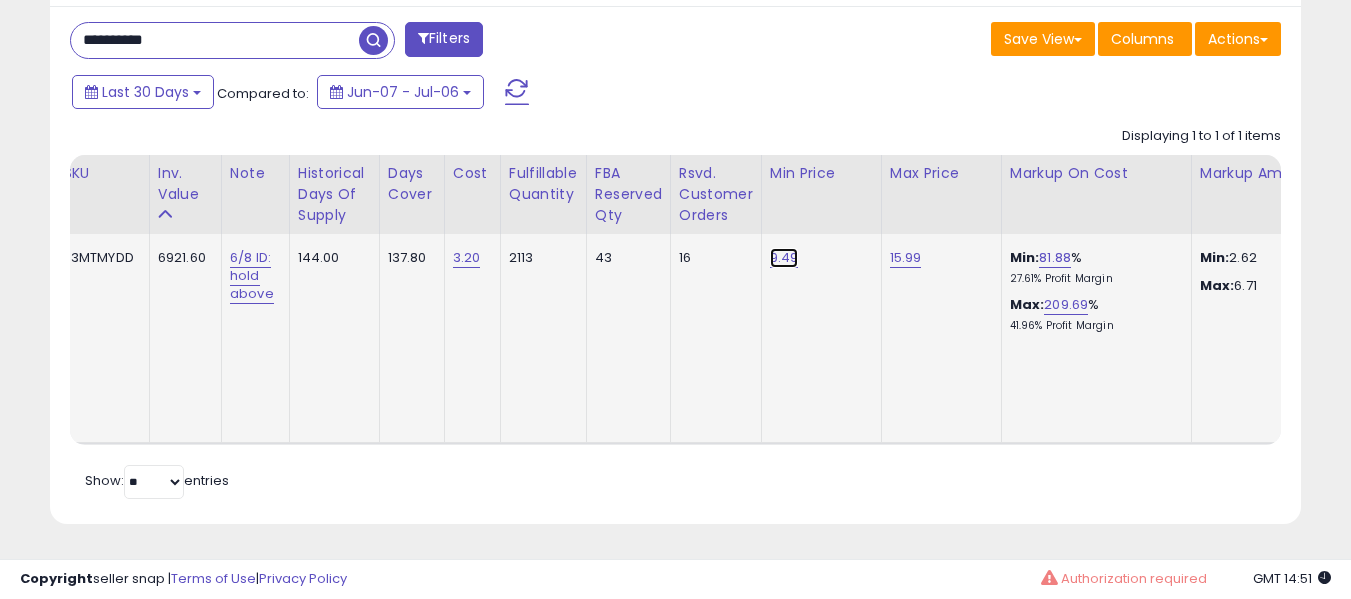 click on "9.49" at bounding box center [784, 258] 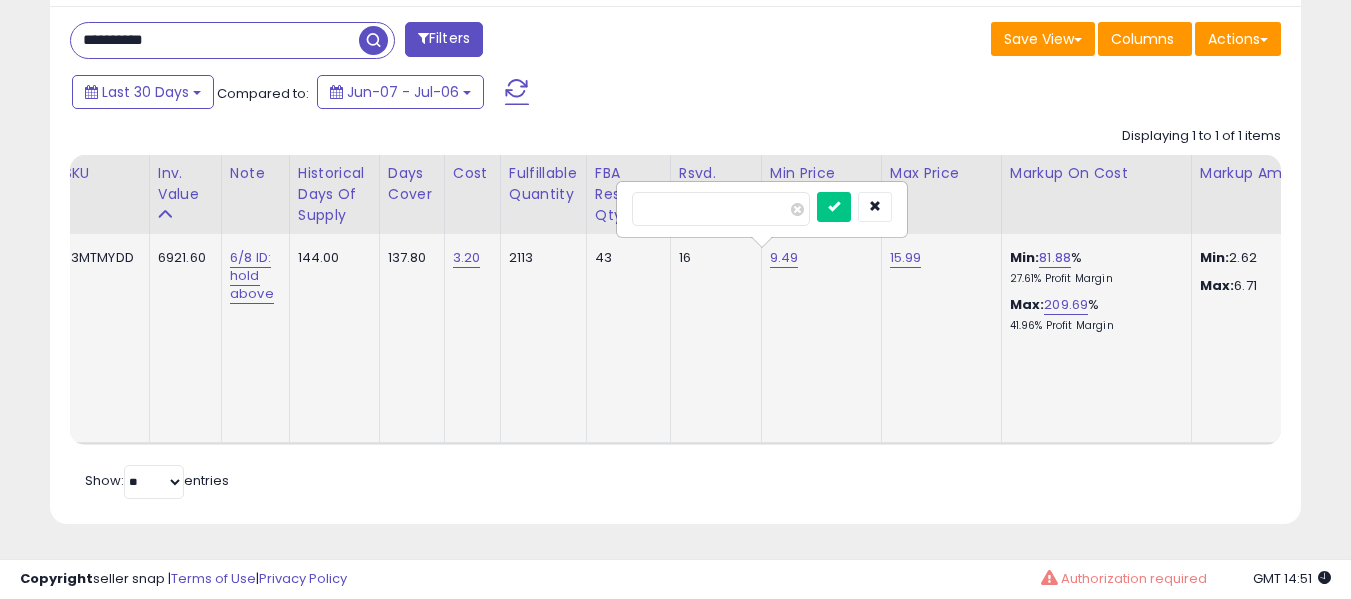 scroll, scrollTop: 0, scrollLeft: 900, axis: horizontal 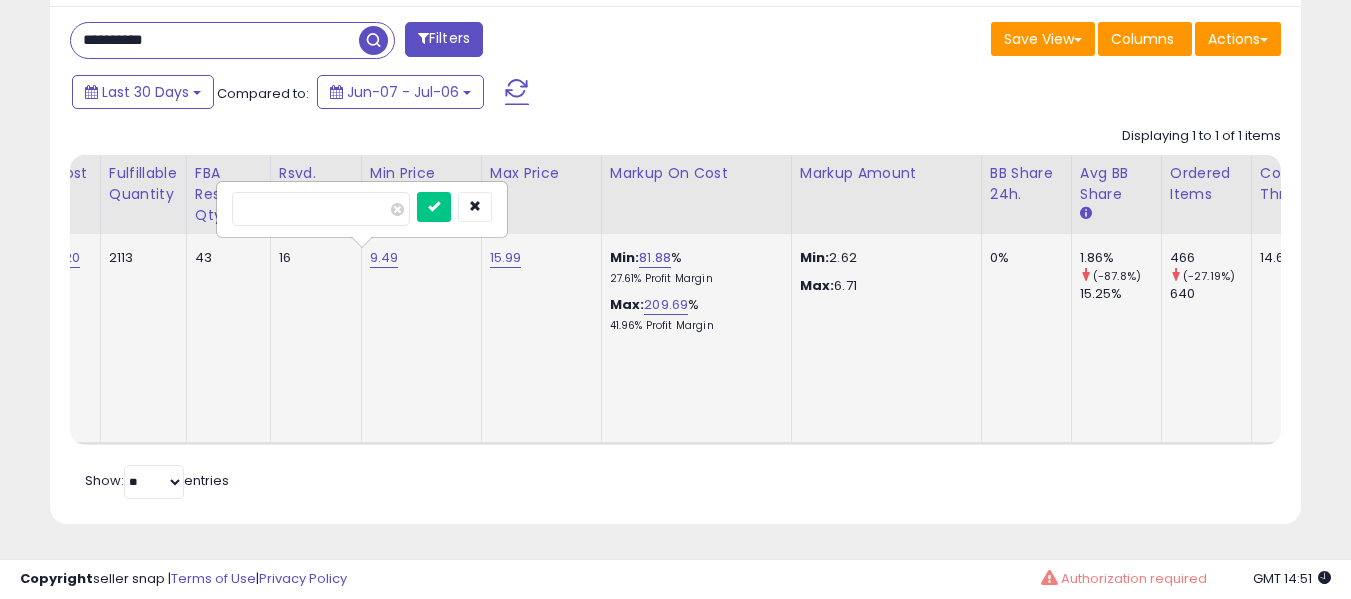 type on "****" 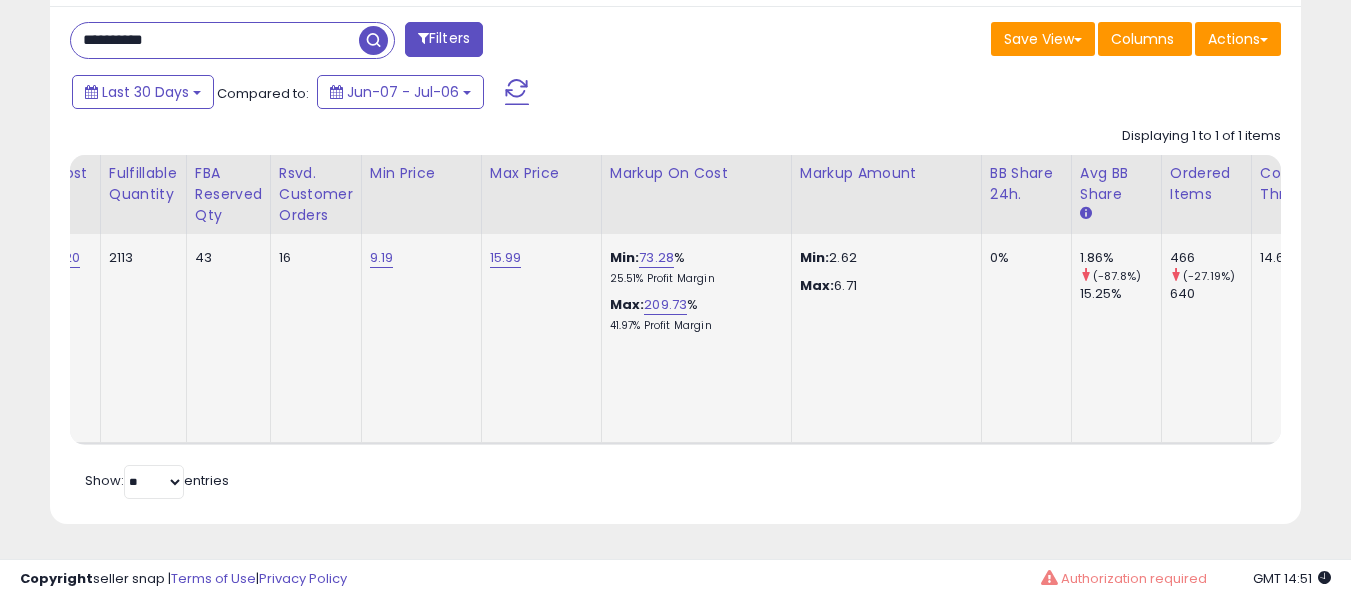 scroll, scrollTop: 0, scrollLeft: 658, axis: horizontal 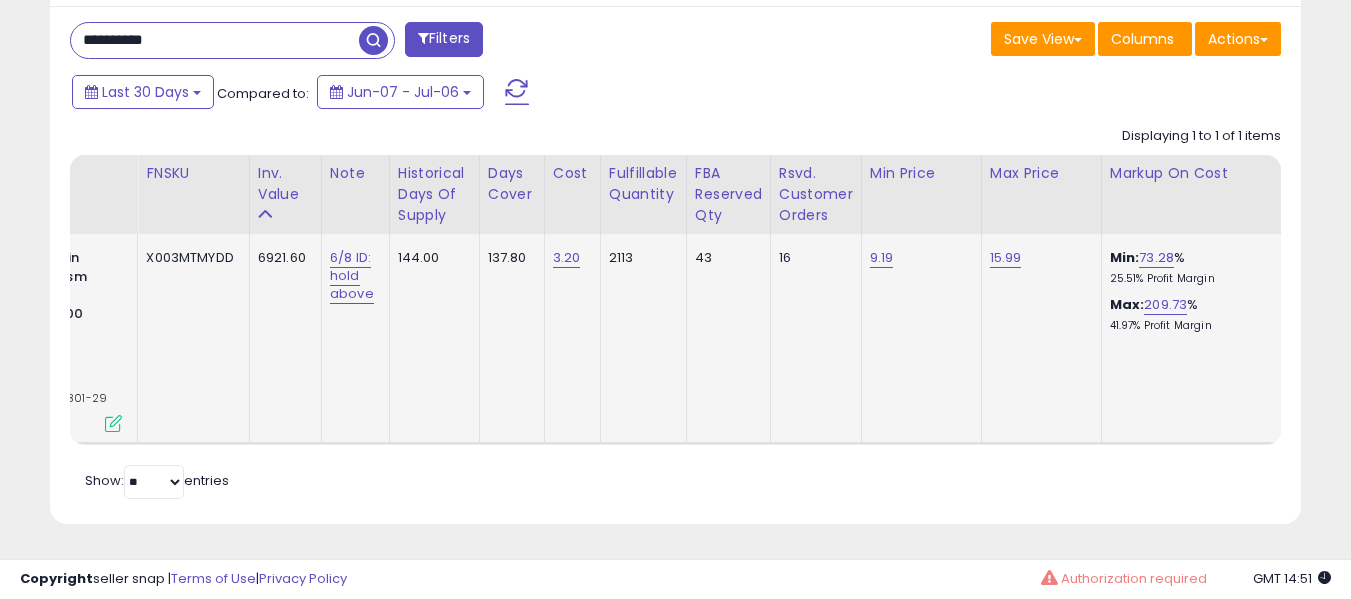 click on "6/8 ID: hold above" 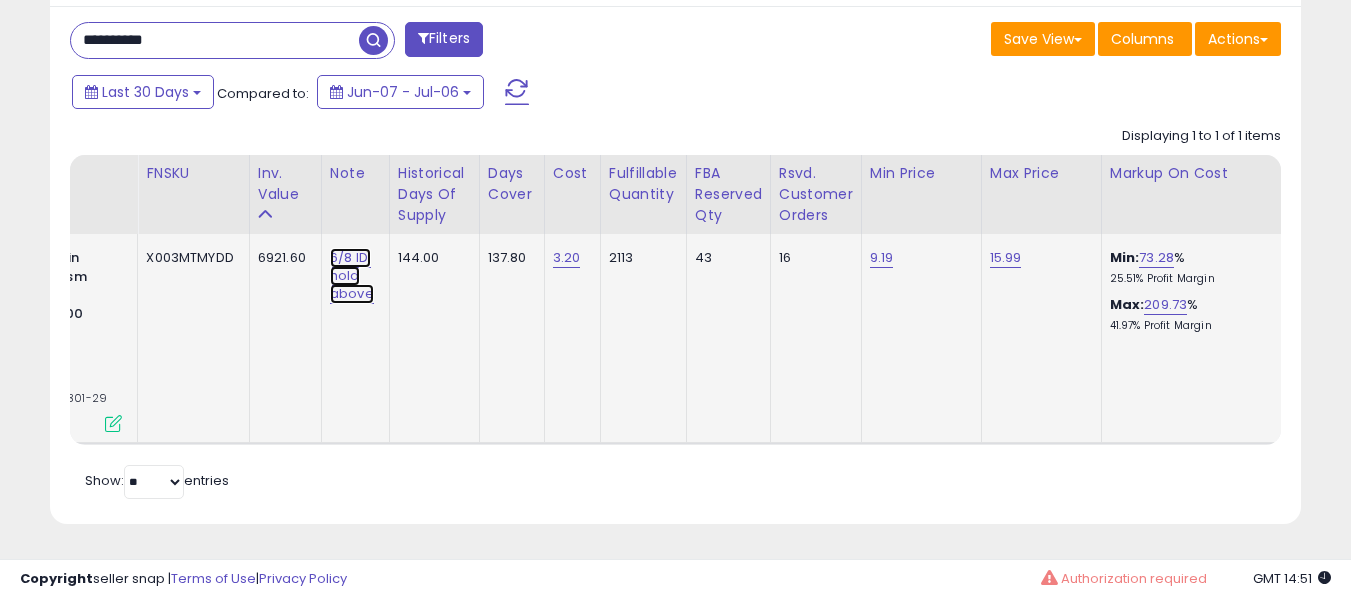 click on "6/8 ID: hold above" at bounding box center (352, 276) 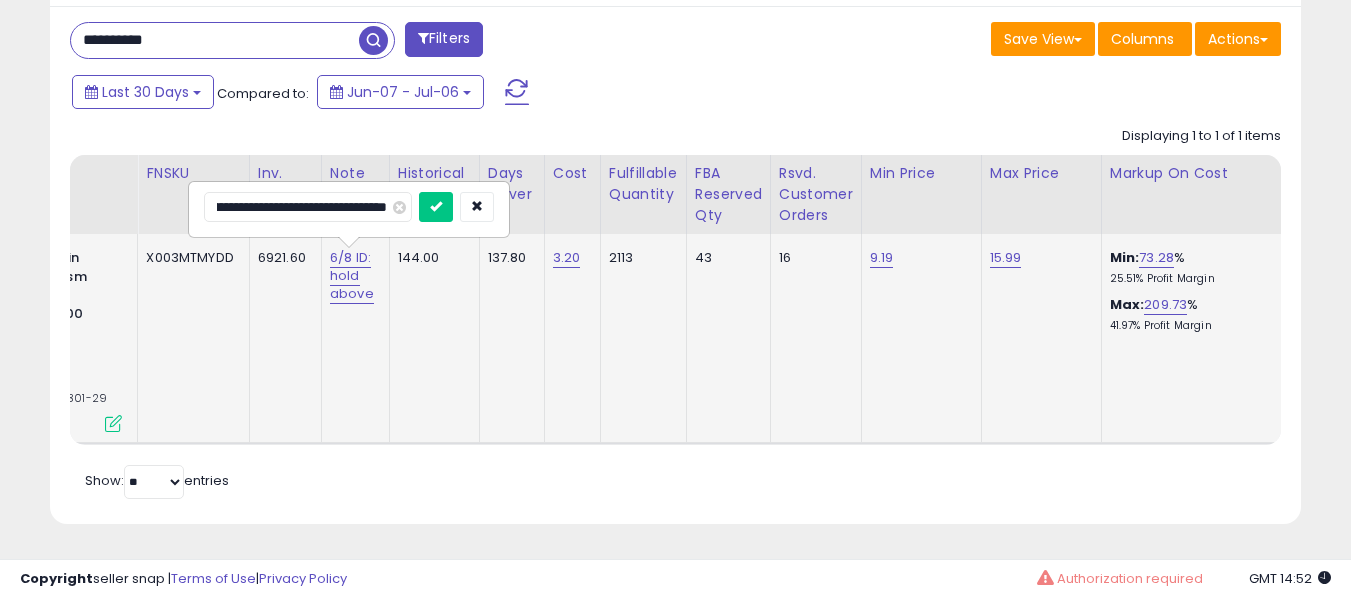scroll, scrollTop: 0, scrollLeft: 399, axis: horizontal 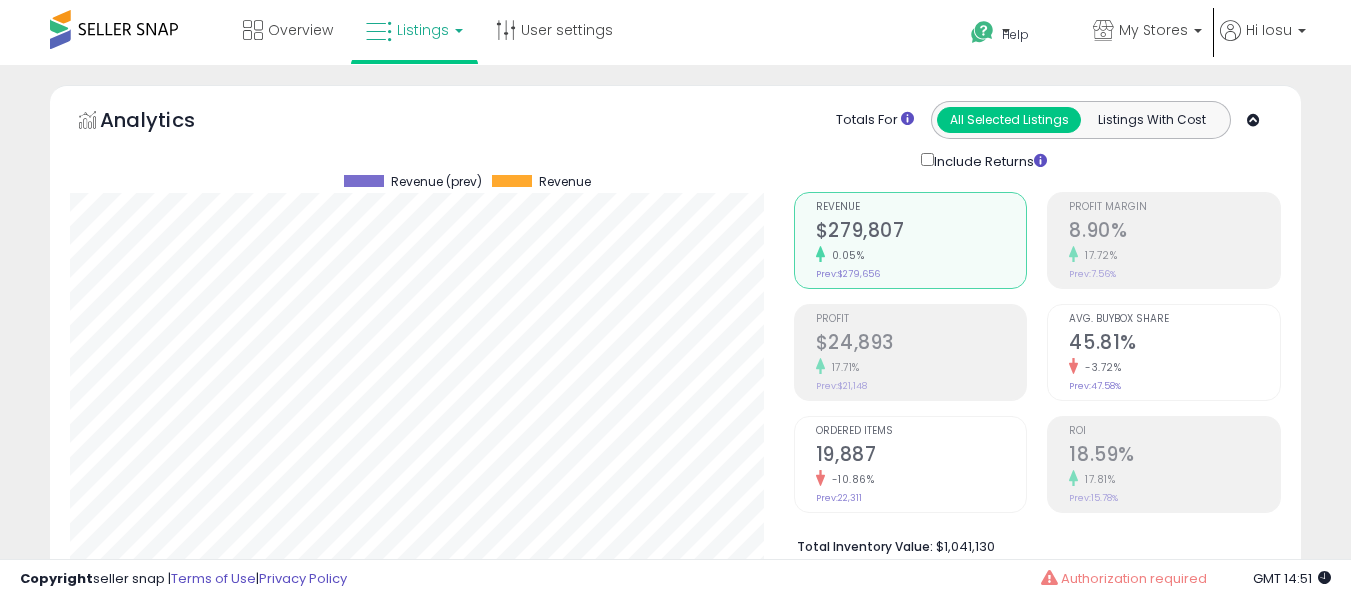 select on "**" 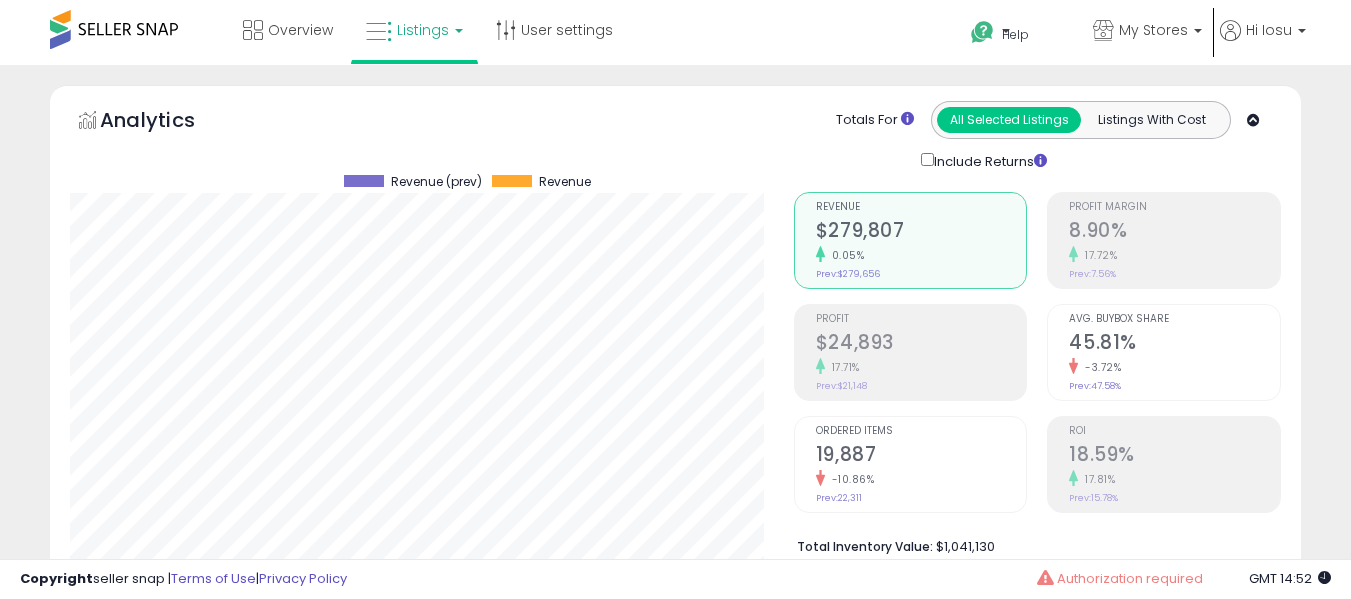 scroll, scrollTop: 6949, scrollLeft: 0, axis: vertical 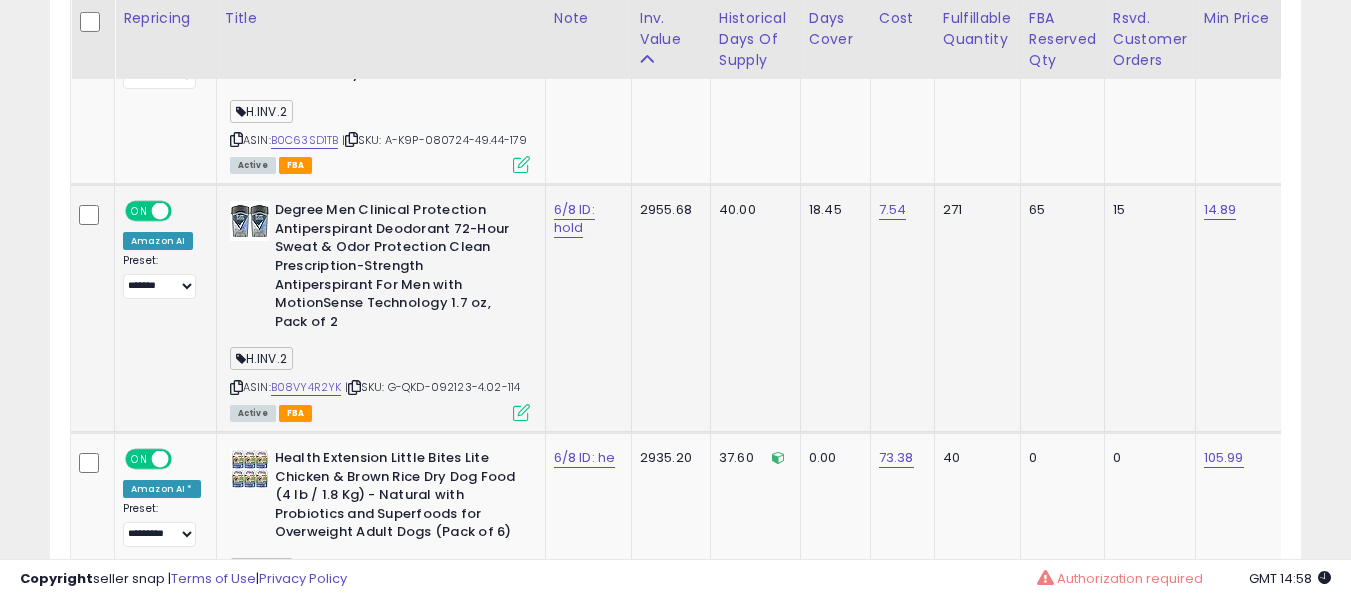 drag, startPoint x: 317, startPoint y: 401, endPoint x: 324, endPoint y: 420, distance: 20.248457 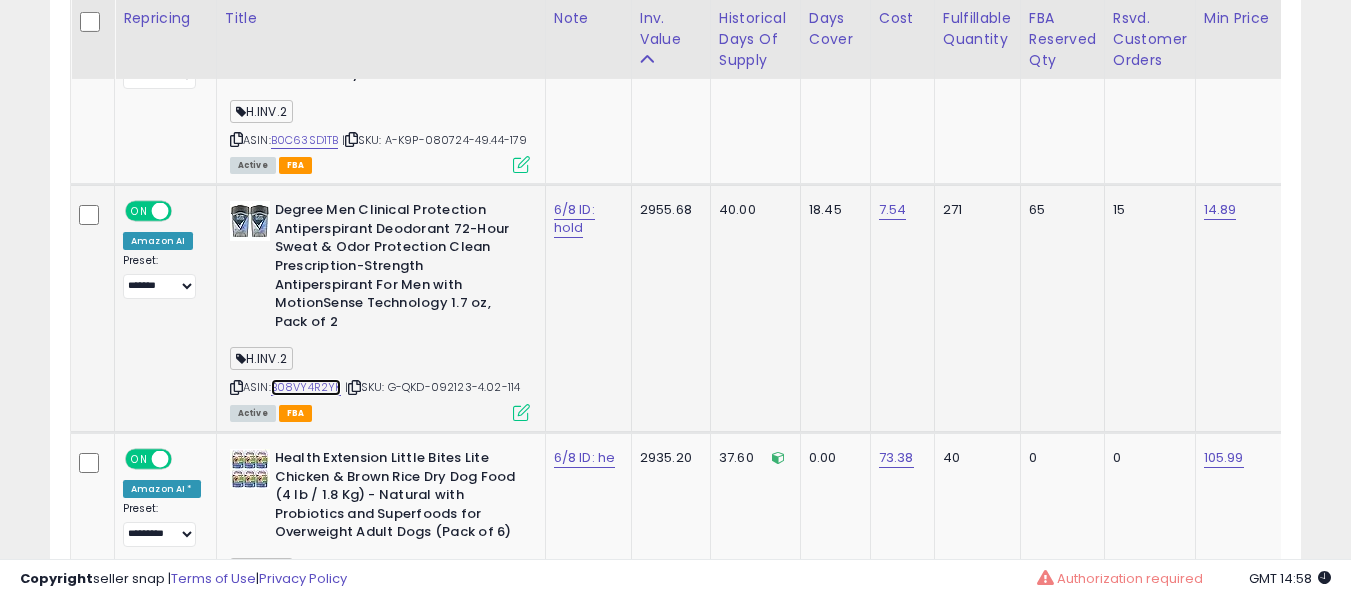 scroll, scrollTop: 7451, scrollLeft: 0, axis: vertical 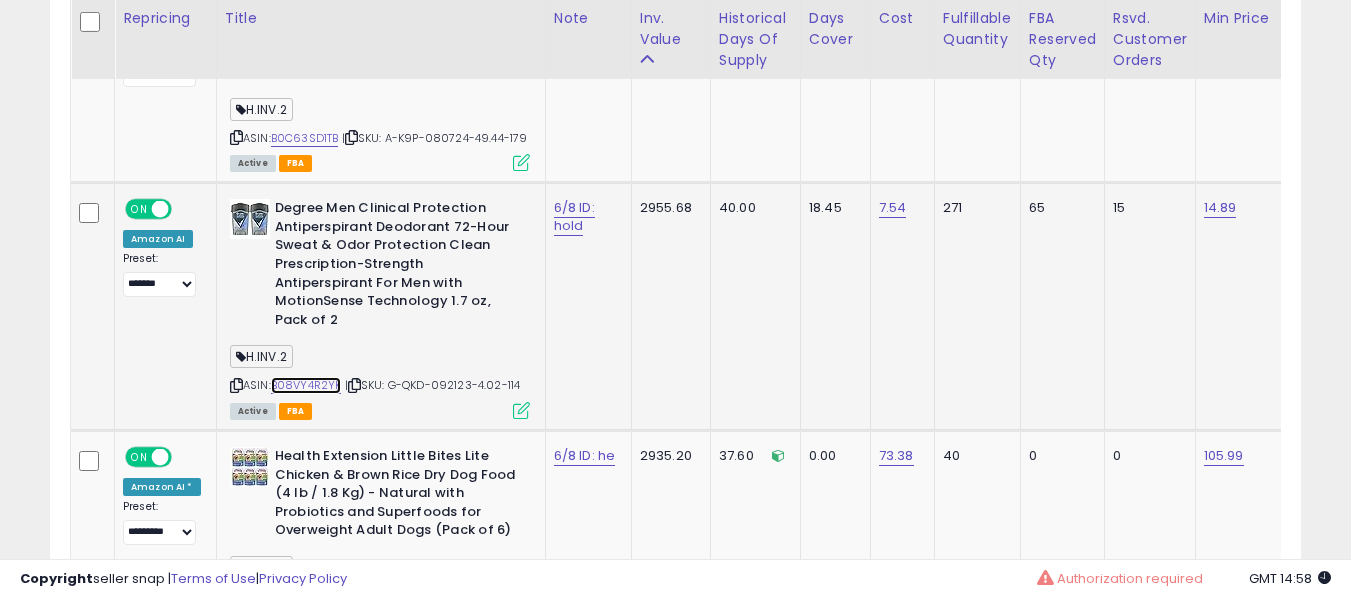 drag, startPoint x: 324, startPoint y: 420, endPoint x: 314, endPoint y: 423, distance: 10.440307 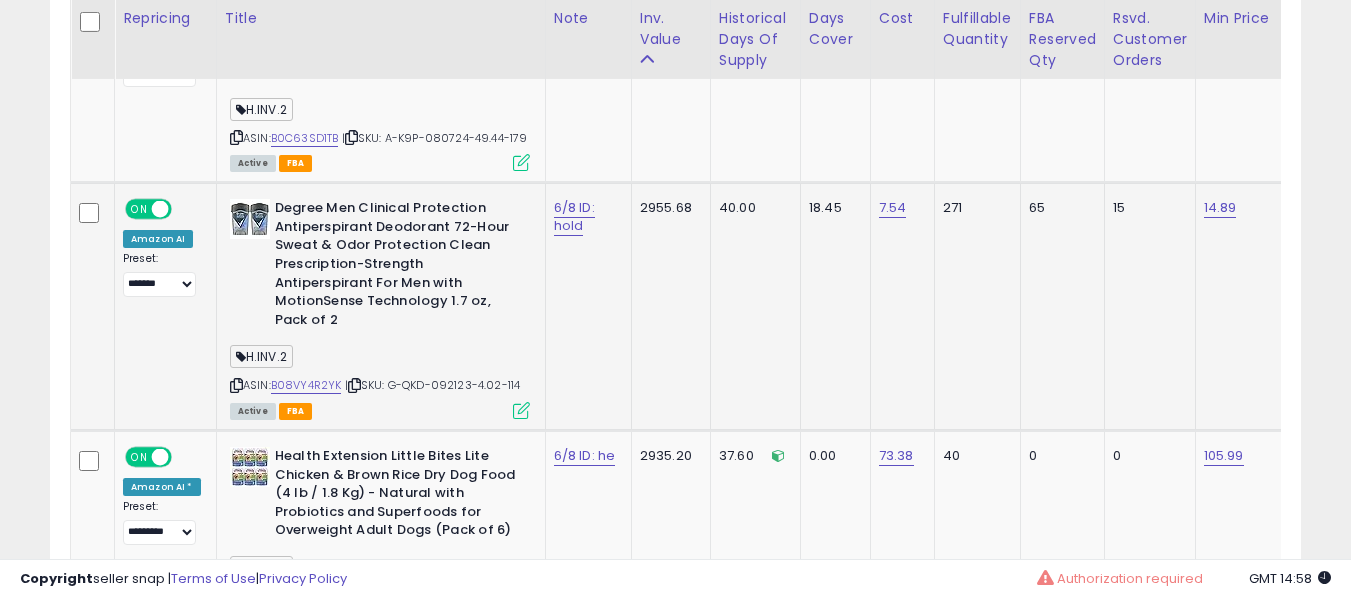 scroll, scrollTop: 0, scrollLeft: 95, axis: horizontal 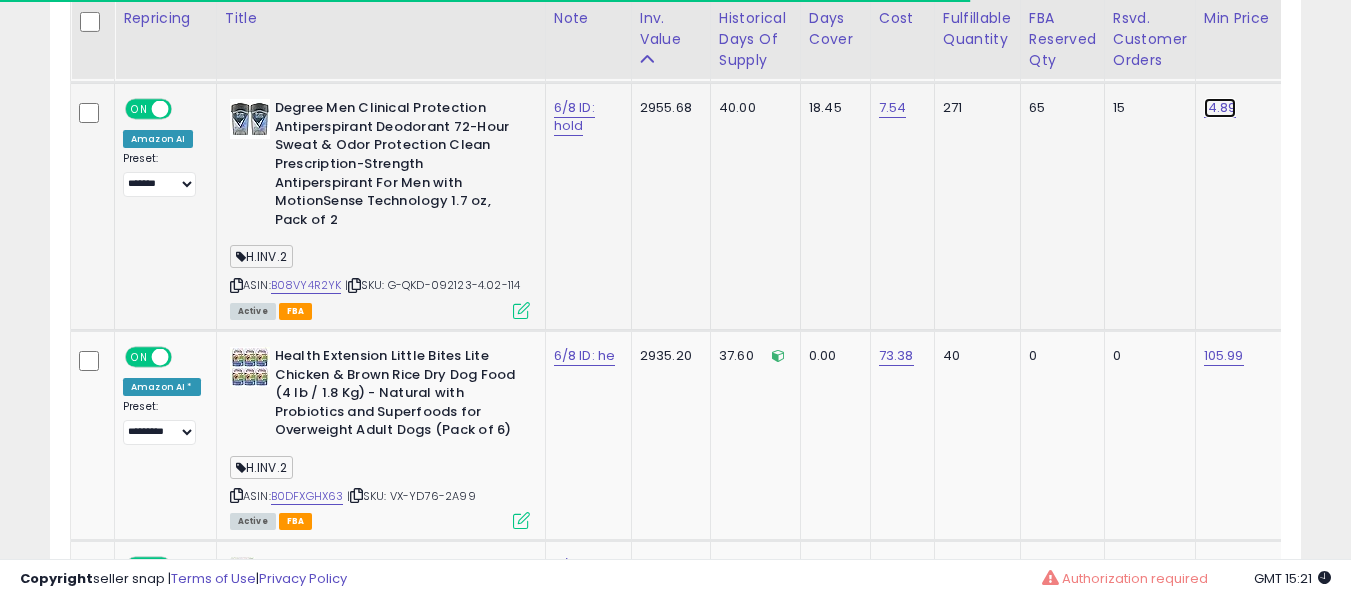 click on "14.89" at bounding box center [1218, -6427] 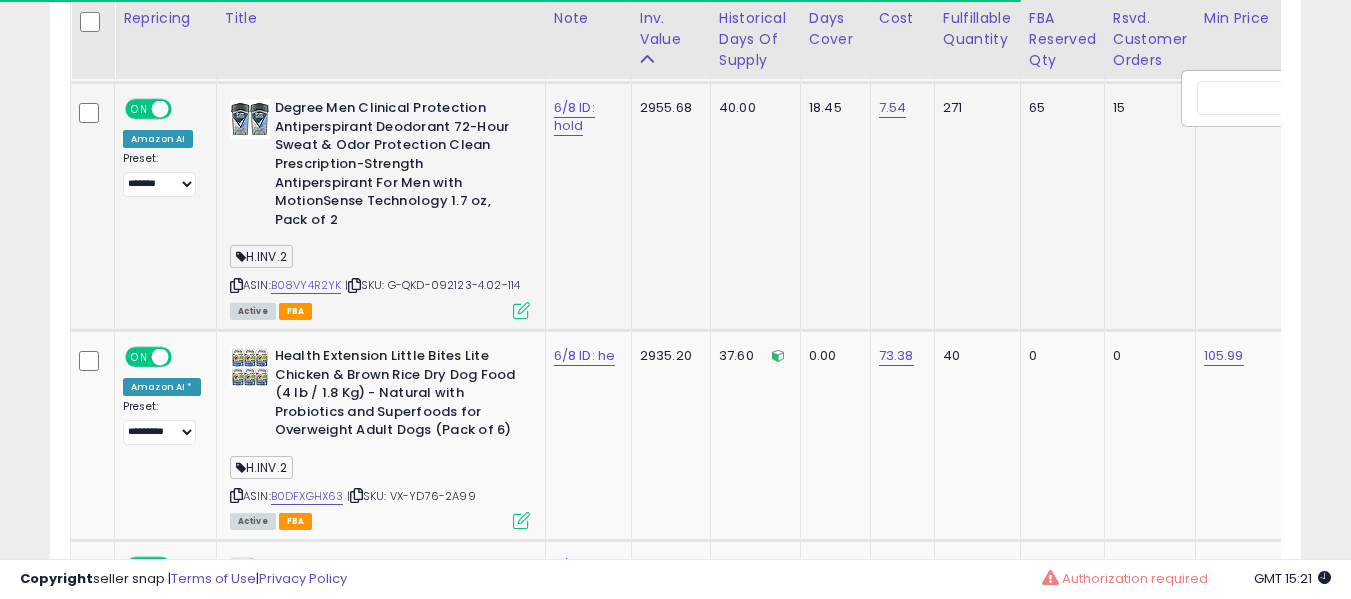 scroll, scrollTop: 0, scrollLeft: 124, axis: horizontal 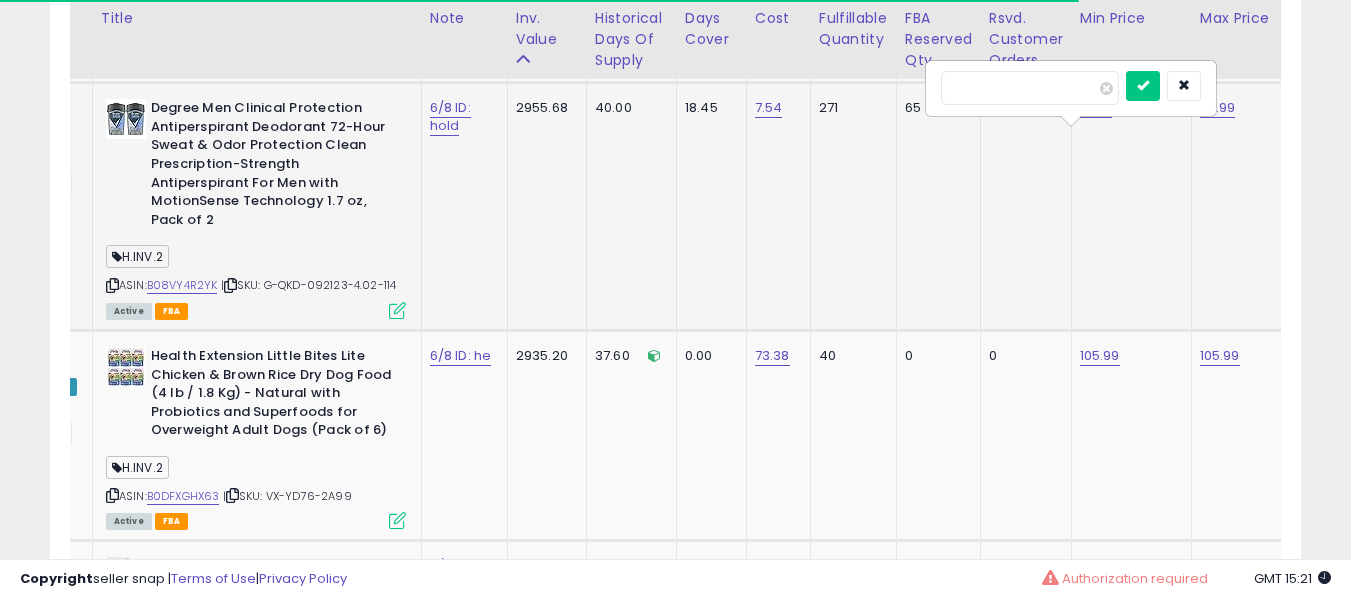 type on "*****" 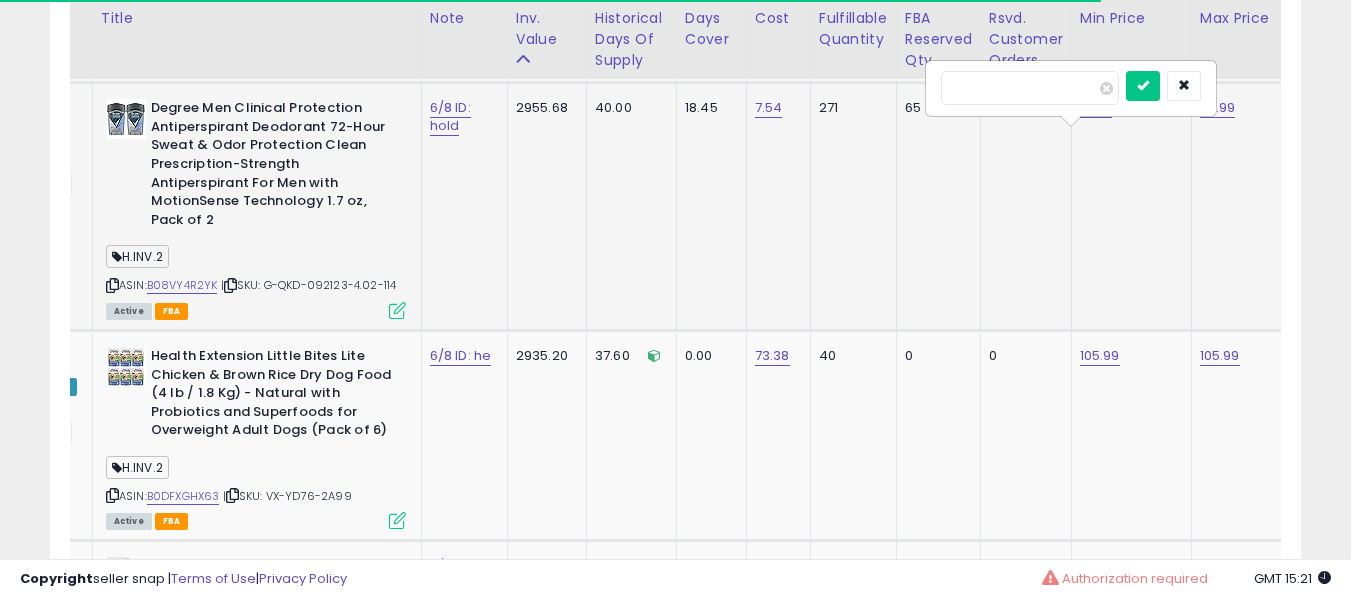 click at bounding box center (1143, 86) 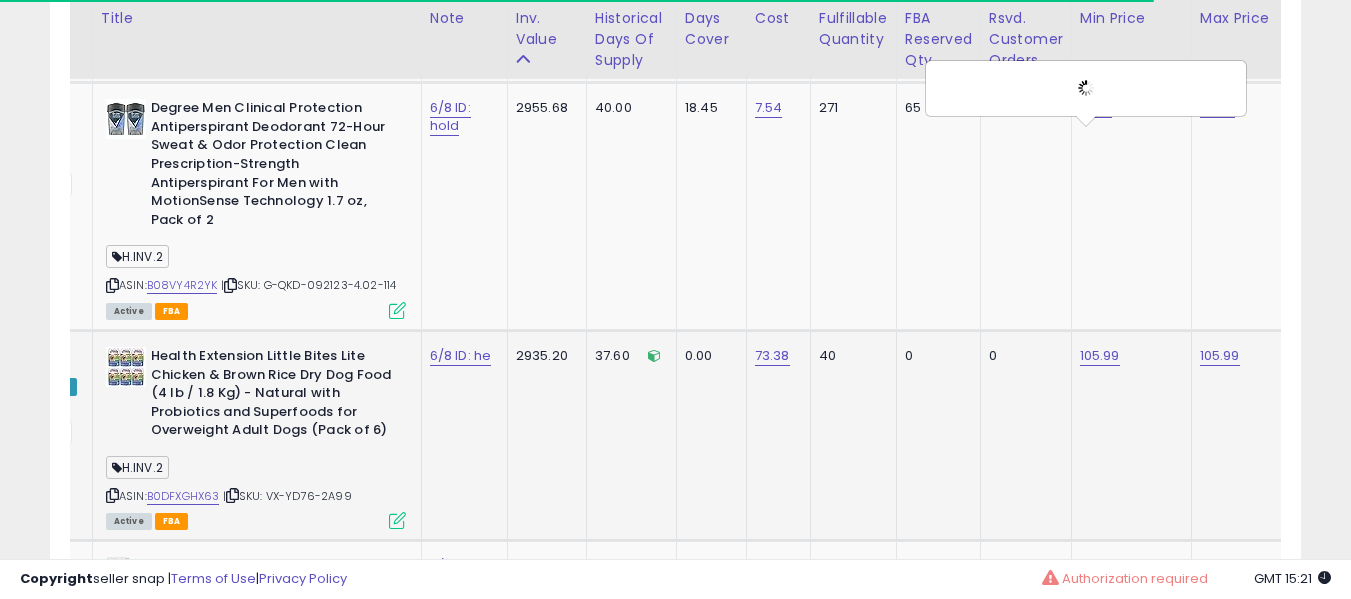 scroll, scrollTop: 0, scrollLeft: 0, axis: both 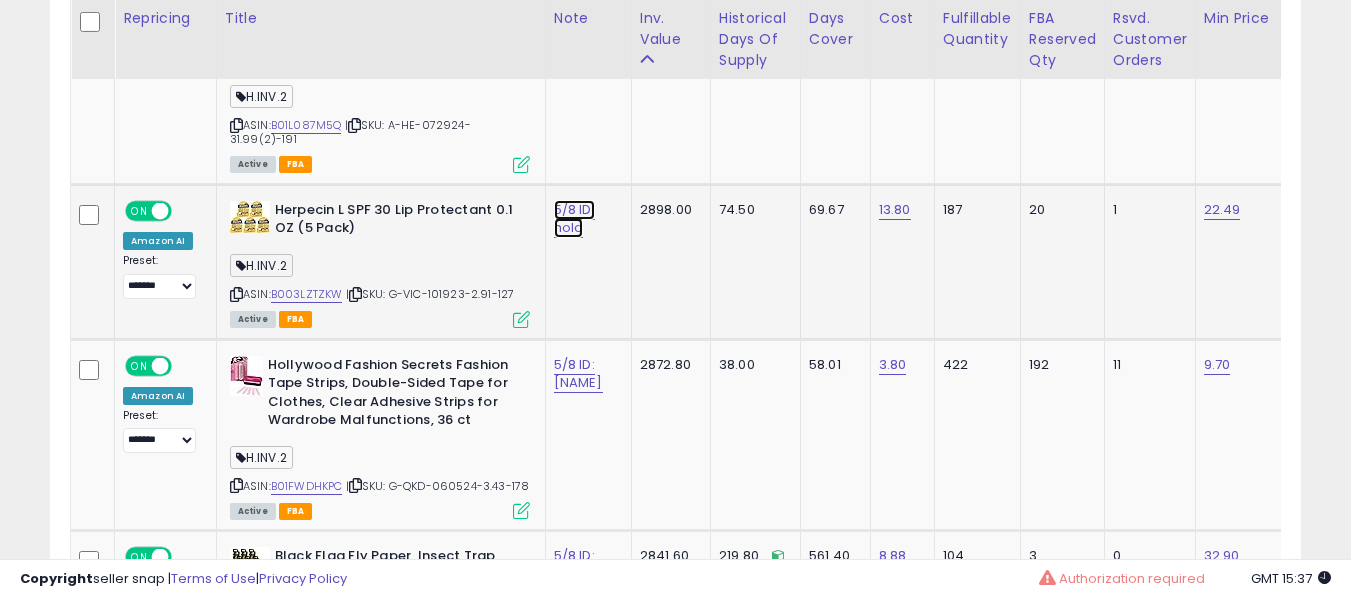 click on "5/8 ID: hold" at bounding box center [576, -7009] 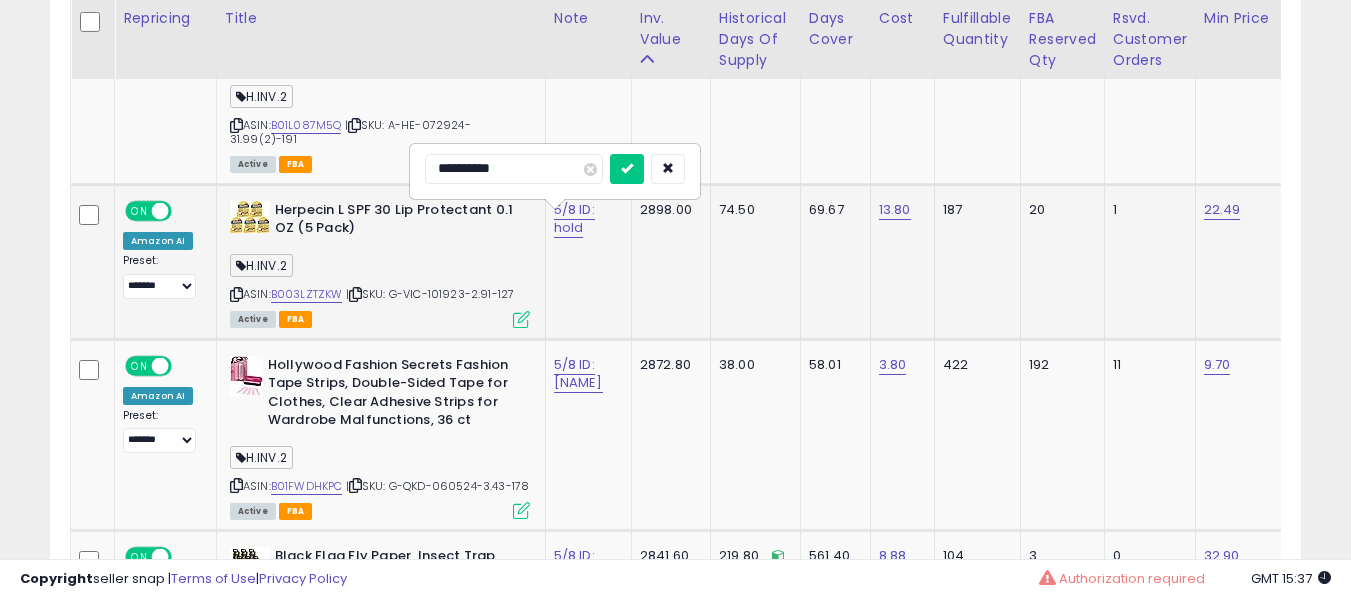 type on "**********" 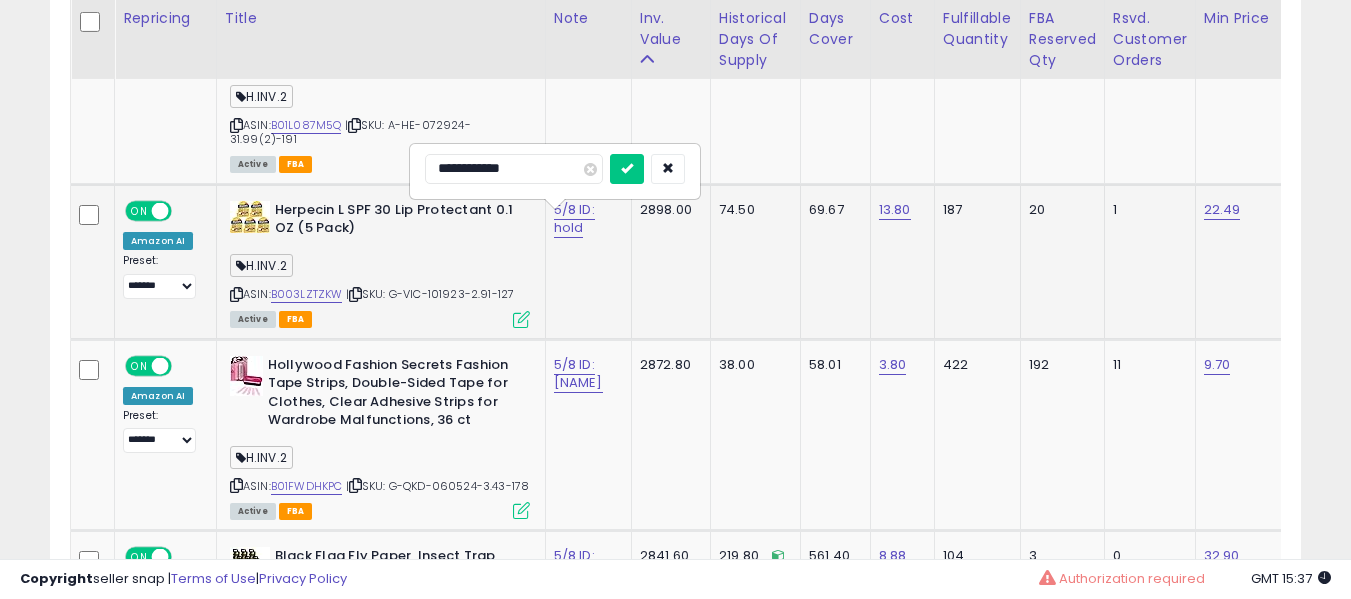 click at bounding box center [627, 169] 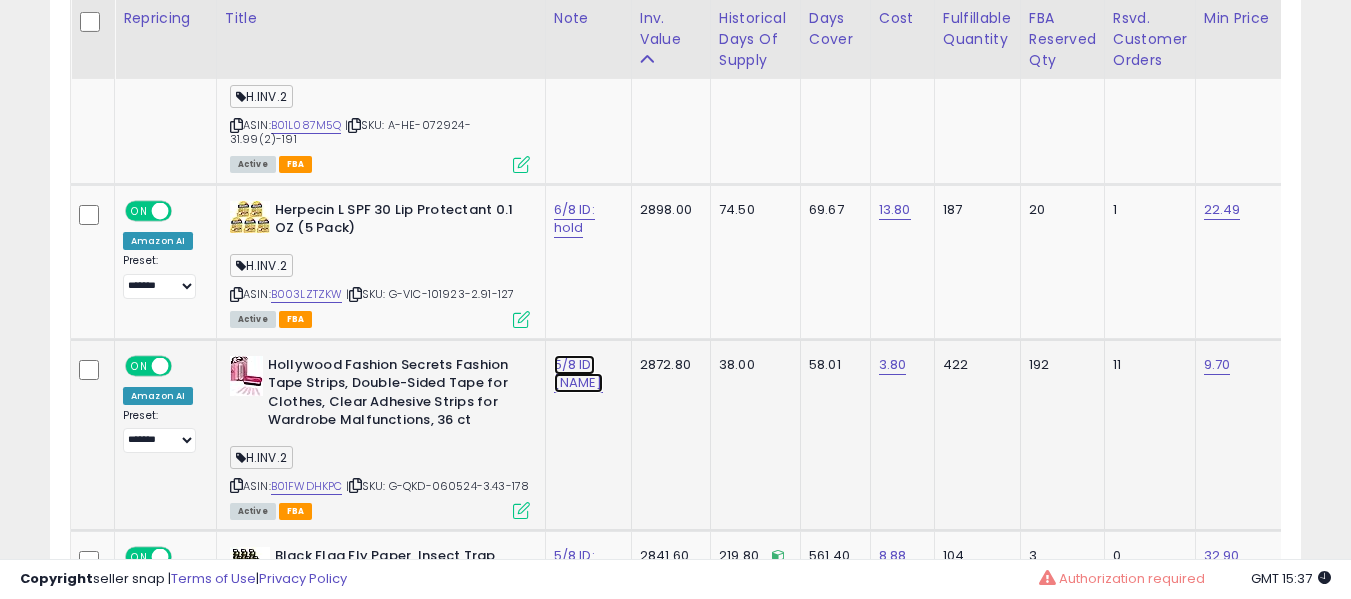 click on "5/8 ID: [PERSON] [PERSON]" at bounding box center [576, -7009] 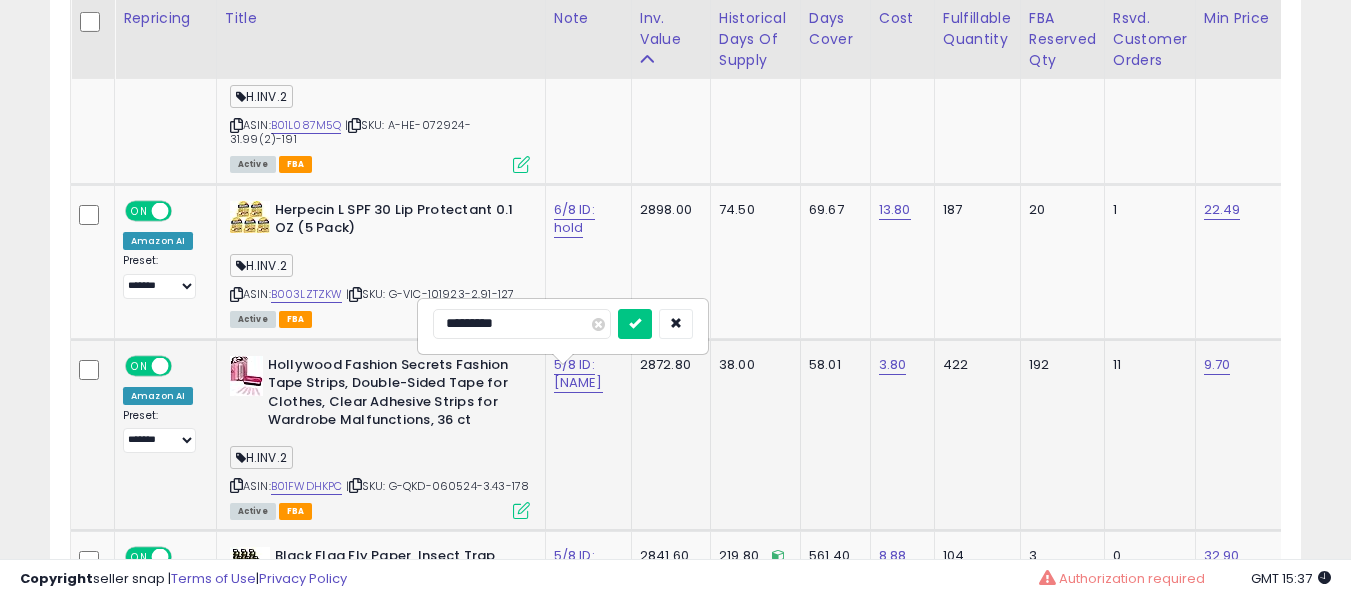 type on "**********" 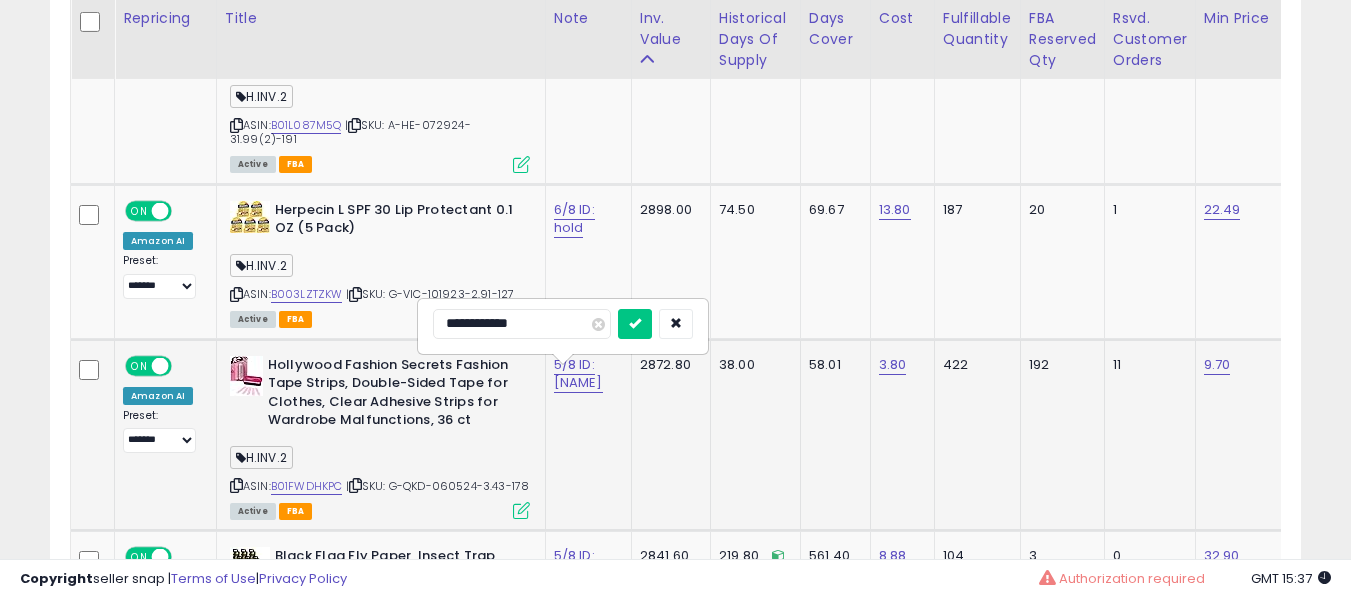 click at bounding box center (635, 324) 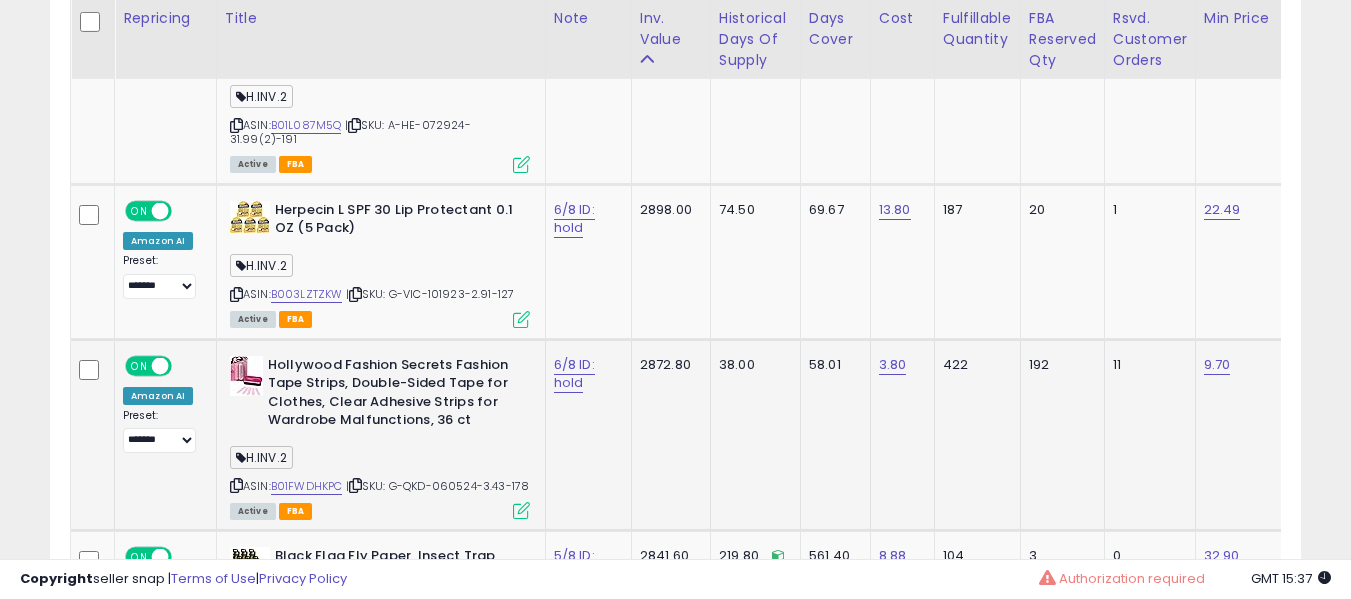 scroll, scrollTop: 8451, scrollLeft: 0, axis: vertical 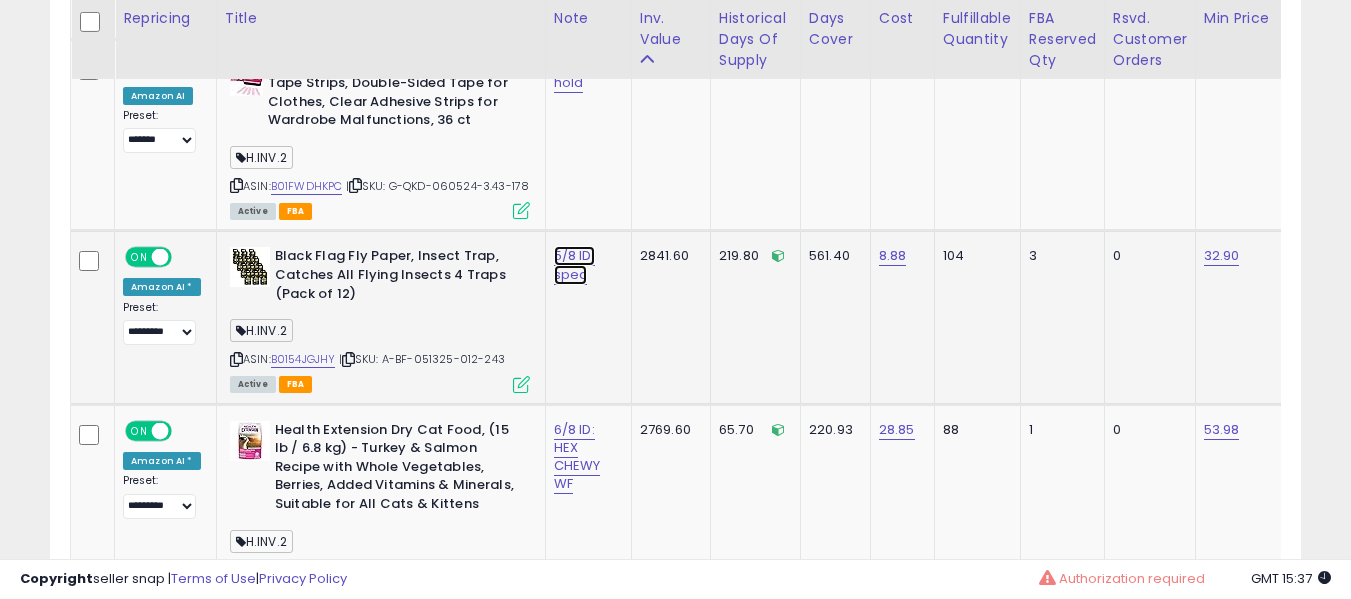 click on "5/8 ID: spec" at bounding box center (576, -7309) 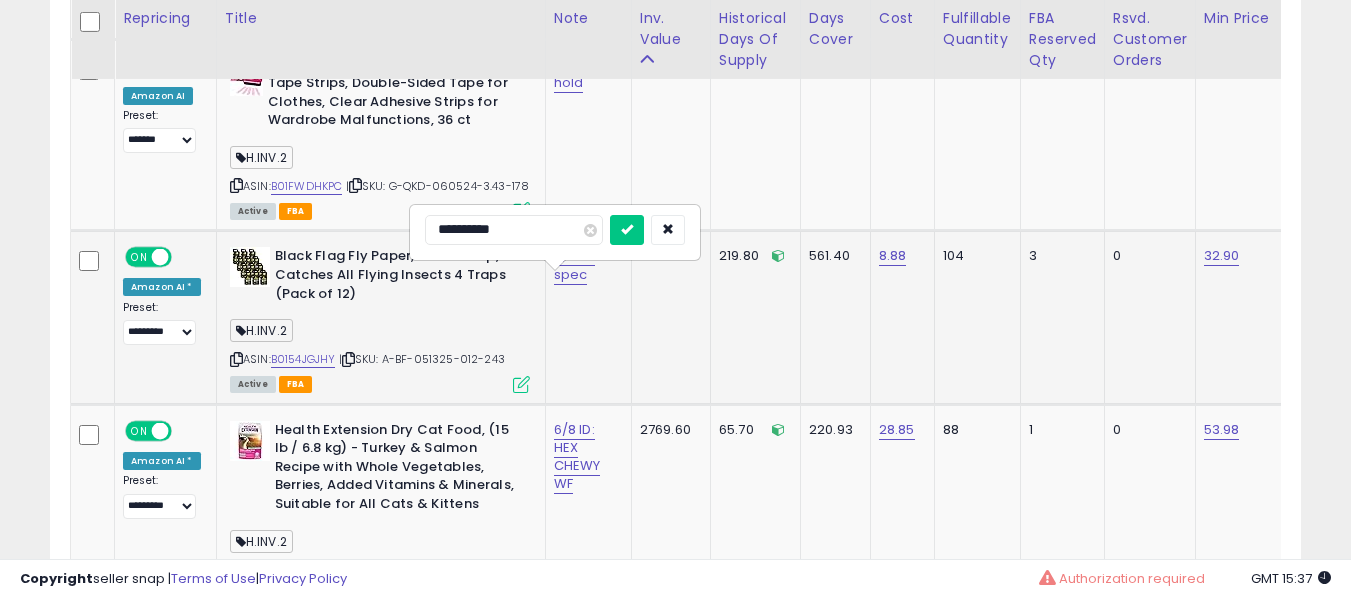 type on "**********" 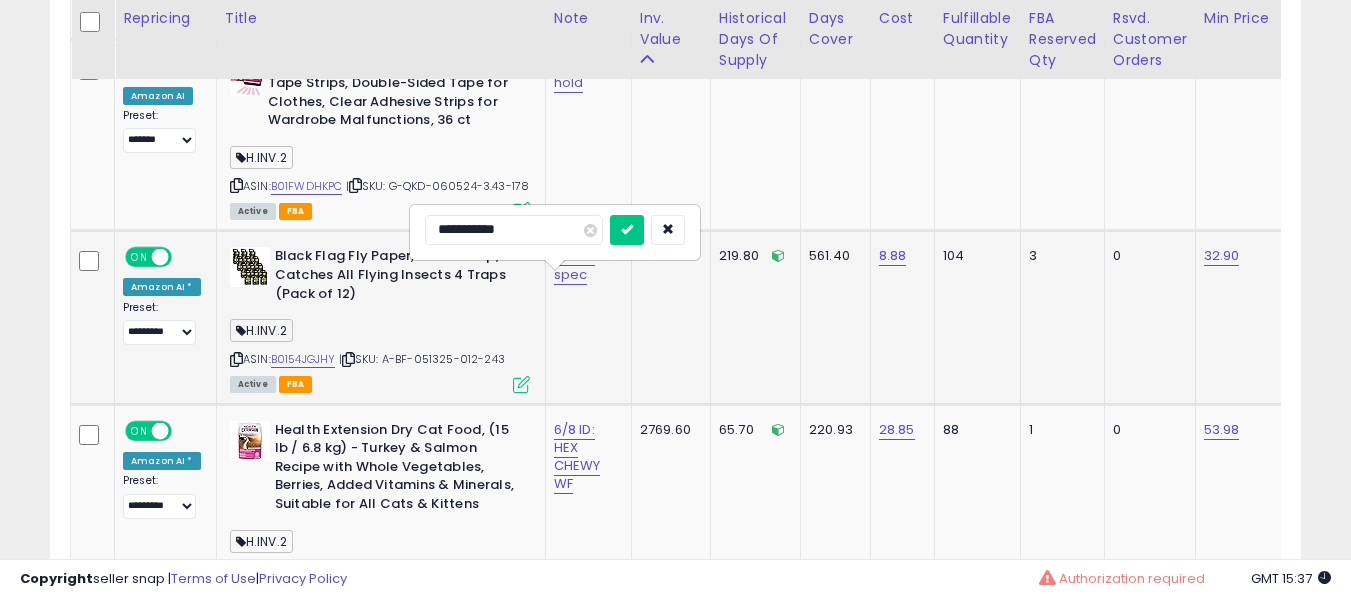 click at bounding box center [627, 230] 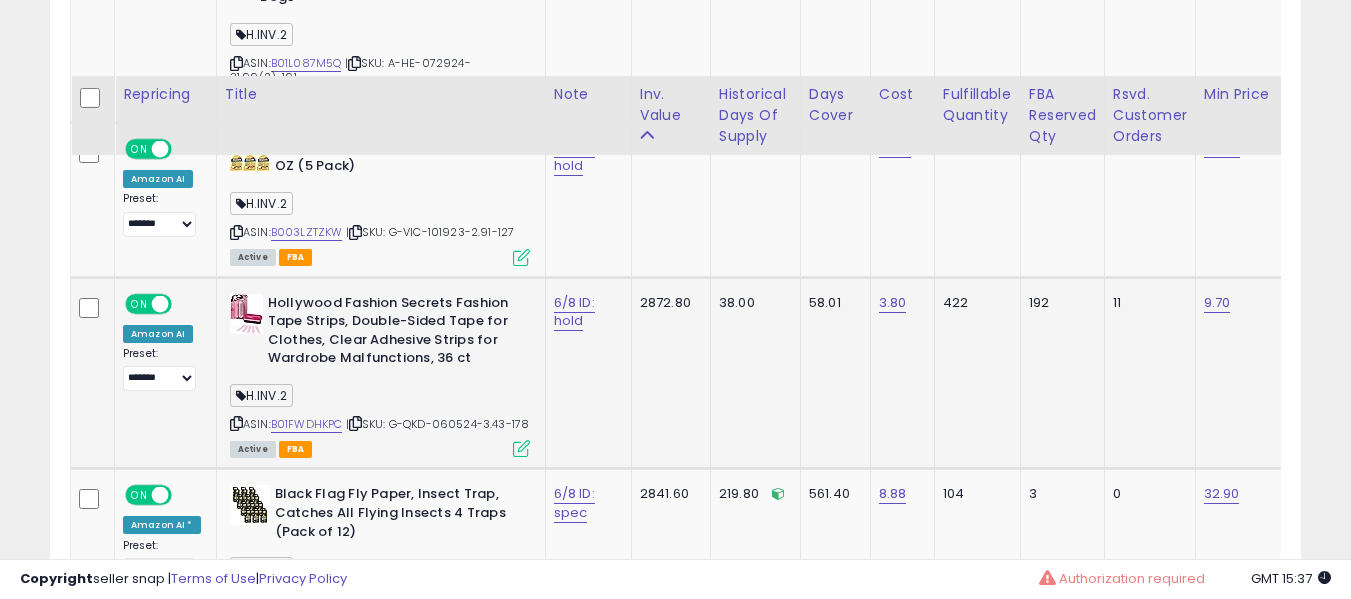 scroll, scrollTop: 8351, scrollLeft: 0, axis: vertical 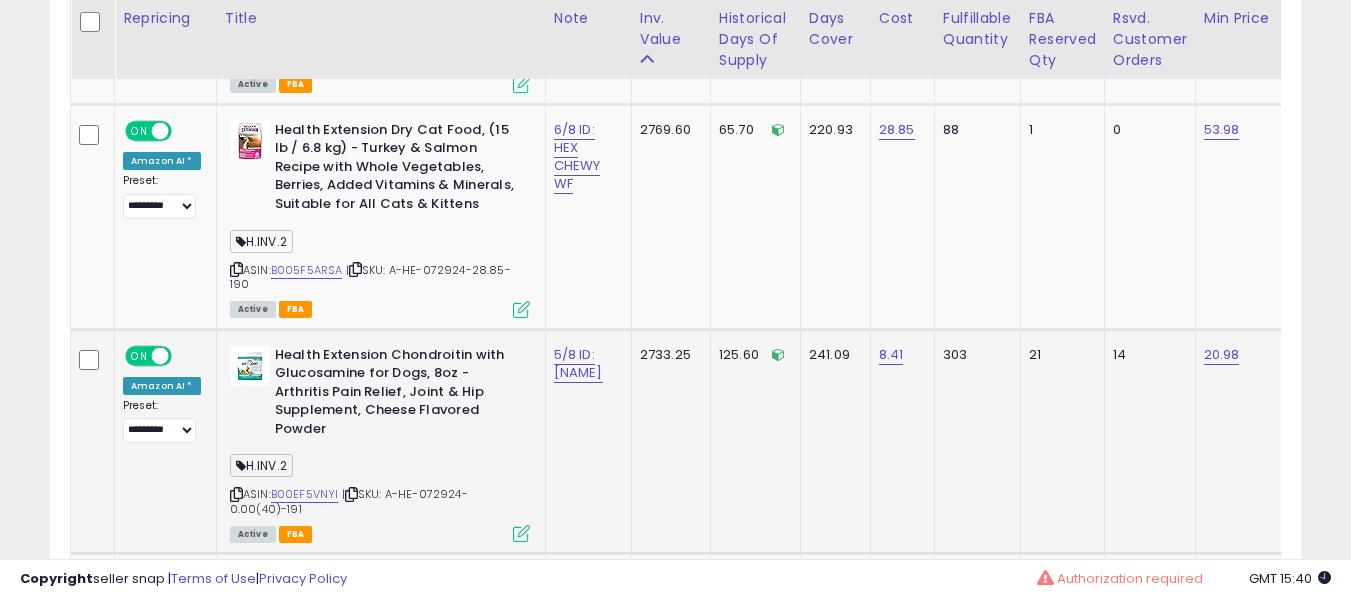 click on "5/8 ID: [PERSON]" 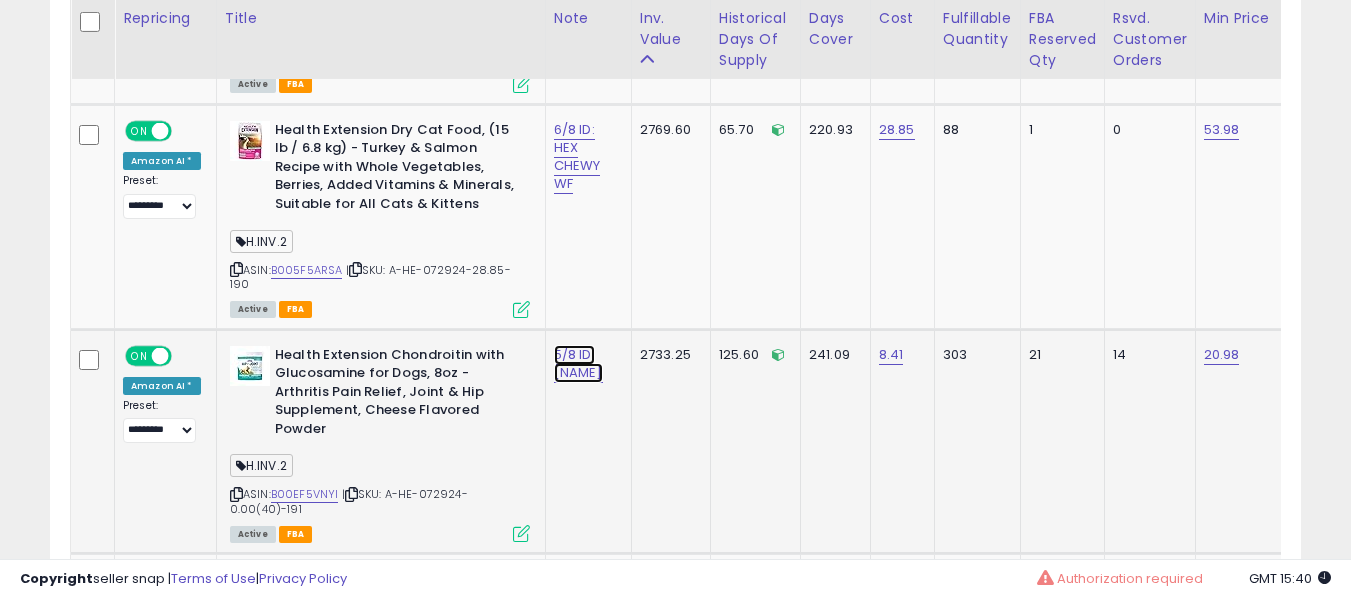 click on "5/8 ID: [PERSON]" at bounding box center (576, -7609) 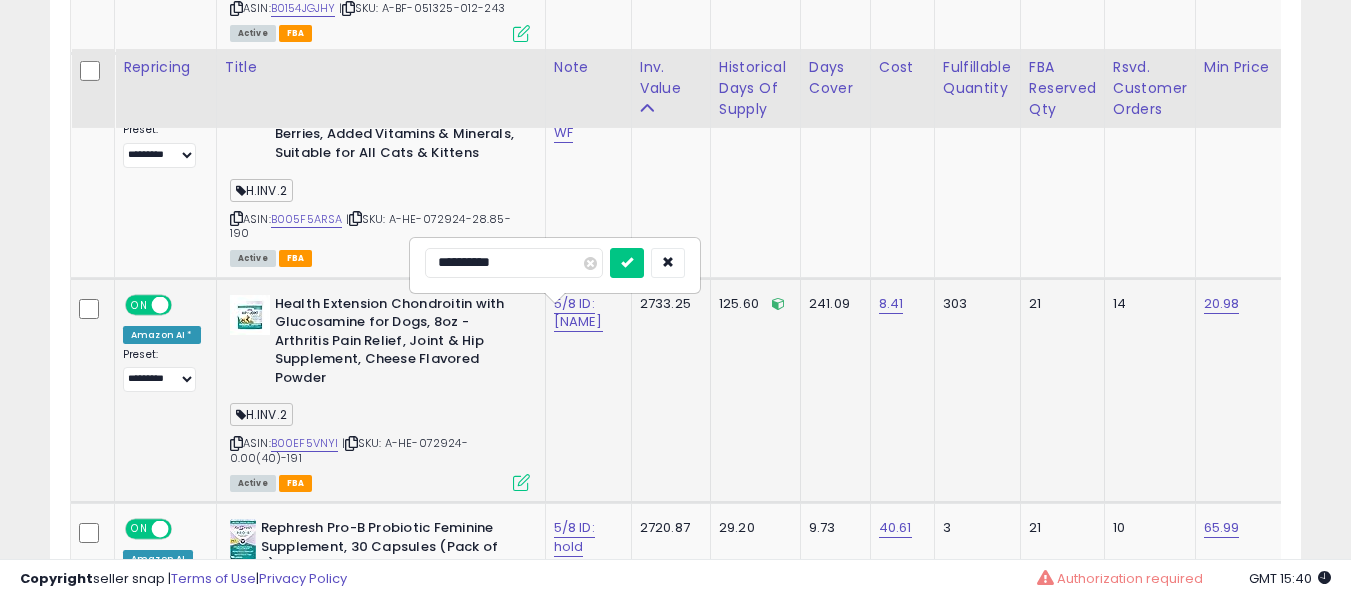 scroll, scrollTop: 8851, scrollLeft: 0, axis: vertical 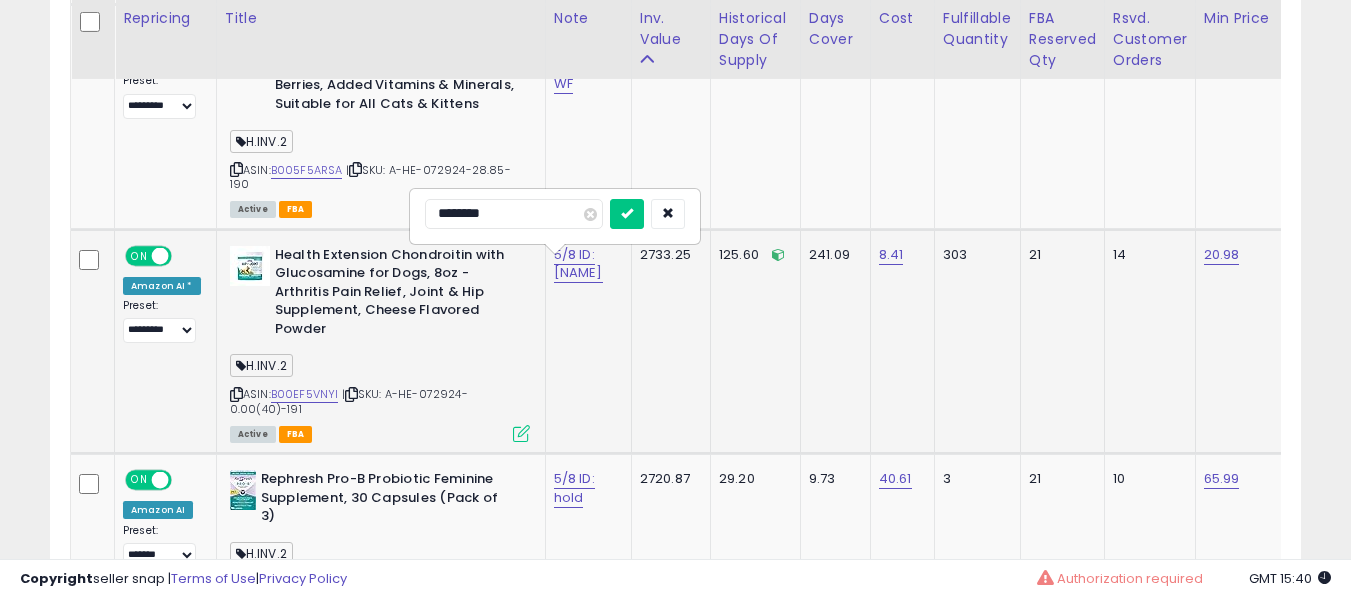 type on "*********" 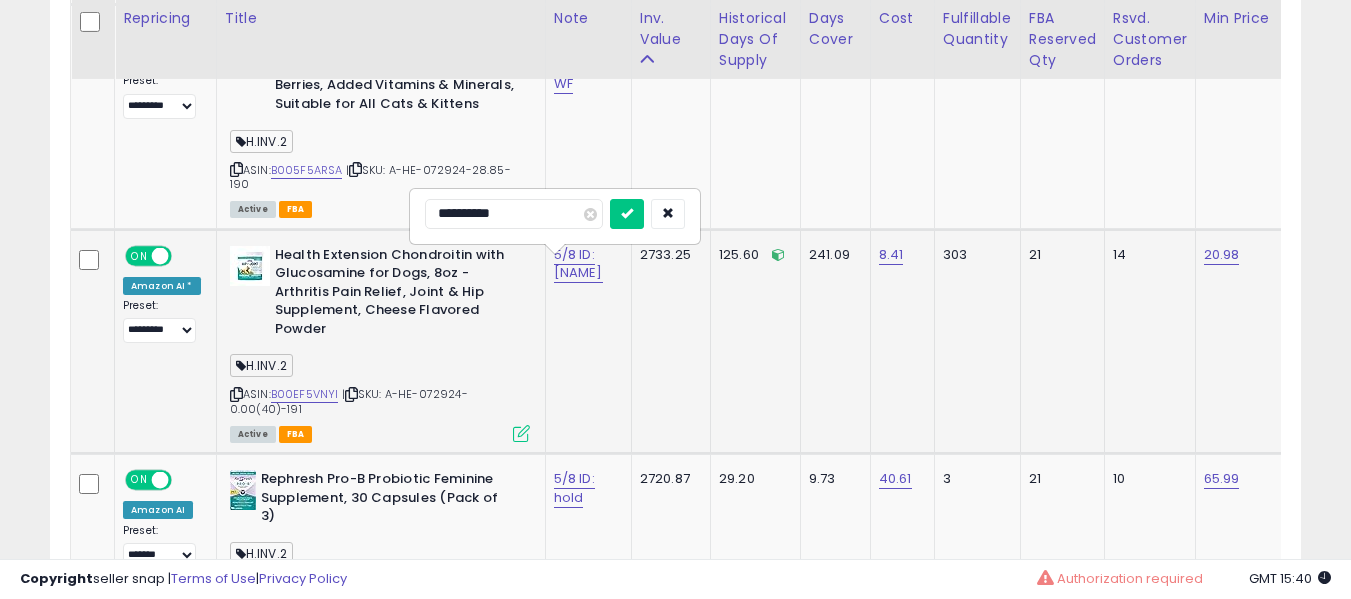 click at bounding box center [627, 214] 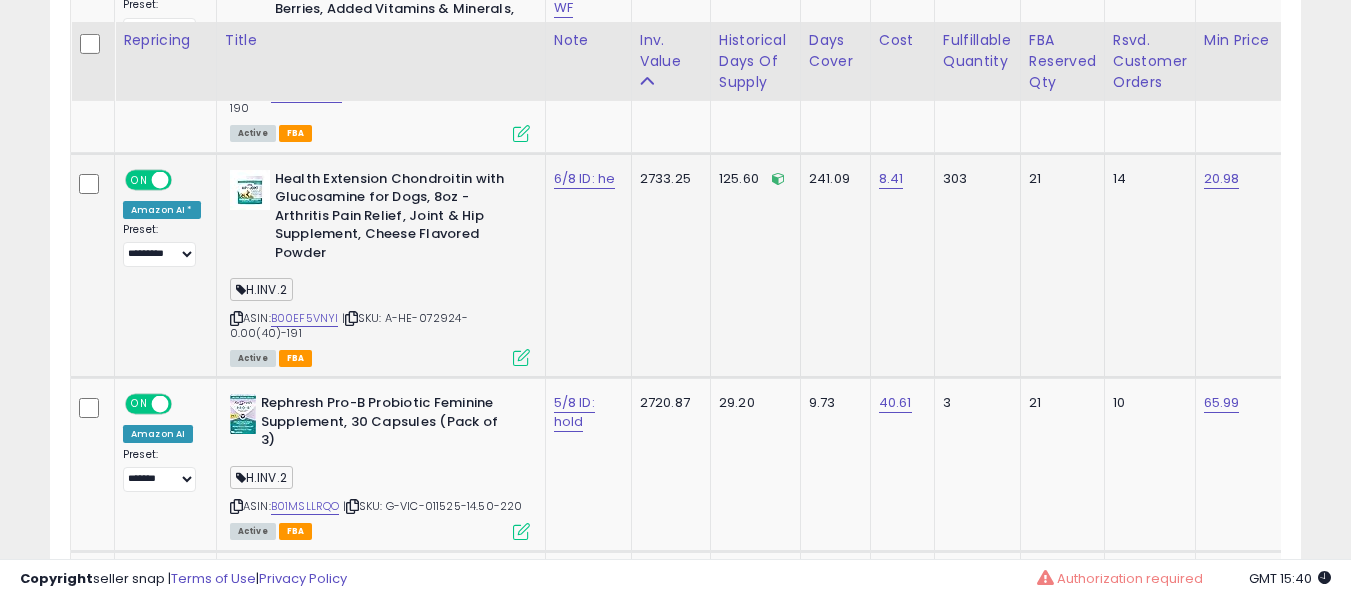 scroll, scrollTop: 8951, scrollLeft: 0, axis: vertical 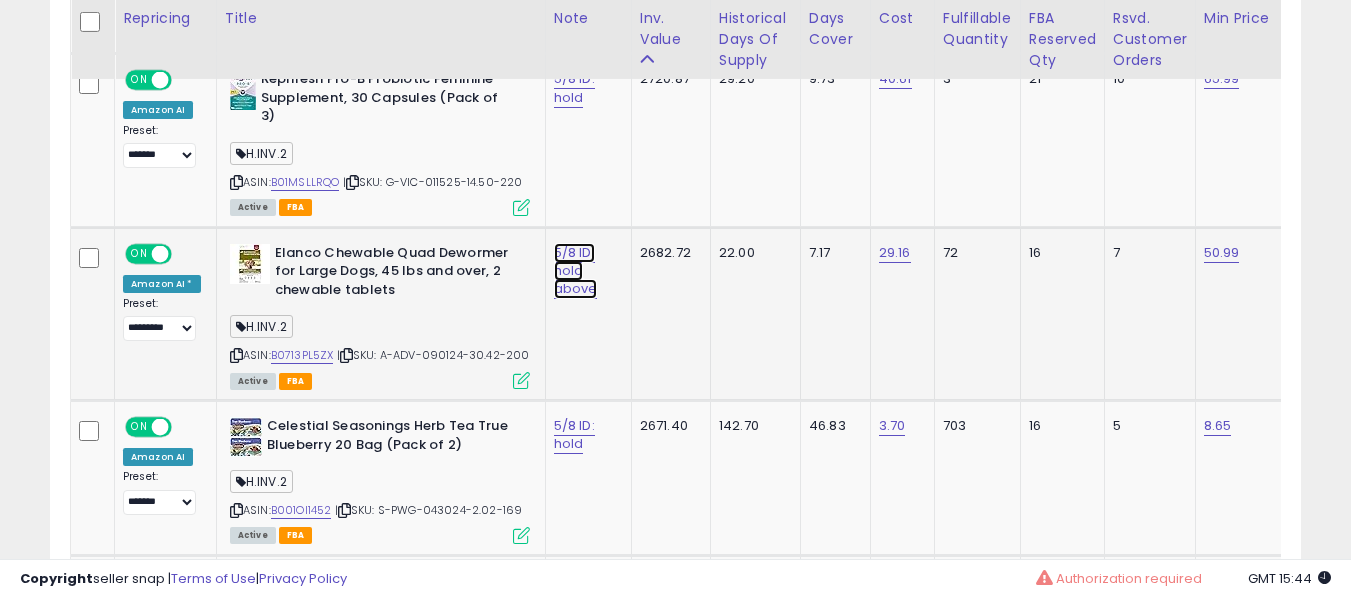 click on "5/8 ID: hold above" at bounding box center (576, -8109) 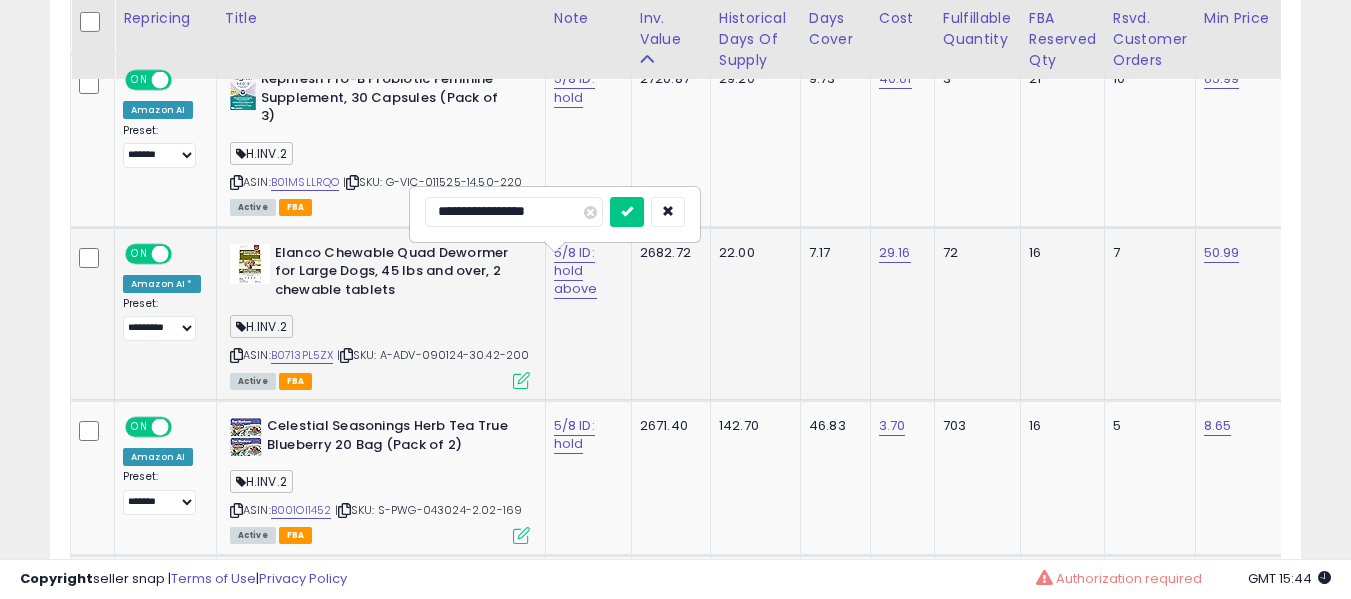 type on "**********" 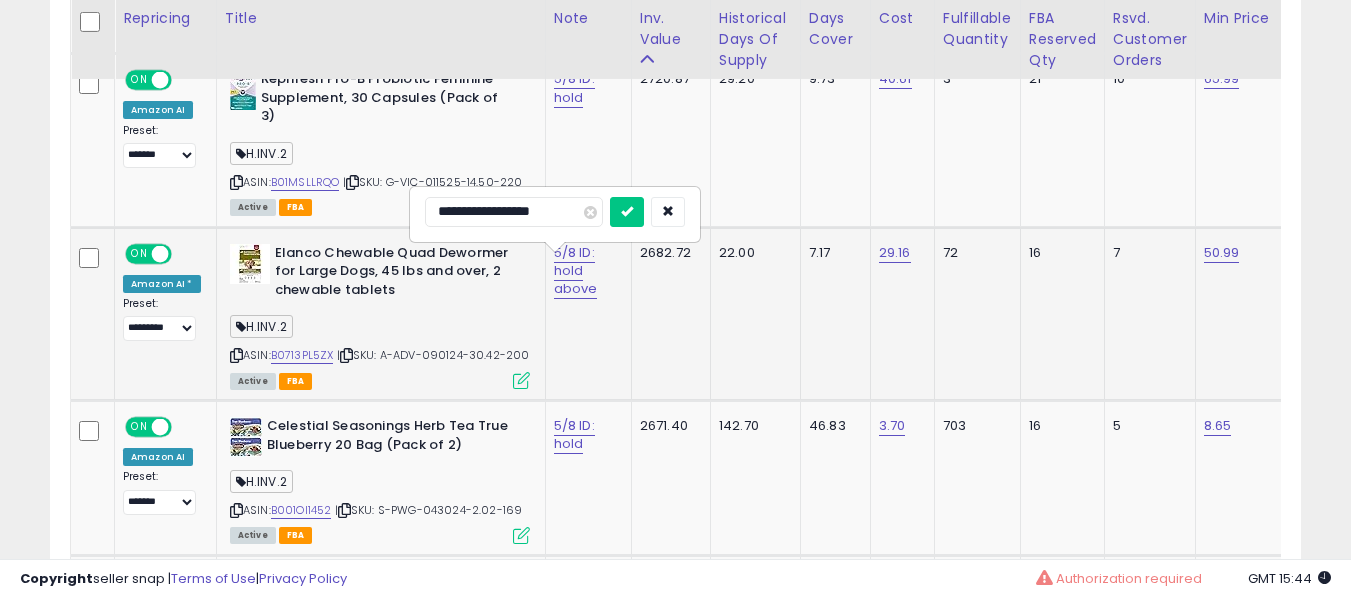 click at bounding box center (627, 212) 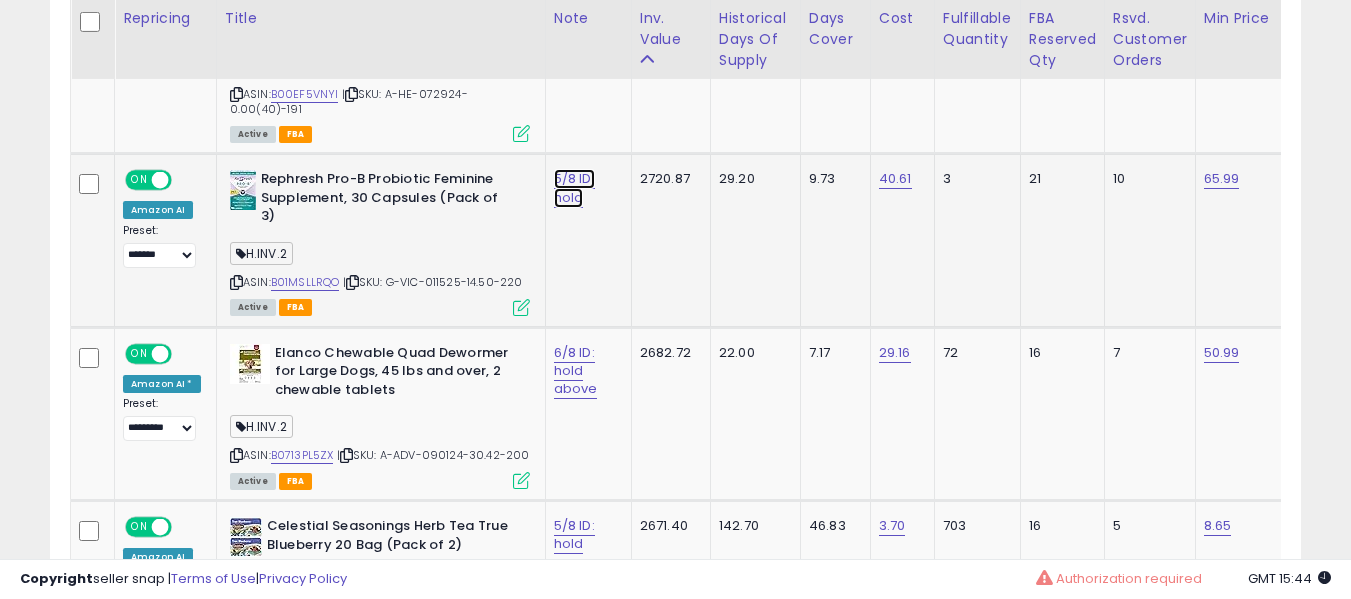 click on "5/8 ID: hold" at bounding box center [576, -8009] 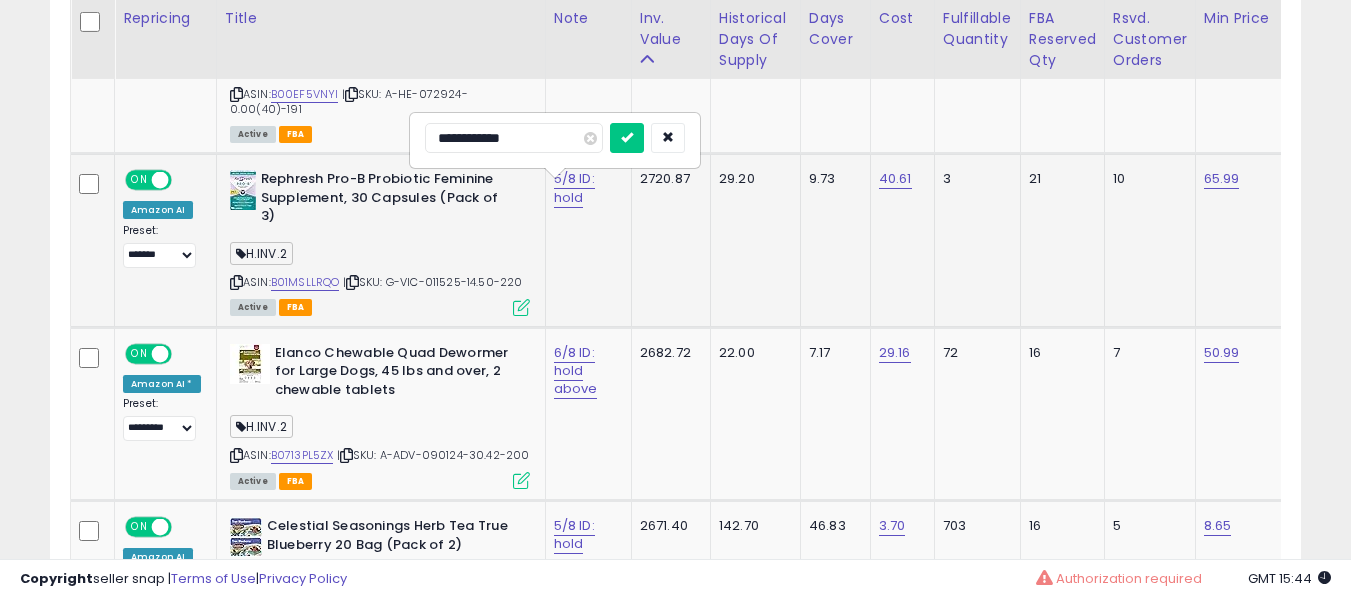scroll, scrollTop: 9051, scrollLeft: 0, axis: vertical 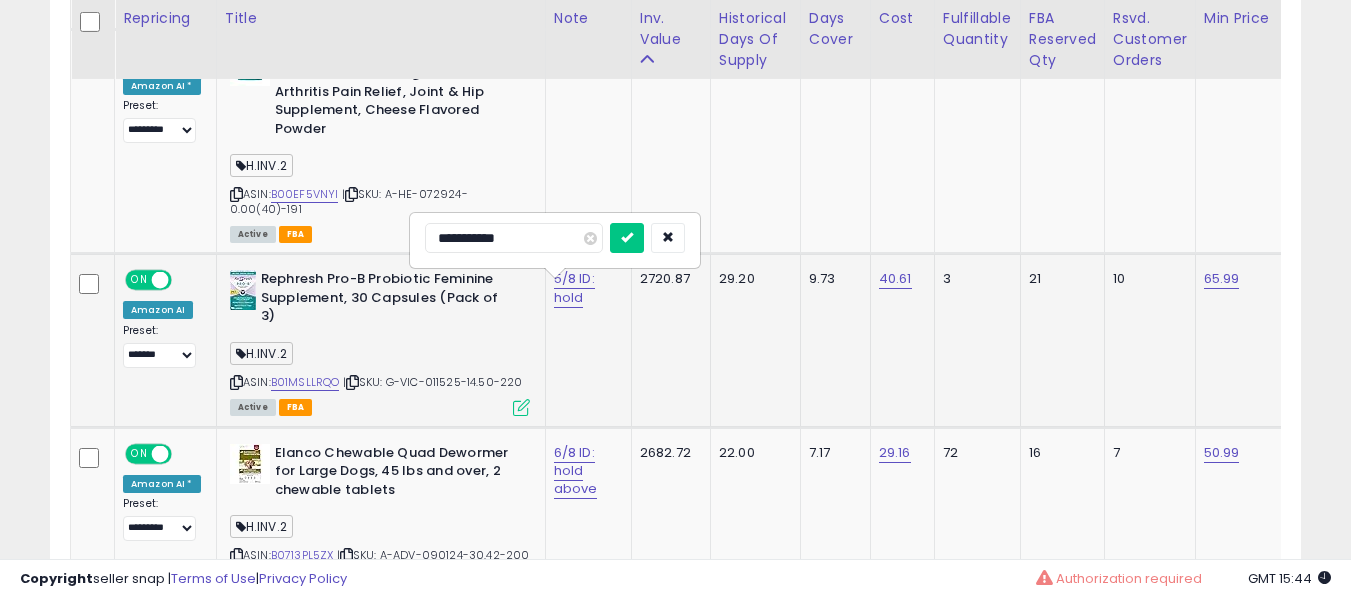 type on "**********" 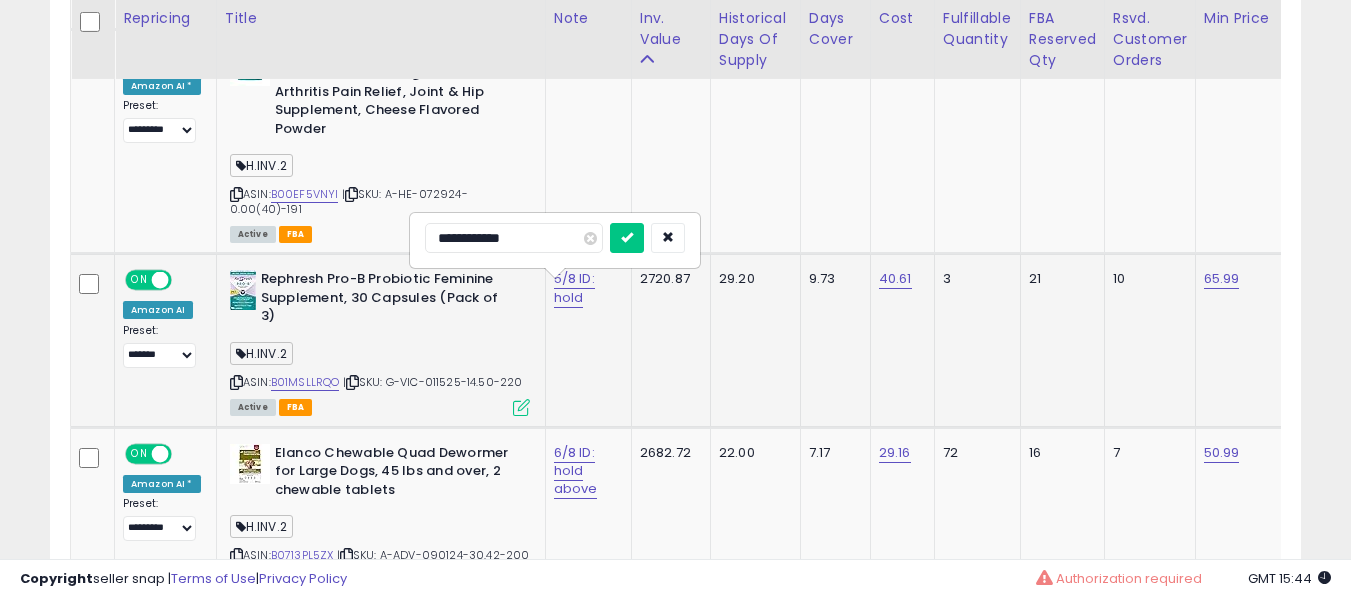 click at bounding box center (627, 238) 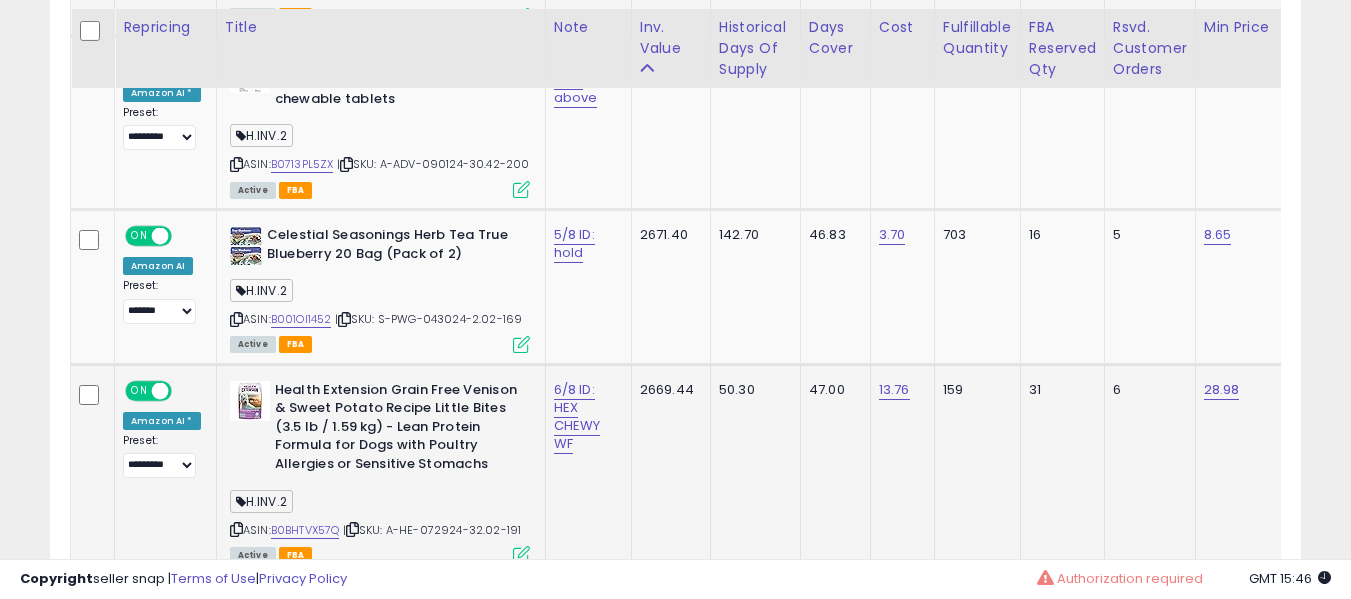 scroll, scrollTop: 9451, scrollLeft: 0, axis: vertical 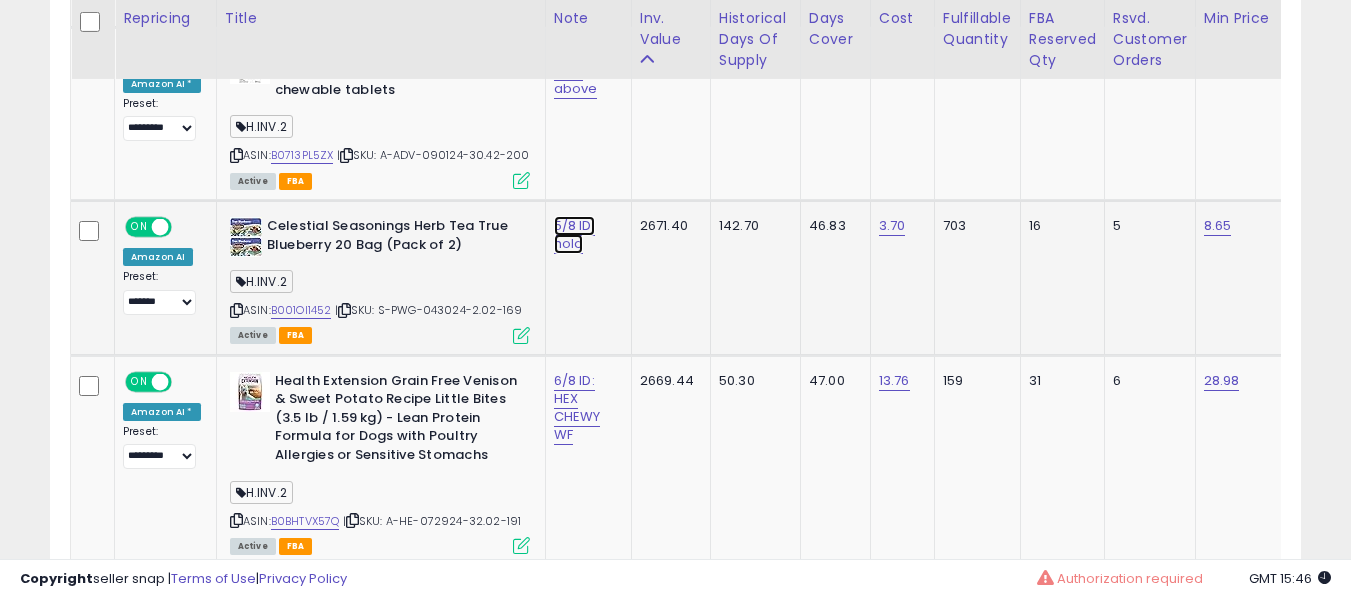 click on "5/8 ID: hold" at bounding box center [576, -8309] 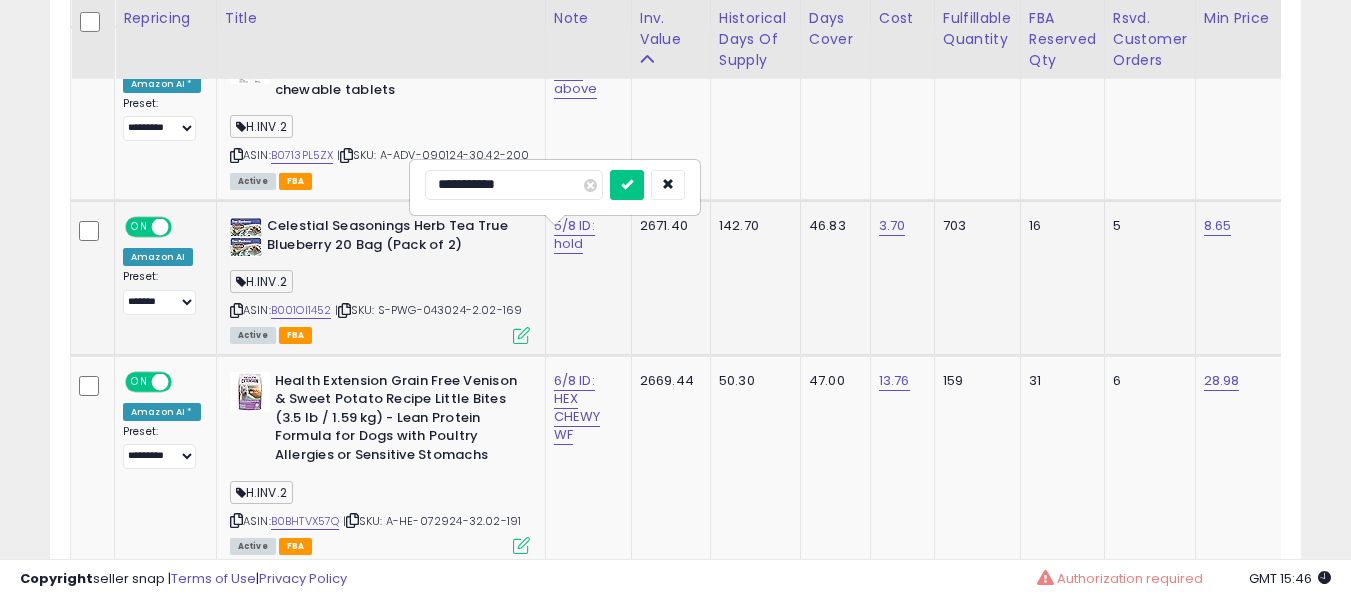 type on "**********" 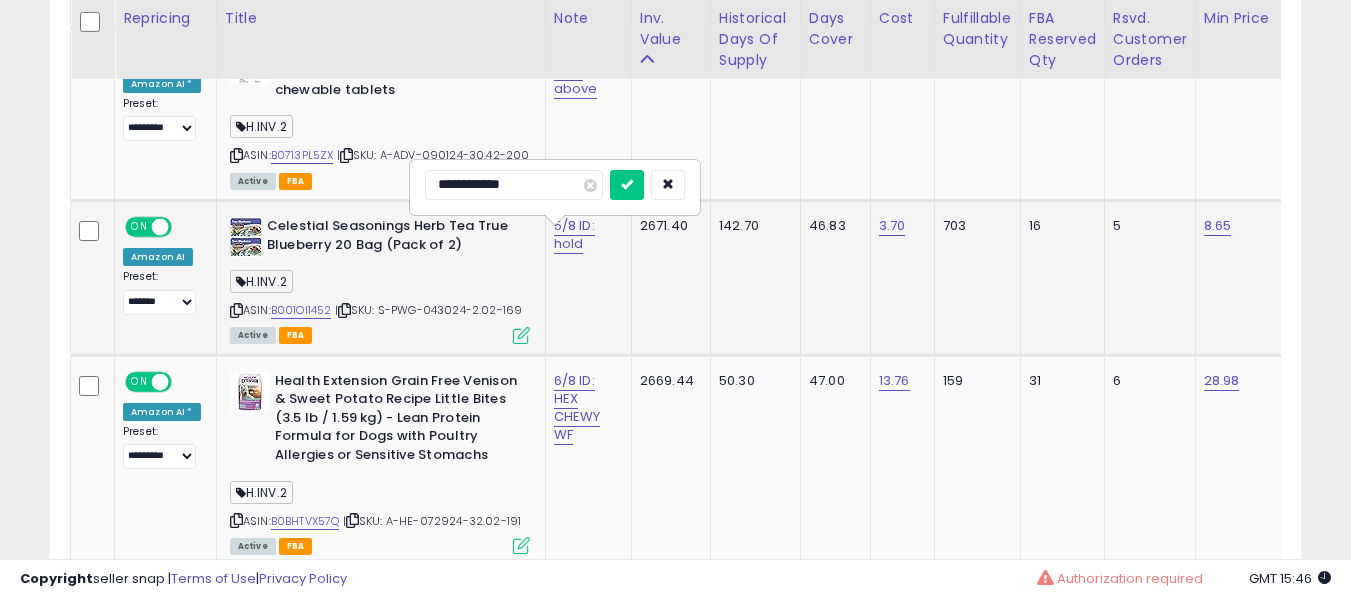 click at bounding box center [627, 185] 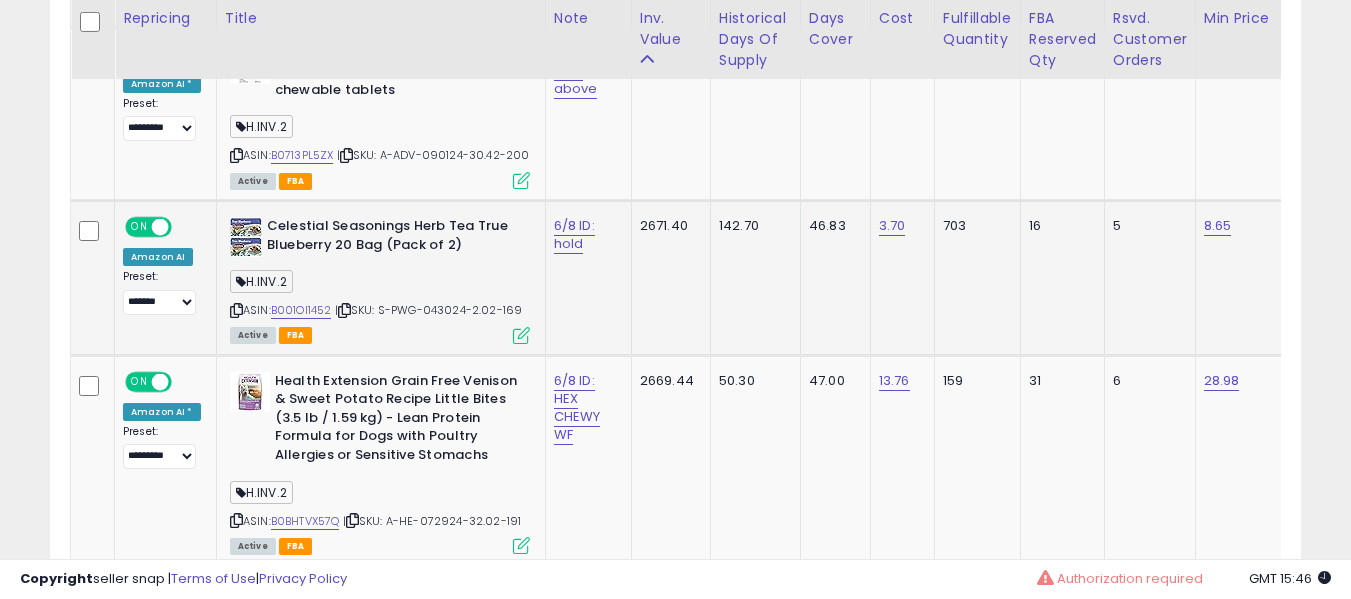 scroll, scrollTop: 0, scrollLeft: 400, axis: horizontal 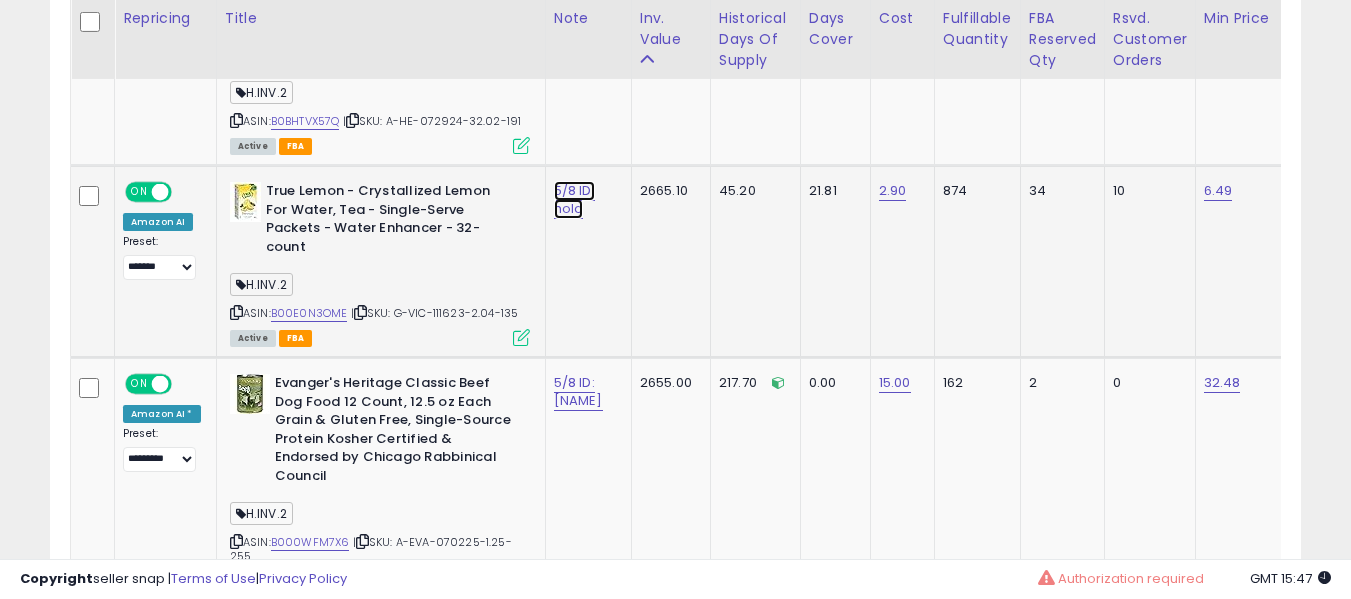 click on "5/8 ID: hold" at bounding box center [576, -8709] 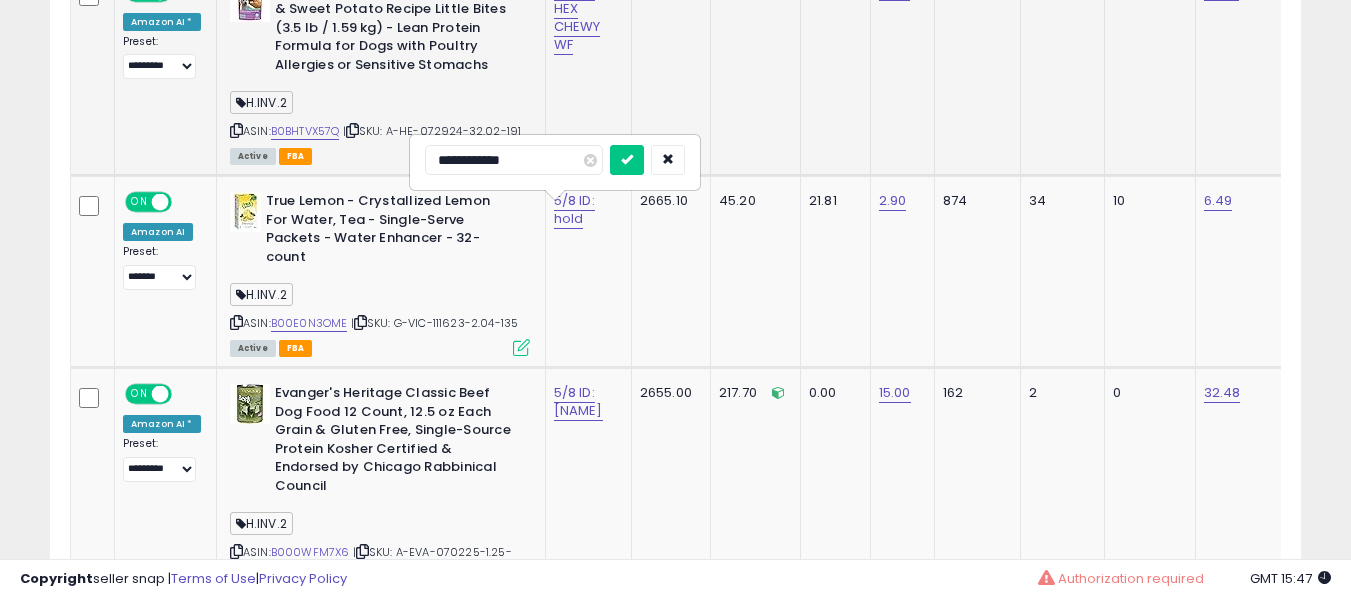 scroll, scrollTop: 9751, scrollLeft: 0, axis: vertical 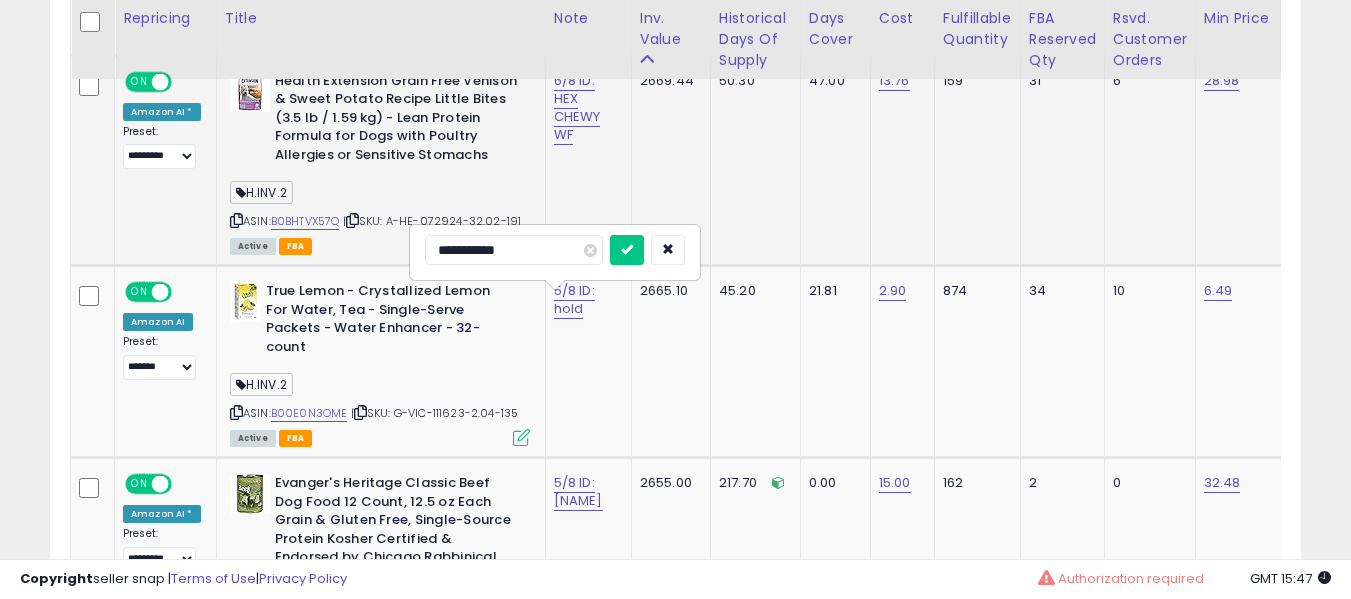 type on "**********" 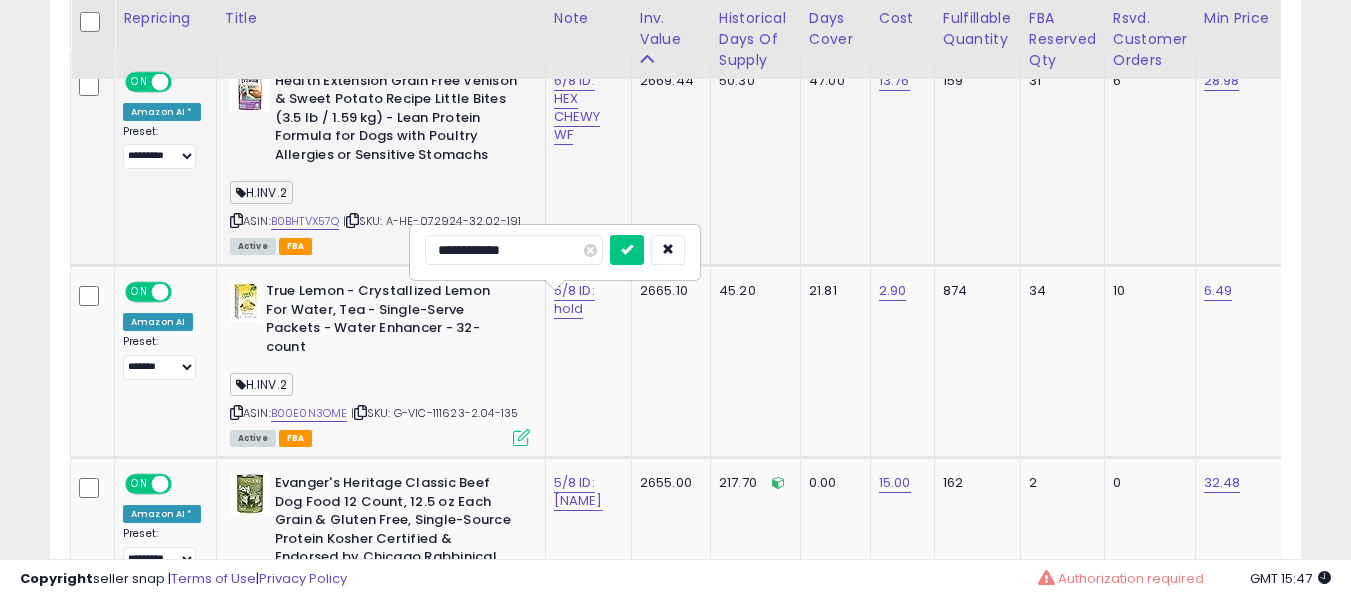 click at bounding box center [627, 250] 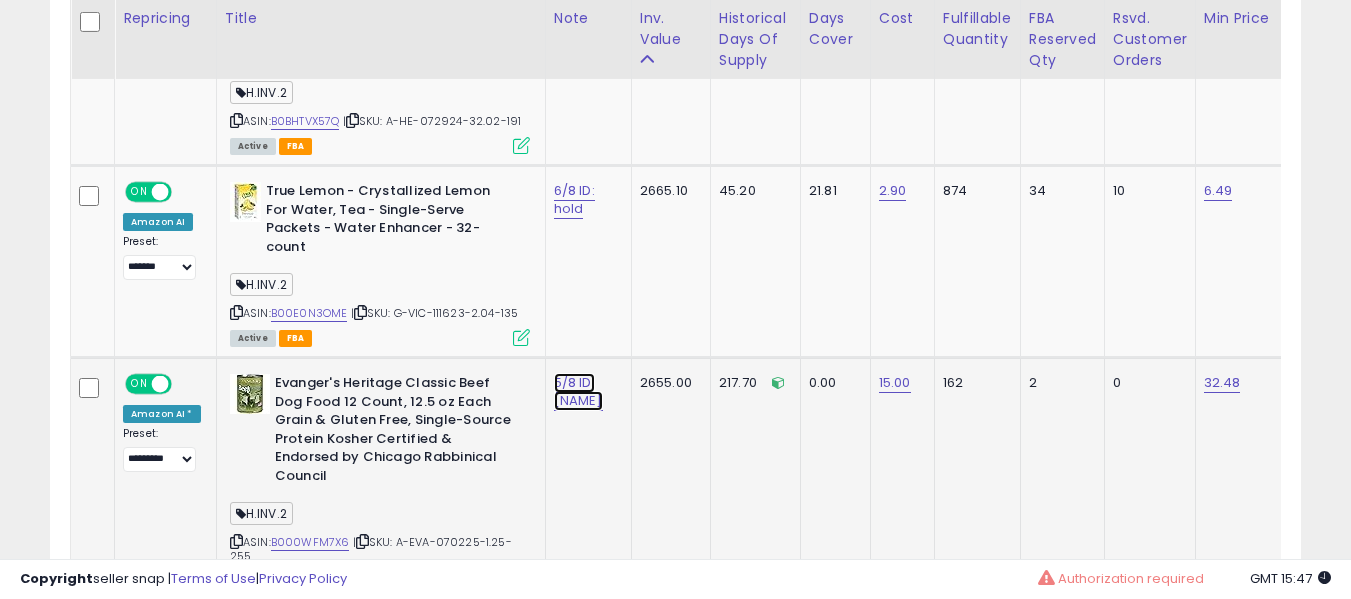 click on "5/8 ID: [PERSON]" at bounding box center (576, -8709) 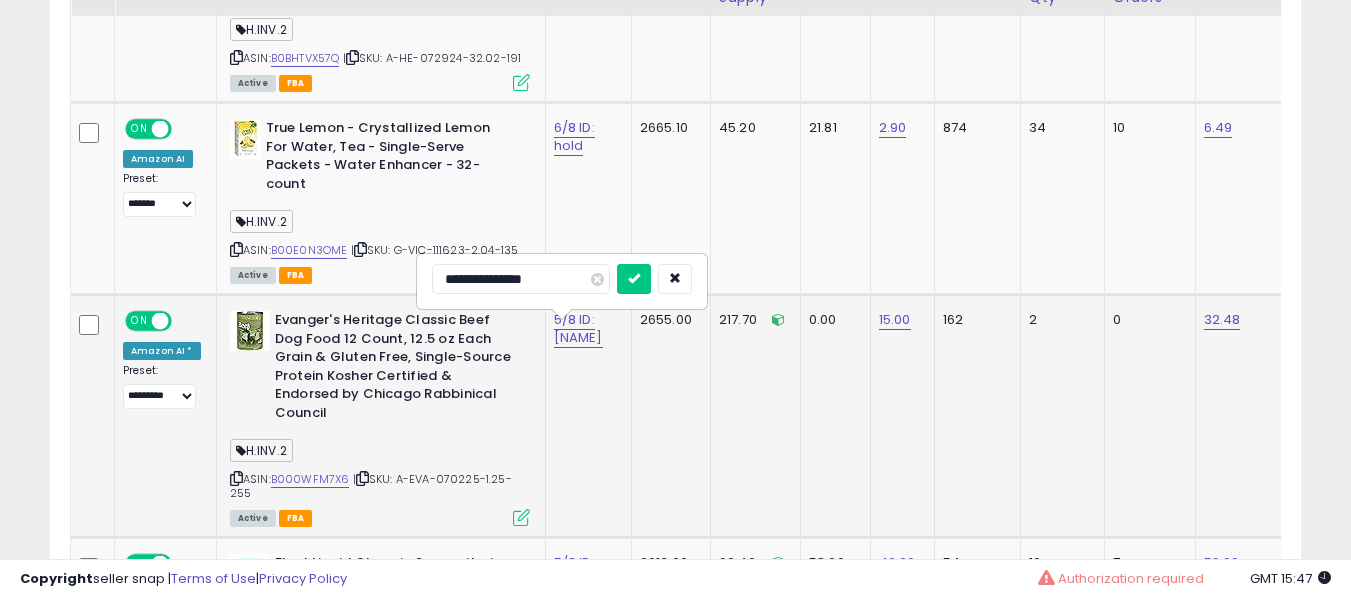 scroll, scrollTop: 9951, scrollLeft: 0, axis: vertical 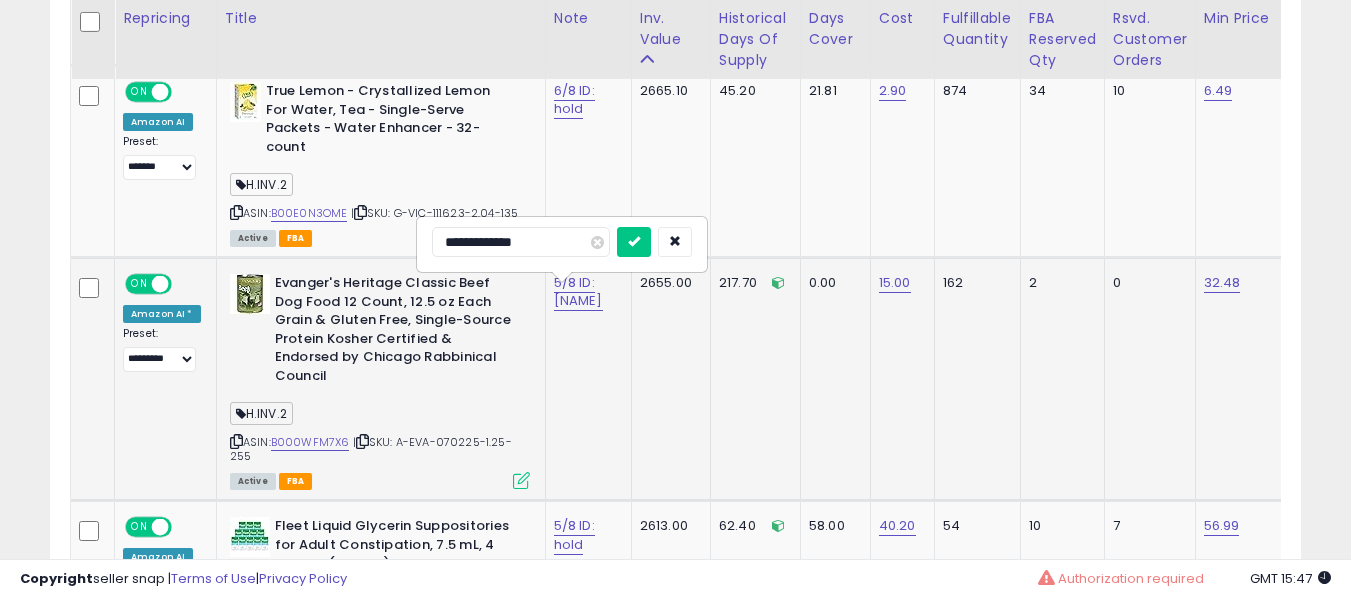 type on "**********" 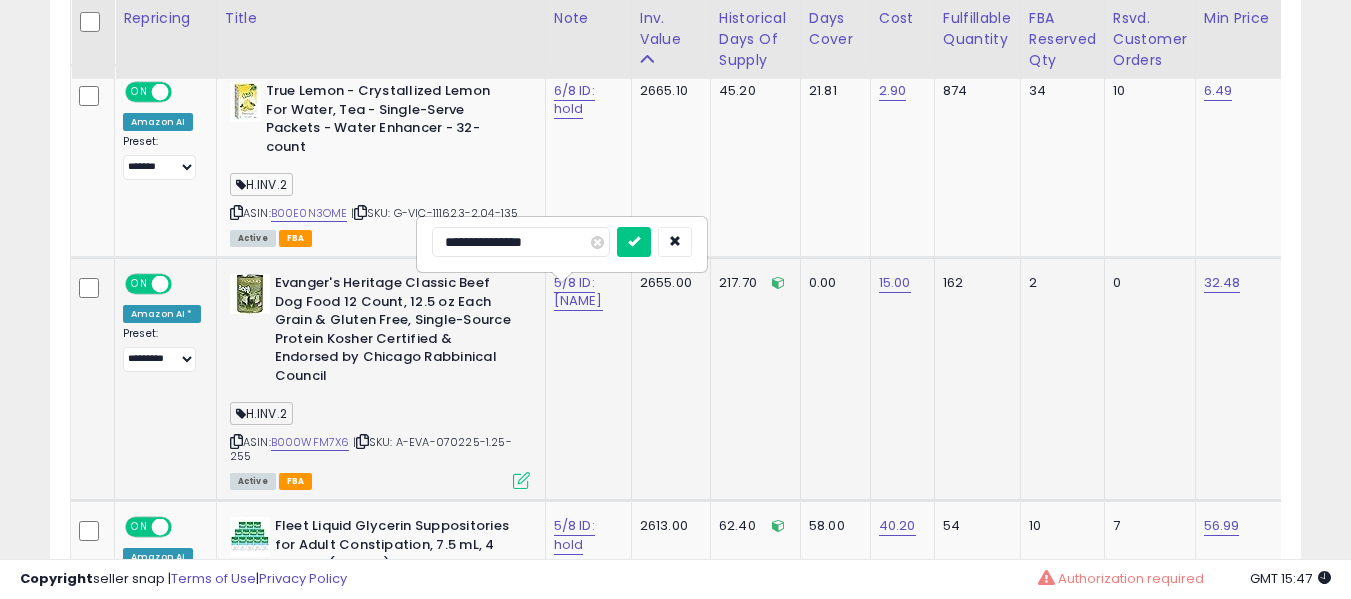 click at bounding box center [634, 242] 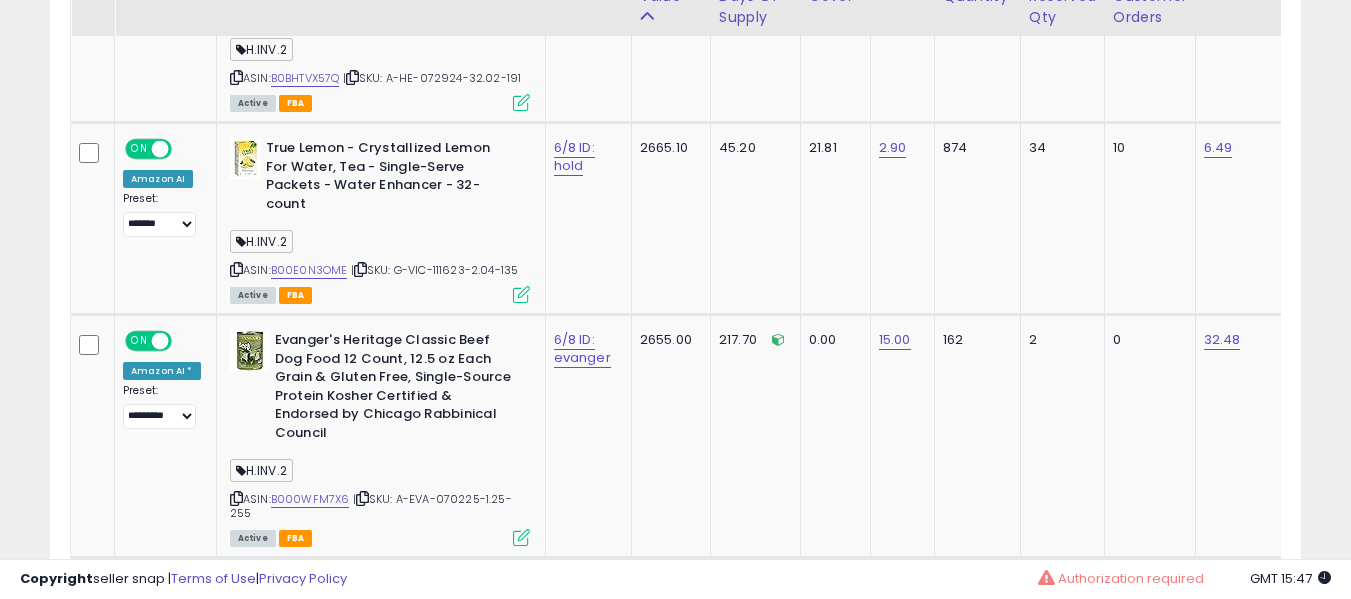 scroll, scrollTop: 9851, scrollLeft: 0, axis: vertical 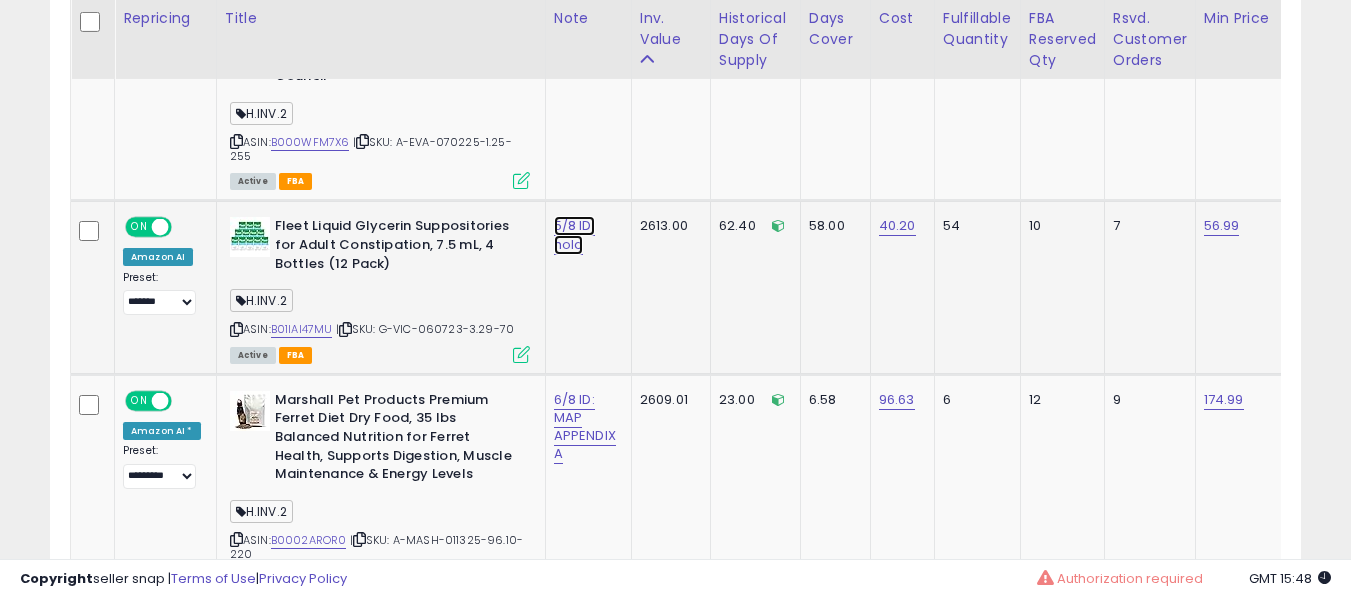 click on "5/8 ID: hold" at bounding box center [576, -9109] 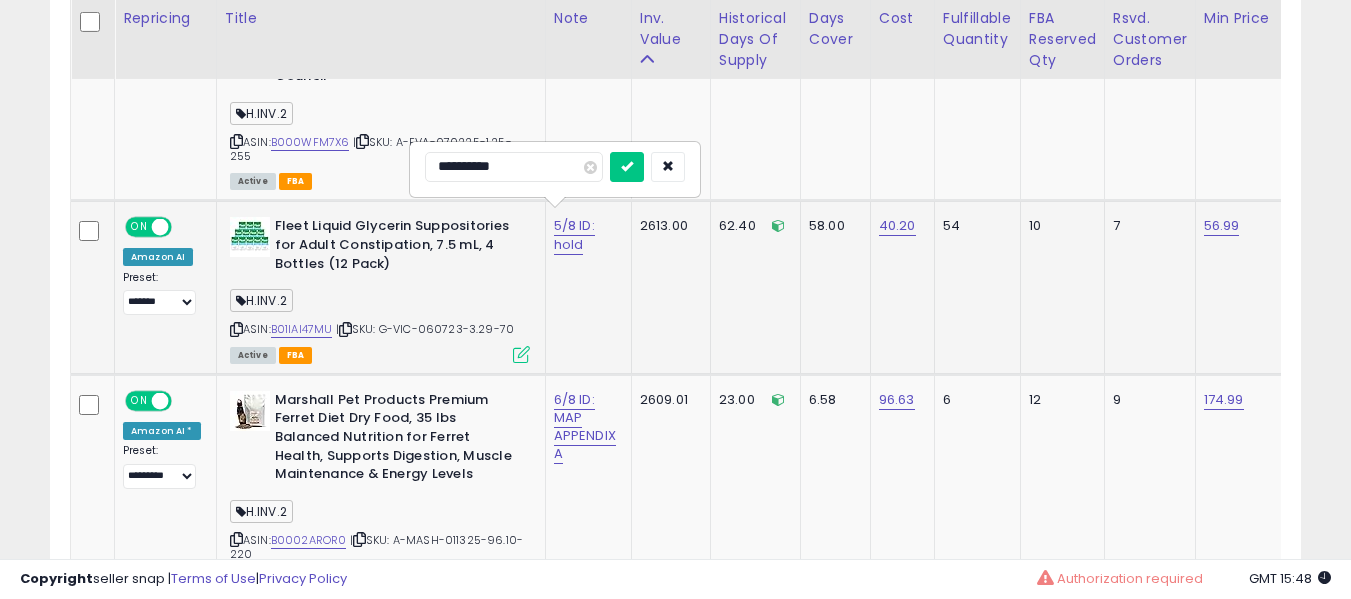 type on "**********" 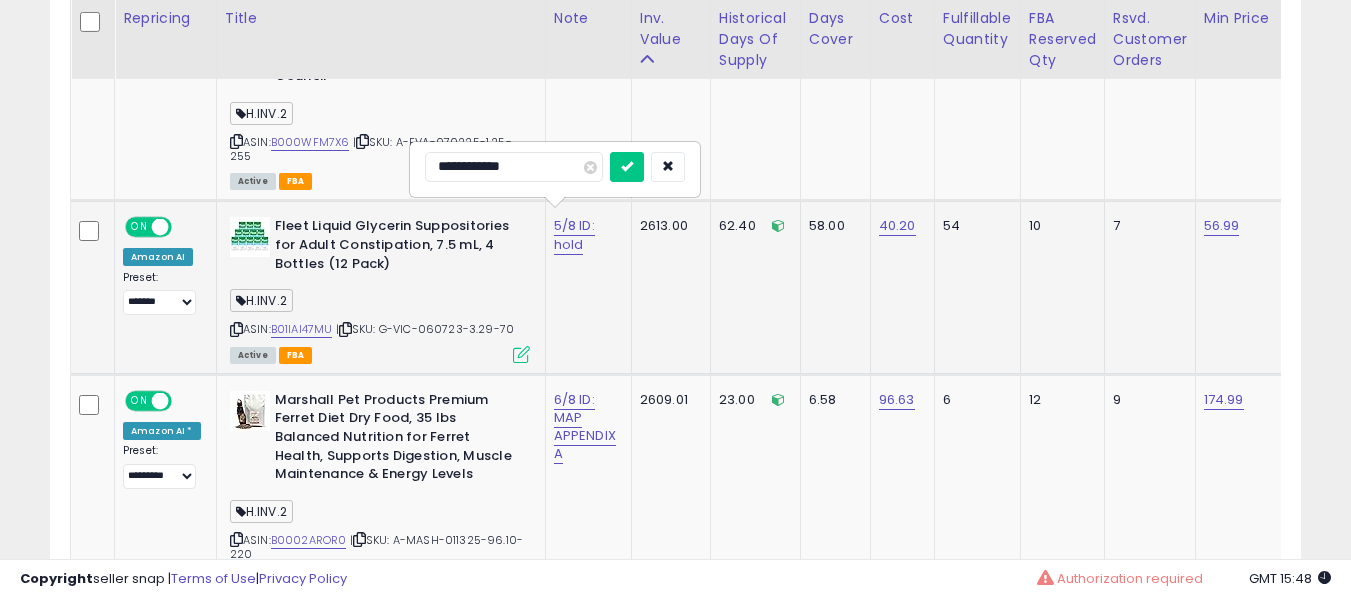 click at bounding box center (627, 167) 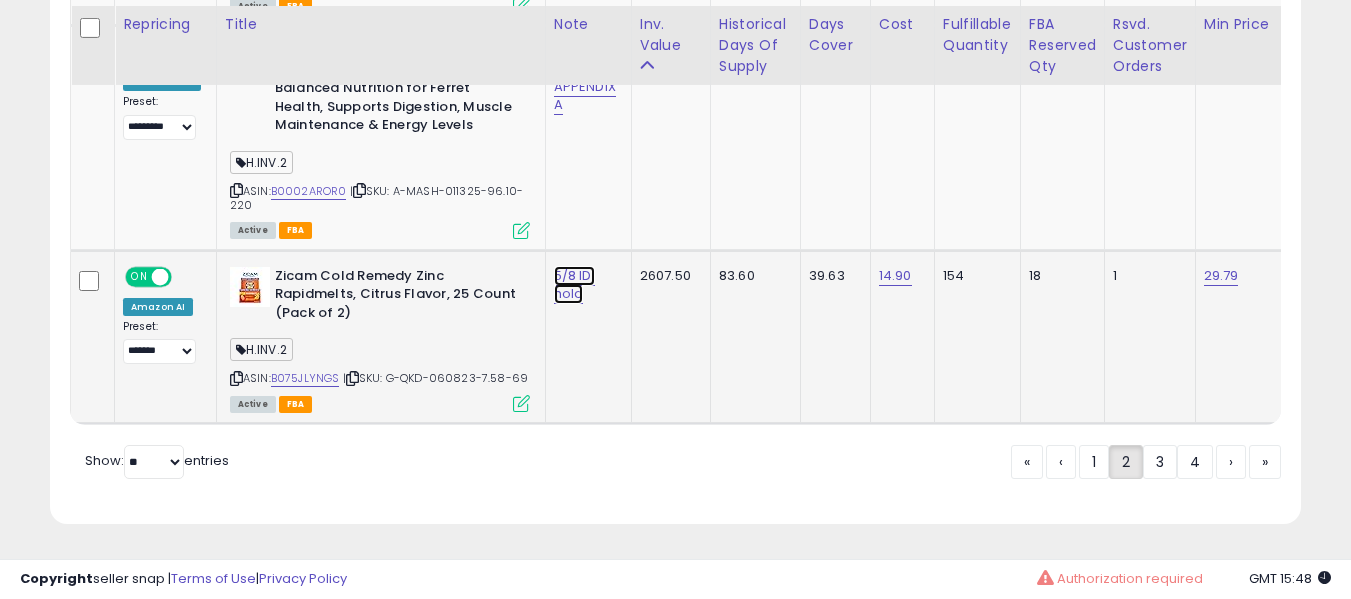 click on "5/8 ID: hold" at bounding box center (576, -9458) 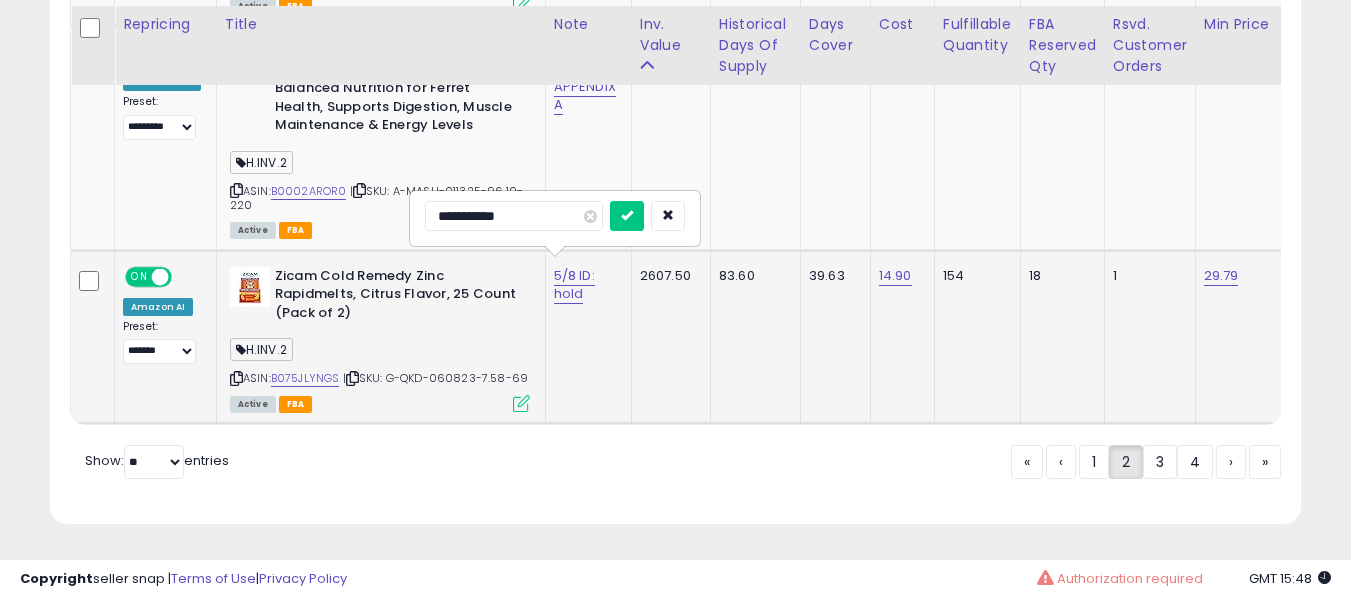 type on "**********" 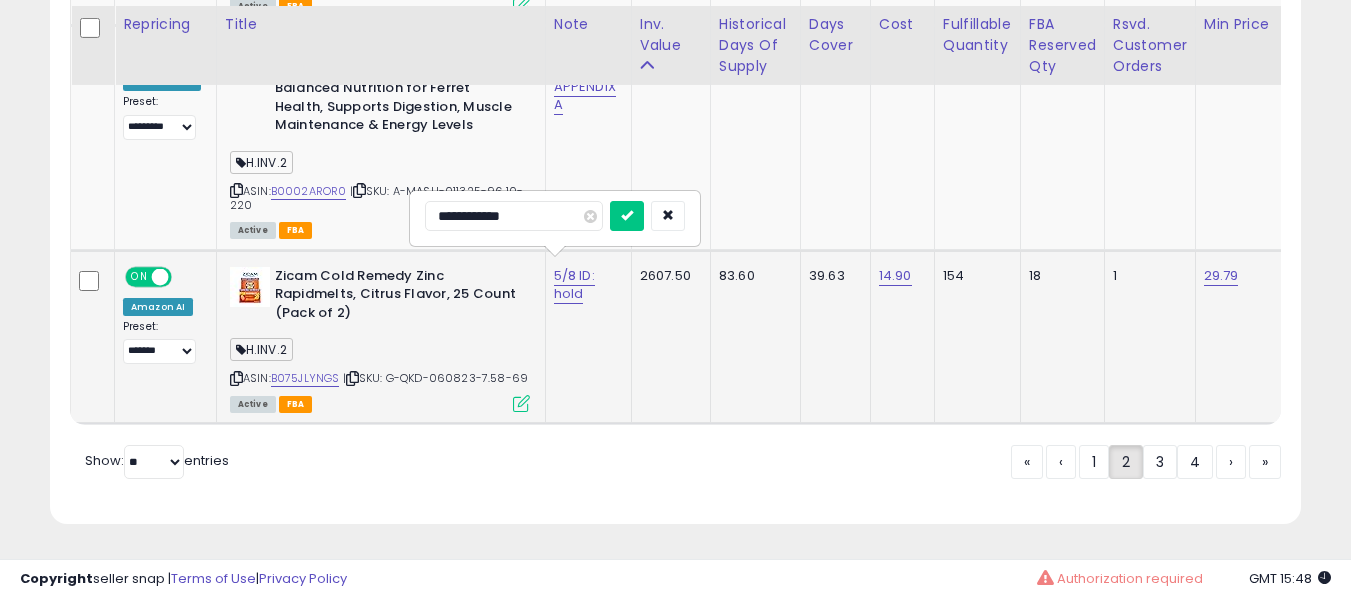 click at bounding box center (627, 216) 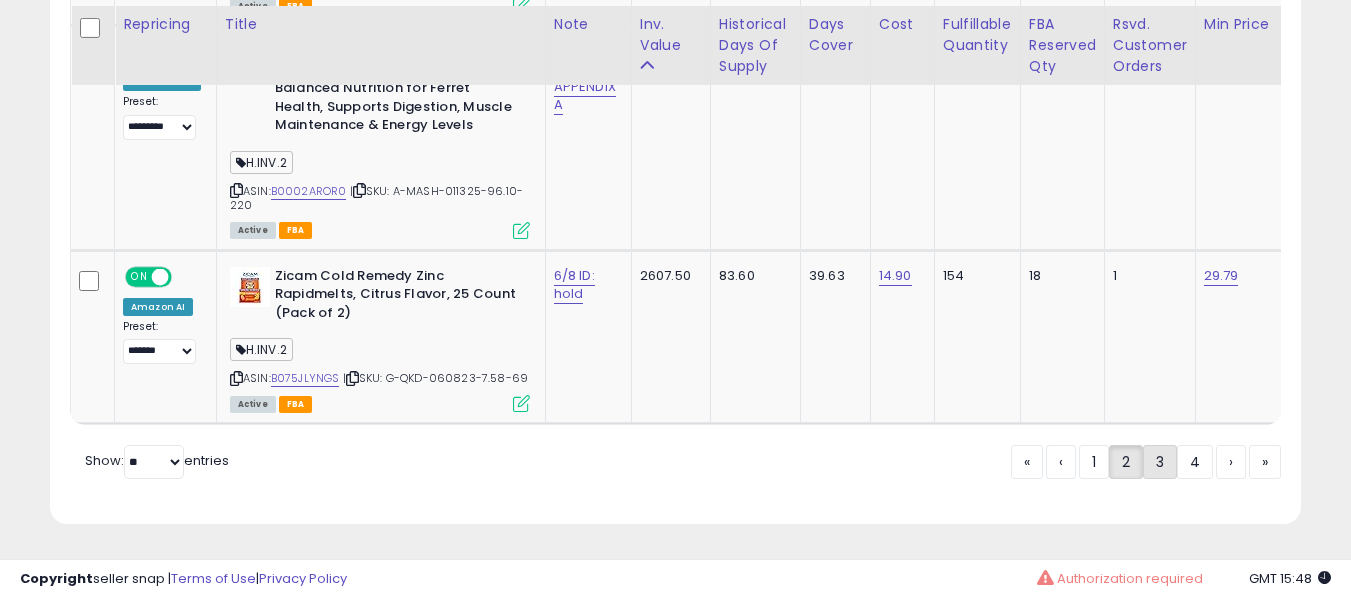 click on "3" 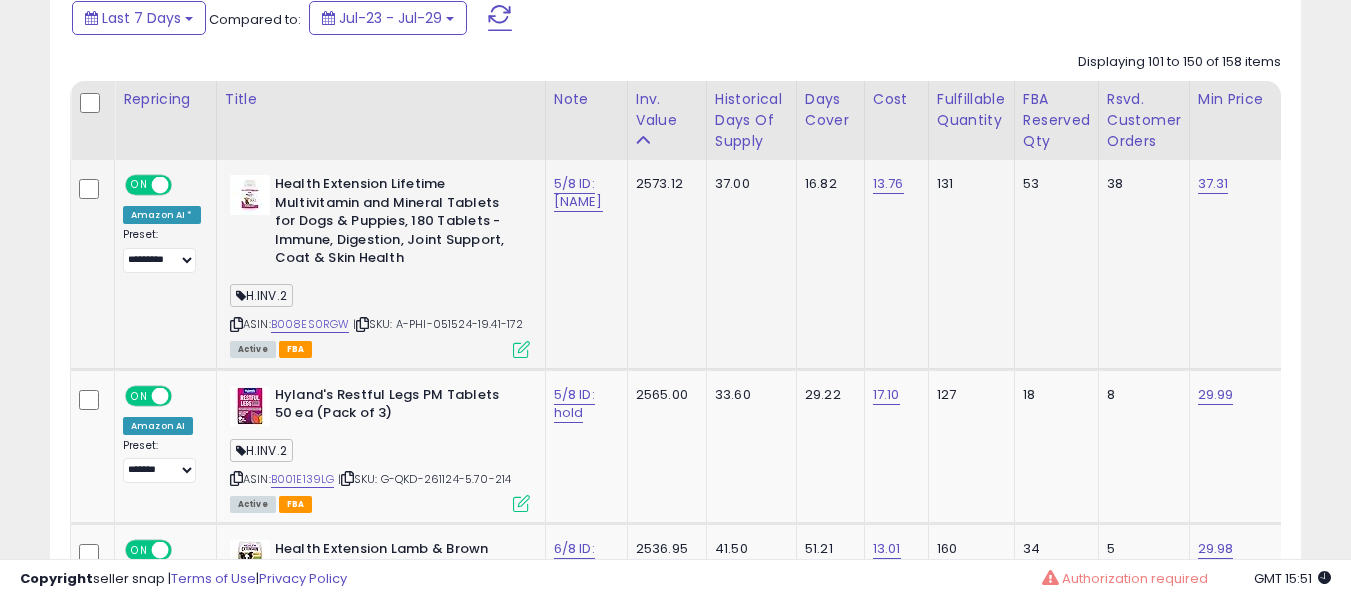 scroll, scrollTop: 891, scrollLeft: 0, axis: vertical 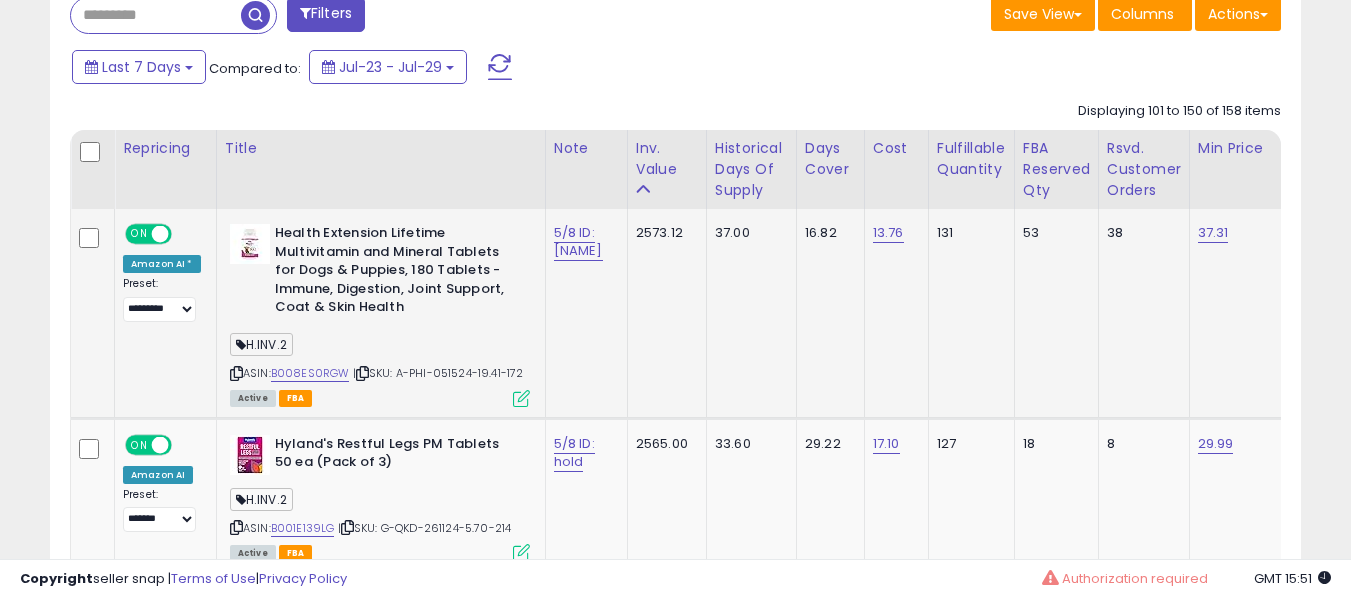 click on "5/8 ID: [PERSON]" 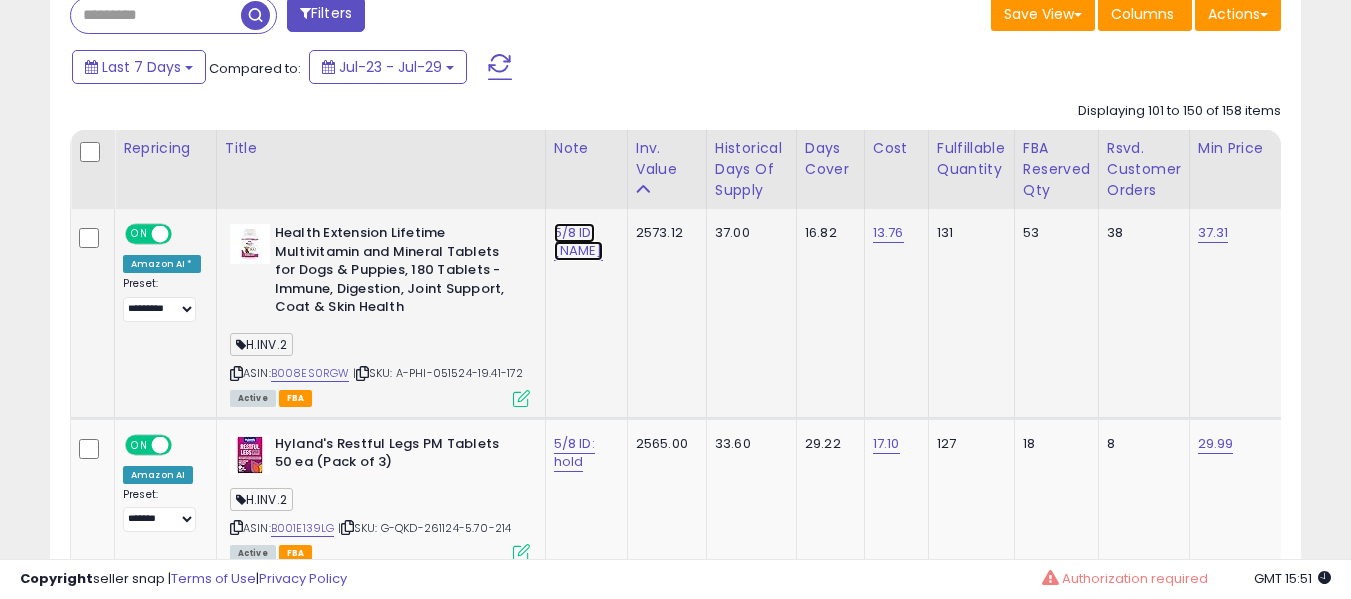 click on "5/8 ID: [PERSON]" at bounding box center [578, 242] 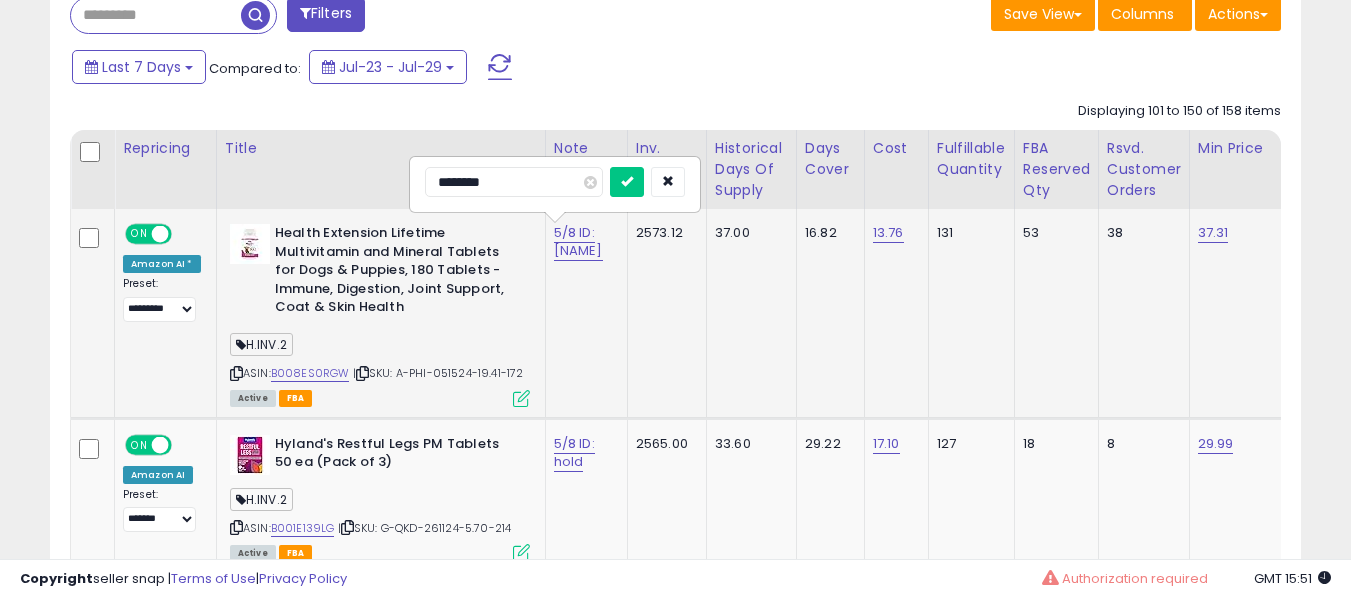 type on "*********" 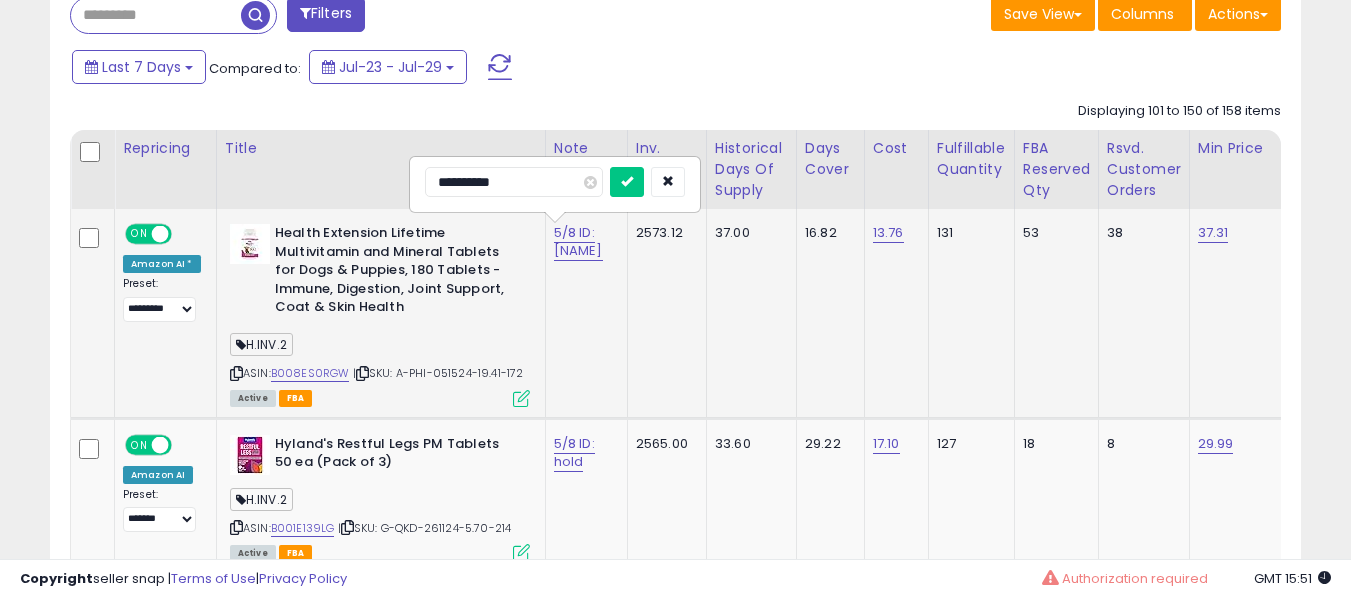 click at bounding box center [627, 182] 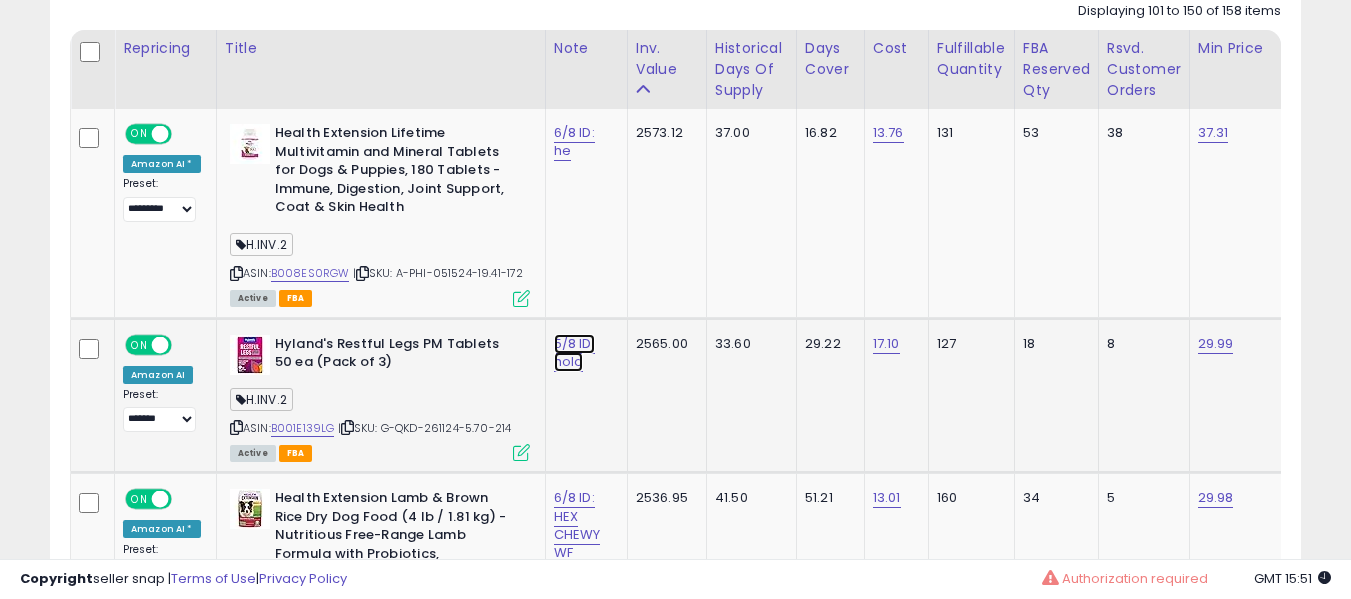 click on "5/8 ID: hold" at bounding box center (574, 142) 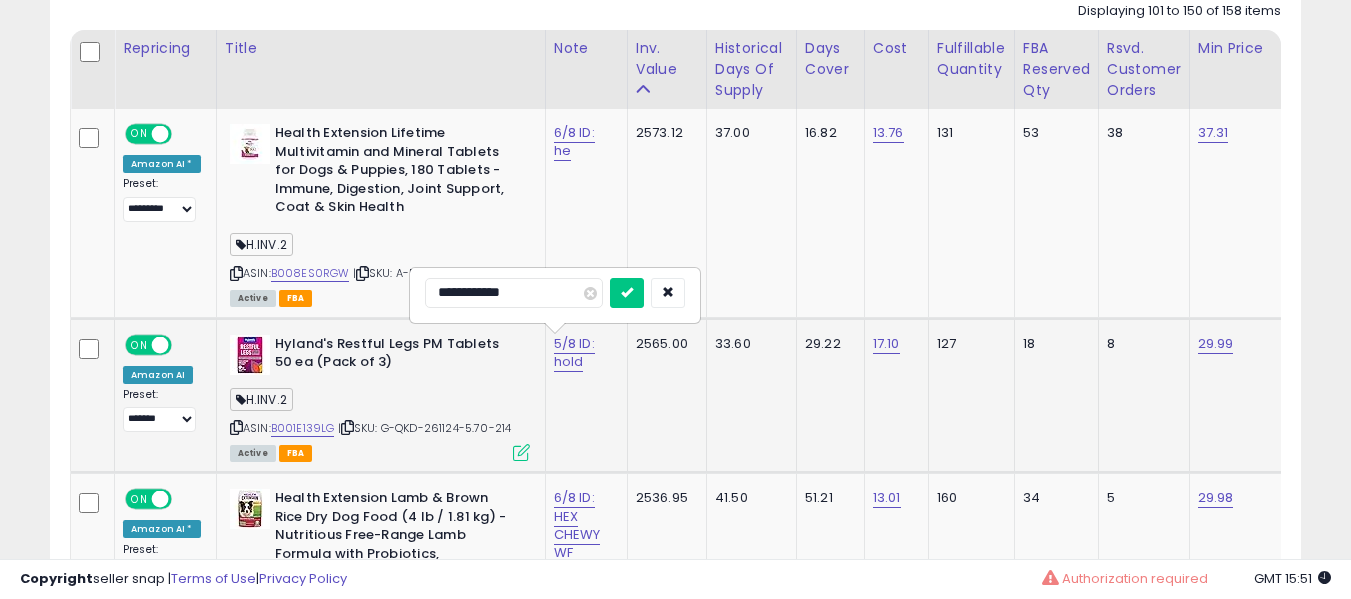 scroll, scrollTop: 1091, scrollLeft: 0, axis: vertical 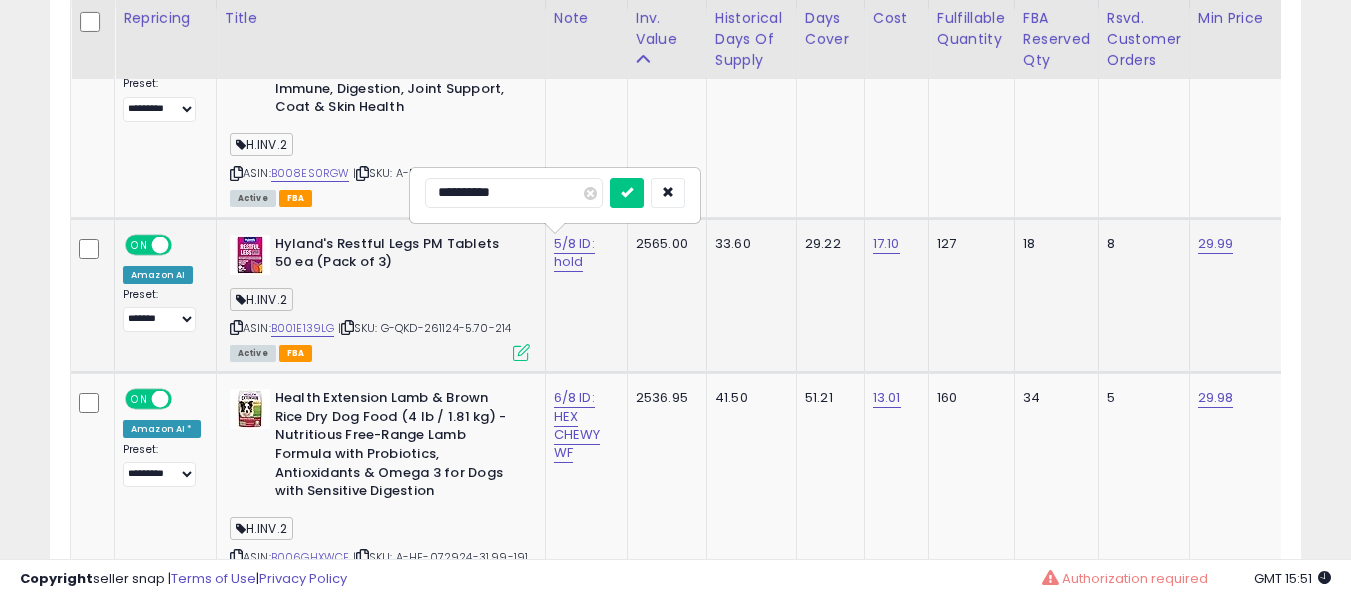 type on "**********" 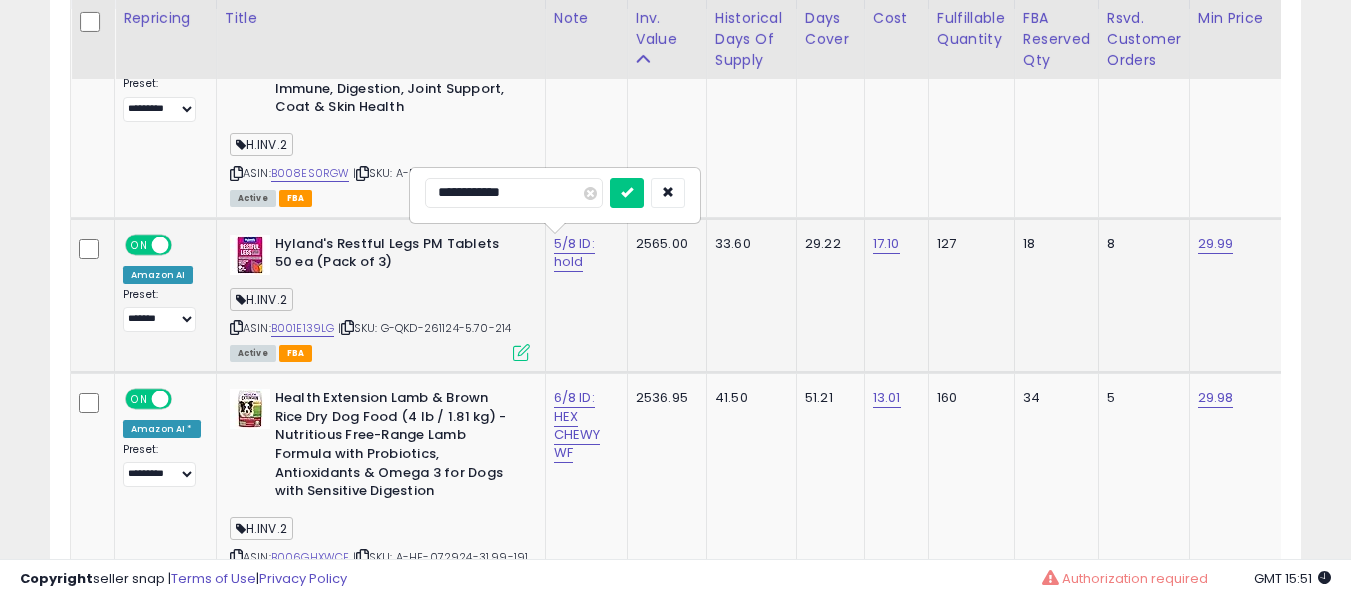 click at bounding box center (627, 193) 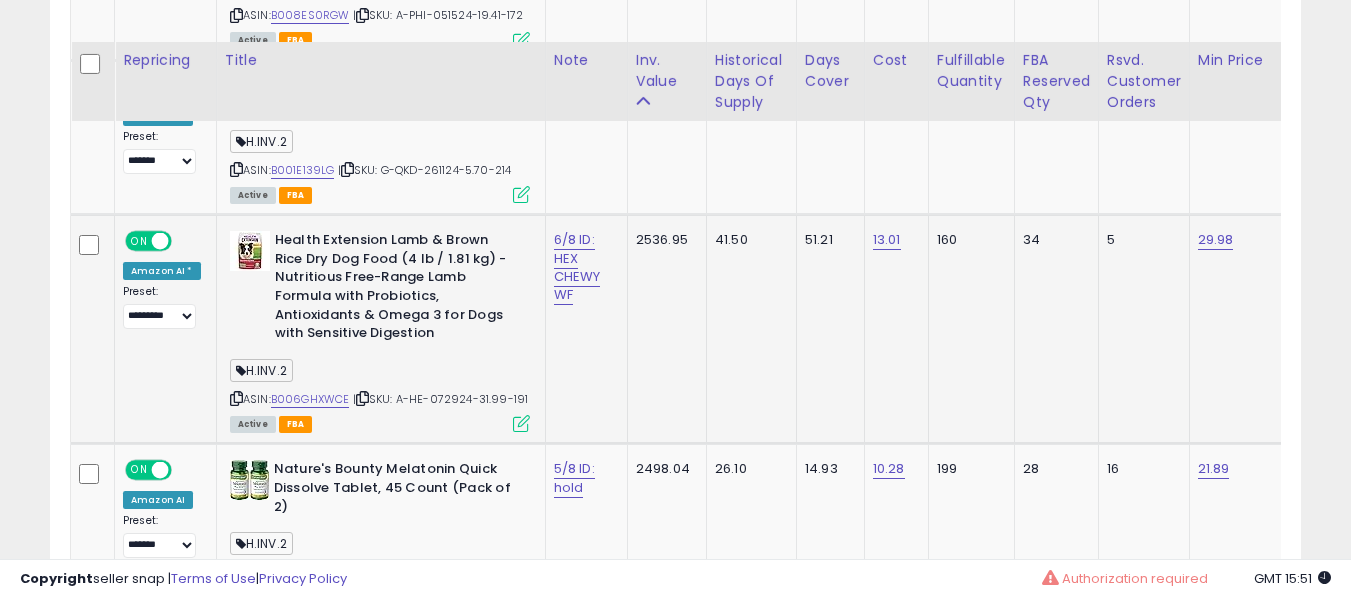 scroll, scrollTop: 1291, scrollLeft: 0, axis: vertical 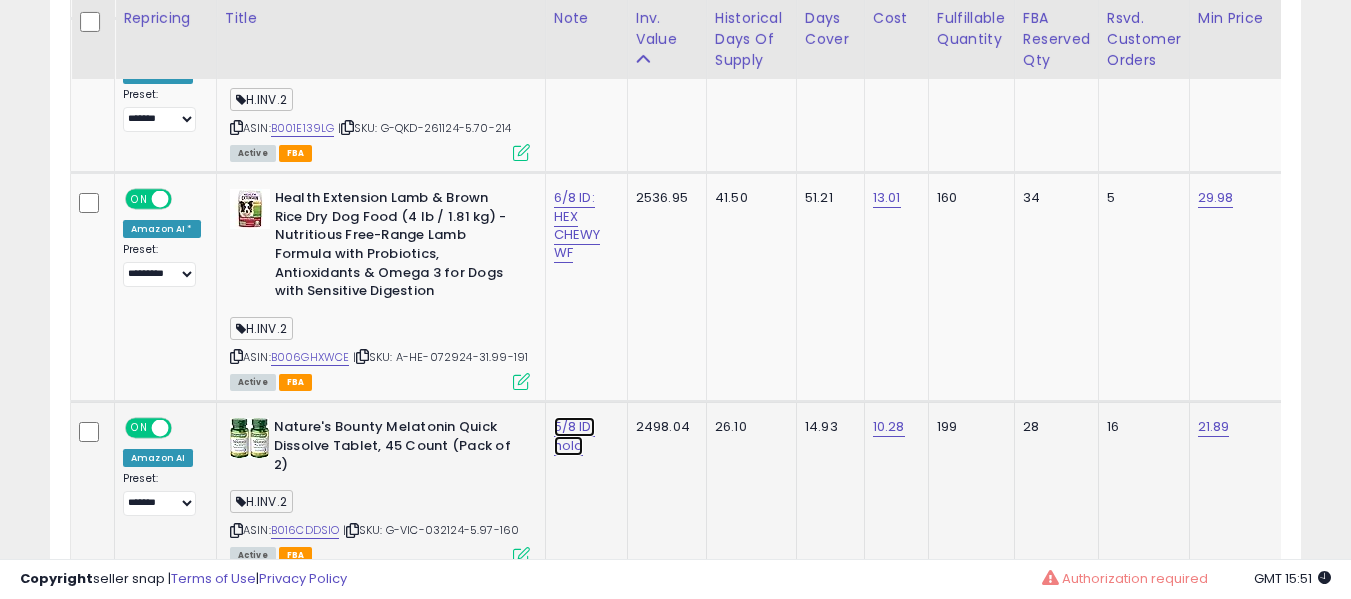click on "5/8 ID: hold" at bounding box center [574, -158] 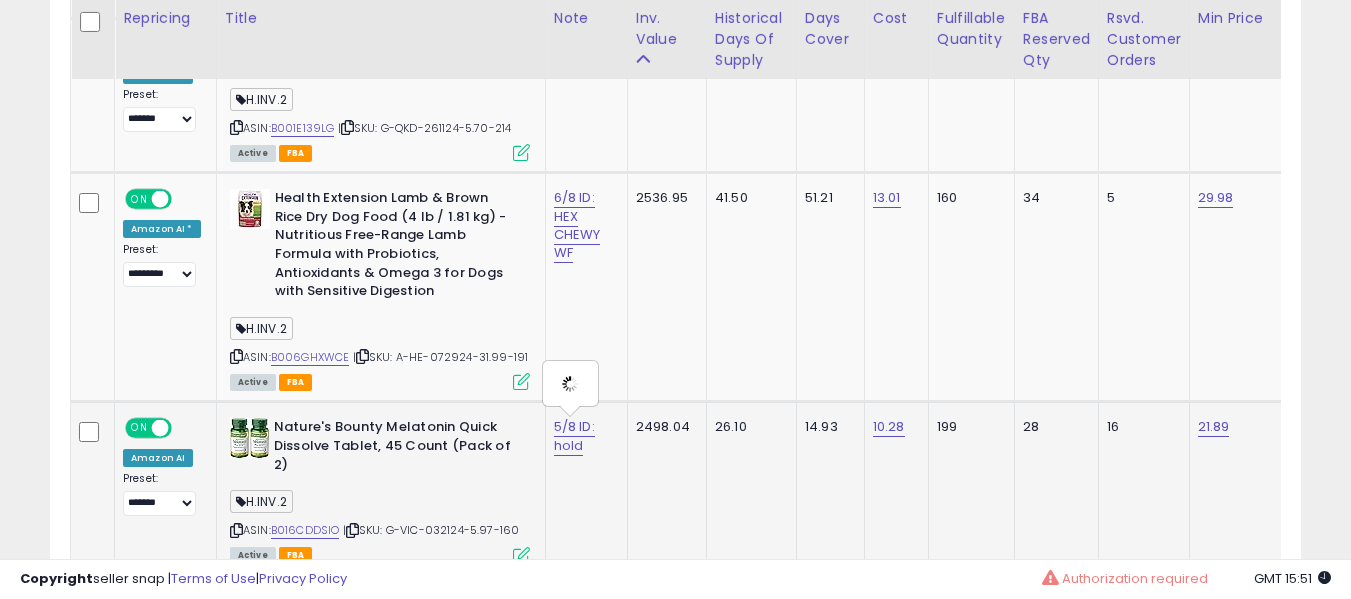 type on "**********" 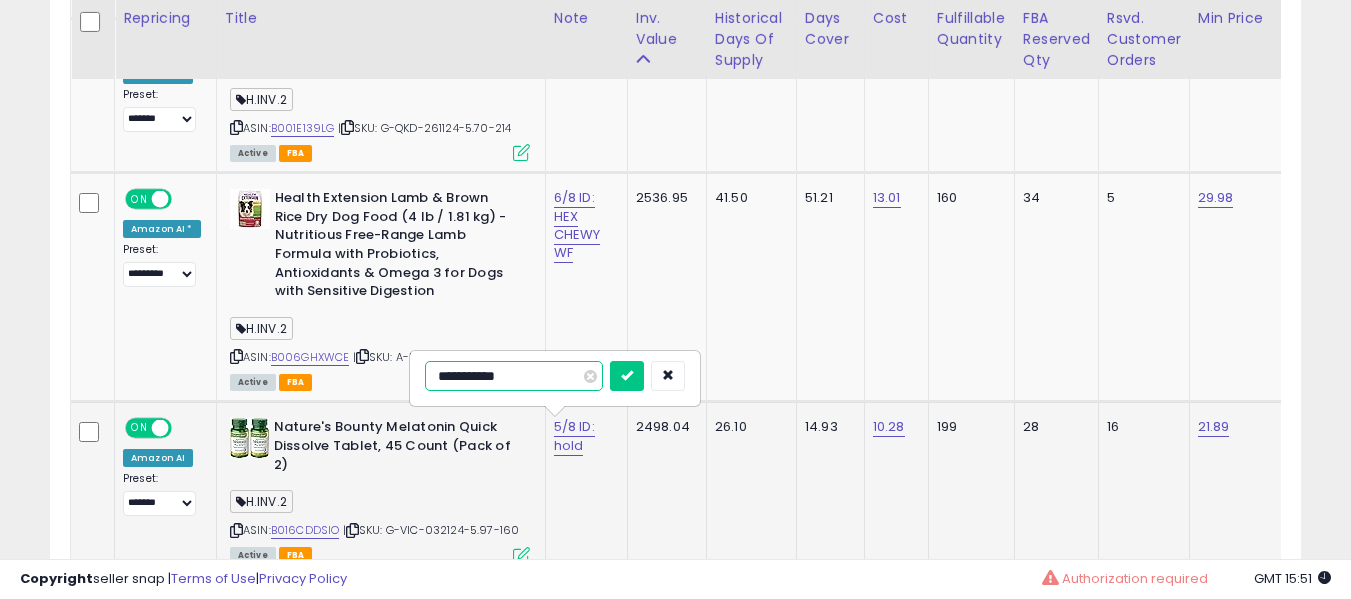 type on "**********" 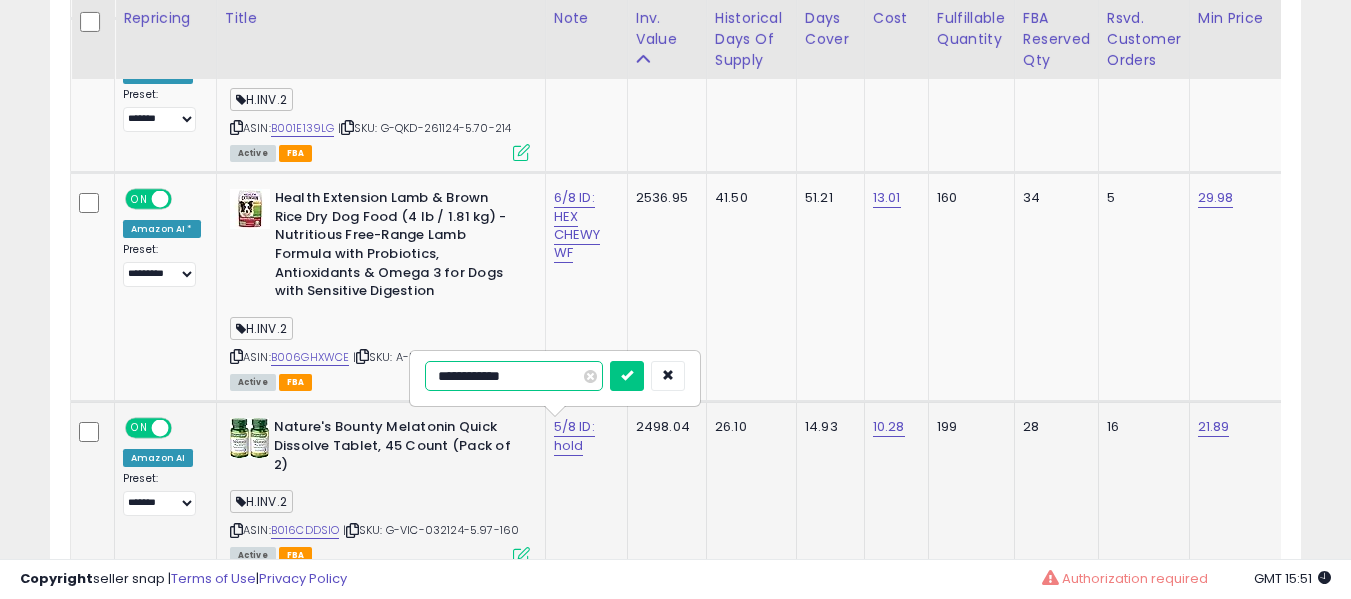 click at bounding box center [627, 376] 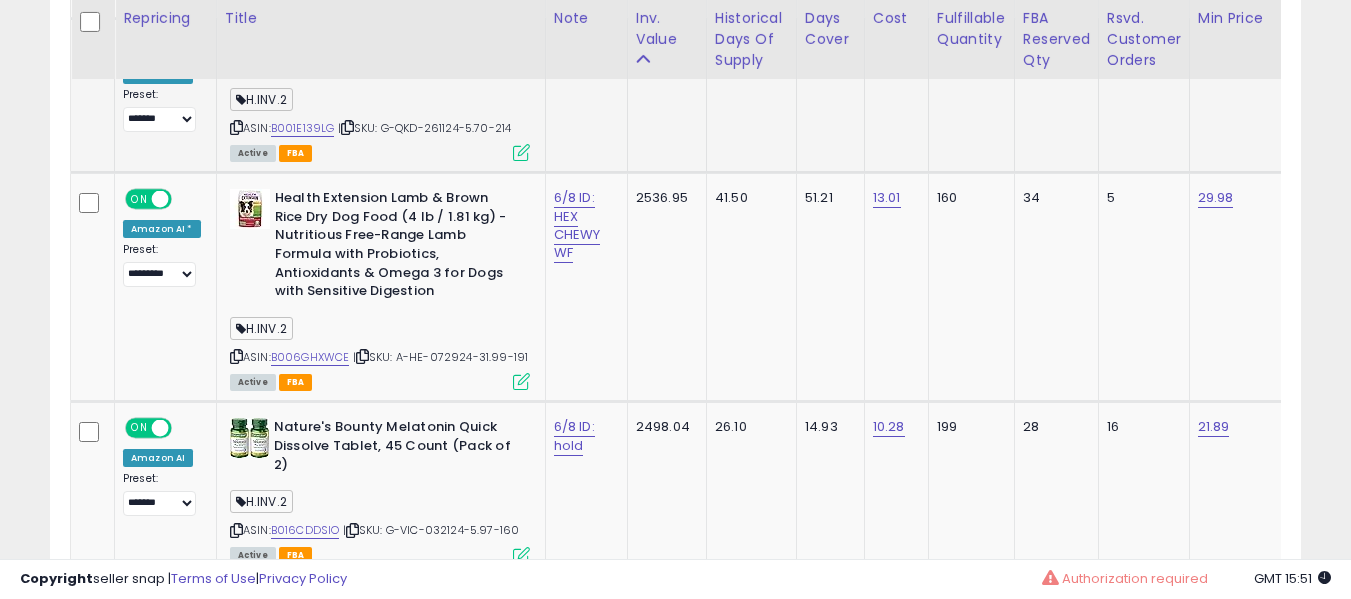 scroll, scrollTop: 0, scrollLeft: 8, axis: horizontal 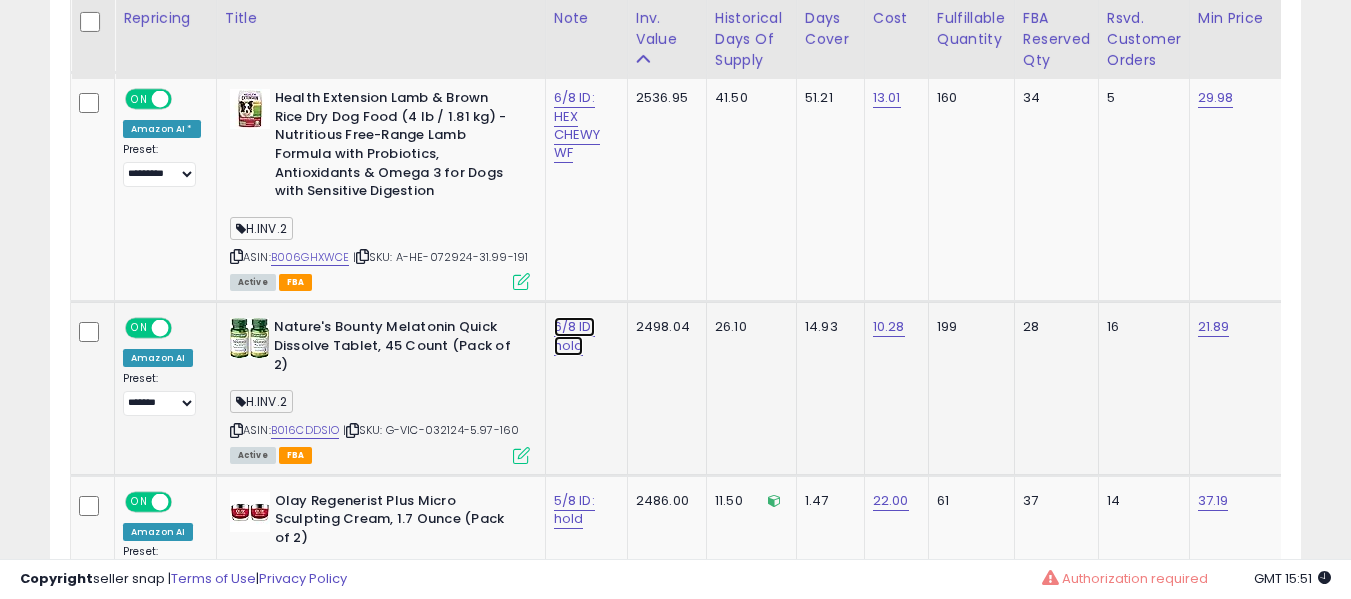 click on "6/8 ID: hold" at bounding box center (574, -258) 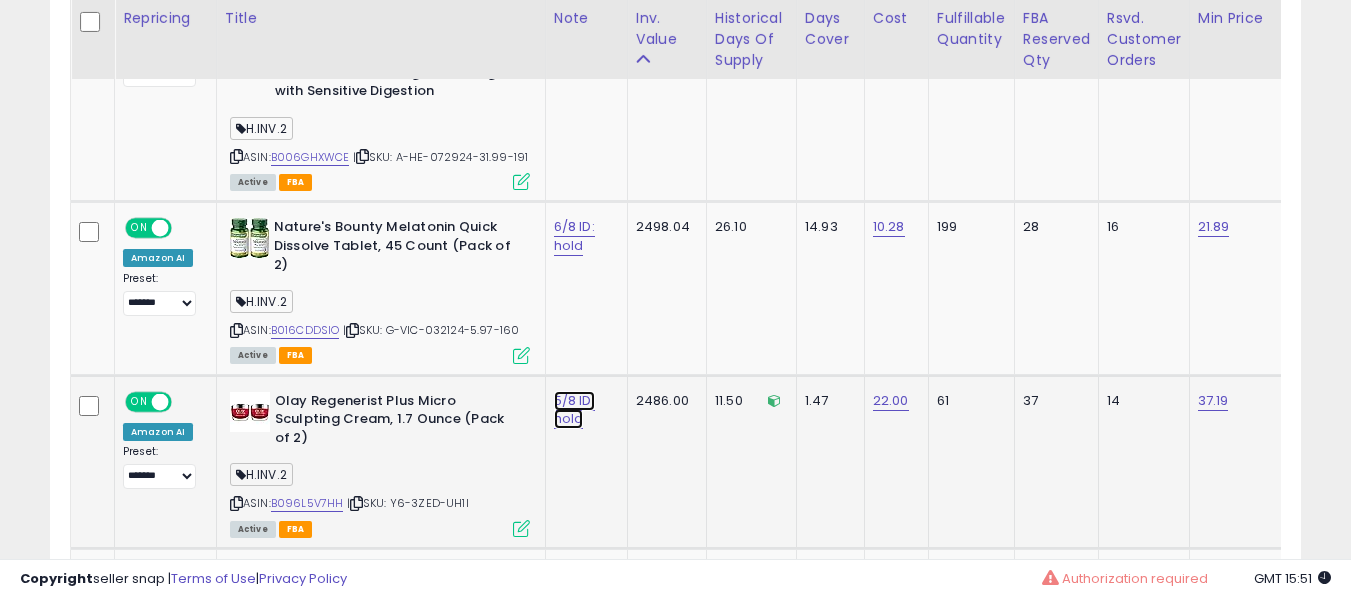 click on "5/8 ID: hold" at bounding box center [574, -358] 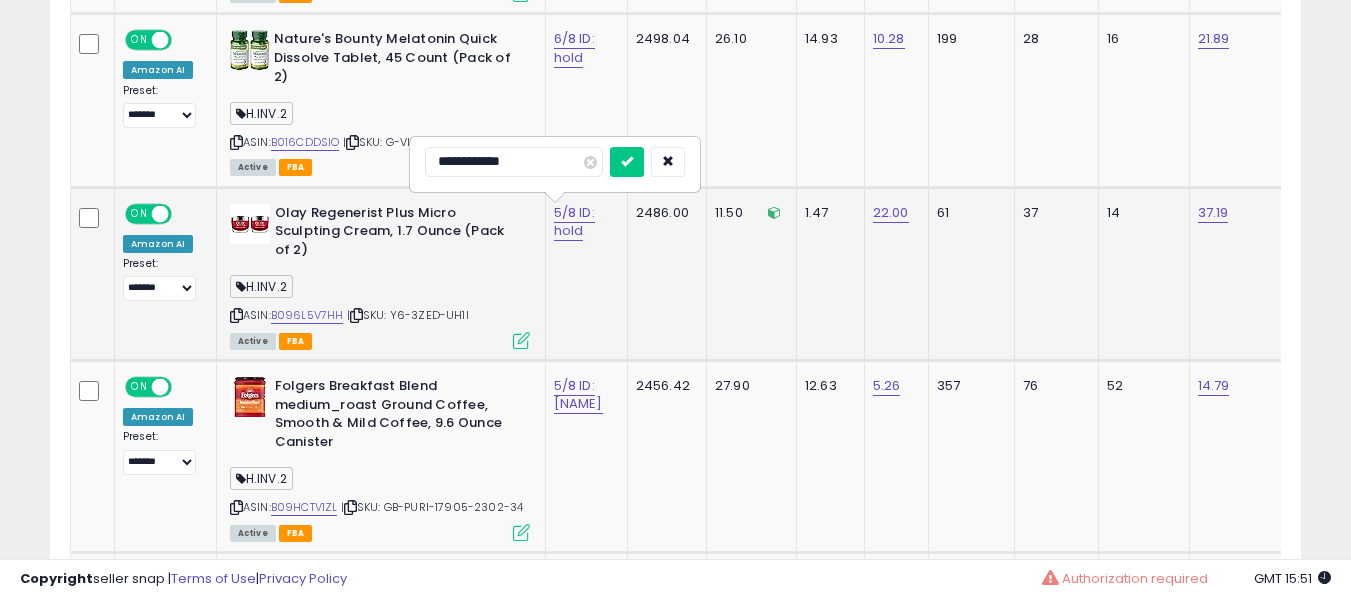 scroll, scrollTop: 1691, scrollLeft: 0, axis: vertical 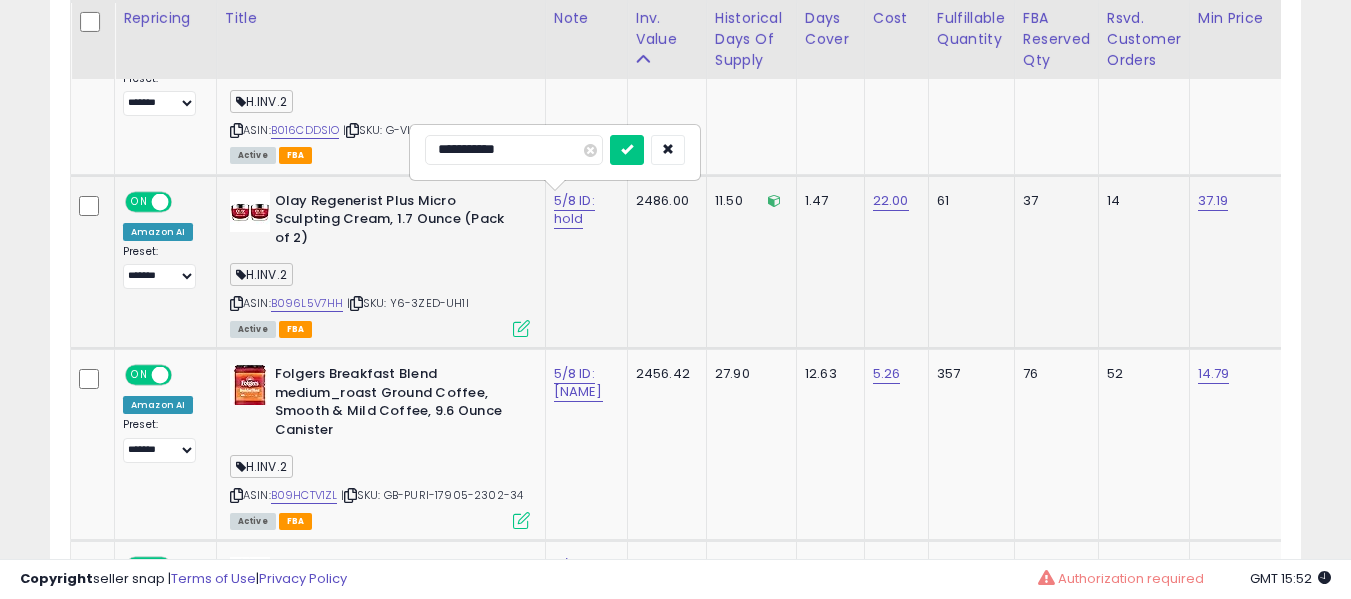type on "**********" 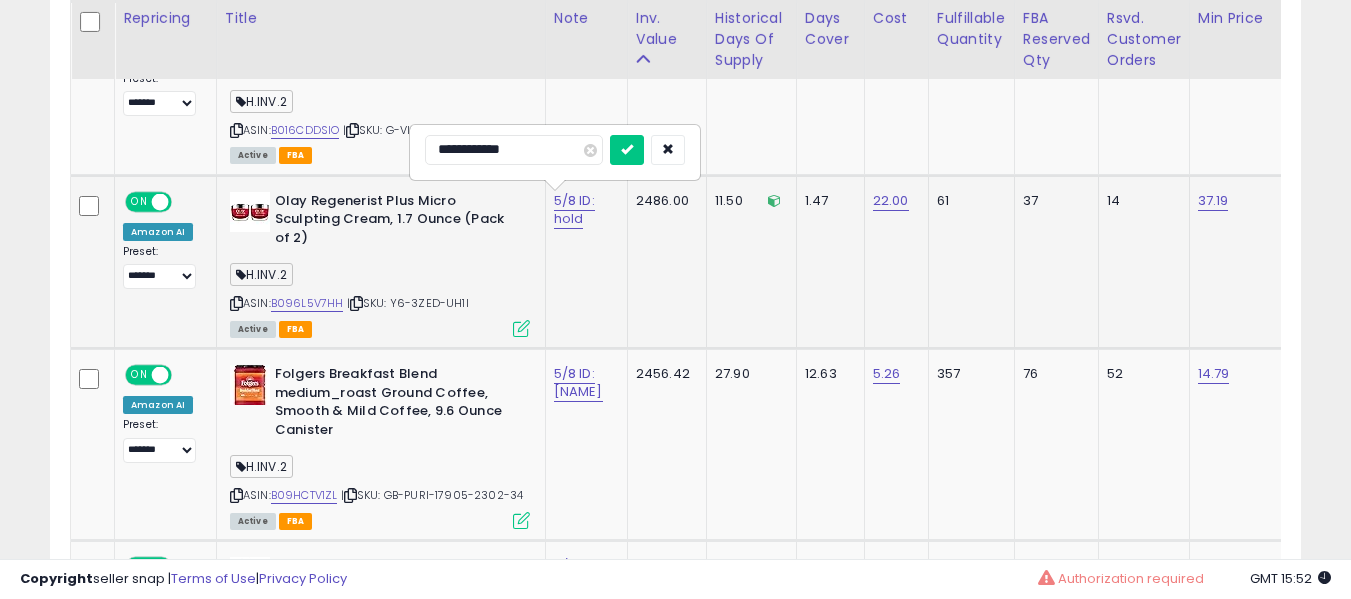 click at bounding box center [627, 150] 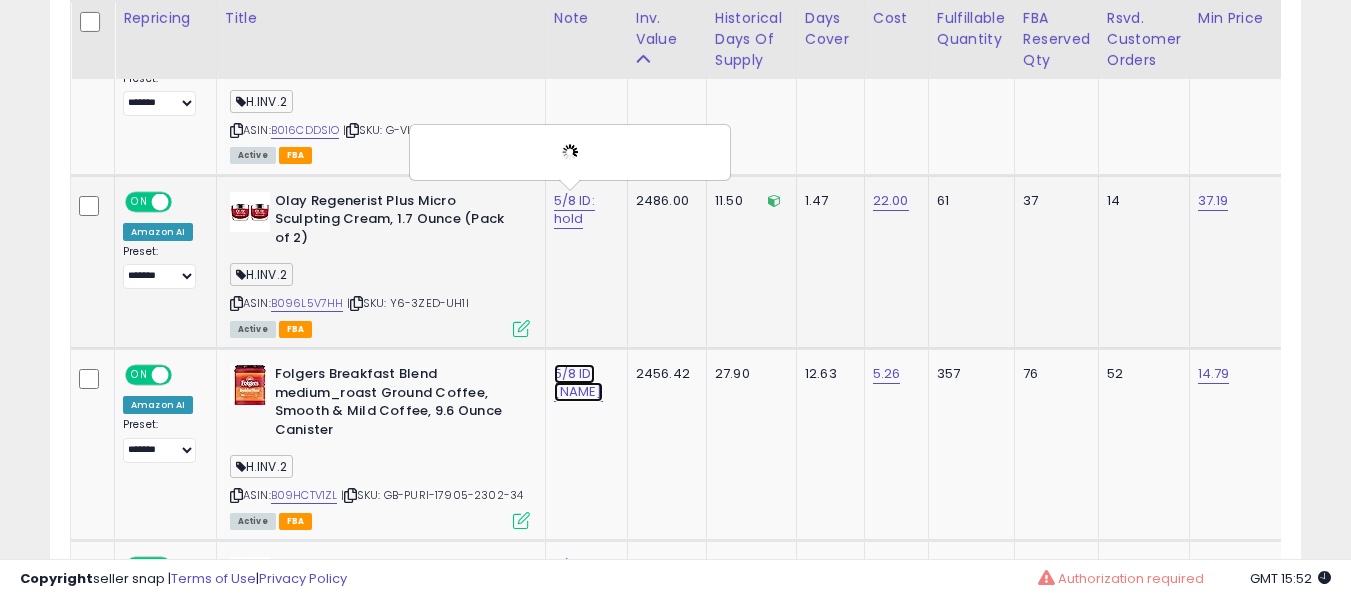 click on "5/8 ID: rot NF" at bounding box center (574, -558) 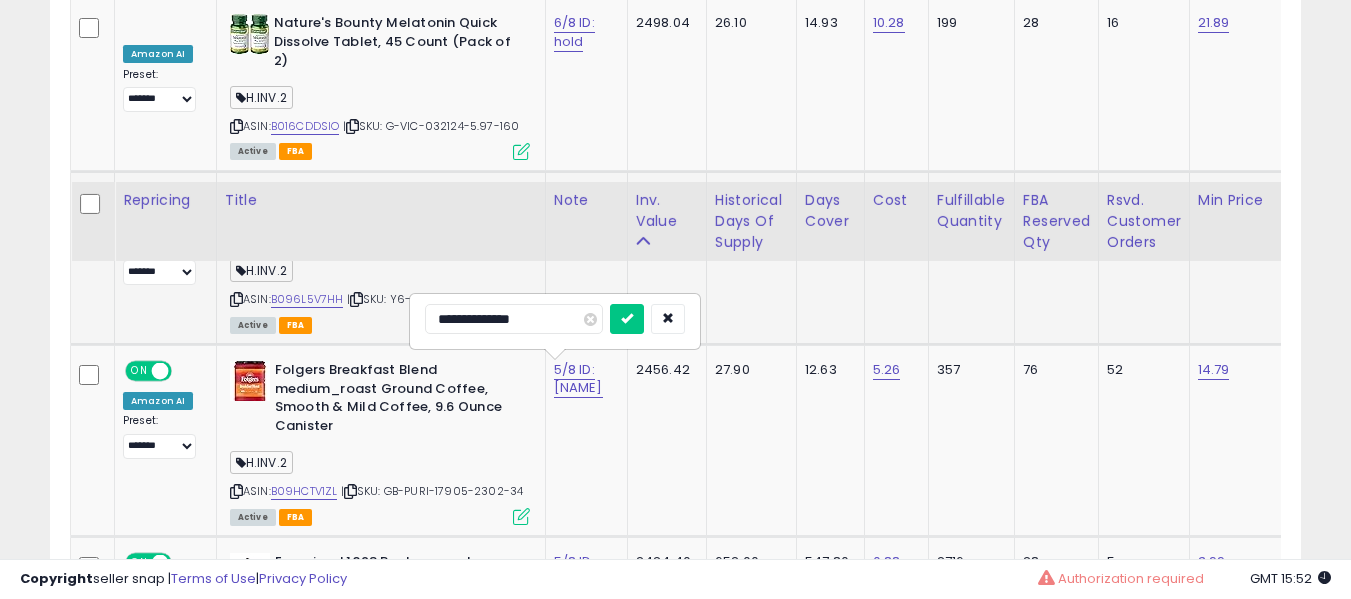 scroll, scrollTop: 1891, scrollLeft: 0, axis: vertical 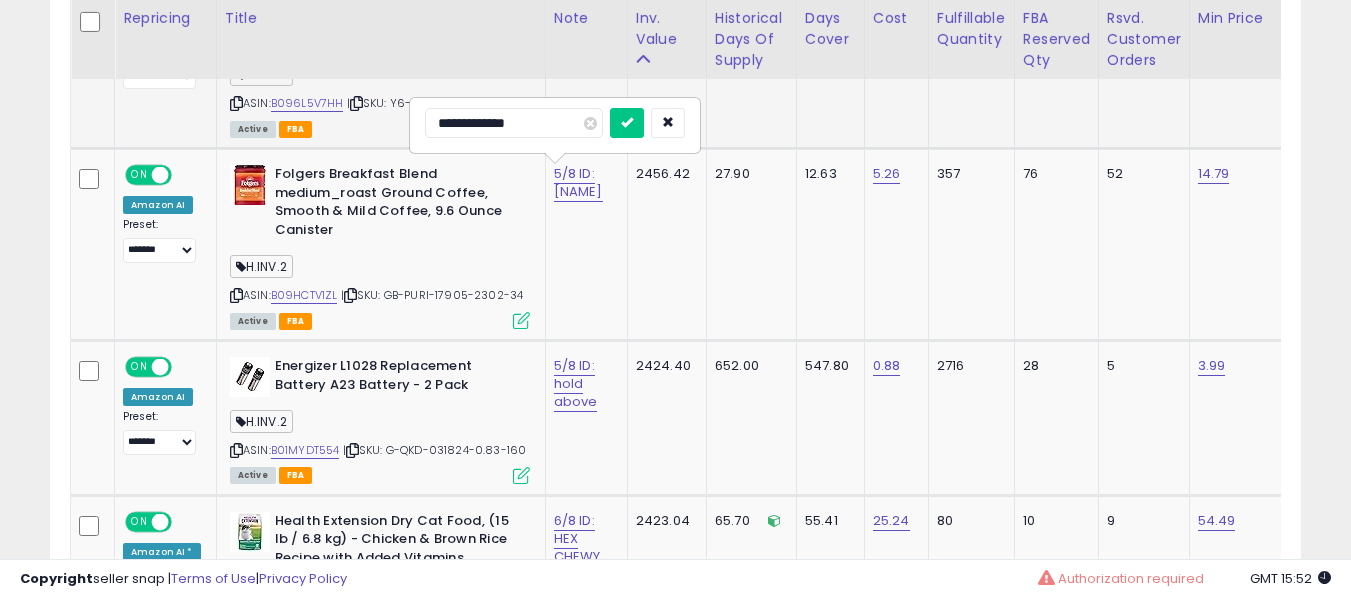 type on "**********" 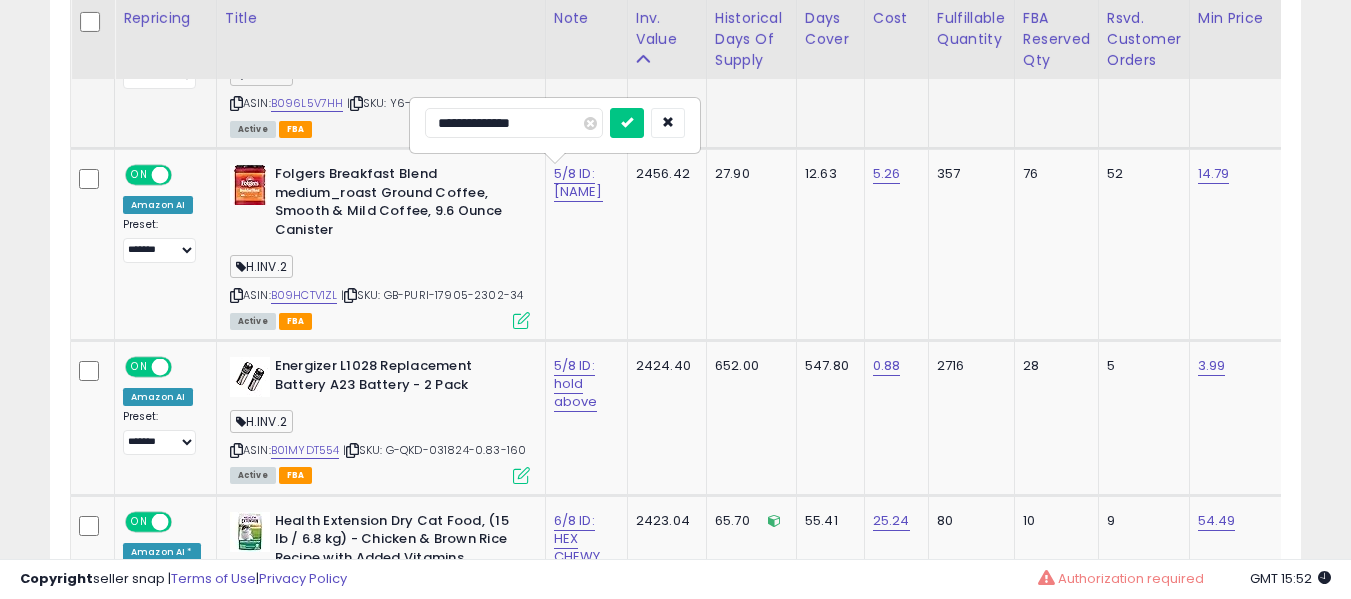 click at bounding box center (627, 123) 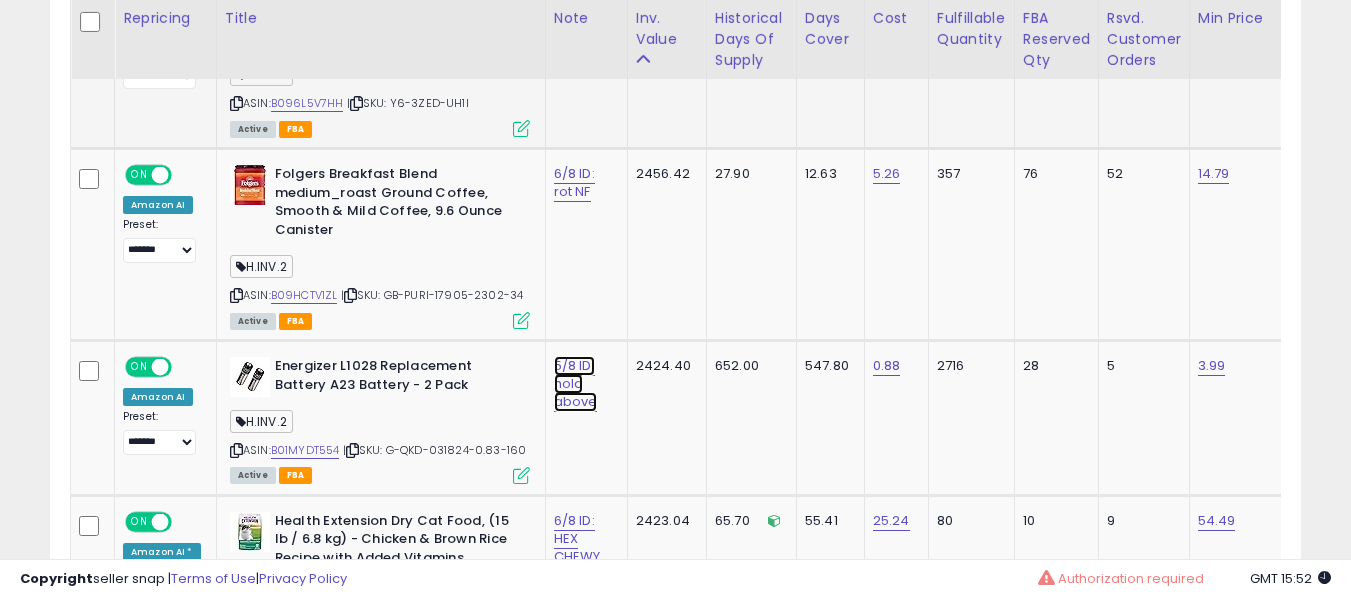 click on "5/8 ID: hold above" at bounding box center [574, -758] 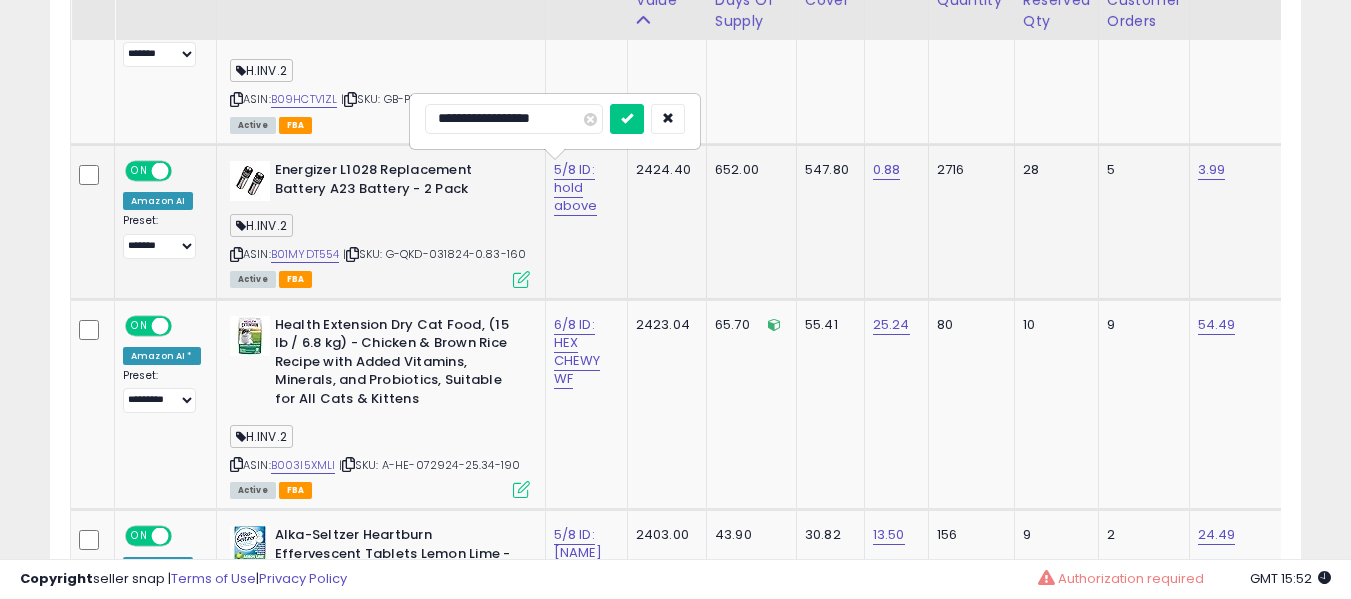 scroll, scrollTop: 2091, scrollLeft: 0, axis: vertical 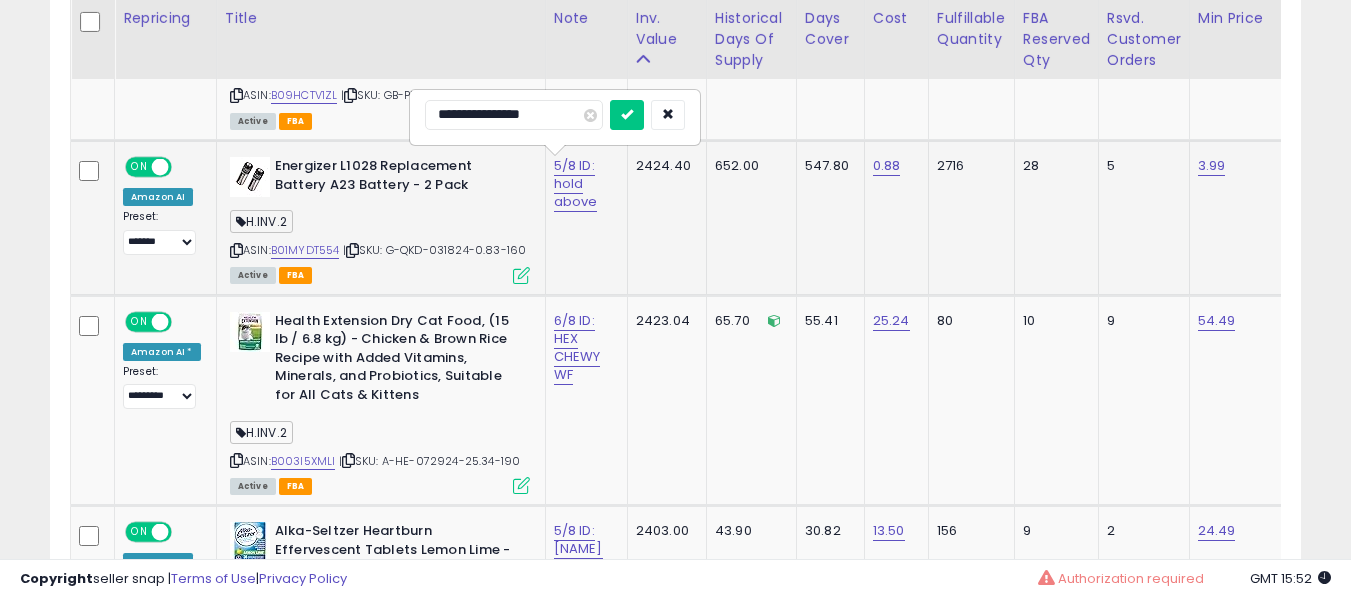 type on "**********" 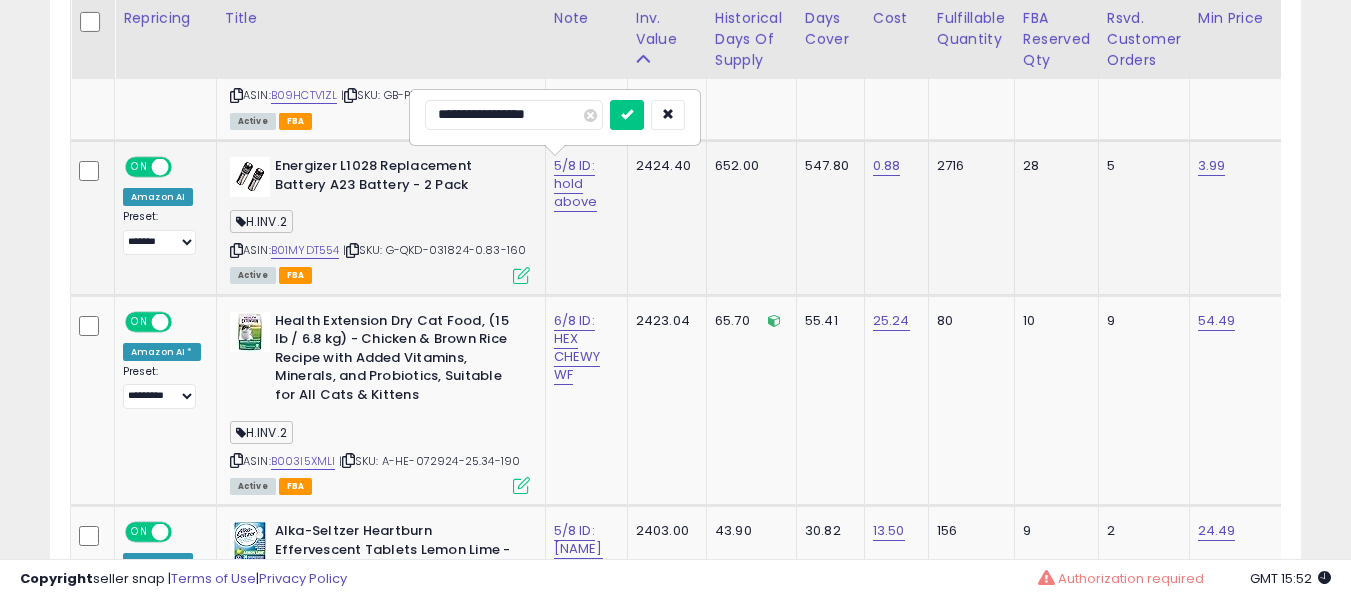 click at bounding box center [627, 115] 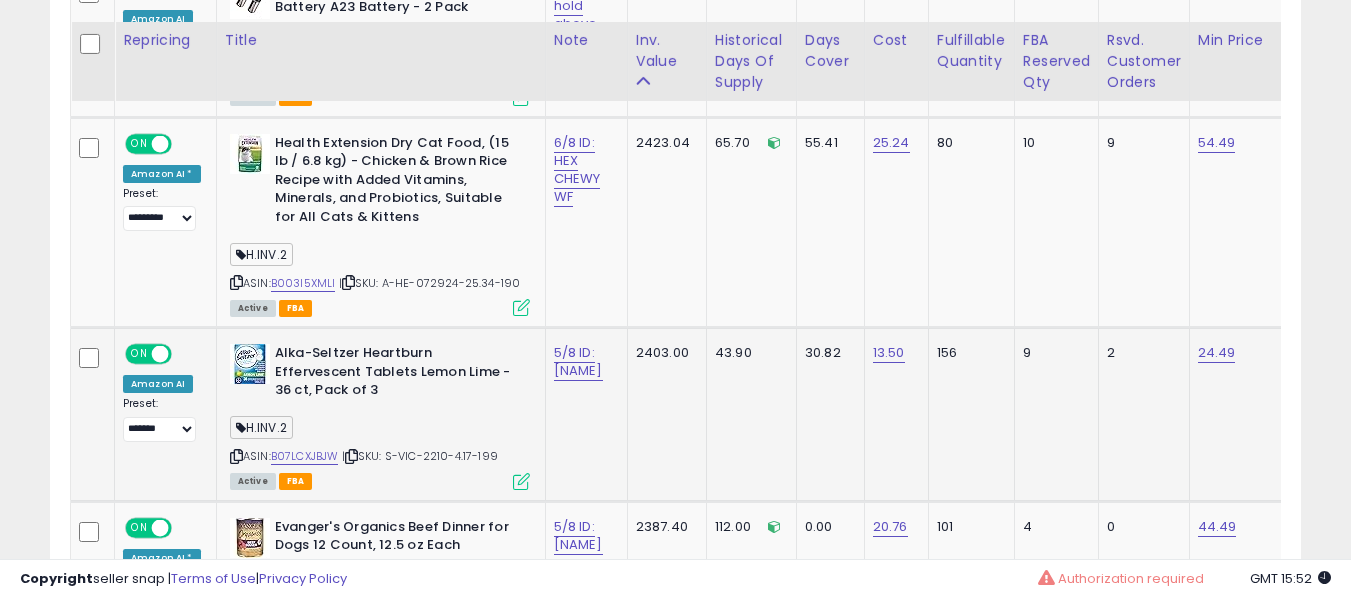 scroll, scrollTop: 2291, scrollLeft: 0, axis: vertical 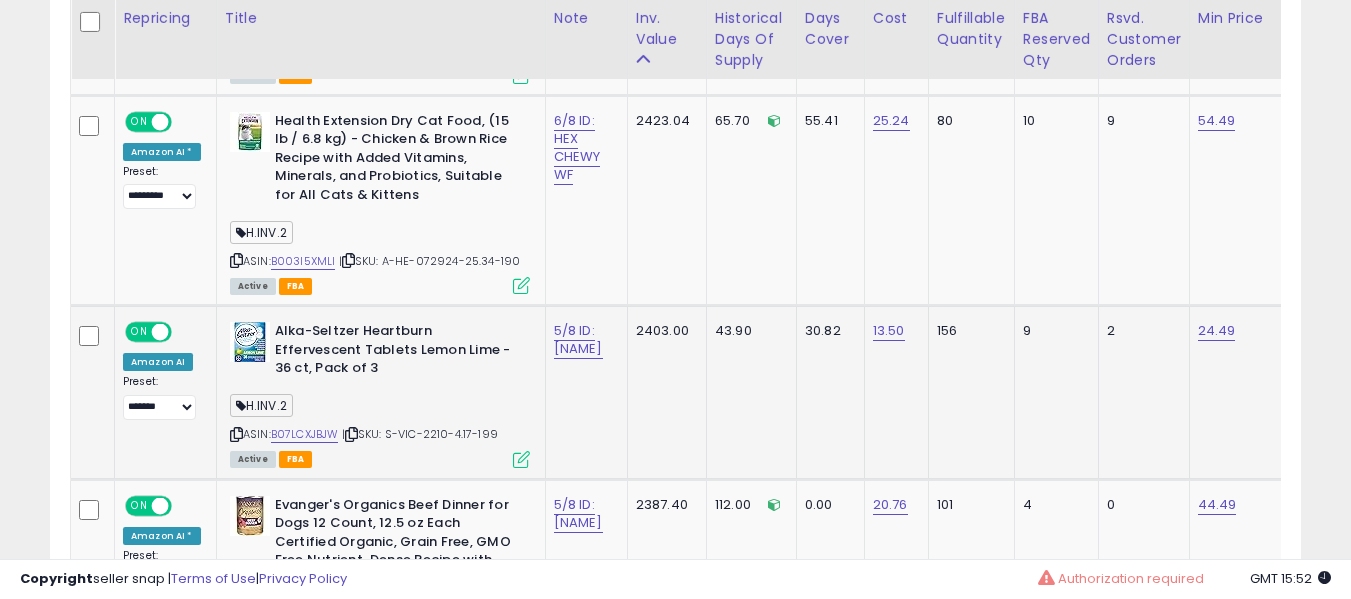 click on "5/8 ID: hold no bb" 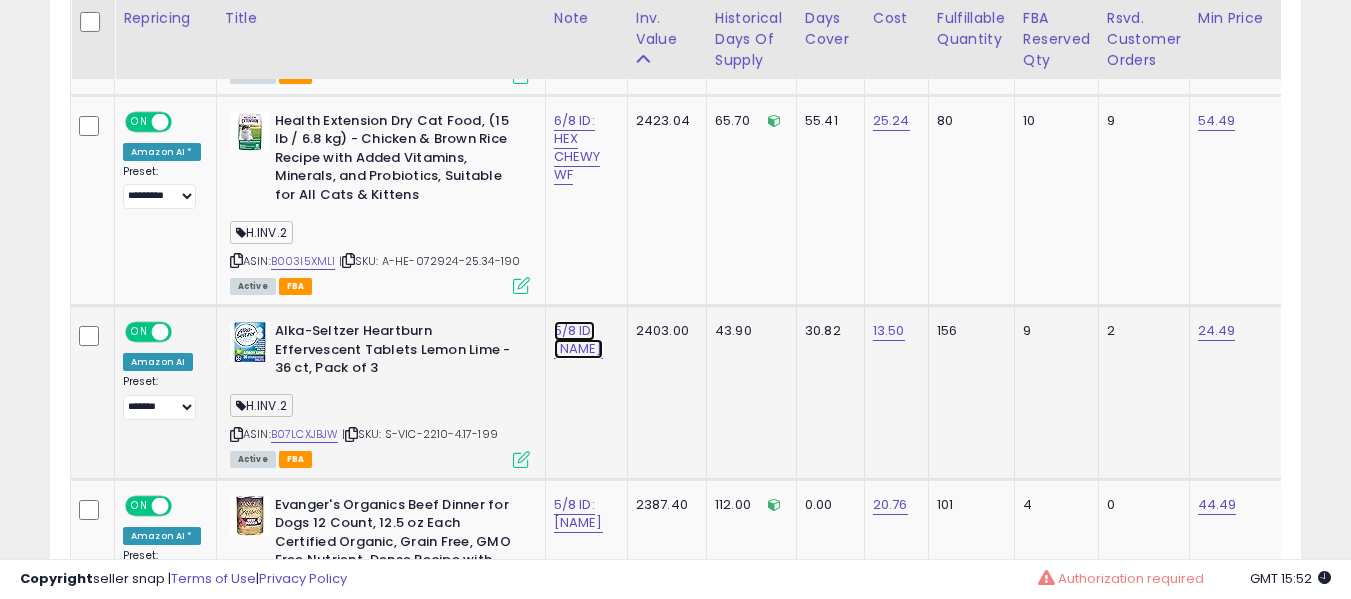 click on "5/8 ID: hold no bb" at bounding box center [574, -1158] 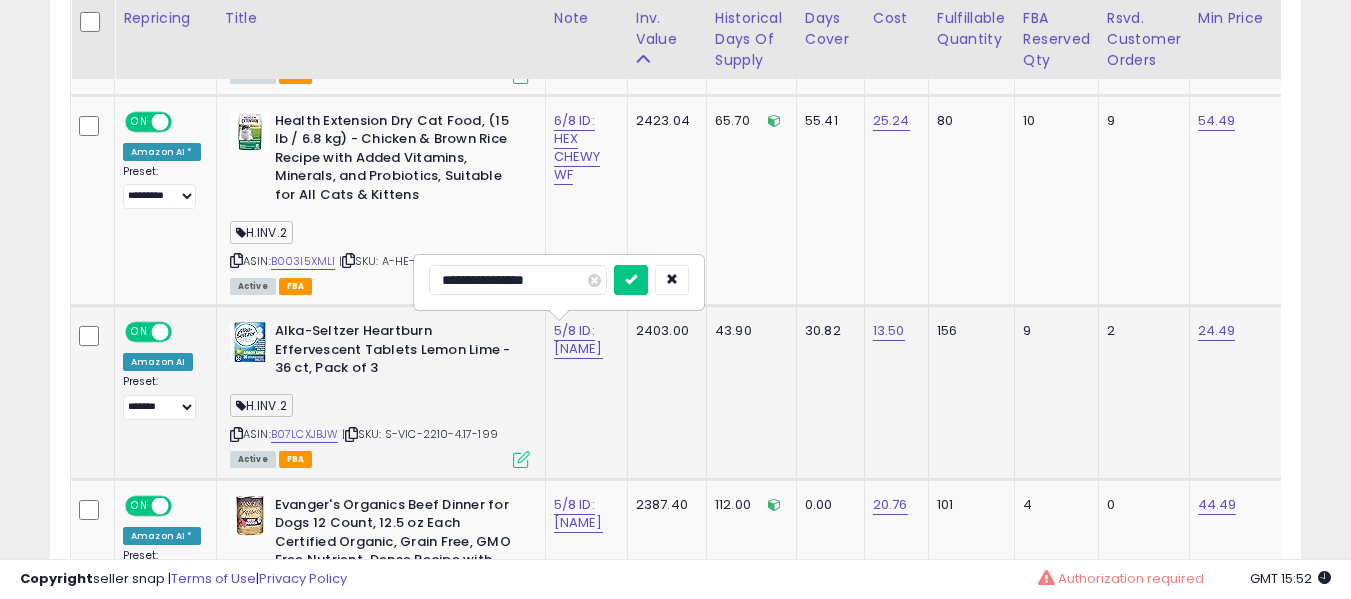 type on "**********" 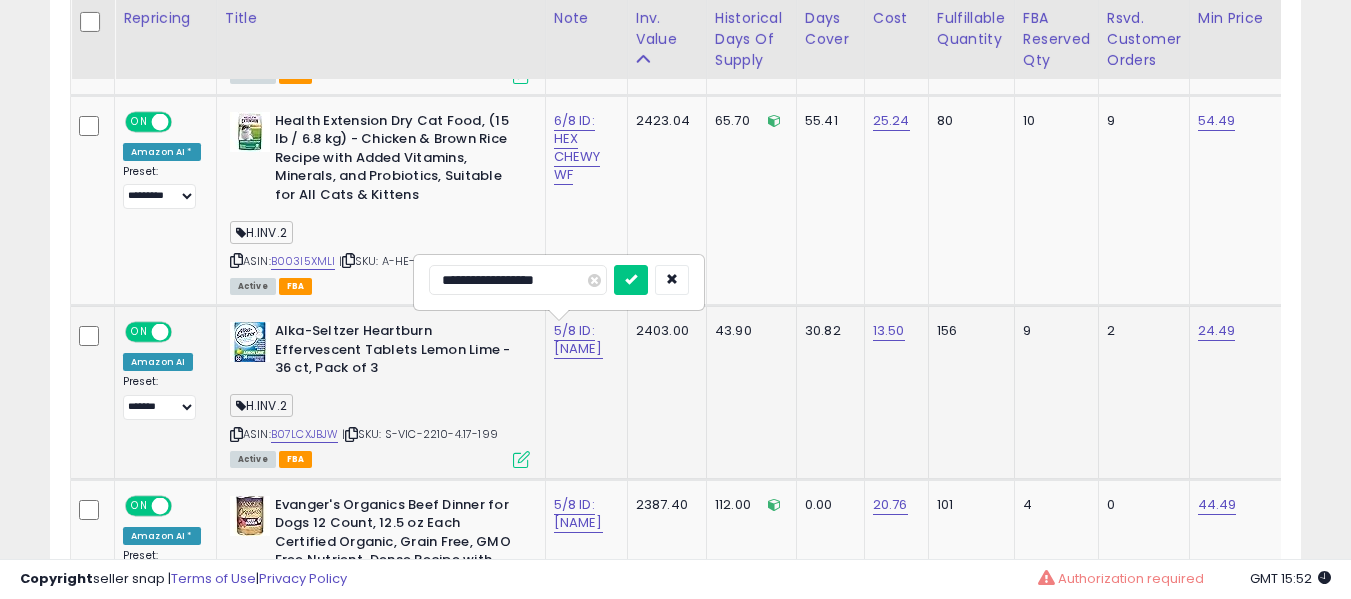 click at bounding box center (631, 280) 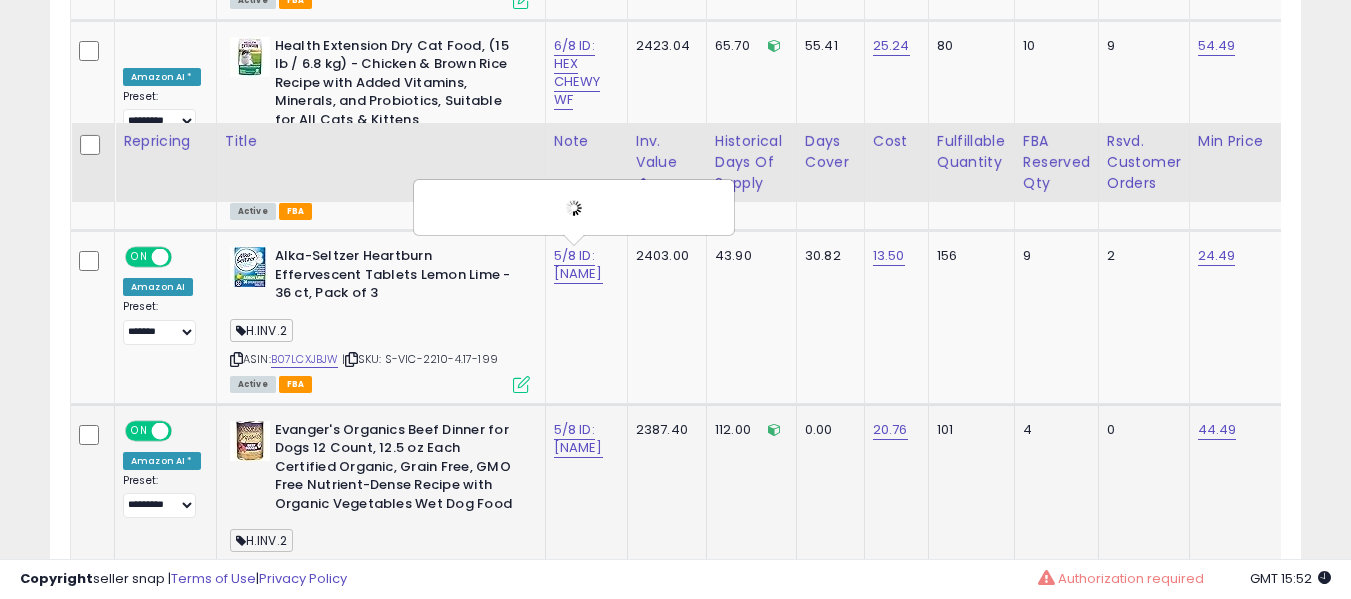 scroll, scrollTop: 2491, scrollLeft: 0, axis: vertical 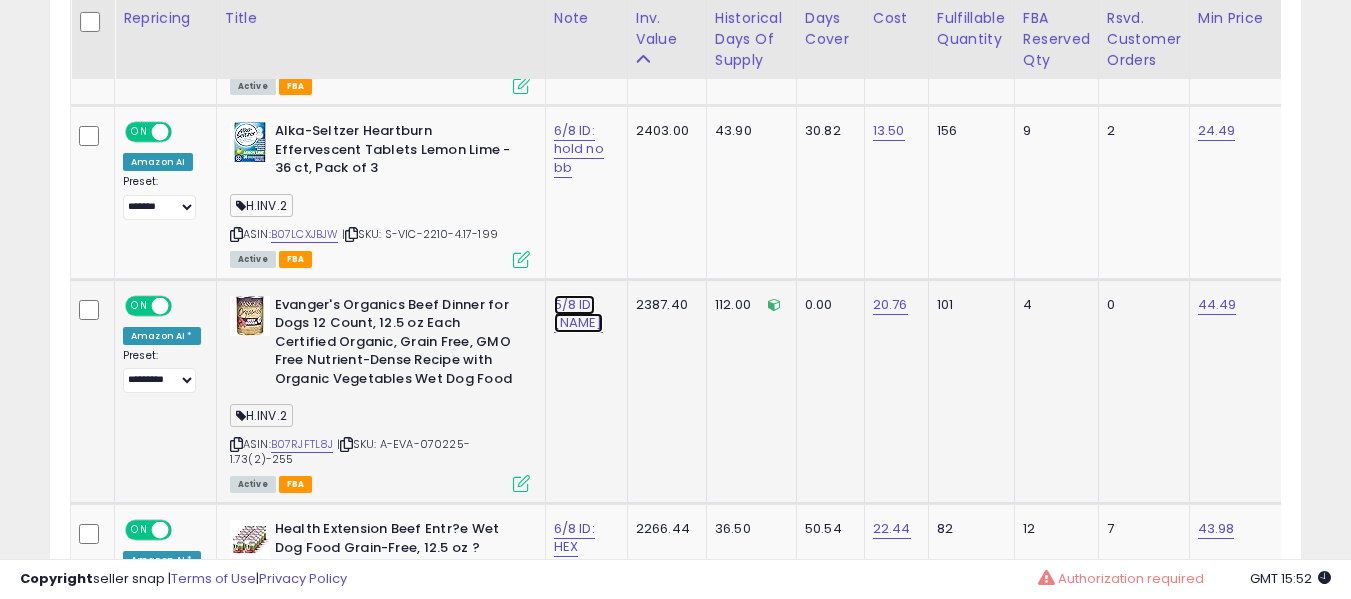 click on "5/8 ID: [PERSON]" at bounding box center (574, -1358) 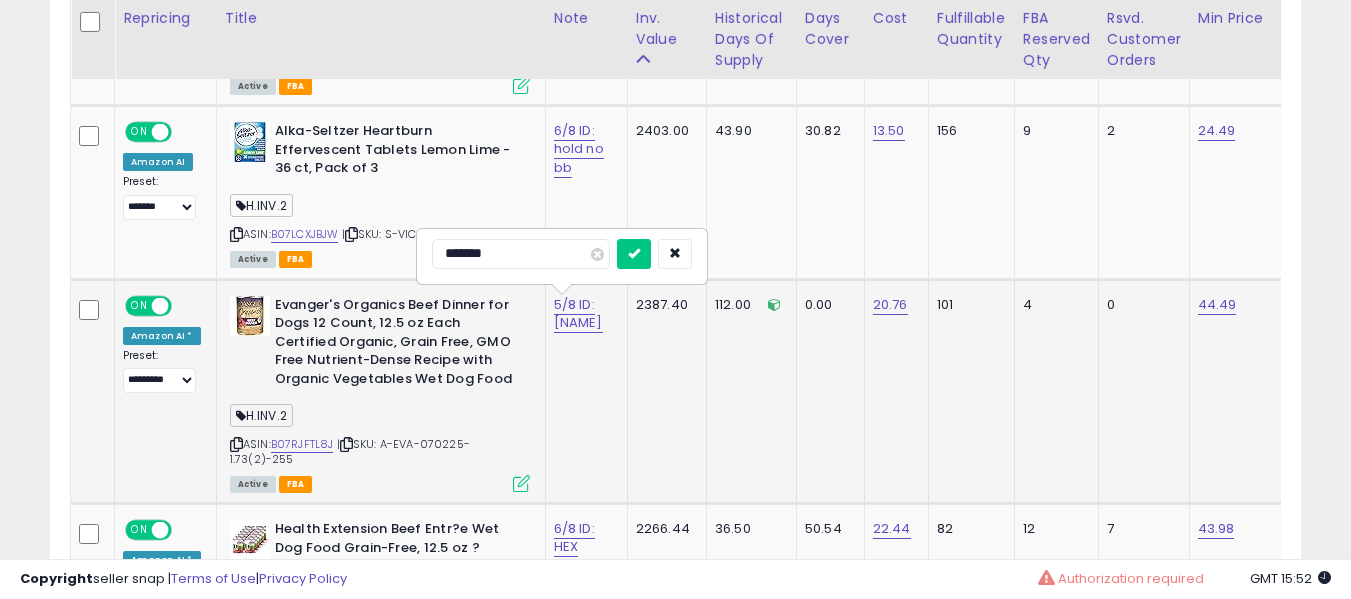 type on "******" 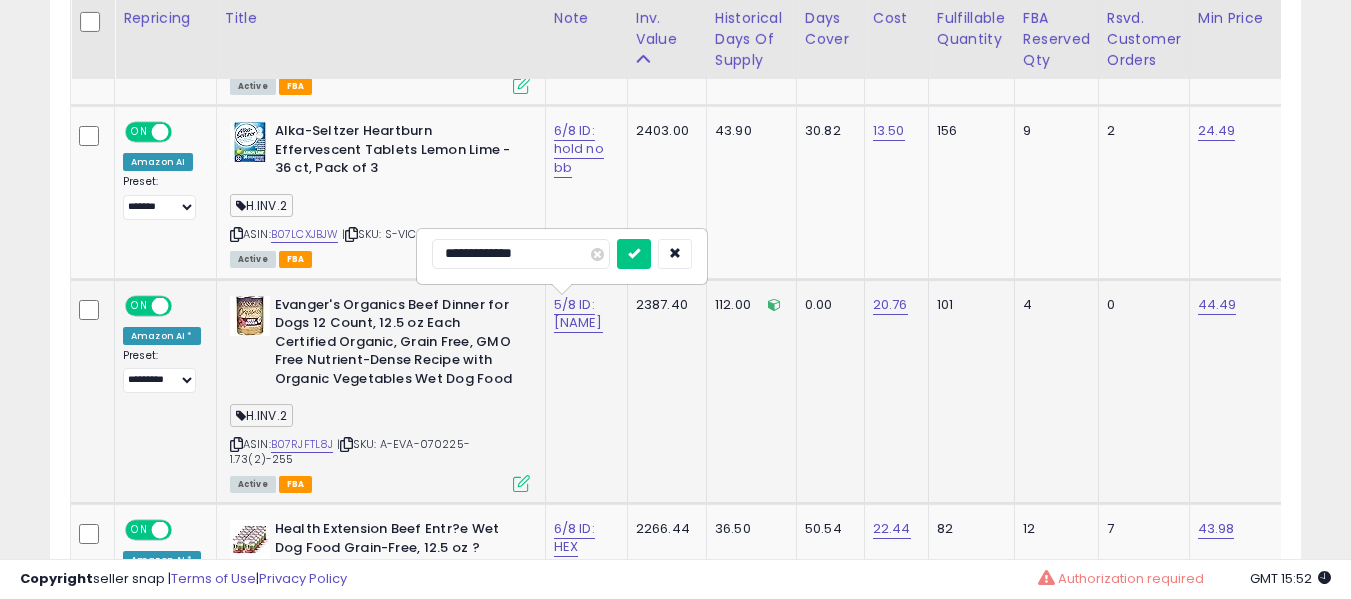 type on "**********" 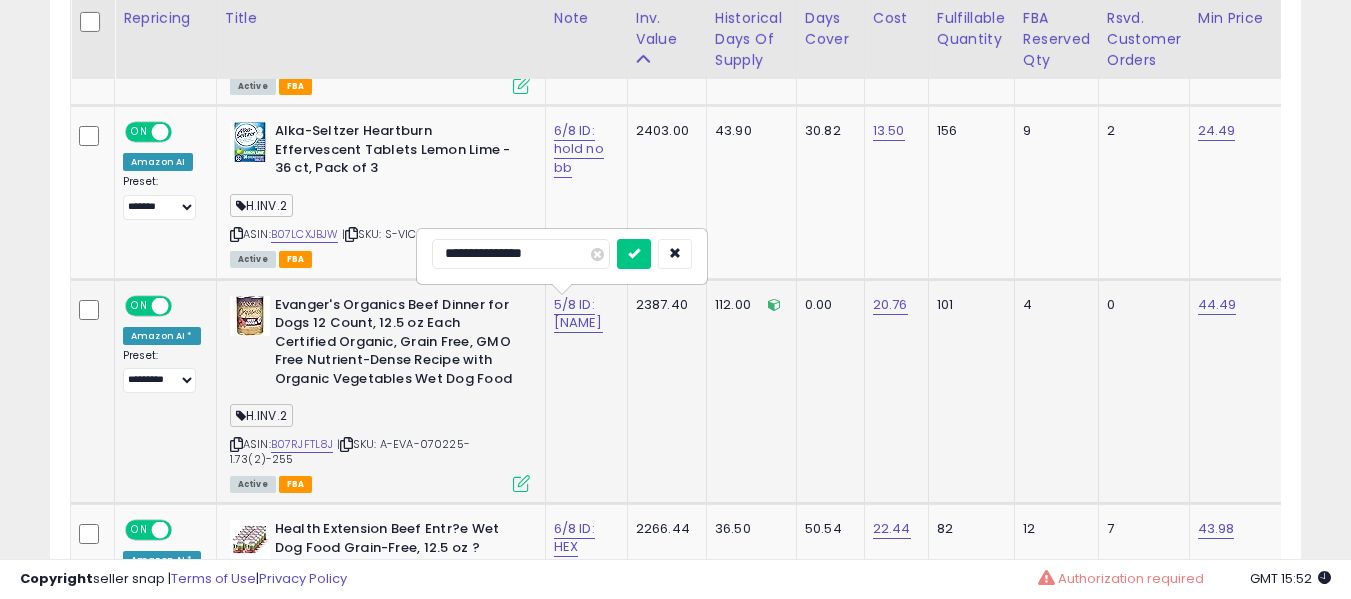 click at bounding box center [634, 254] 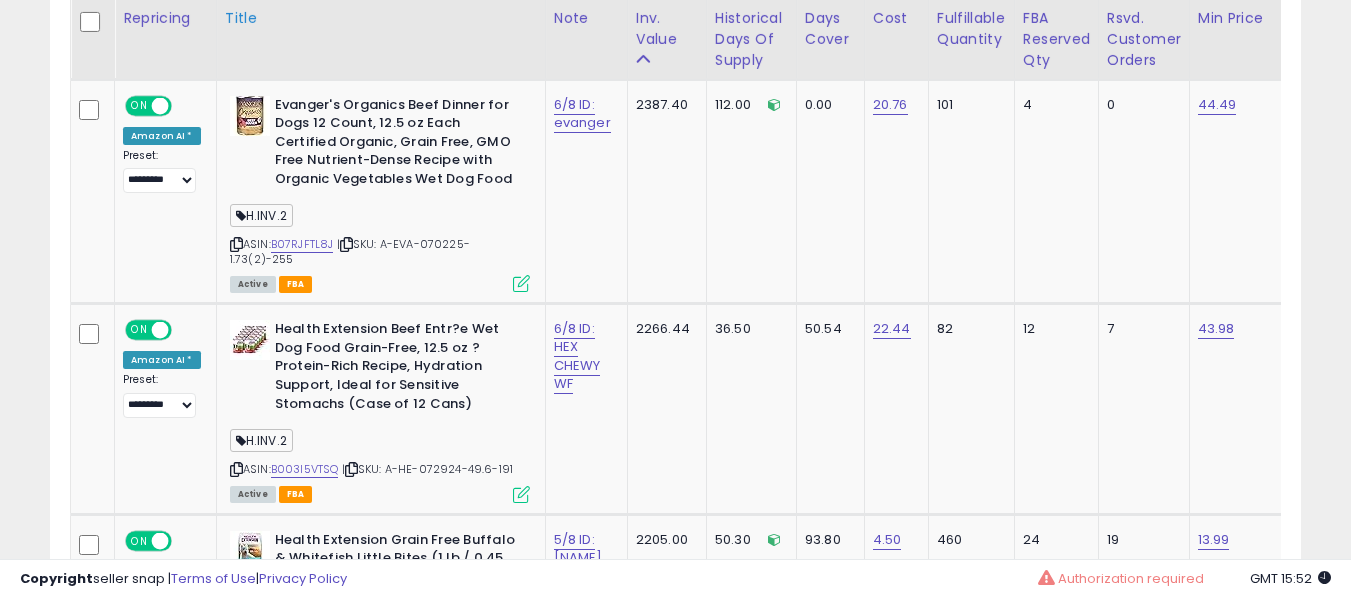 scroll, scrollTop: 964, scrollLeft: 0, axis: vertical 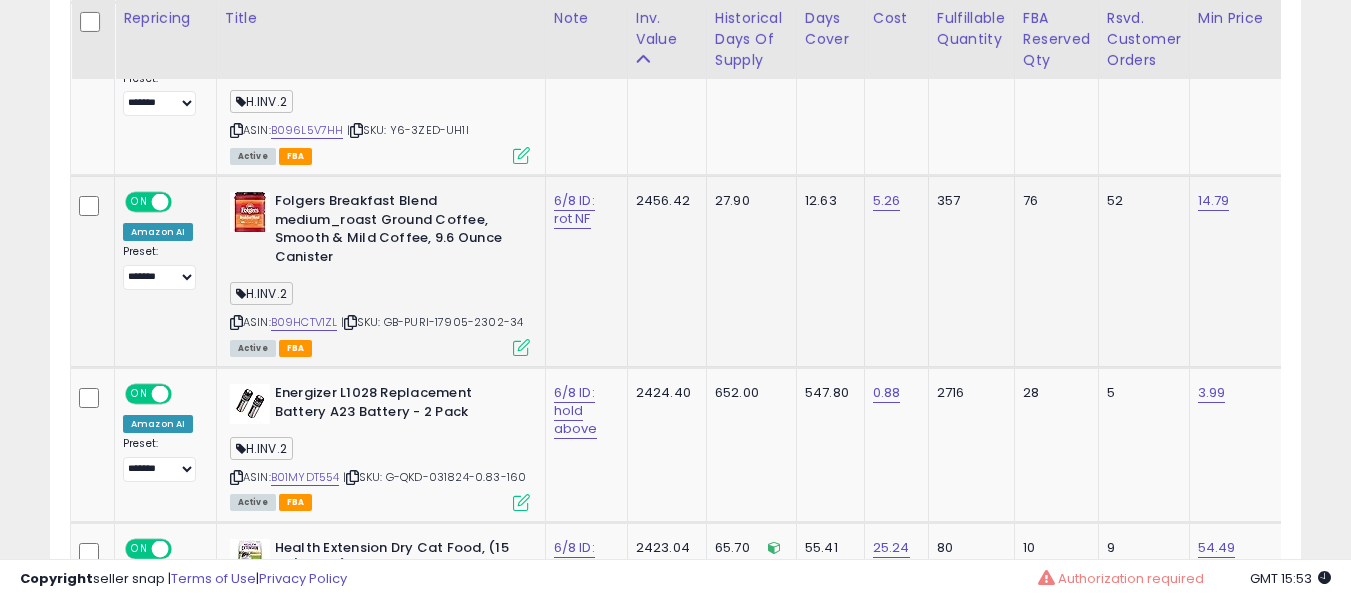 drag, startPoint x: 321, startPoint y: 334, endPoint x: 308, endPoint y: 319, distance: 19.849434 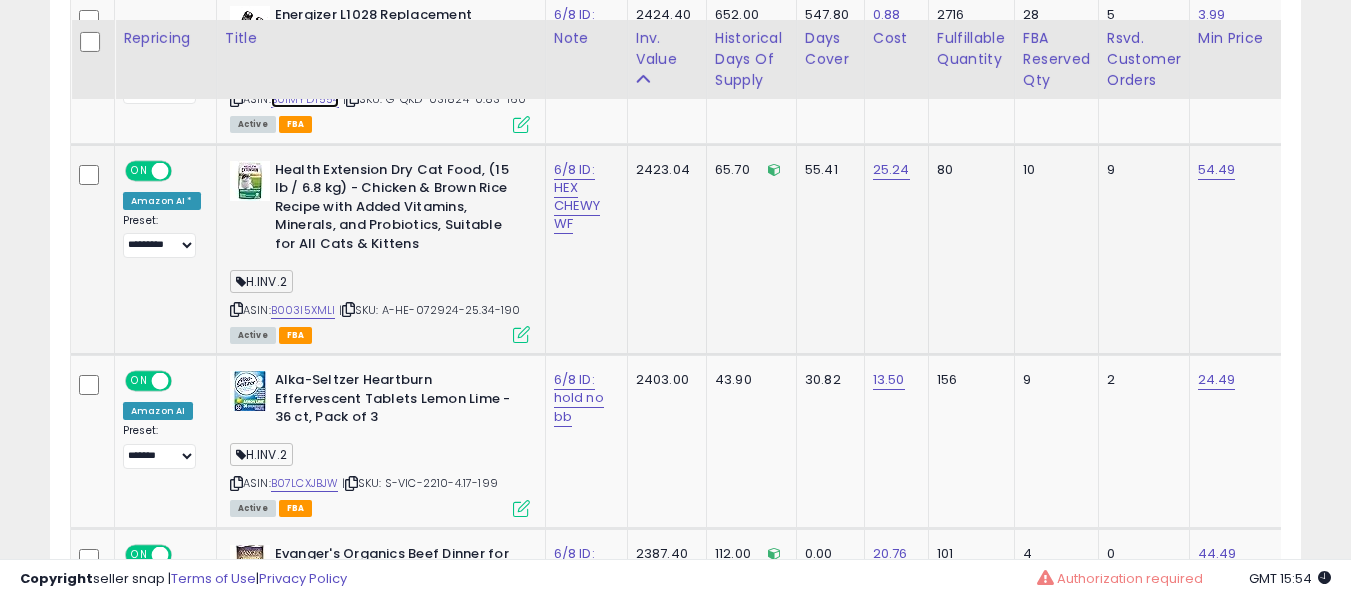 scroll, scrollTop: 2263, scrollLeft: 0, axis: vertical 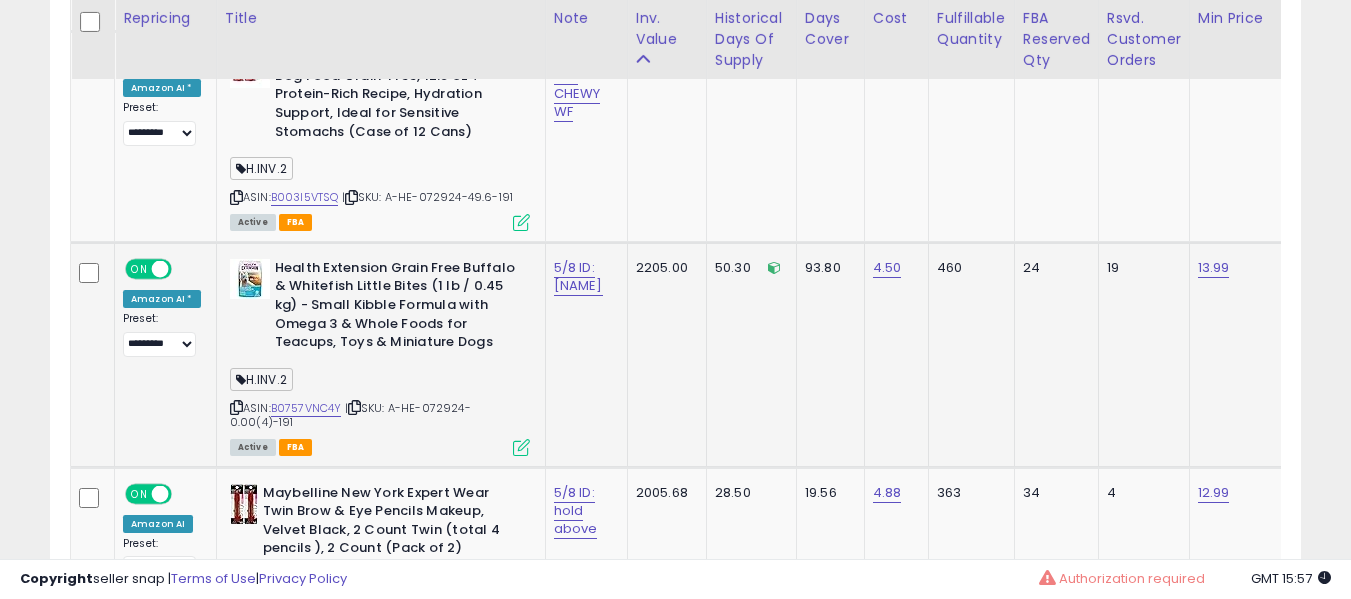 click on "5/8 ID: case" at bounding box center (583, 277) 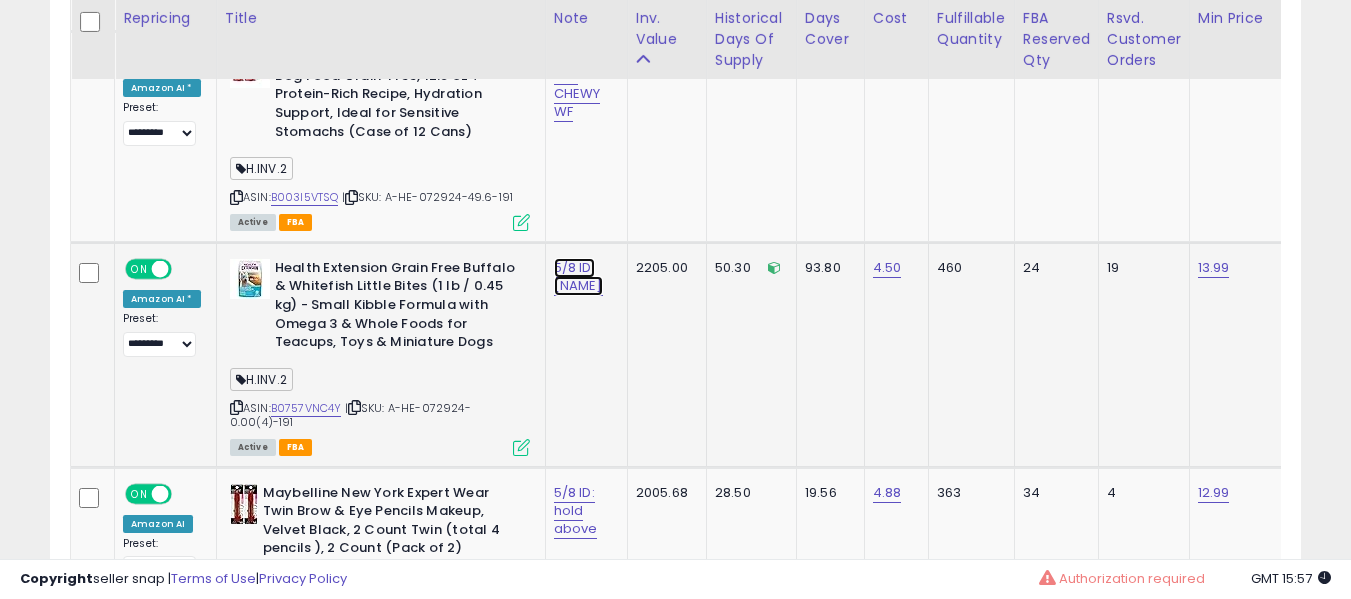 click on "5/8 ID: case" at bounding box center [574, -1830] 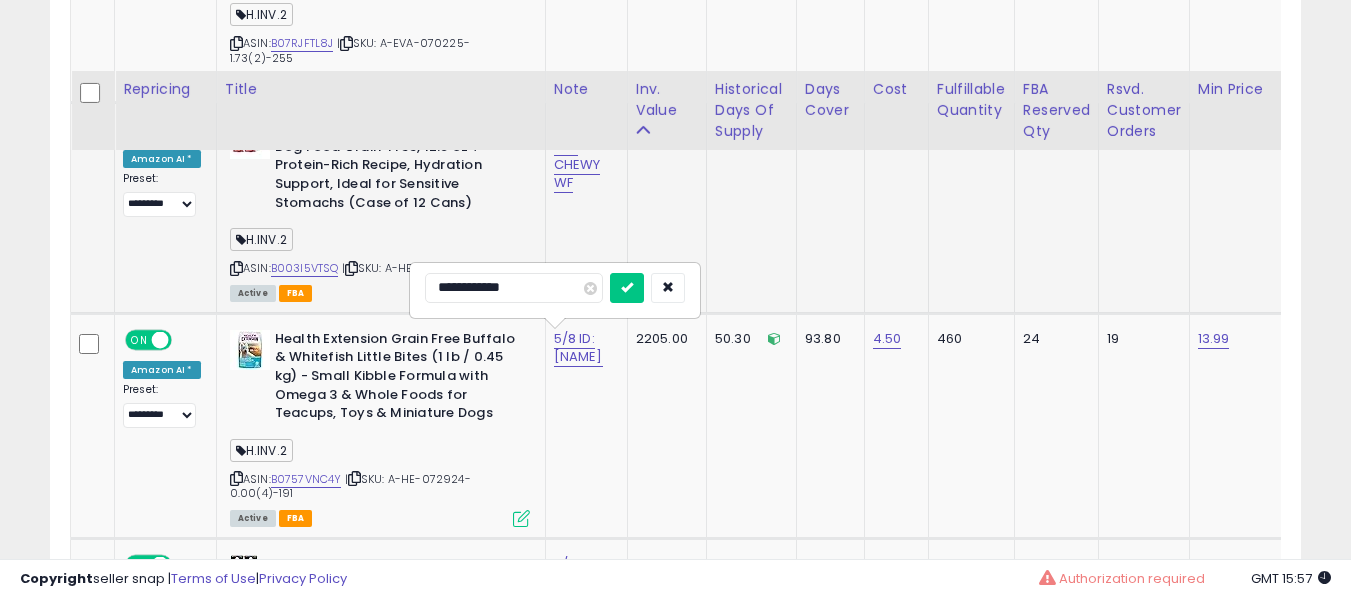 scroll, scrollTop: 2763, scrollLeft: 0, axis: vertical 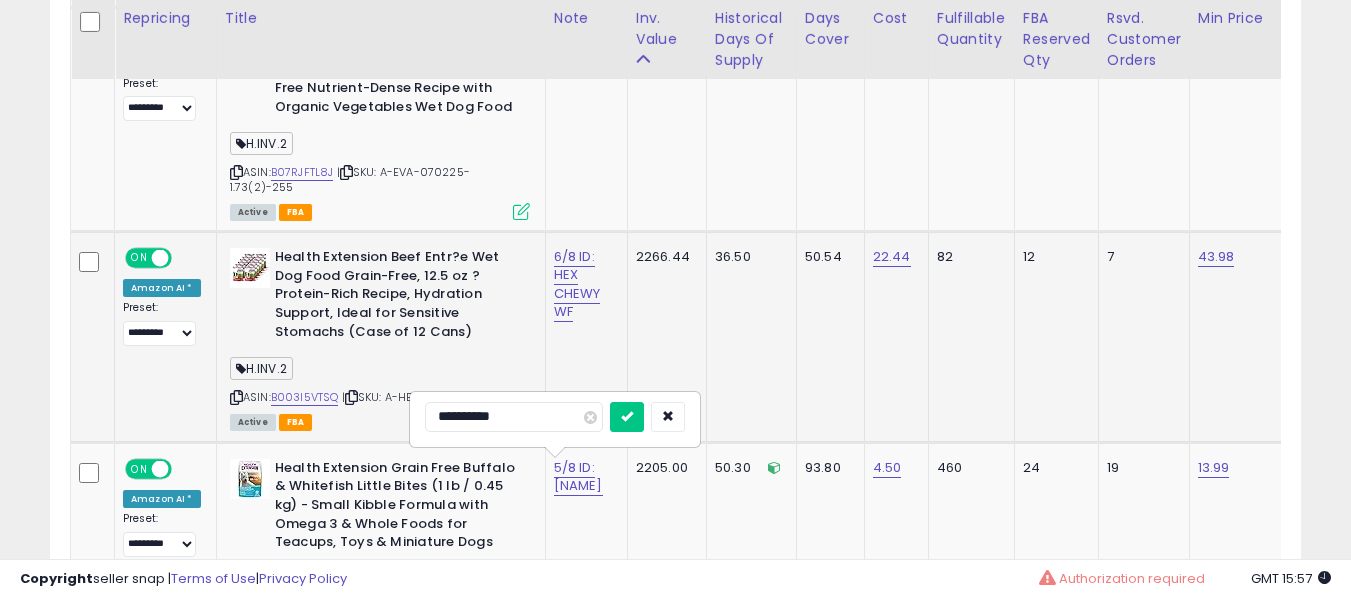 type on "**********" 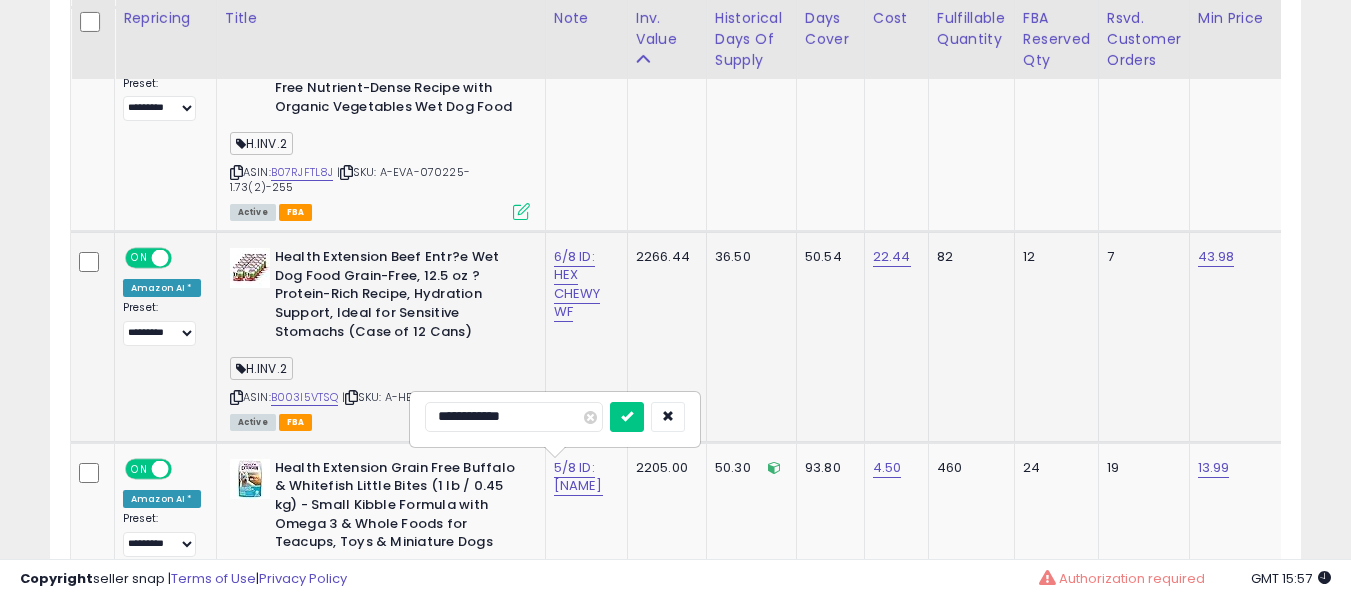 click at bounding box center [627, 417] 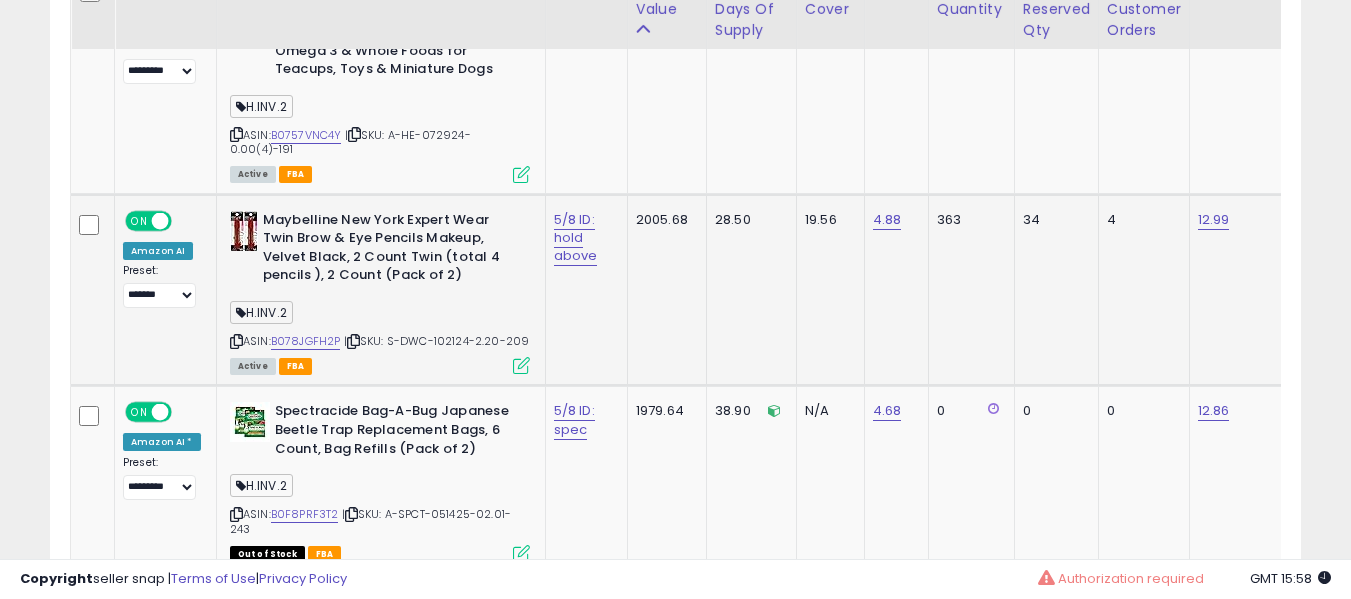 scroll, scrollTop: 3263, scrollLeft: 0, axis: vertical 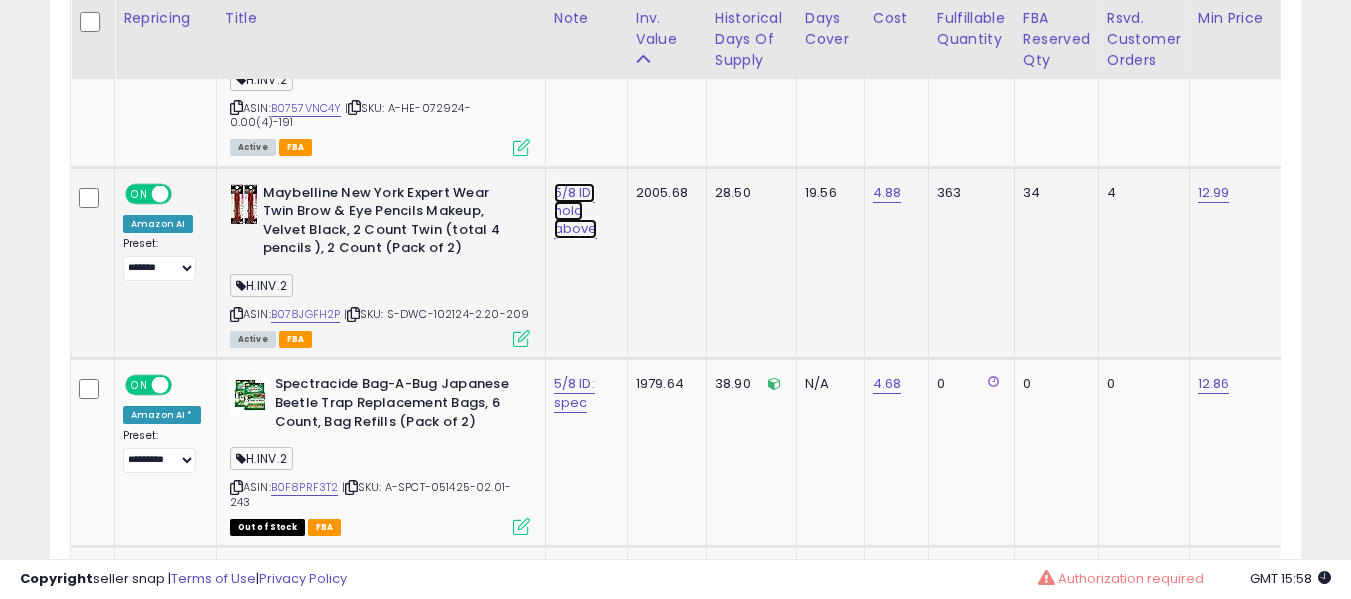 click on "5/8 ID: hold above" at bounding box center [574, -2130] 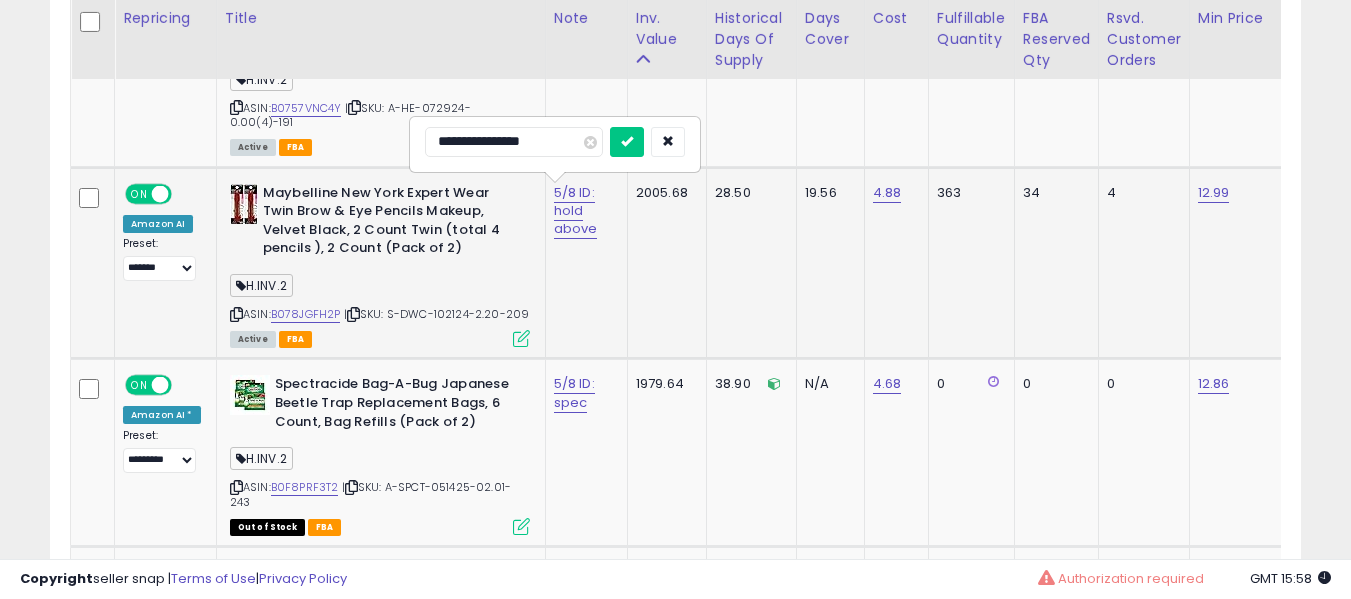 type on "**********" 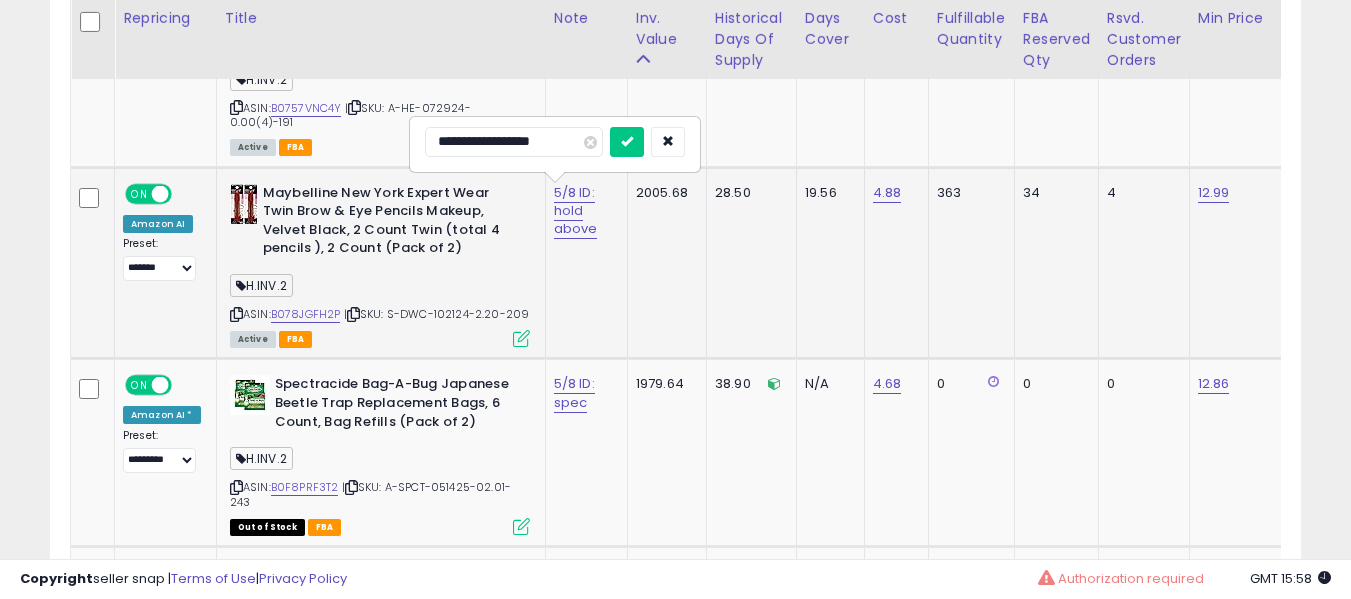 click at bounding box center [627, 142] 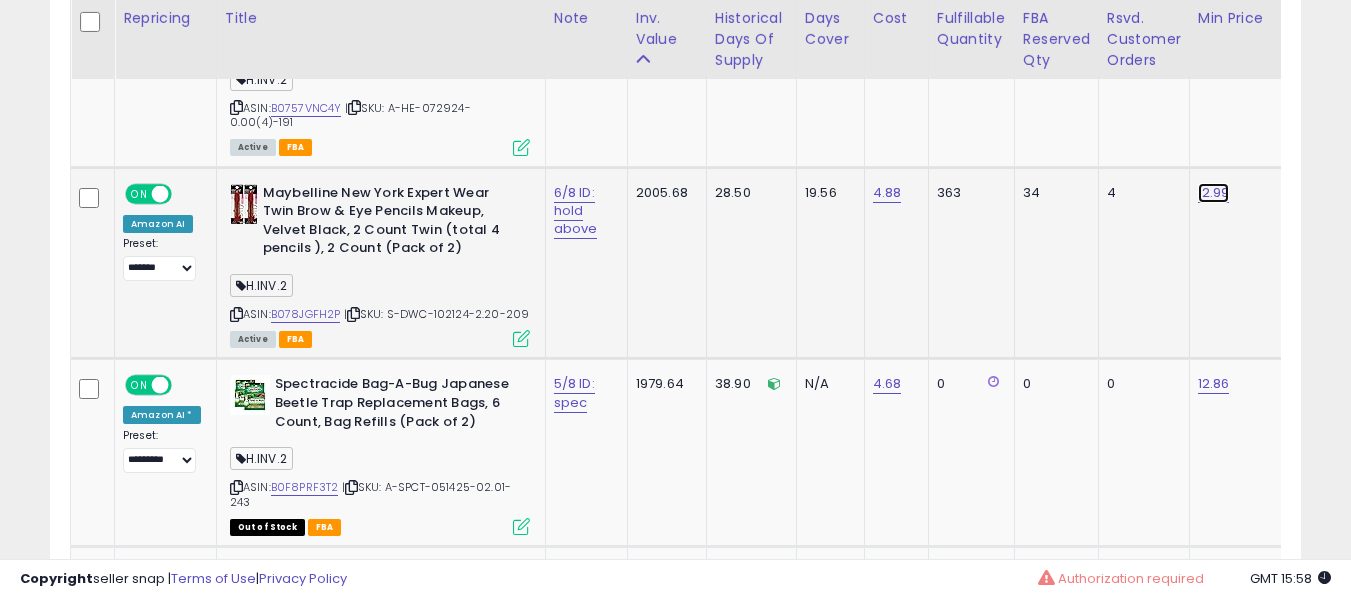 click on "12.99" at bounding box center (1213, -2139) 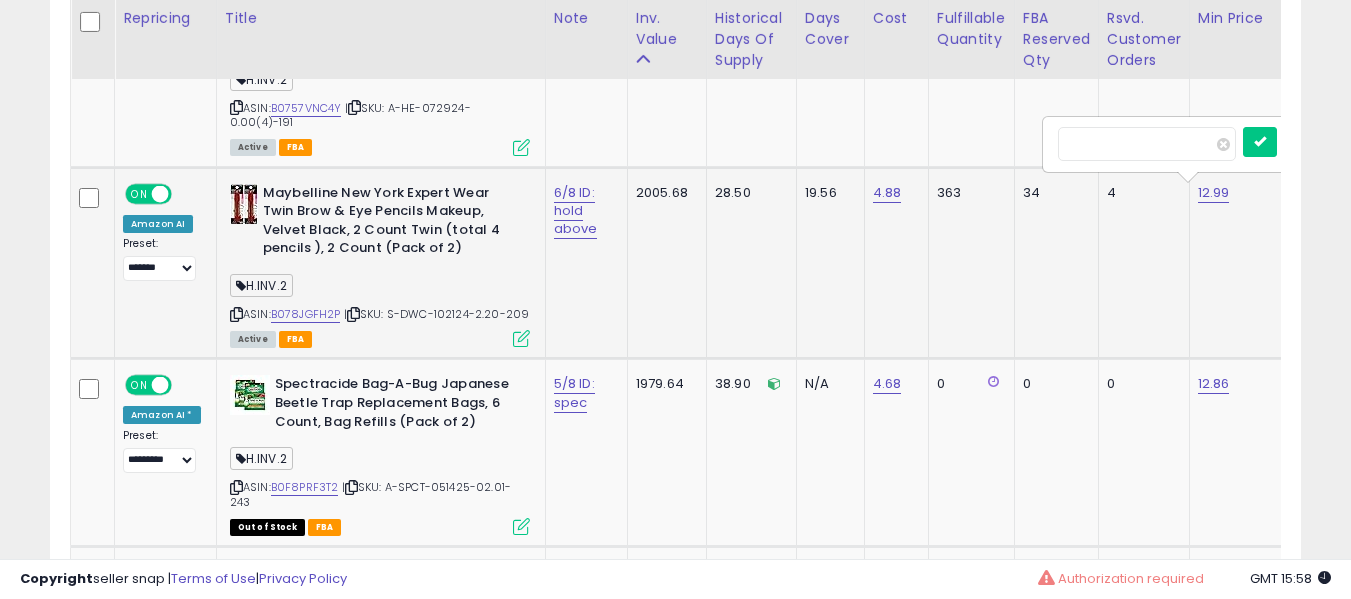 scroll, scrollTop: 0, scrollLeft: 118, axis: horizontal 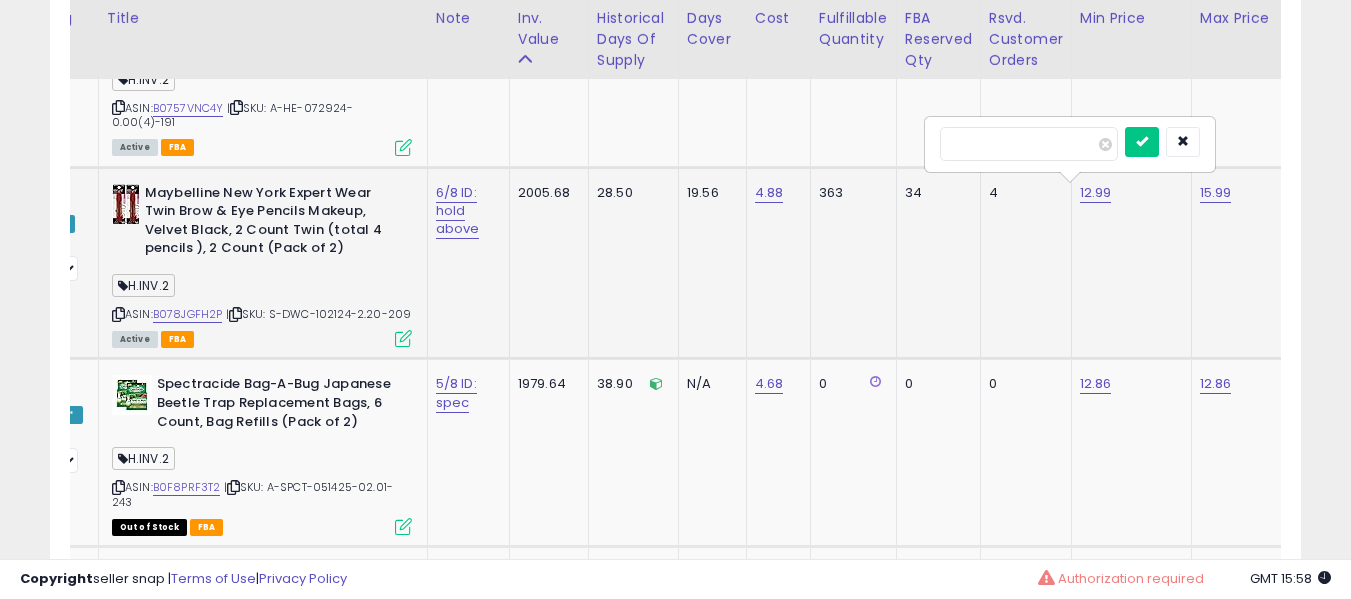 type on "*****" 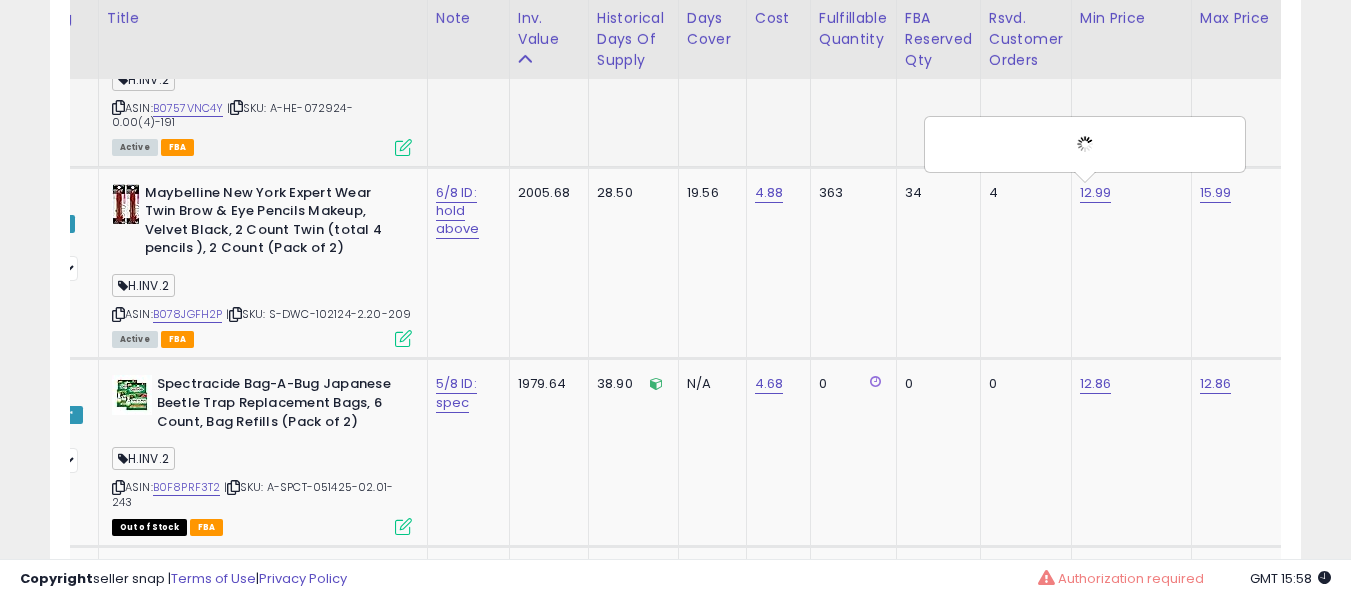 scroll, scrollTop: 0, scrollLeft: 4, axis: horizontal 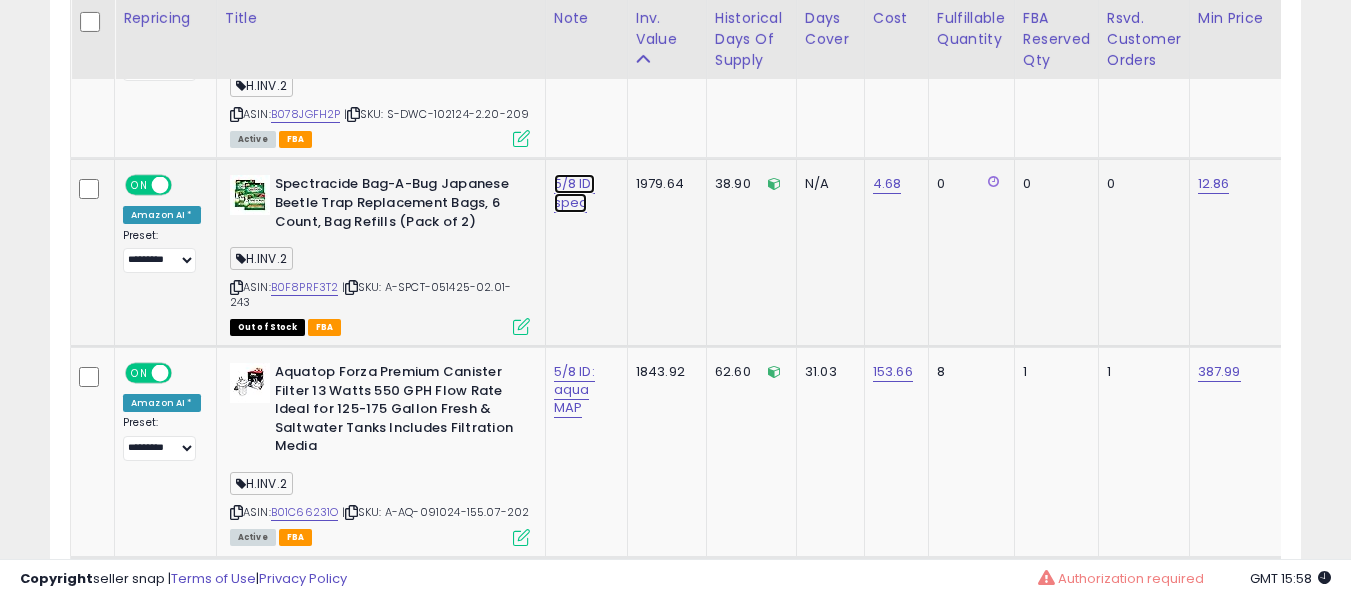click on "5/8 ID: spec" at bounding box center [574, -2330] 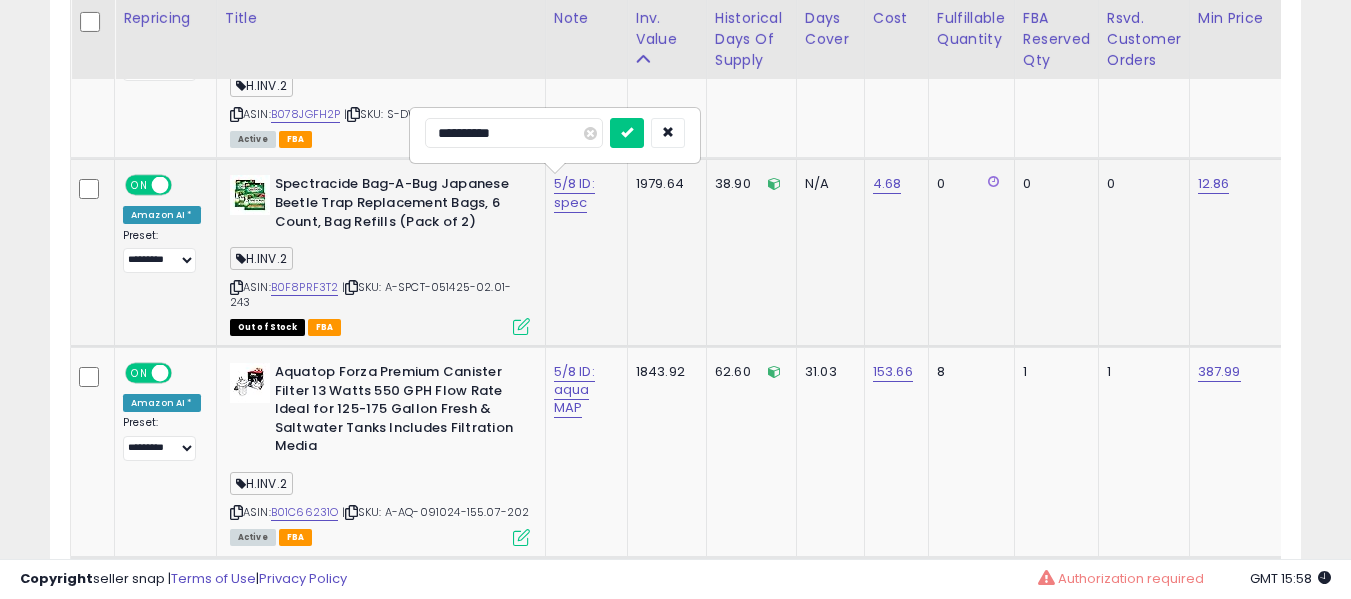 type on "**********" 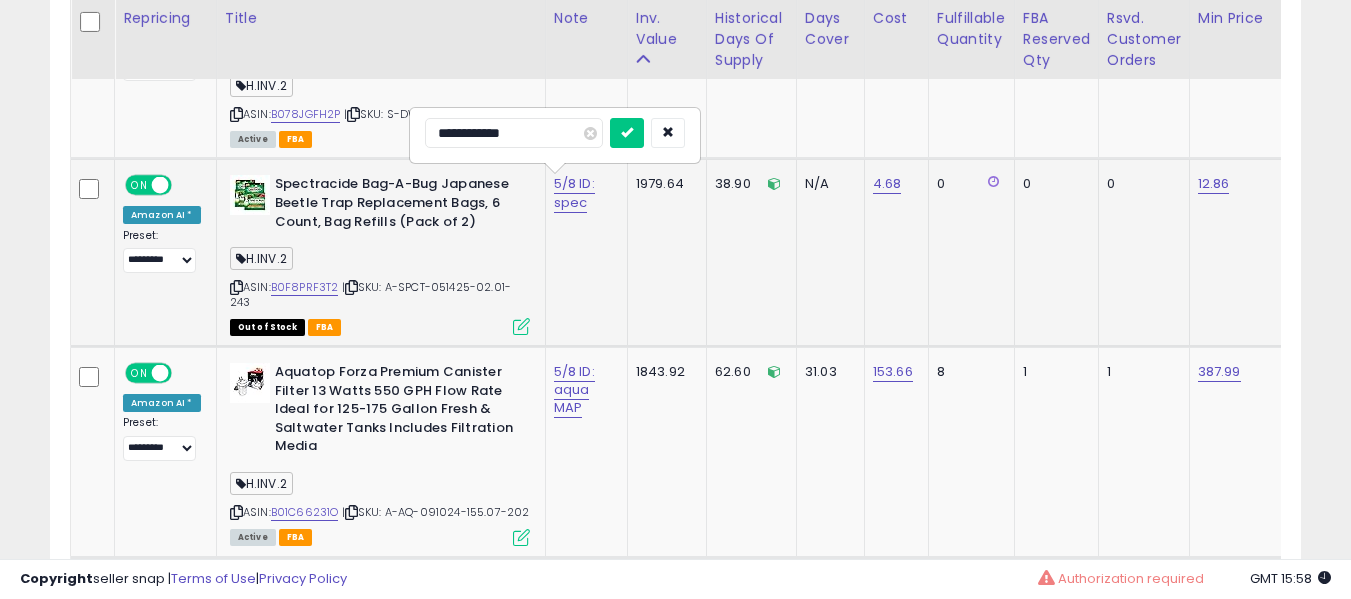 click at bounding box center (627, 133) 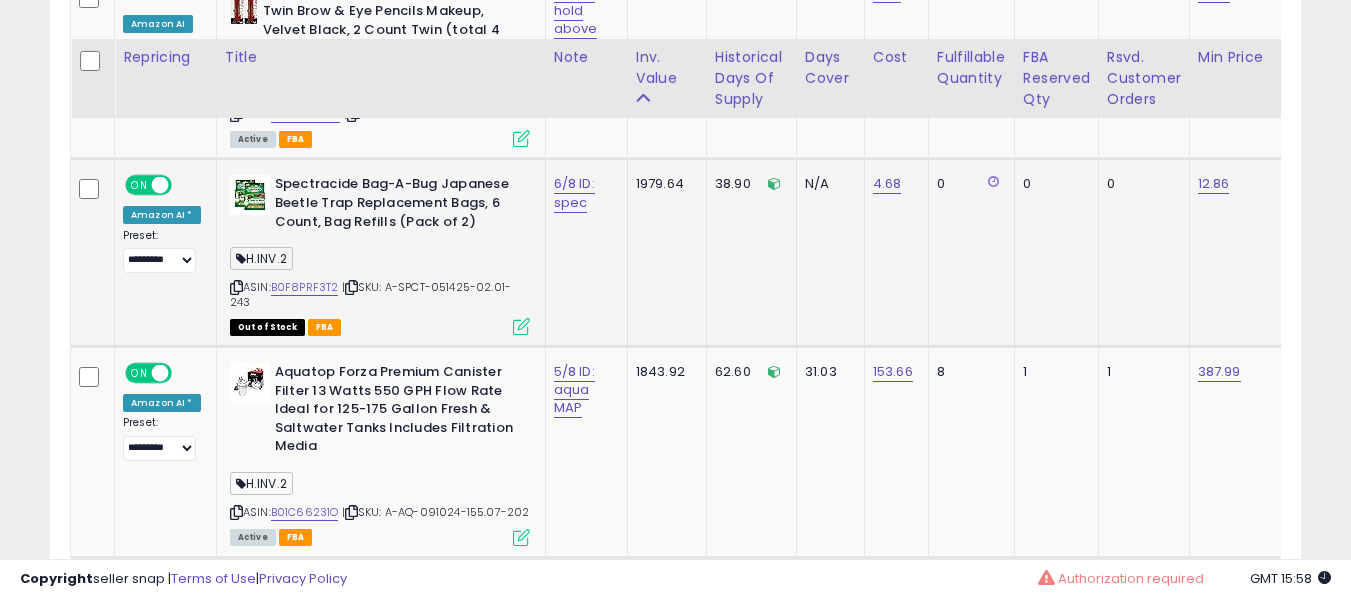 scroll, scrollTop: 3663, scrollLeft: 0, axis: vertical 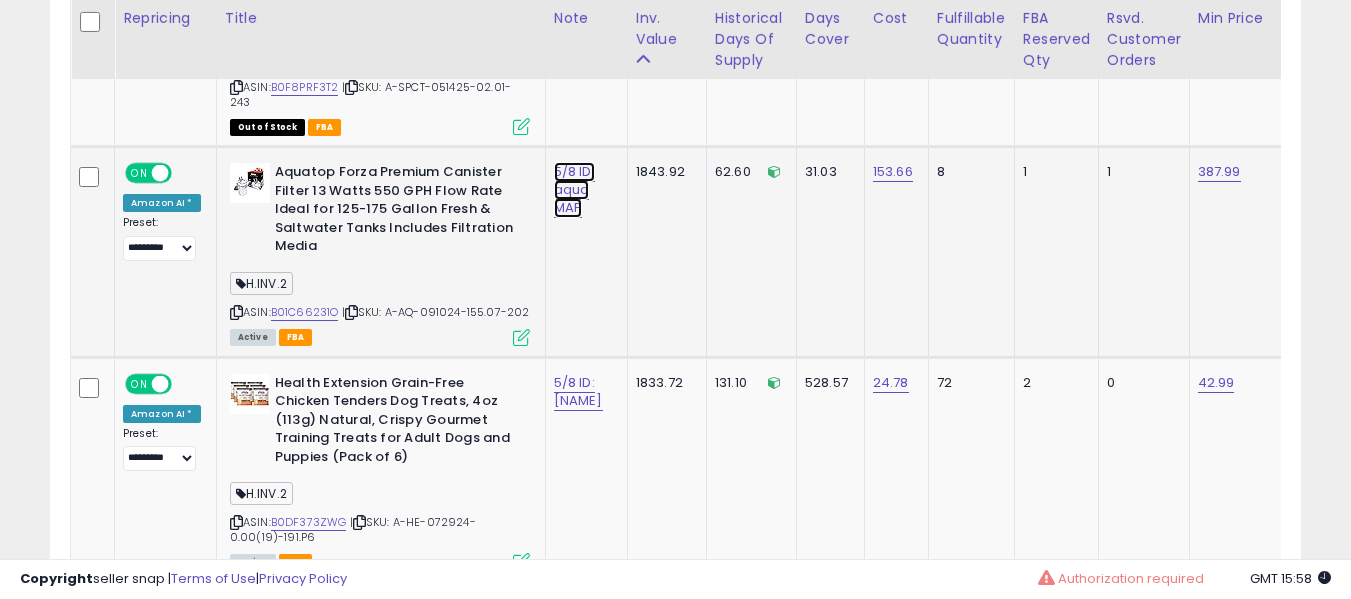 click on "5/8 ID: aqua MAP" at bounding box center (574, -2530) 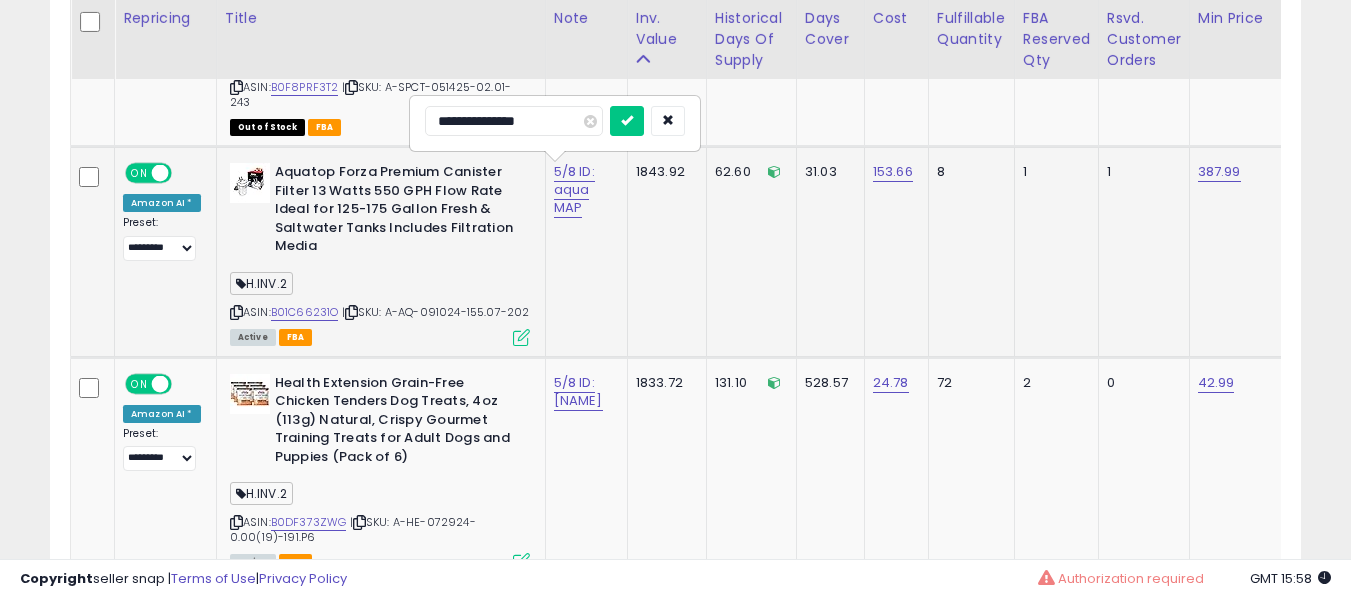 type on "**********" 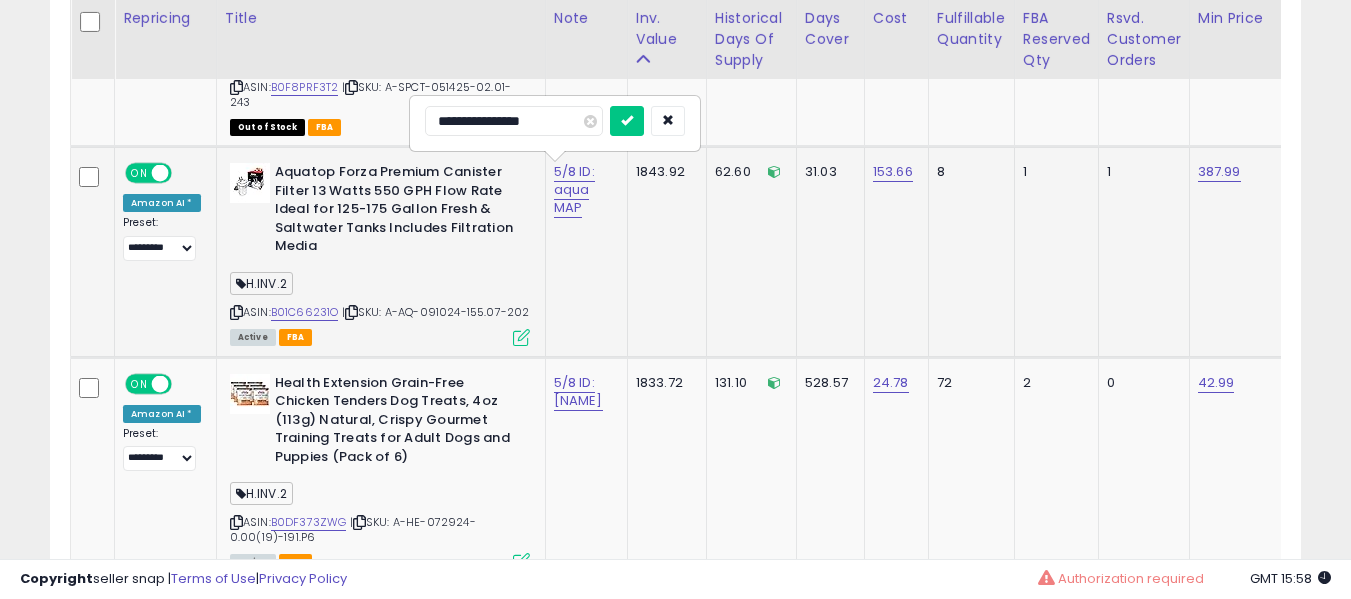 click at bounding box center [627, 121] 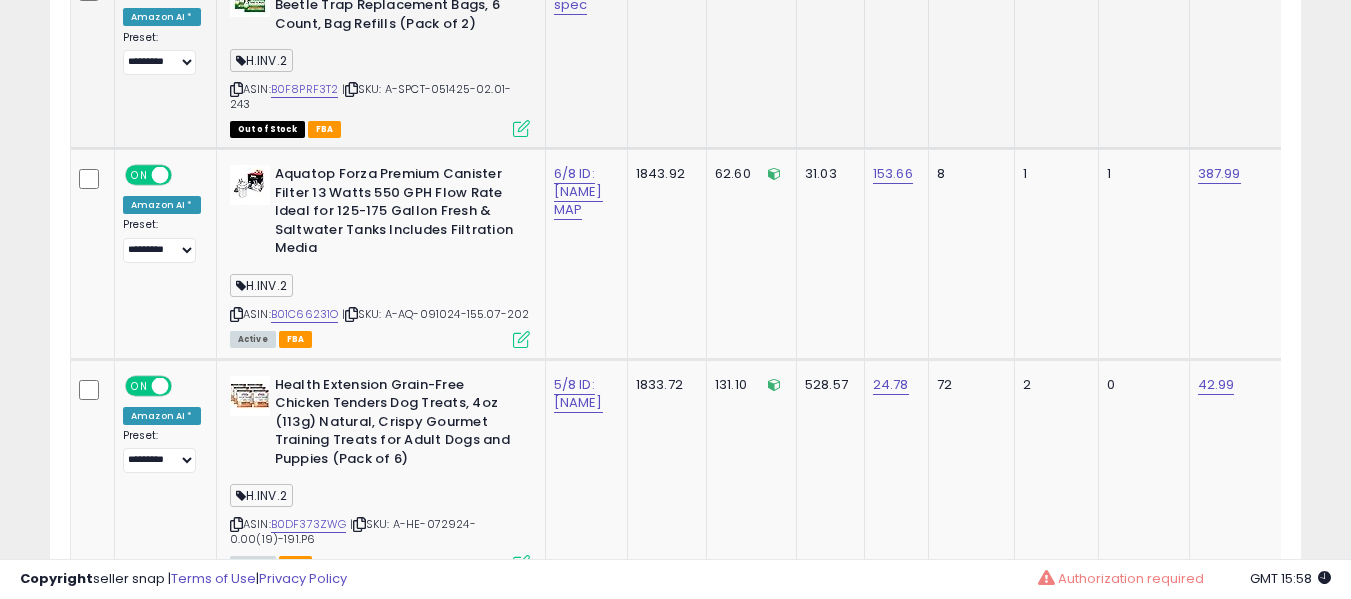scroll, scrollTop: 3563, scrollLeft: 0, axis: vertical 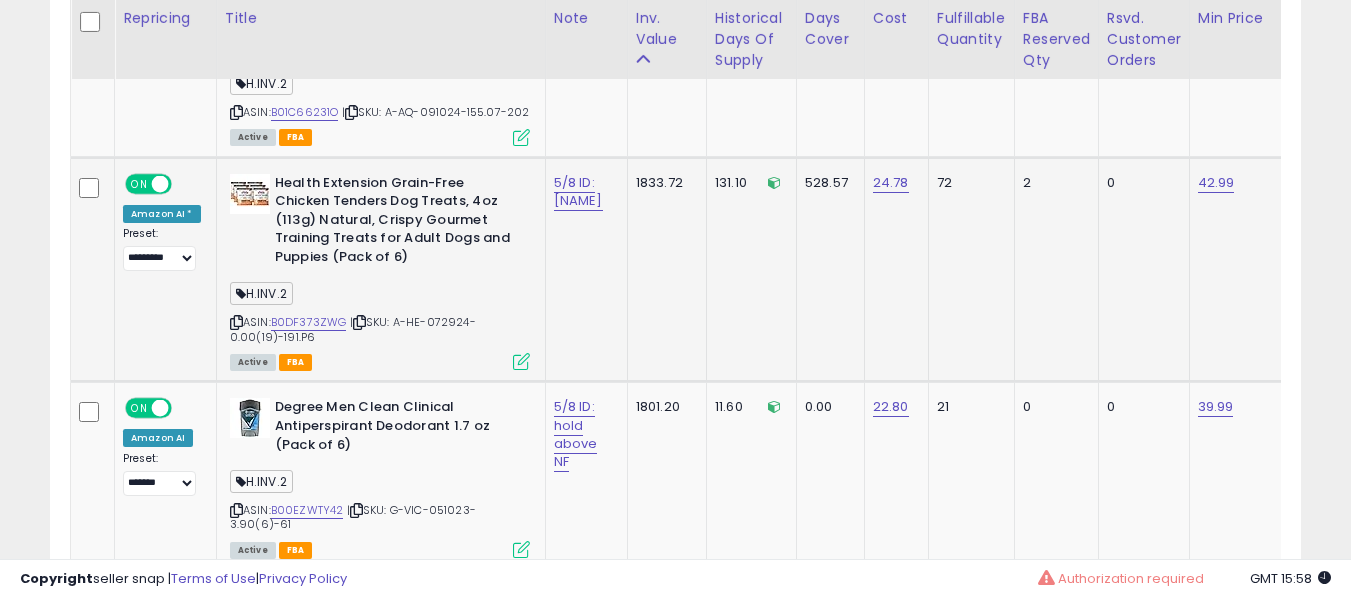 click on "5/8 ID: [PERSON]" at bounding box center [583, 192] 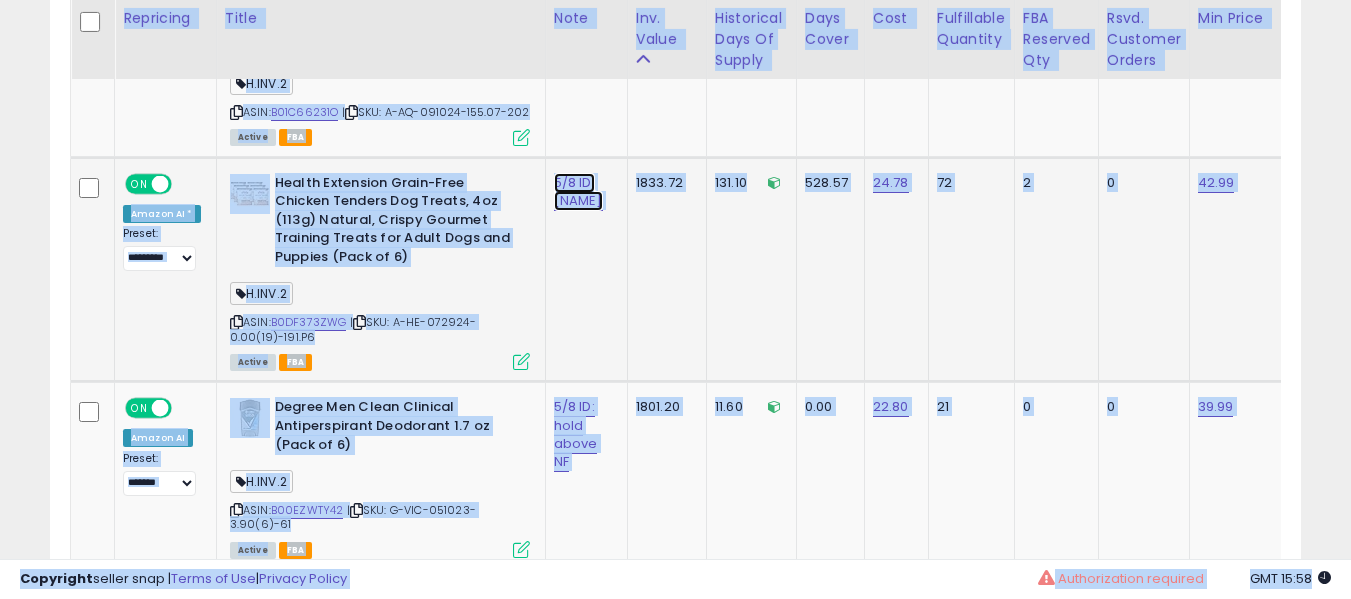 click on "5/8 ID: [PERSON]" at bounding box center [574, -2730] 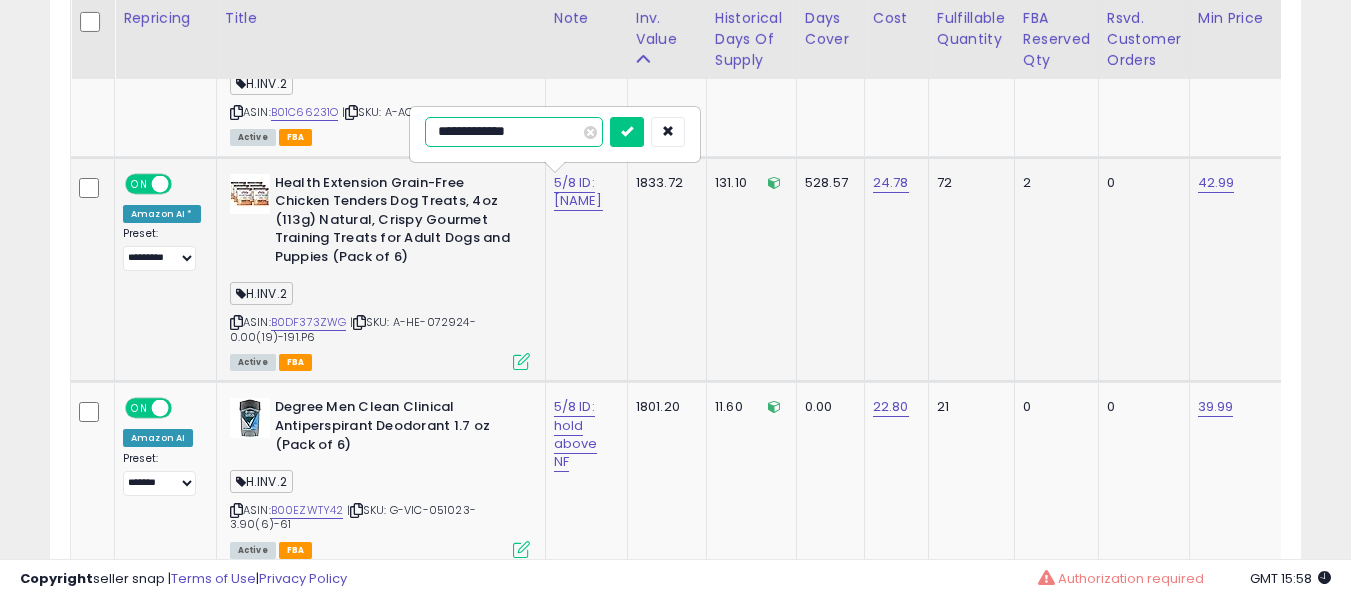 type on "**********" 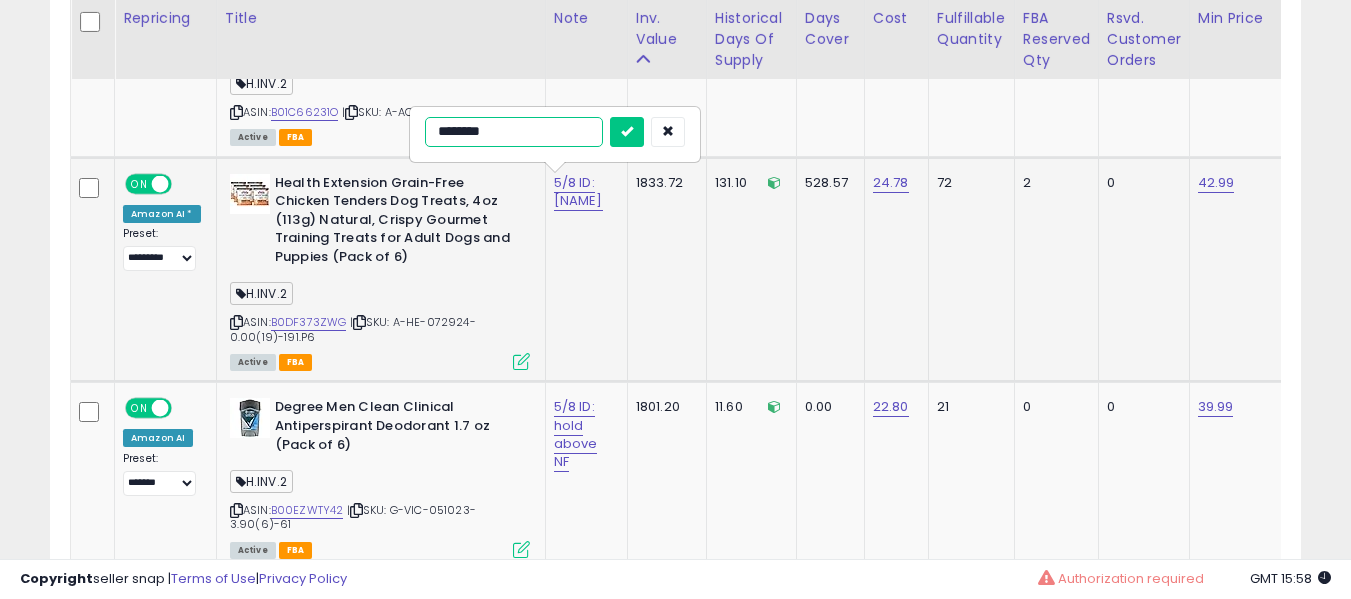 type on "*********" 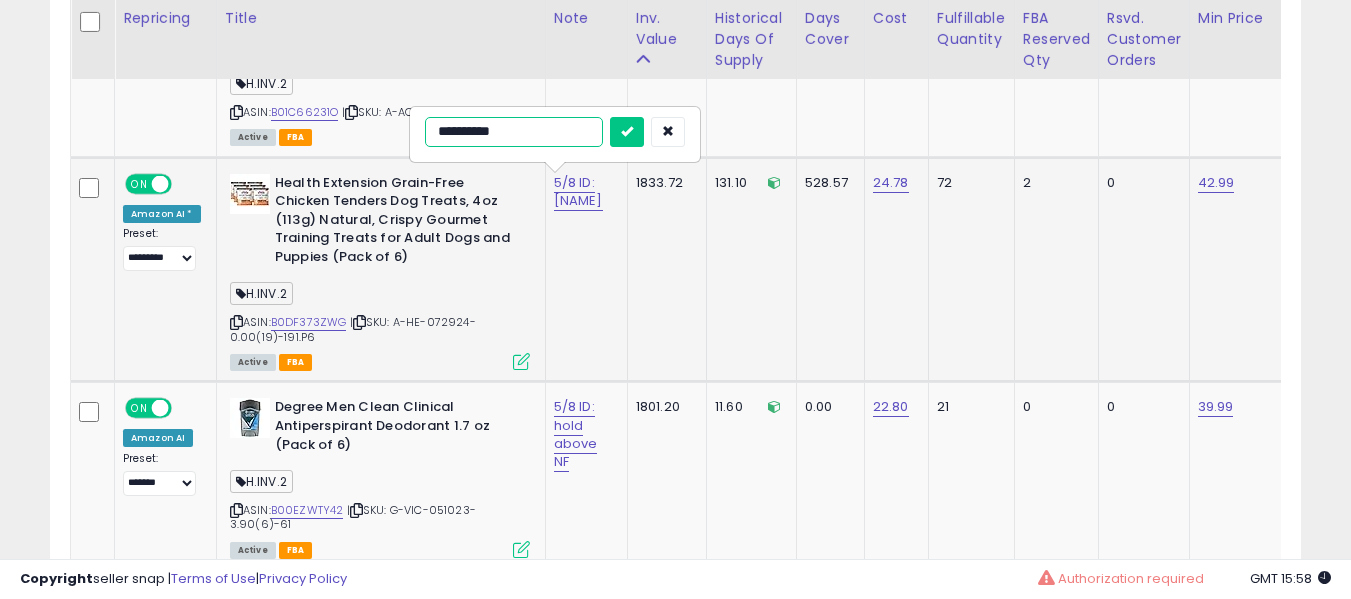 click at bounding box center (627, 132) 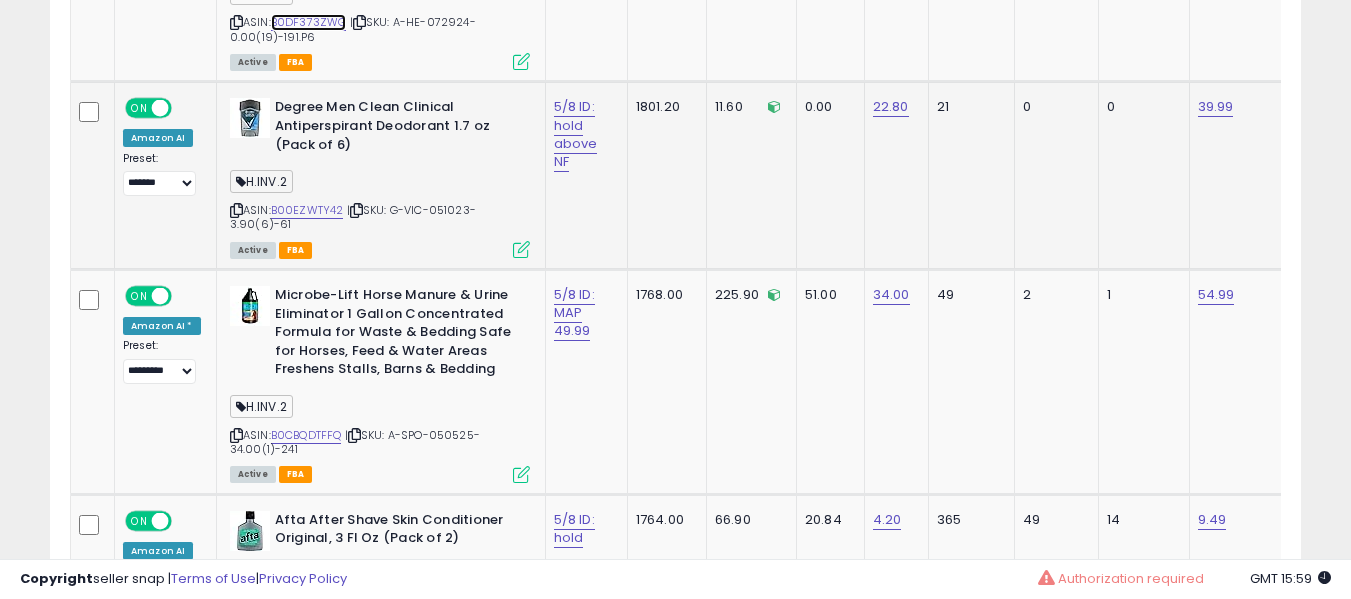 scroll, scrollTop: 4063, scrollLeft: 0, axis: vertical 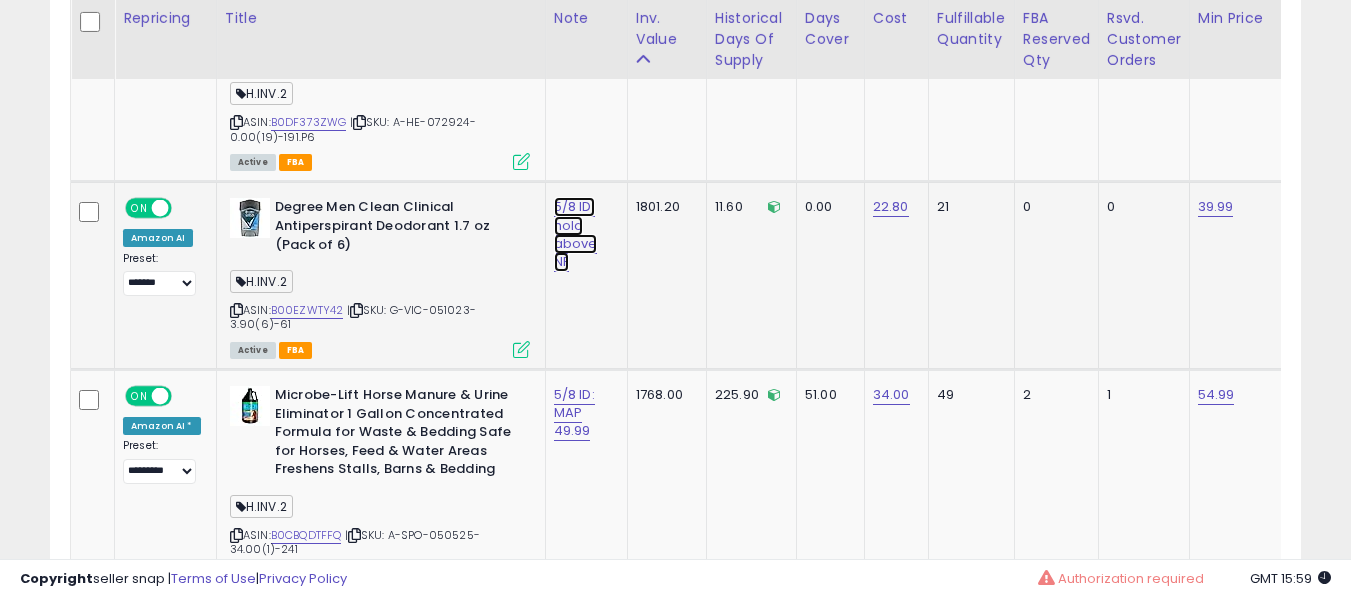 click on "5/8 ID: hold above NF" at bounding box center (574, -2930) 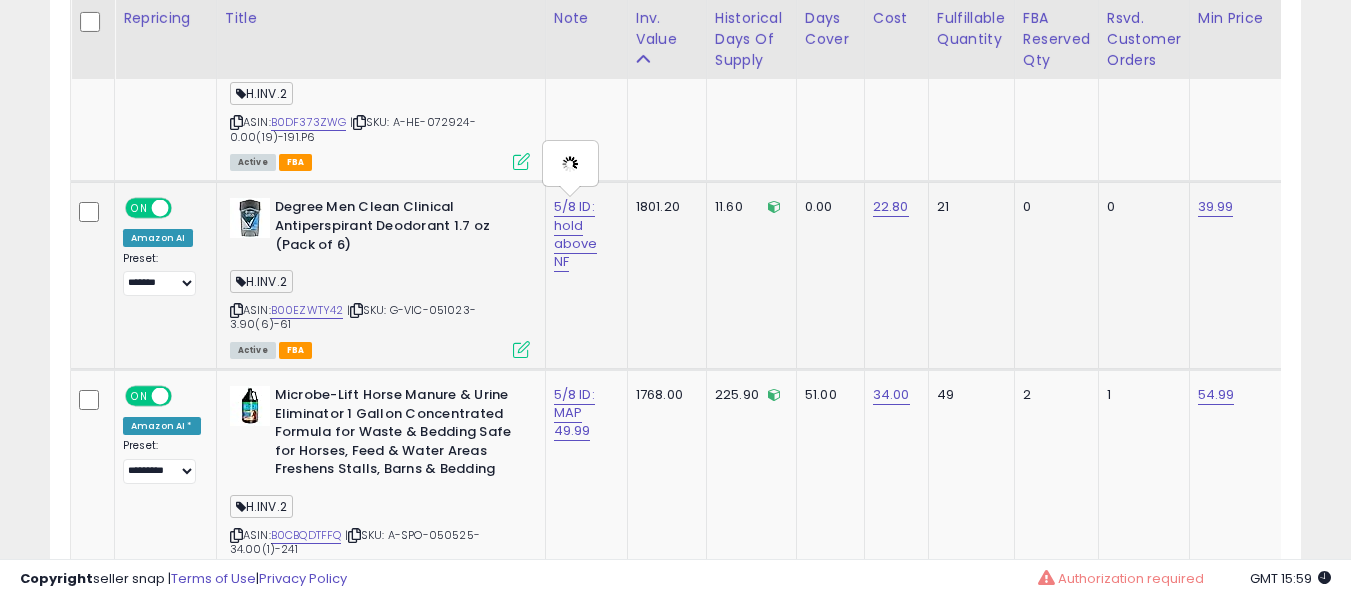 type on "**********" 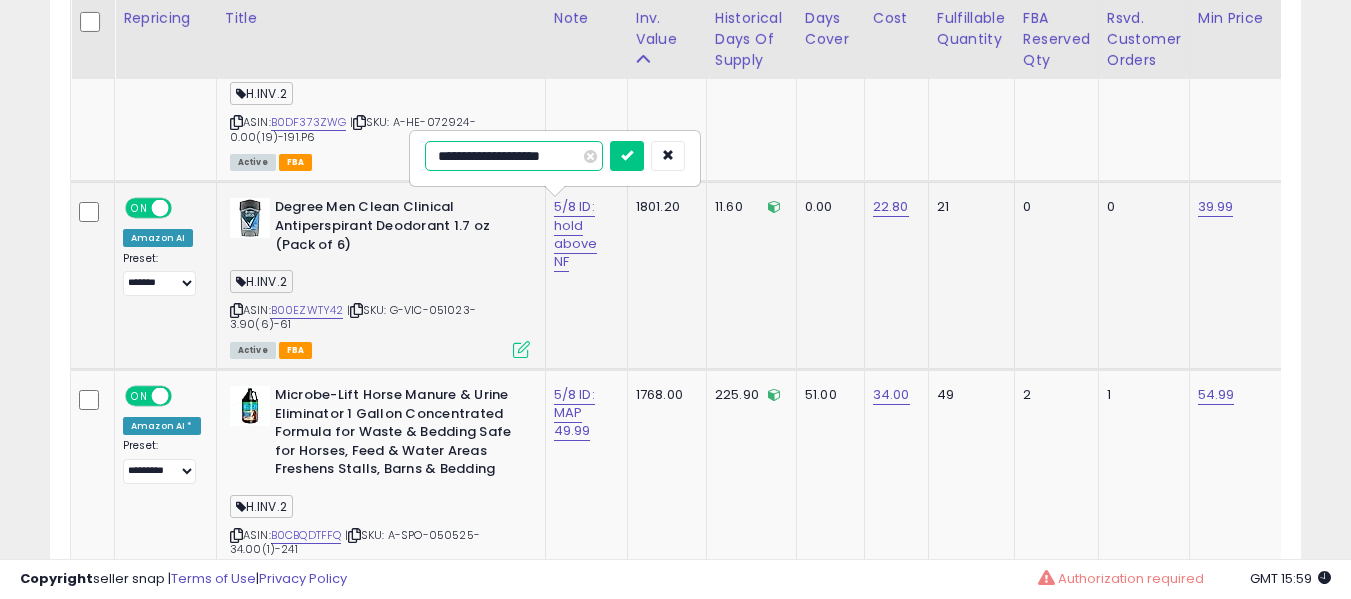 type on "**********" 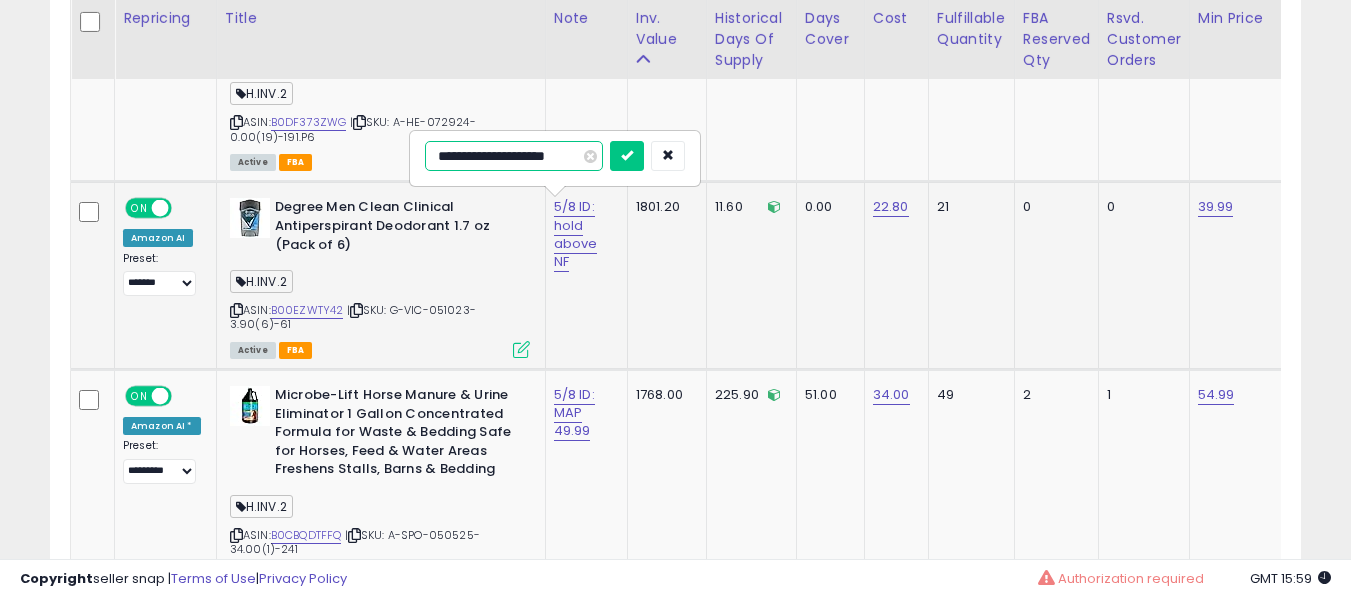 click at bounding box center (627, 156) 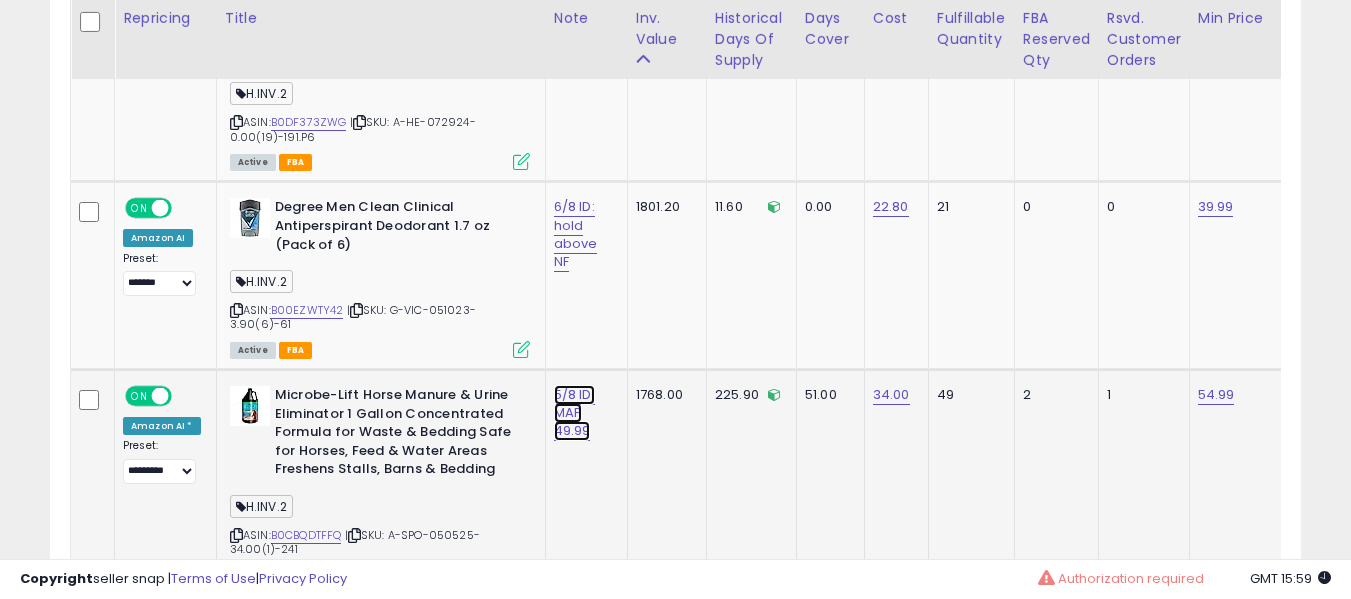 click on "5/8 ID: MAP 49.99" at bounding box center (574, -2930) 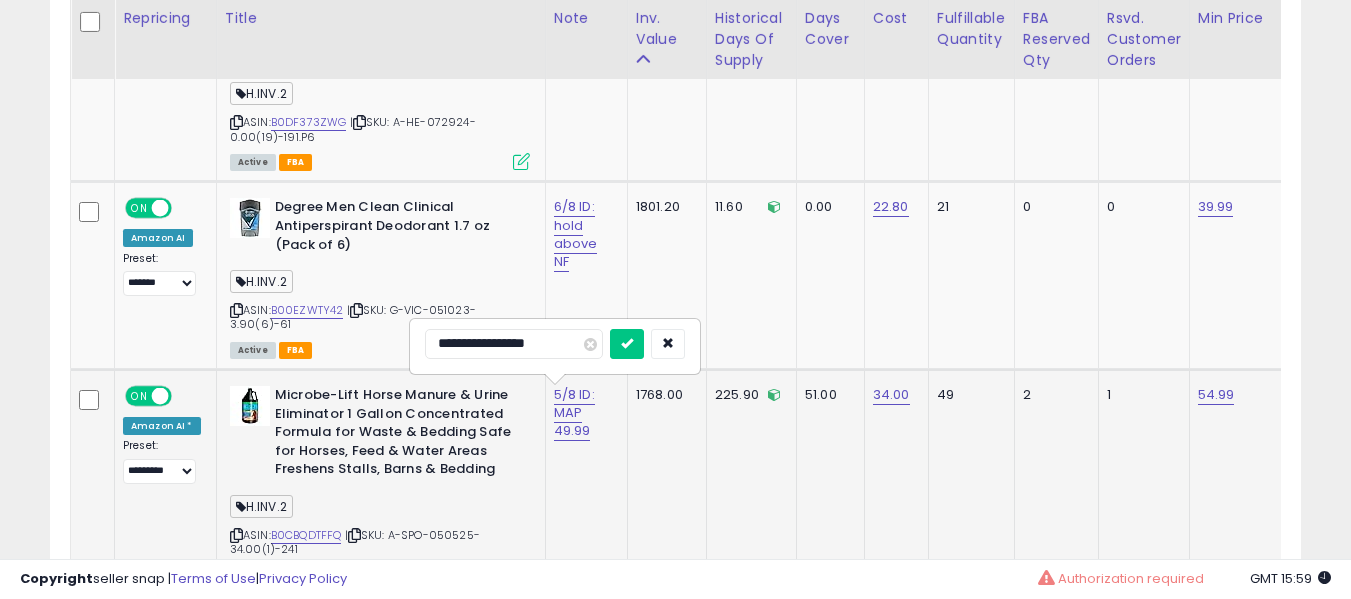 scroll, scrollTop: 4163, scrollLeft: 0, axis: vertical 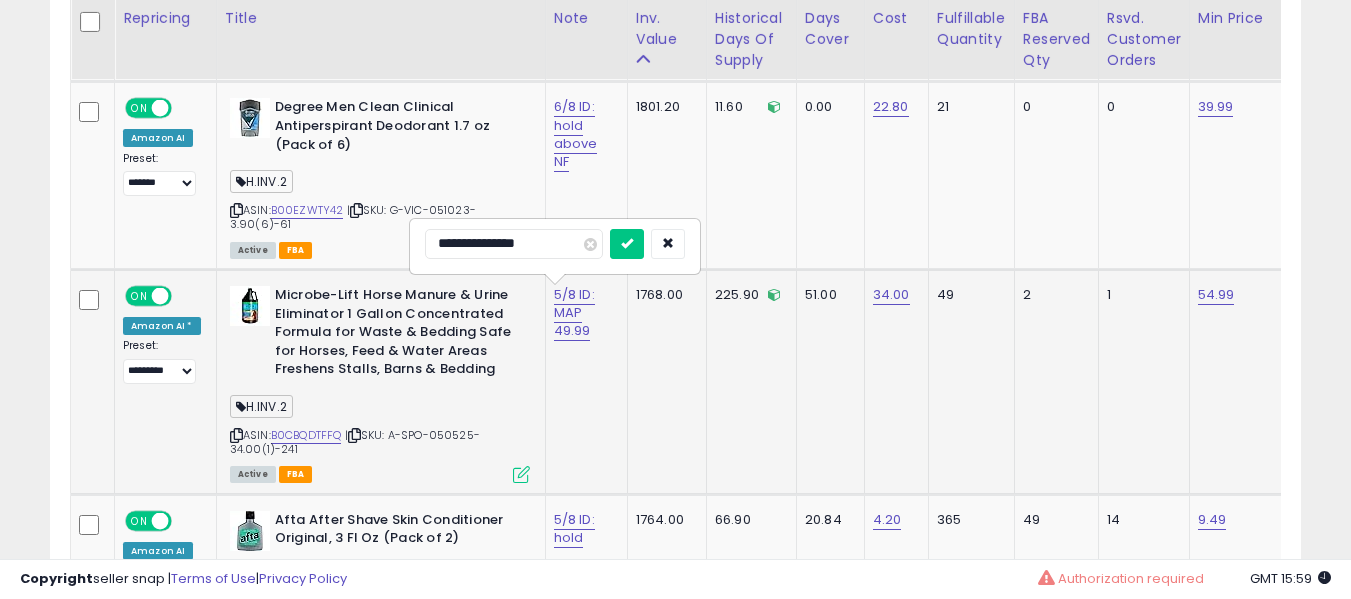 type on "**********" 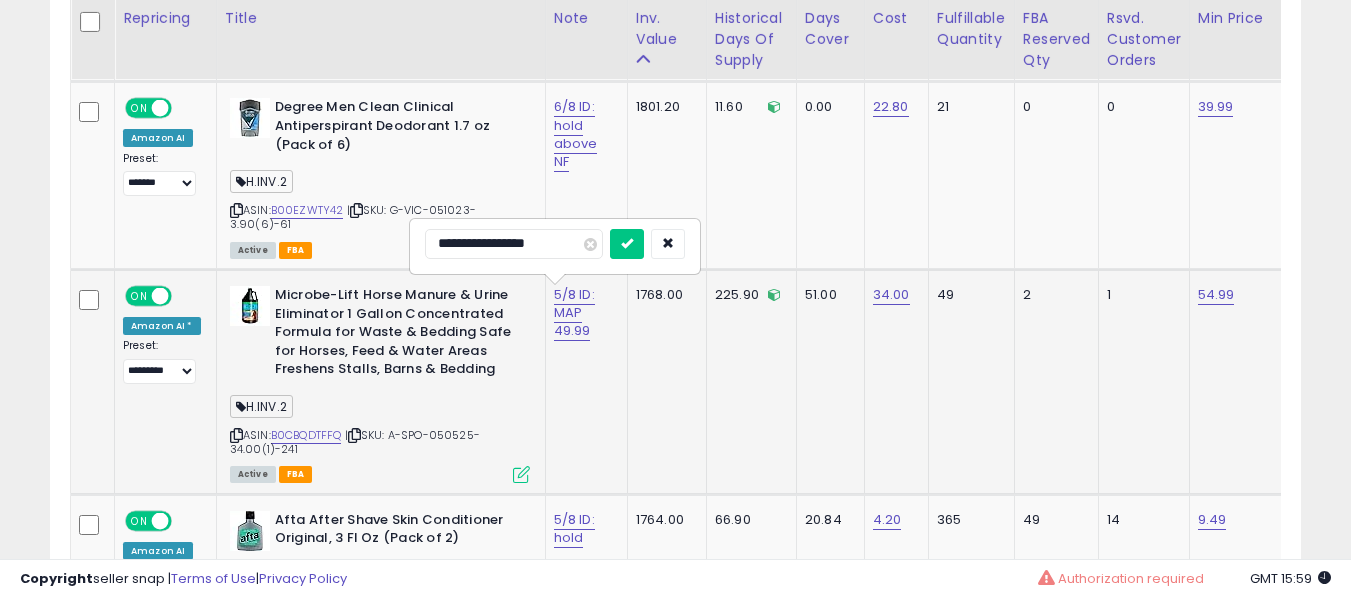 click at bounding box center [627, 244] 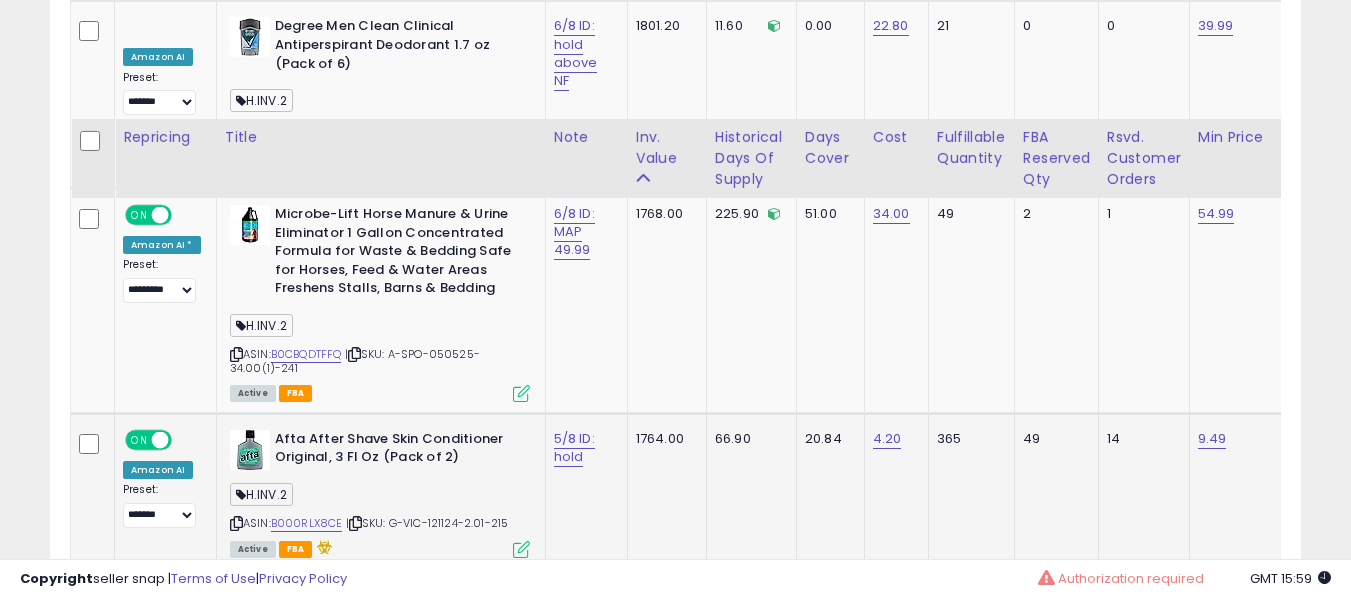scroll, scrollTop: 4363, scrollLeft: 0, axis: vertical 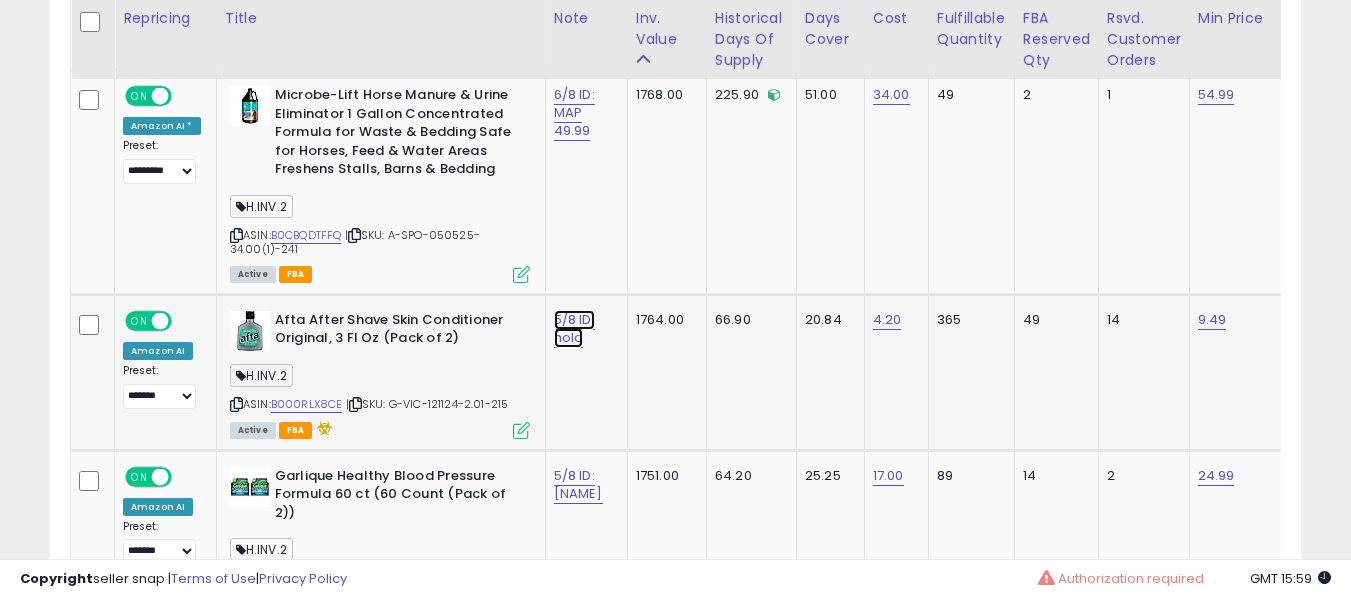 click on "5/8 ID: hold" at bounding box center [574, -3230] 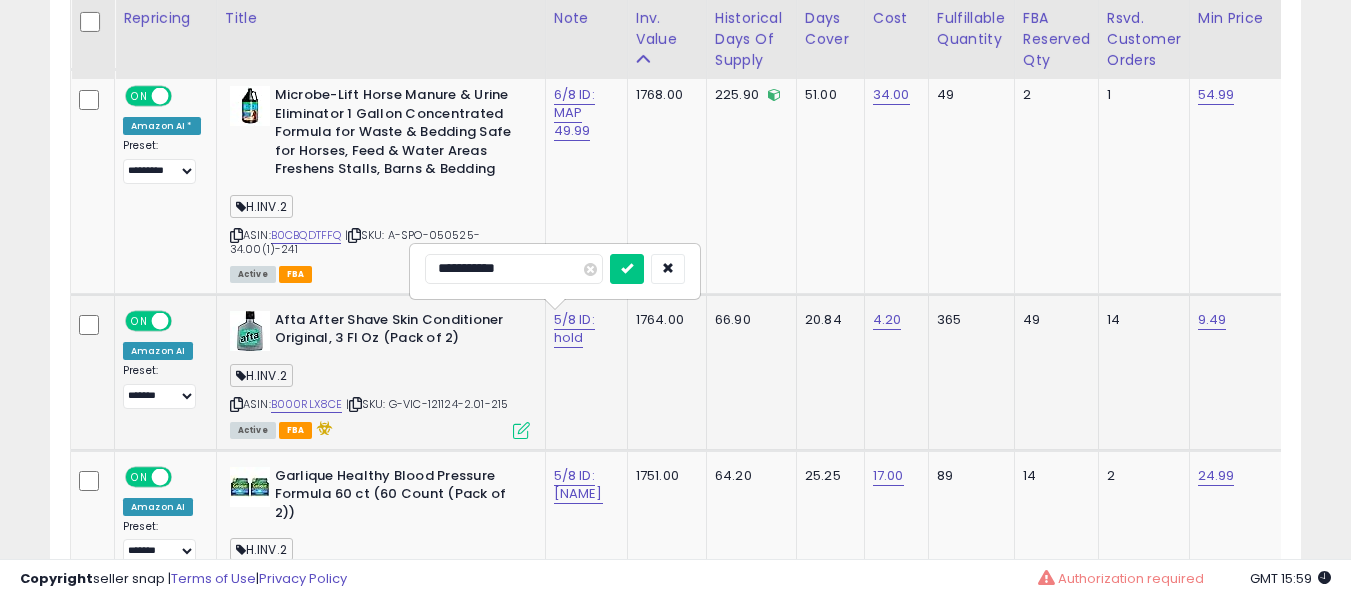 type on "**********" 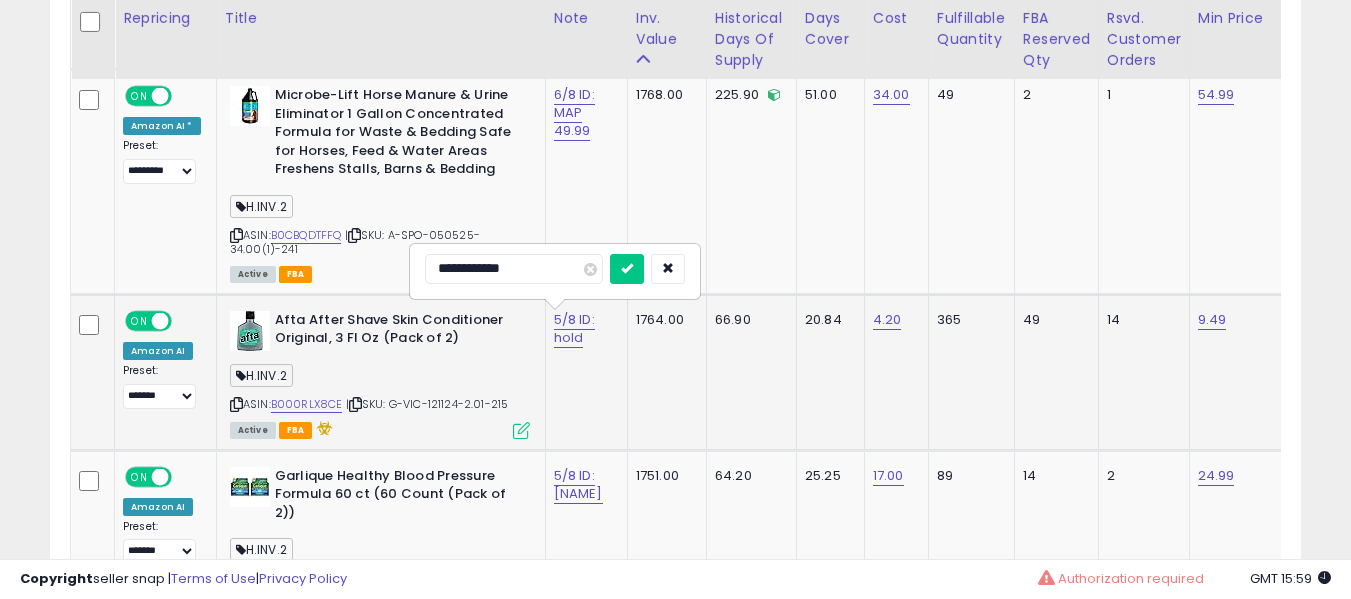 click at bounding box center (627, 269) 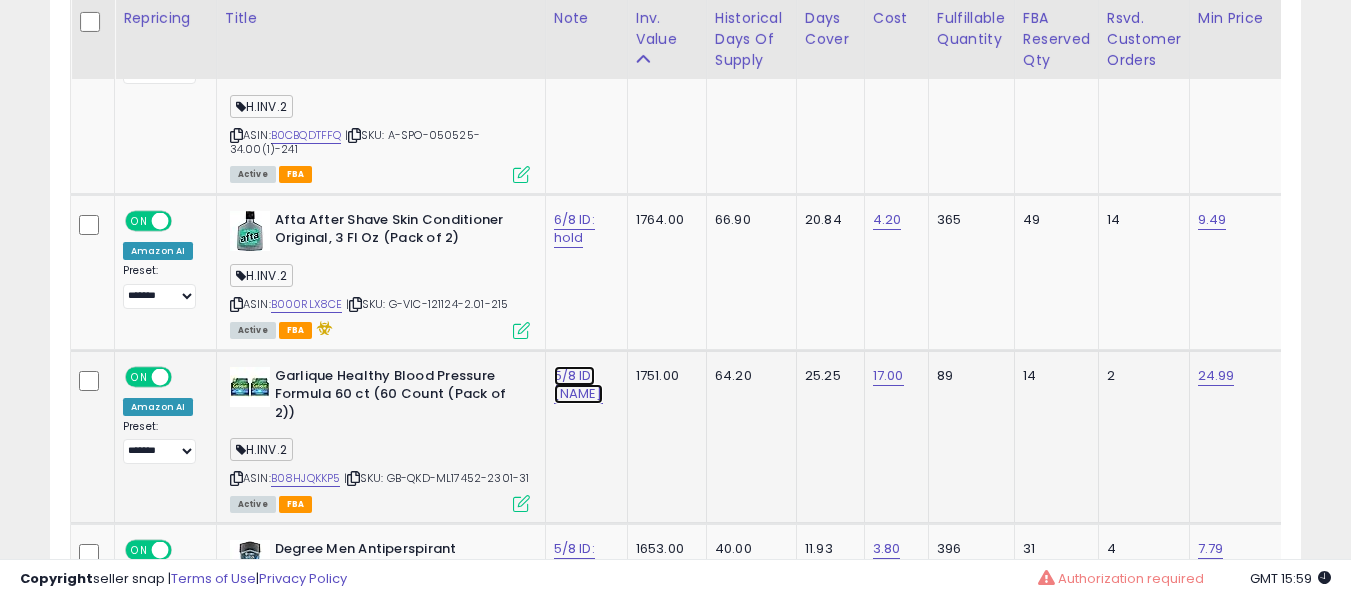 click on "5/8 ID: hold no bb" at bounding box center (574, -3330) 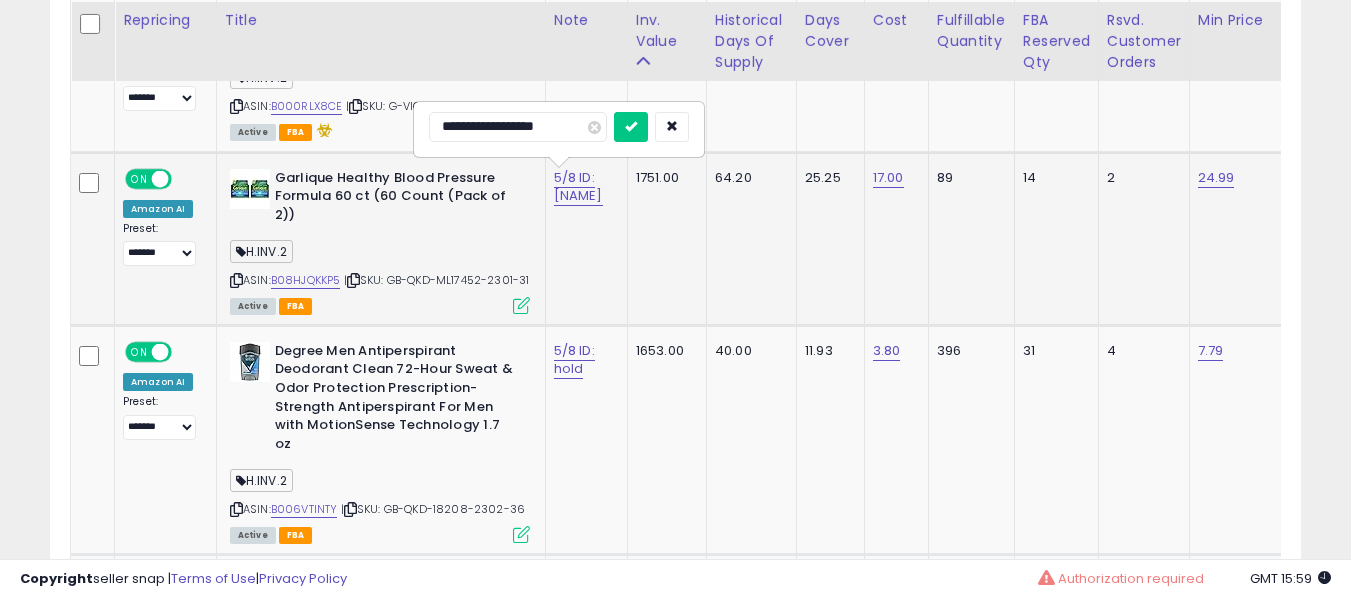 scroll, scrollTop: 4663, scrollLeft: 0, axis: vertical 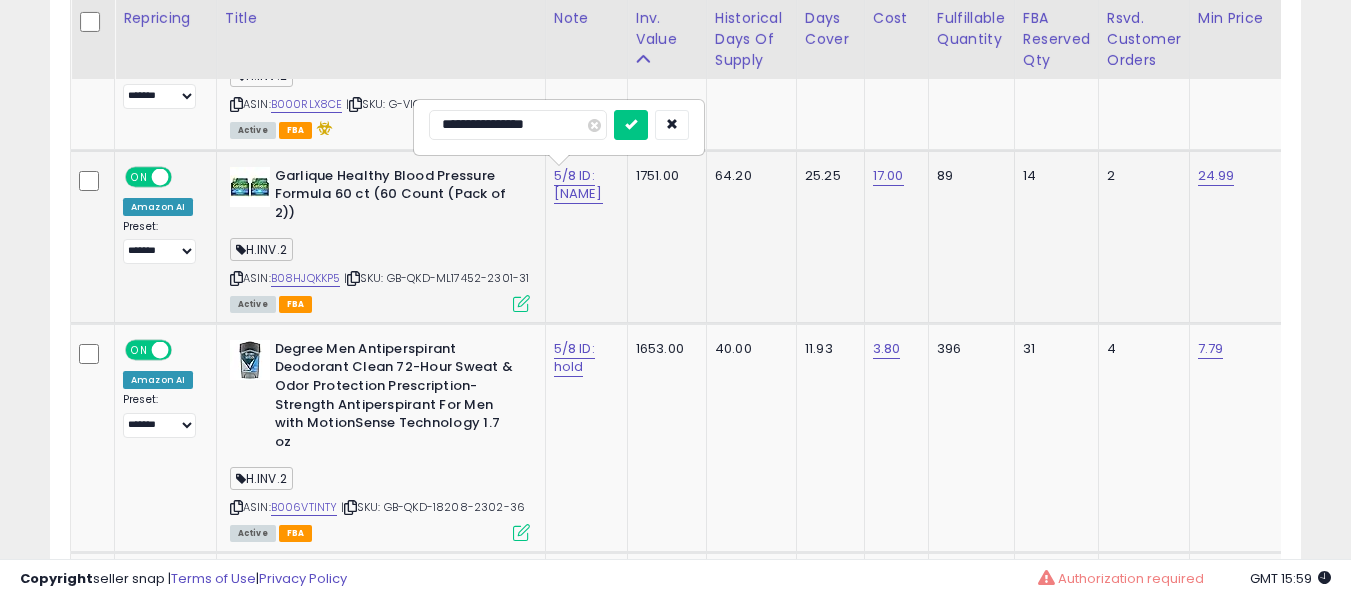type on "**********" 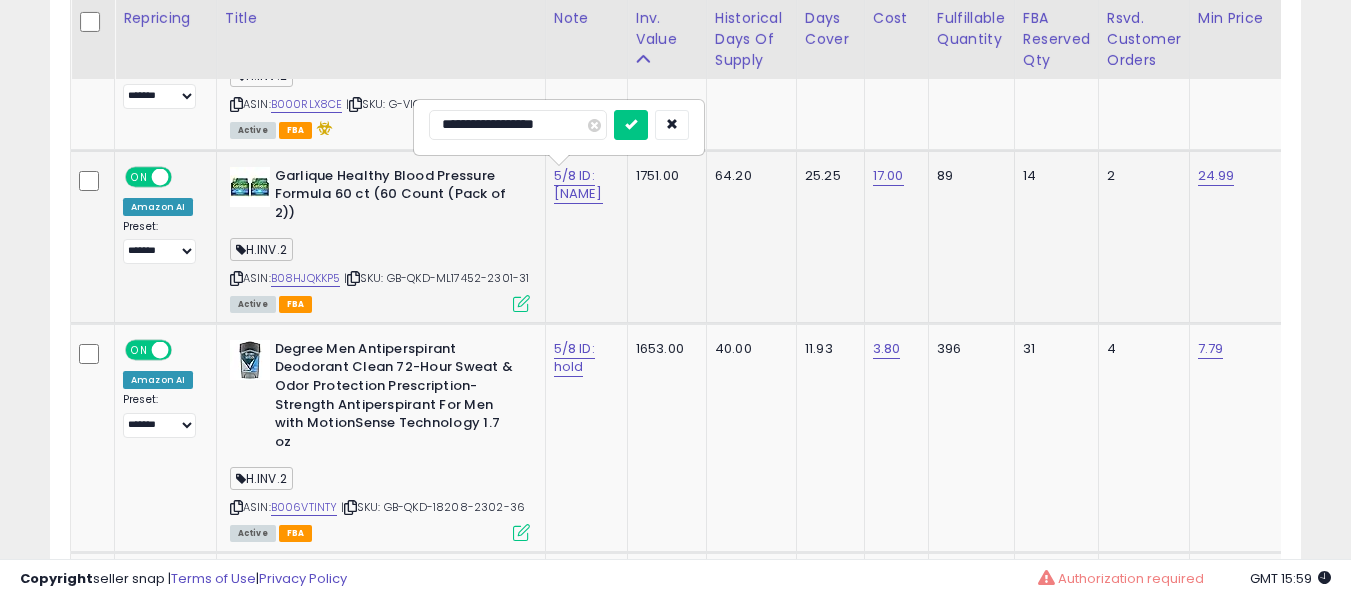 click at bounding box center [631, 125] 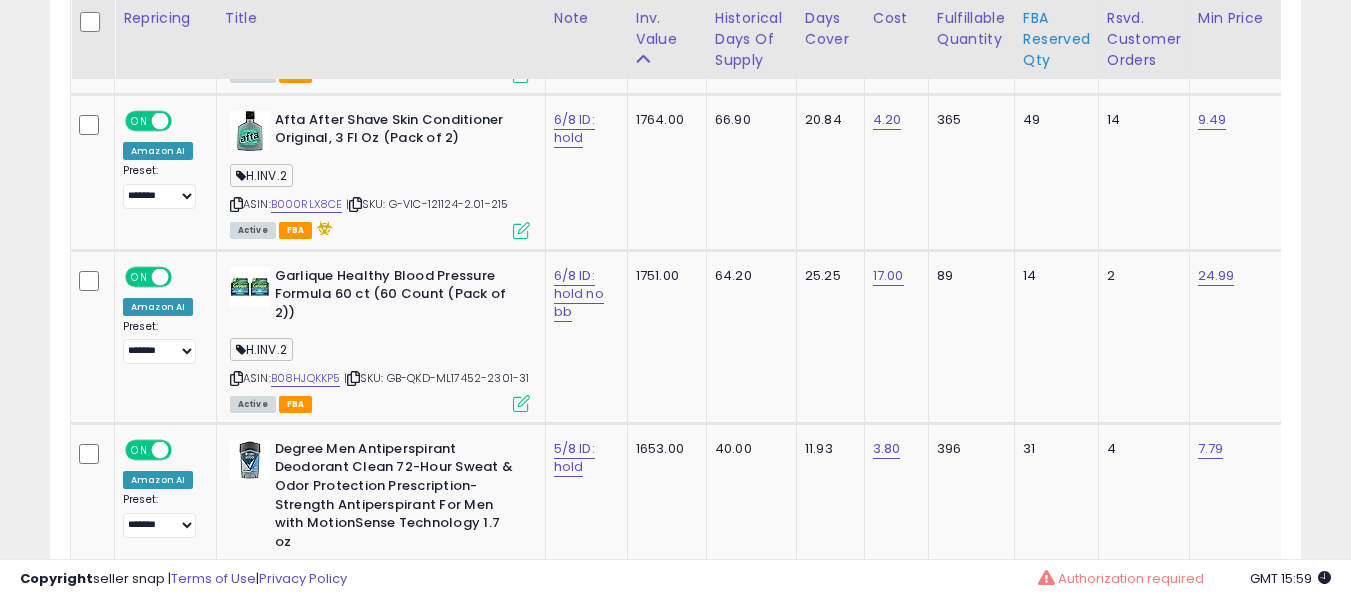 scroll, scrollTop: 4074, scrollLeft: 0, axis: vertical 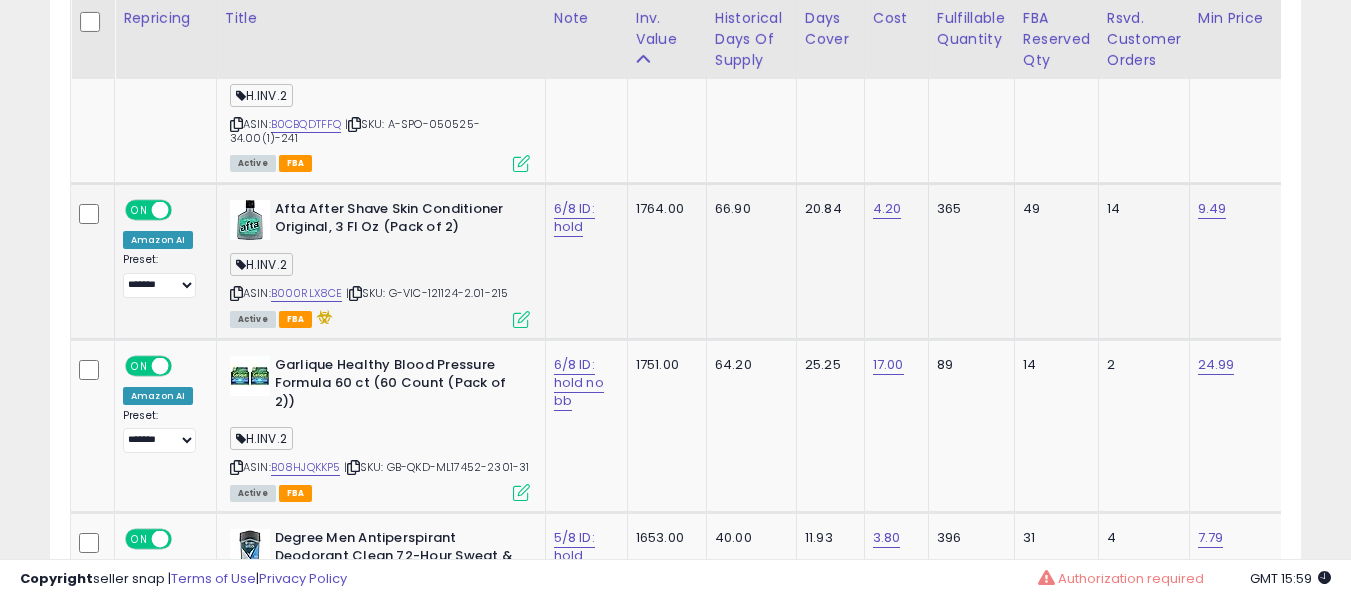 click on "6/8 ID: hold" 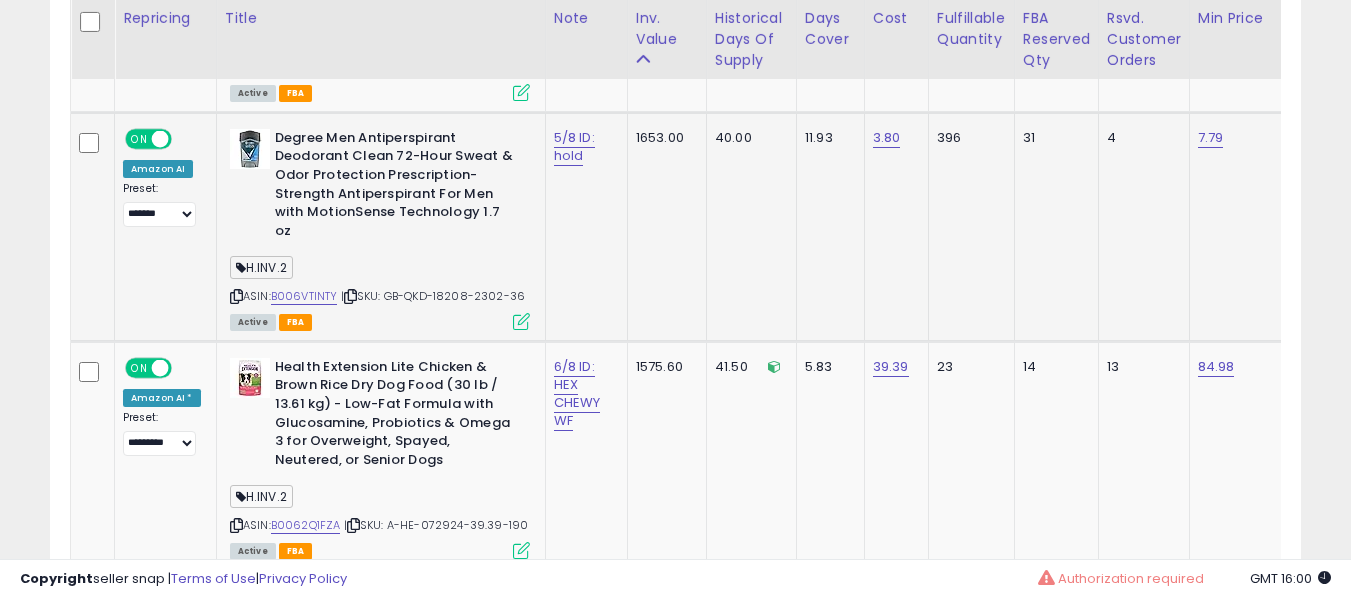 click on "7.79" at bounding box center [1246, 138] 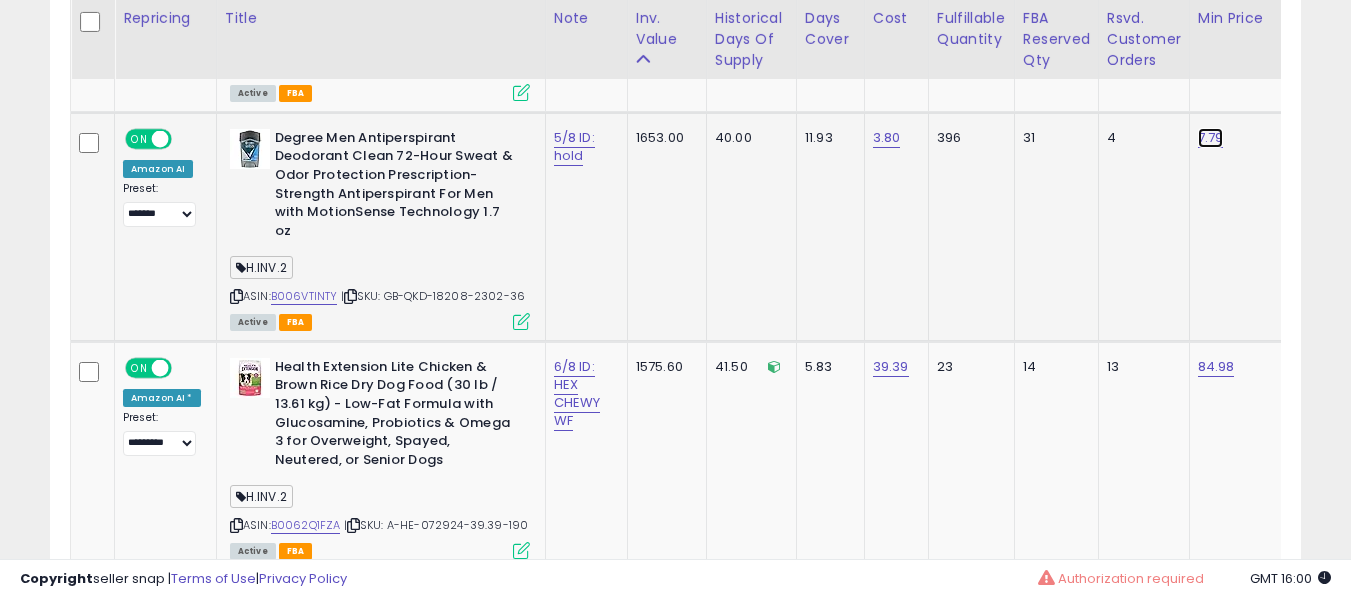 click on "7.79" at bounding box center (1213, -3750) 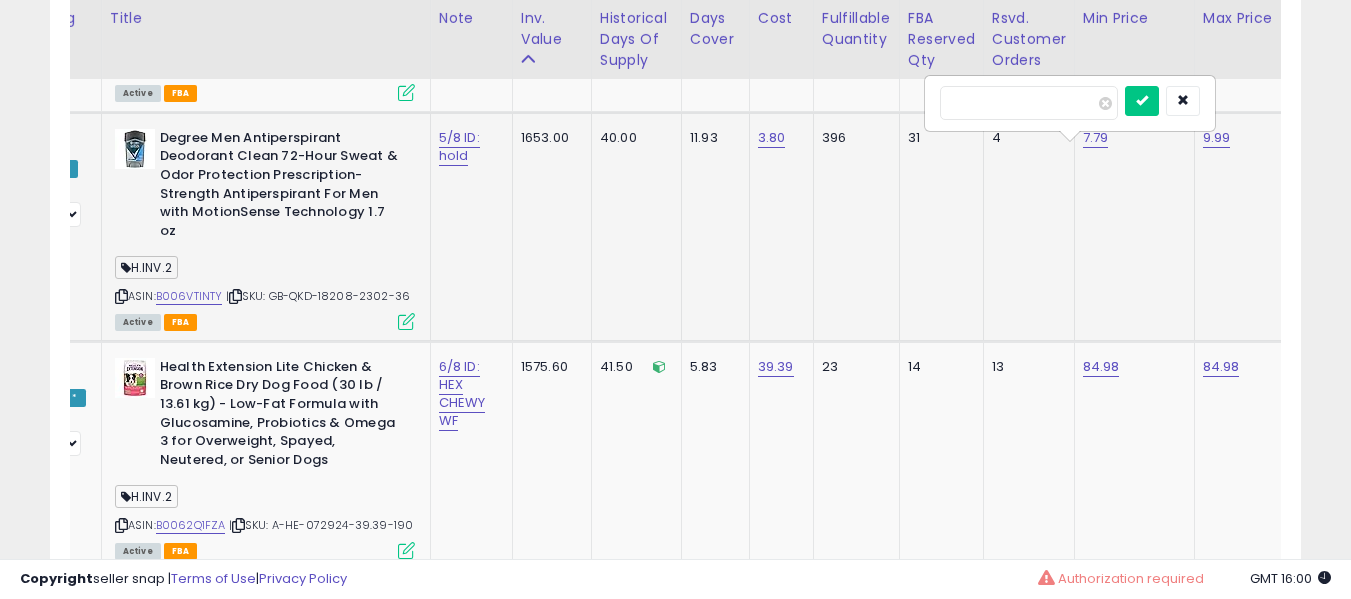 type on "****" 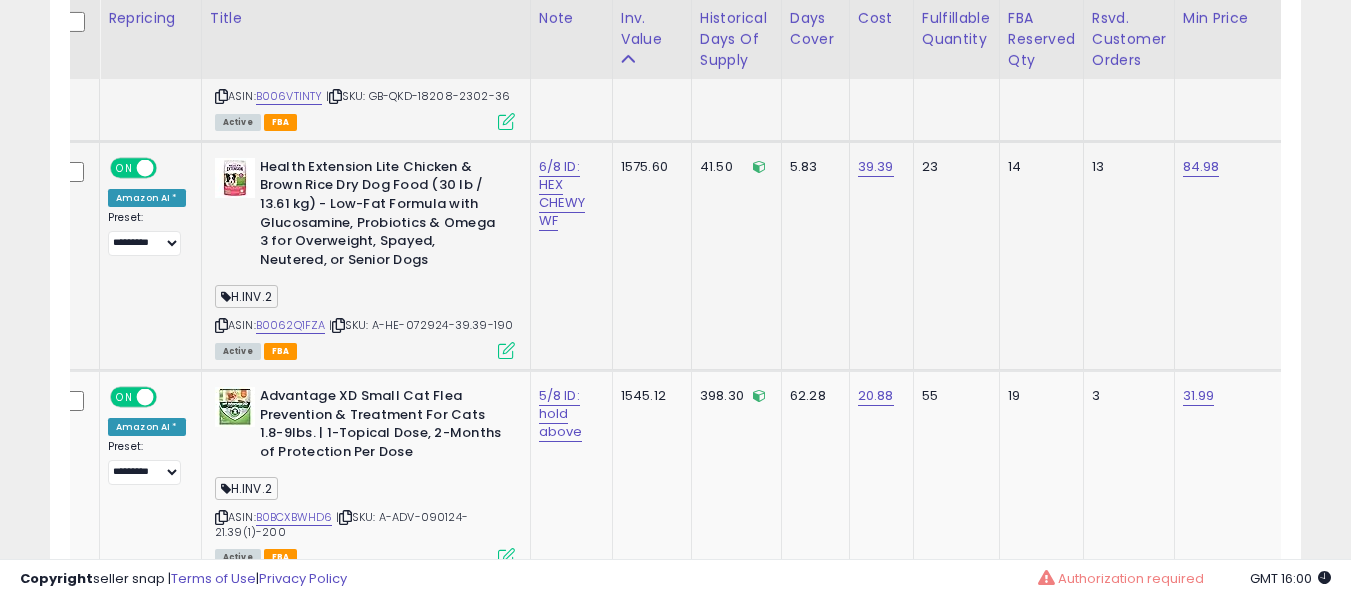 drag, startPoint x: 289, startPoint y: 307, endPoint x: 304, endPoint y: 317, distance: 18.027756 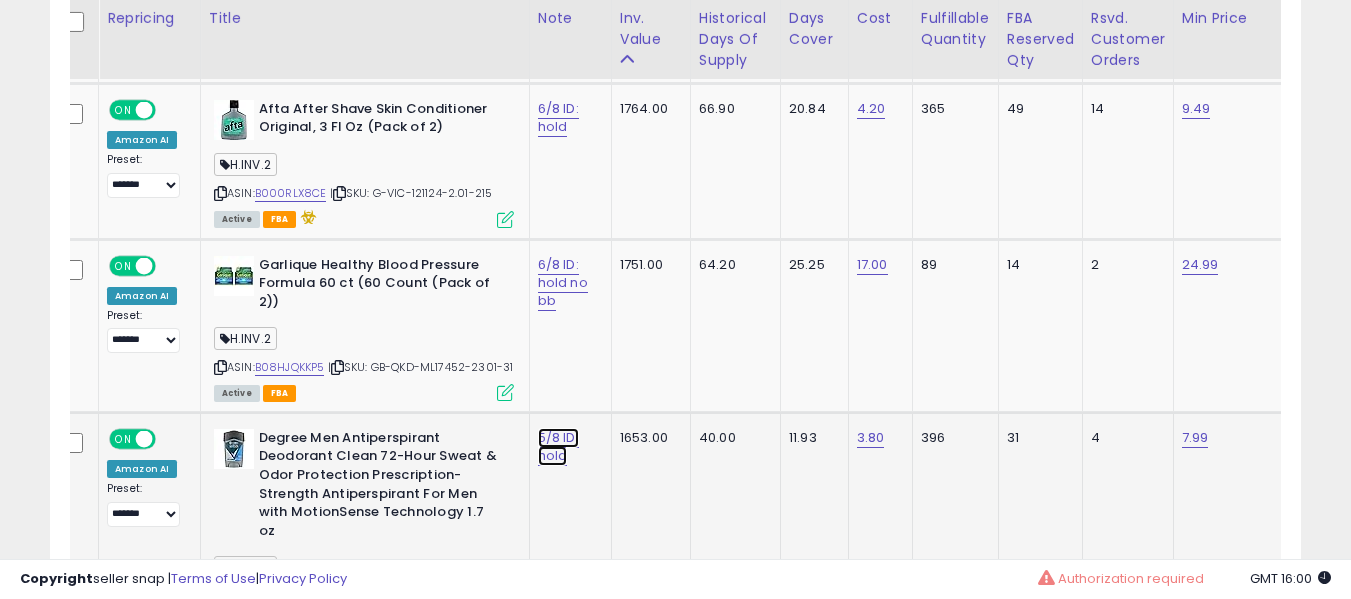 click on "5/8 ID: hold" at bounding box center (558, -3441) 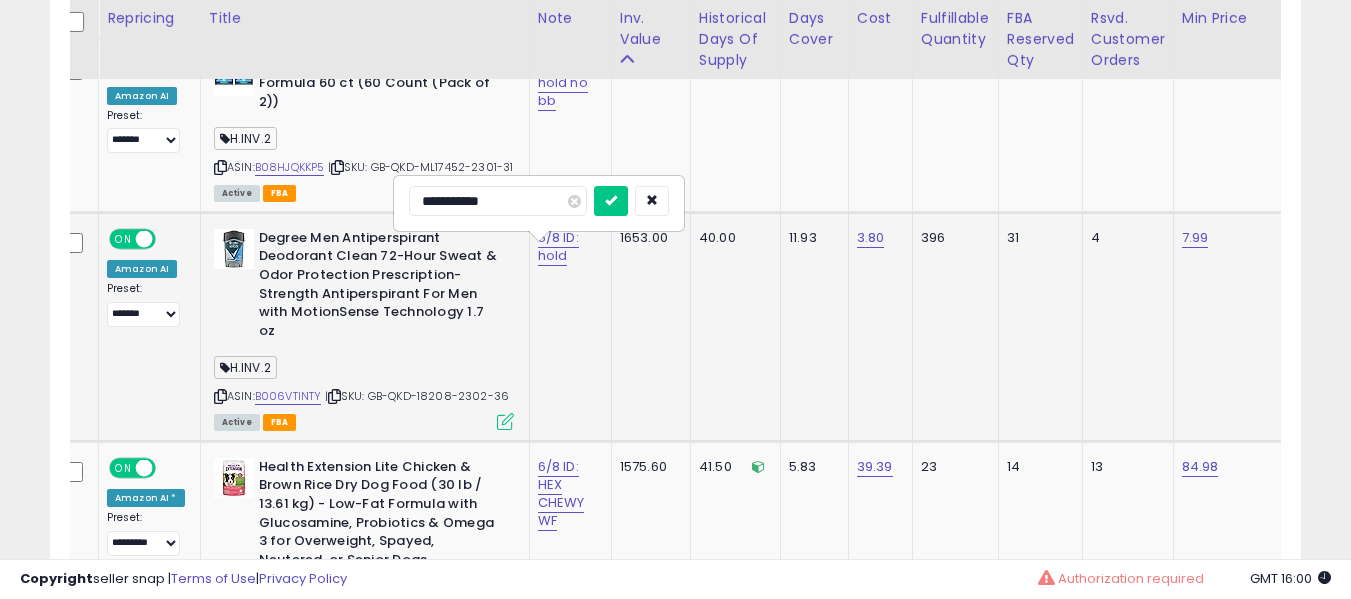 type on "**********" 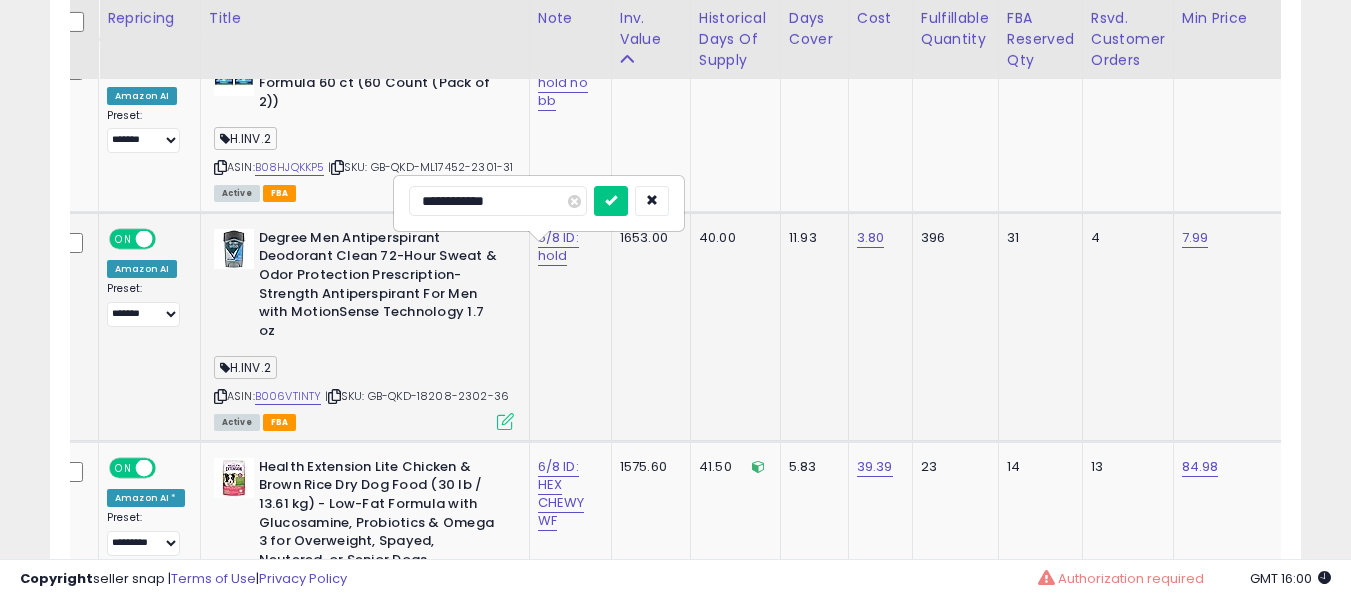 click at bounding box center [611, 201] 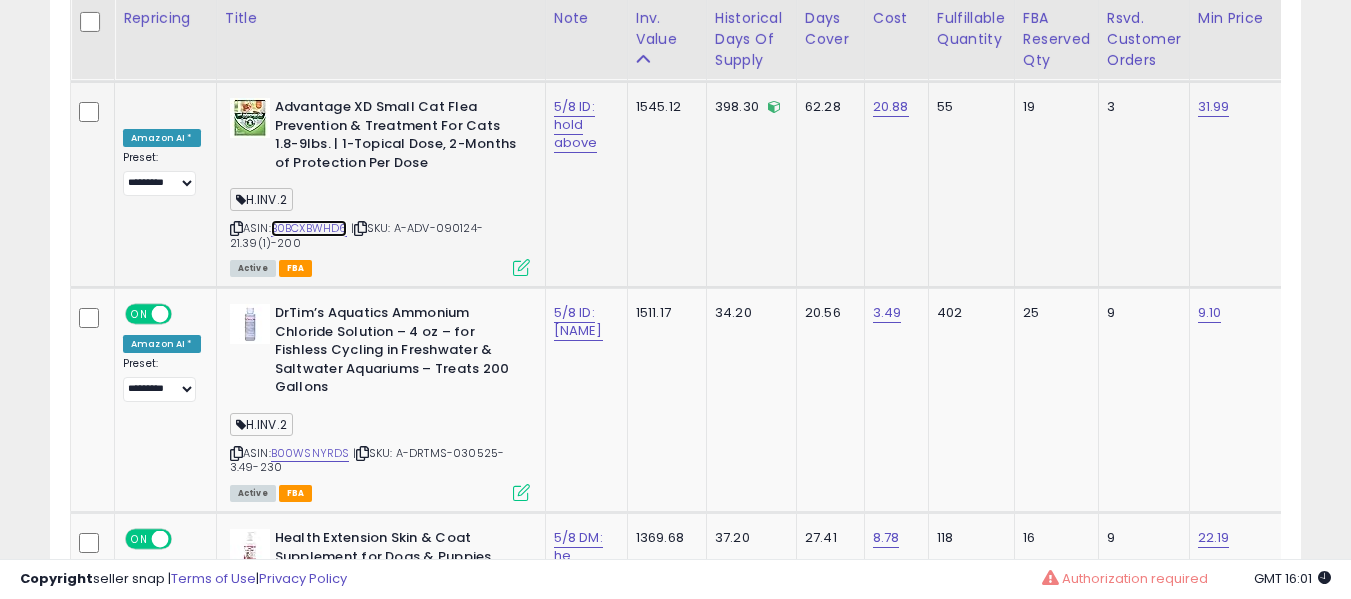scroll, scrollTop: 5274, scrollLeft: 0, axis: vertical 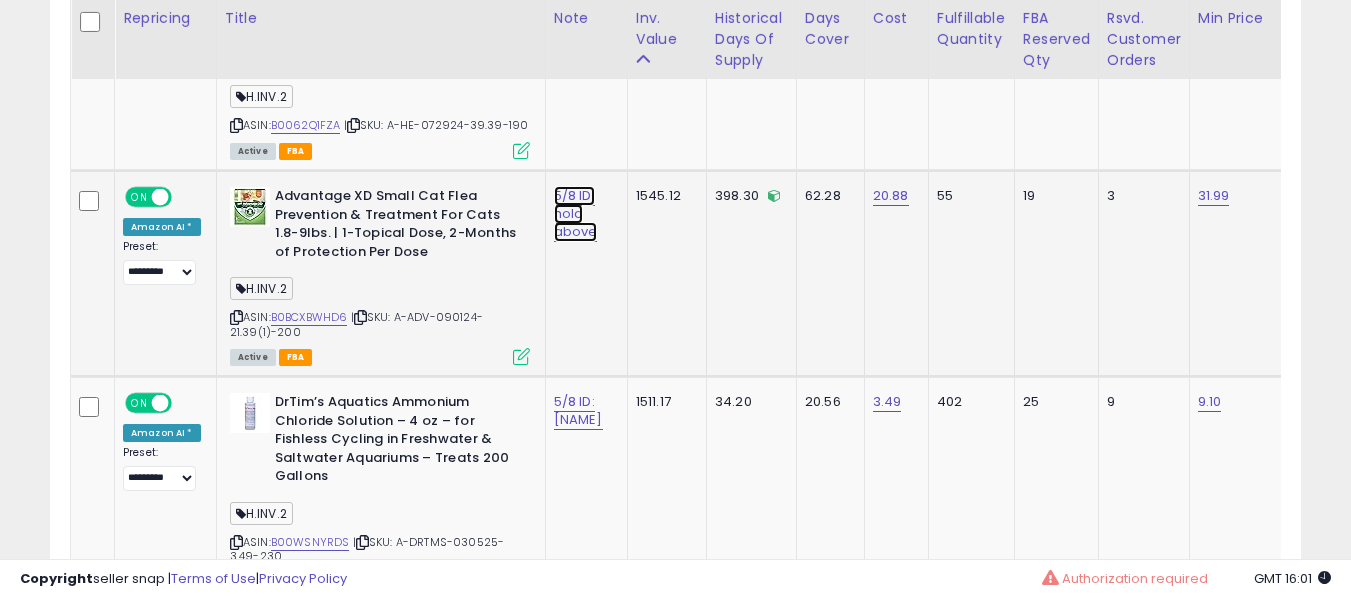 click on "5/8 ID: hold above" at bounding box center (574, -4141) 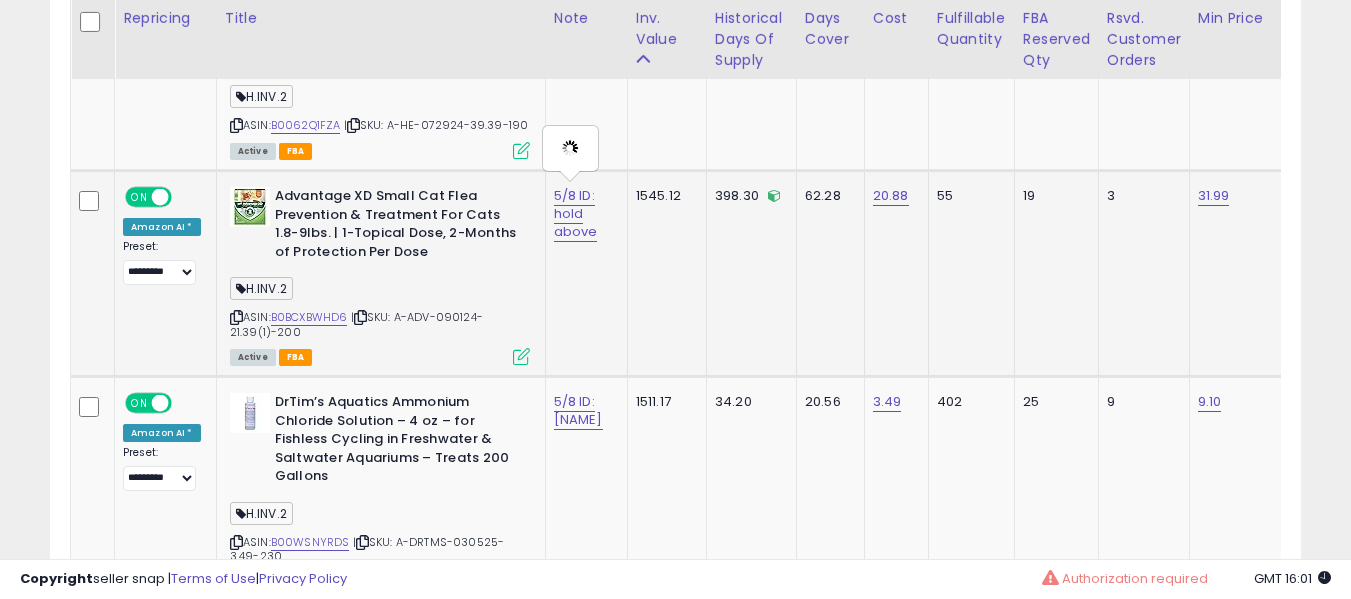 type on "**********" 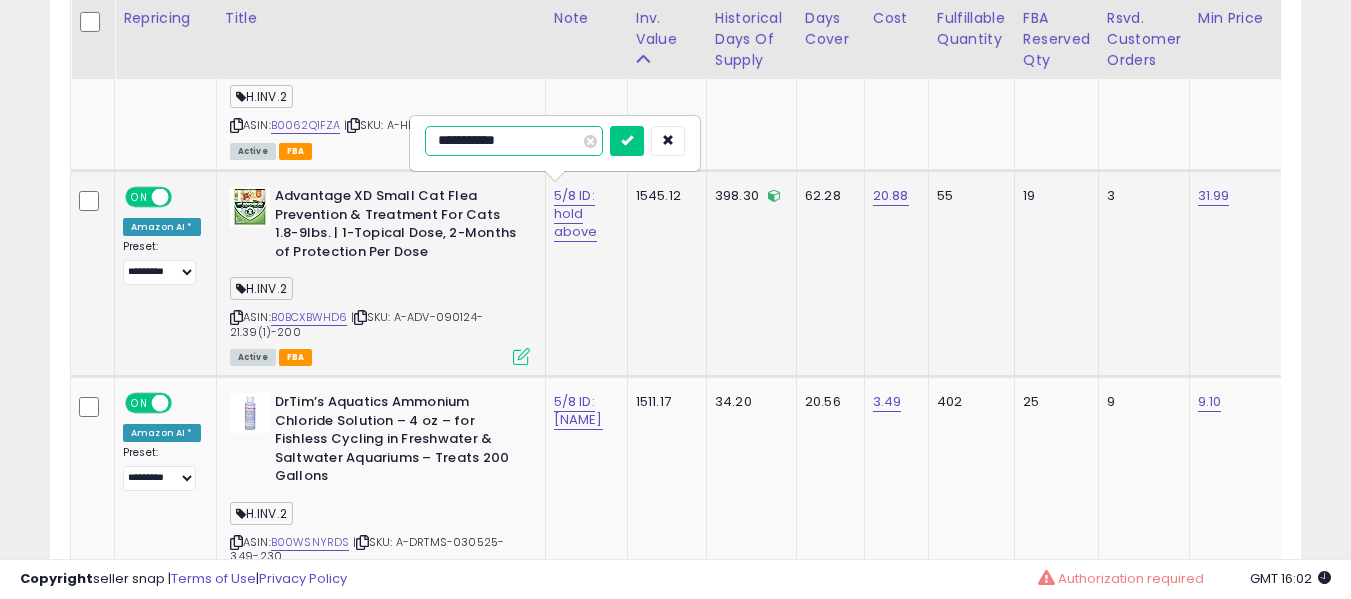 type on "**********" 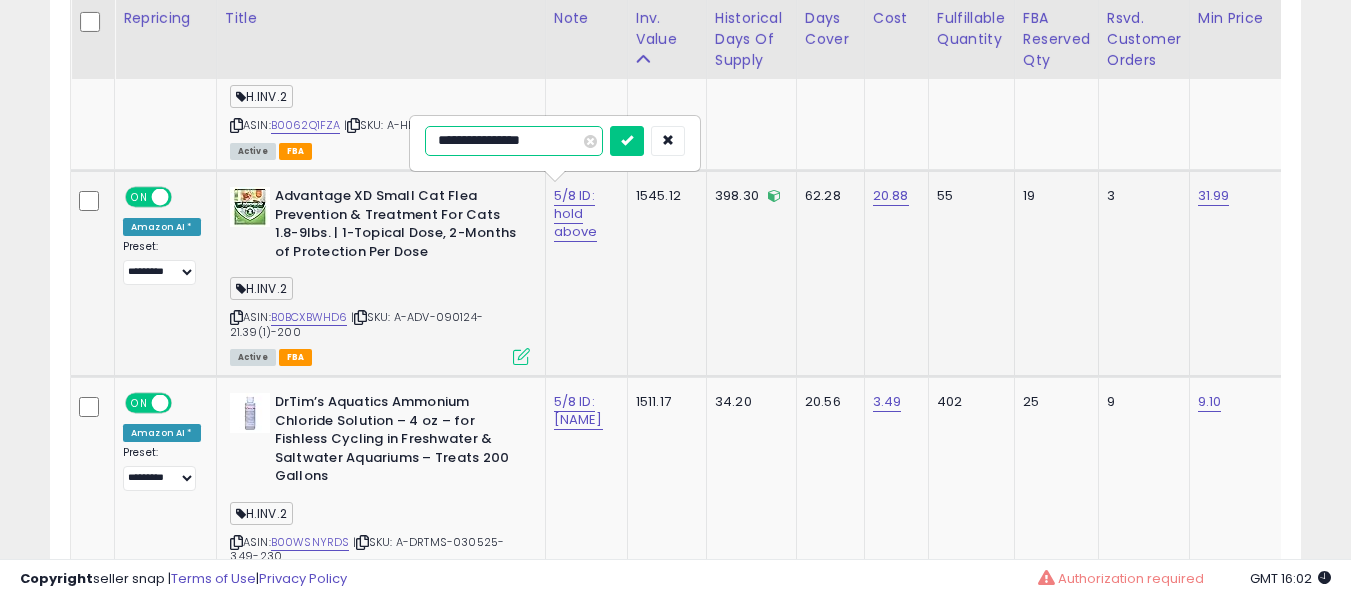 type on "**********" 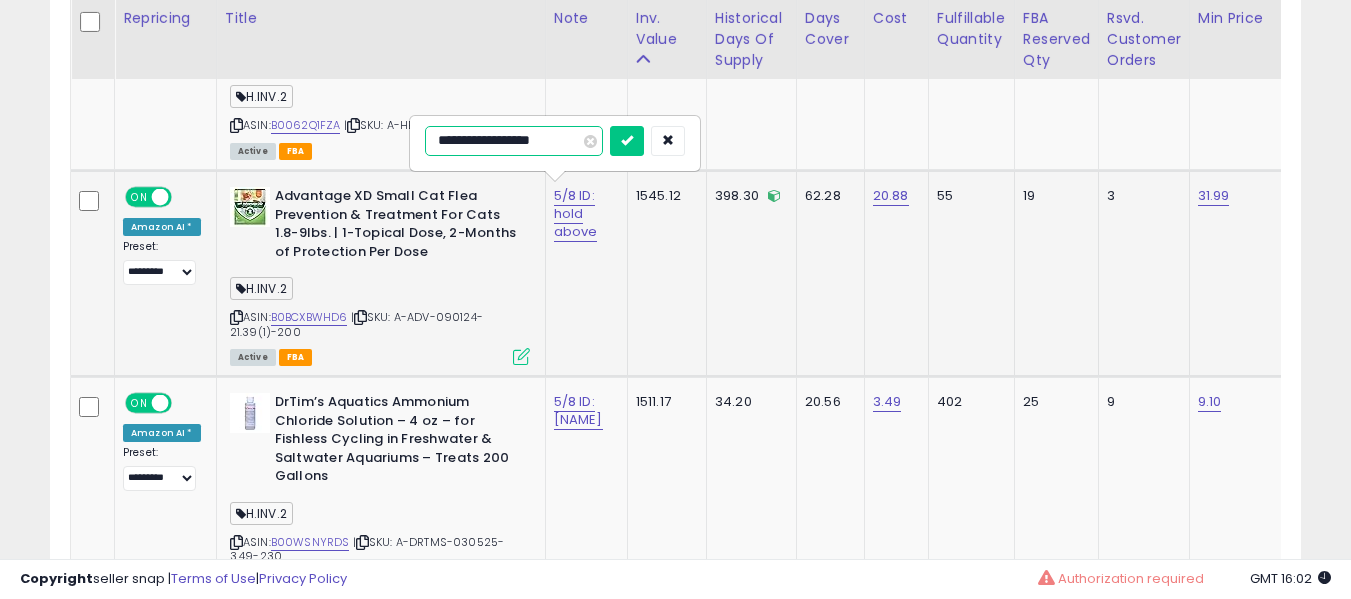 click at bounding box center (627, 141) 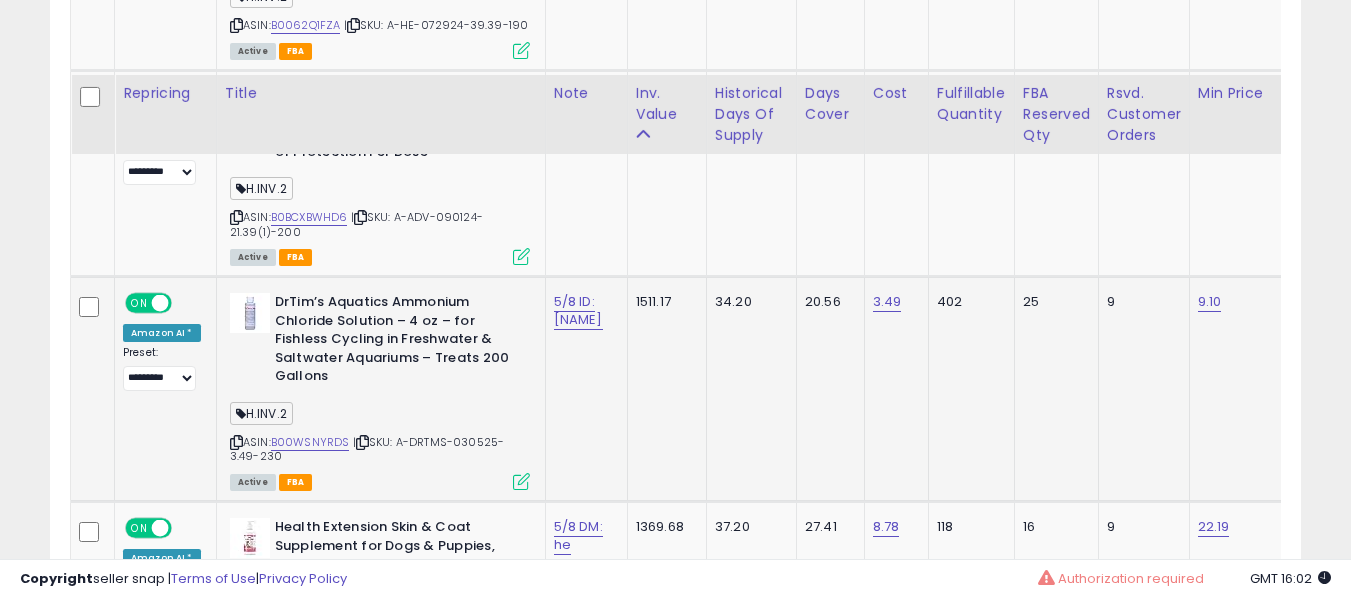 scroll, scrollTop: 5474, scrollLeft: 0, axis: vertical 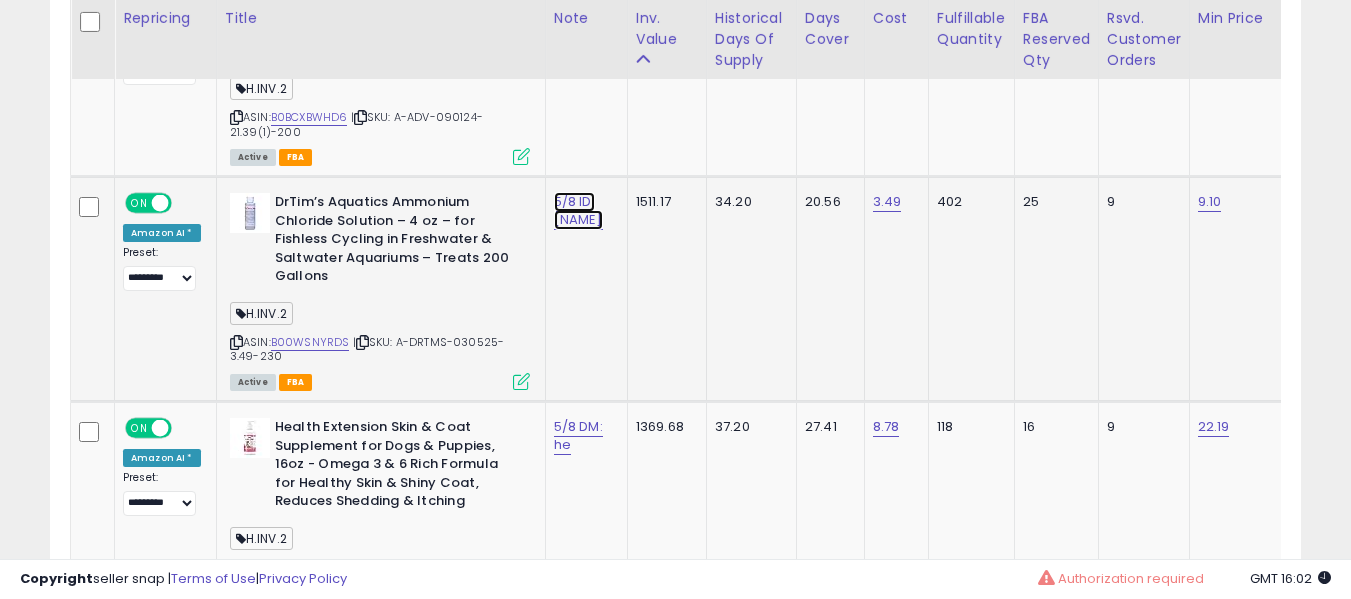 click on "5/8 ID: [PERSON]" at bounding box center (574, -4341) 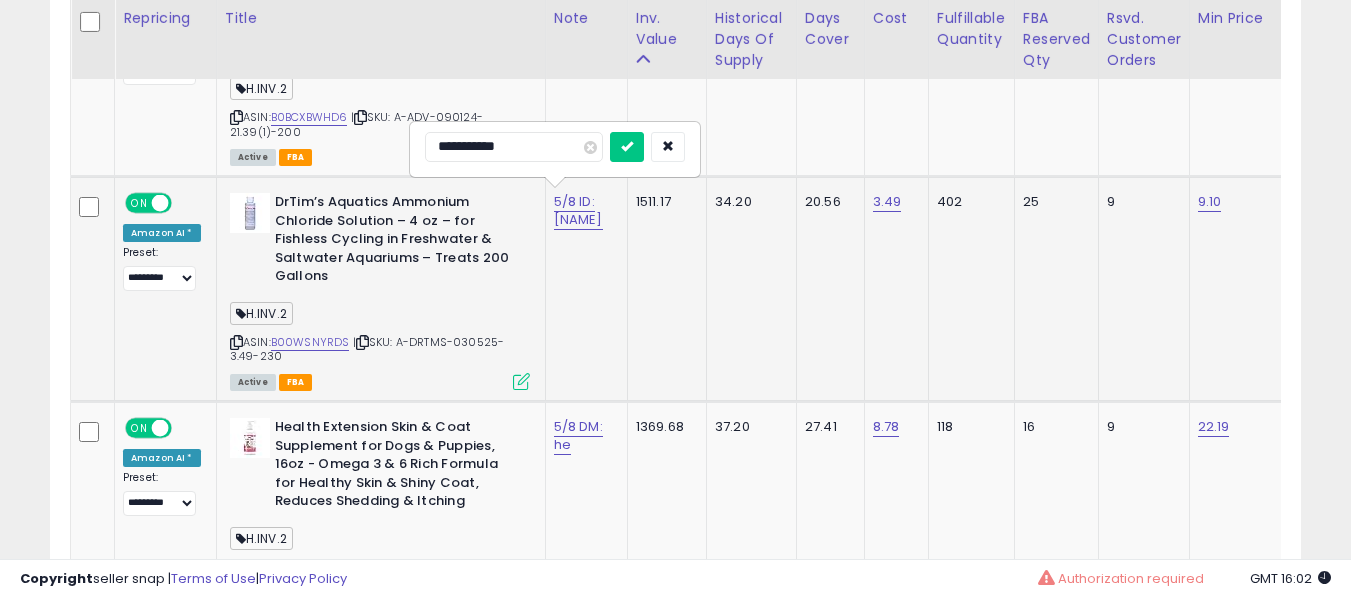 type on "**********" 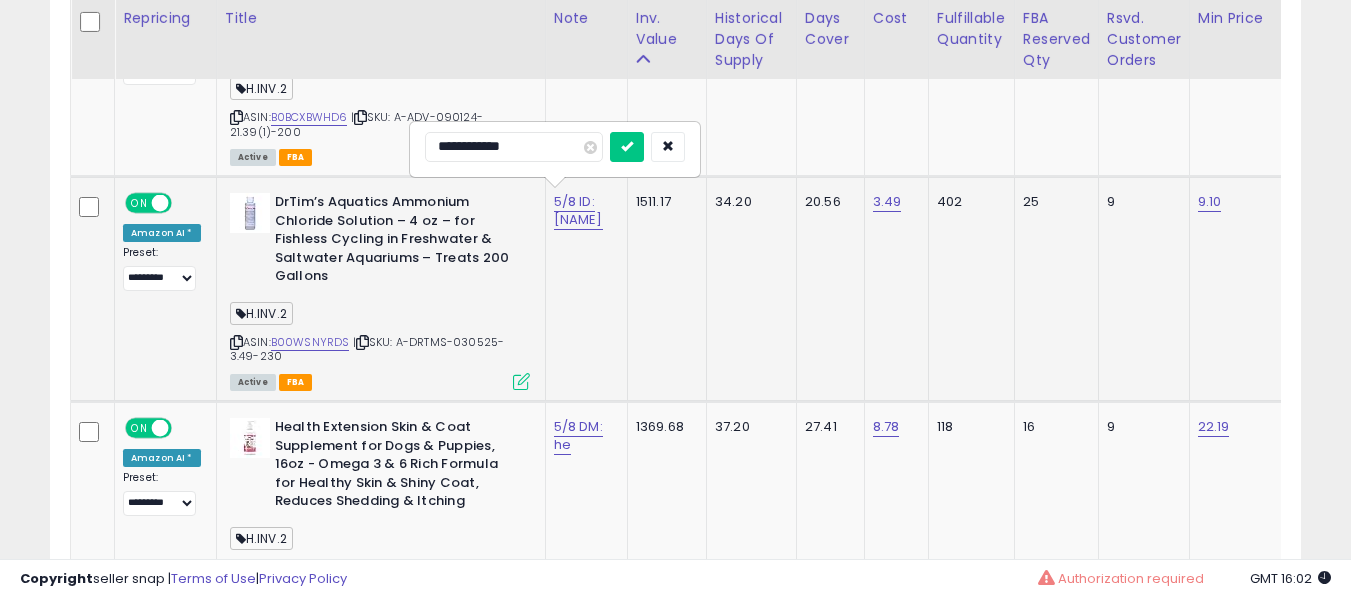 click at bounding box center (627, 147) 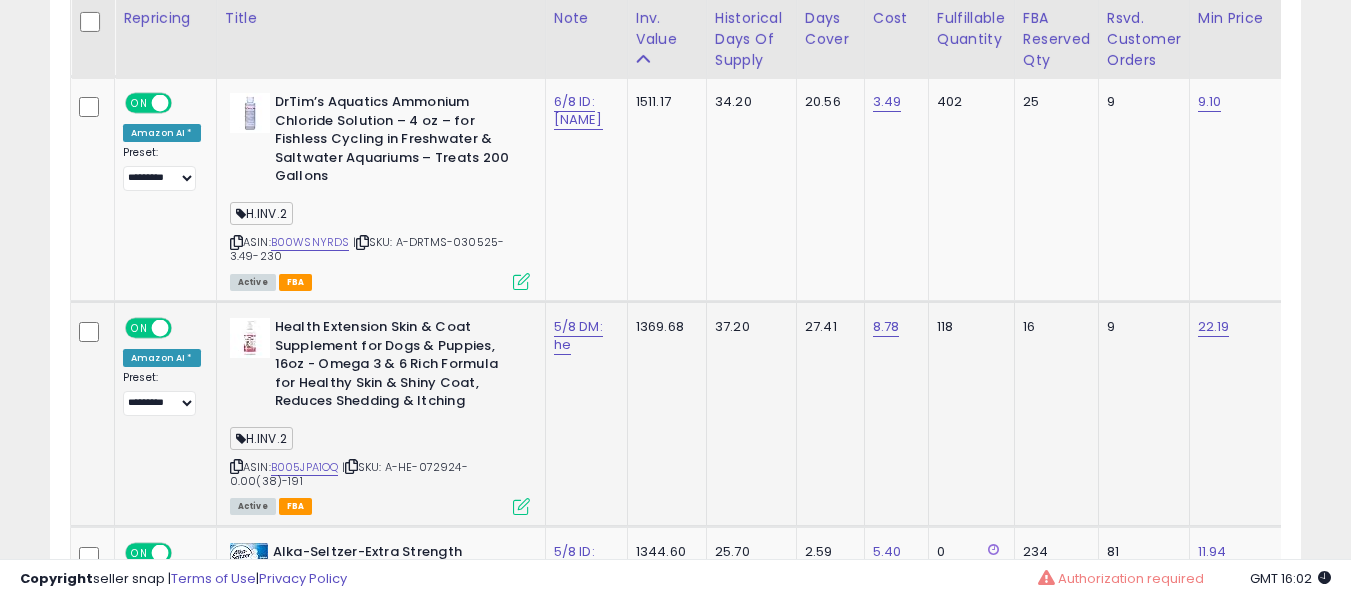 click on "5/8 DM: he" 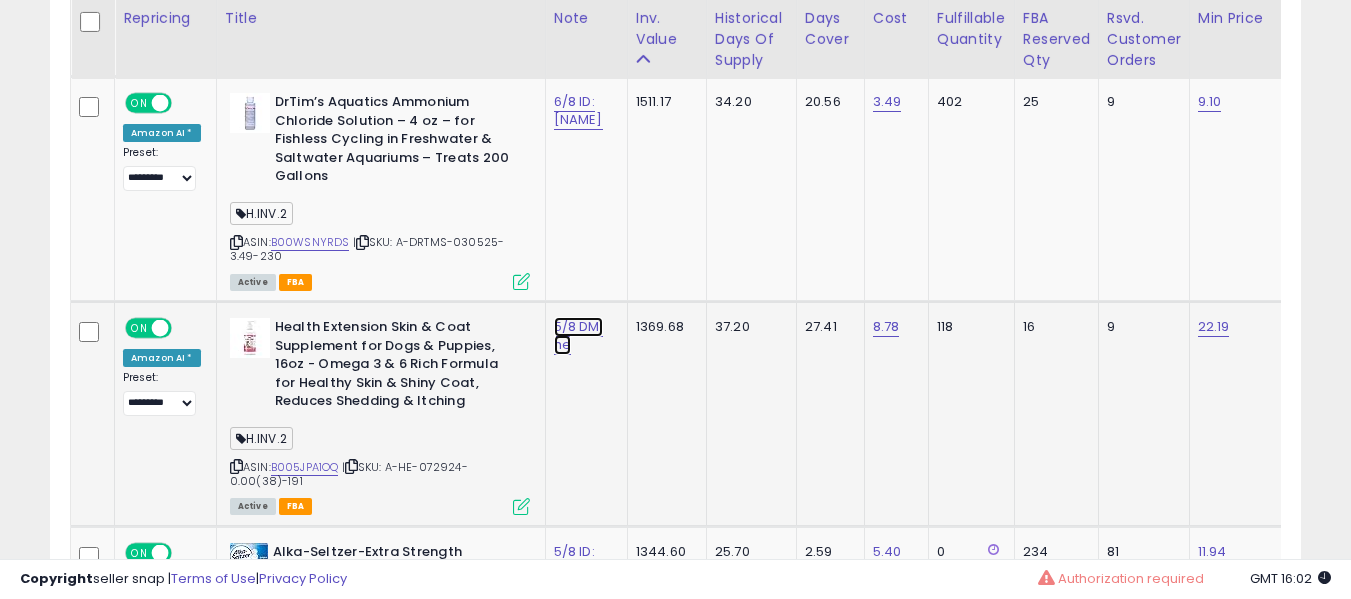 click on "5/8 DM: he" at bounding box center (574, -4441) 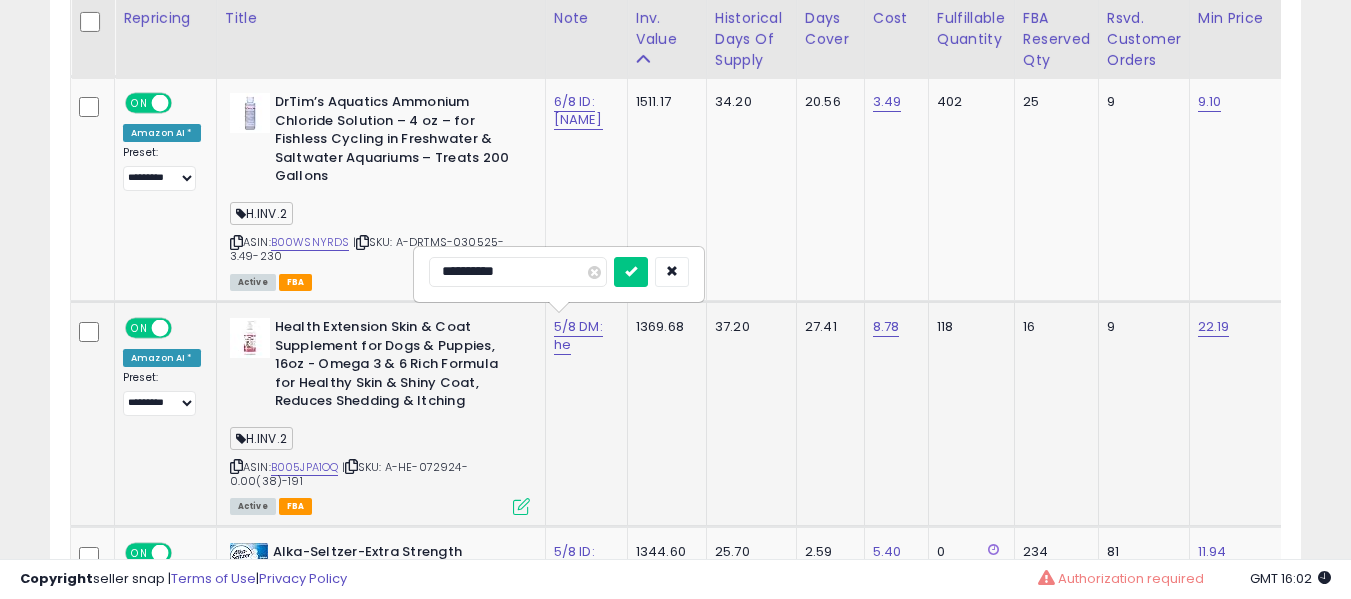 scroll, scrollTop: 5774, scrollLeft: 0, axis: vertical 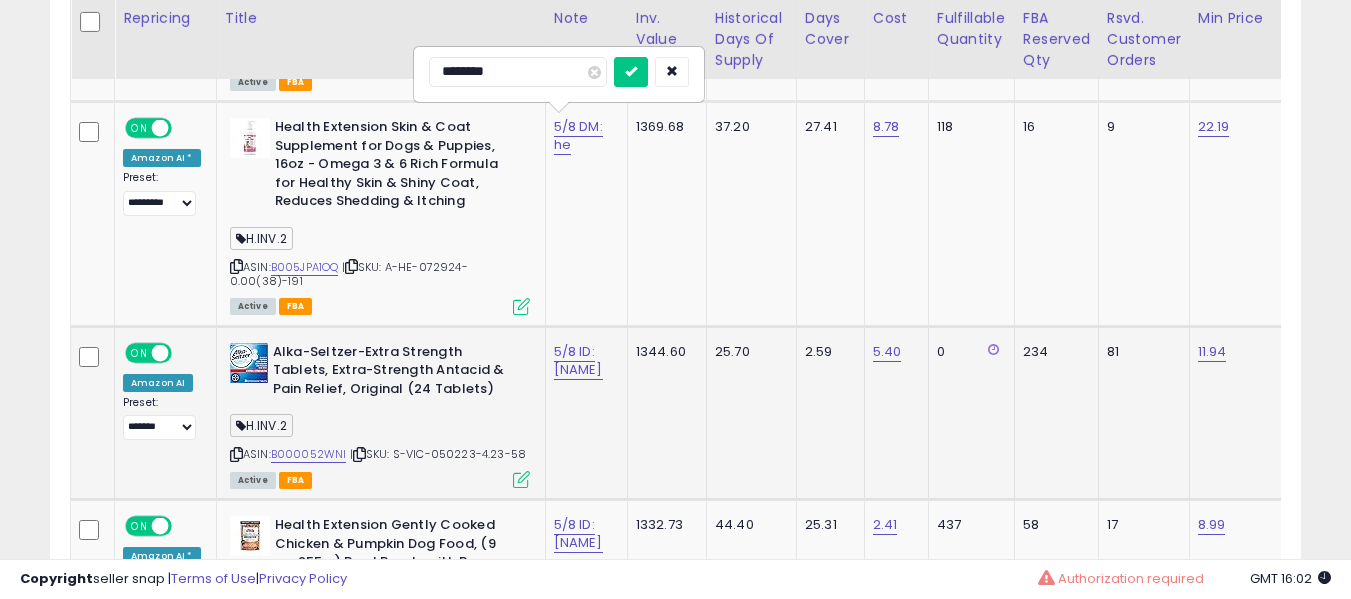 type on "*********" 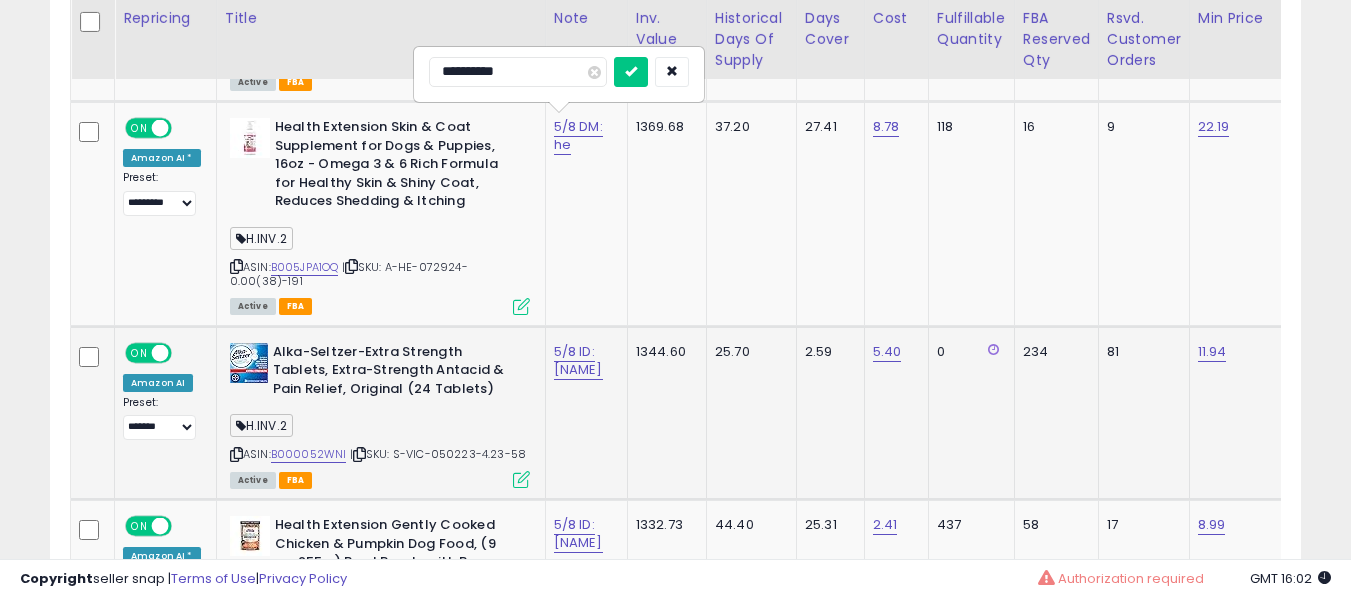 click at bounding box center [631, 72] 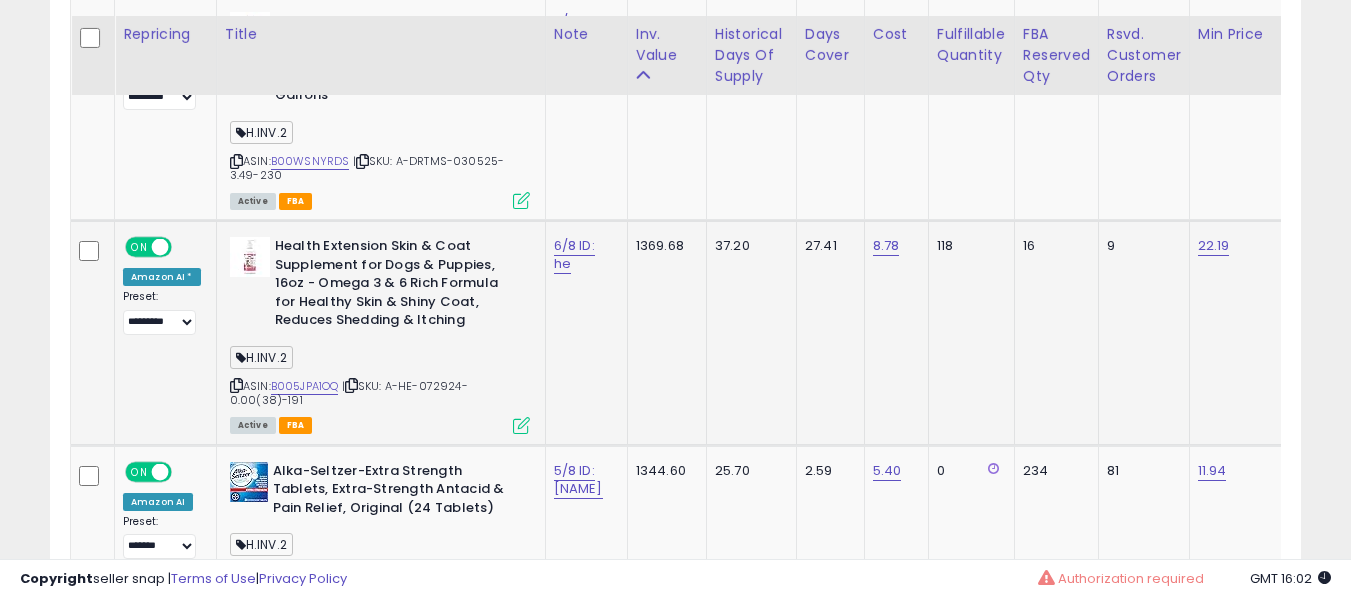 scroll, scrollTop: 5674, scrollLeft: 0, axis: vertical 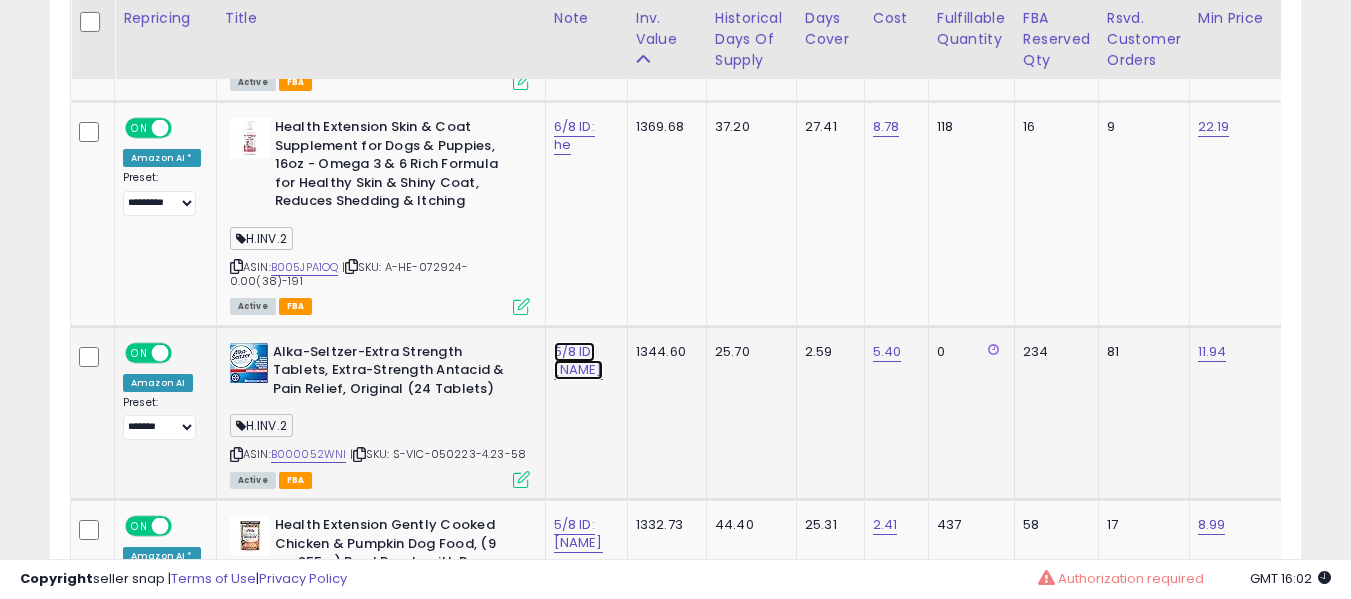 click on "5/8 ID: hold cpt" at bounding box center (574, -4641) 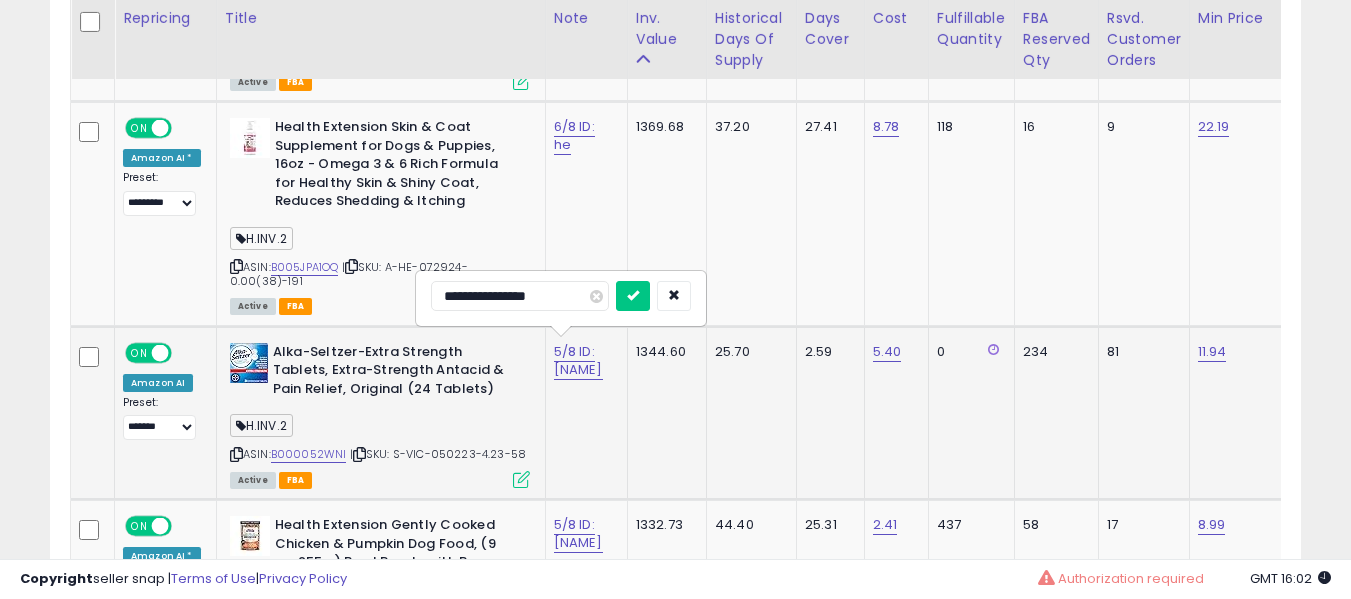 scroll, scrollTop: 5874, scrollLeft: 0, axis: vertical 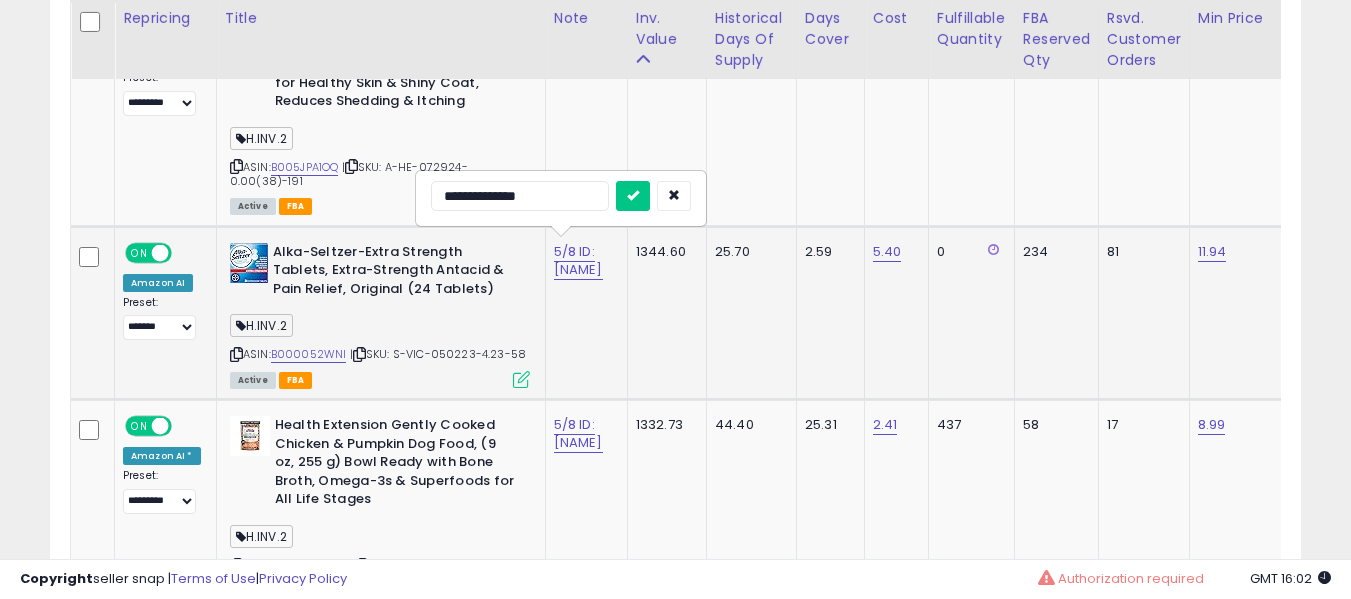 type on "**********" 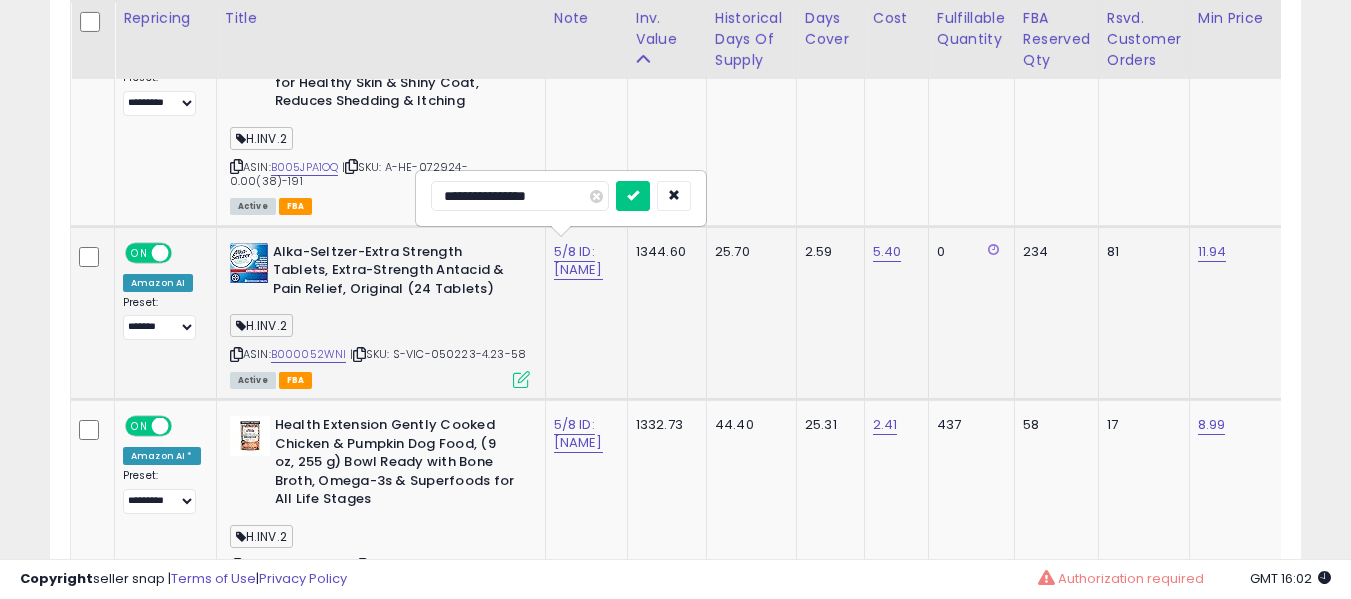 click at bounding box center [633, 196] 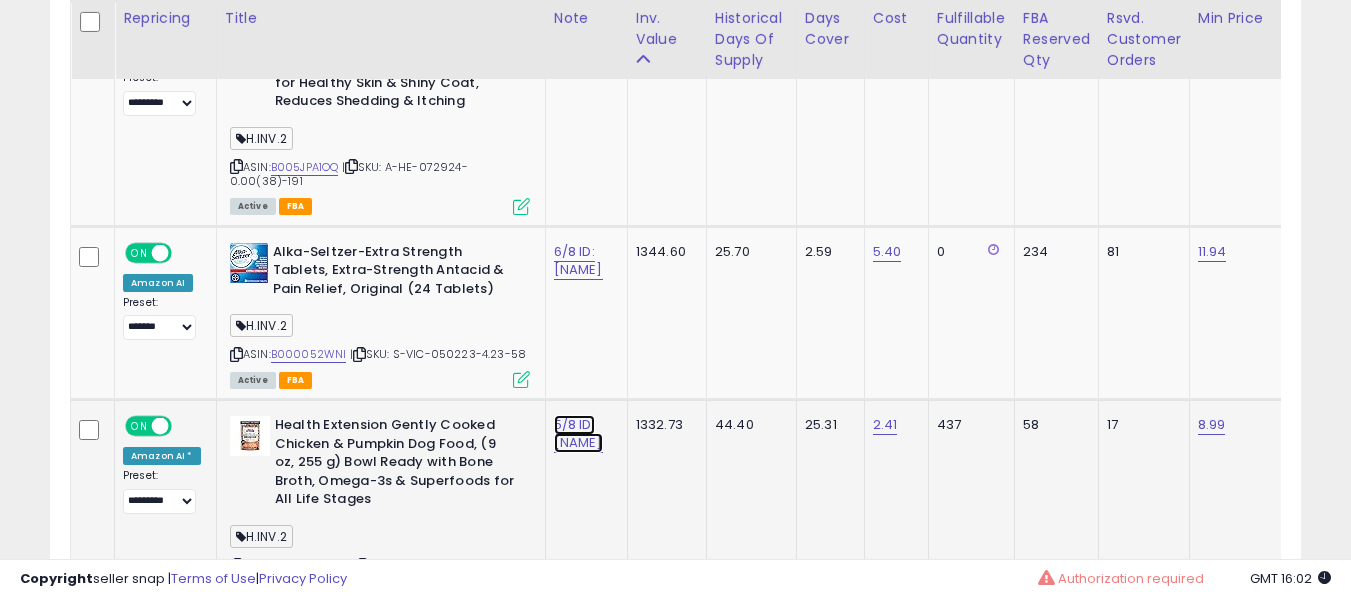 click on "5/8 ID: [PERSON]" at bounding box center [574, -4741] 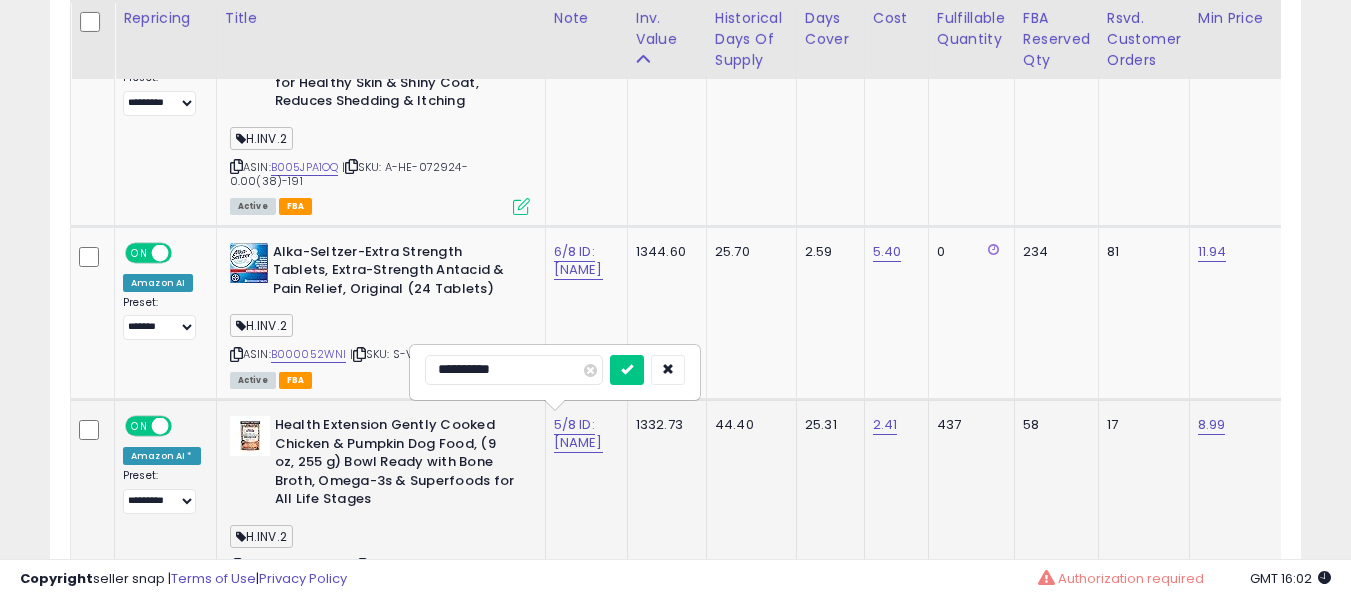 scroll, scrollTop: 6074, scrollLeft: 0, axis: vertical 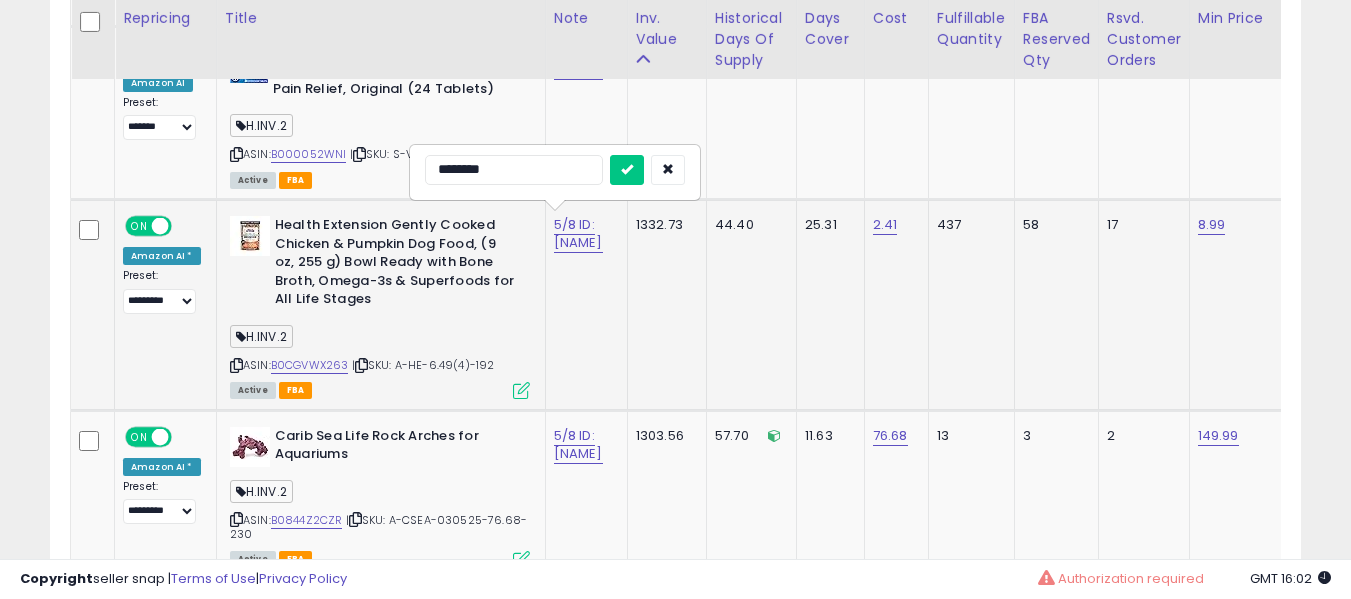 type on "*********" 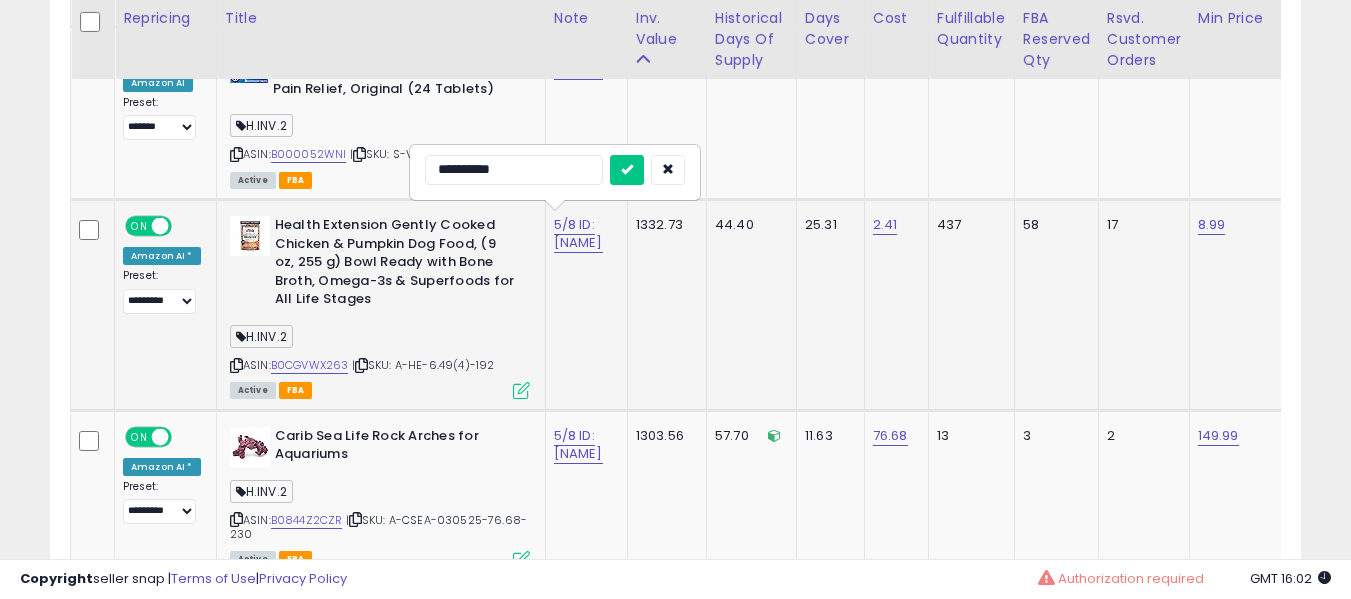 click at bounding box center [627, 170] 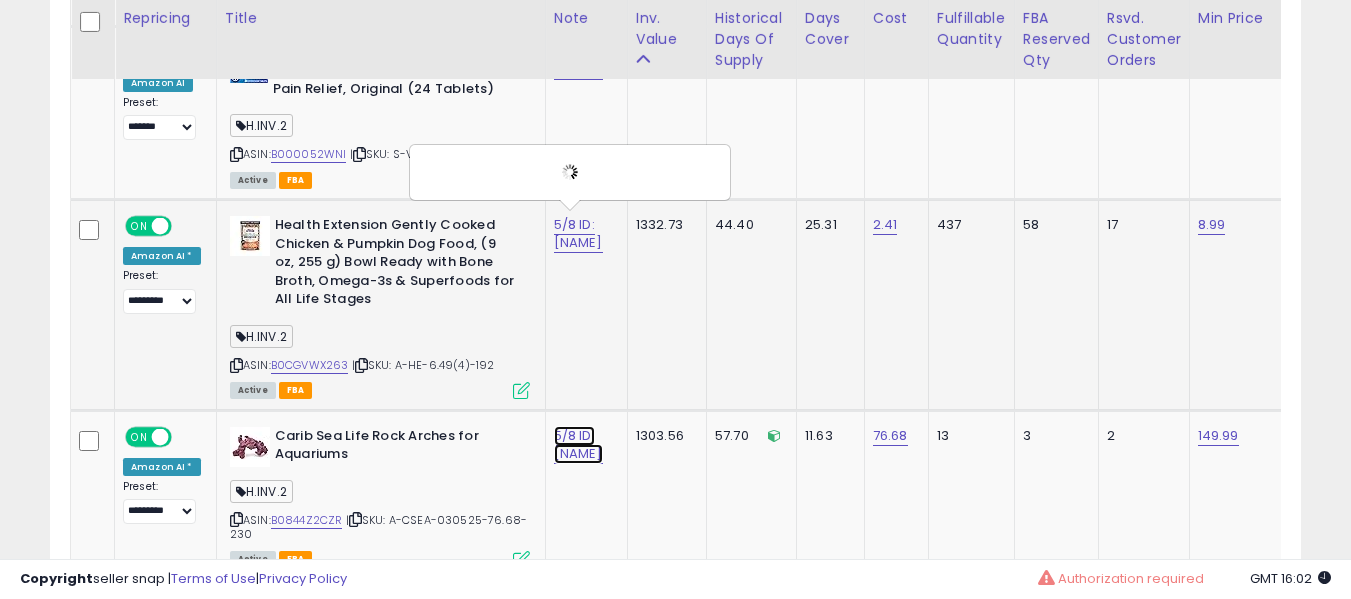 click on "5/8 ID: [PERSON]" at bounding box center [574, -4941] 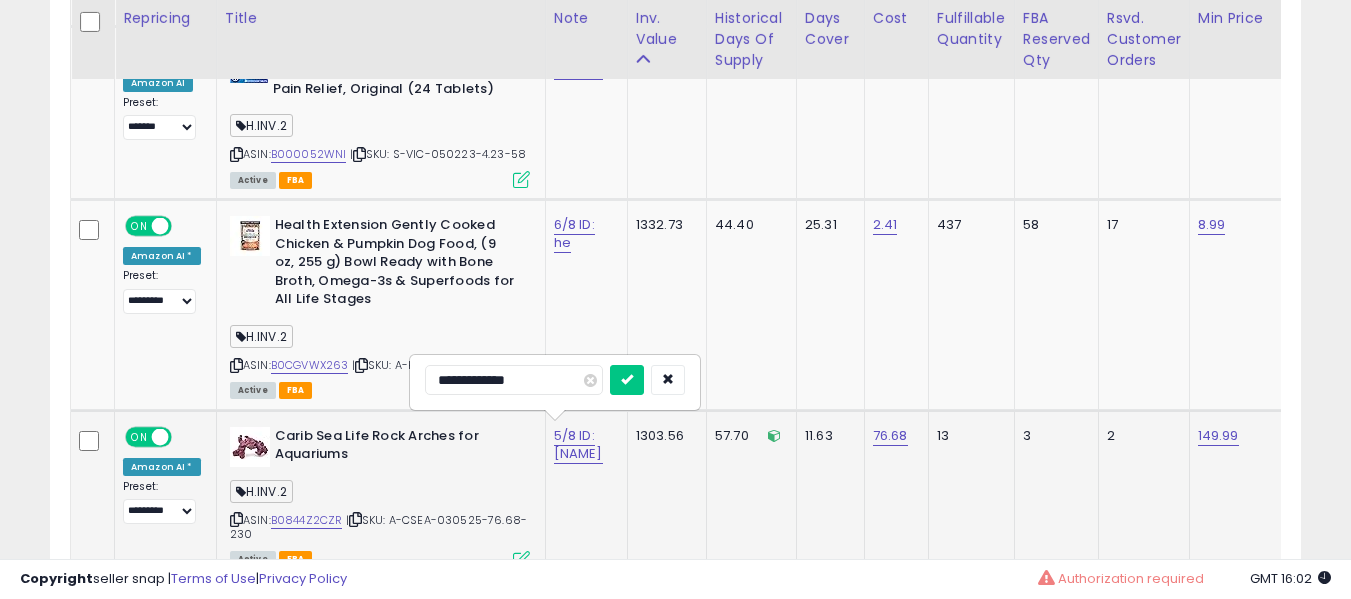 scroll, scrollTop: 5974, scrollLeft: 0, axis: vertical 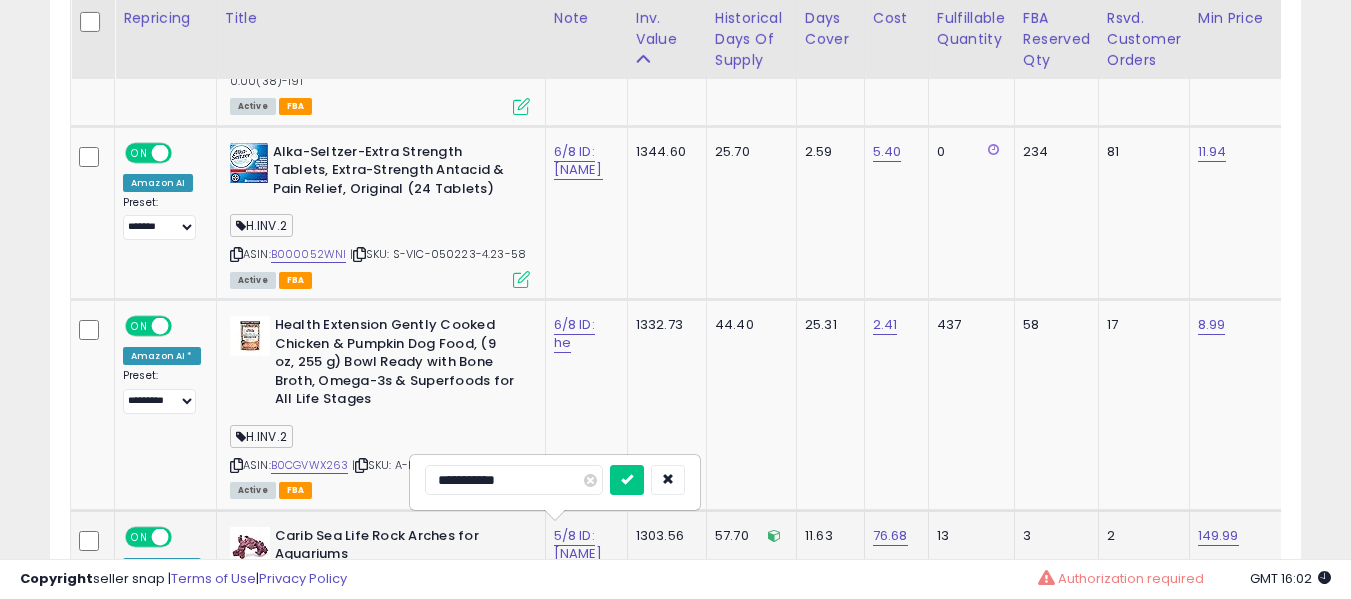 type on "**********" 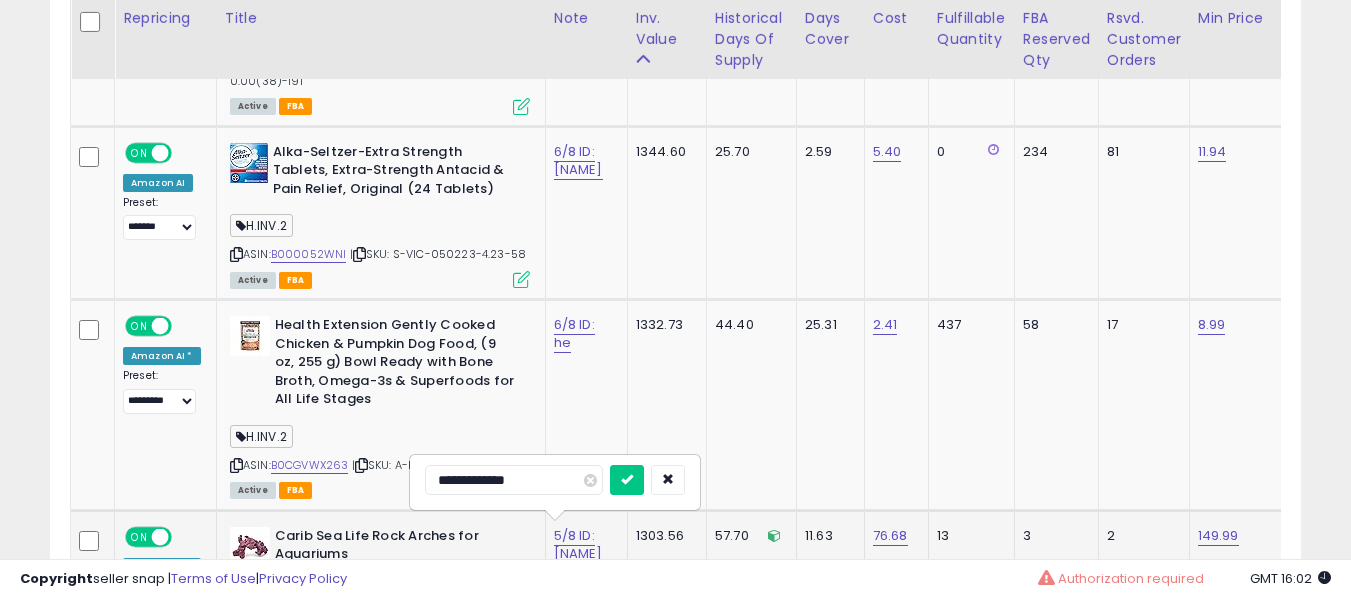 click at bounding box center (627, 480) 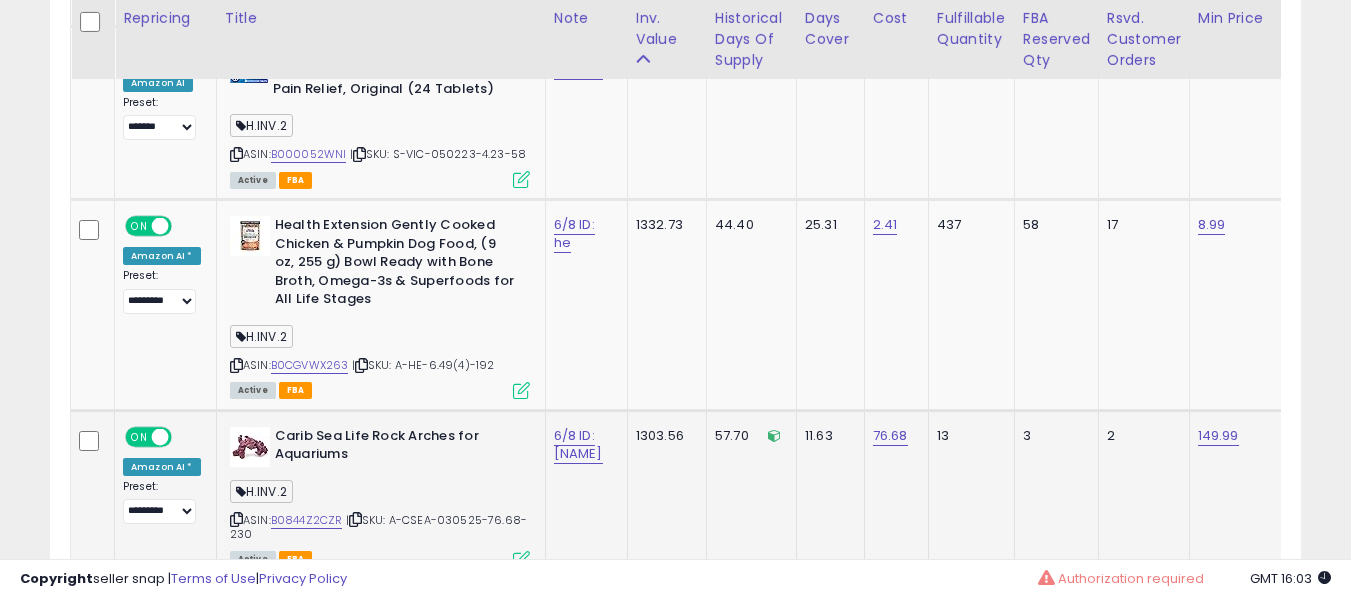 scroll, scrollTop: 6374, scrollLeft: 0, axis: vertical 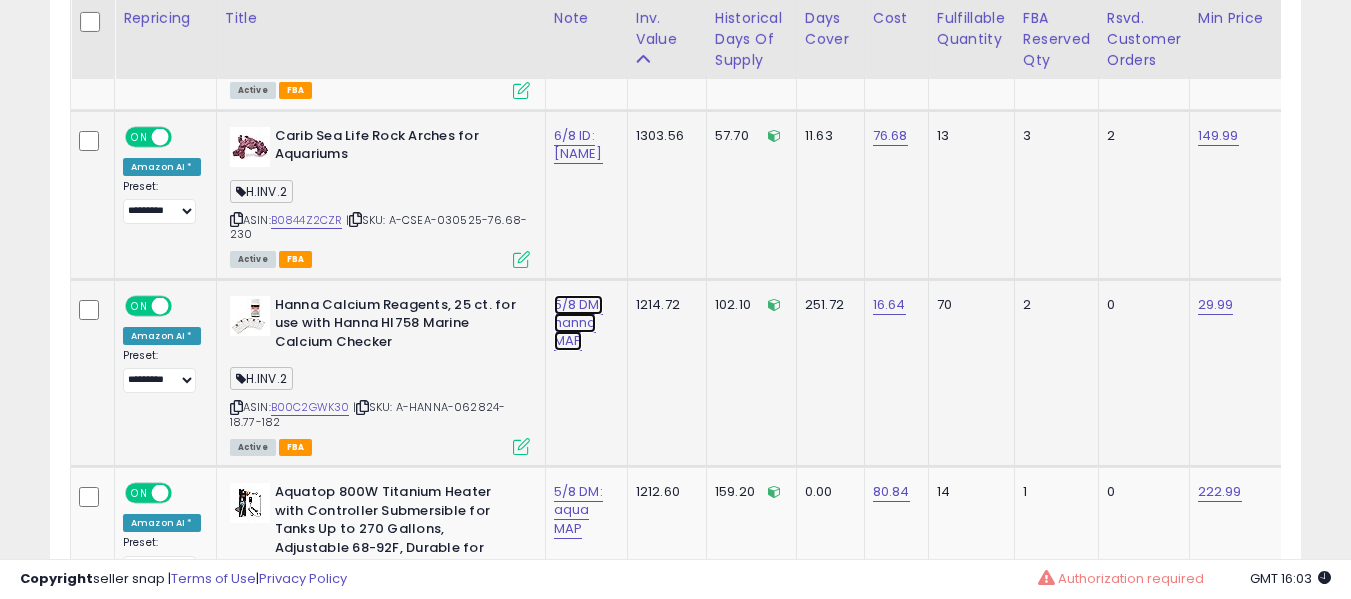 click on "5/8 DM: hanna MAP" at bounding box center [574, -5241] 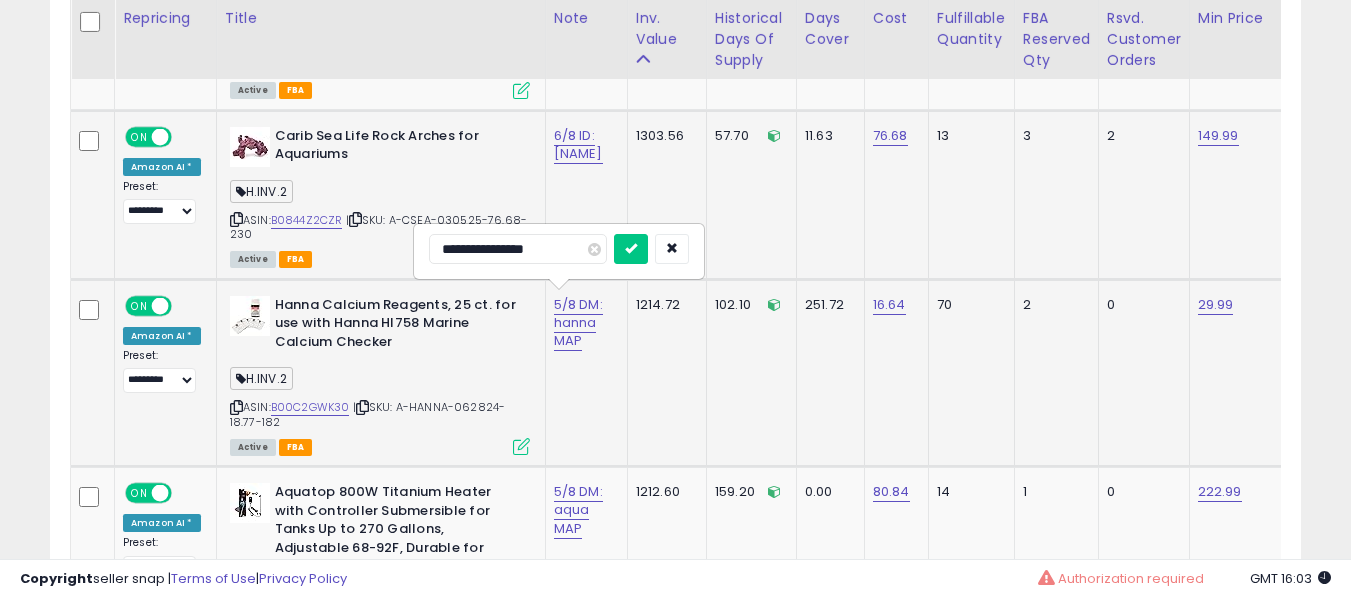 type on "**********" 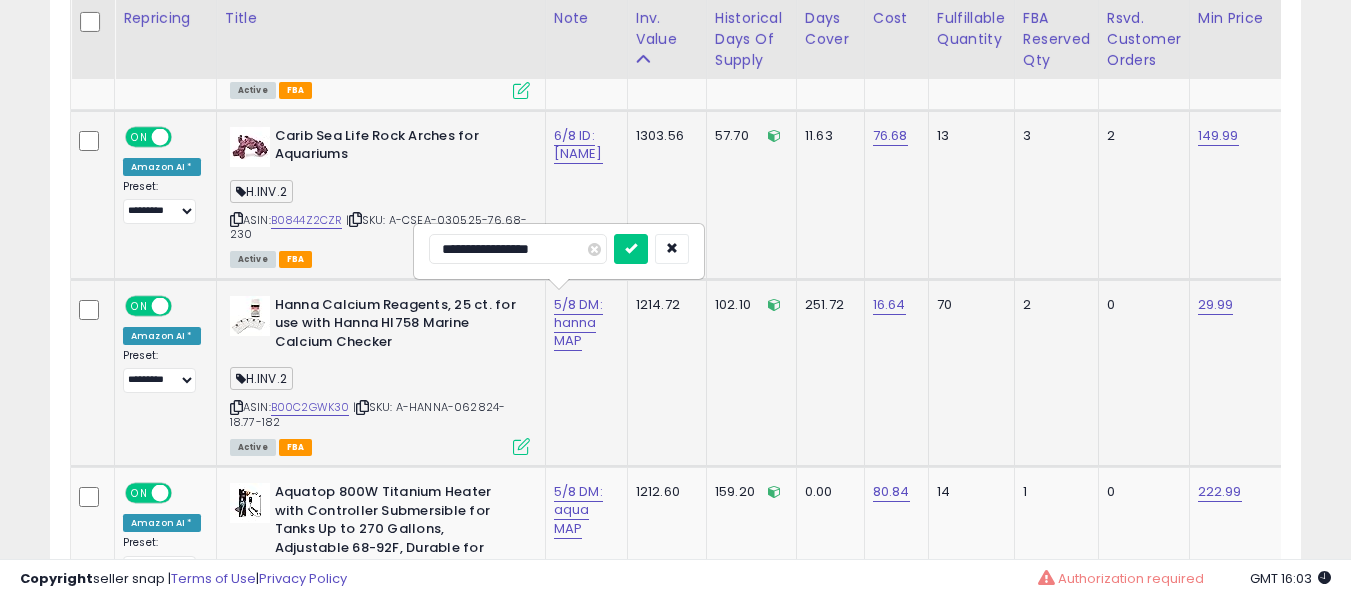 click at bounding box center [631, 249] 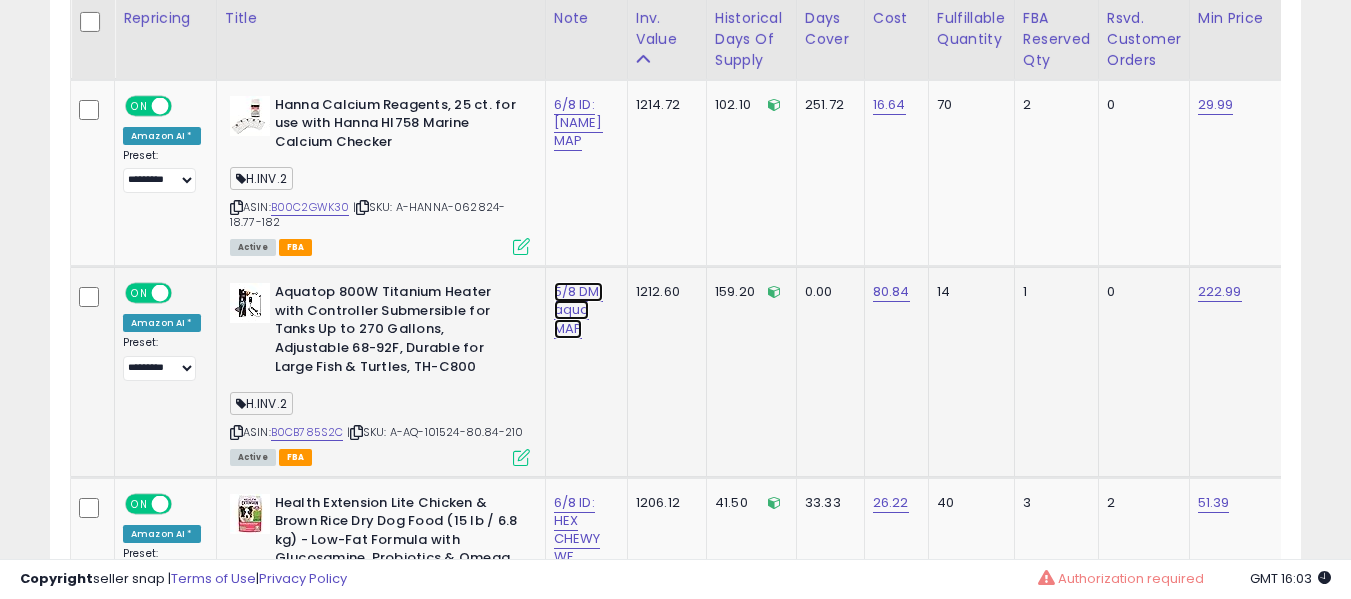 click on "5/8 DM: aqua MAP" at bounding box center [574, -5441] 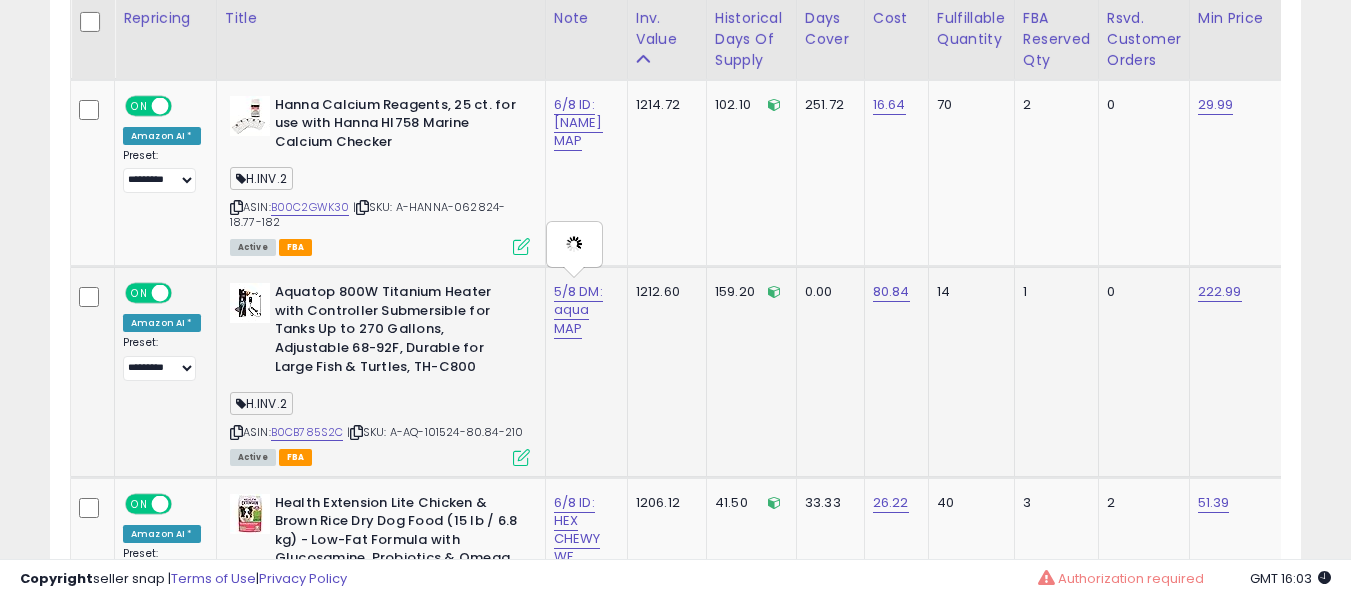 type on "**********" 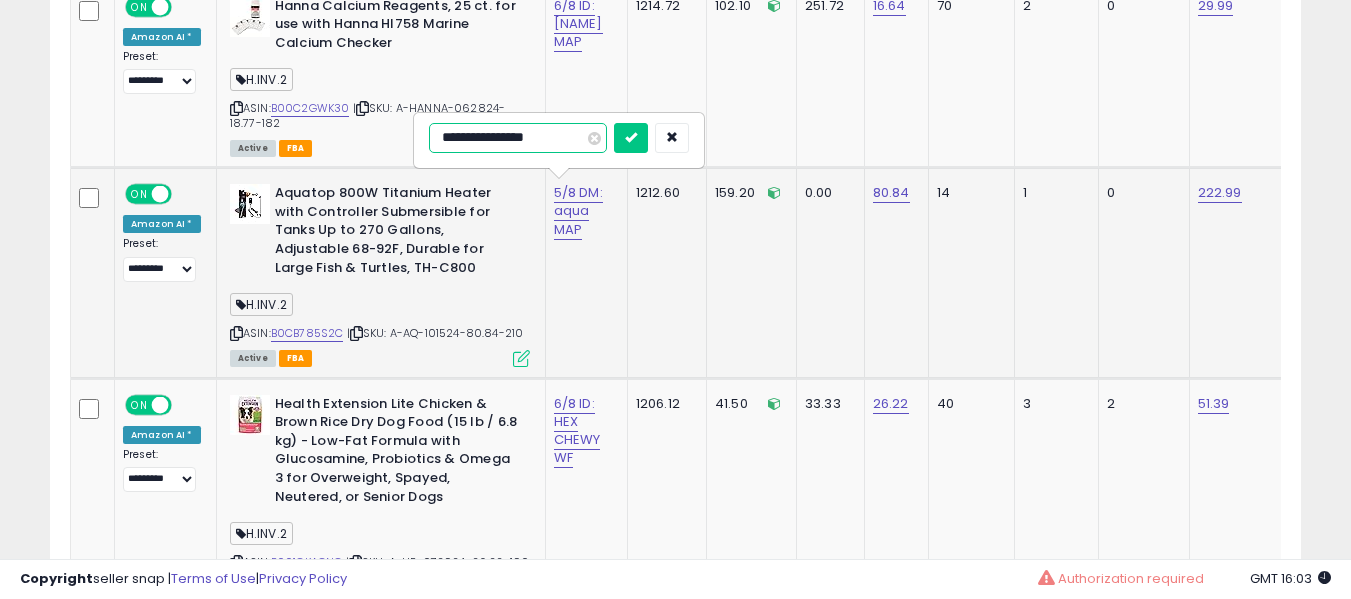 scroll, scrollTop: 6674, scrollLeft: 0, axis: vertical 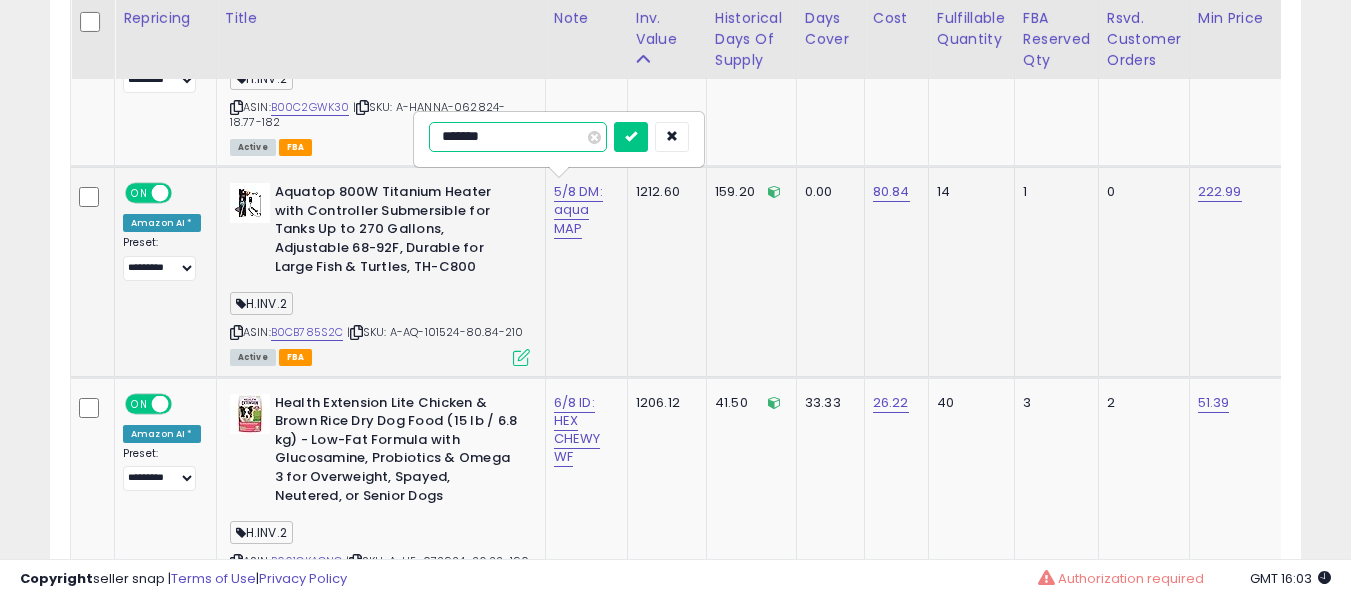 type on "********" 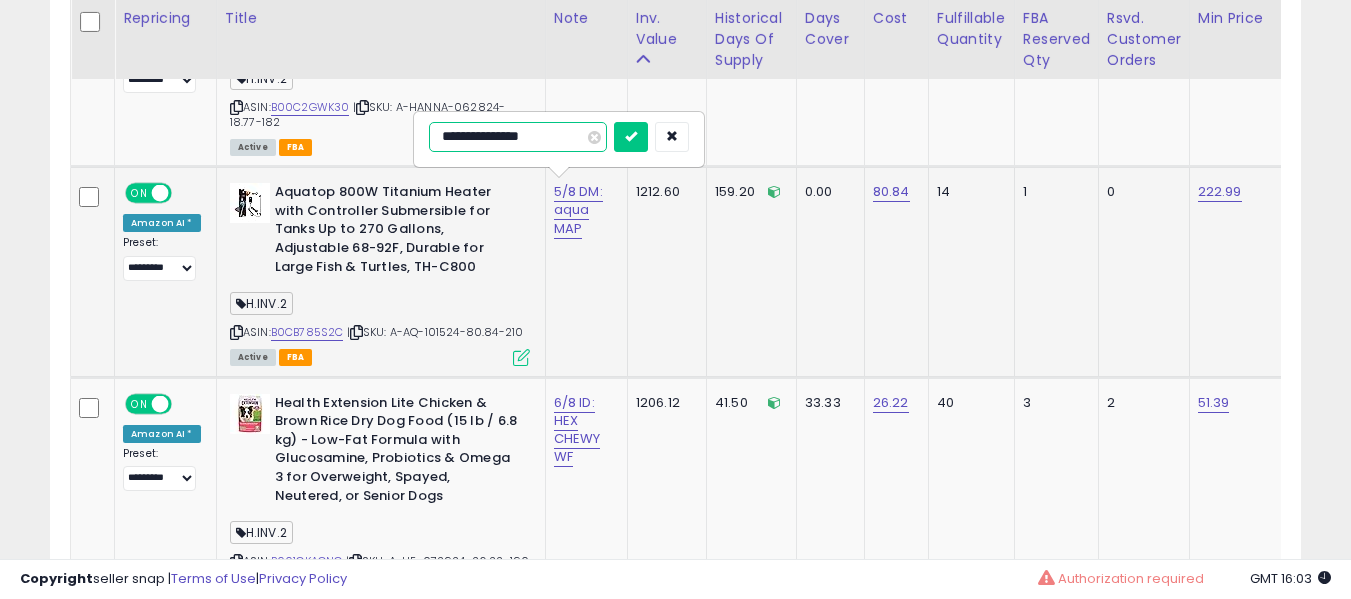 type on "**********" 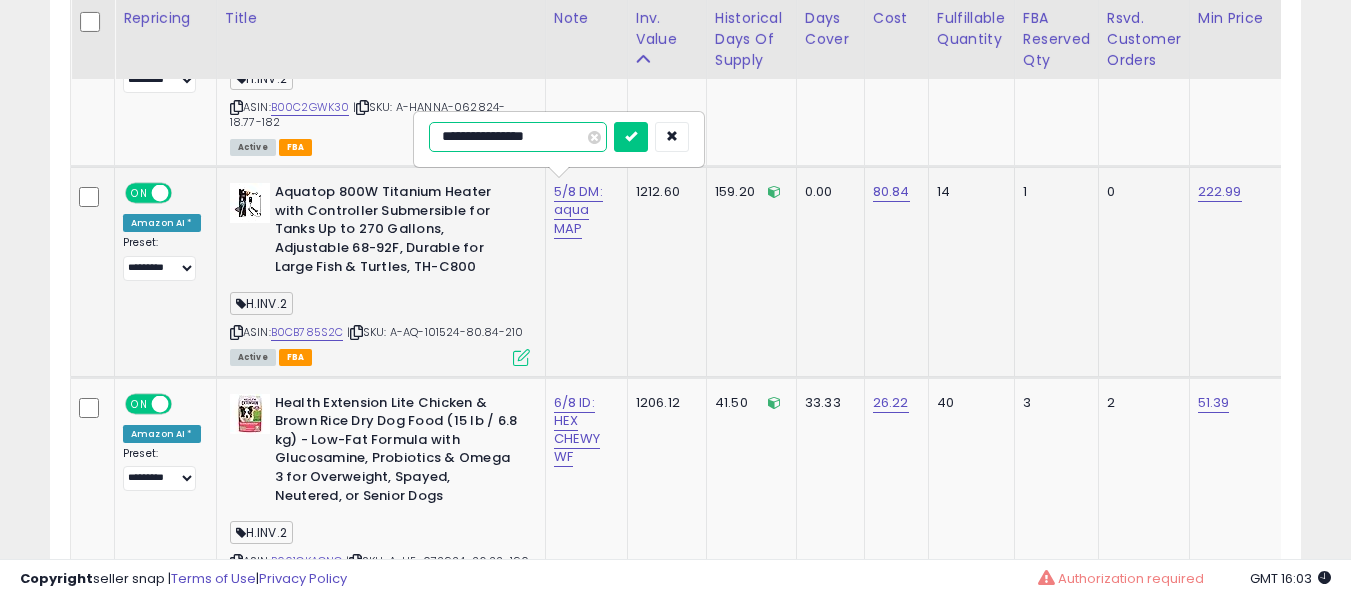 click at bounding box center [631, 137] 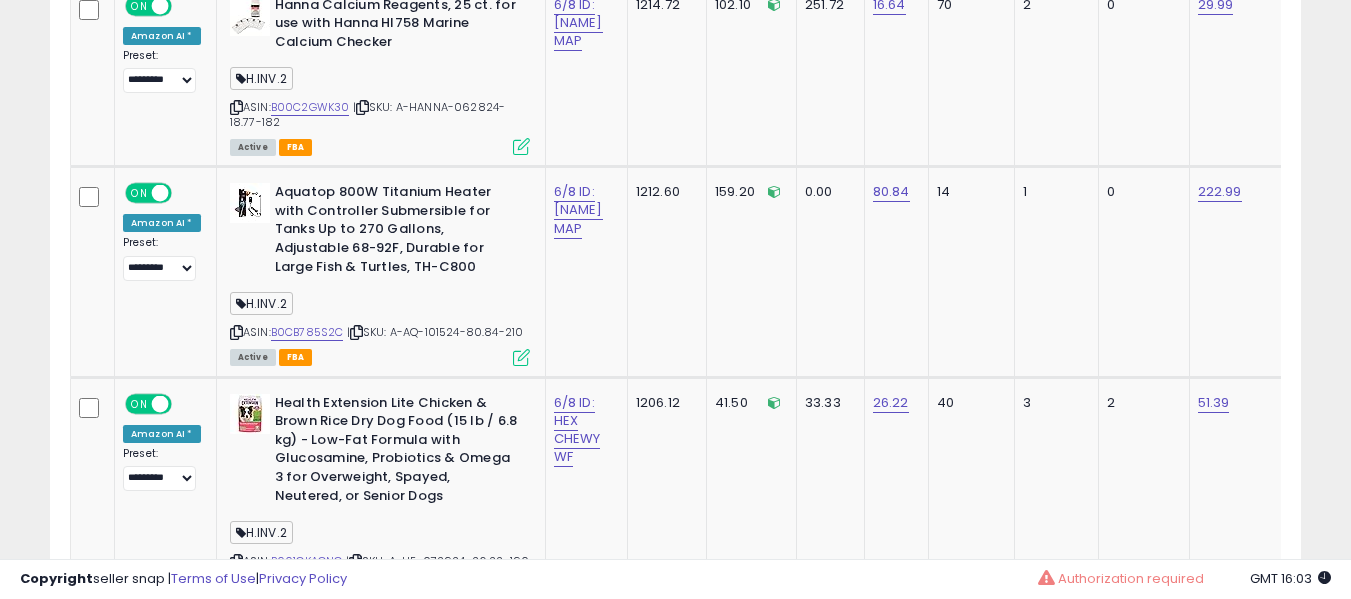 scroll, scrollTop: 5737, scrollLeft: 0, axis: vertical 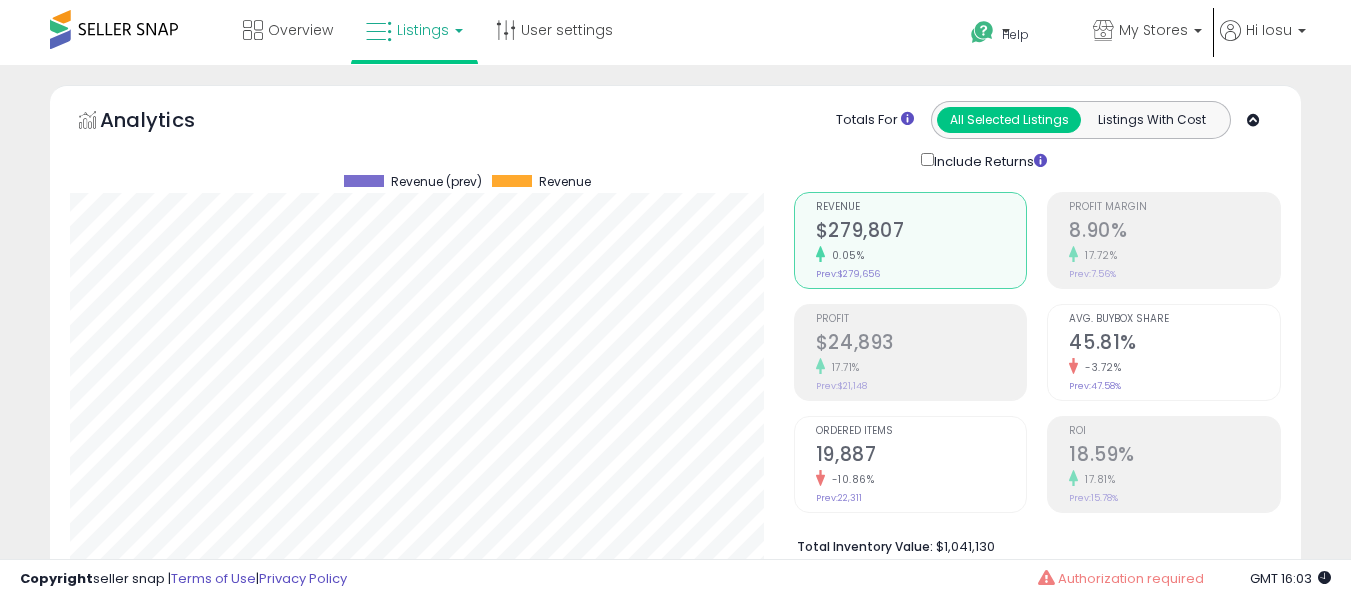 select on "**" 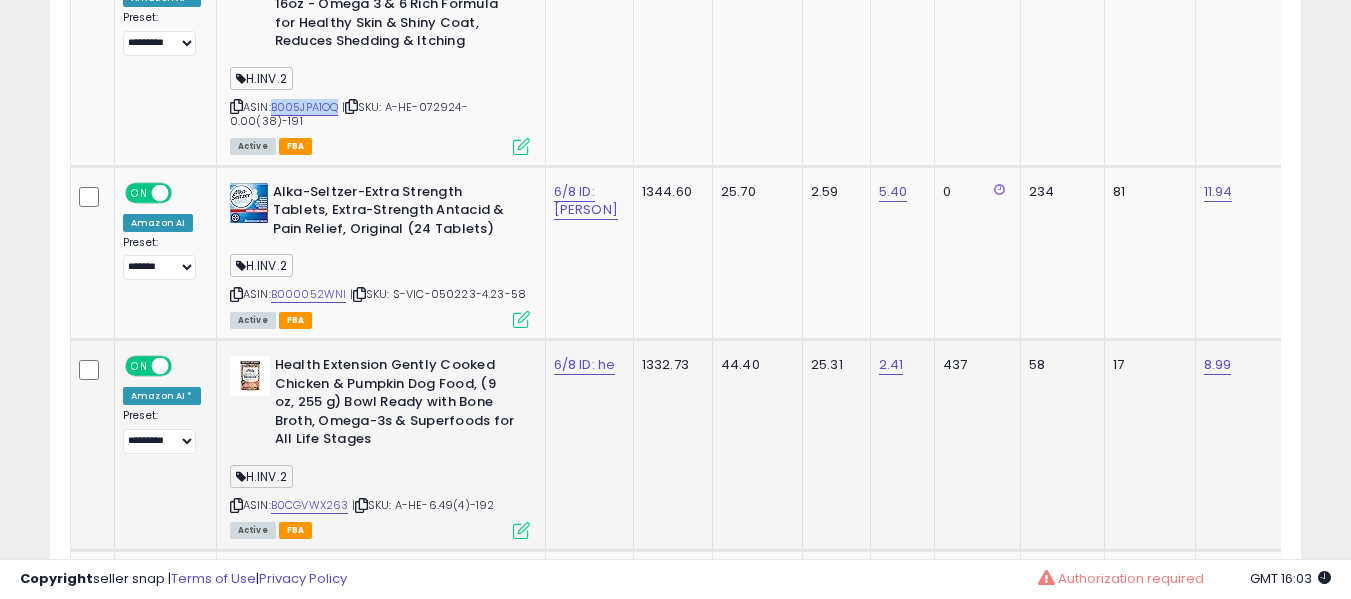 scroll, scrollTop: 6064, scrollLeft: 0, axis: vertical 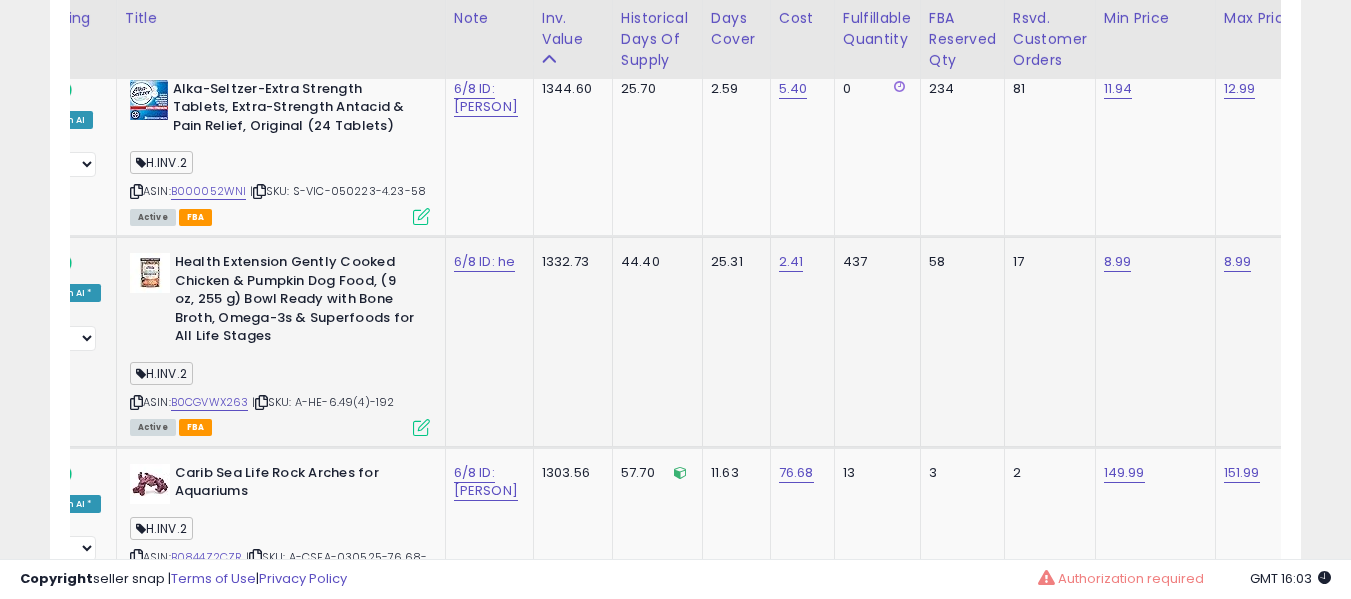 click on "1332.73" 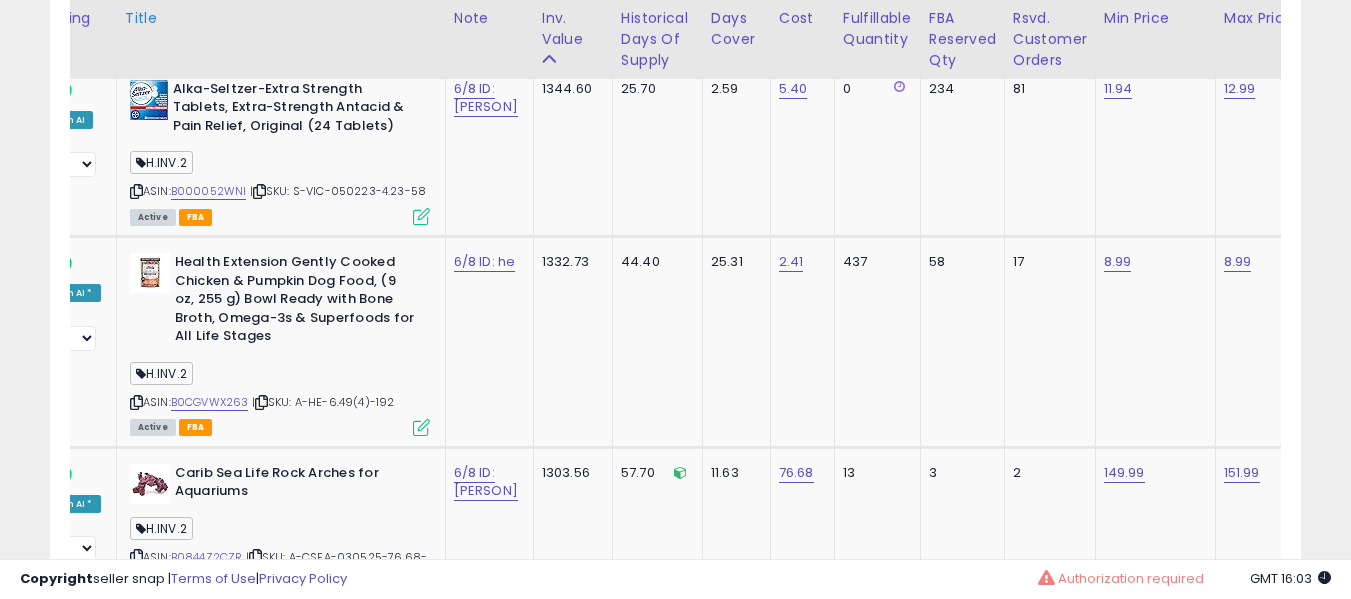 scroll, scrollTop: 0, scrollLeft: 3, axis: horizontal 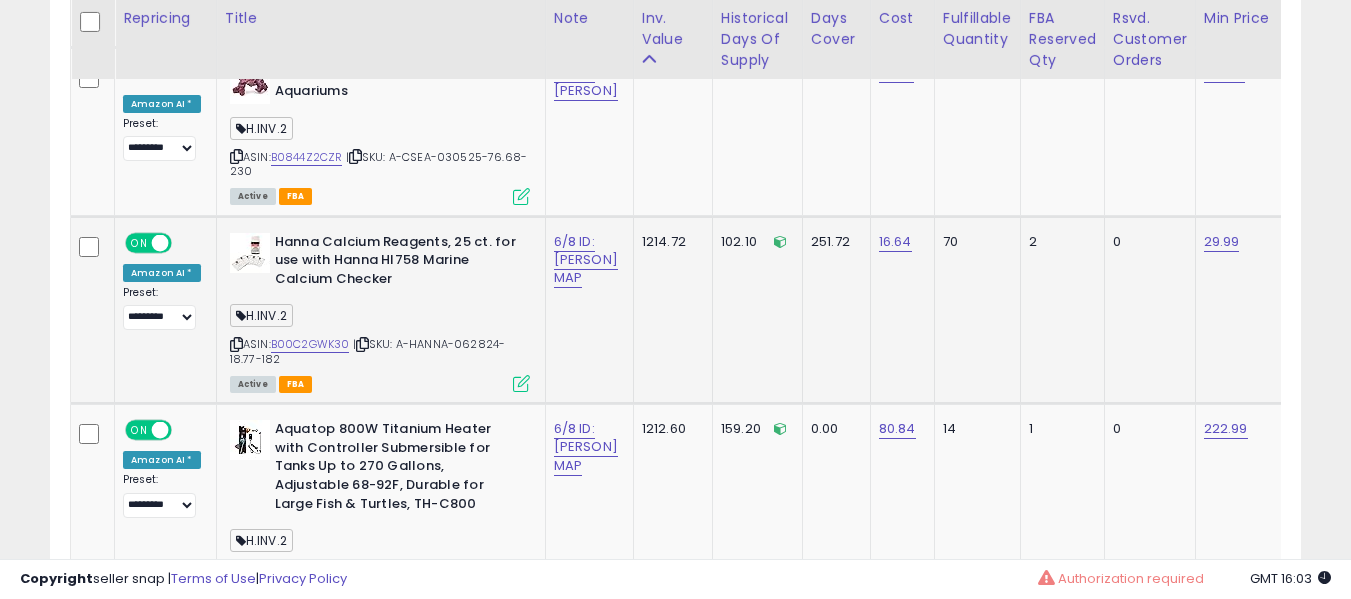 drag, startPoint x: 307, startPoint y: 355, endPoint x: 294, endPoint y: 336, distance: 23.021729 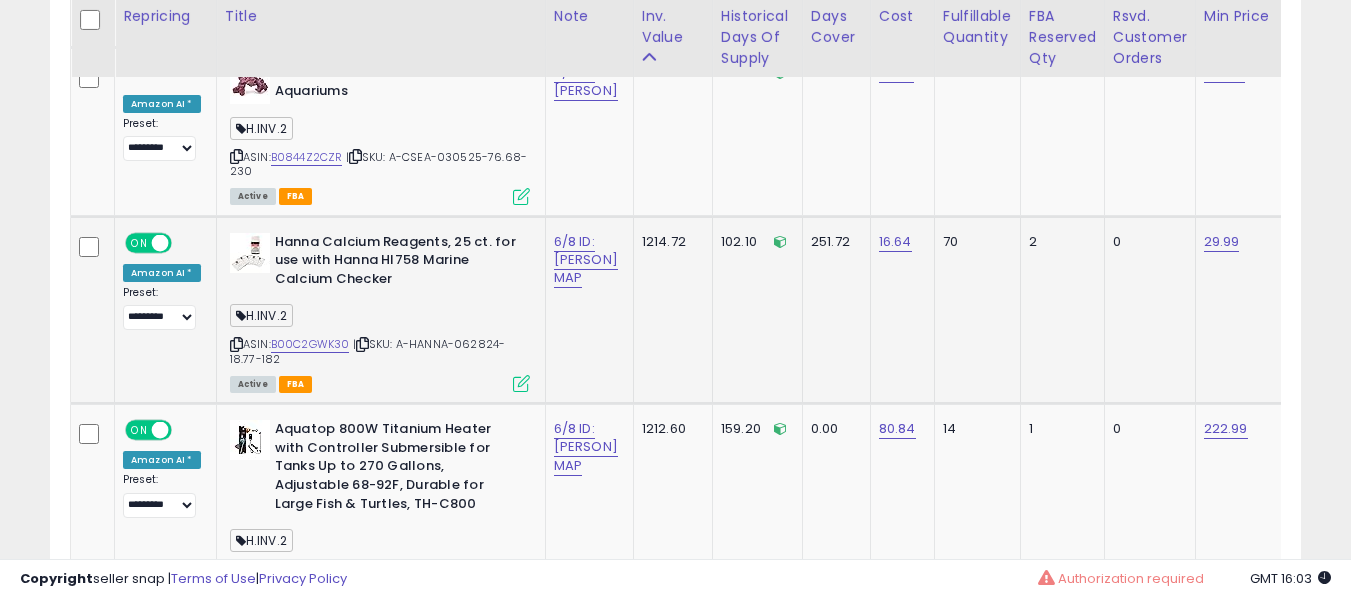 scroll, scrollTop: 6435, scrollLeft: 0, axis: vertical 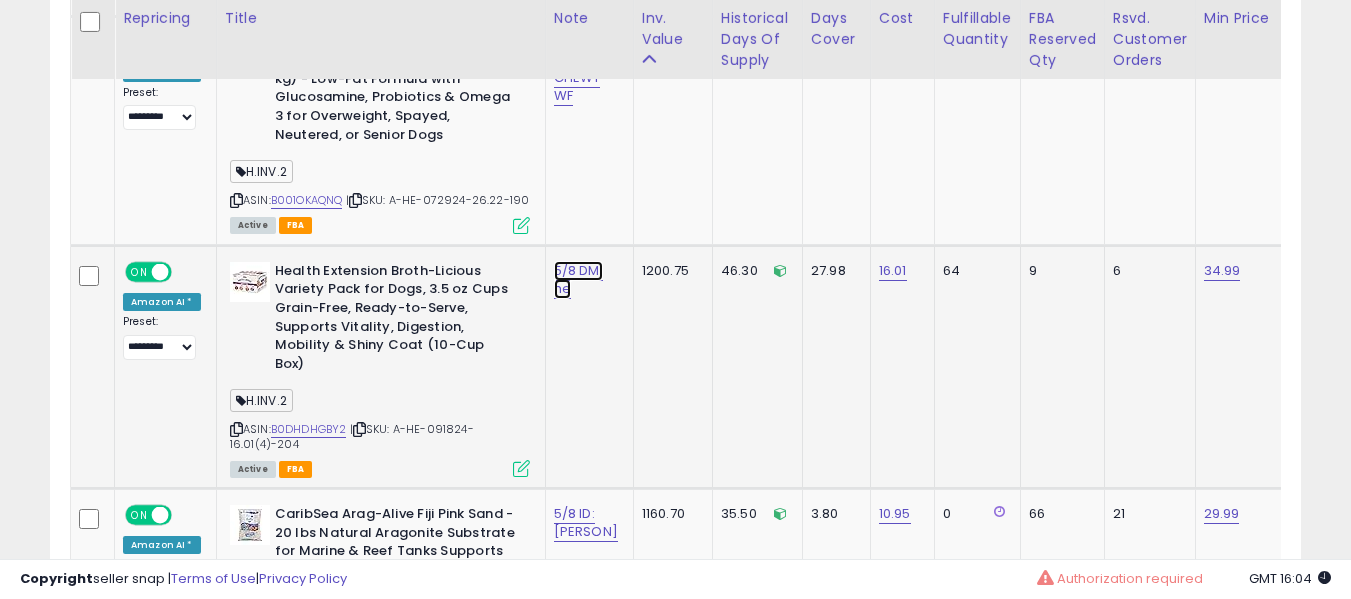 click on "5/8 DM: he" at bounding box center (585, -5911) 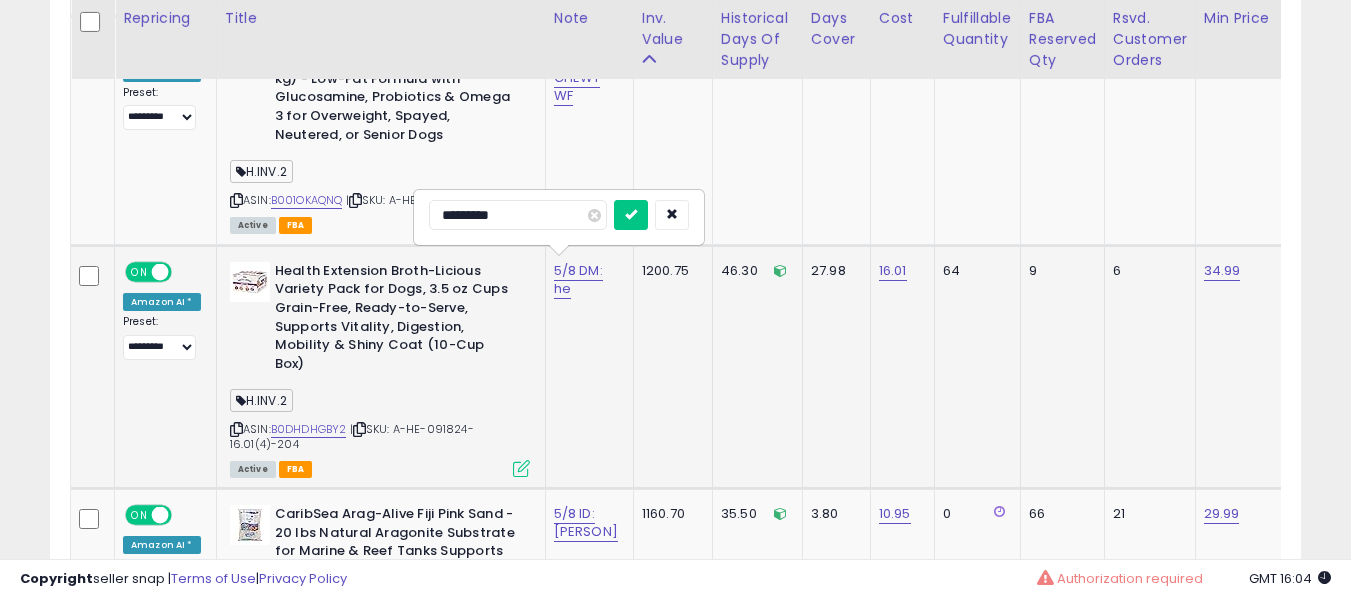 type on "**********" 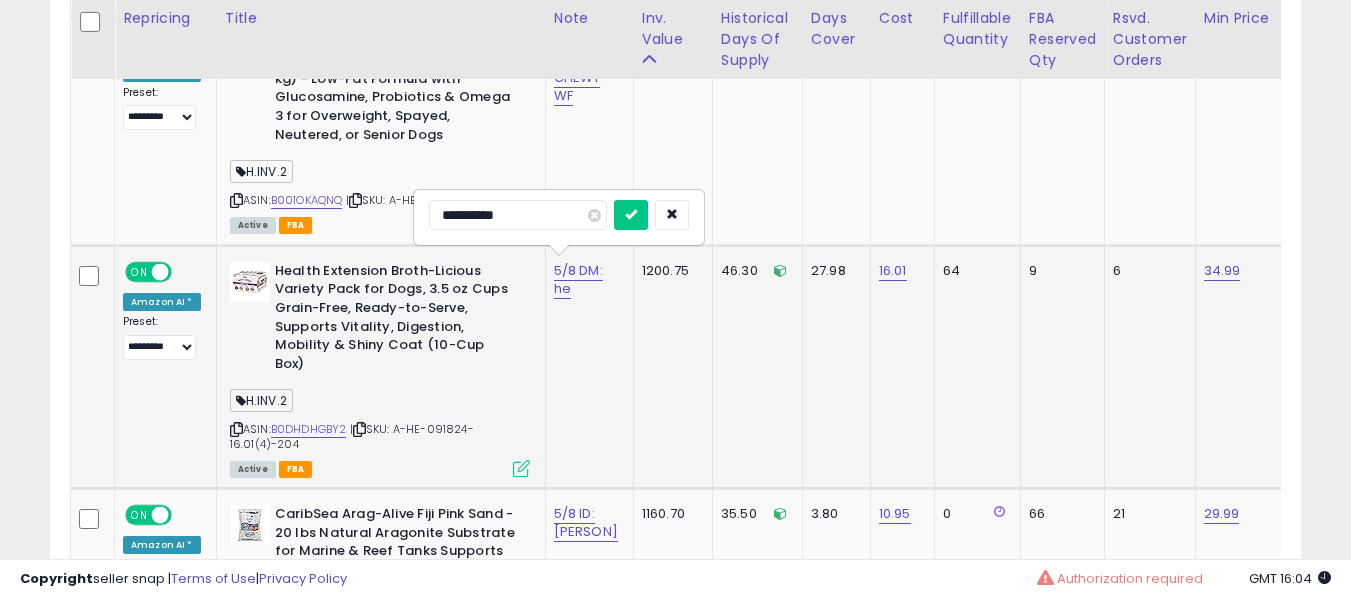 click at bounding box center [631, 215] 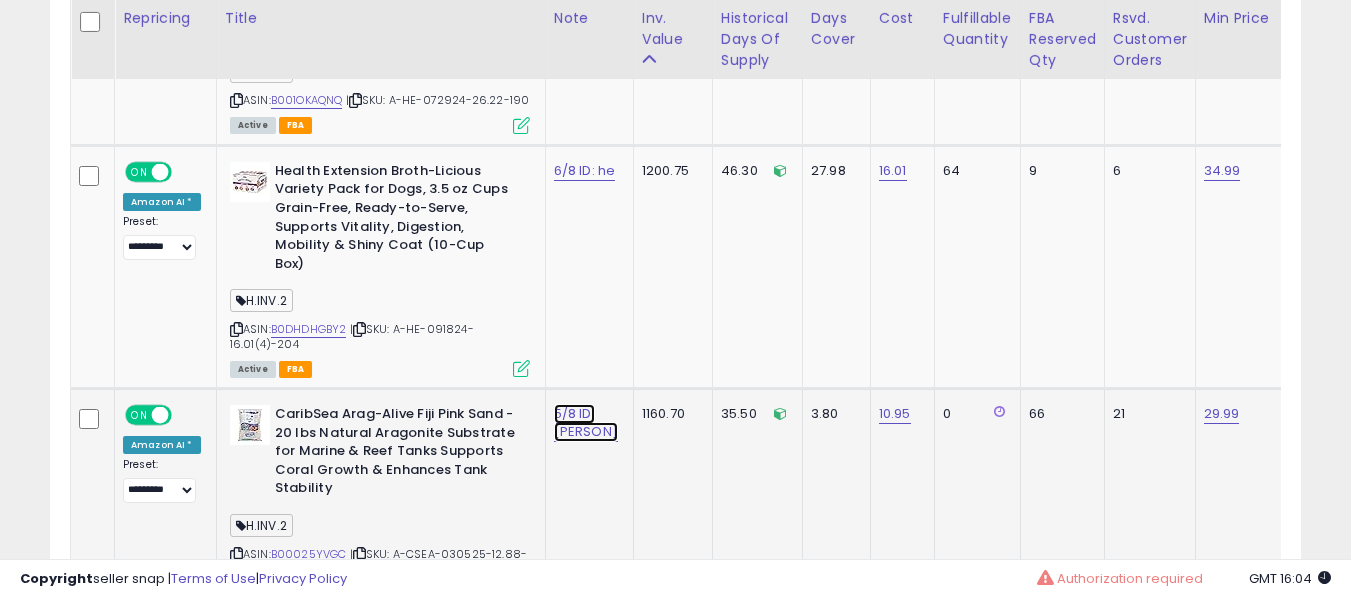 click on "5/8 ID: [PERSON]" at bounding box center [585, -6011] 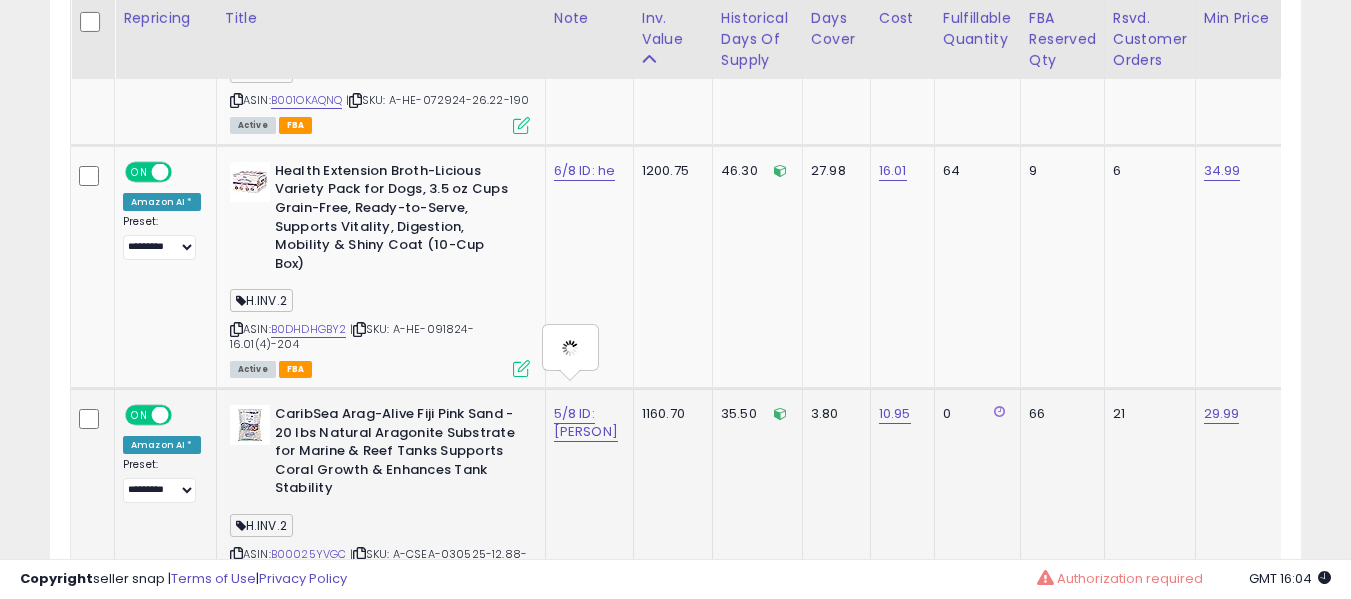 type on "**********" 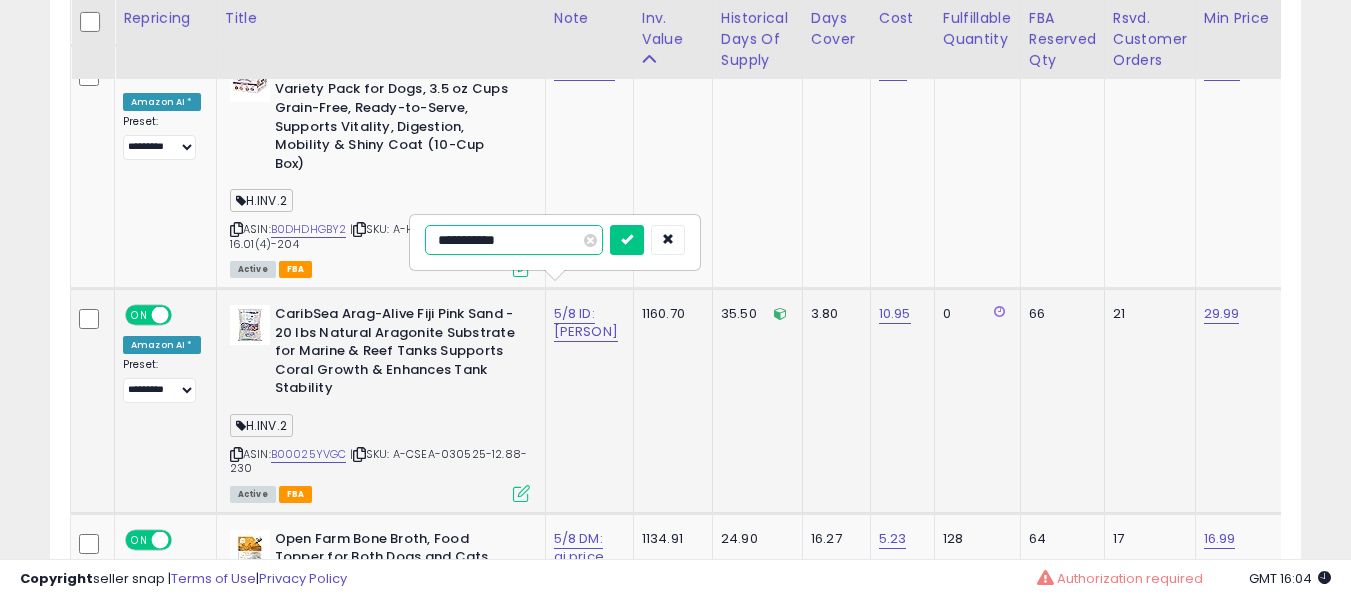type on "**********" 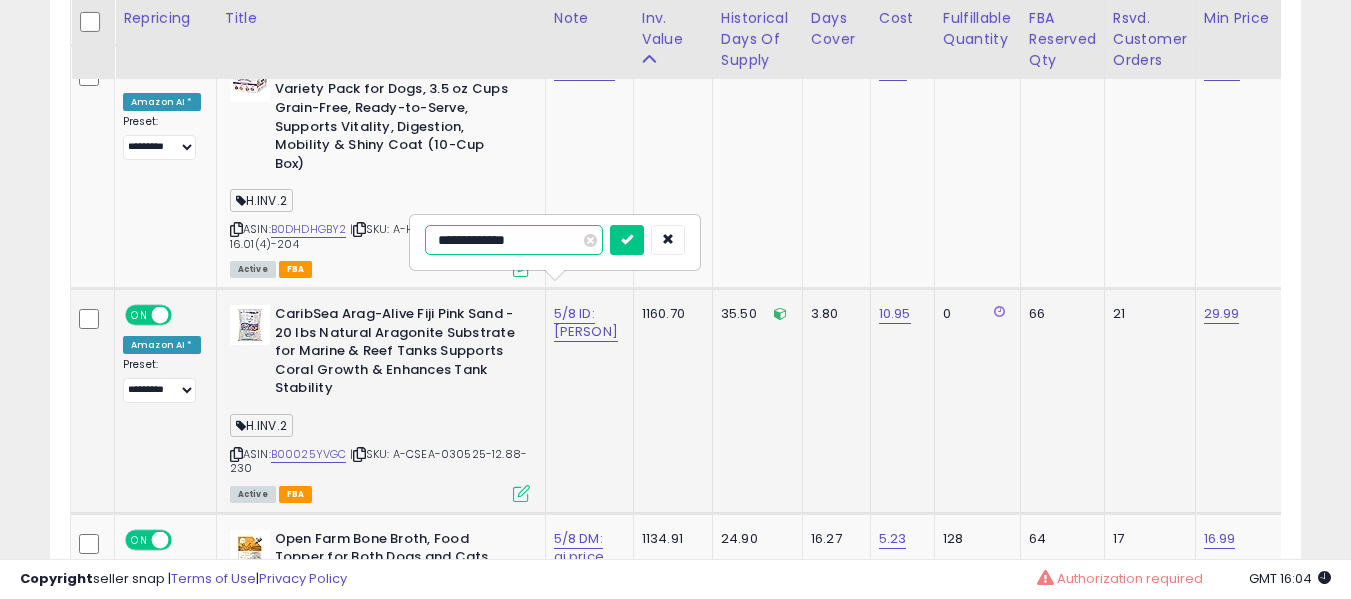 click at bounding box center (627, 240) 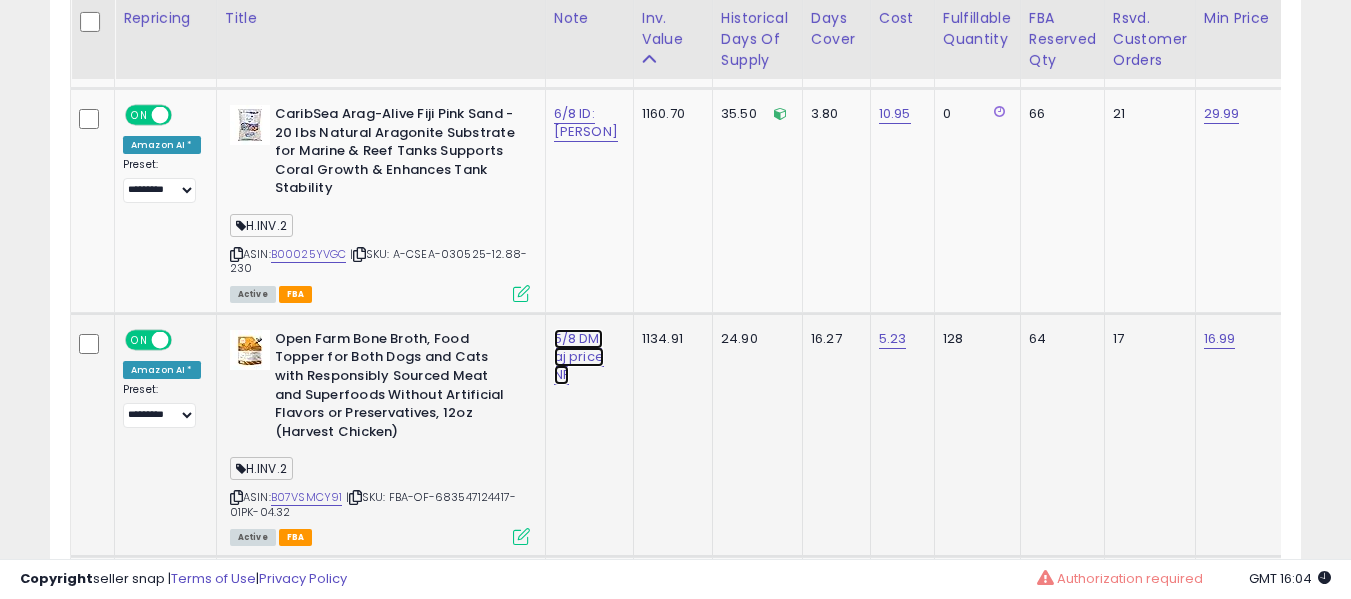 click on "5/8 DM: aj price NF" at bounding box center (585, -6311) 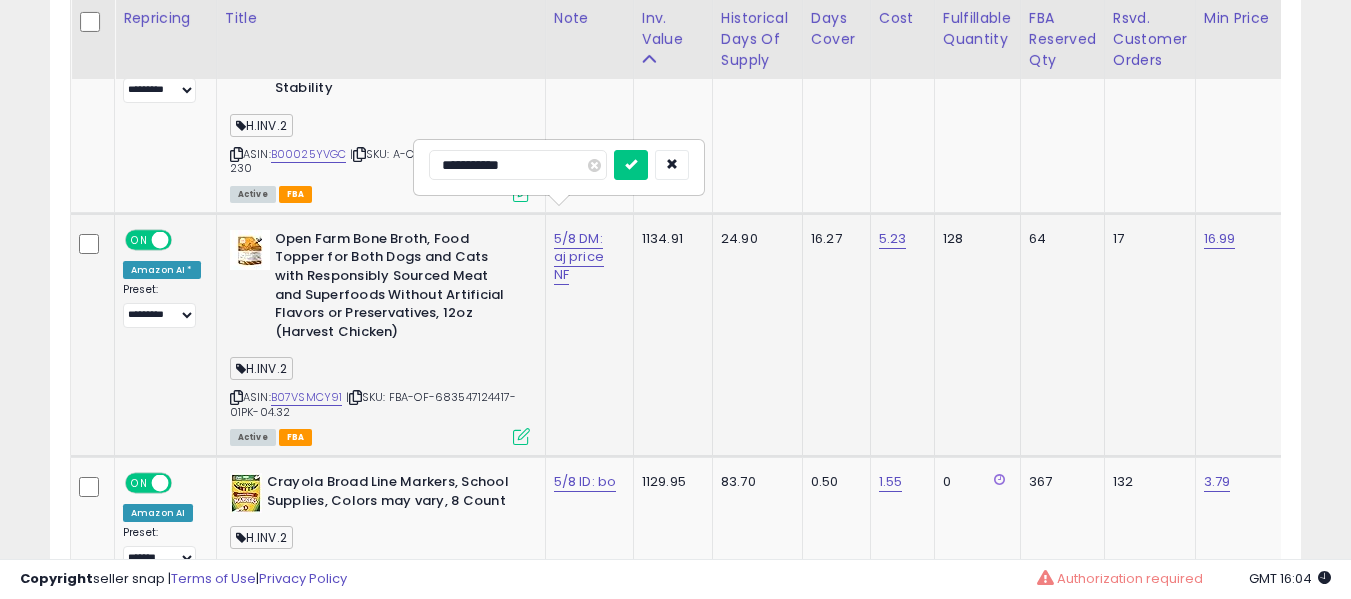 type on "**********" 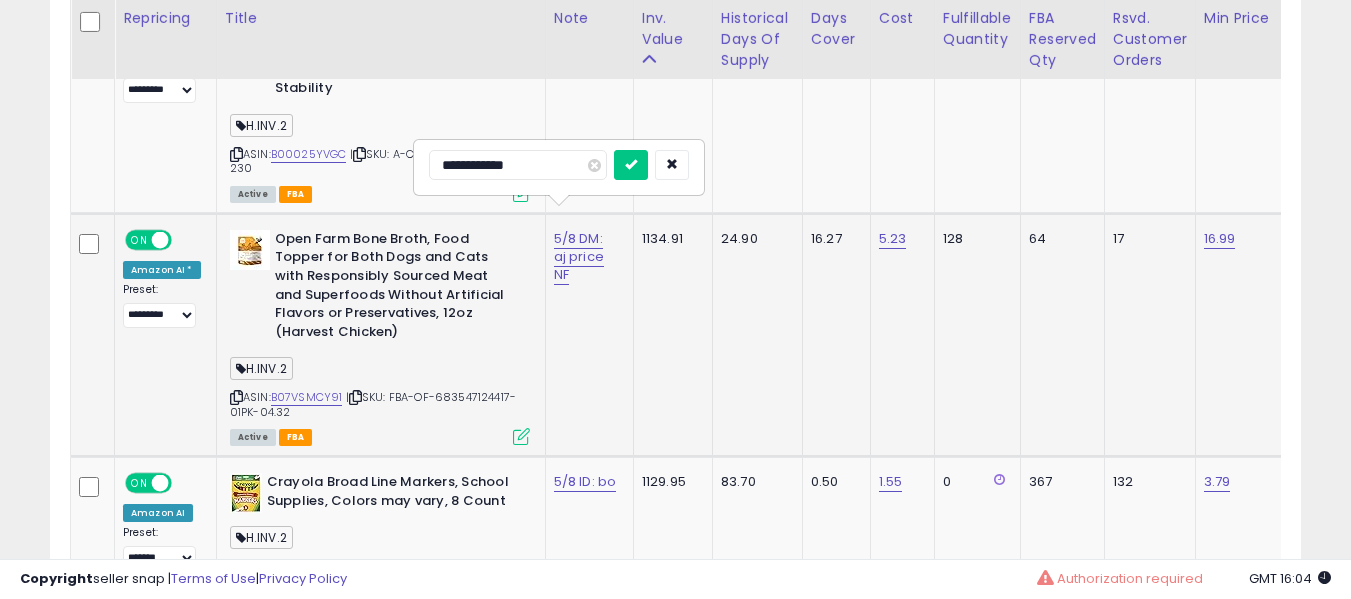 click at bounding box center (631, 165) 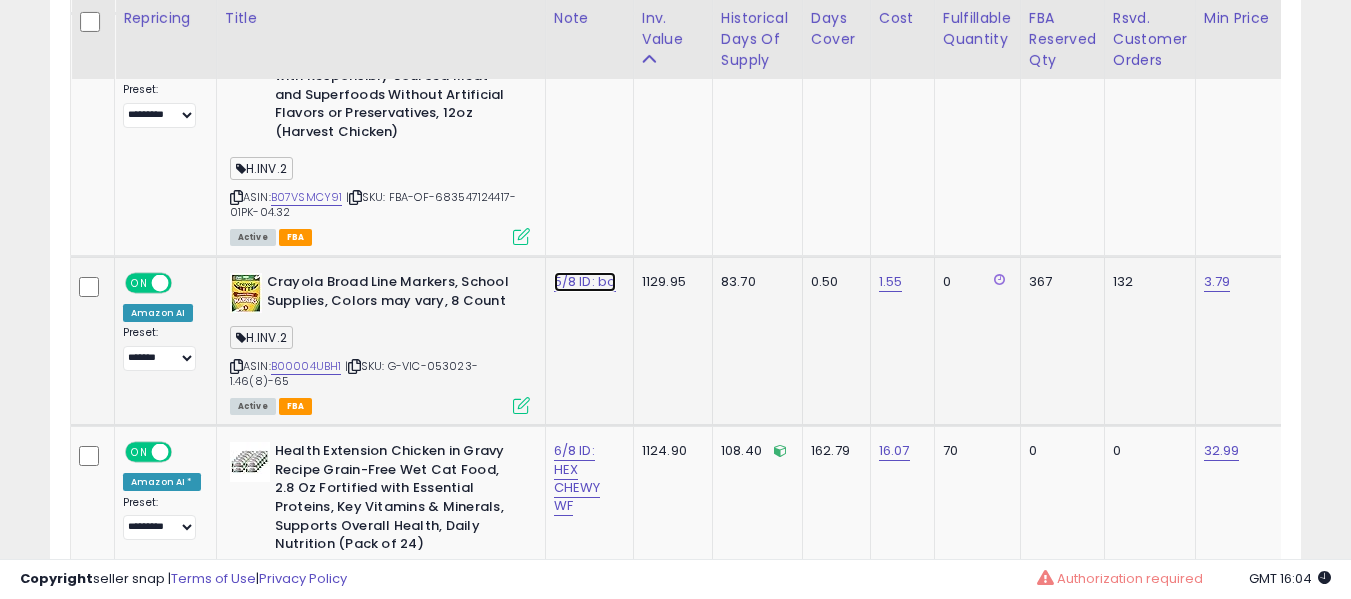 click on "5/8 ID: bo" at bounding box center (585, -6611) 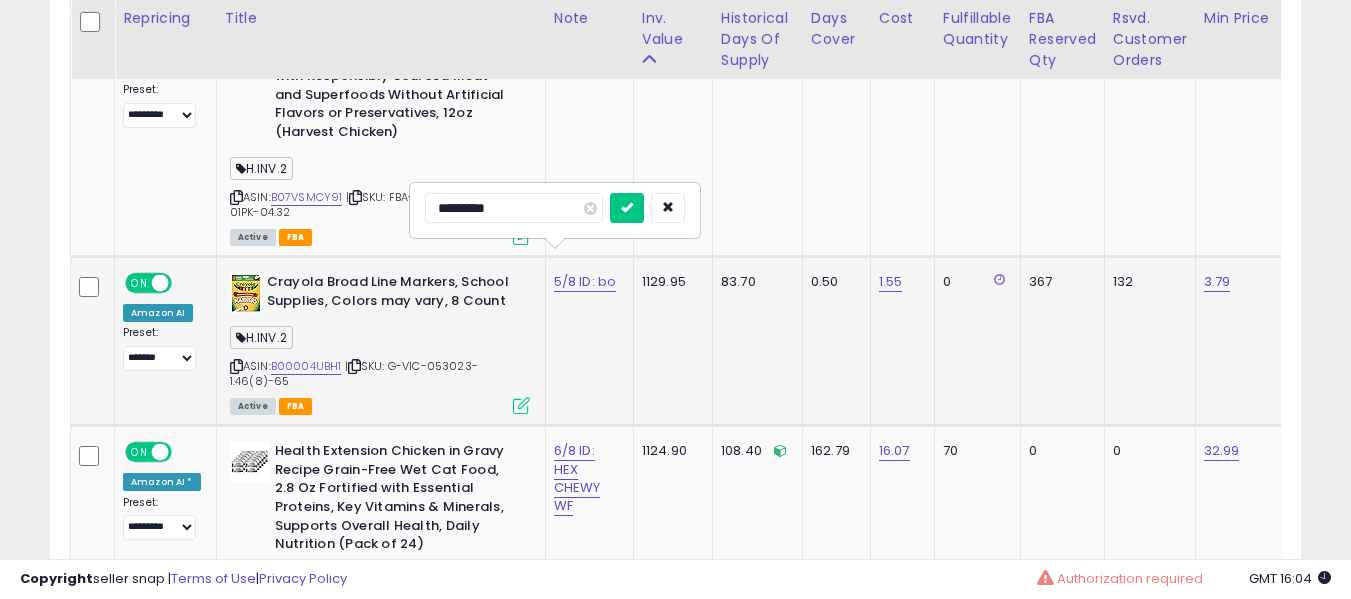 type on "**********" 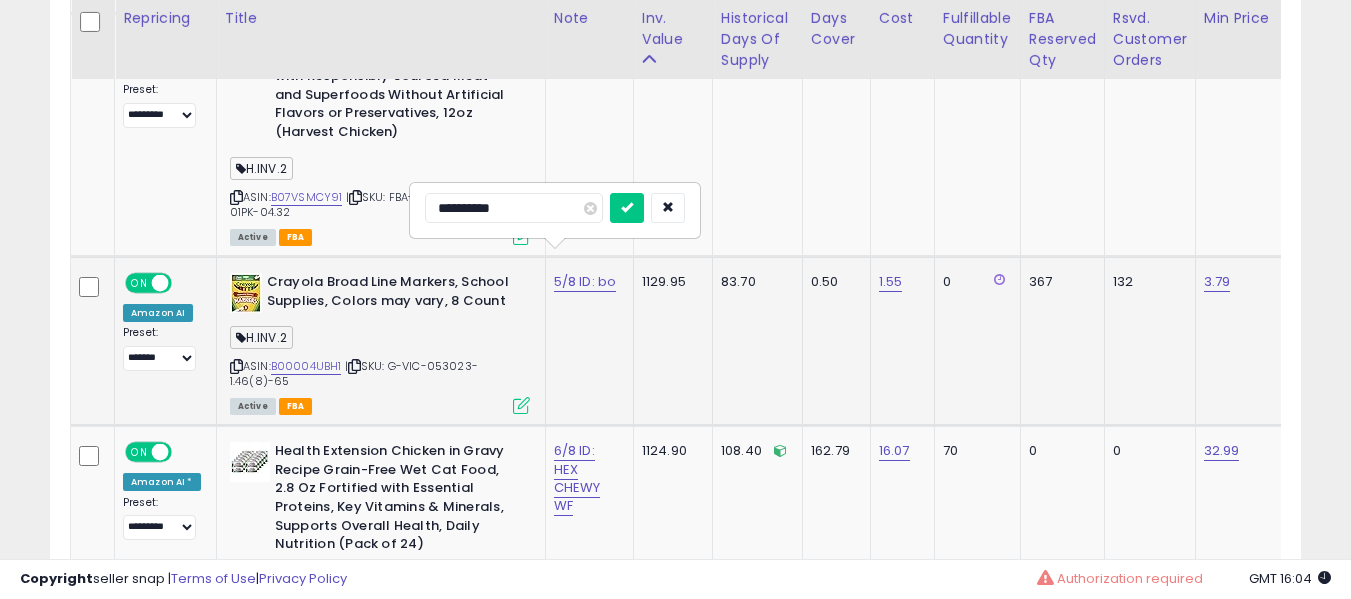 click at bounding box center (627, 208) 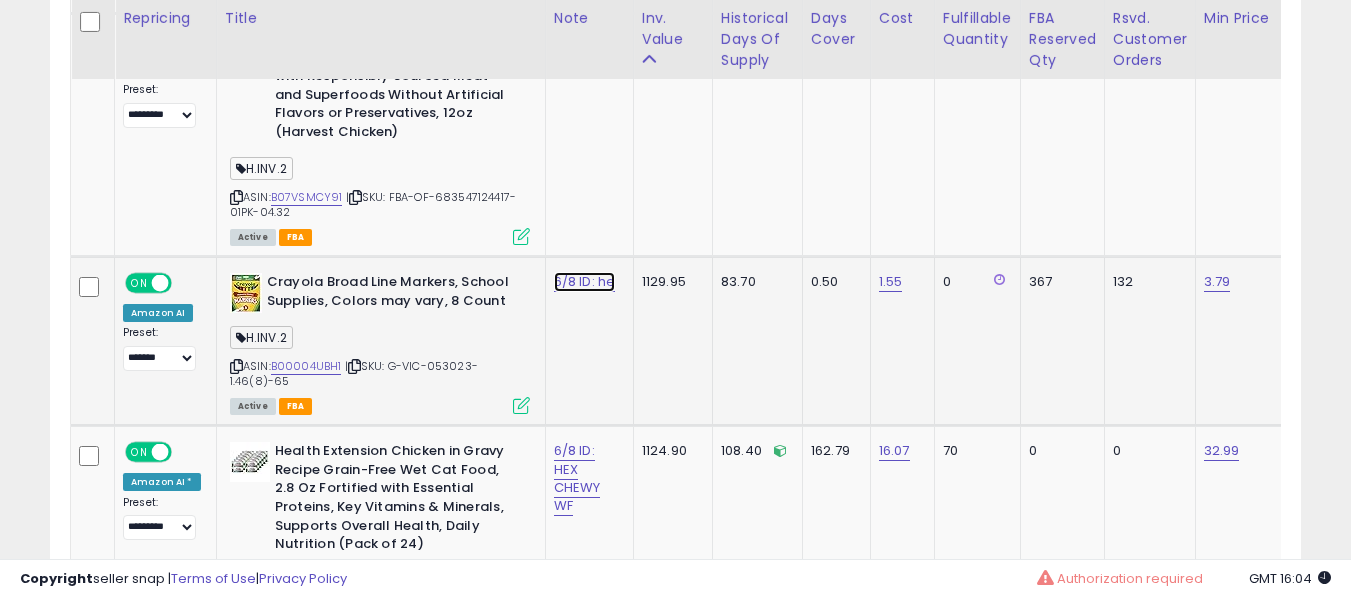click on "6/8 ID: he" at bounding box center (585, -6611) 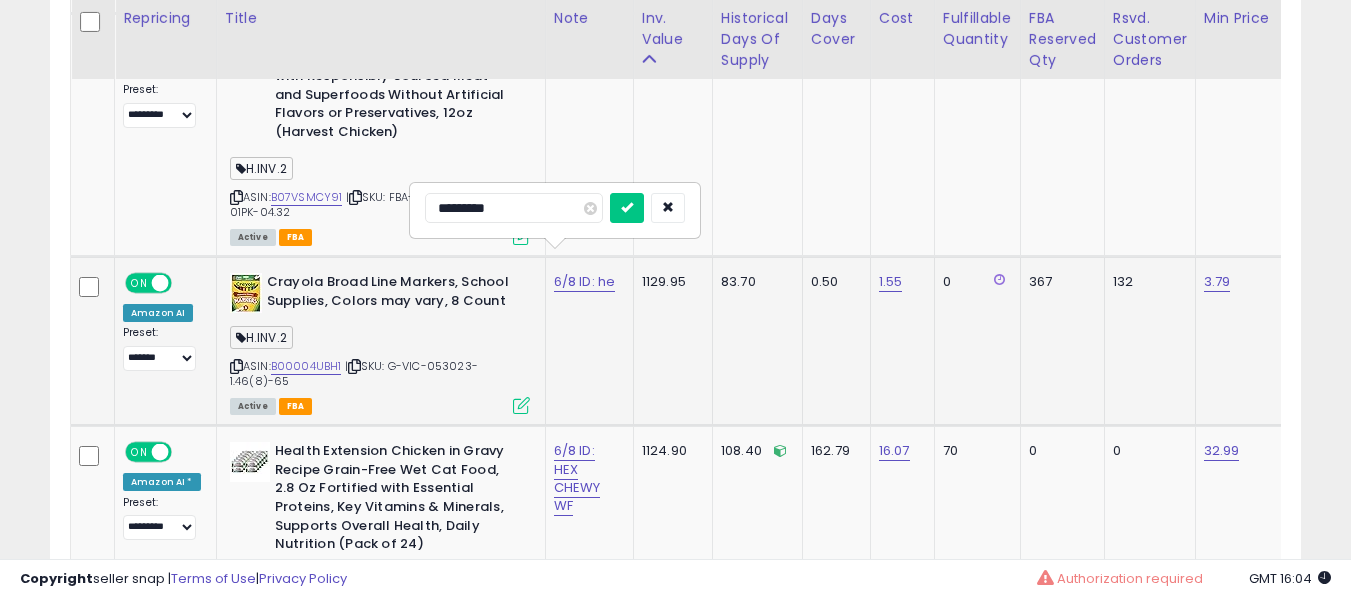 type on "**********" 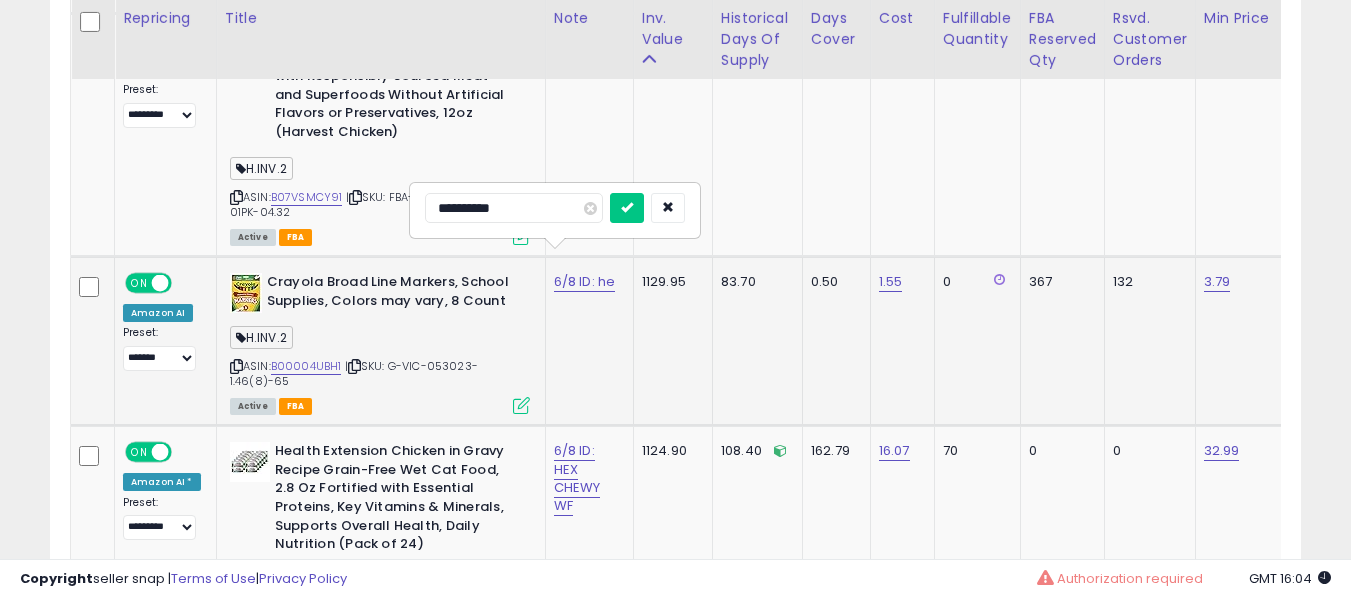 click at bounding box center (627, 208) 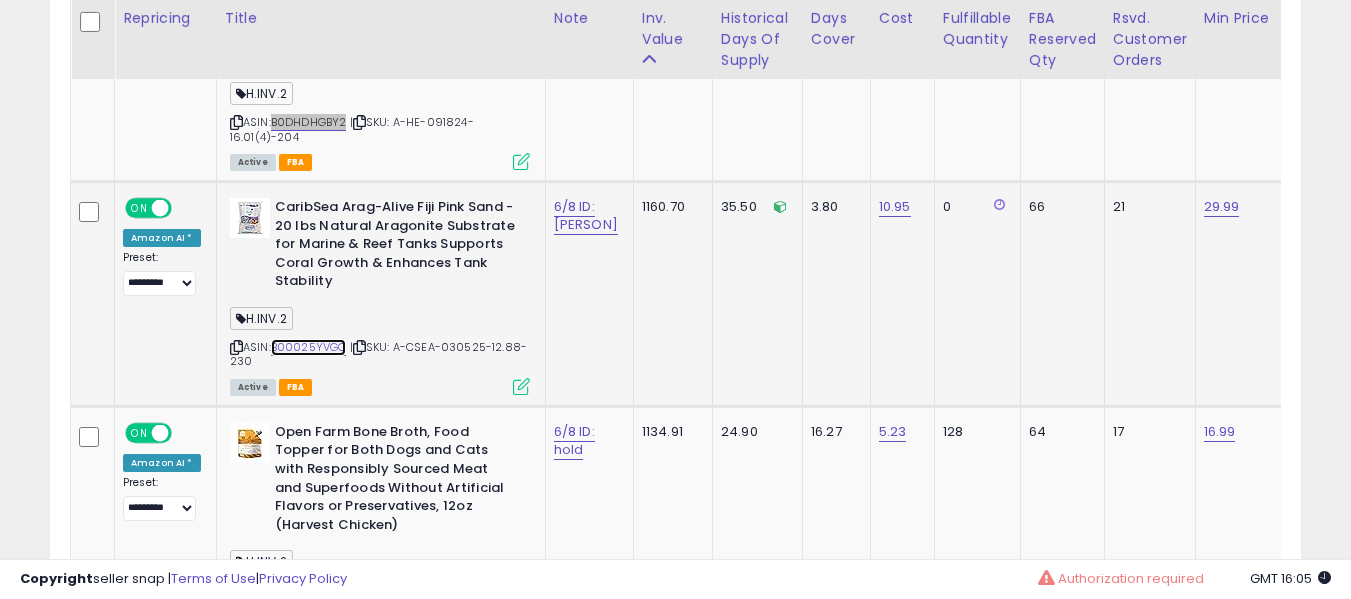 scroll, scrollTop: 0, scrollLeft: 498, axis: horizontal 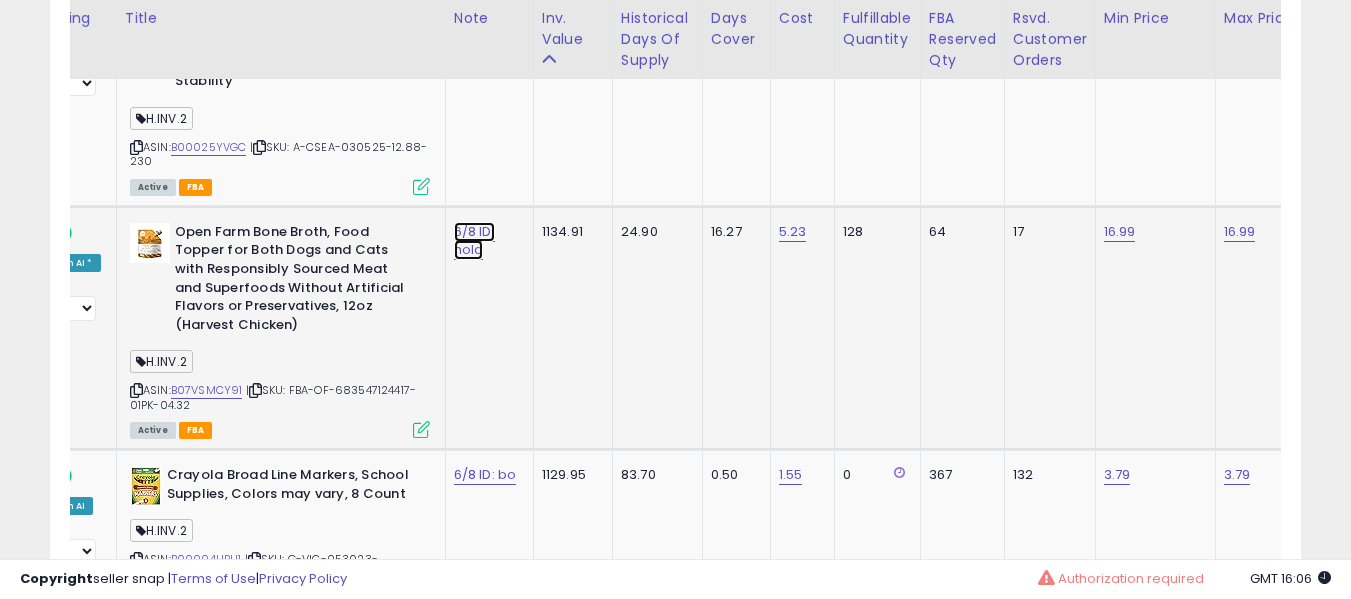 click on "6/8 ID: hold" at bounding box center (485, -6418) 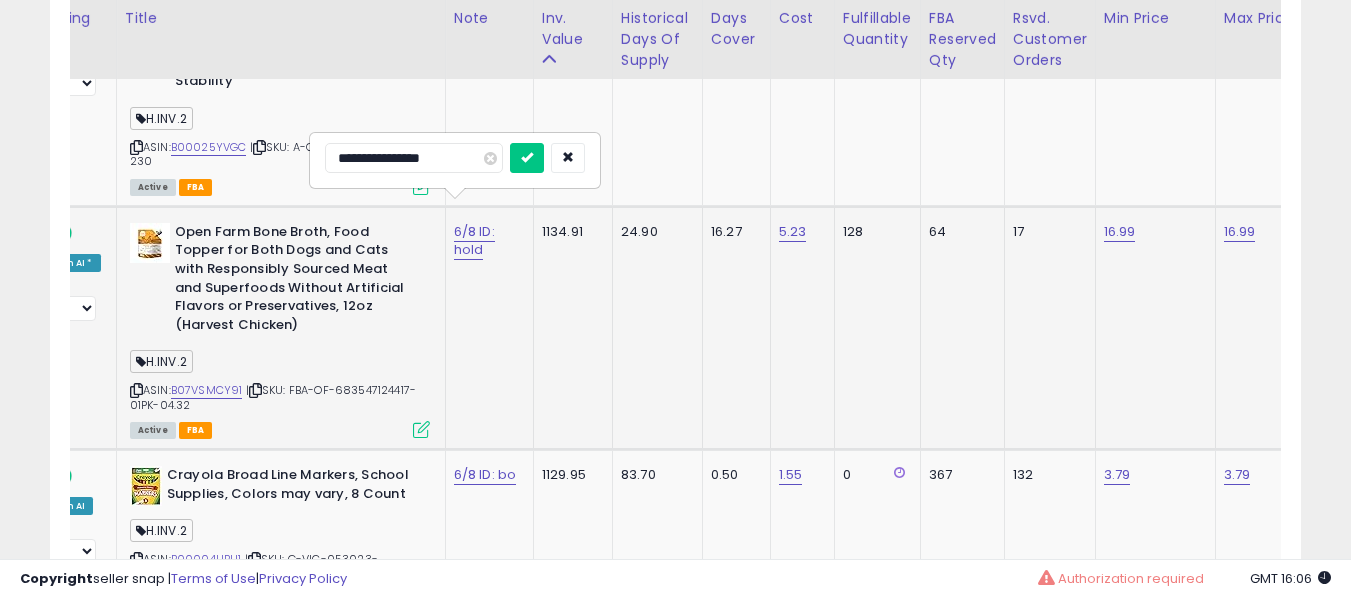 type on "**********" 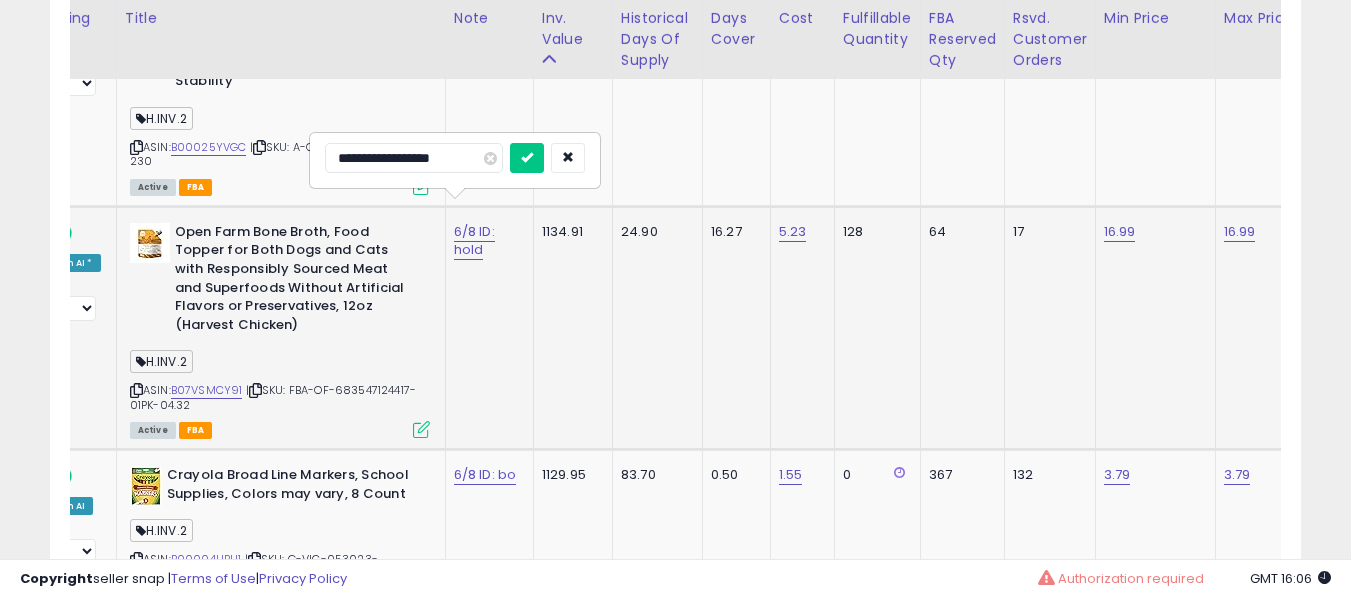 click at bounding box center [527, 158] 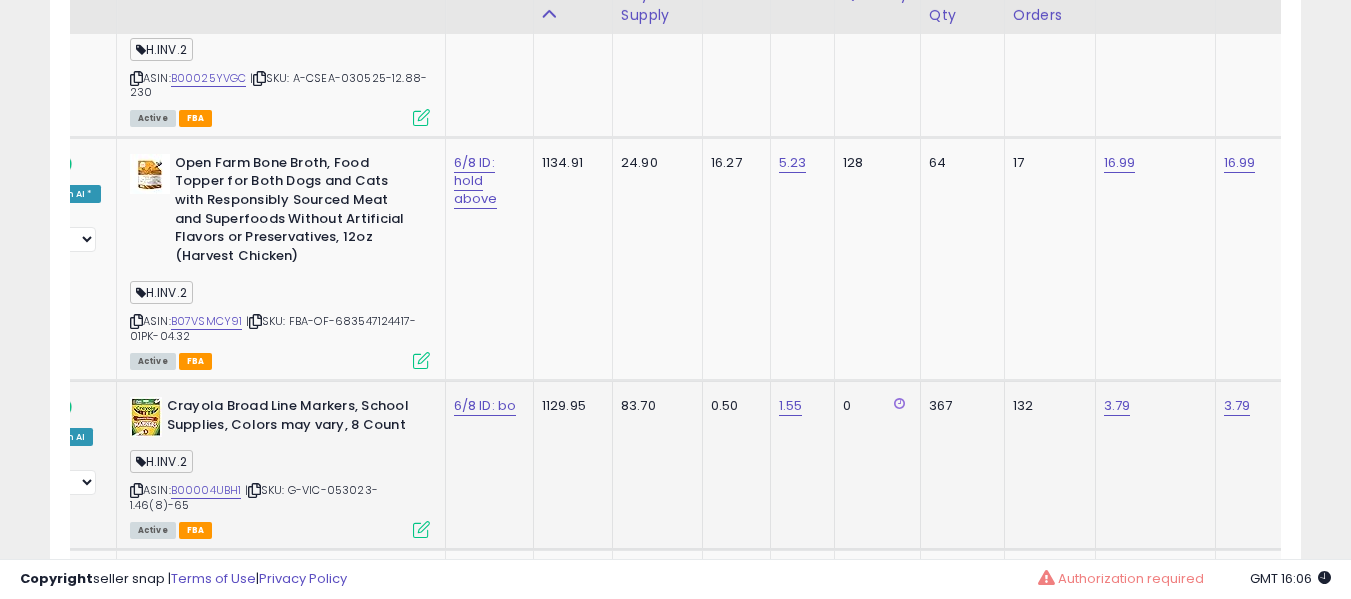 scroll, scrollTop: 7742, scrollLeft: 0, axis: vertical 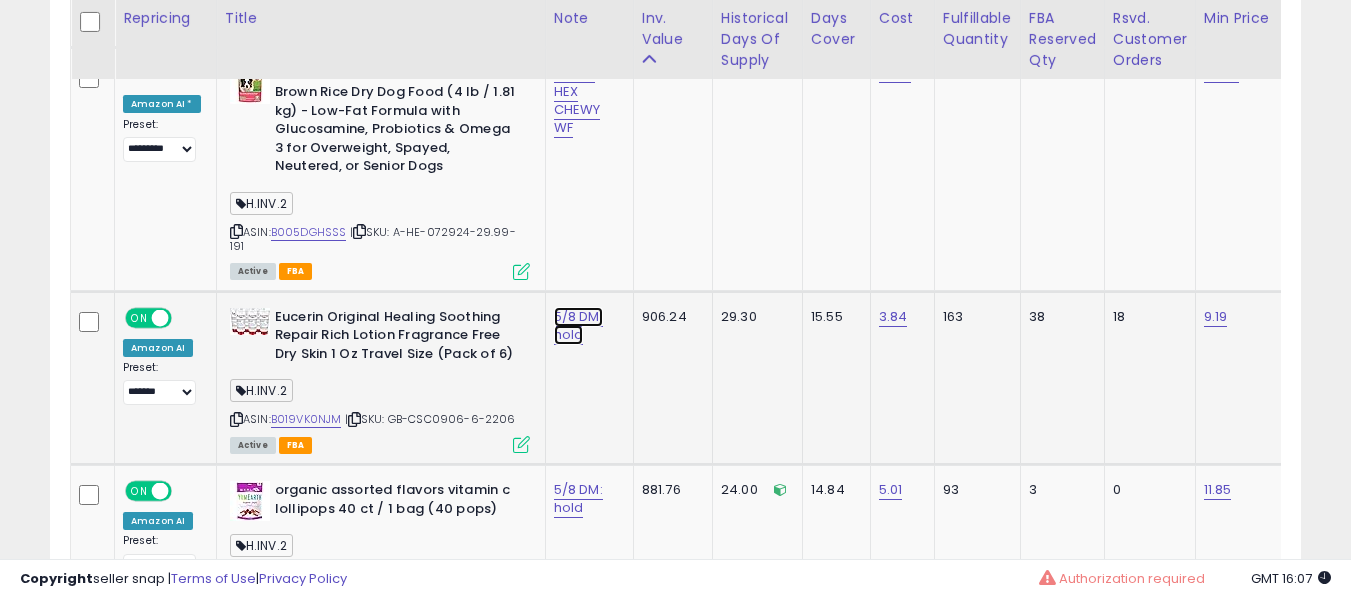 click on "5/8 DM: hold" at bounding box center [585, -7218] 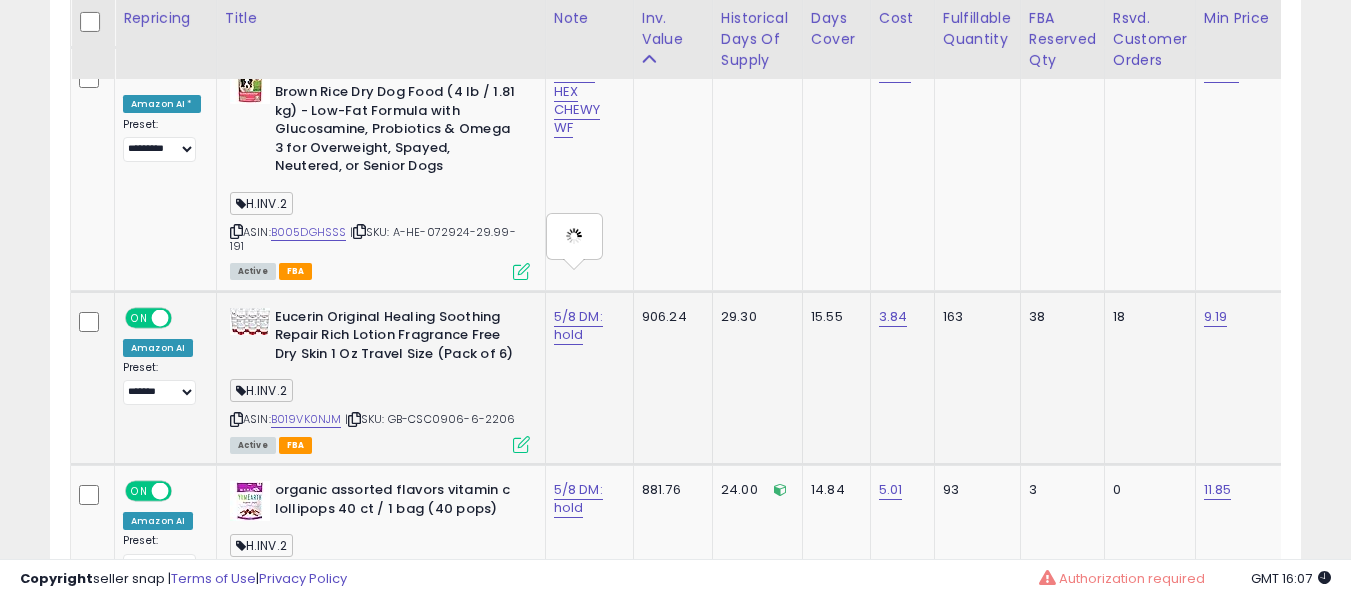 type on "**********" 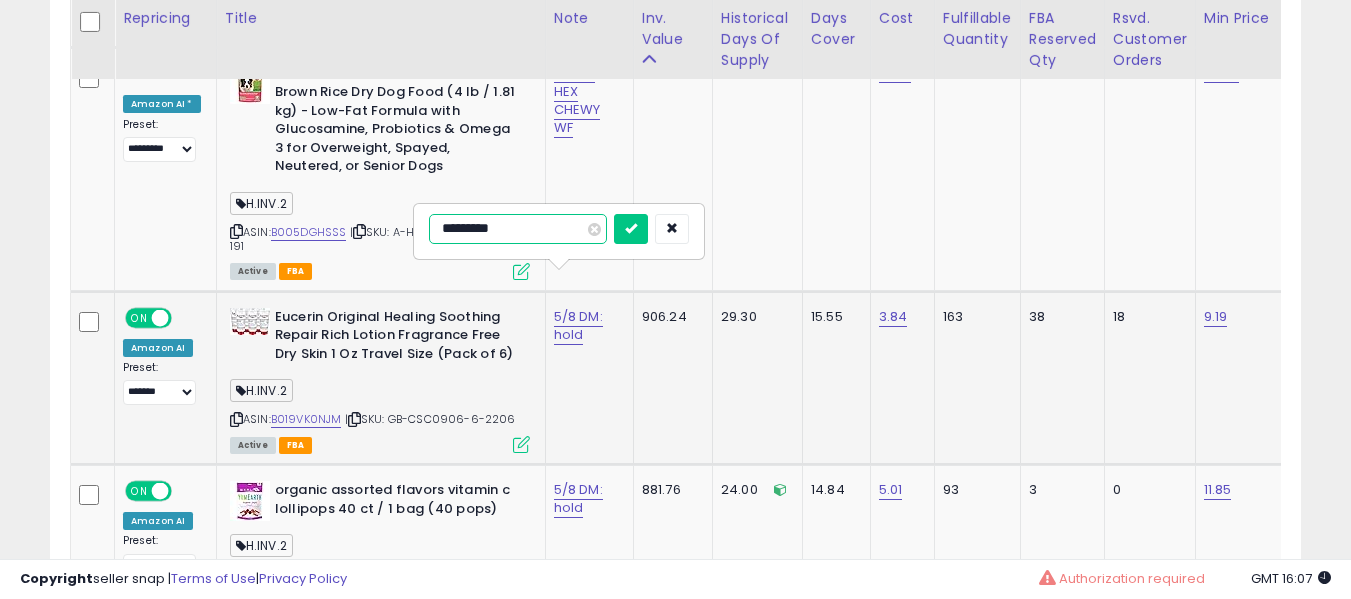 type on "**********" 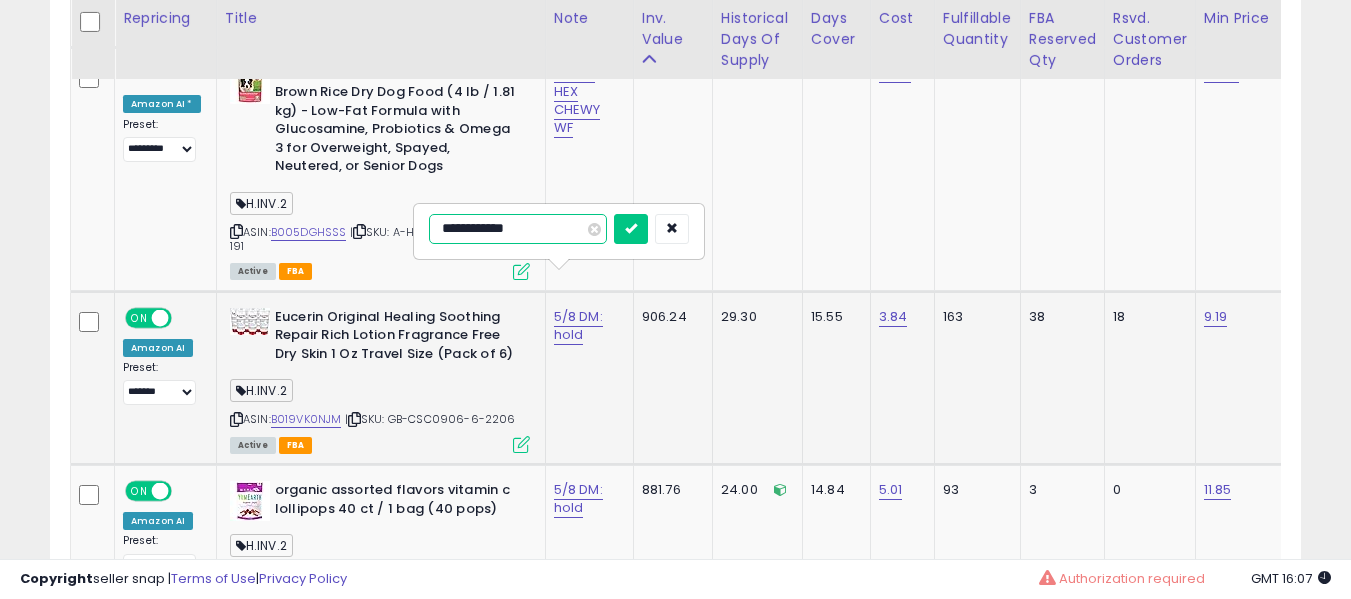 click at bounding box center [631, 229] 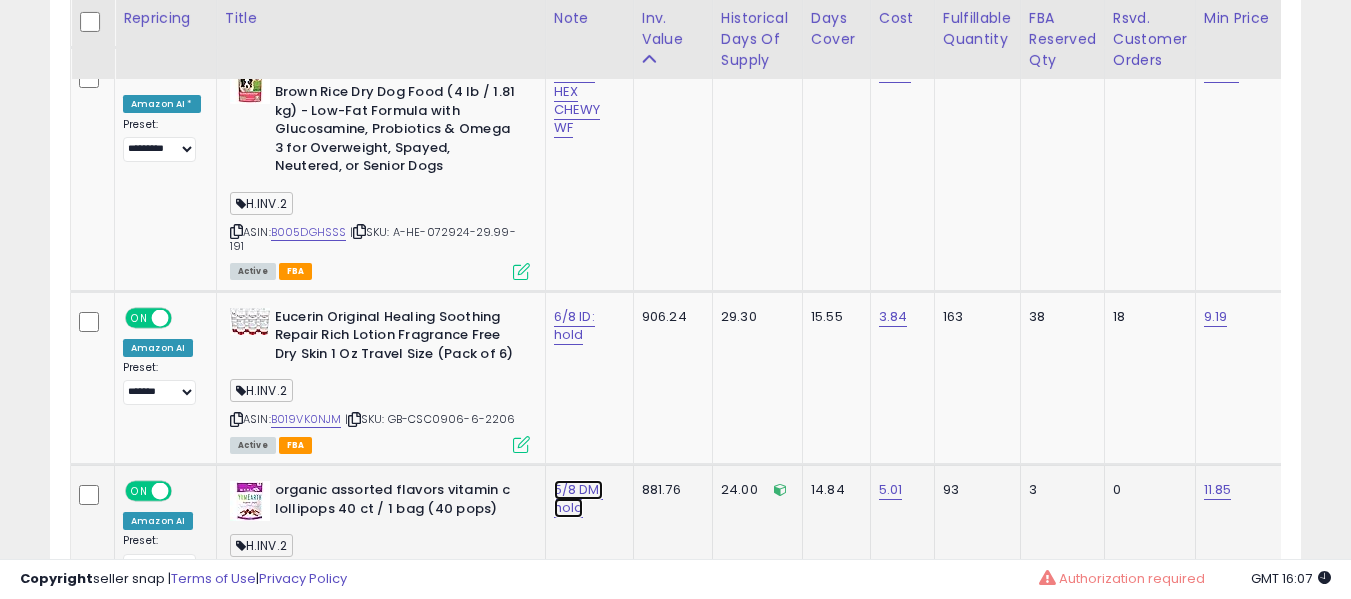 click on "5/8 DM: hold" at bounding box center (585, -7218) 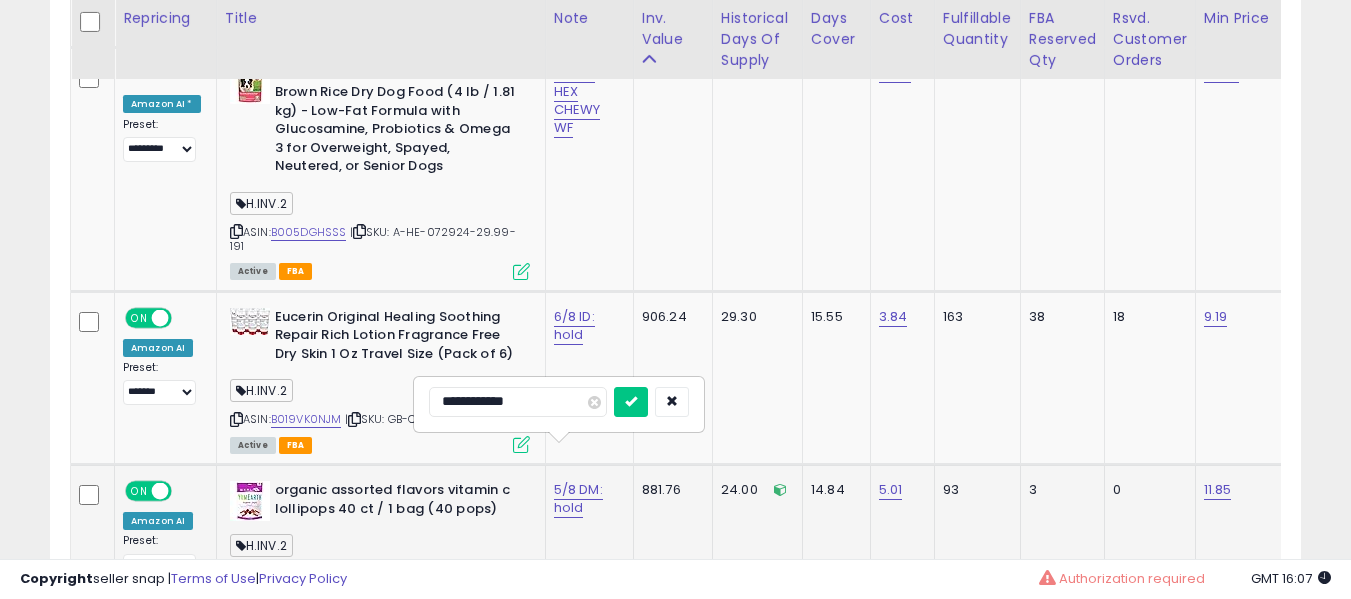 scroll, scrollTop: 8442, scrollLeft: 0, axis: vertical 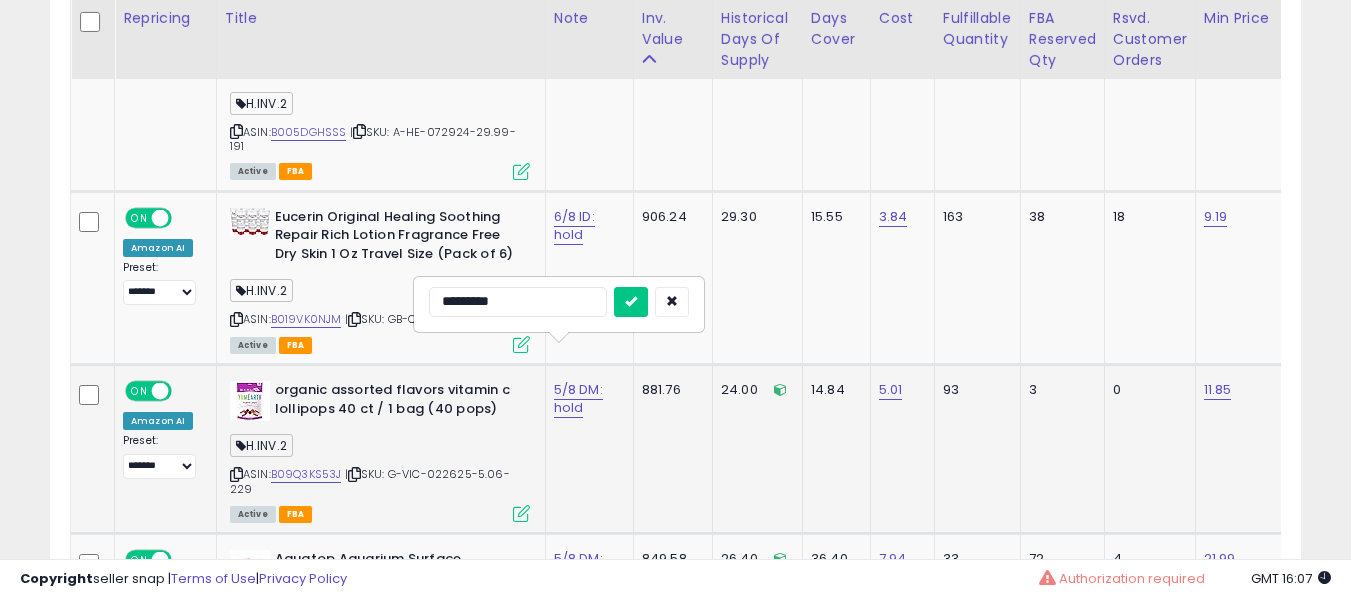type on "**********" 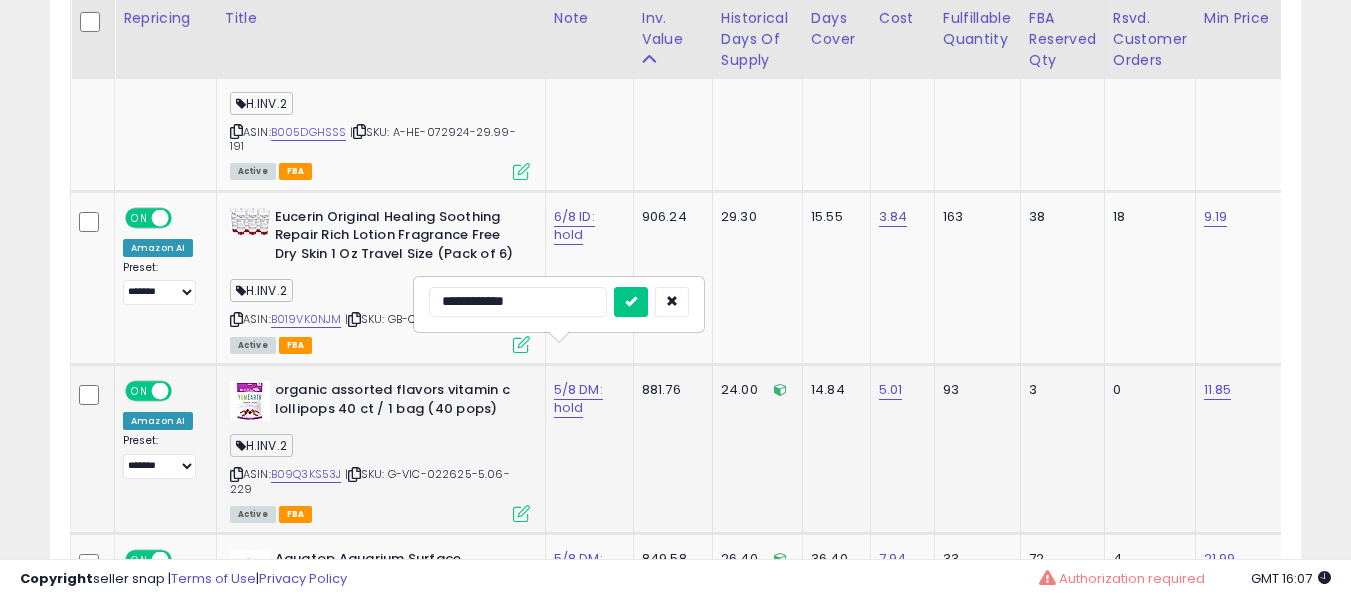 click at bounding box center (631, 302) 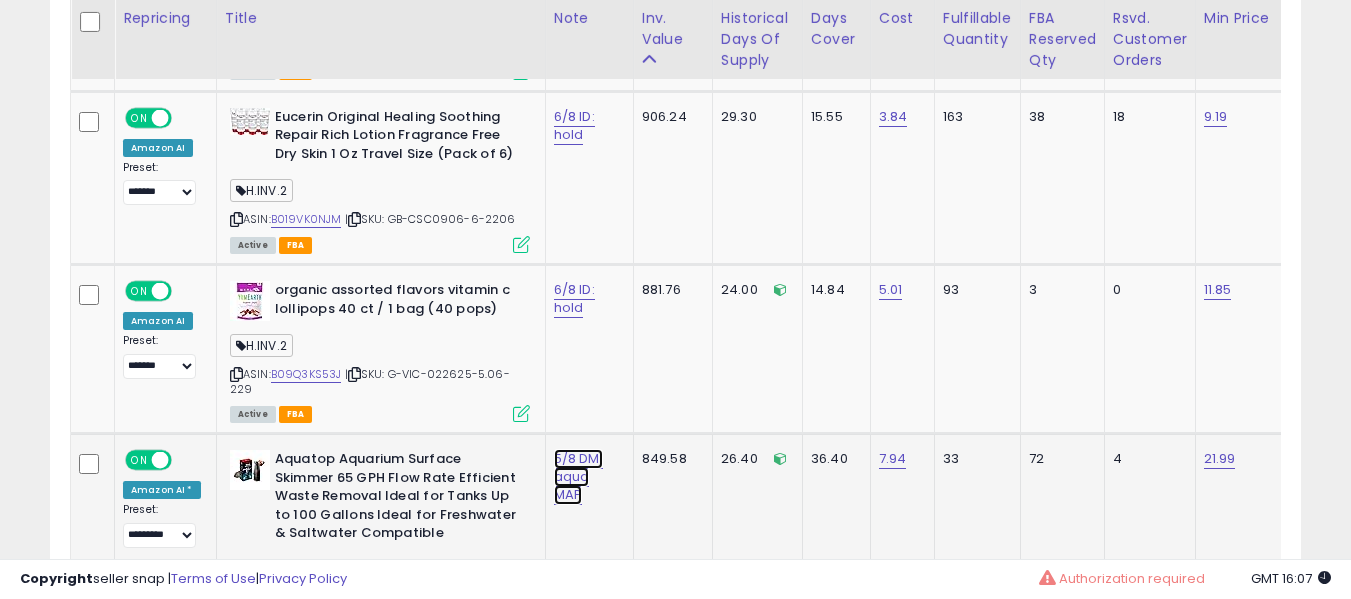 click on "5/8 DM: aqua MAP" at bounding box center [585, -7418] 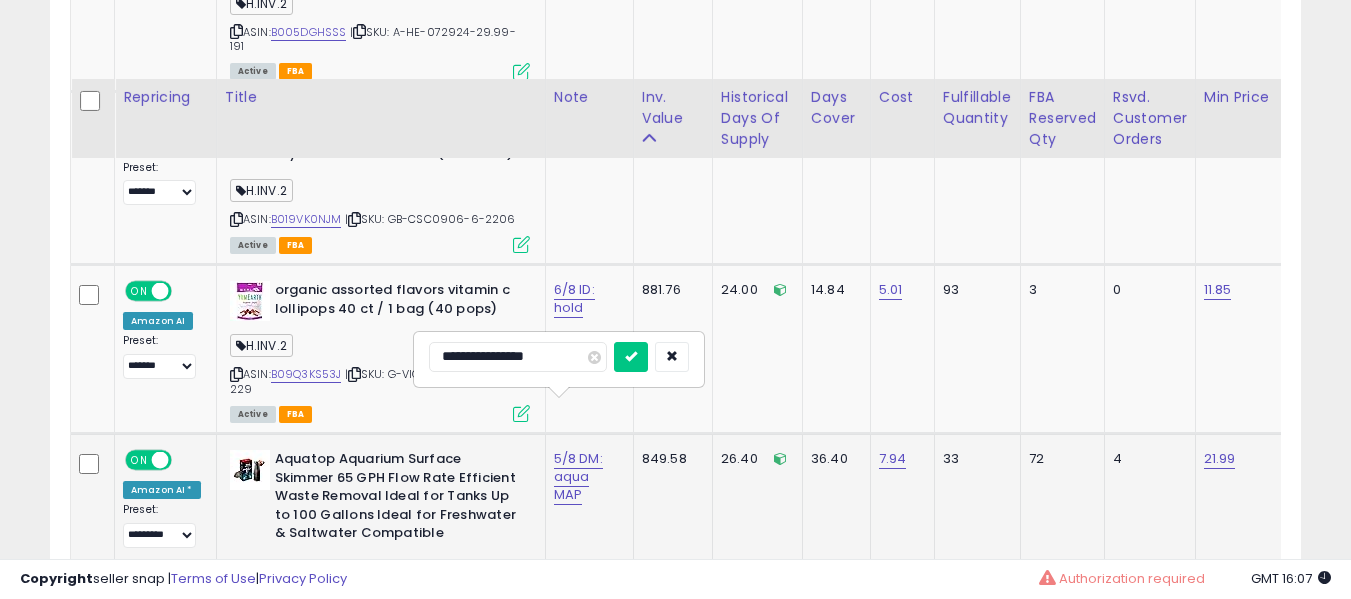 scroll, scrollTop: 8642, scrollLeft: 0, axis: vertical 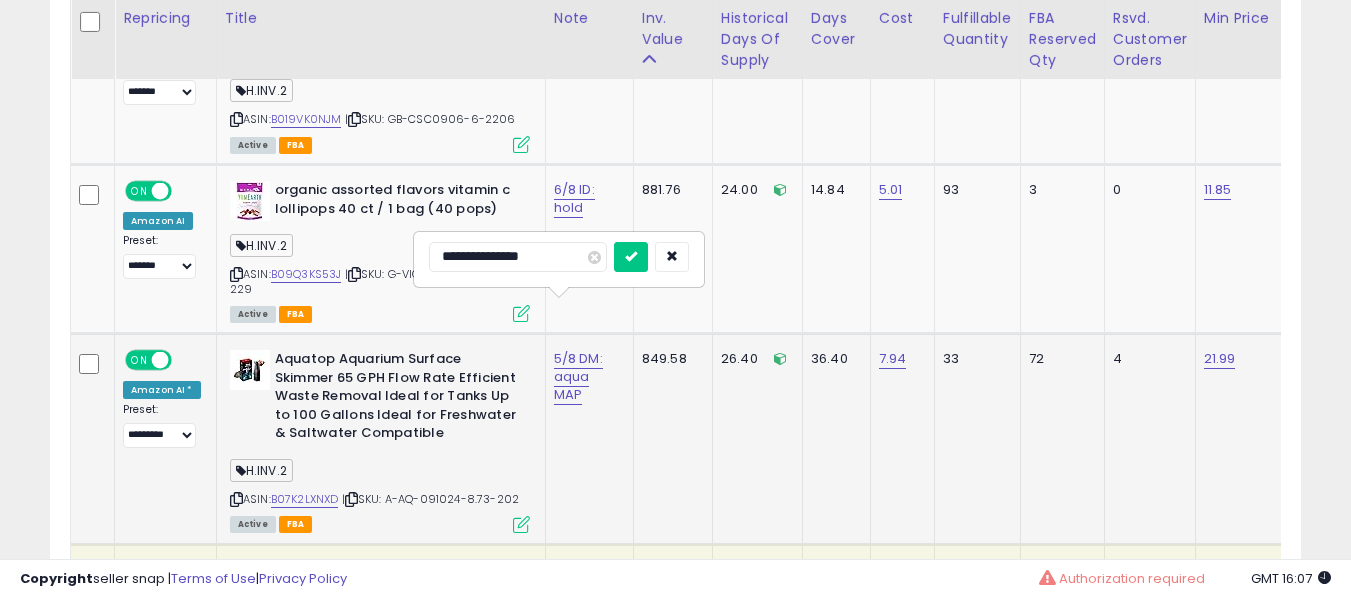type on "**********" 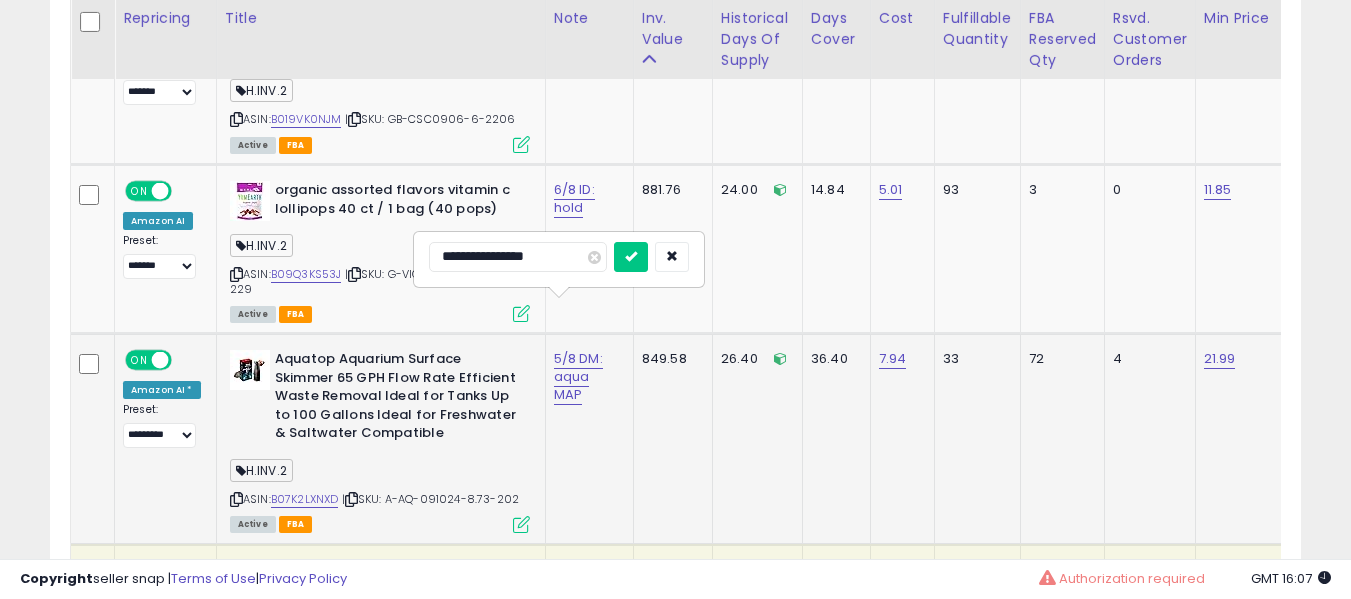 click at bounding box center (631, 257) 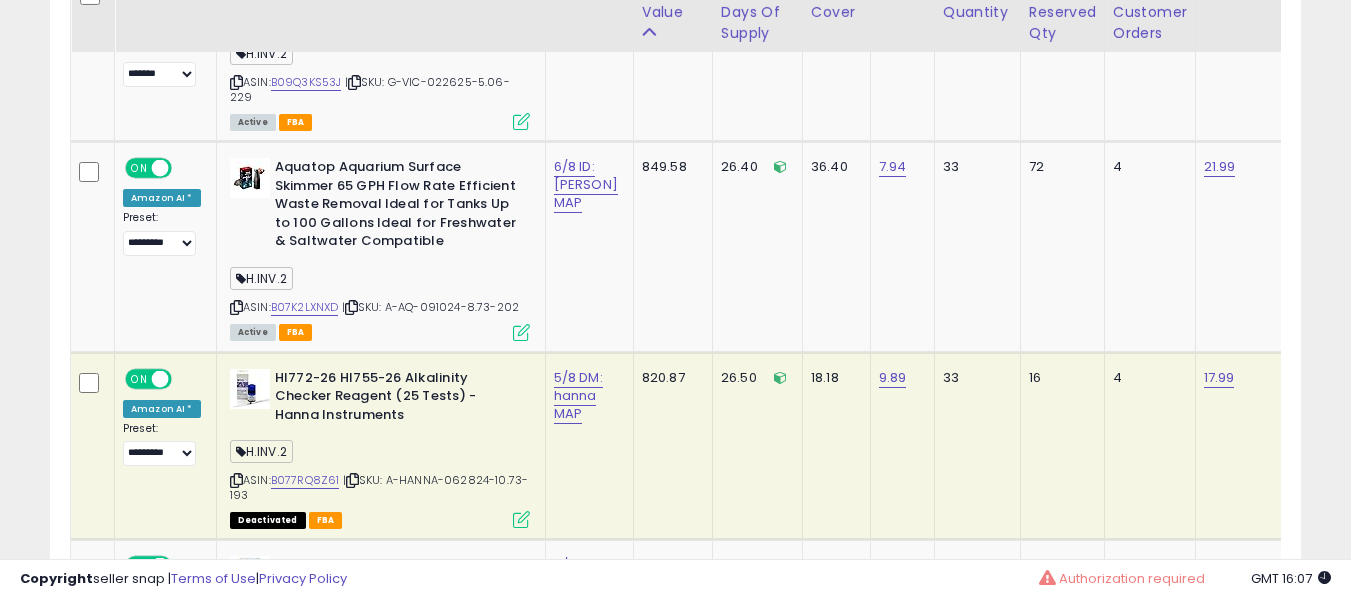 scroll, scrollTop: 8842, scrollLeft: 0, axis: vertical 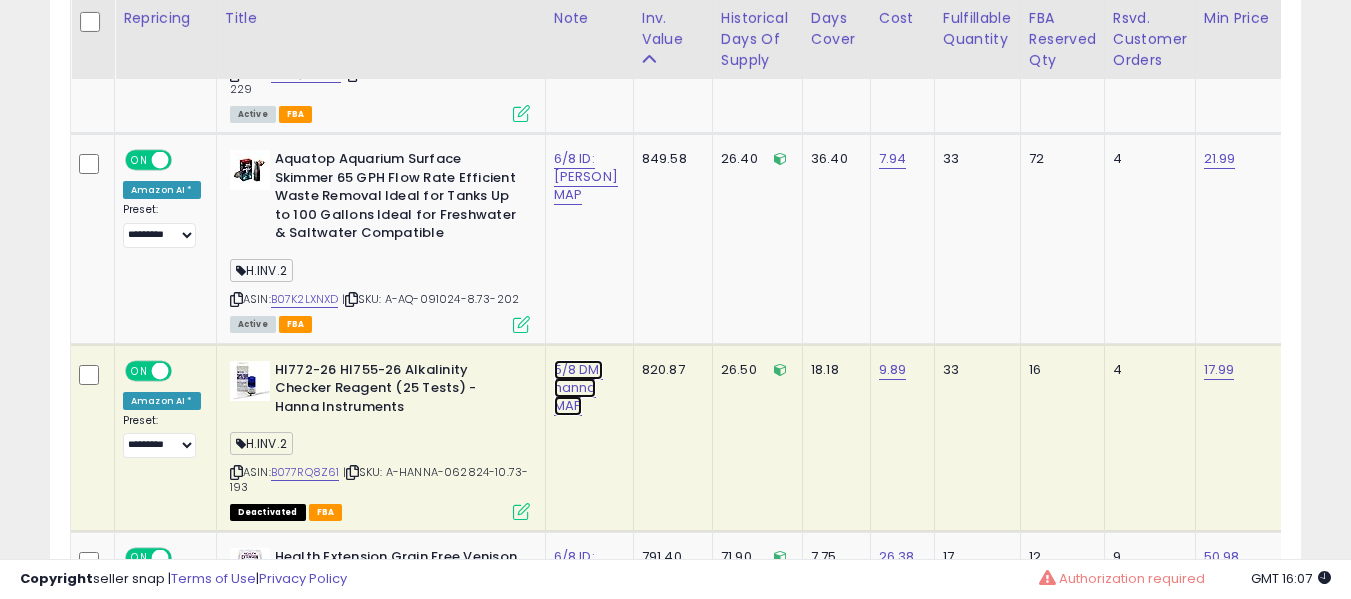 click on "5/8 DM: hanna MAP" at bounding box center (578, 388) 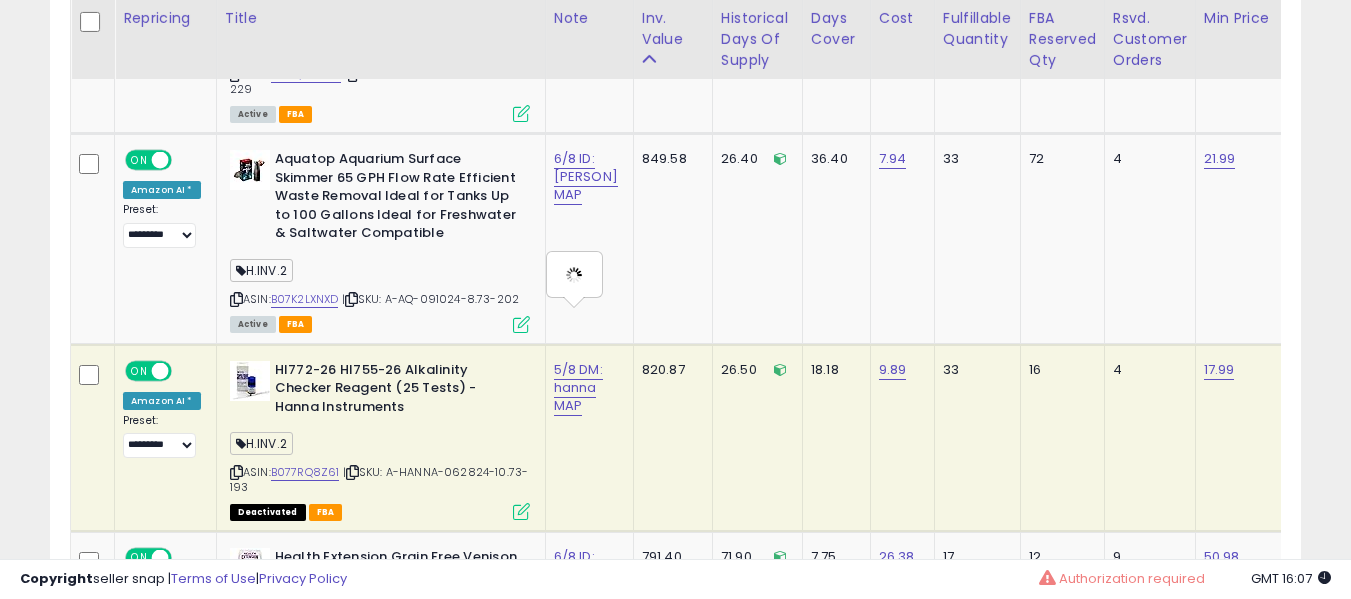 type on "**********" 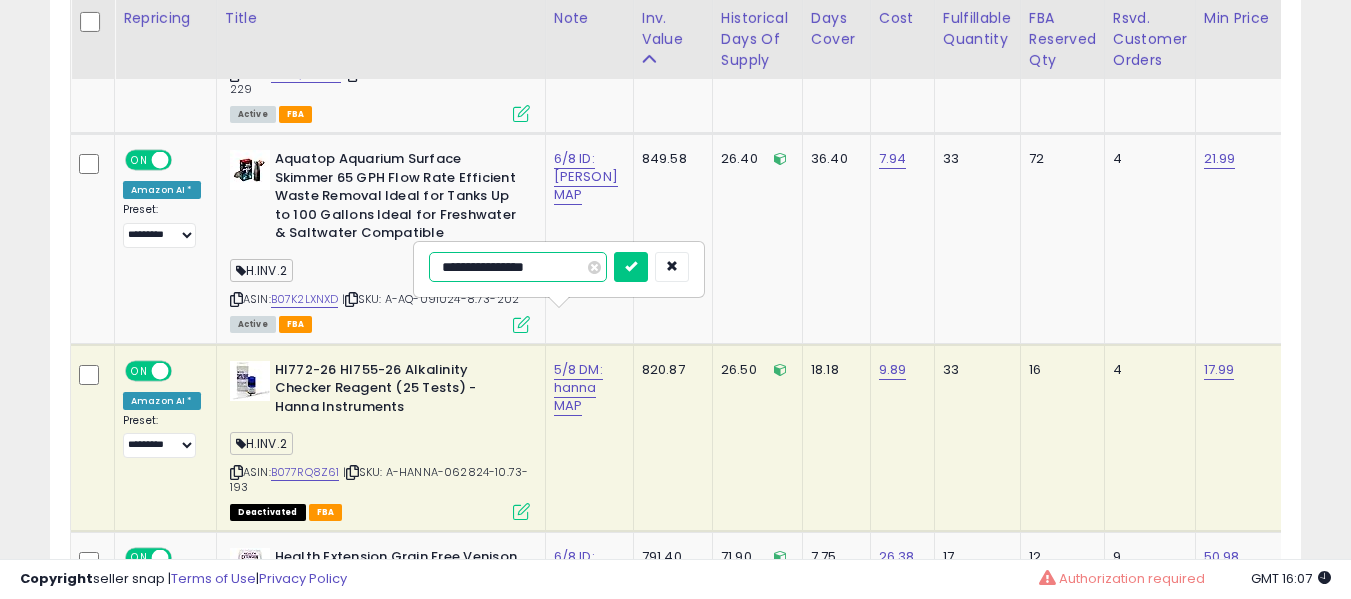 type on "**********" 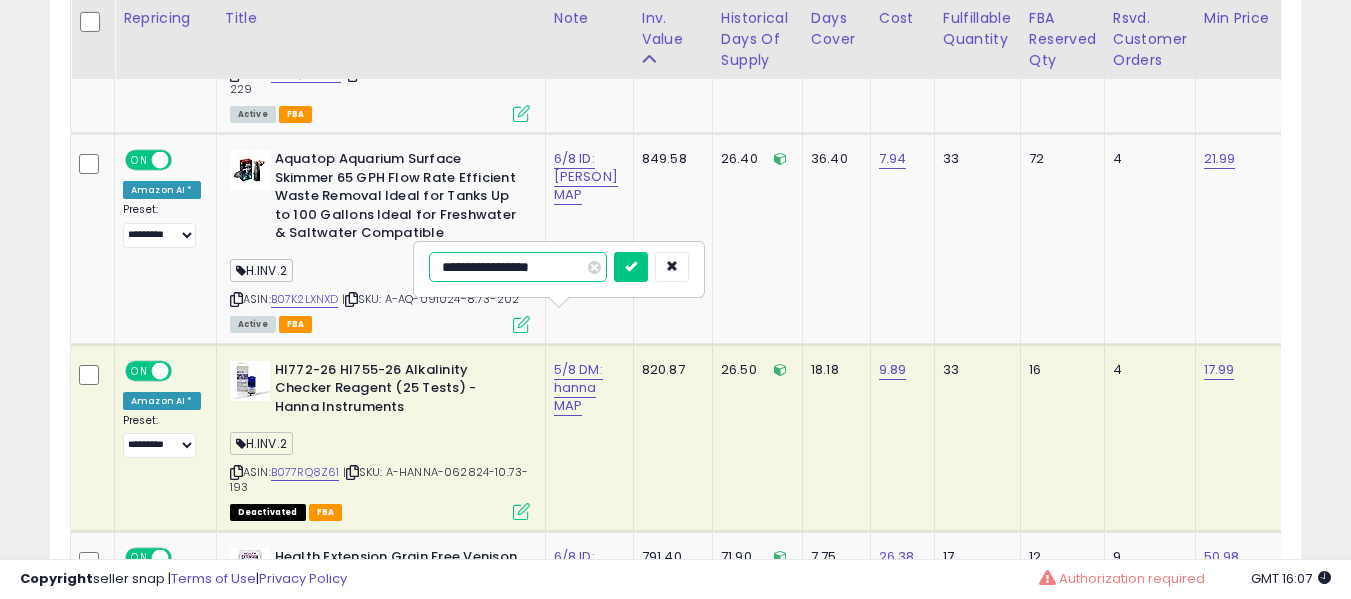 click at bounding box center [631, 267] 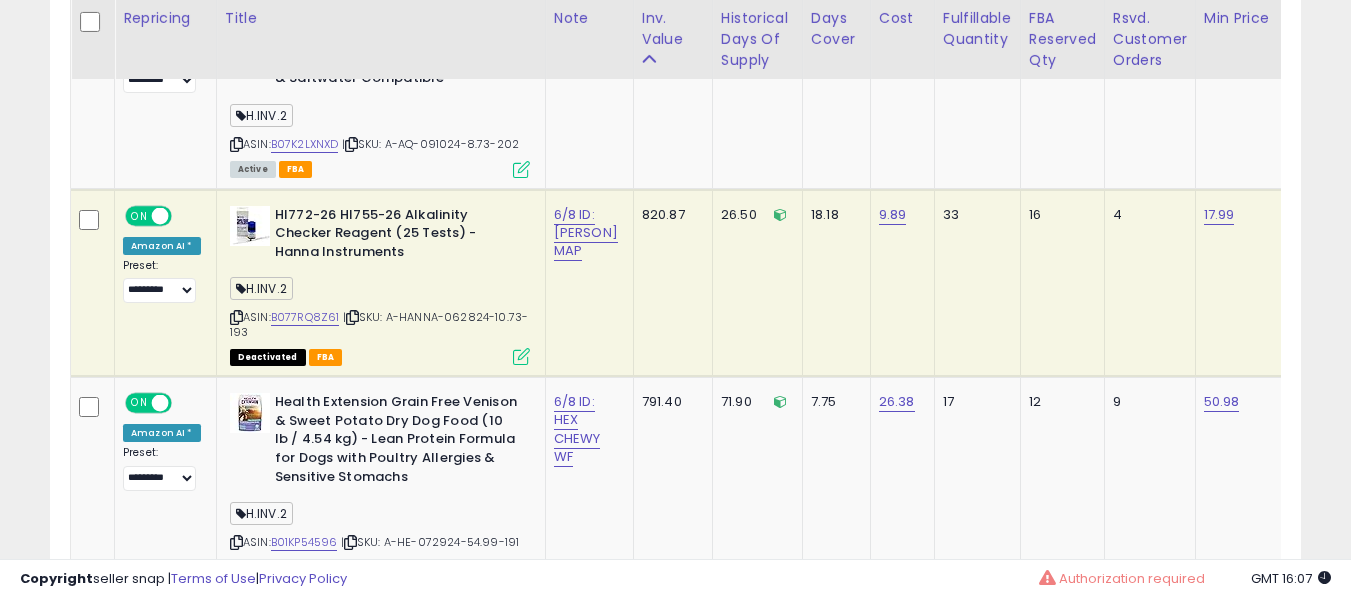 scroll, scrollTop: 9042, scrollLeft: 0, axis: vertical 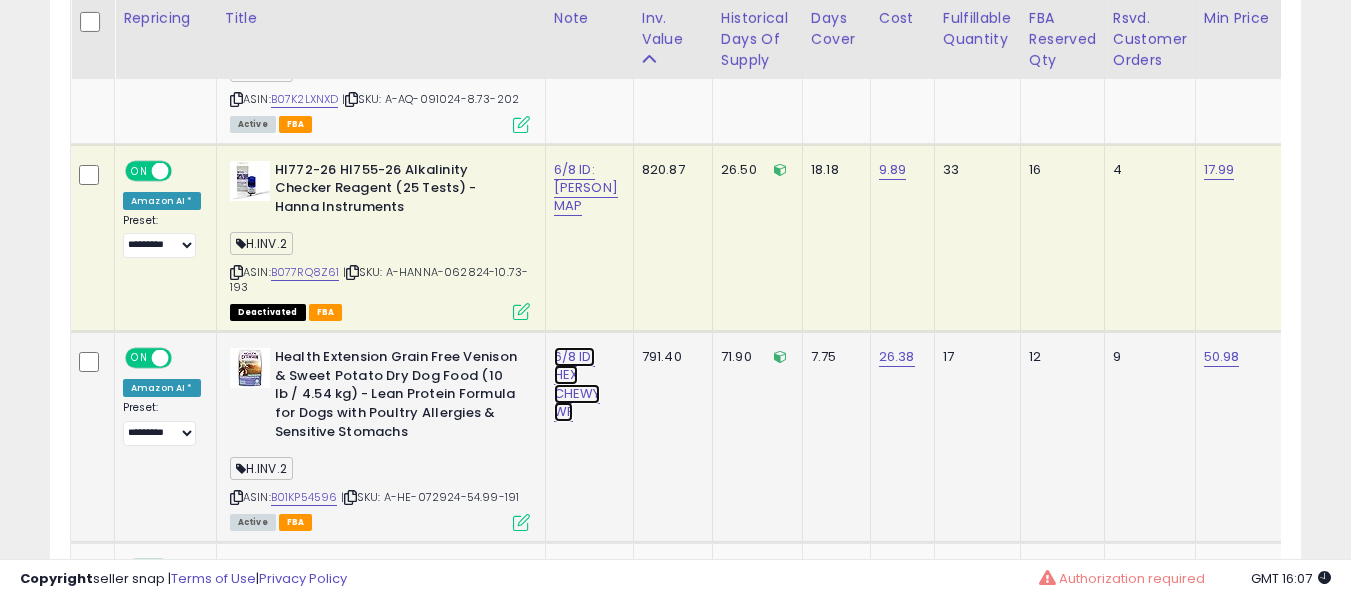 click on "6/8 ID: HEX CHEWY WF" at bounding box center [585, -7918] 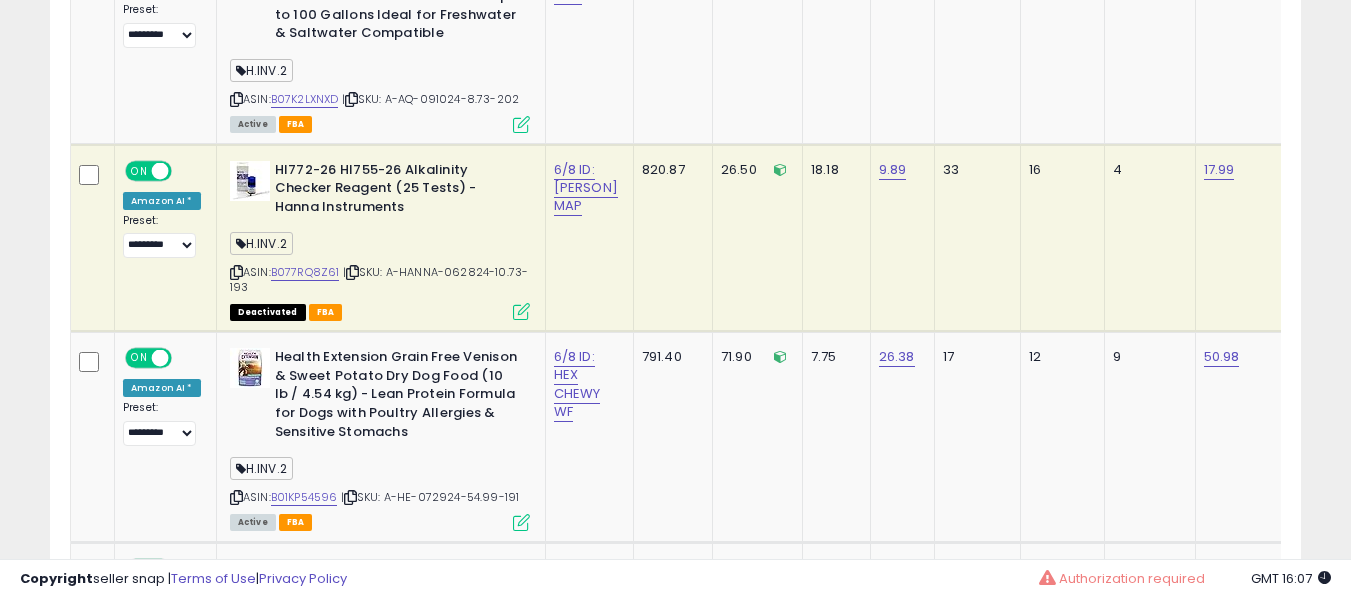 scroll, scrollTop: 8425, scrollLeft: 0, axis: vertical 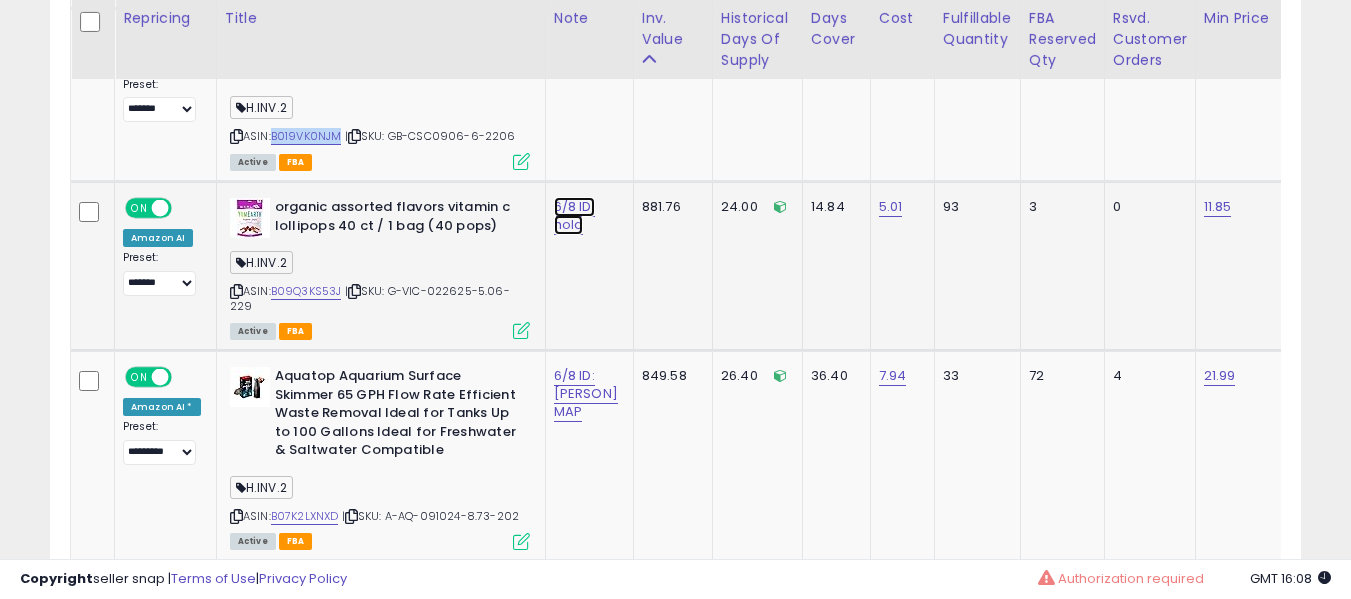 click on "6/8 ID: hold" at bounding box center [585, -7501] 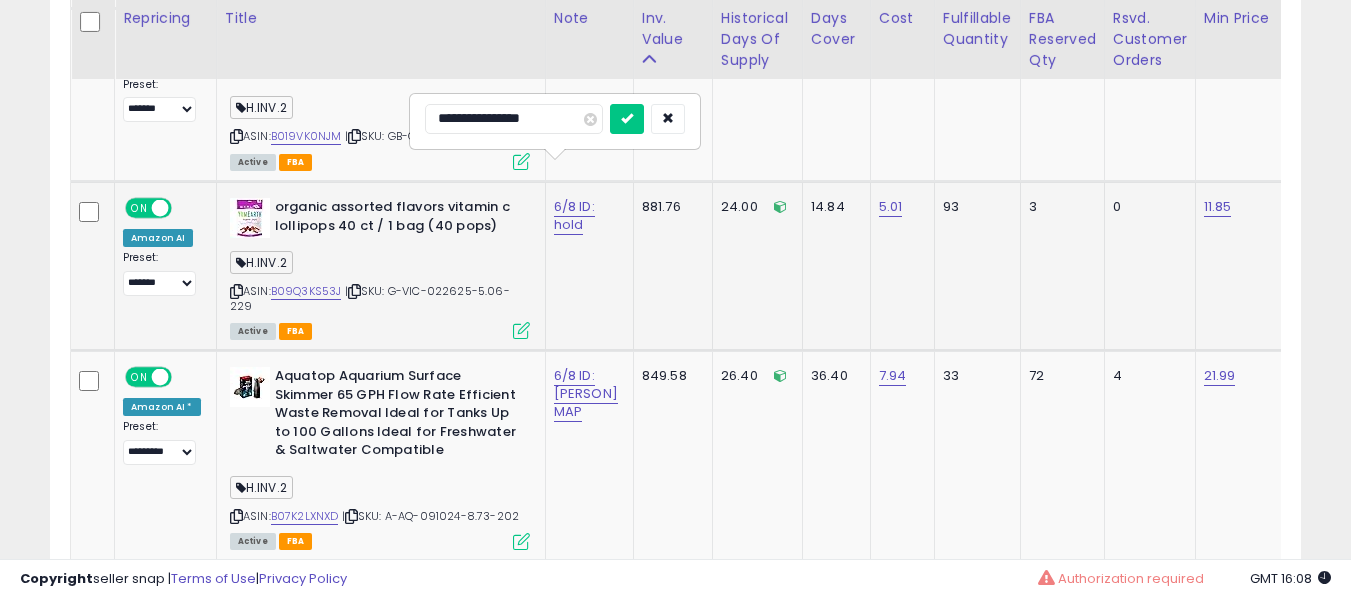type on "**********" 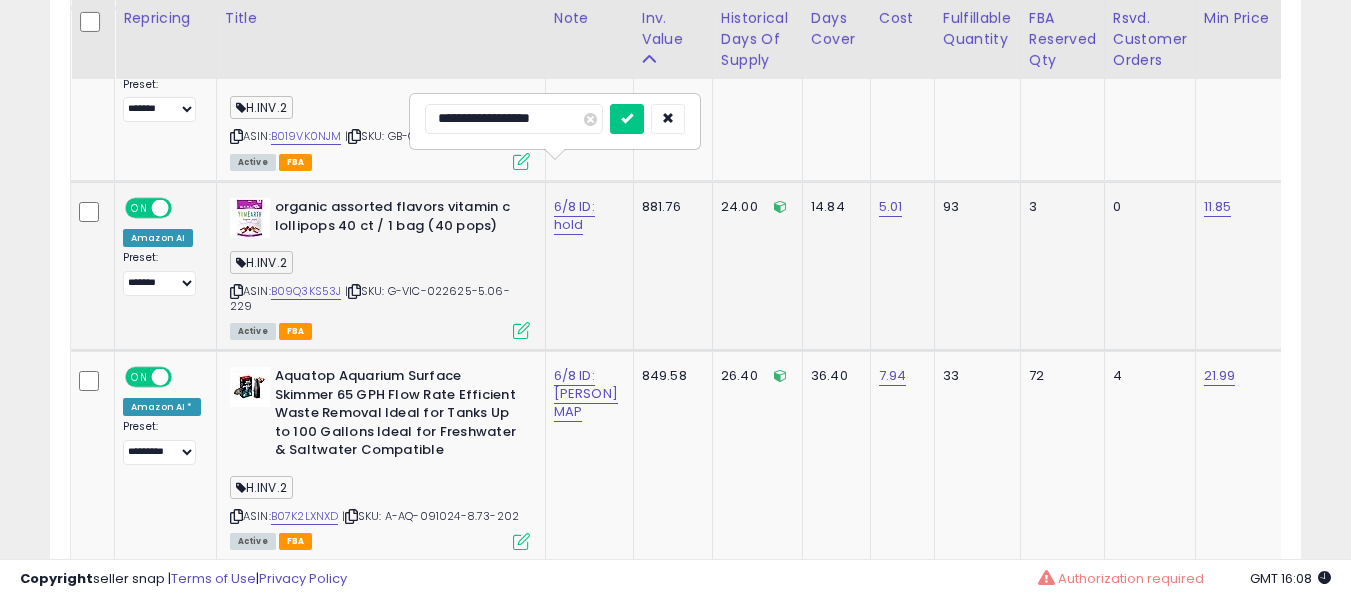 click at bounding box center (627, 119) 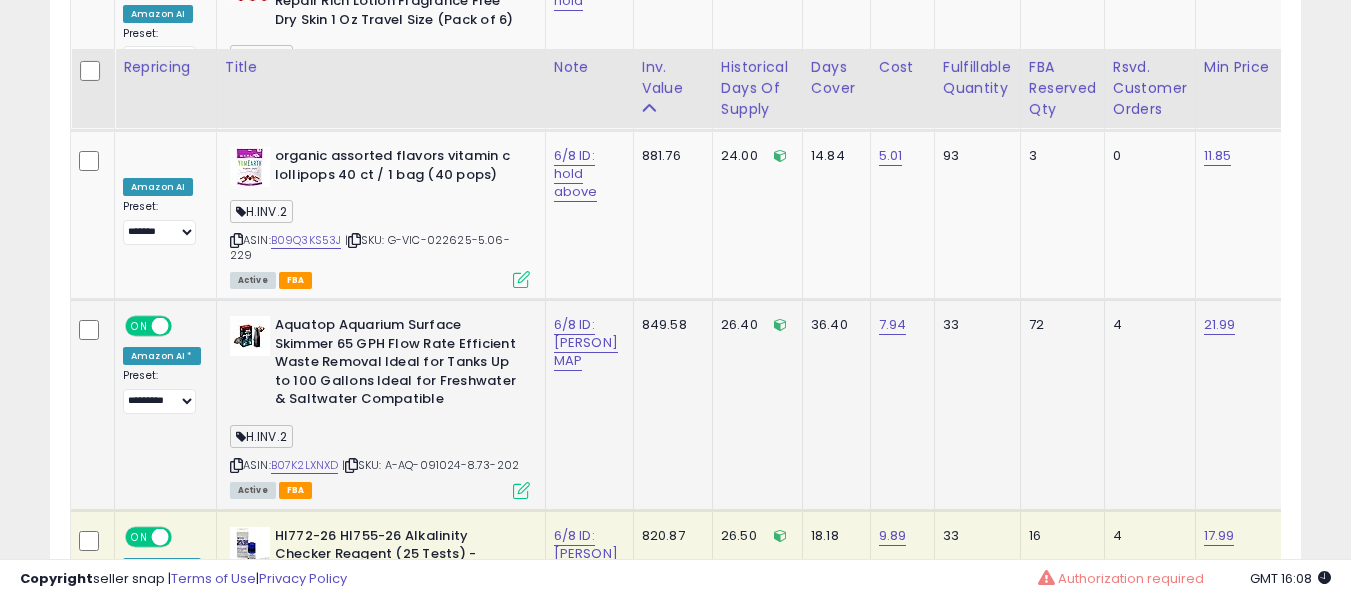 scroll, scrollTop: 8725, scrollLeft: 0, axis: vertical 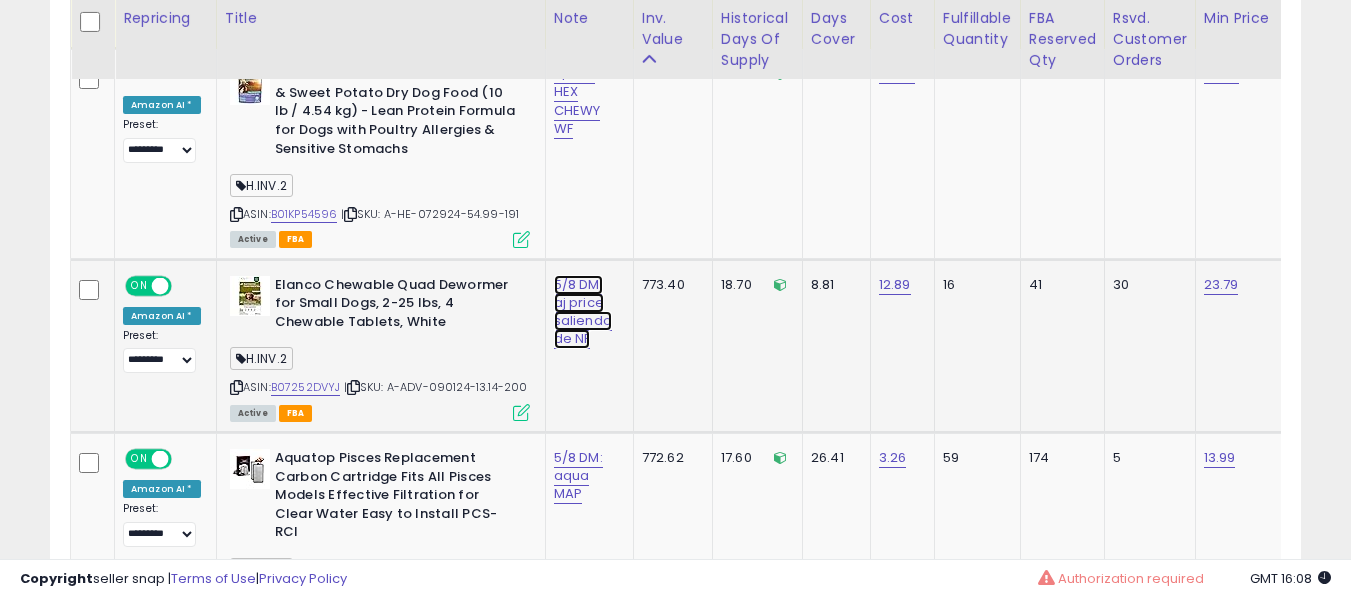 click on "5/8 DM: aj price saliendo de NF" at bounding box center [585, -8201] 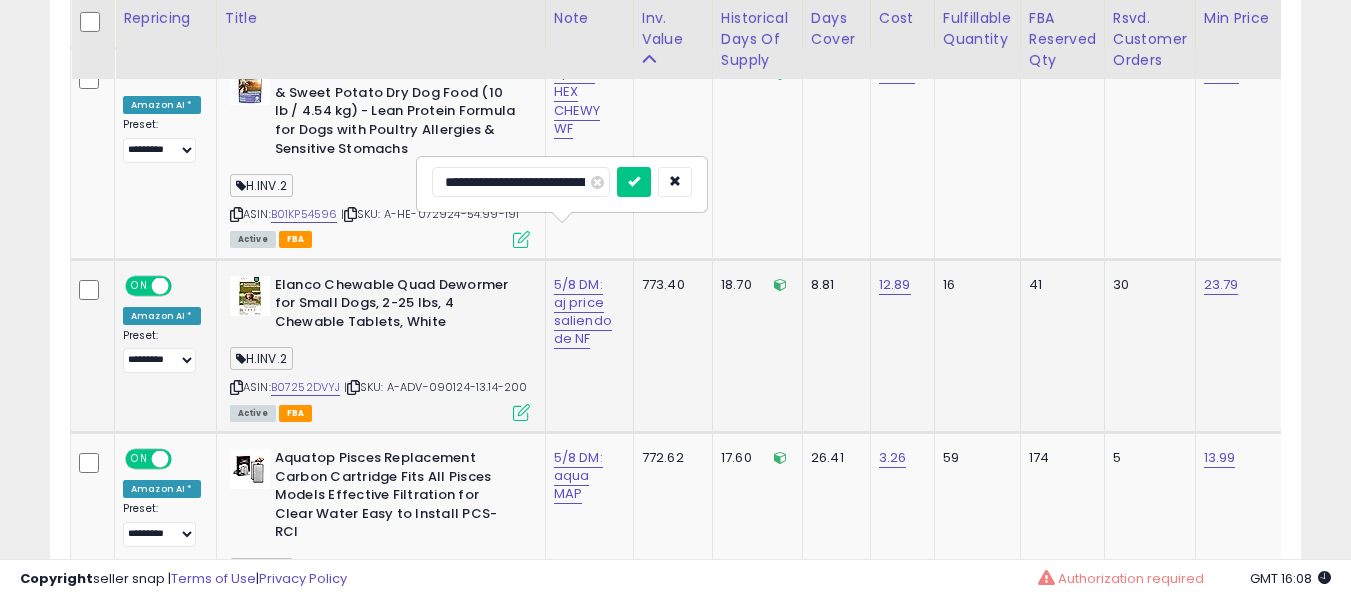 scroll, scrollTop: 0, scrollLeft: 34, axis: horizontal 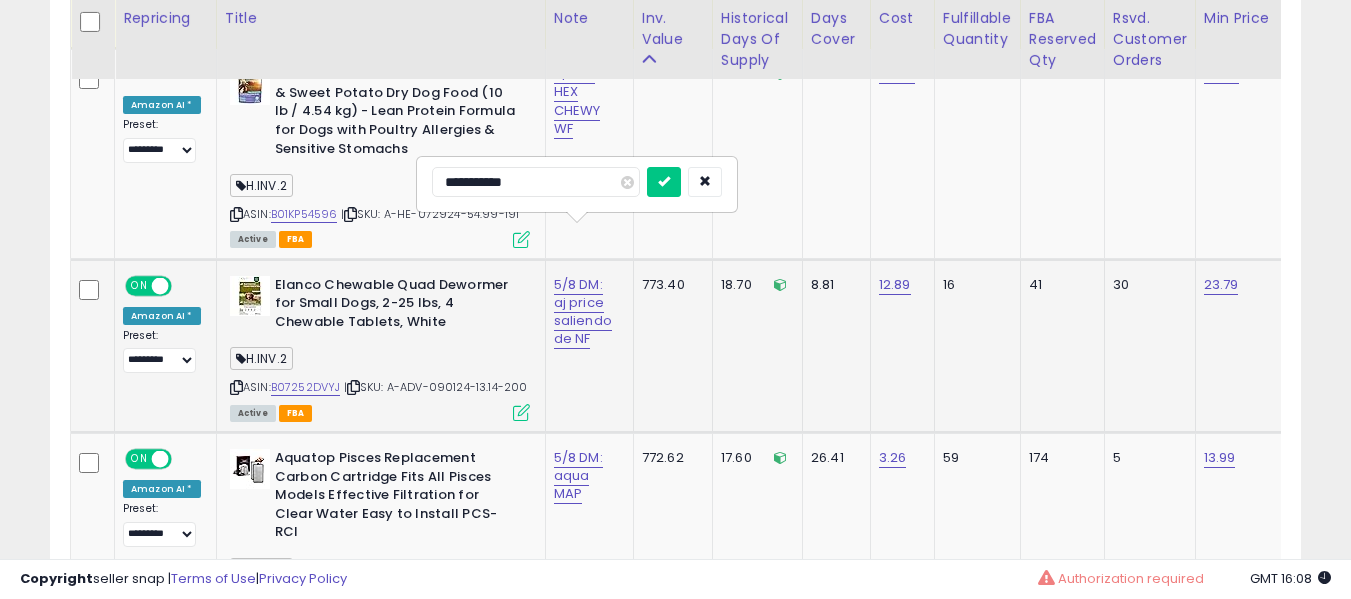 type on "**********" 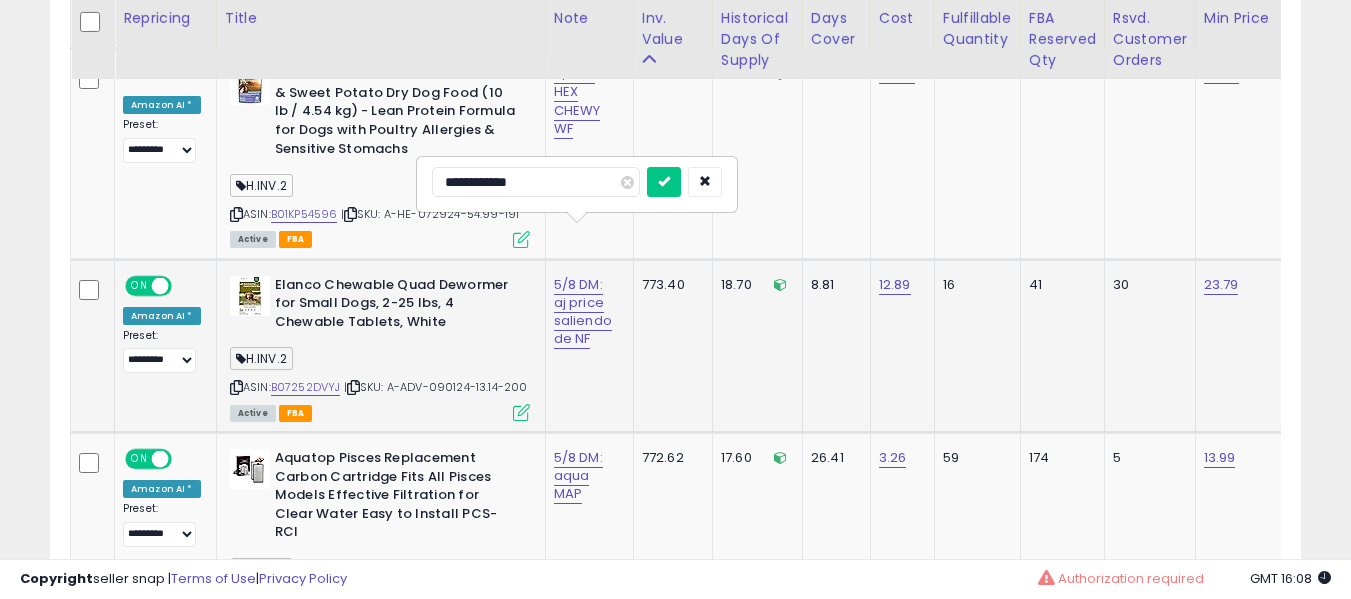 click at bounding box center [664, 182] 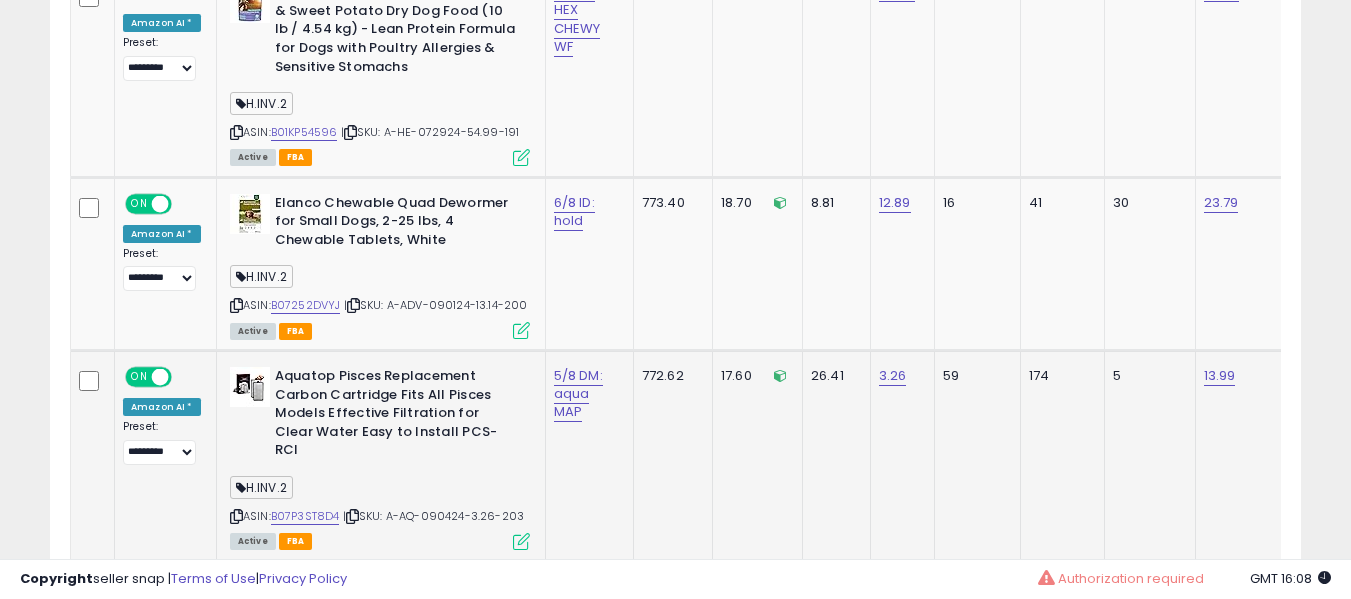scroll, scrollTop: 9425, scrollLeft: 0, axis: vertical 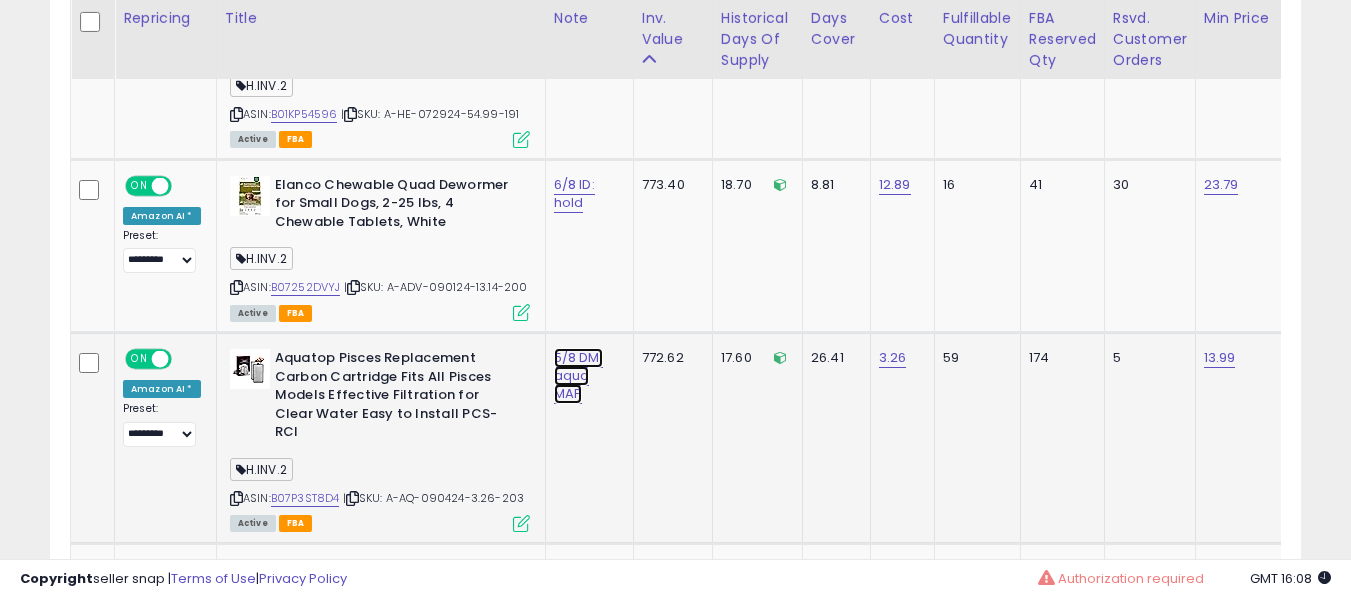 click on "5/8 DM: aqua MAP" at bounding box center [585, -8301] 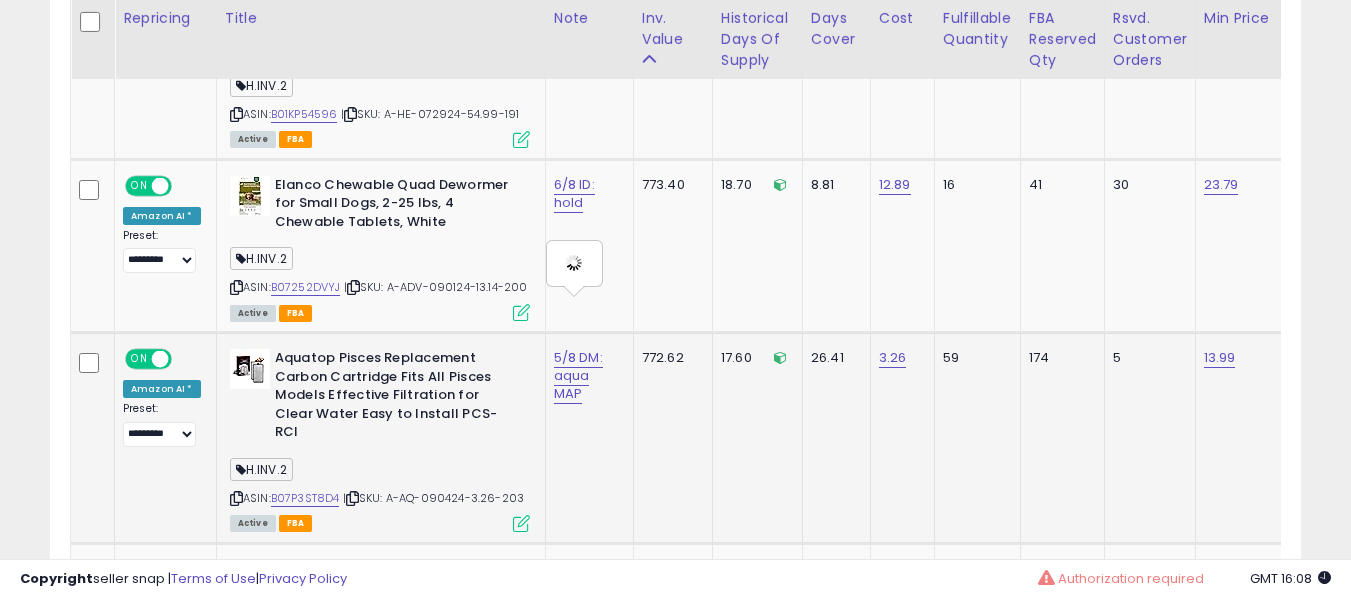 type on "**********" 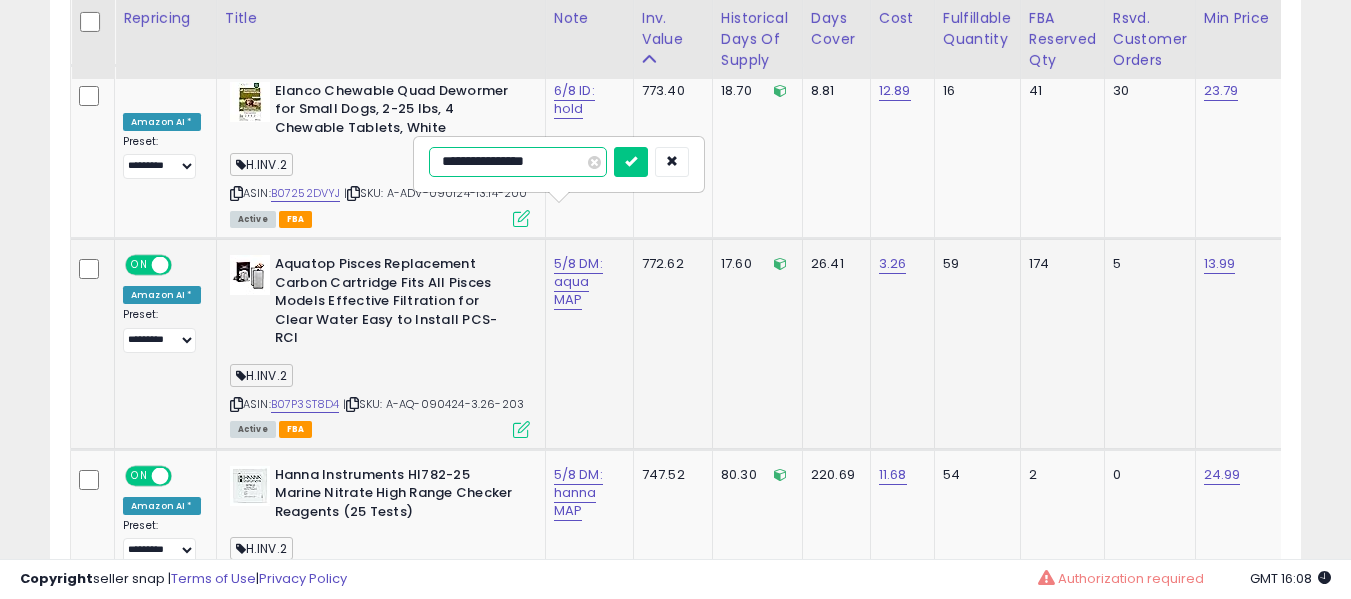 scroll, scrollTop: 9625, scrollLeft: 0, axis: vertical 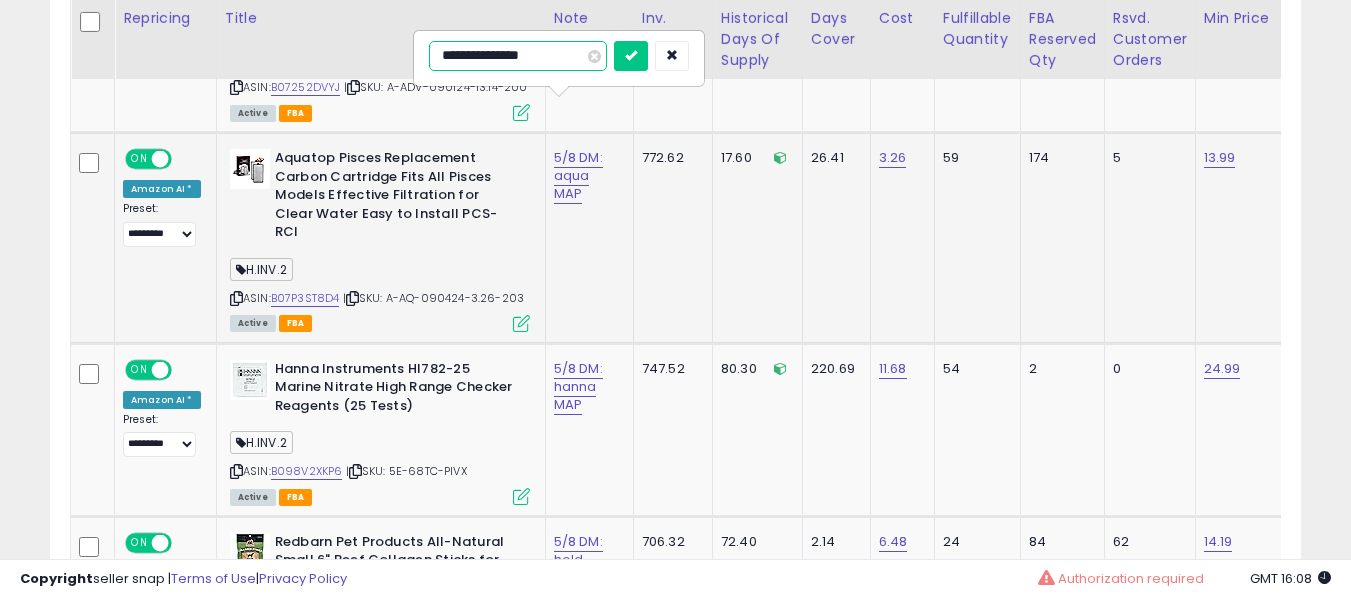 type on "**********" 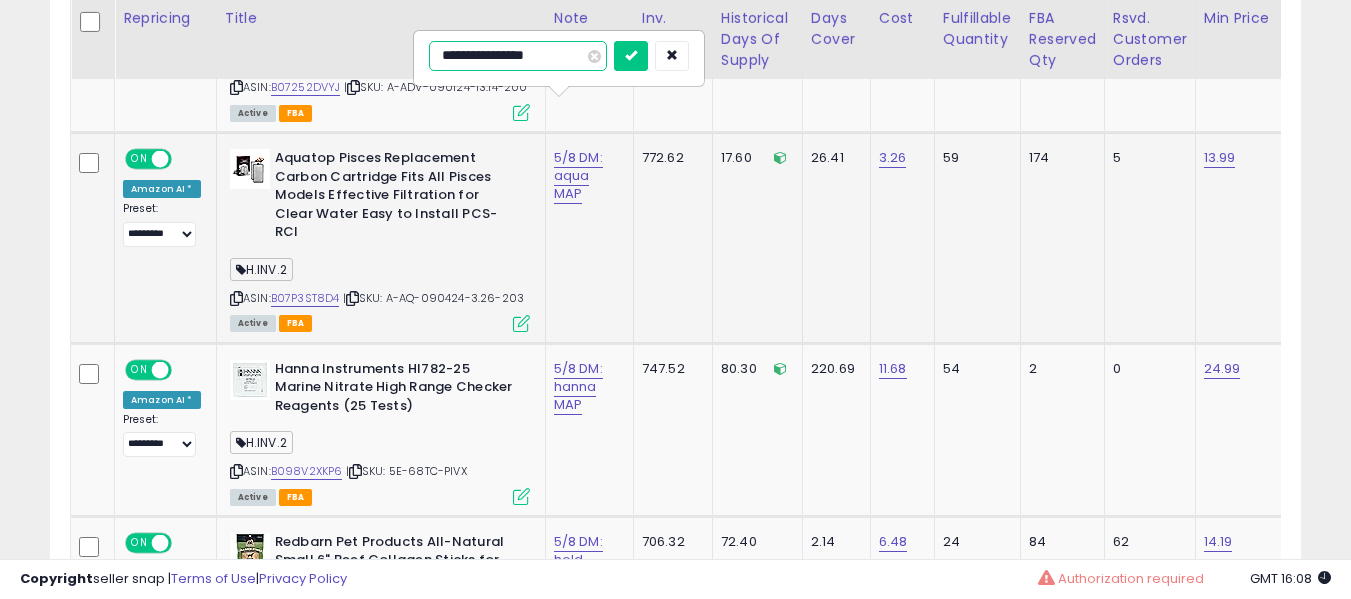 click at bounding box center [631, 56] 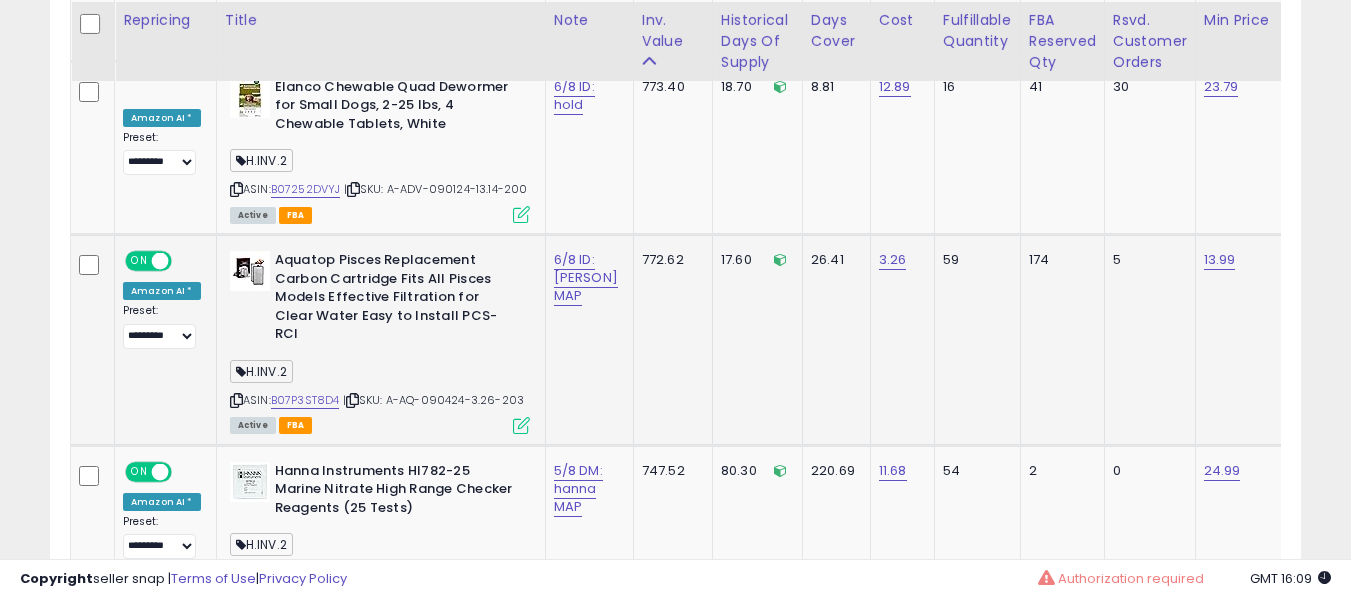 scroll, scrollTop: 9525, scrollLeft: 0, axis: vertical 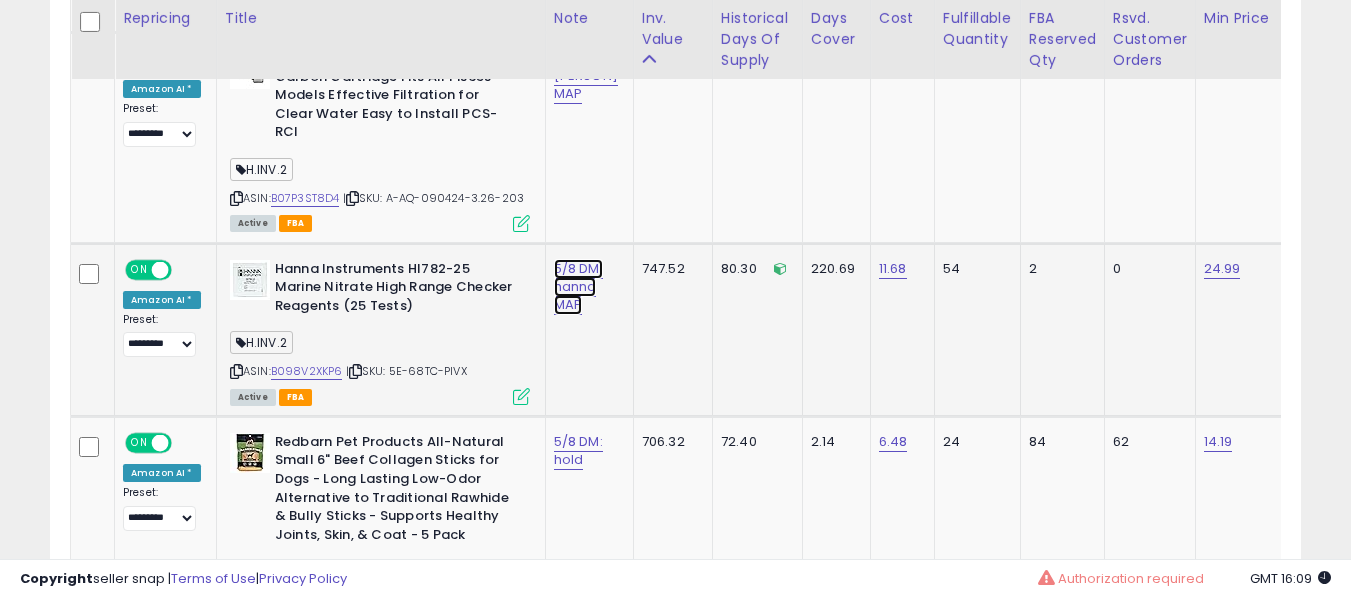 click on "5/8 DM: hanna MAP" at bounding box center [585, -8601] 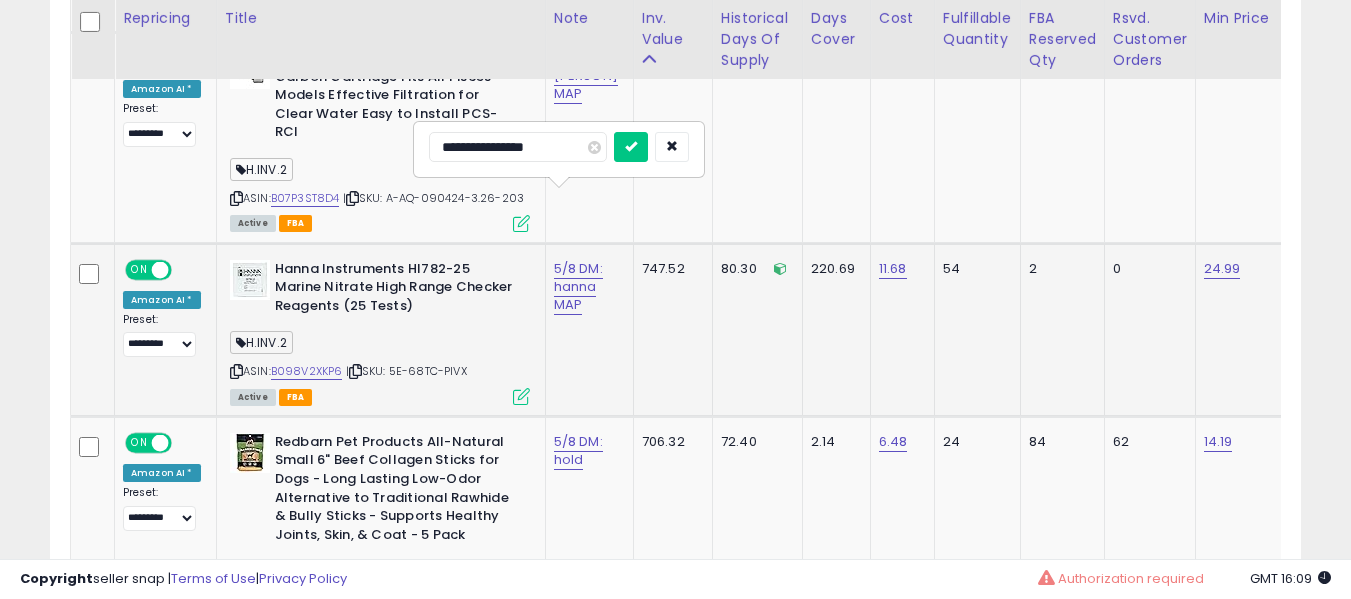 type on "**********" 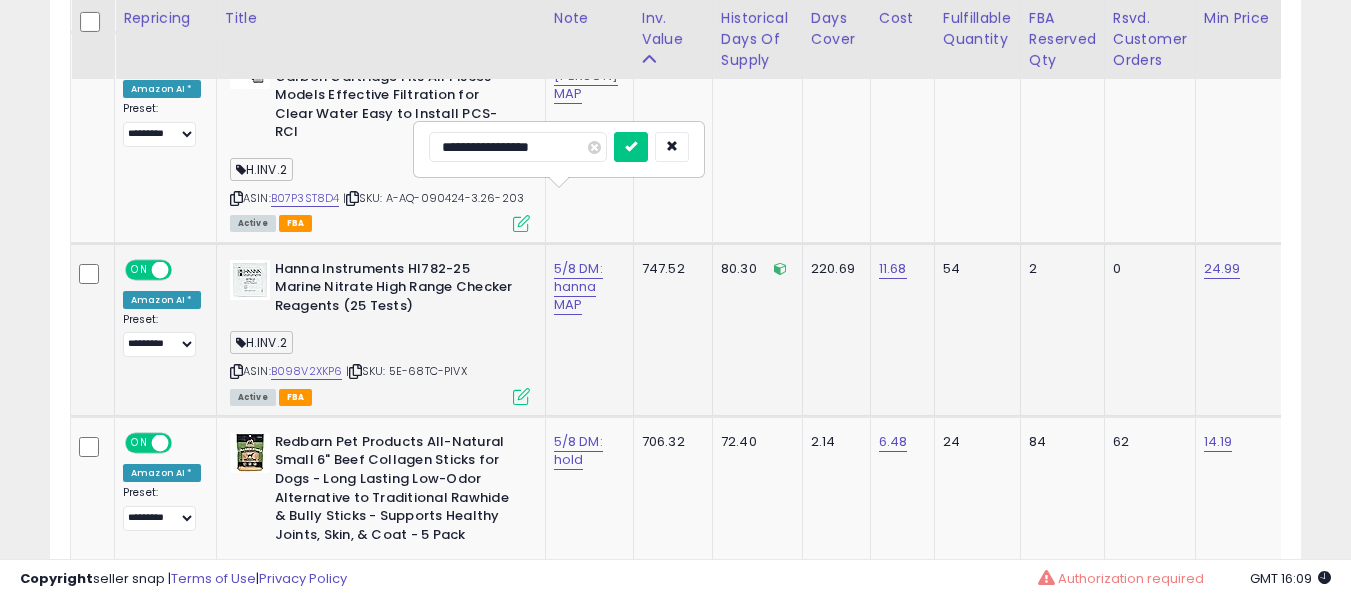 click at bounding box center [631, 147] 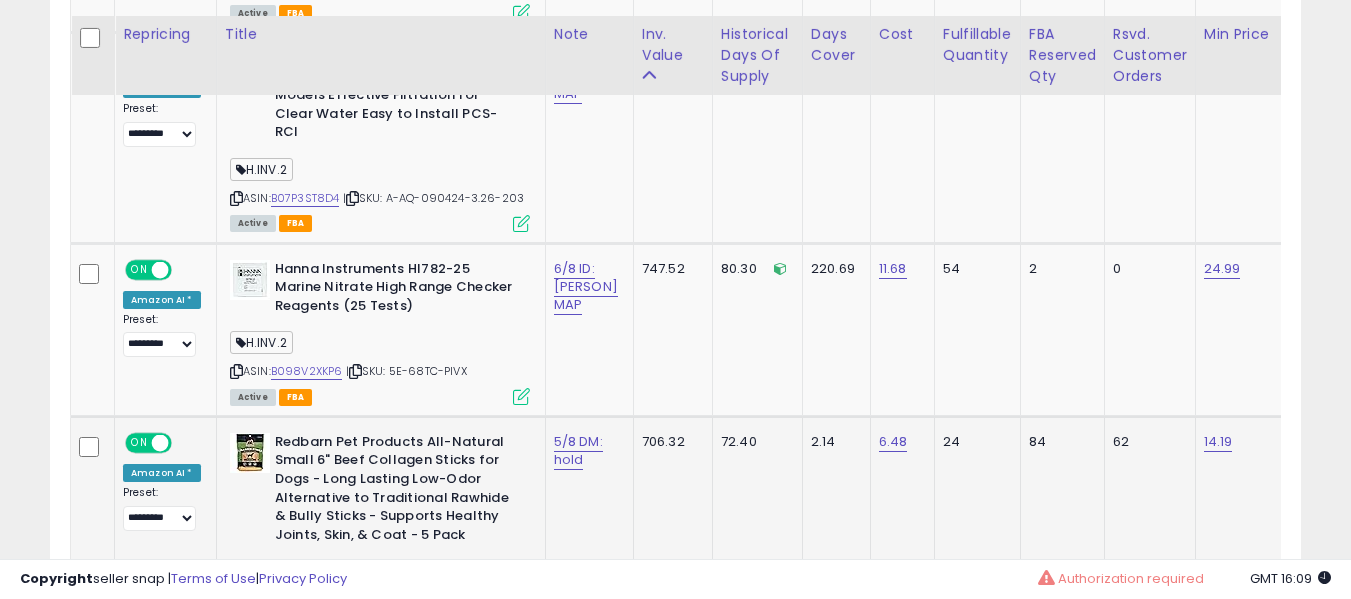 scroll, scrollTop: 9825, scrollLeft: 0, axis: vertical 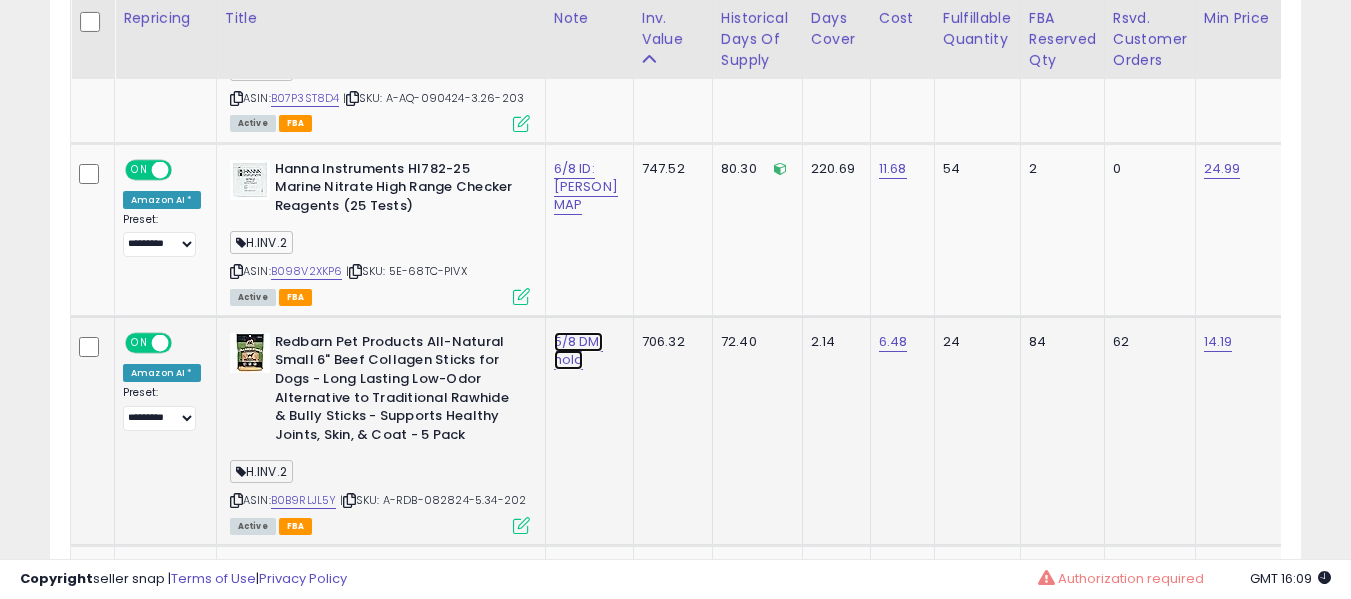 click on "5/8 DM: hold" at bounding box center (585, -8701) 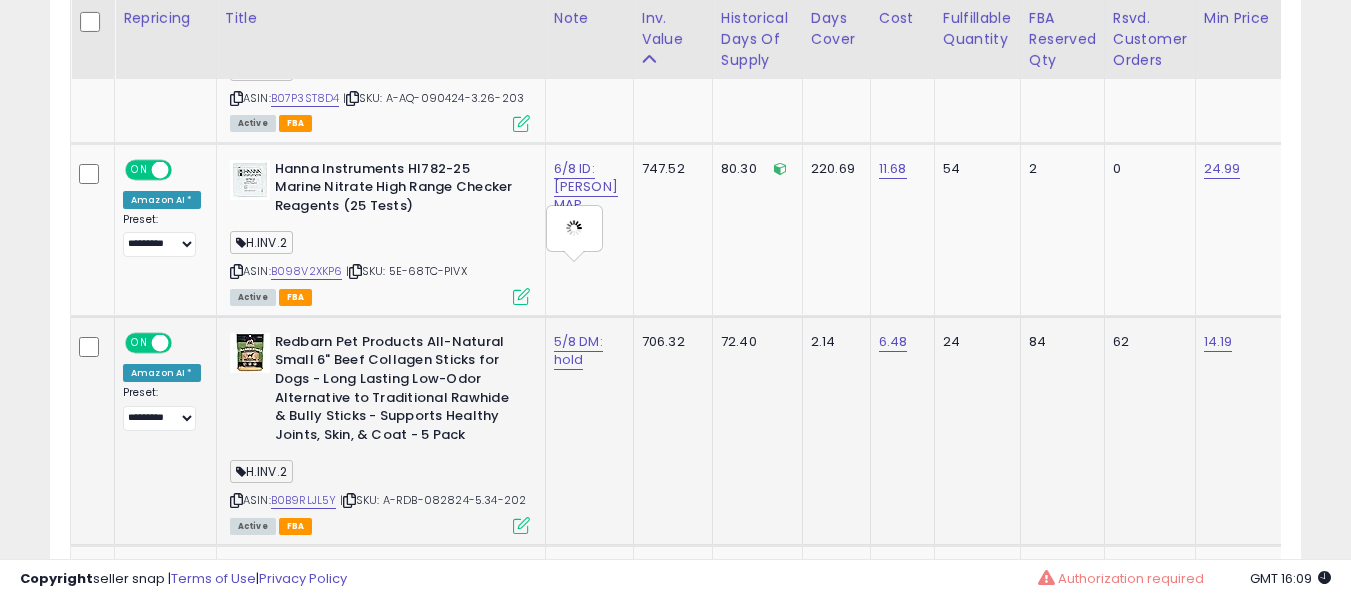 type on "**********" 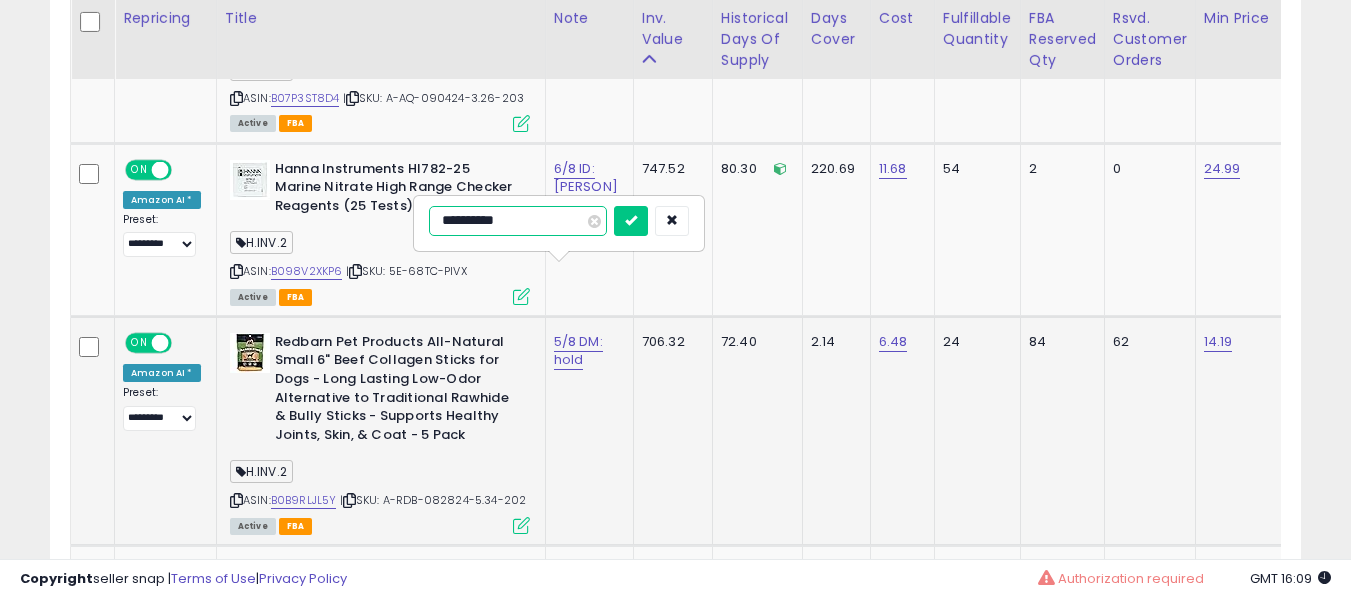type on "**********" 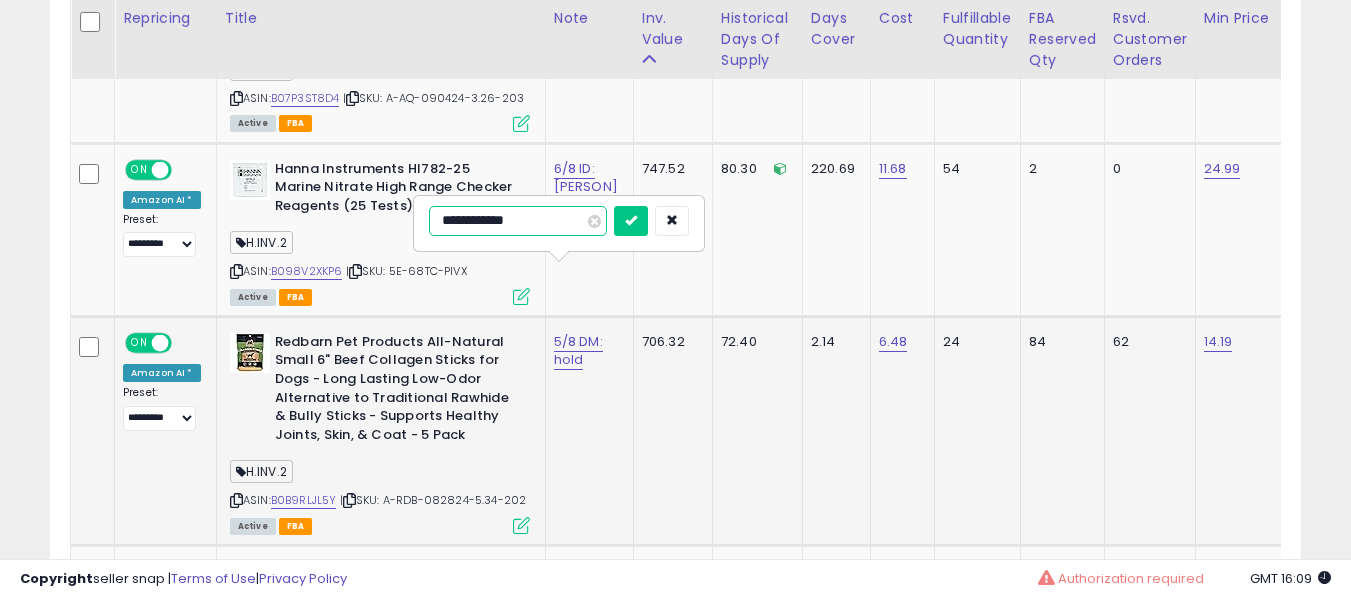 click at bounding box center [631, 221] 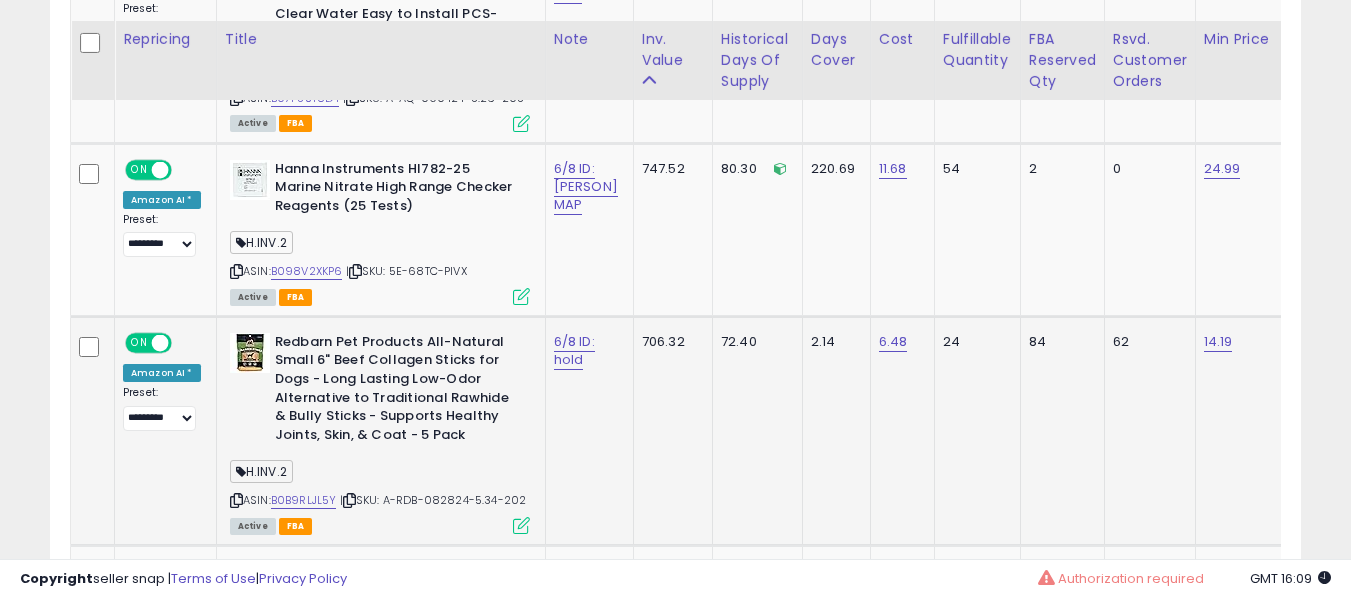 scroll, scrollTop: 10025, scrollLeft: 0, axis: vertical 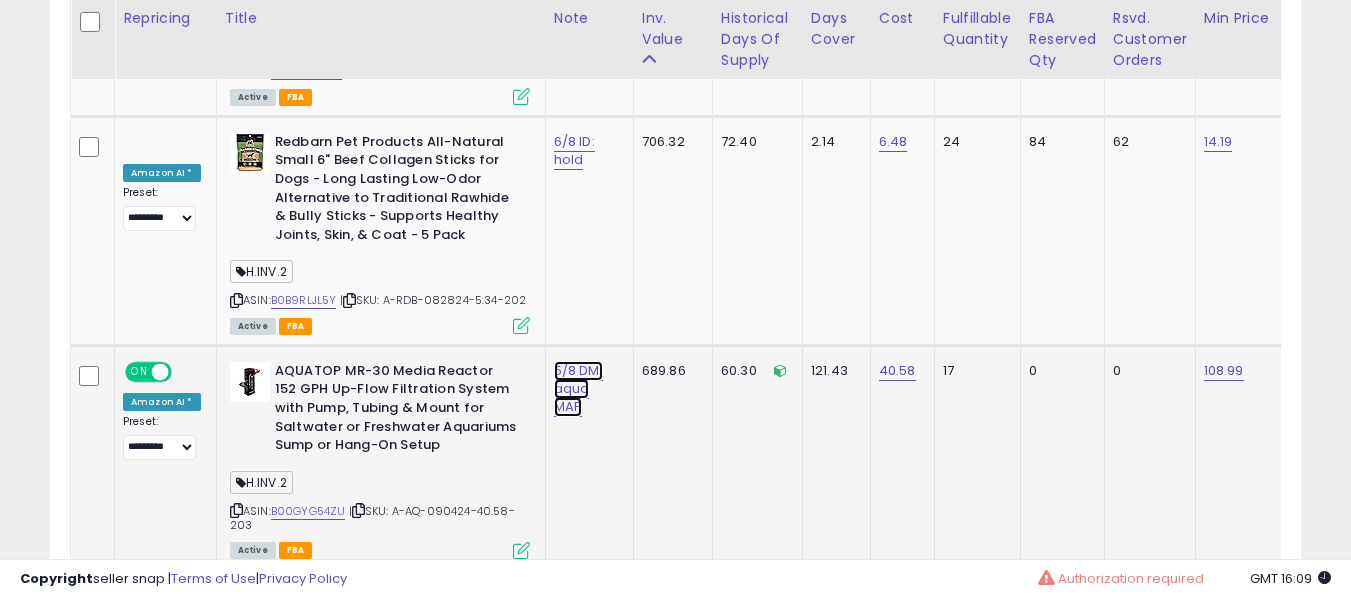 click on "5/8 DM: aqua MAP" at bounding box center [585, -8901] 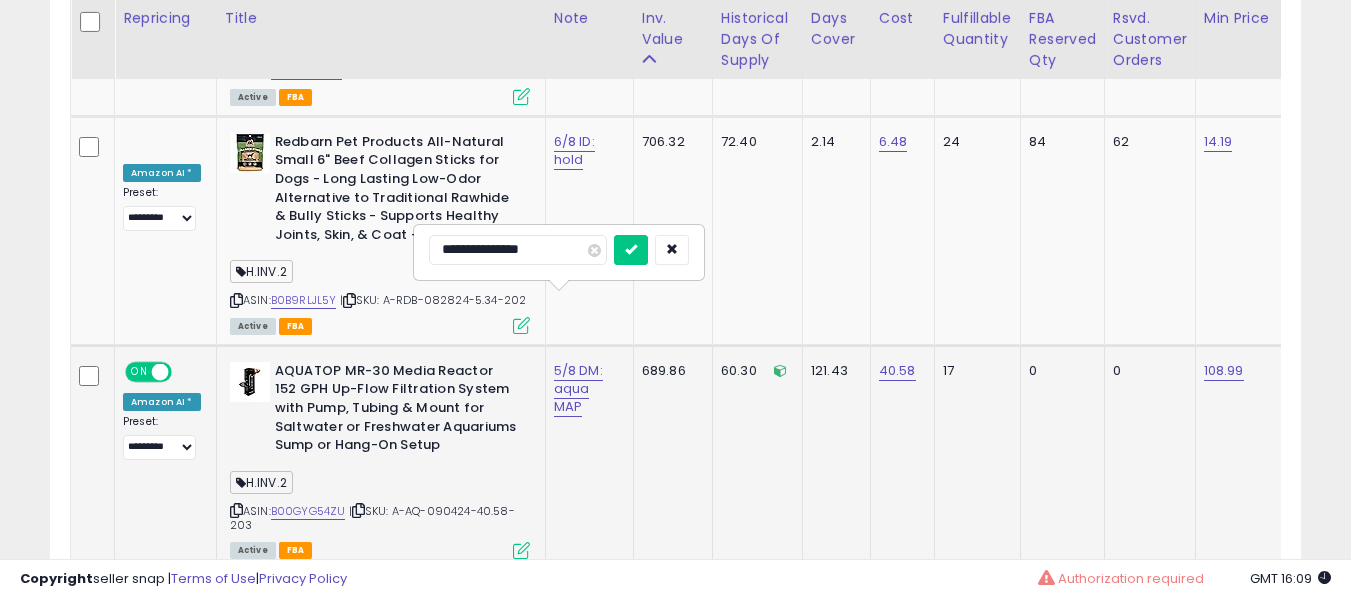 type on "**********" 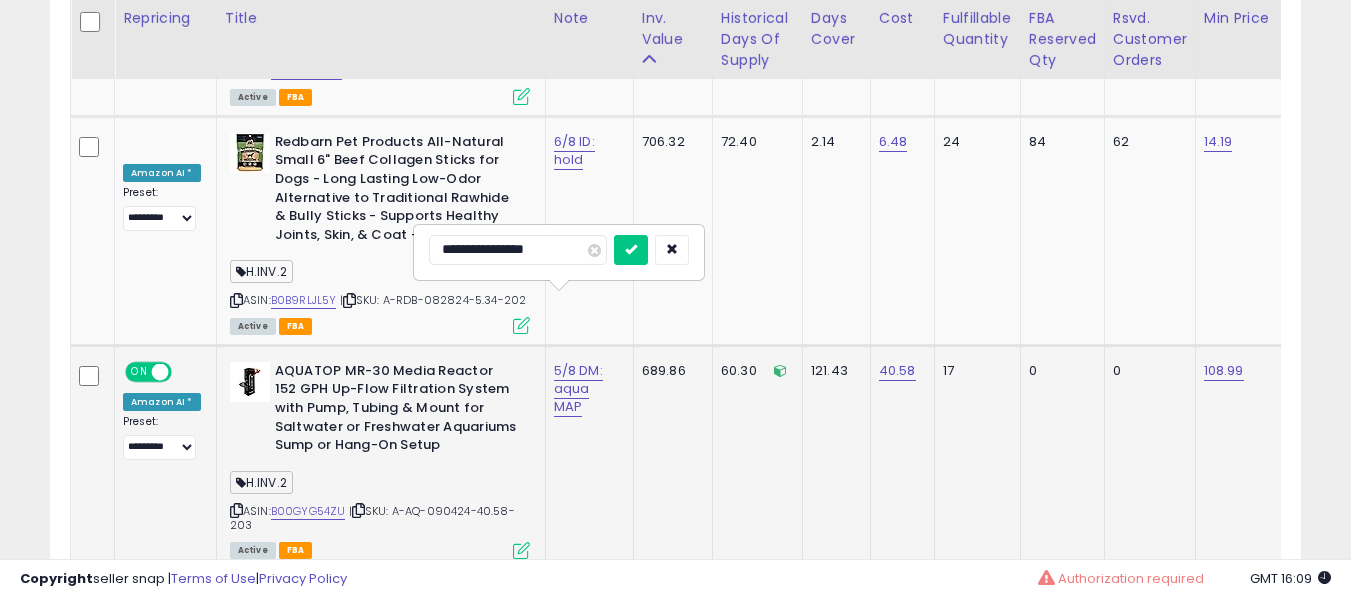 click at bounding box center (631, 250) 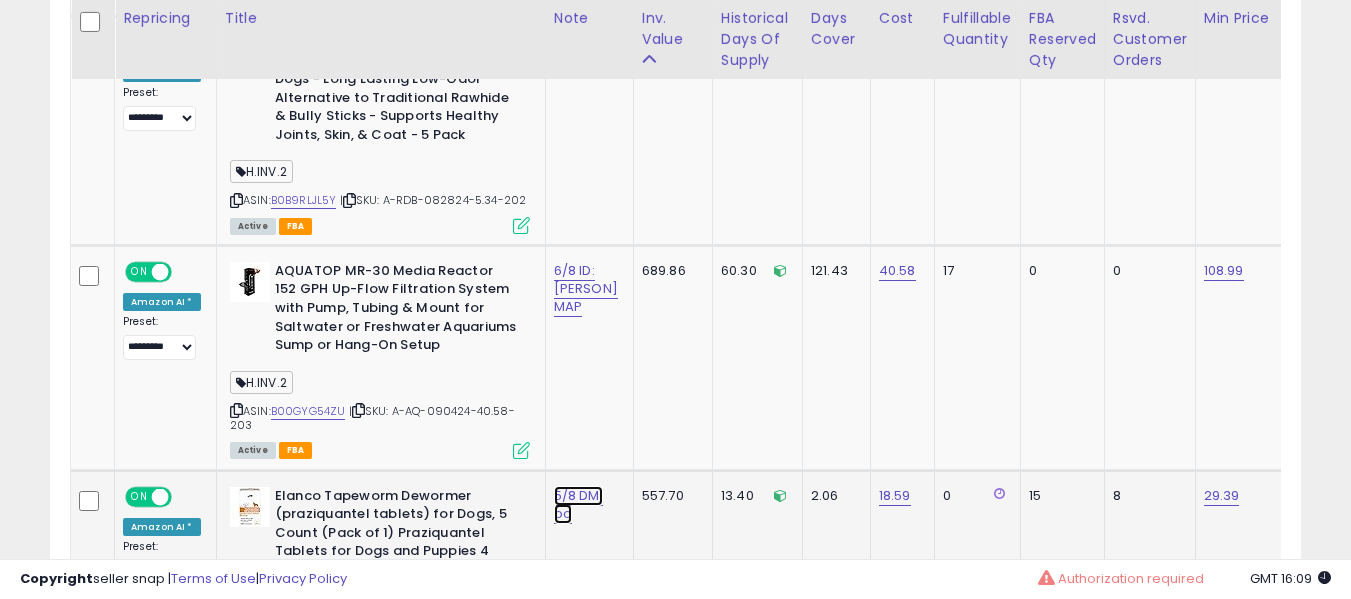 click on "5/8 DM: bo" at bounding box center (585, -9001) 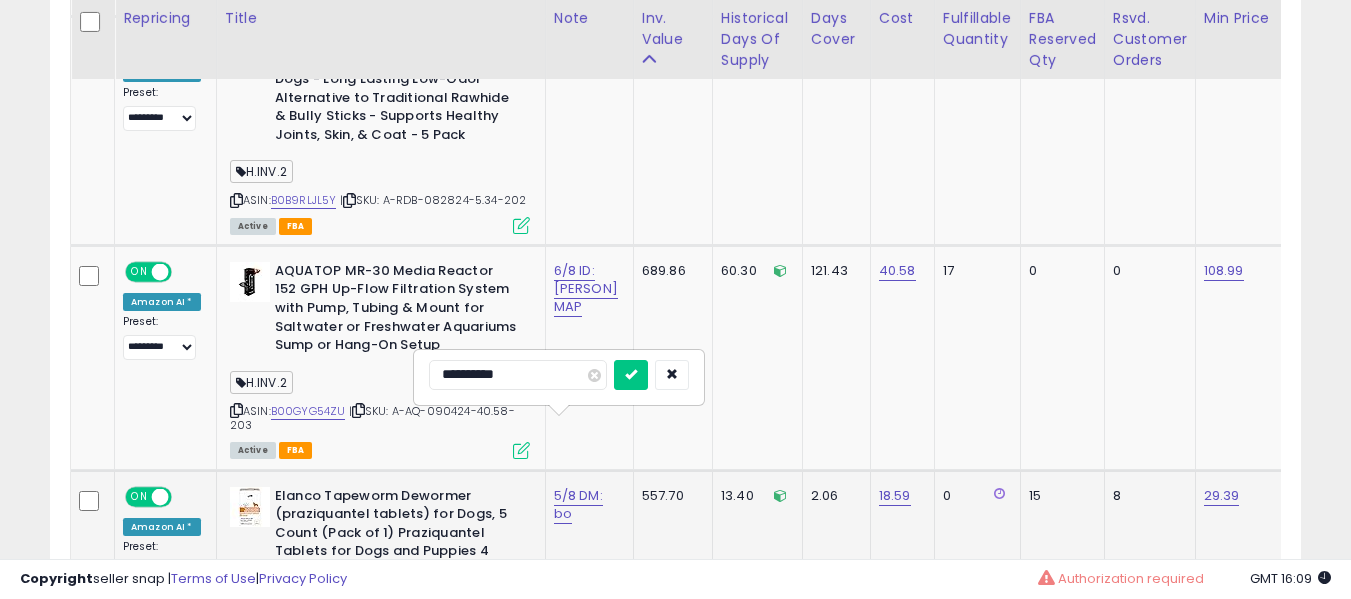 scroll, scrollTop: 10225, scrollLeft: 0, axis: vertical 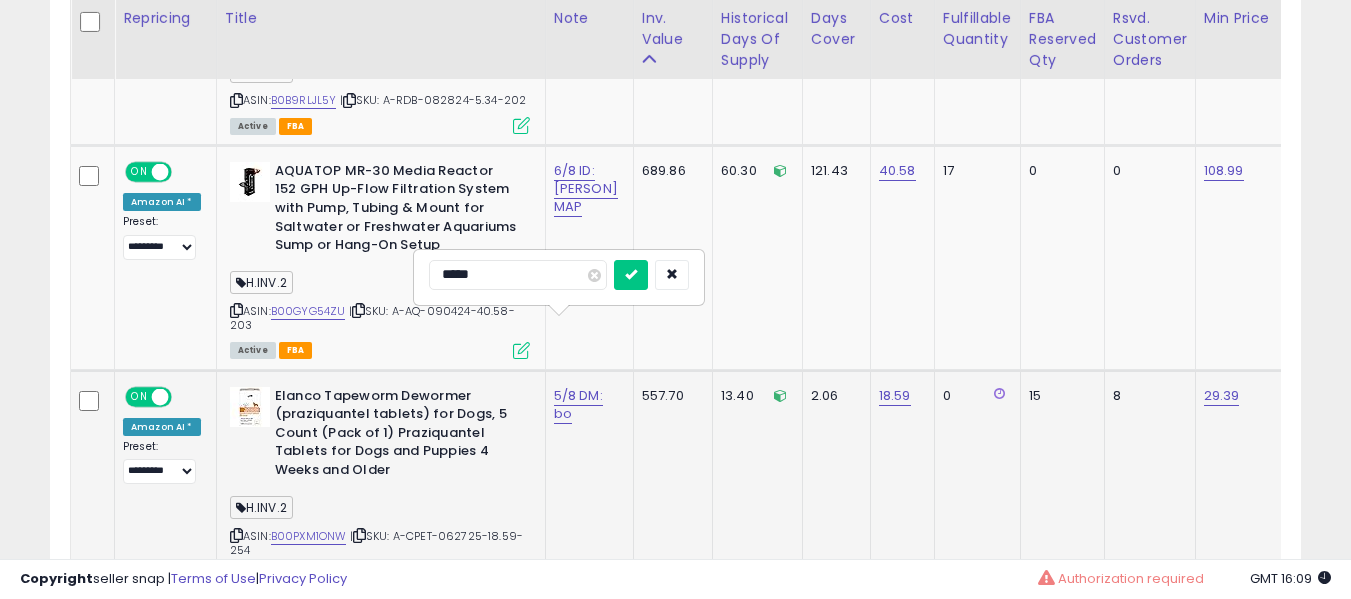 type on "******" 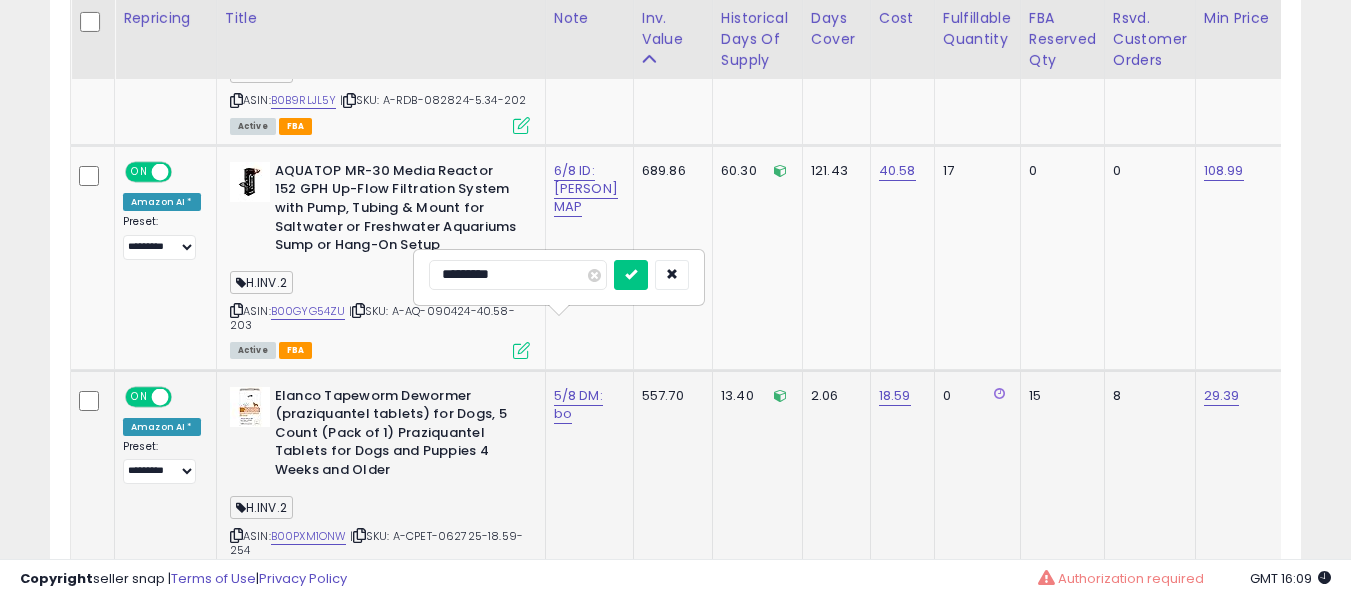 type on "**********" 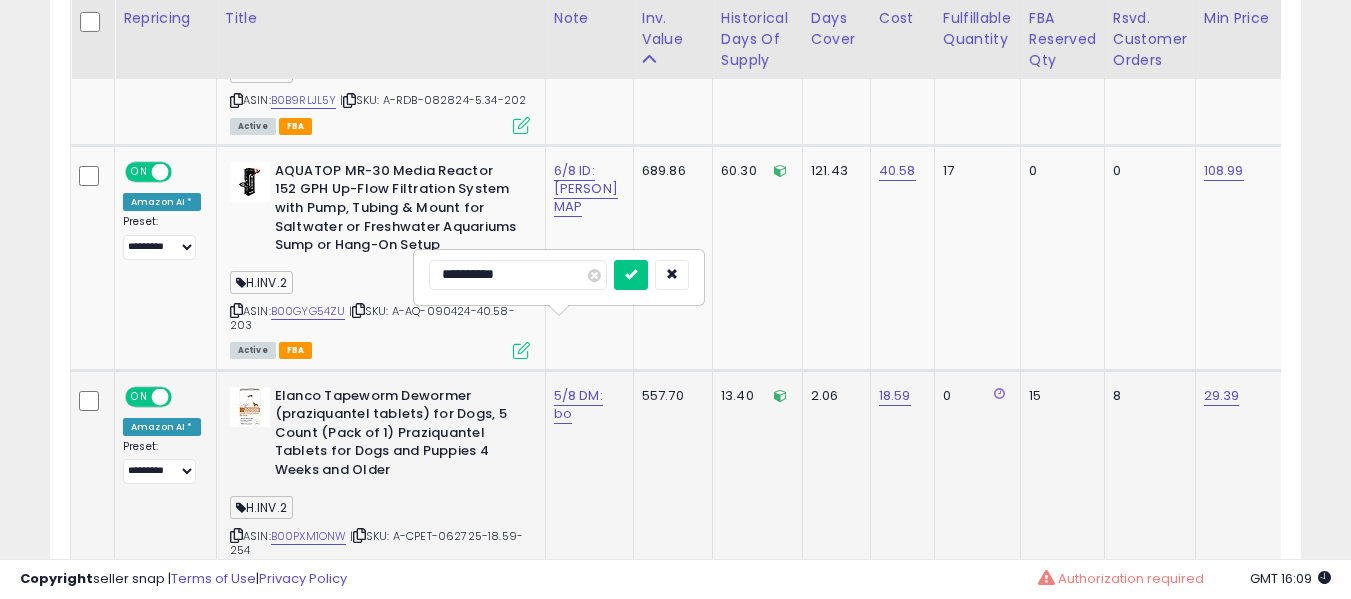 click at bounding box center (631, 275) 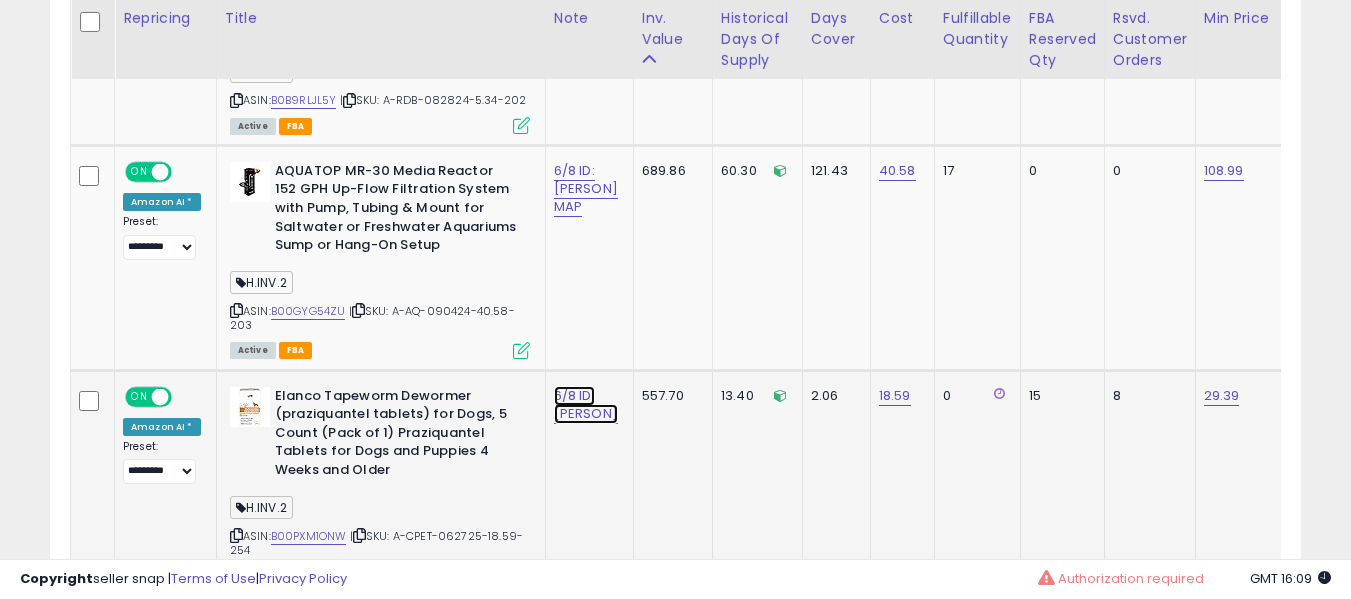 click on "6/8 ID: ob" at bounding box center [586, 405] 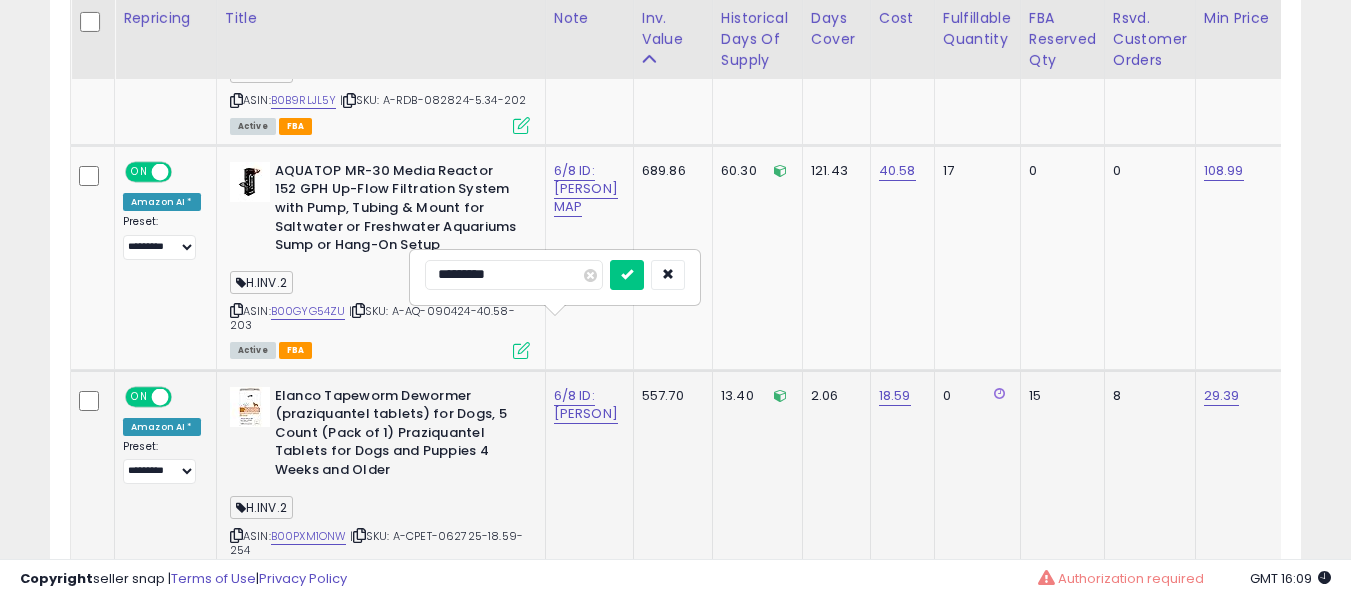 type on "**********" 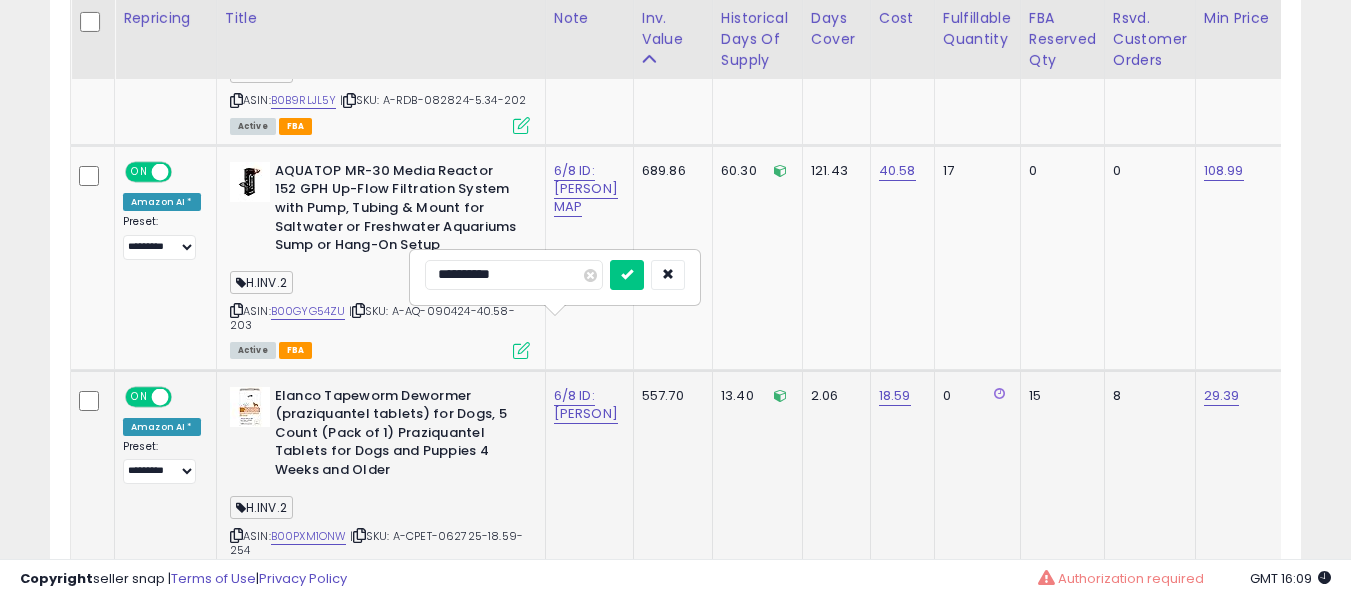 click at bounding box center (627, 275) 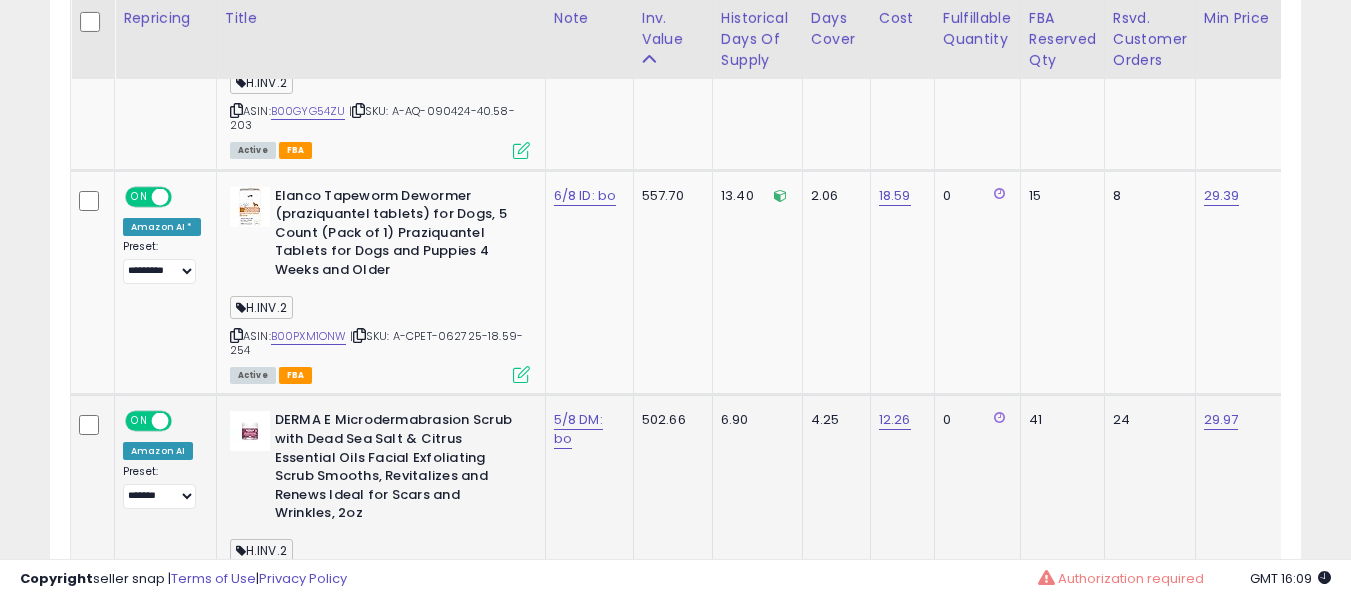 drag, startPoint x: 559, startPoint y: 338, endPoint x: 553, endPoint y: 347, distance: 10.816654 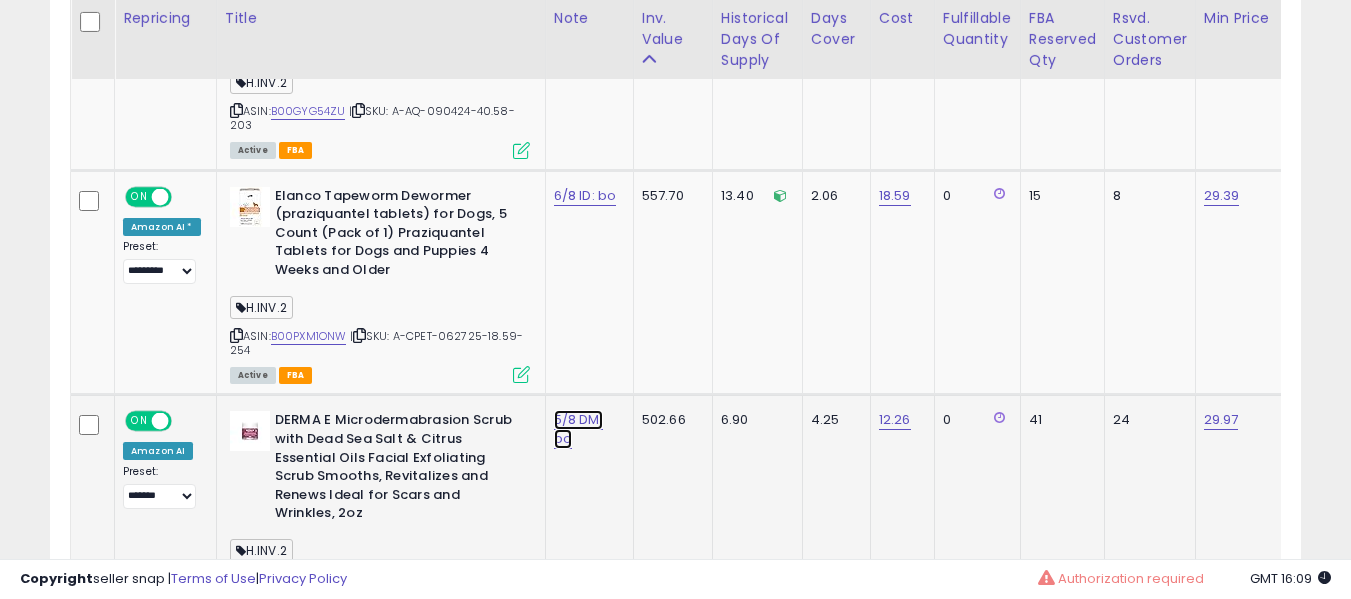 click on "5/8 DM: bo" at bounding box center (585, -9301) 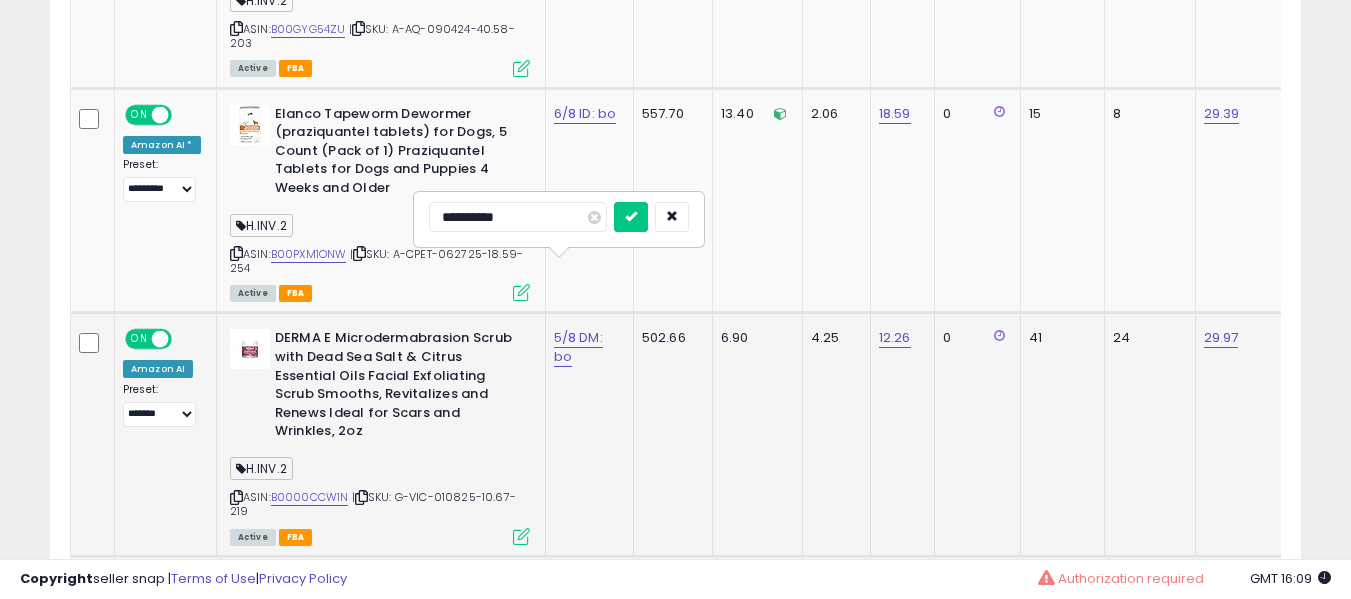 scroll, scrollTop: 10525, scrollLeft: 0, axis: vertical 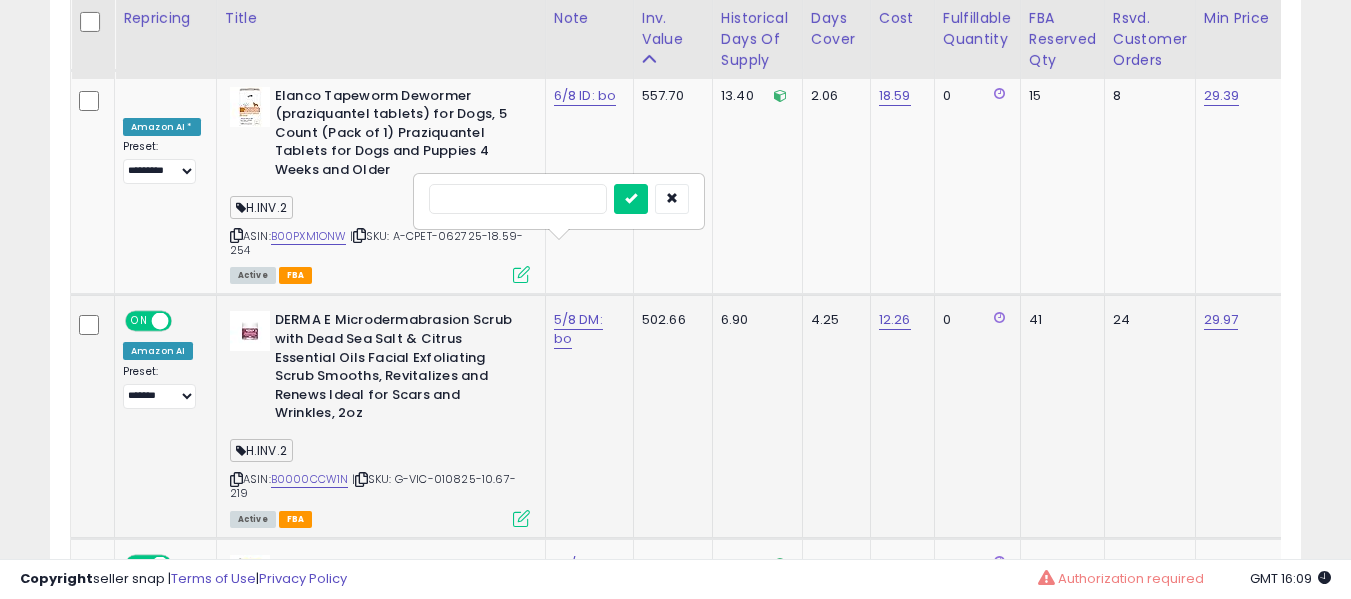type on "*" 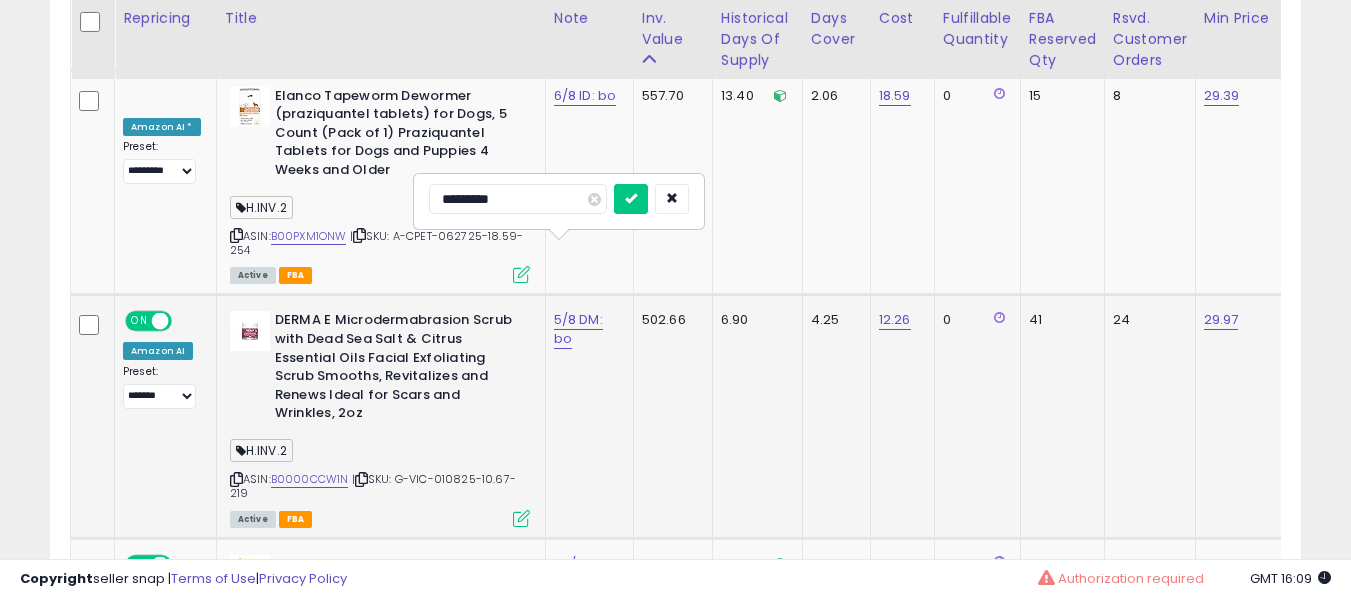 type on "**********" 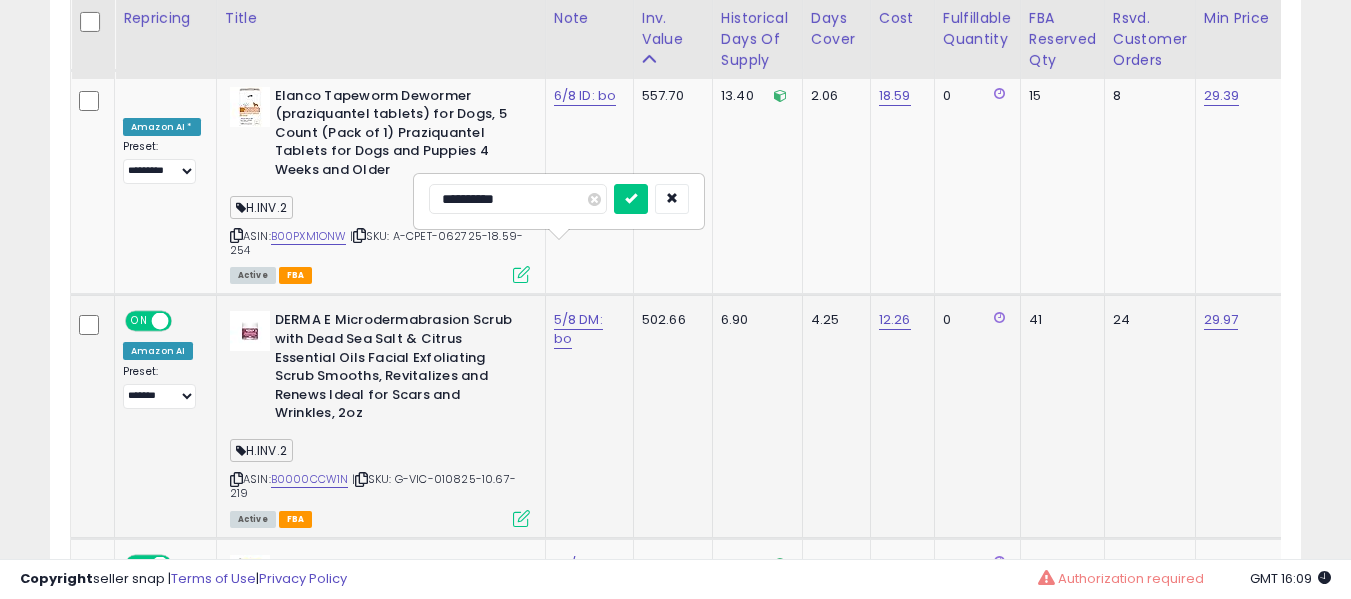 click at bounding box center (631, 199) 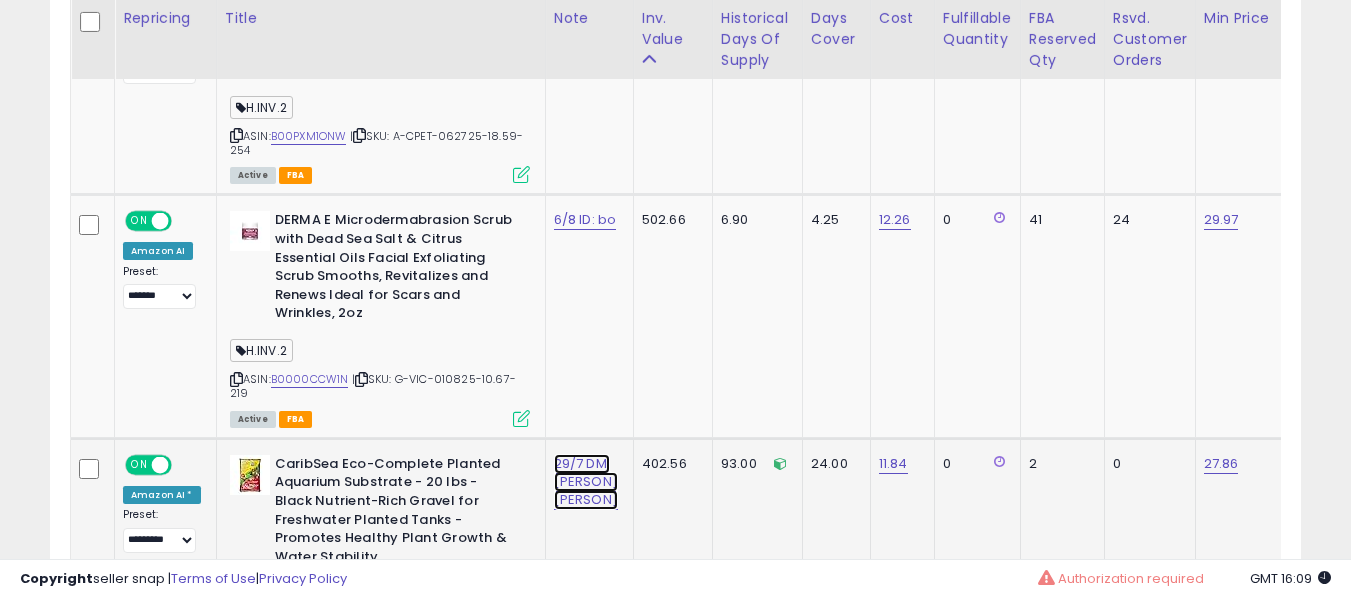 click on "29/7 DM: carib case" at bounding box center [585, -9501] 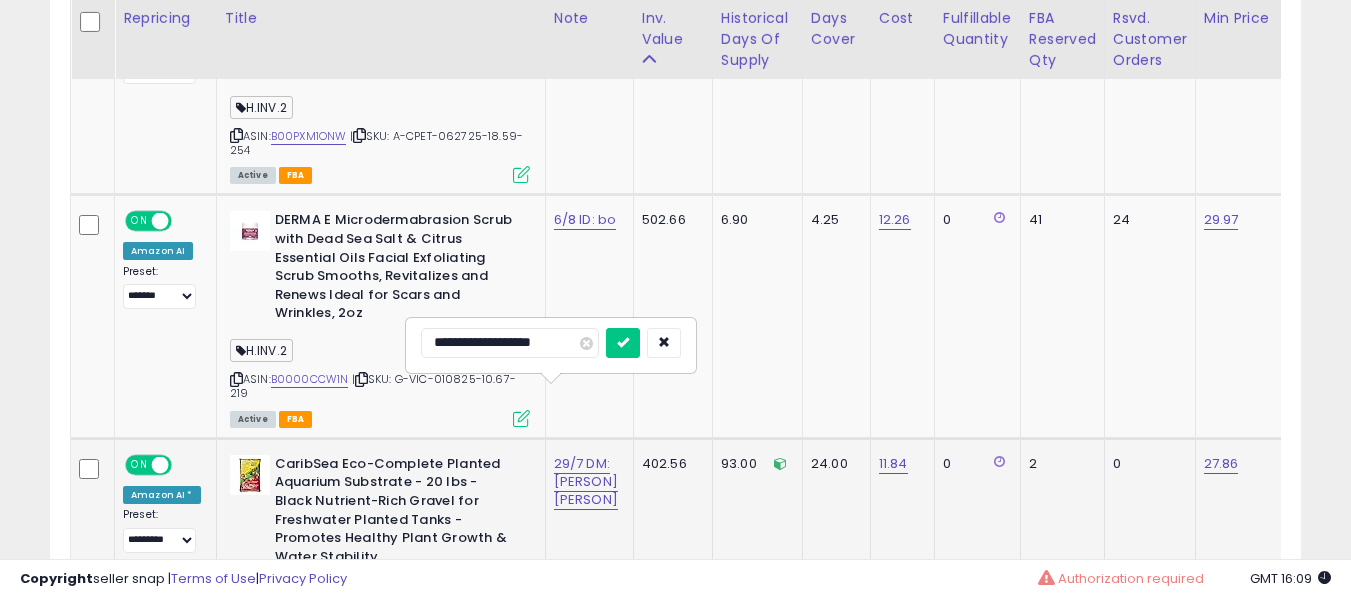 scroll, scrollTop: 10725, scrollLeft: 0, axis: vertical 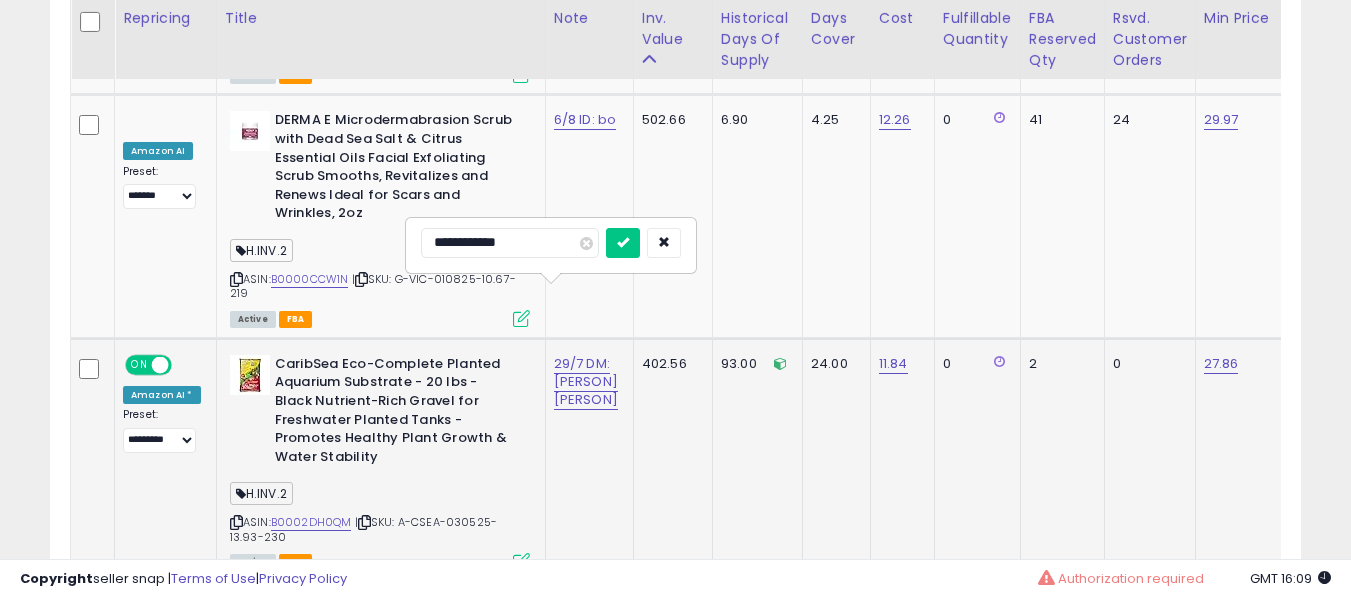 type on "**********" 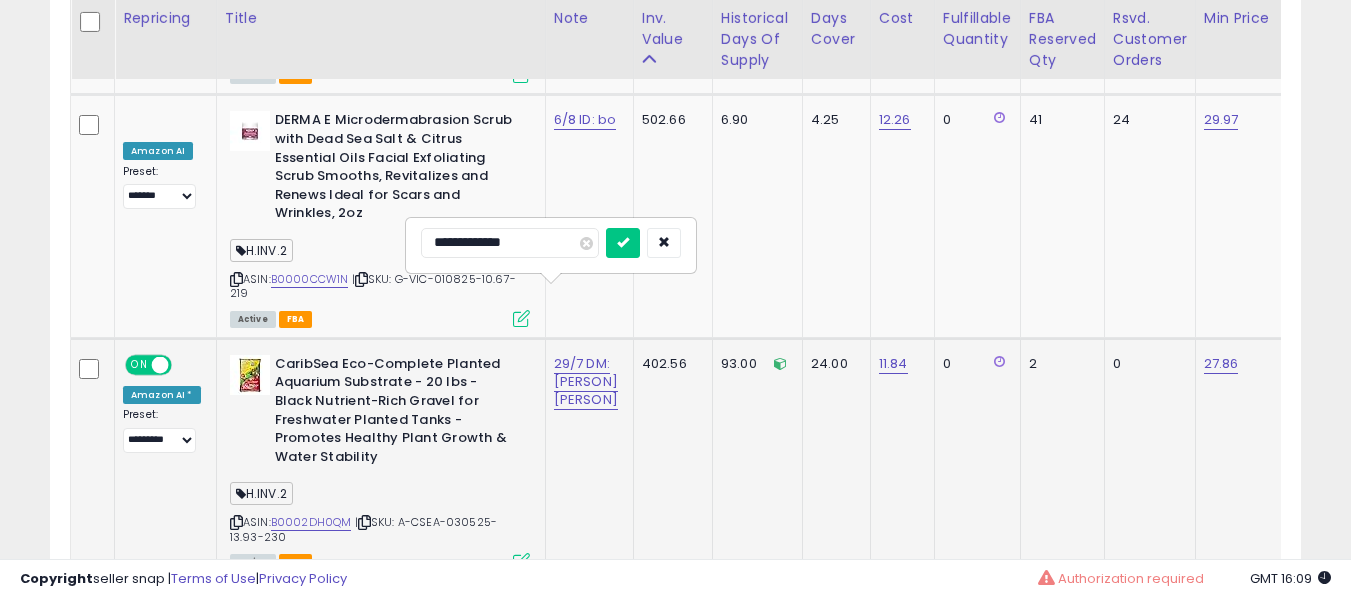 click at bounding box center (623, 243) 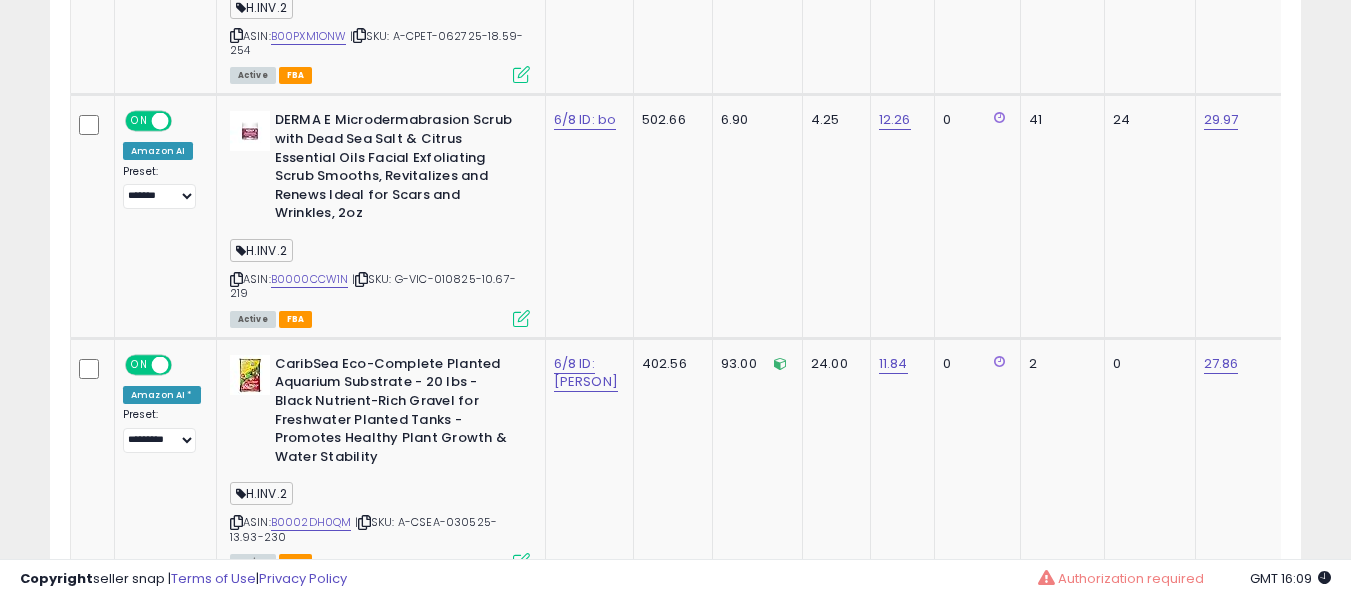 scroll, scrollTop: 9727, scrollLeft: 0, axis: vertical 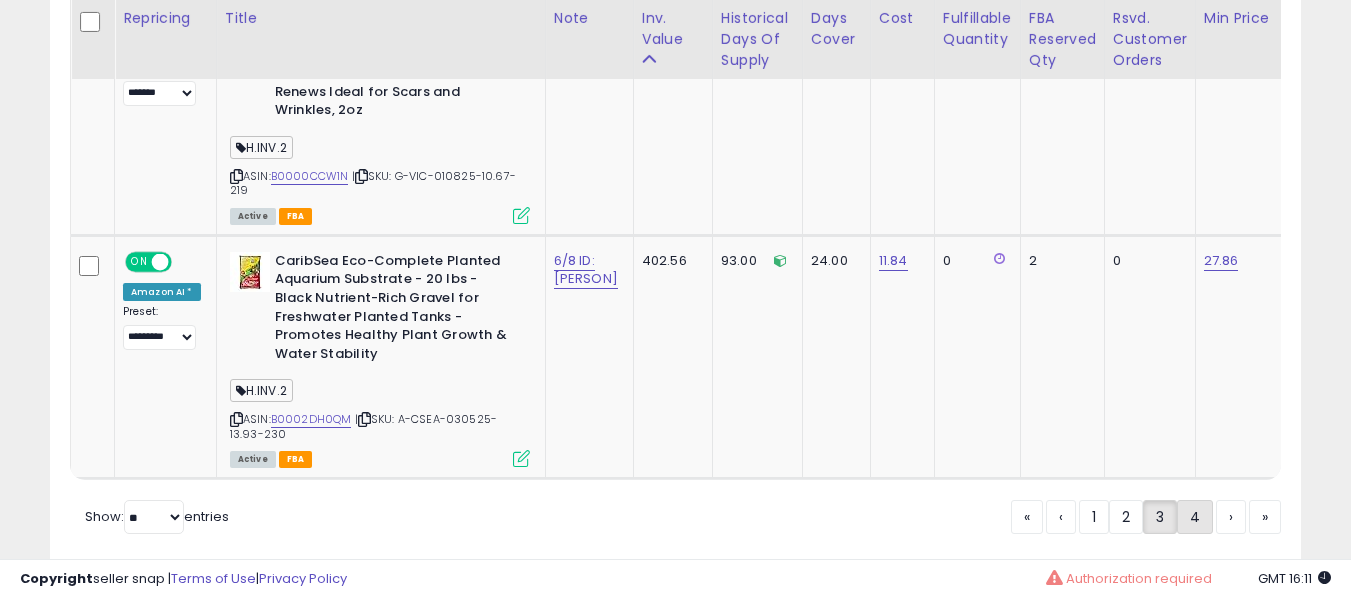 click on "4" 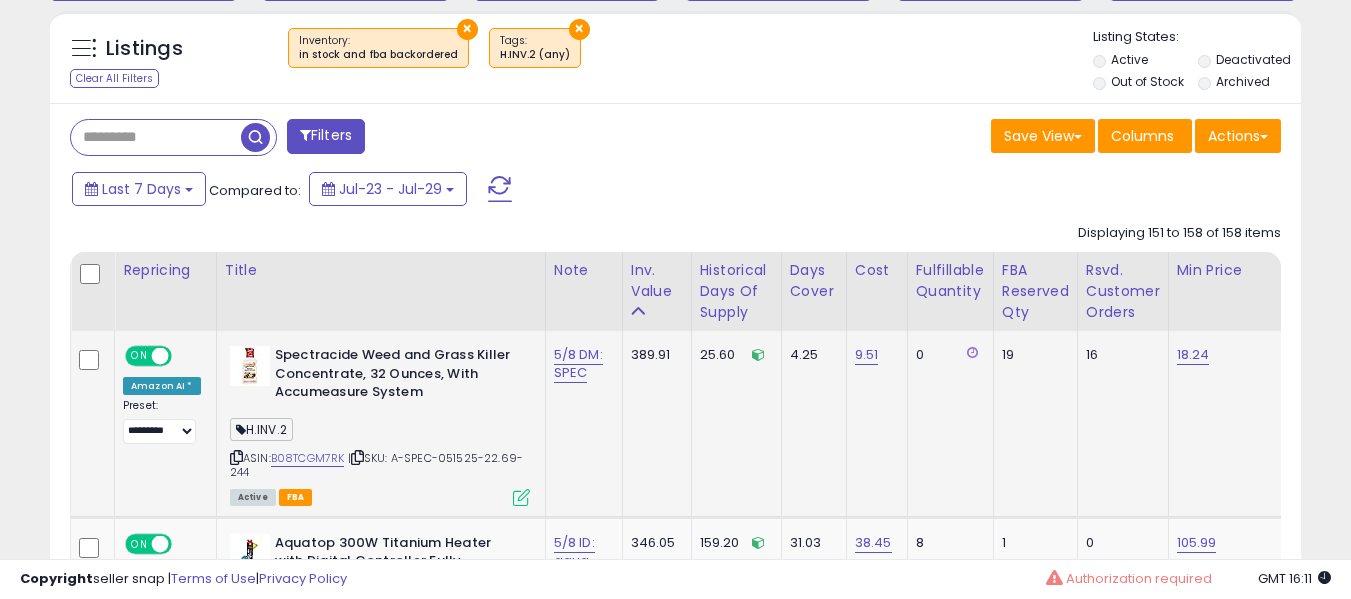 scroll, scrollTop: 891, scrollLeft: 0, axis: vertical 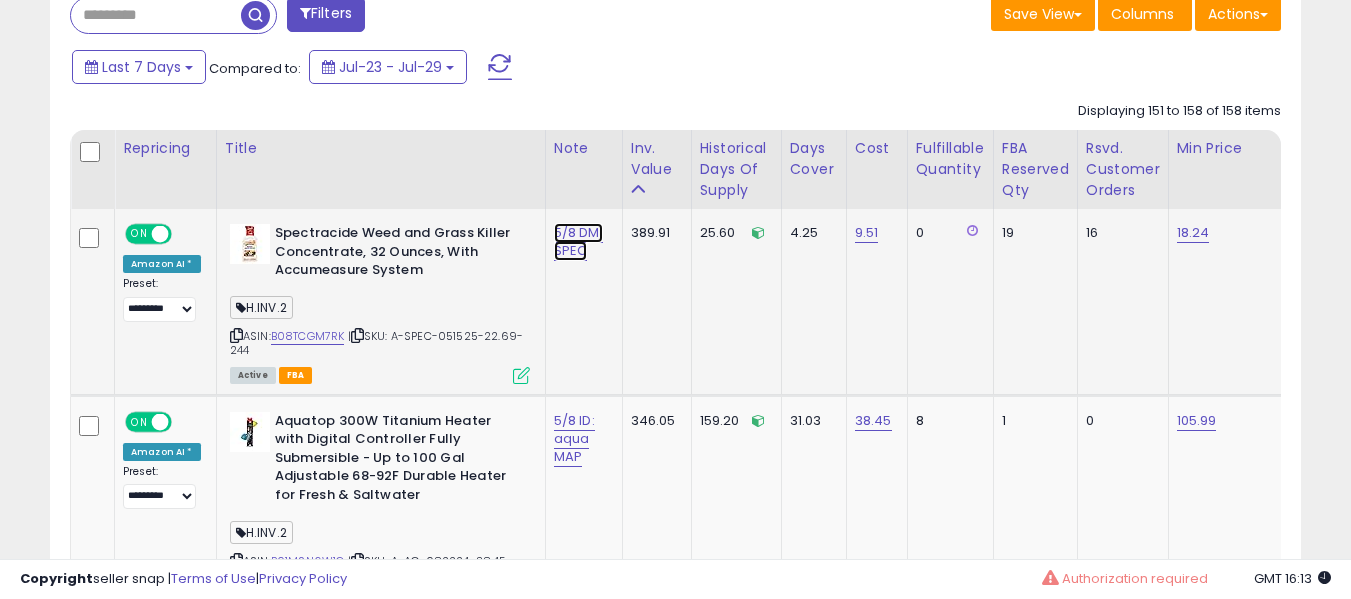 click on "5/8 DM: SPEC" at bounding box center (578, 242) 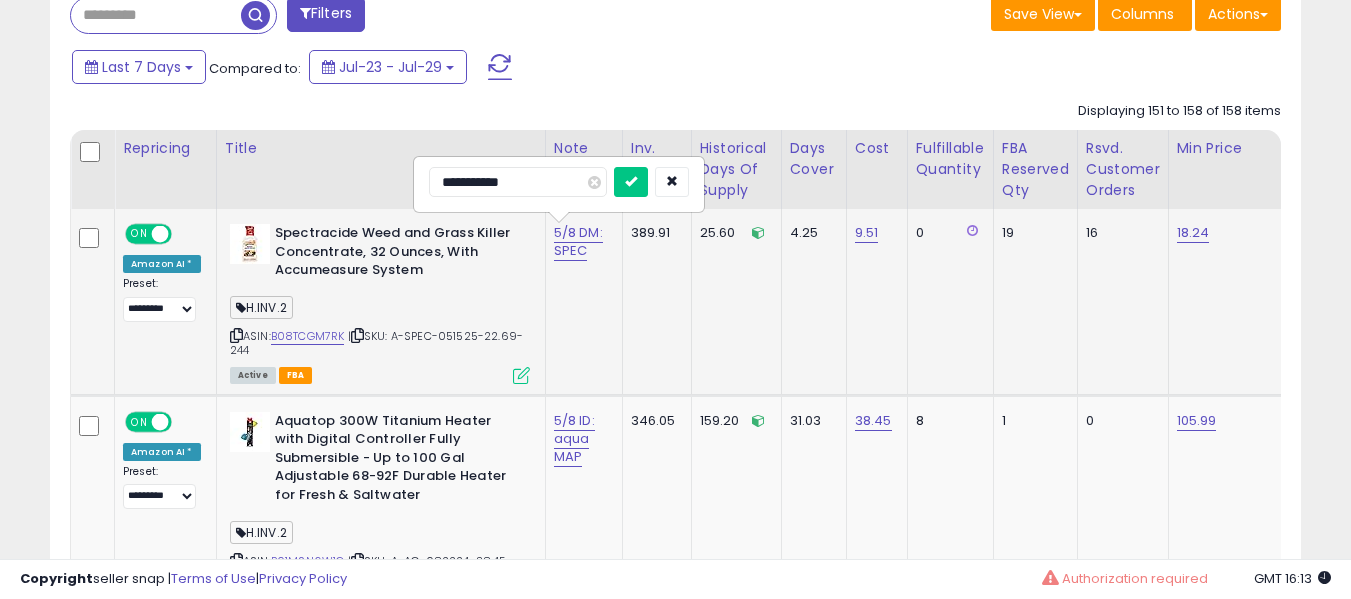 type on "**********" 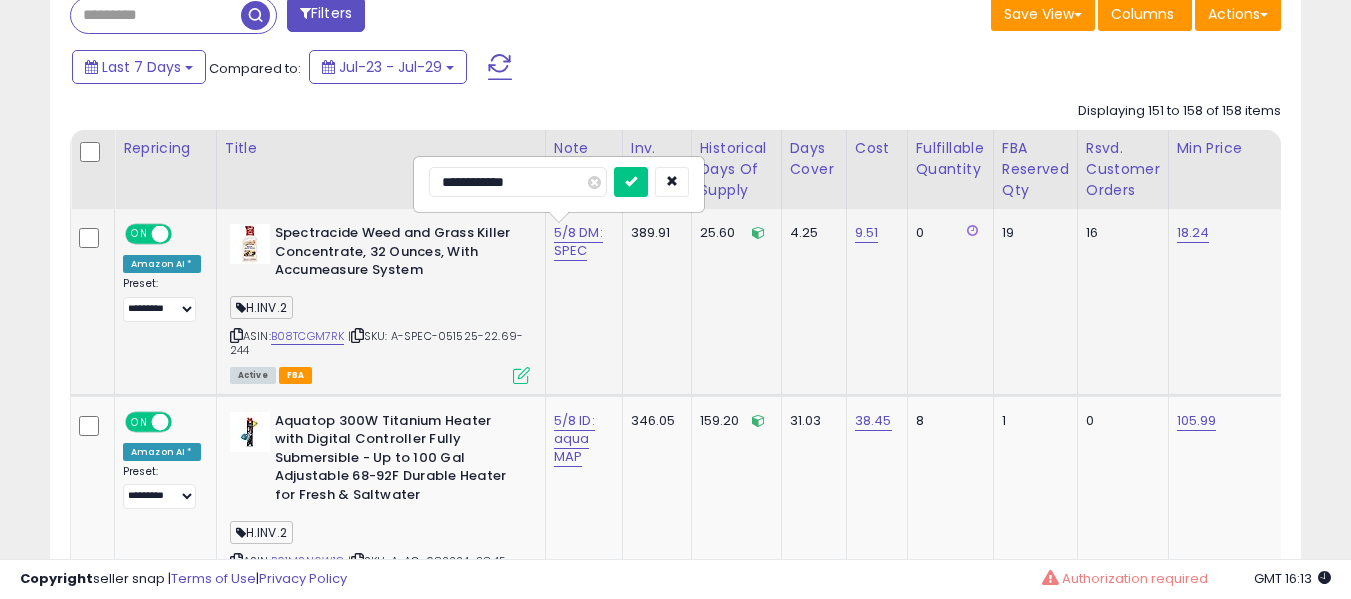 click at bounding box center [631, 182] 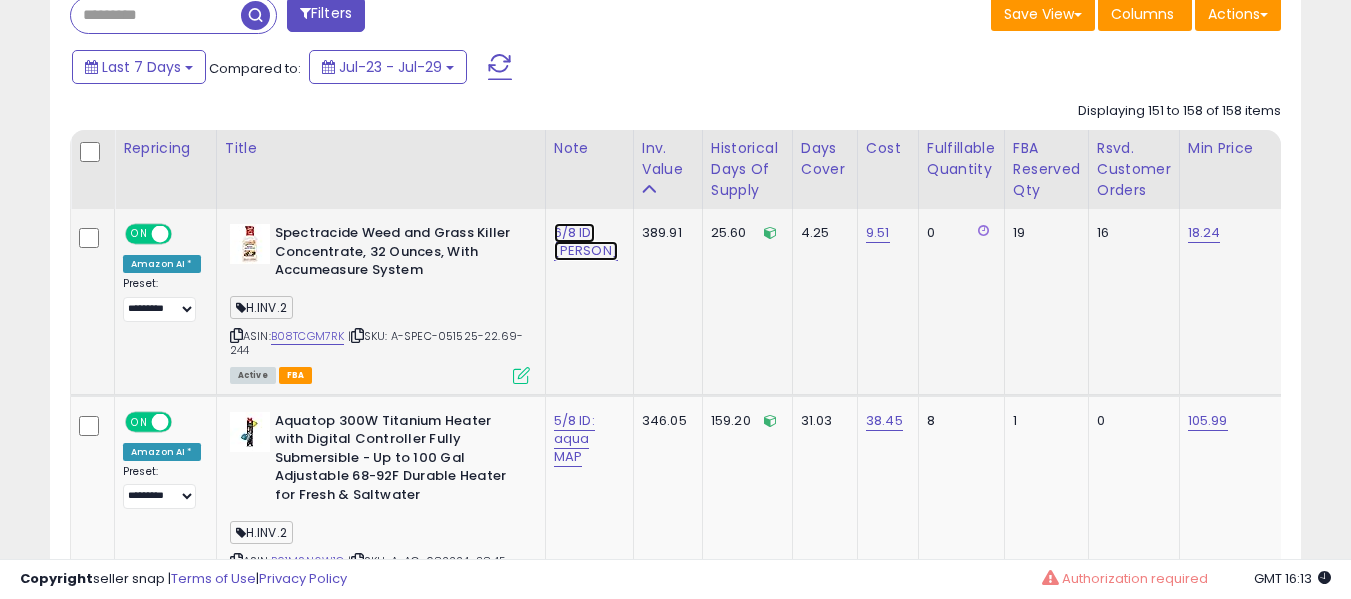 click on "6/8 ID: sepc" at bounding box center (586, 242) 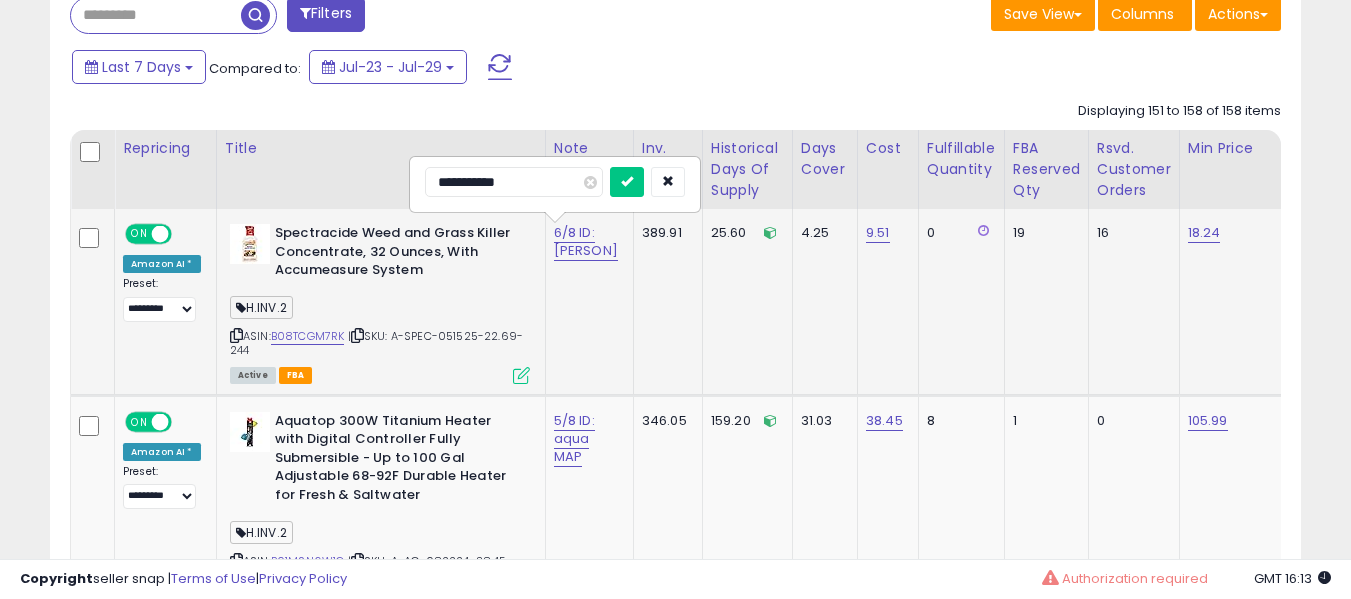 type on "**********" 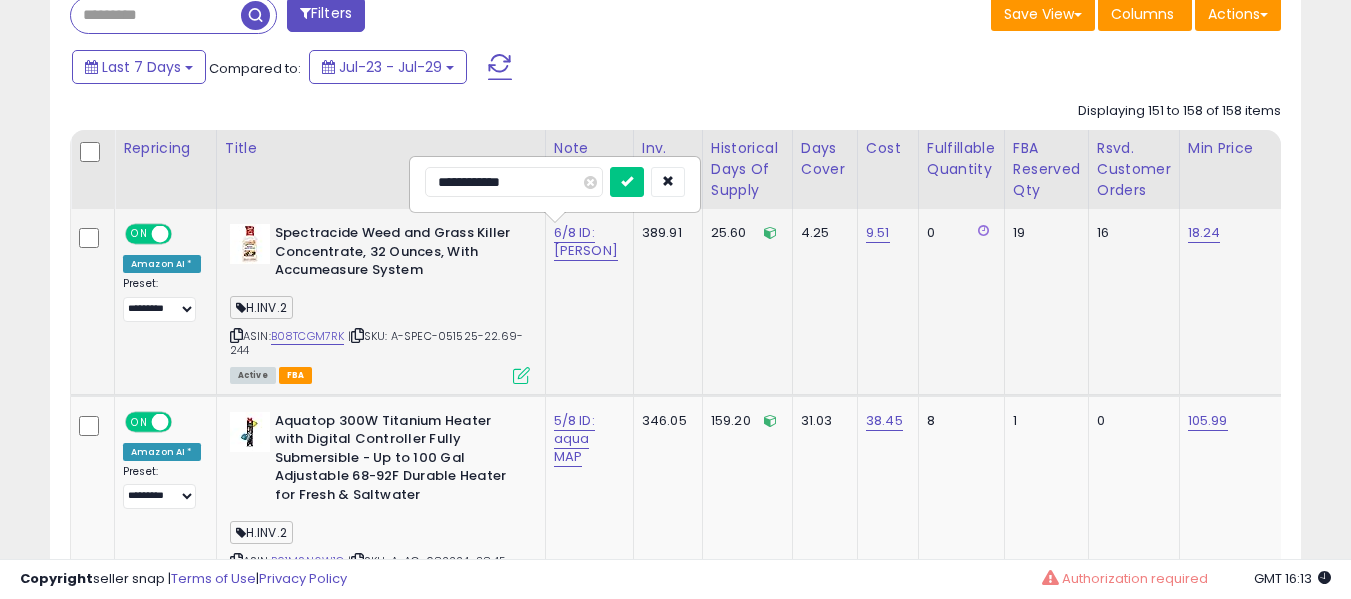 click at bounding box center (627, 182) 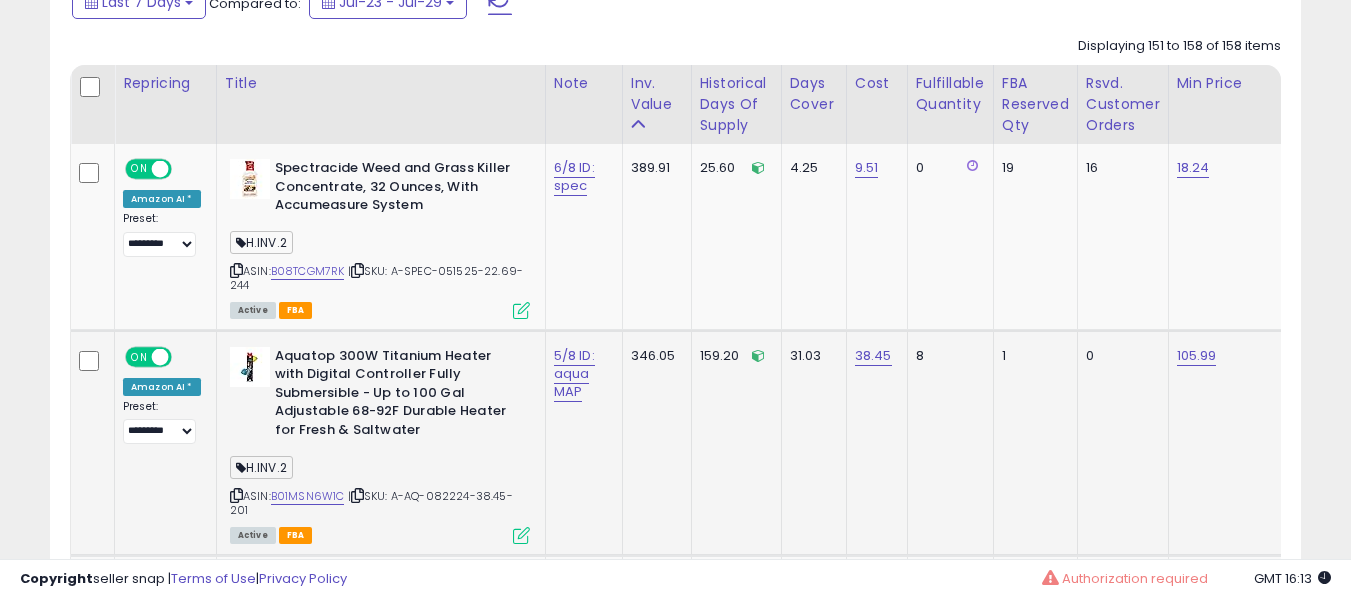 scroll, scrollTop: 991, scrollLeft: 0, axis: vertical 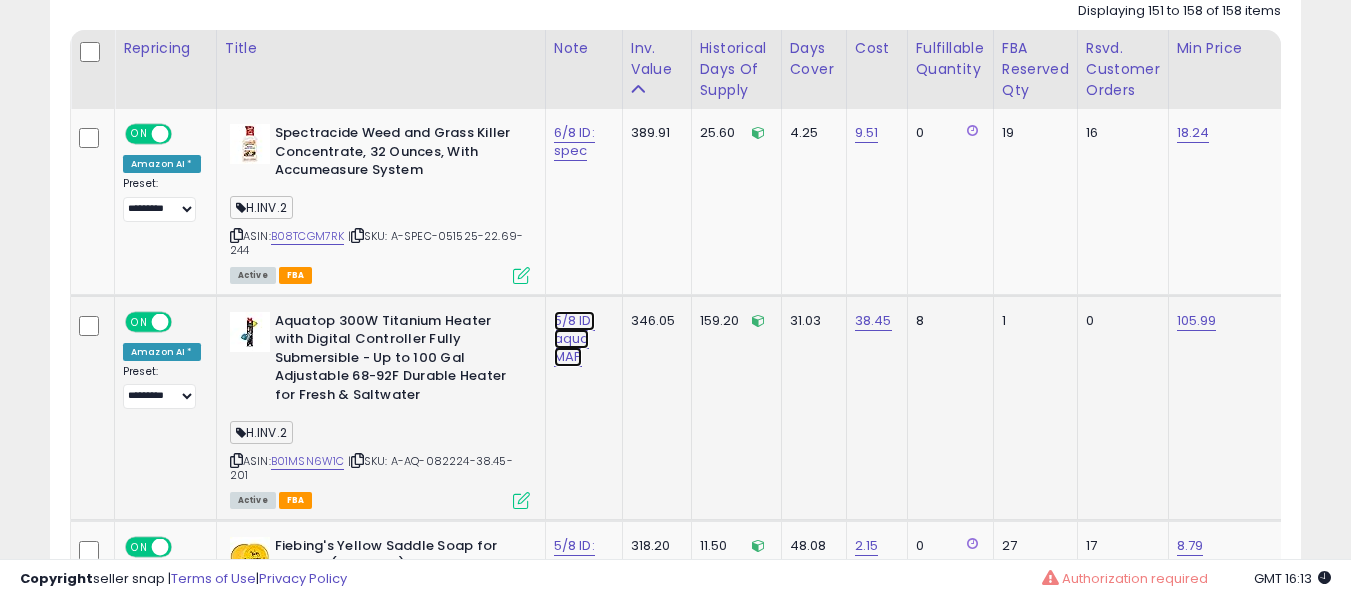 click on "5/8 ID: aqua MAP" at bounding box center [574, 142] 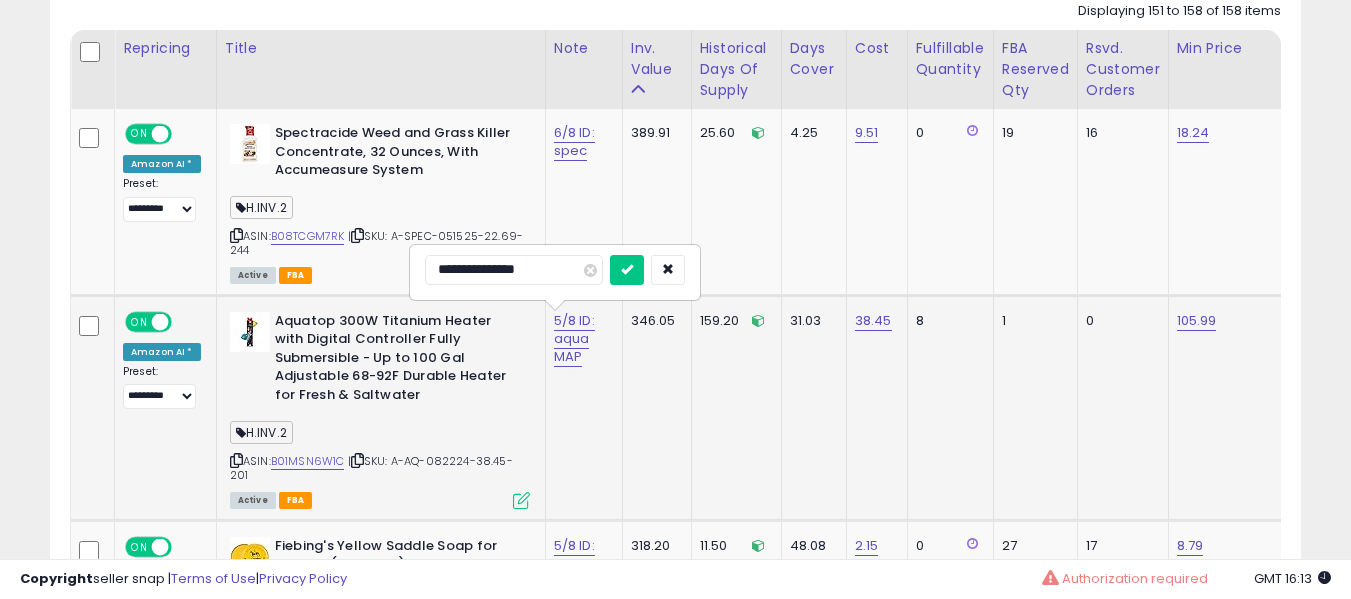 type on "**********" 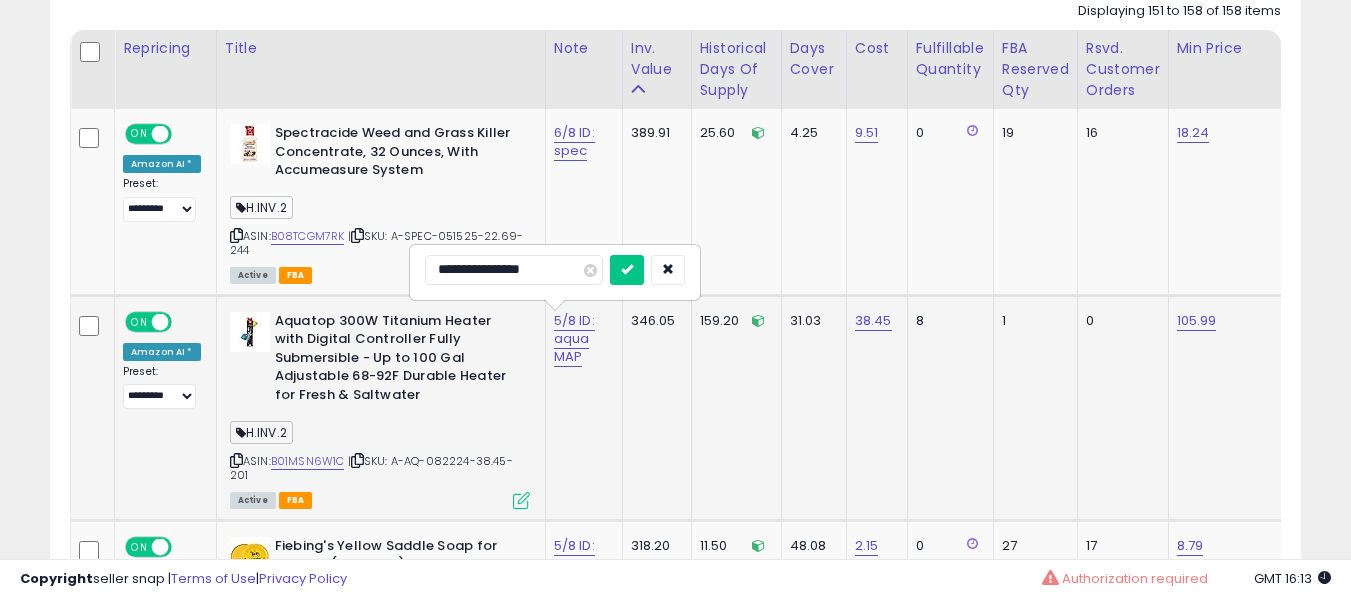 click at bounding box center [627, 270] 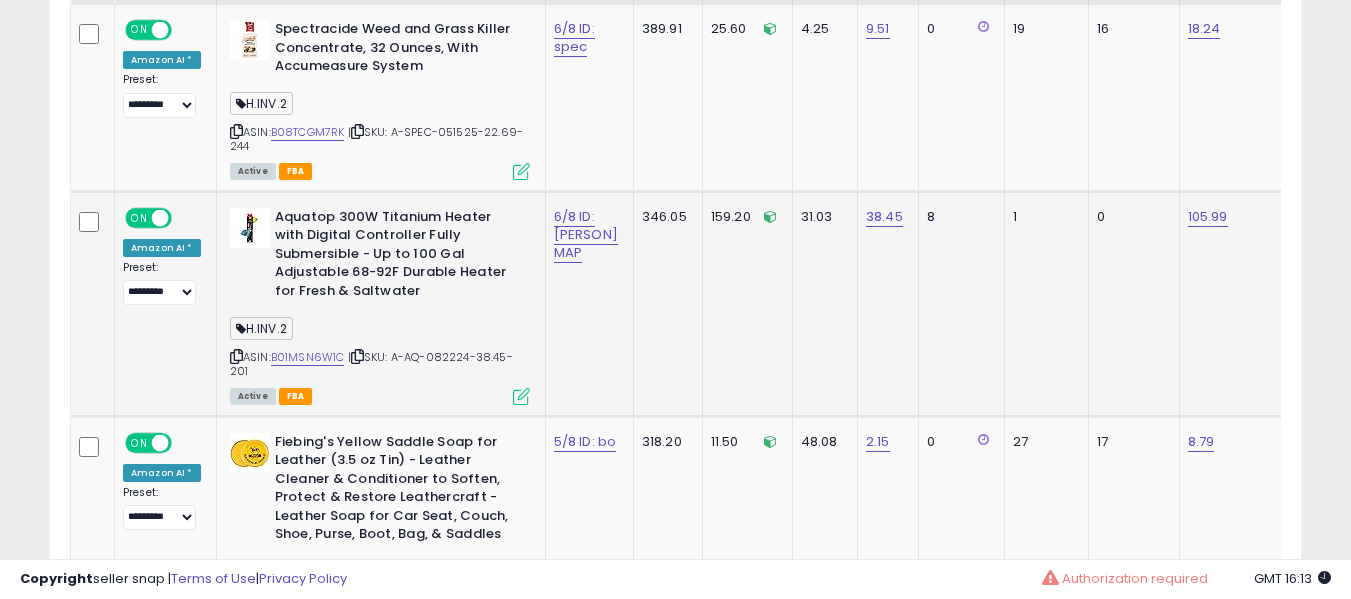 scroll, scrollTop: 1191, scrollLeft: 0, axis: vertical 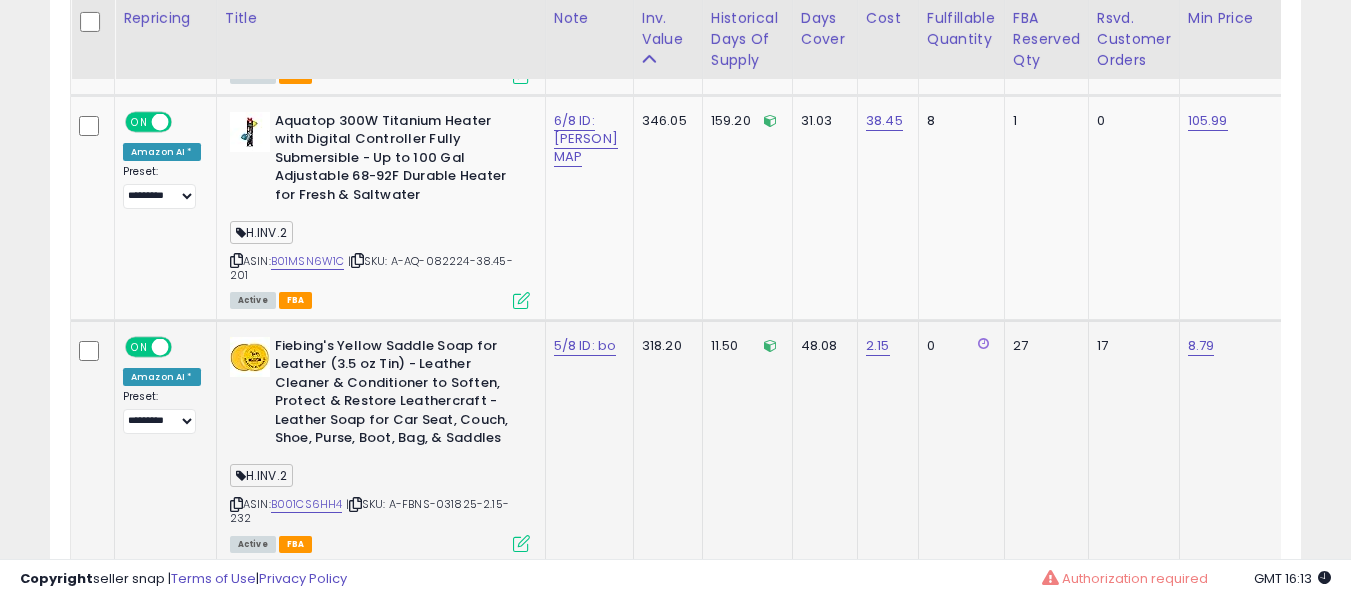 click on "5/8 ID: bo" 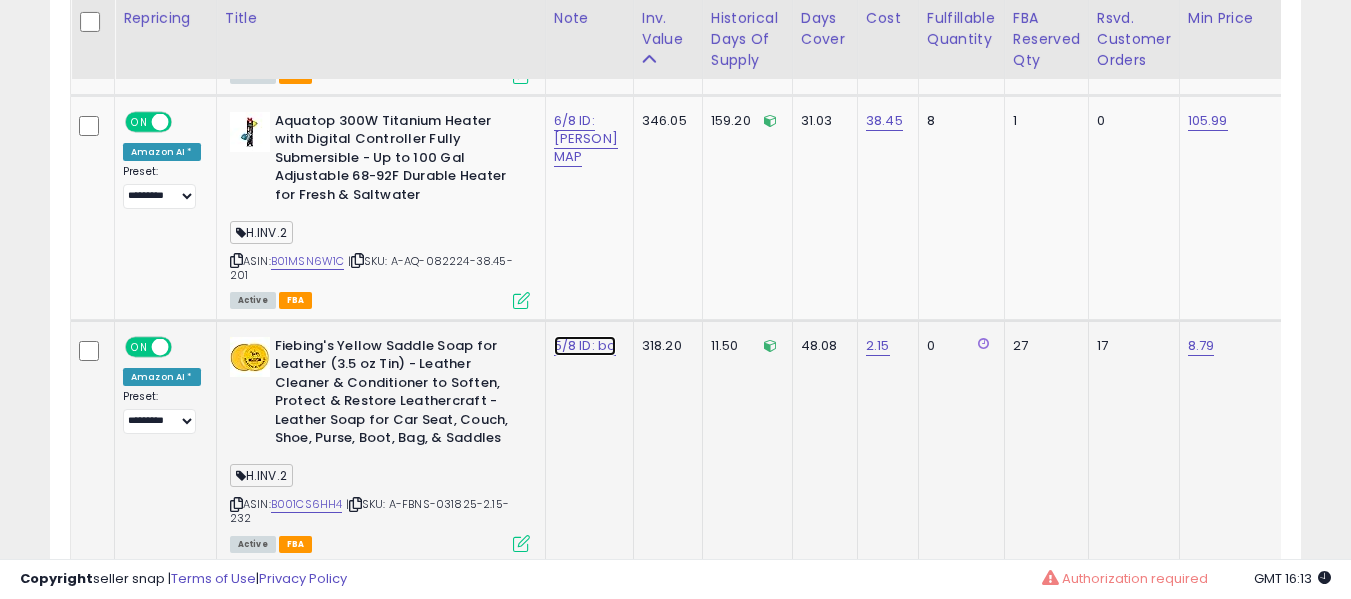 click on "5/8 ID: bo" at bounding box center (574, -58) 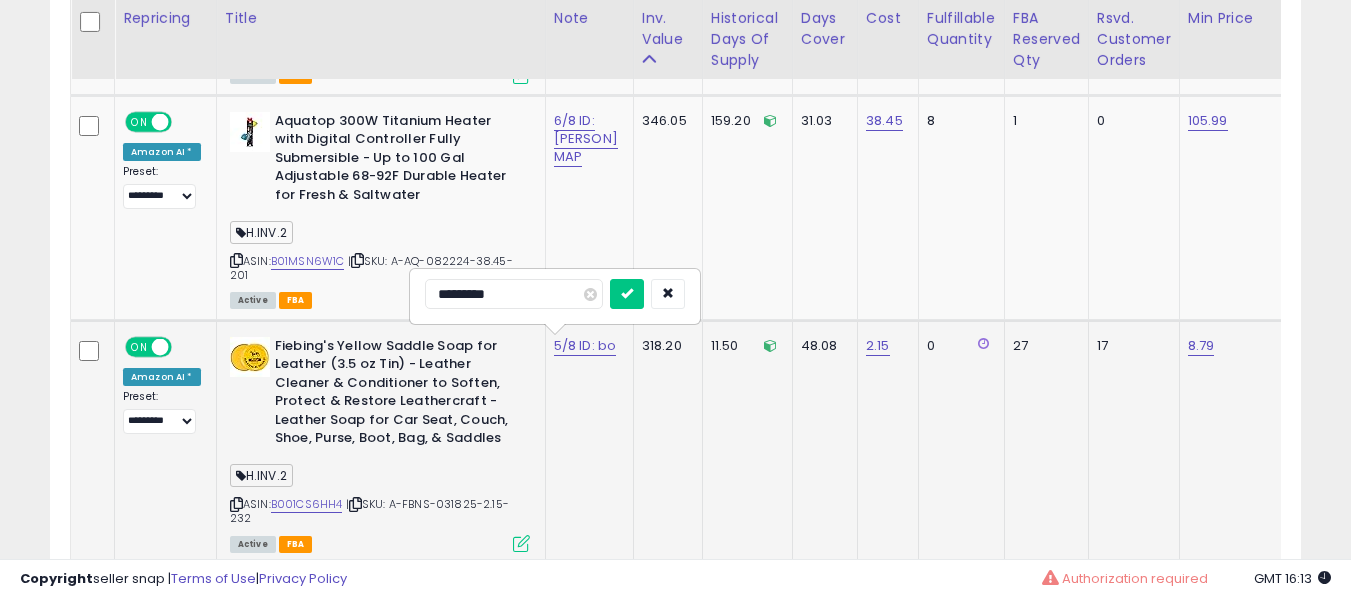 type on "**********" 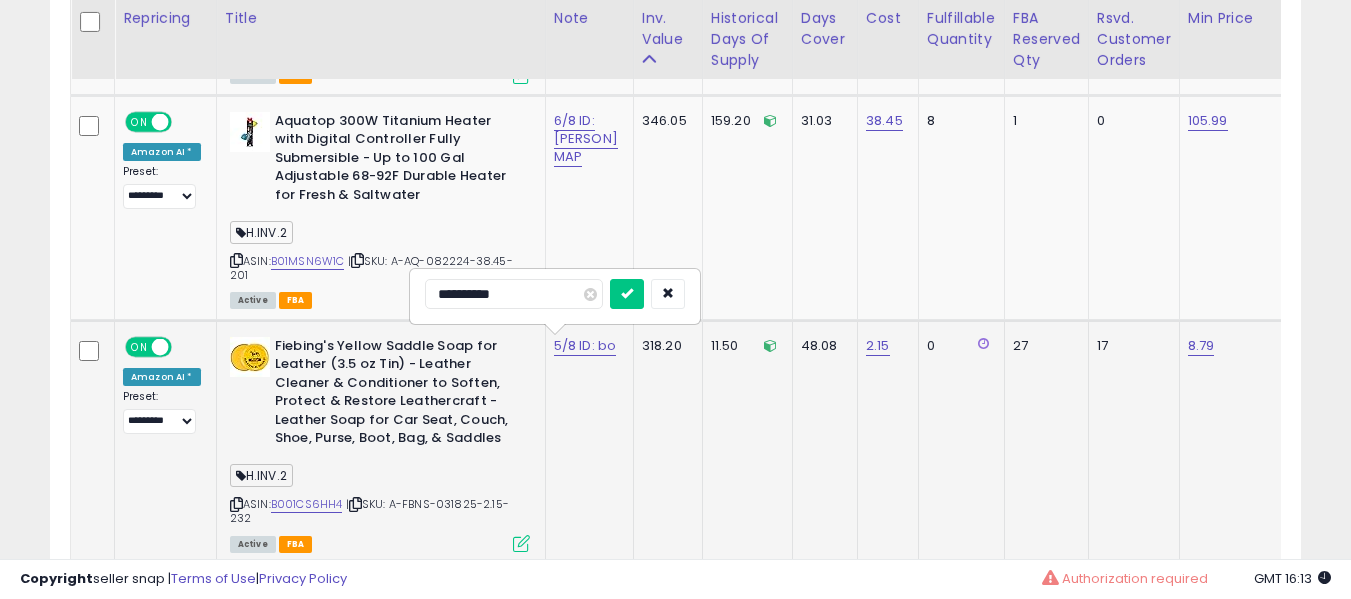 click at bounding box center (627, 294) 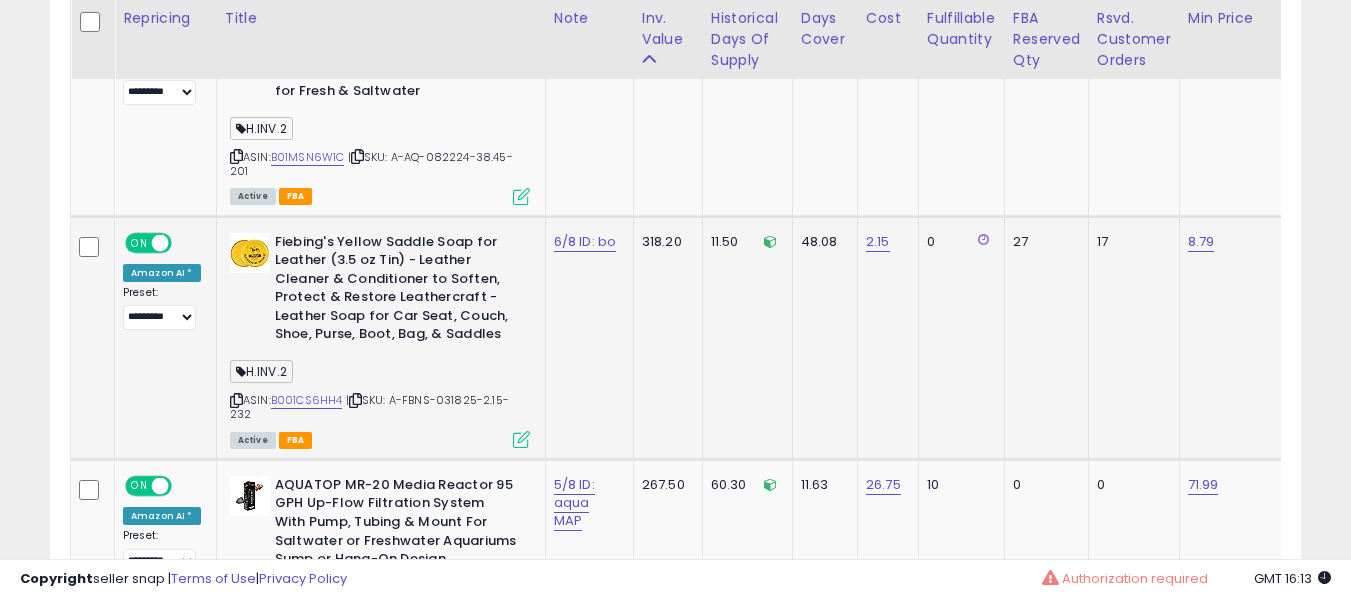 scroll, scrollTop: 1391, scrollLeft: 0, axis: vertical 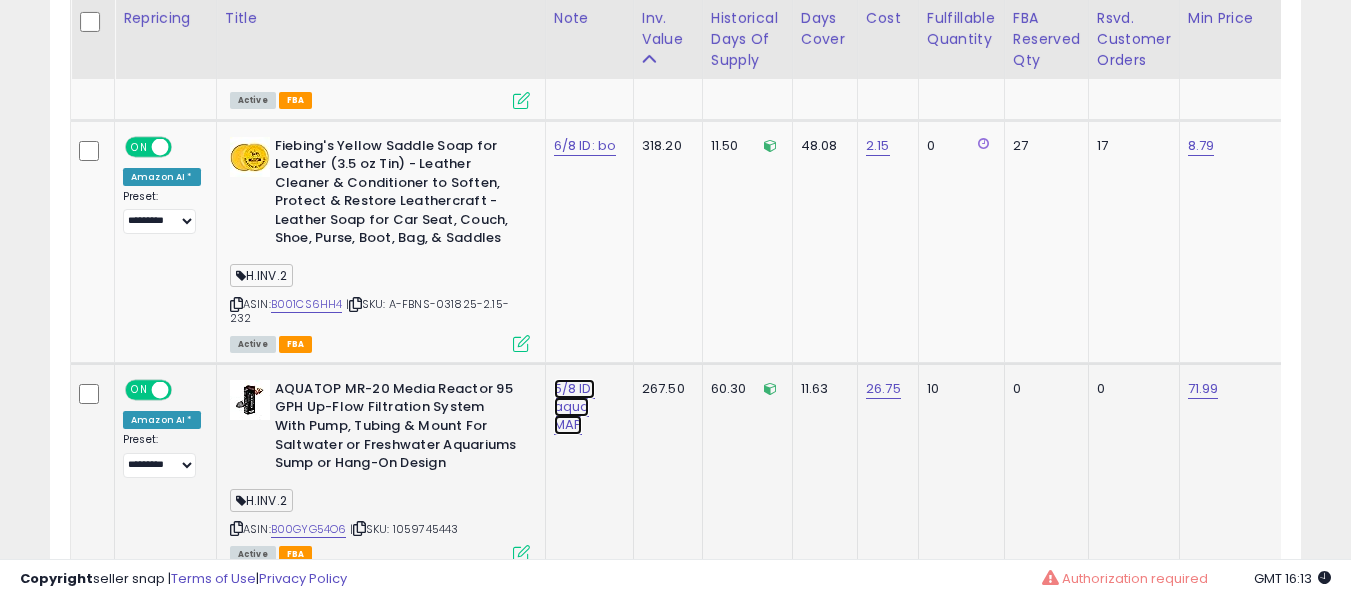 click on "5/8 ID: aqua MAP" at bounding box center (574, -258) 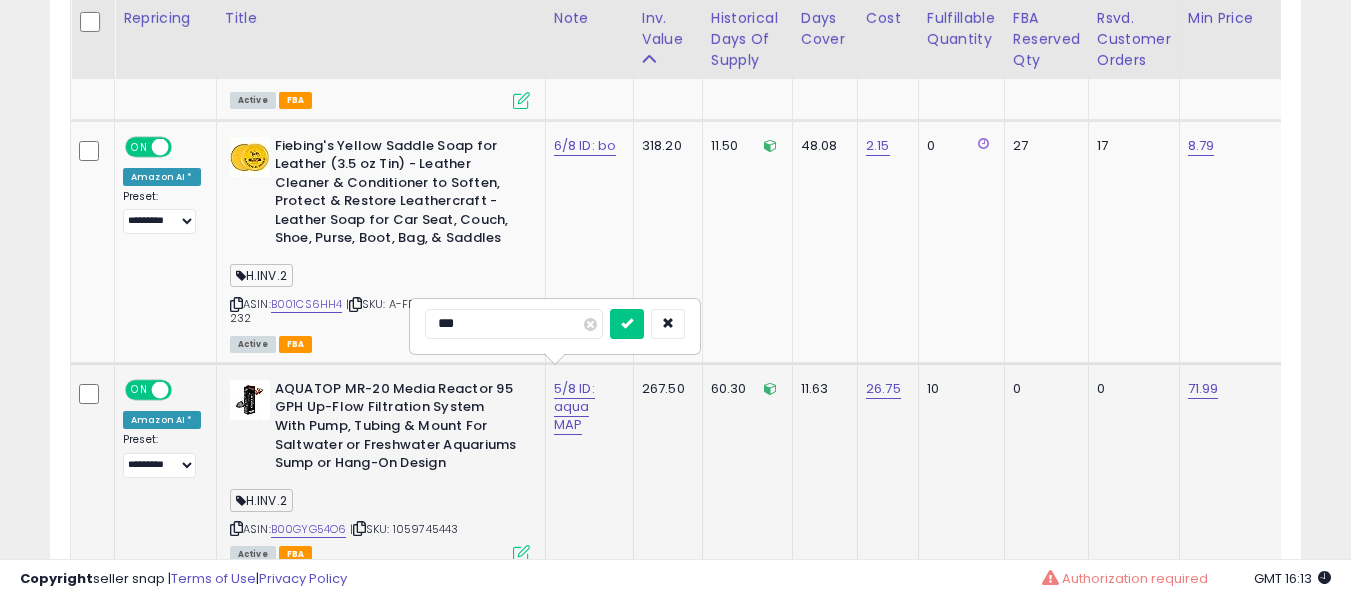 type on "****" 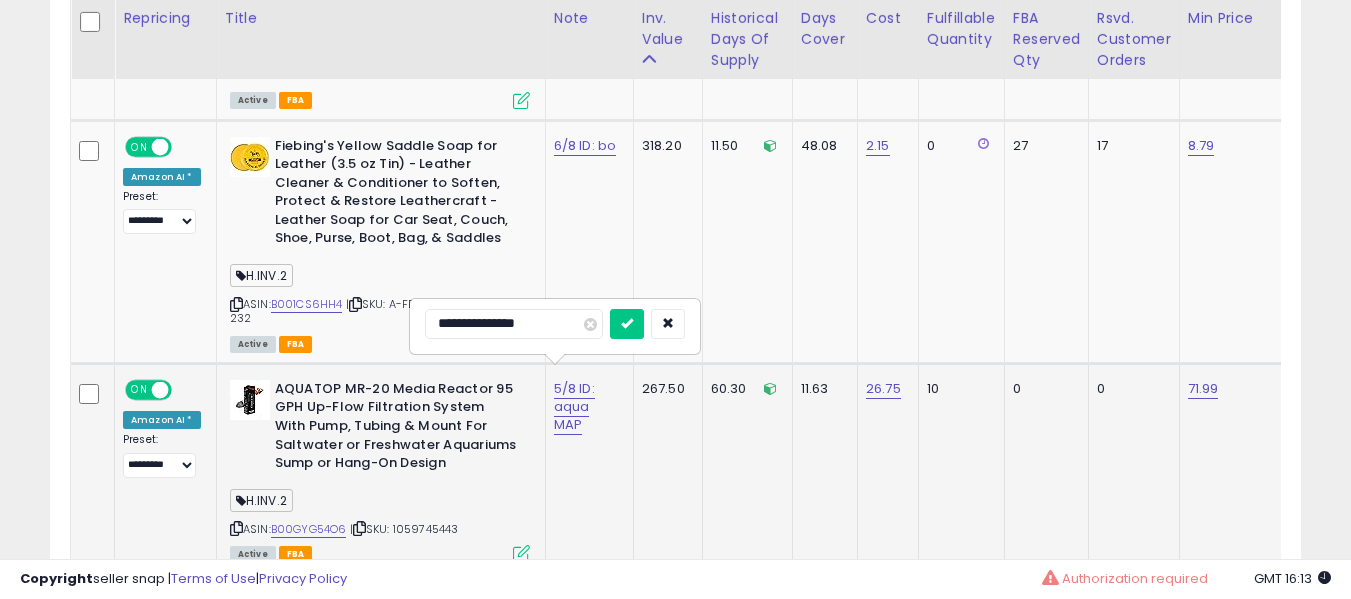 type on "**********" 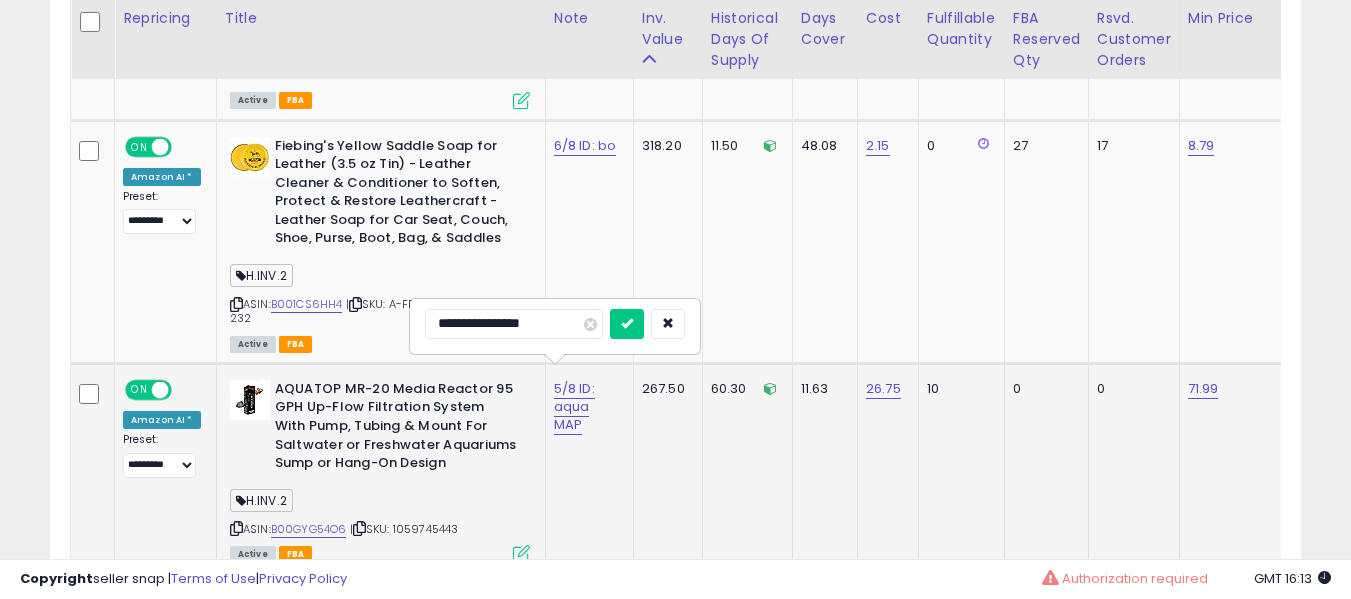 click at bounding box center (627, 324) 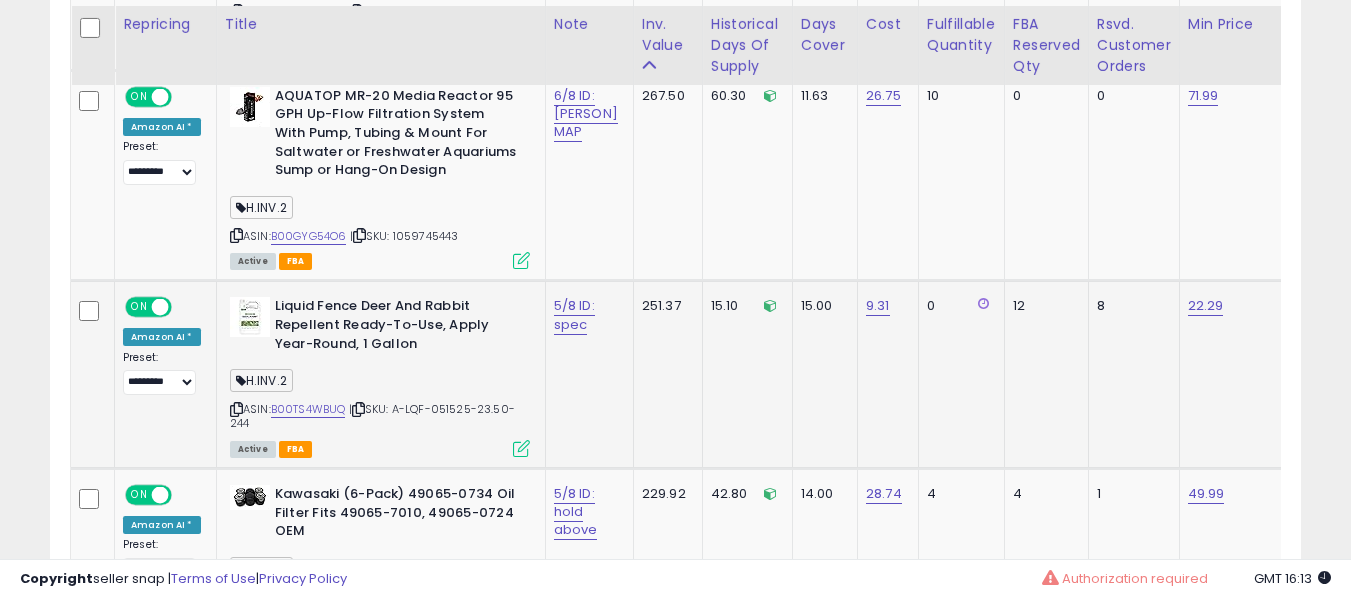 scroll, scrollTop: 1691, scrollLeft: 0, axis: vertical 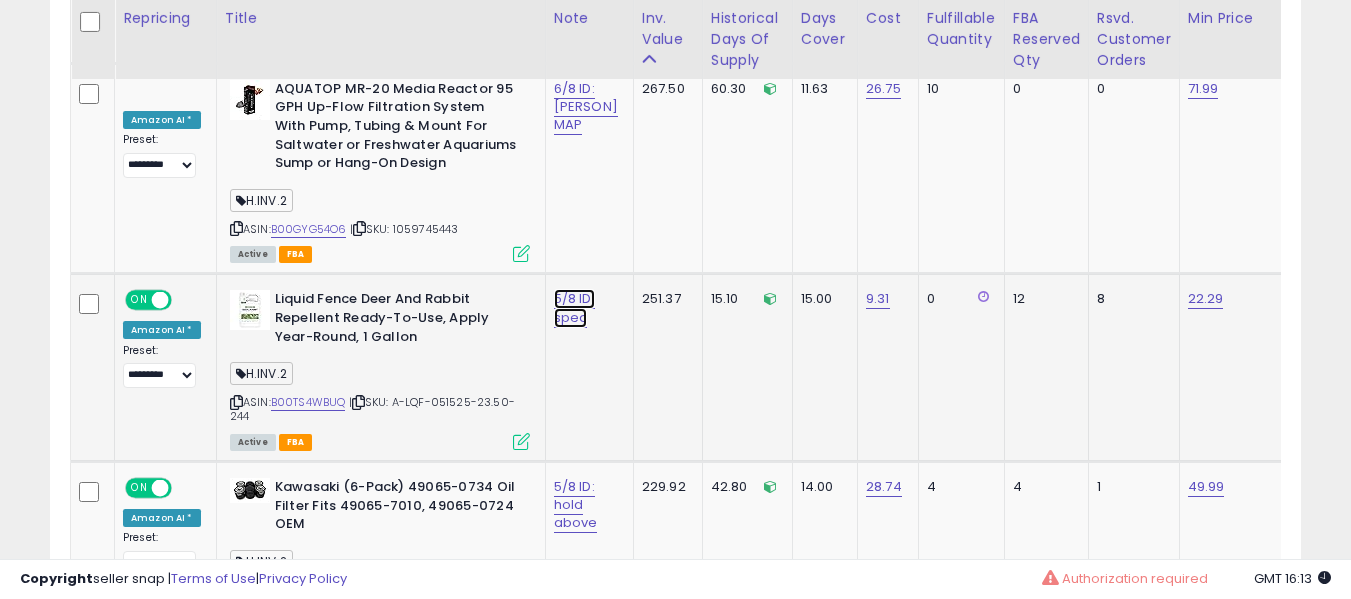 click on "5/8 ID: spec" at bounding box center [574, -558] 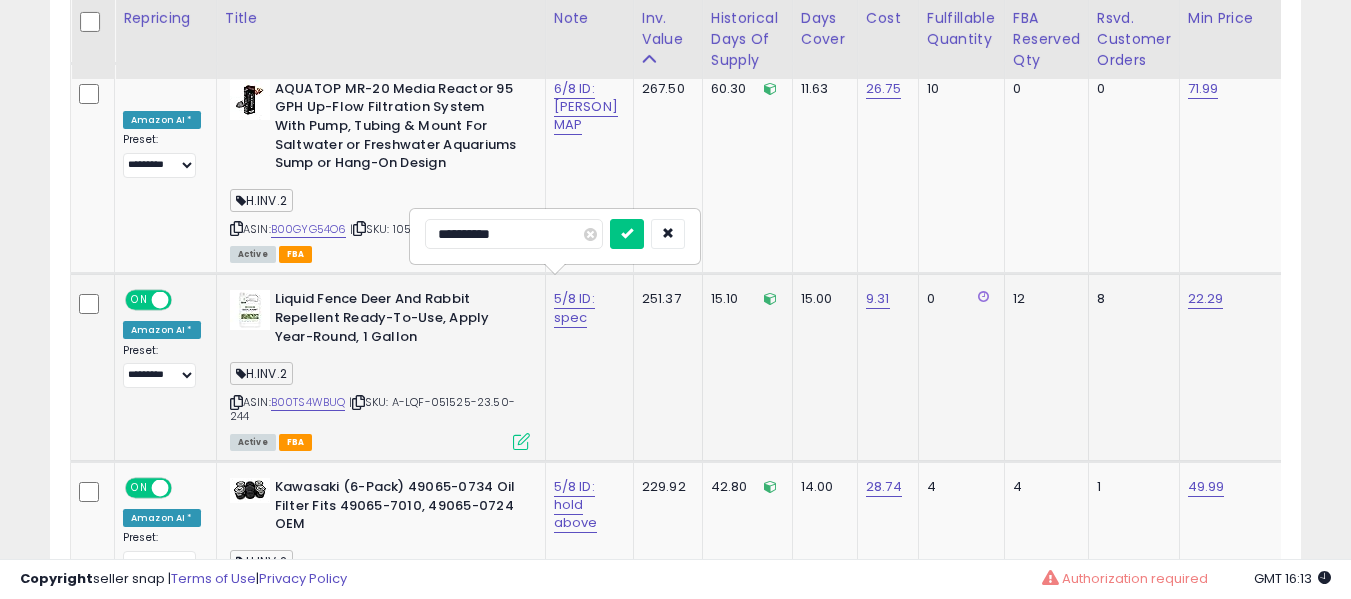 type on "**********" 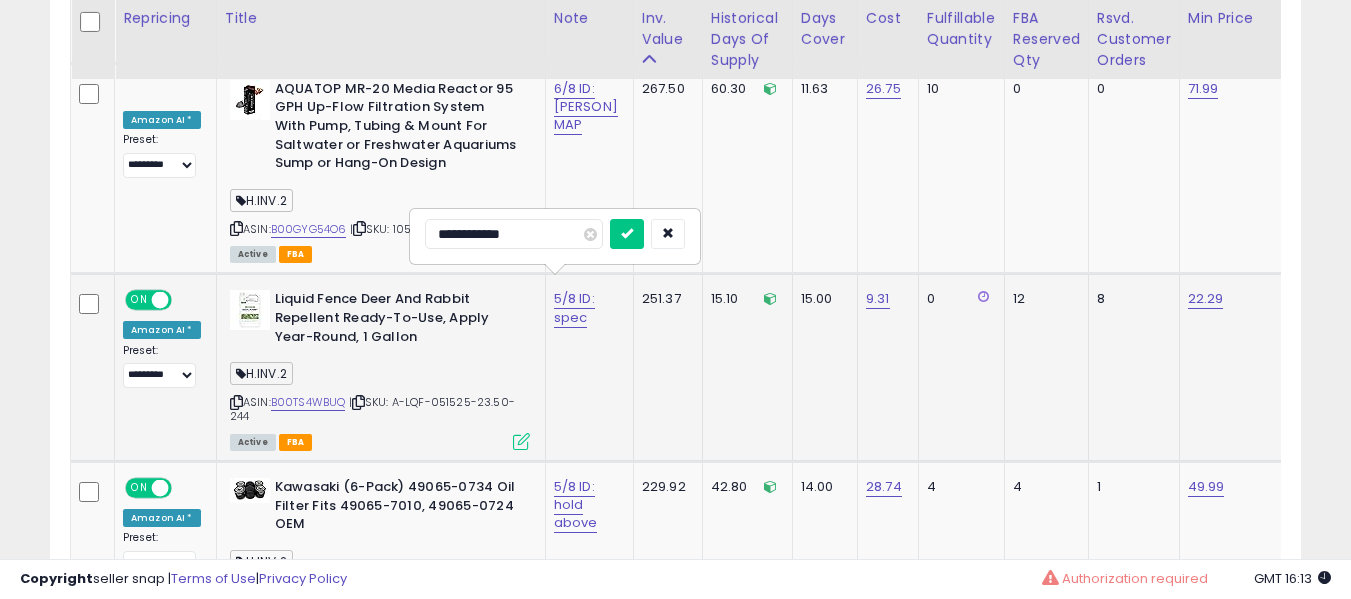 click at bounding box center [627, 234] 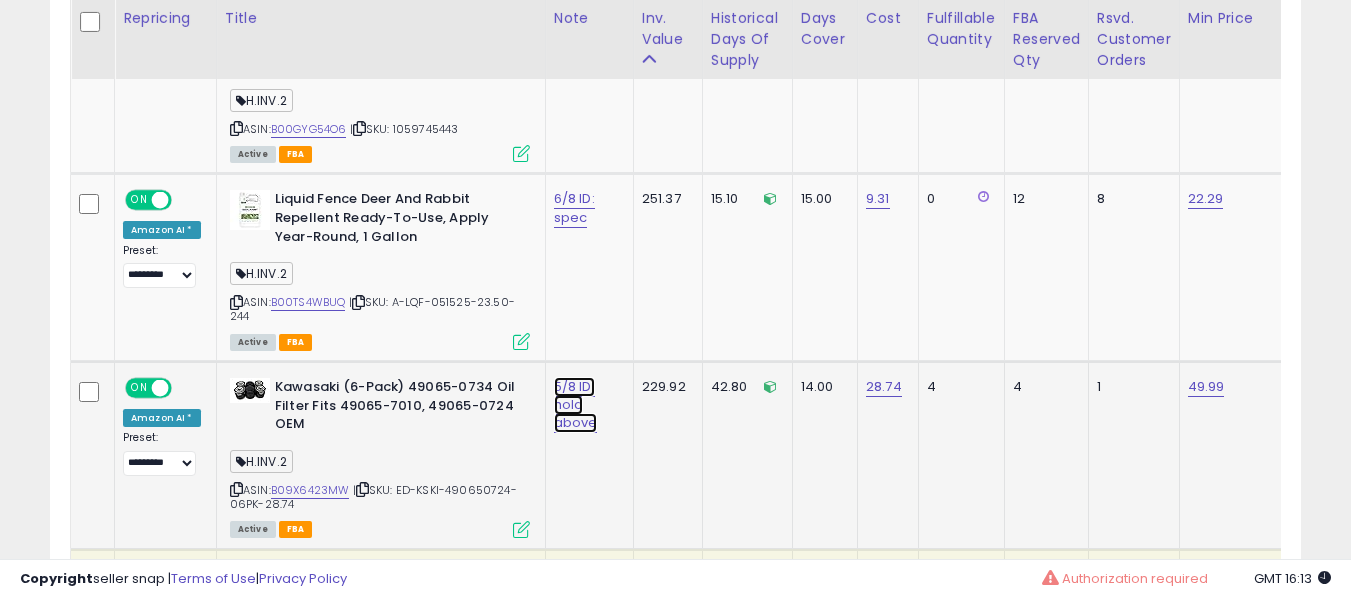 click on "5/8 ID: hold above" at bounding box center [574, -658] 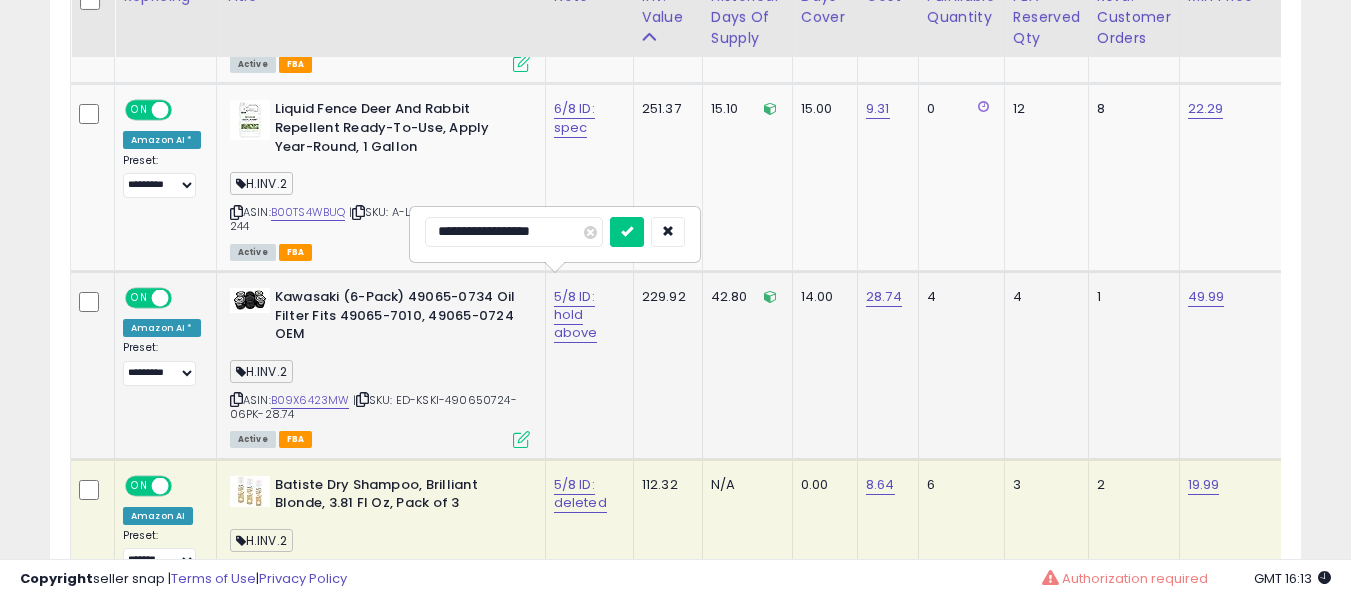 scroll, scrollTop: 1891, scrollLeft: 0, axis: vertical 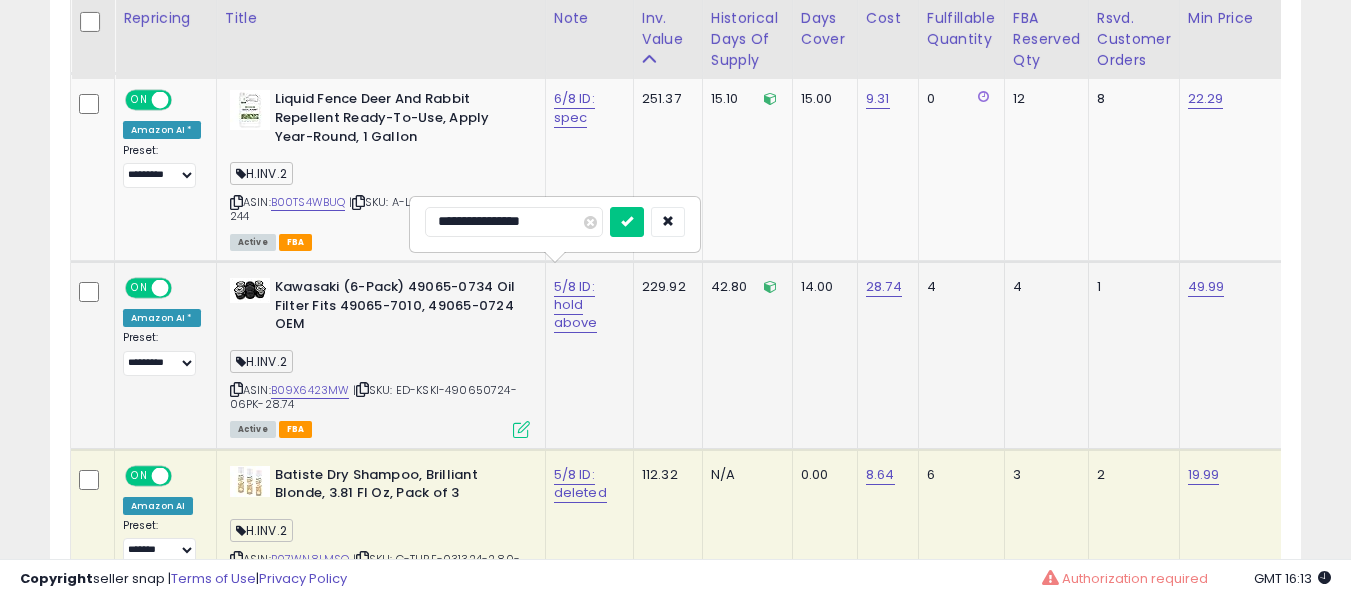 type on "**********" 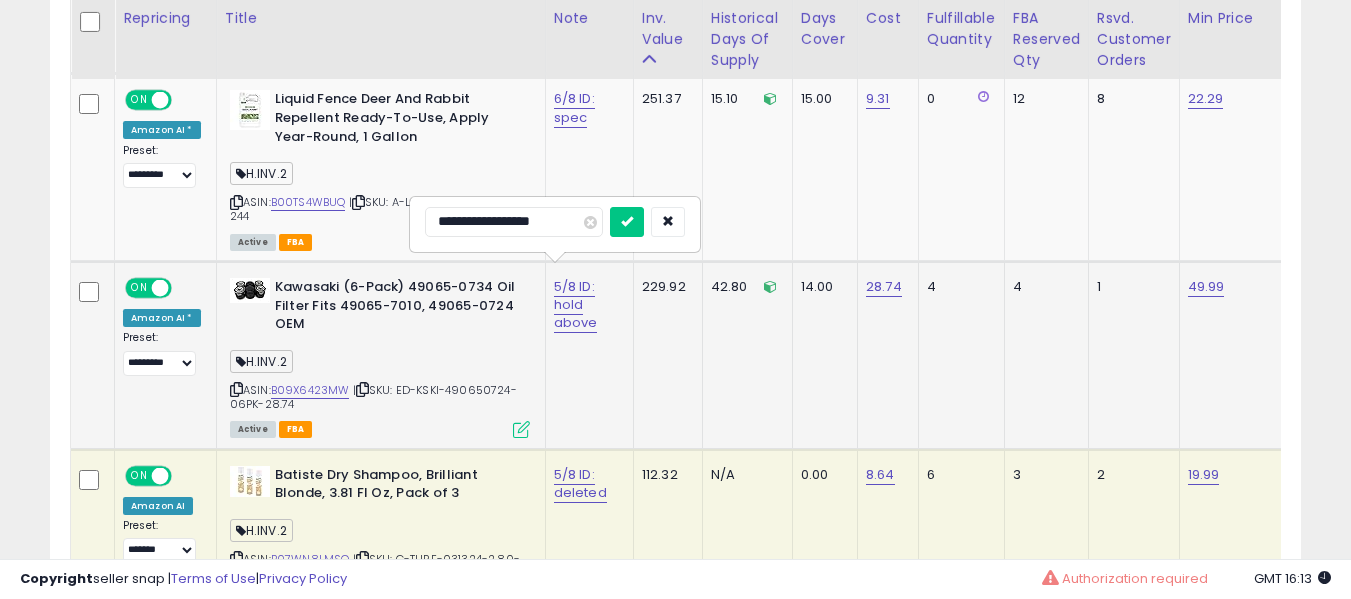 click at bounding box center [627, 222] 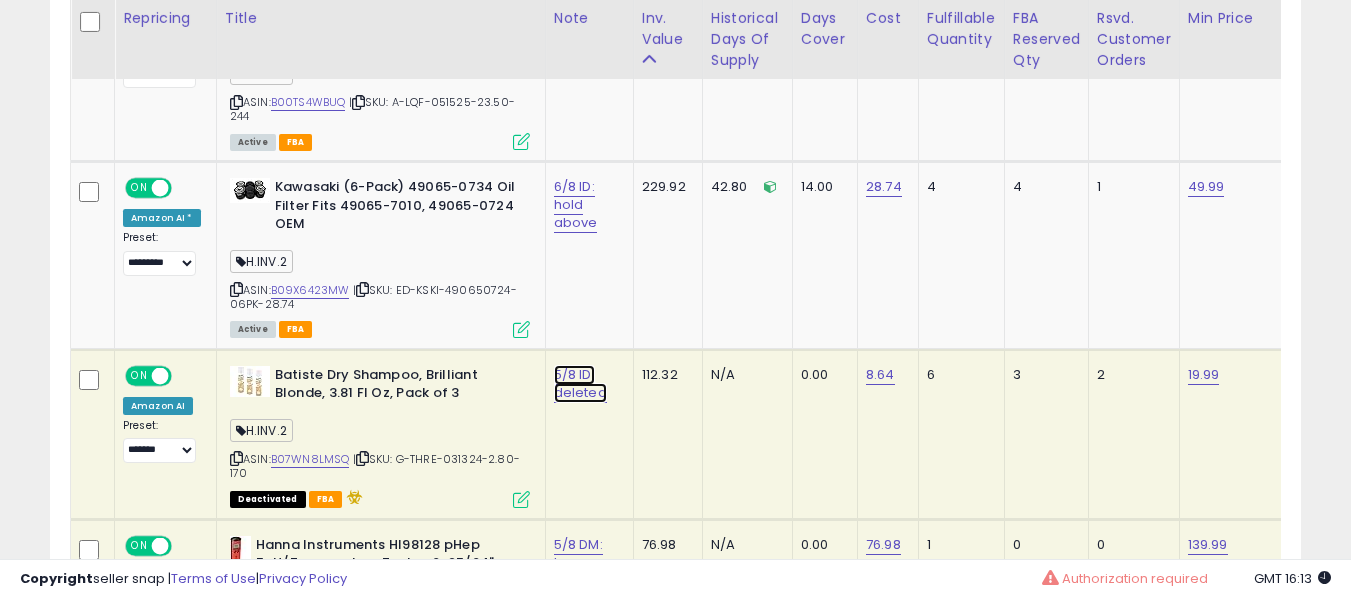 click on "5/8 ID: deleted" at bounding box center (580, 384) 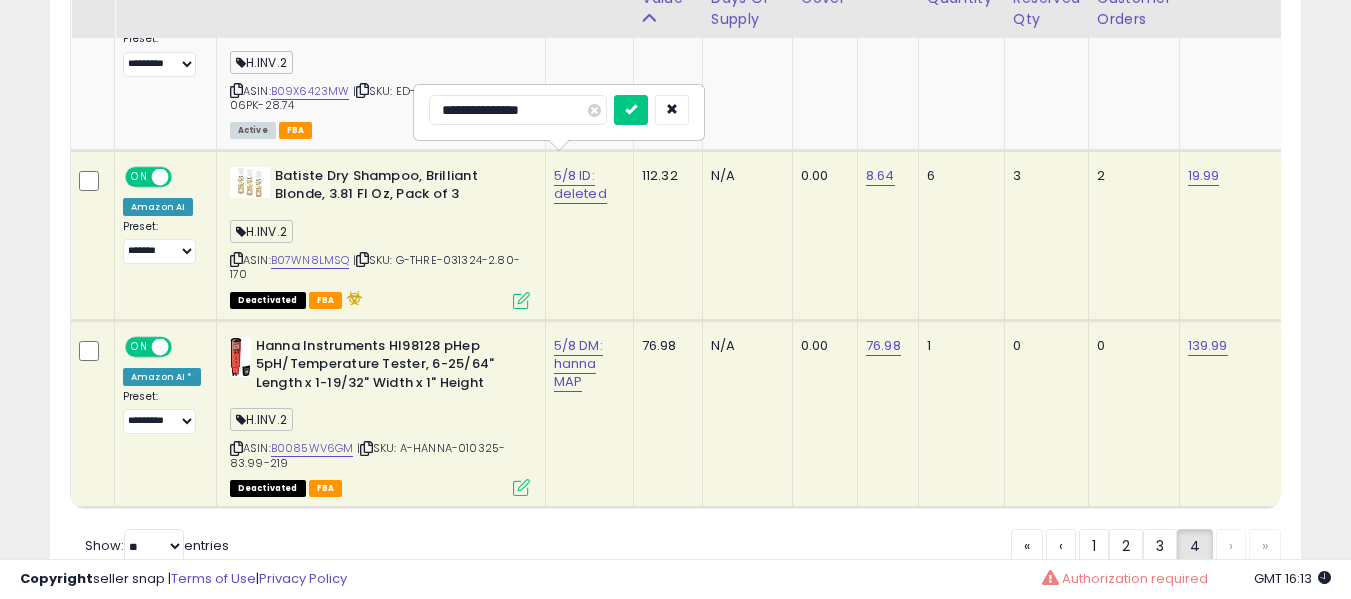 scroll, scrollTop: 2191, scrollLeft: 0, axis: vertical 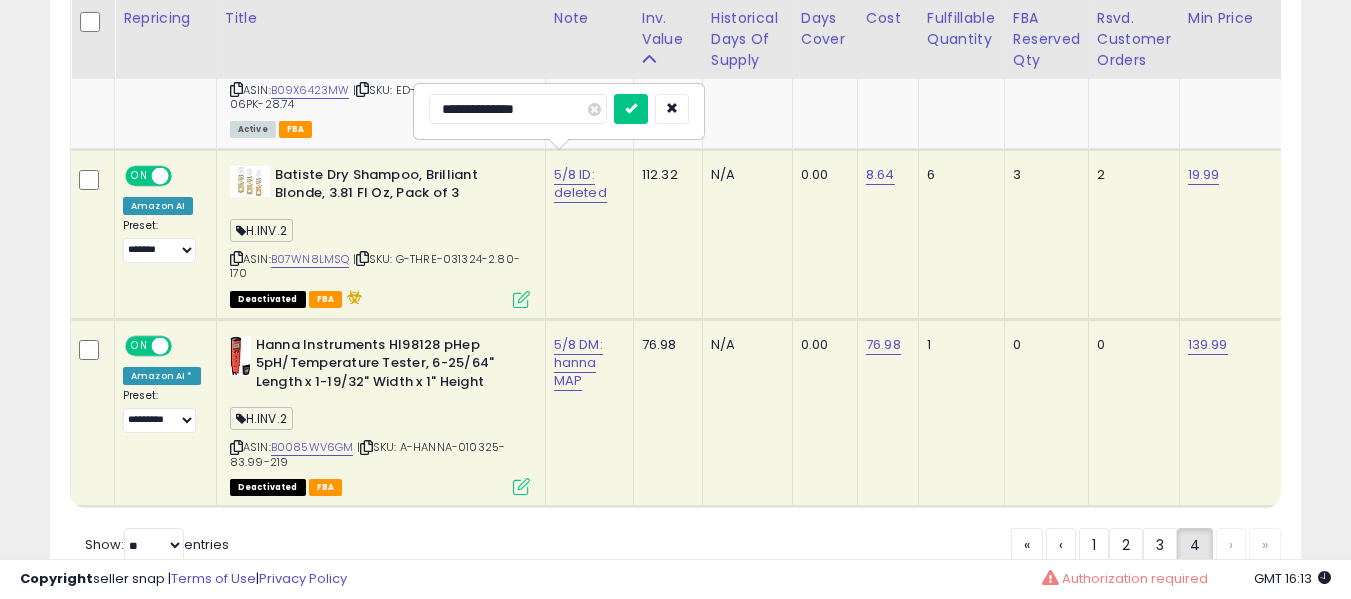 type on "**********" 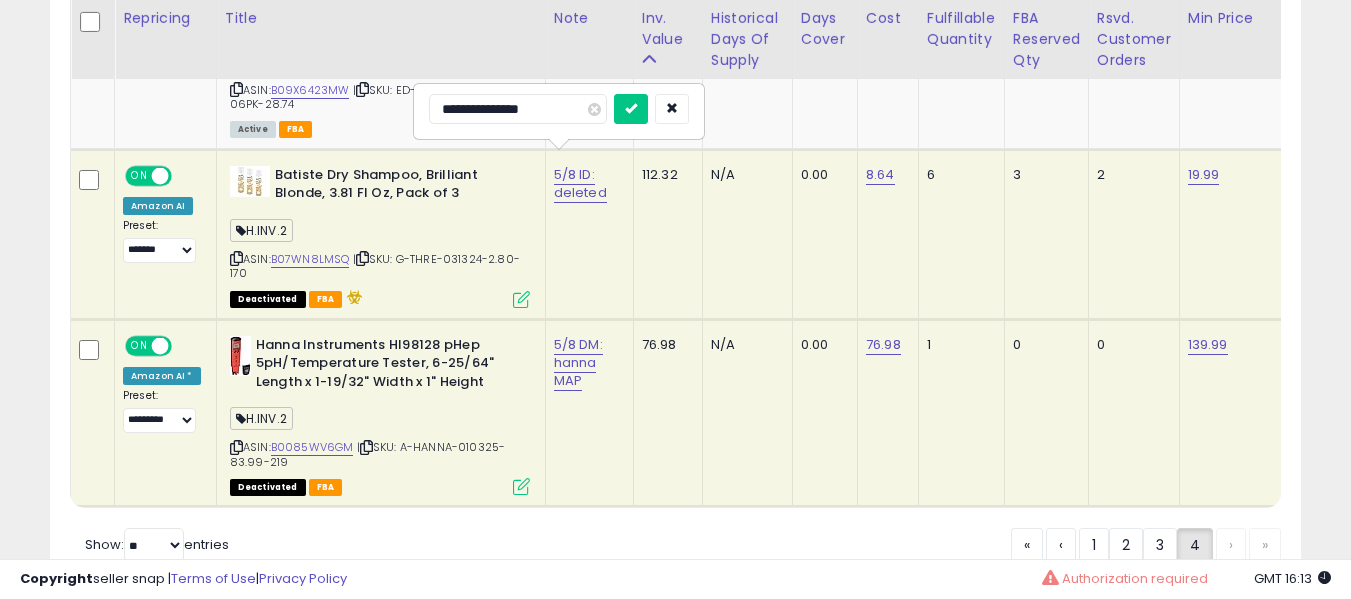 click at bounding box center (631, 109) 